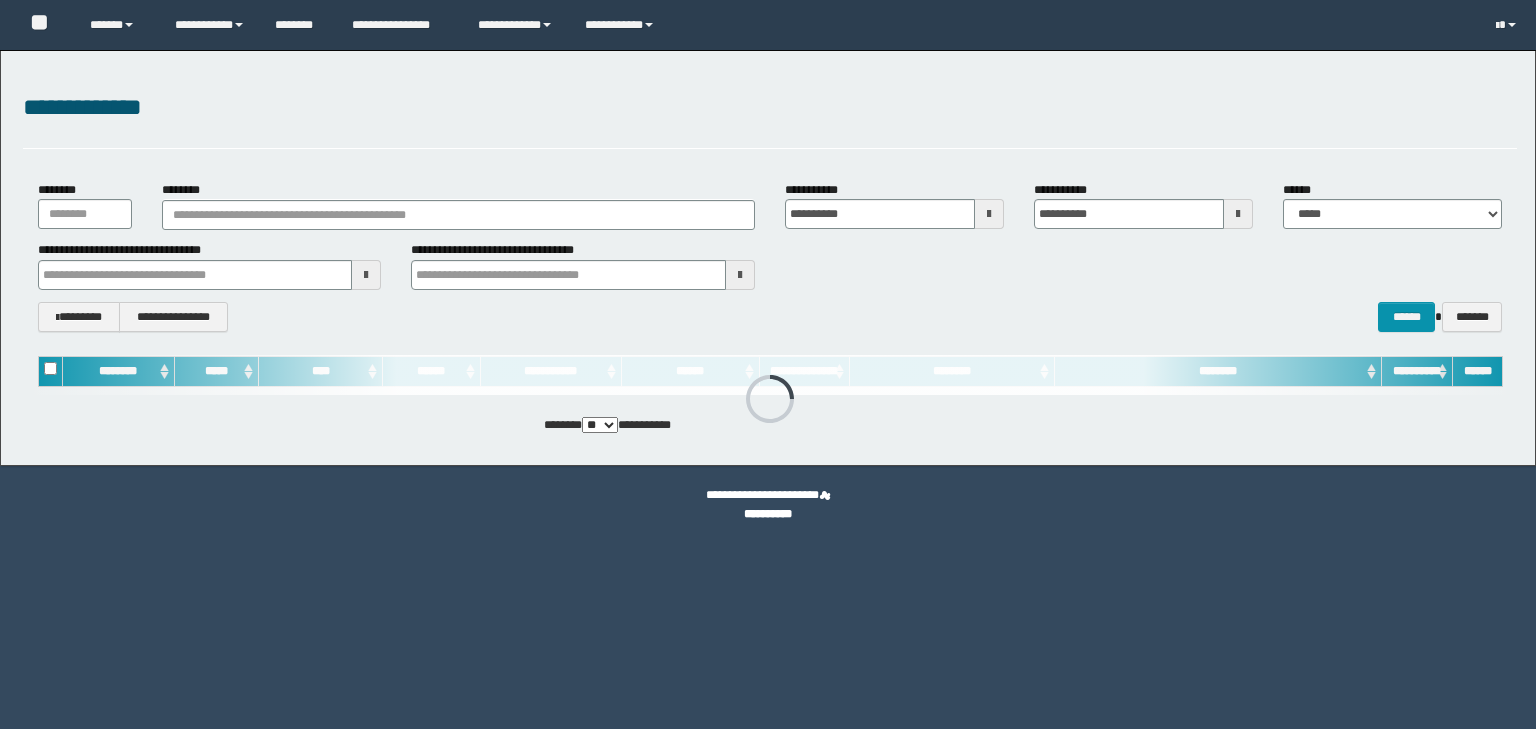 scroll, scrollTop: 0, scrollLeft: 0, axis: both 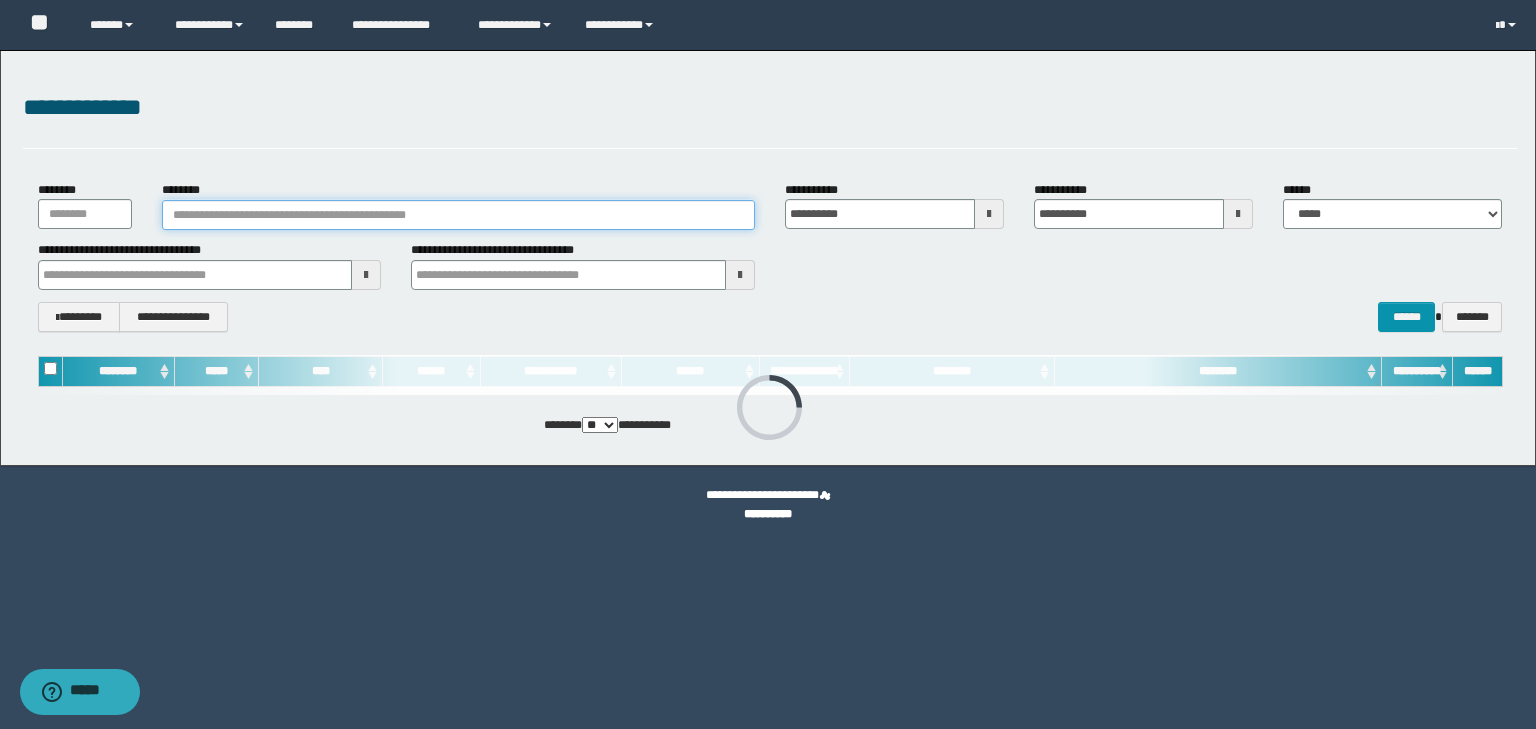 click on "********" at bounding box center [458, 215] 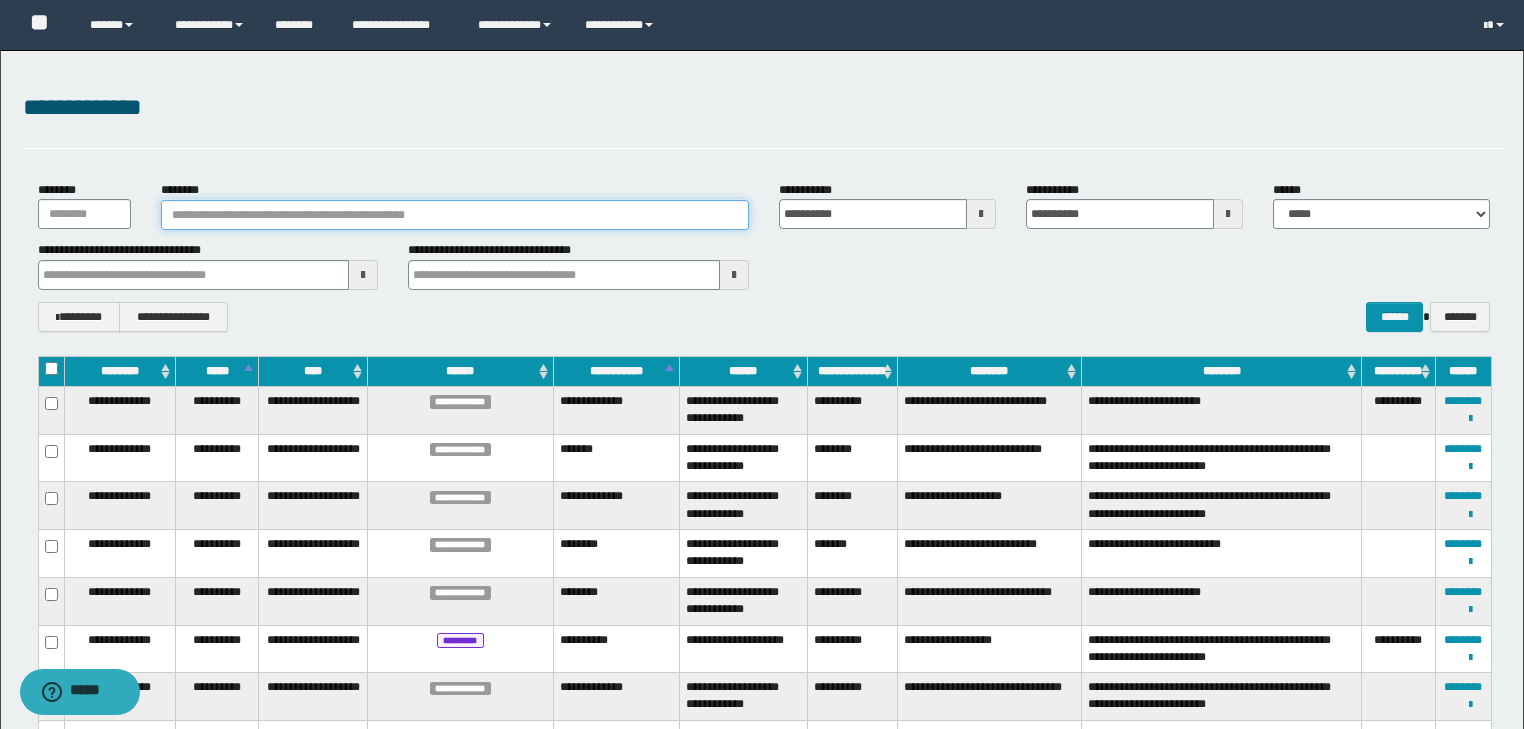 paste on "********" 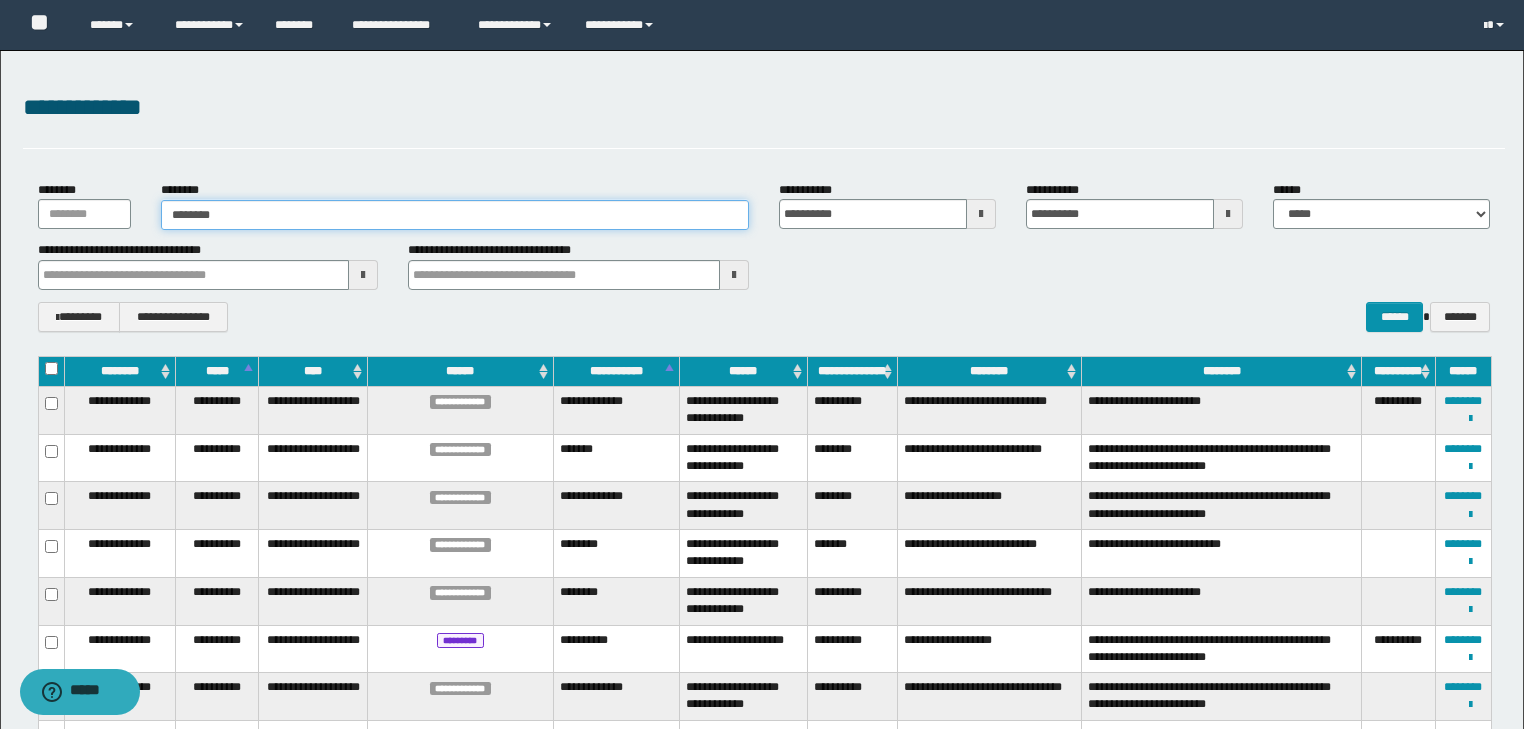 type on "********" 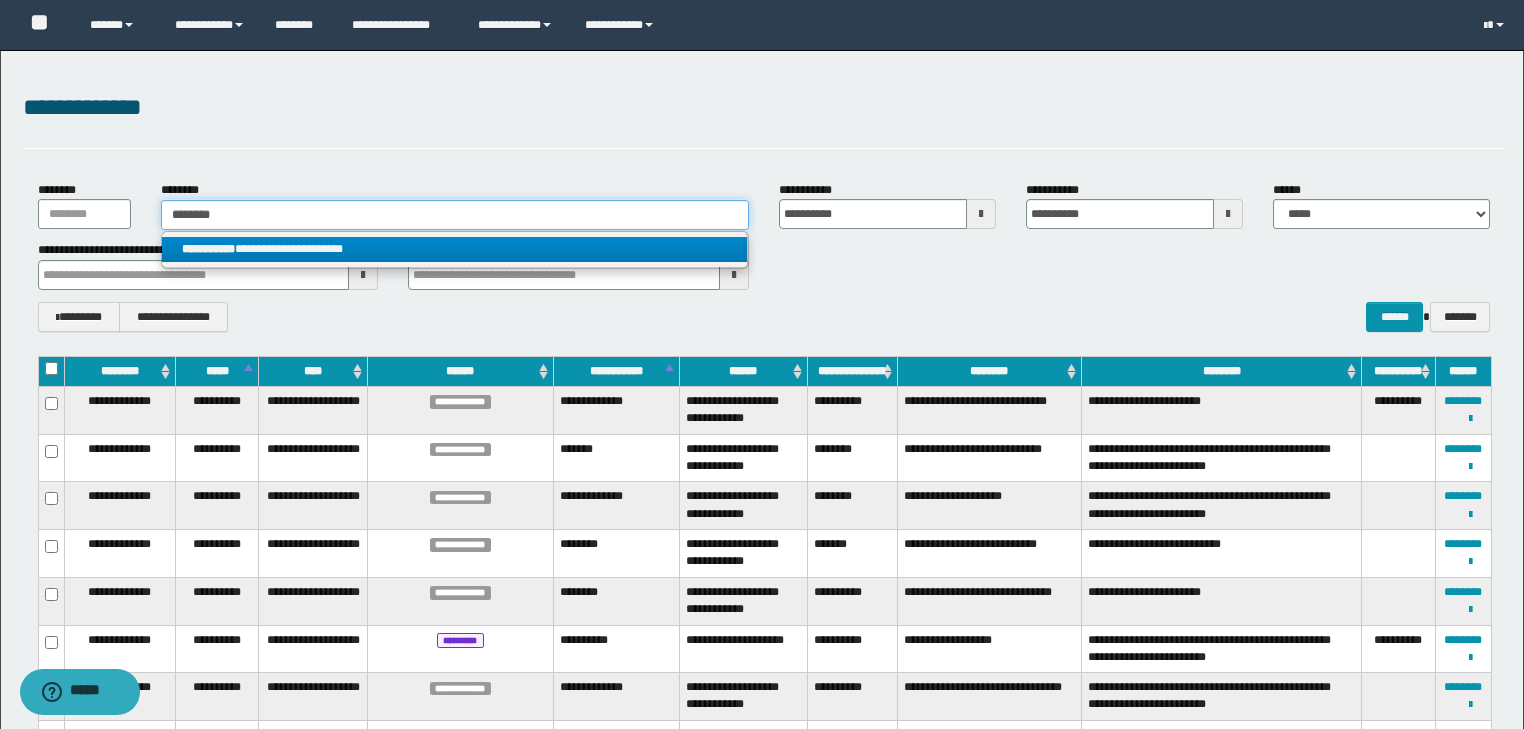 type on "********" 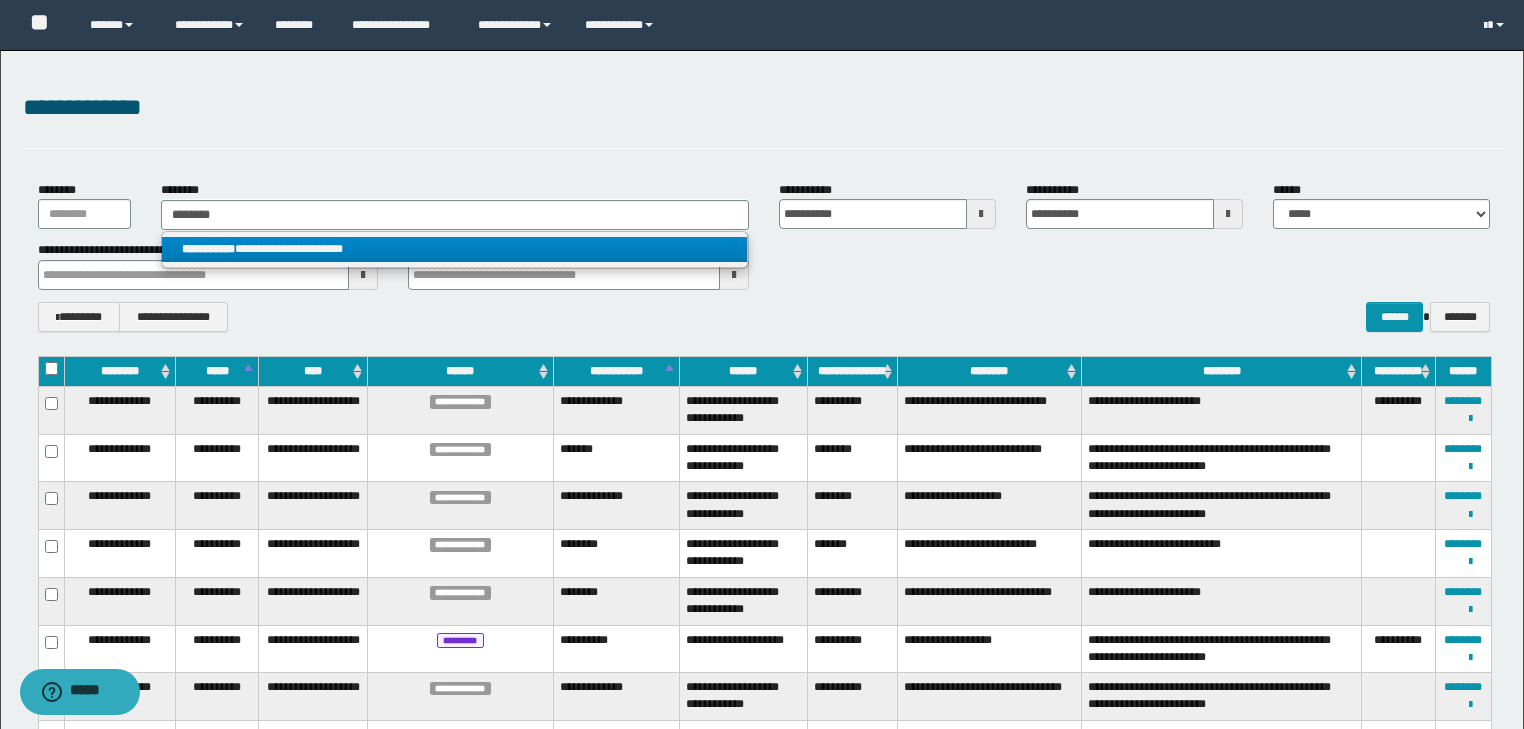 click on "**********" at bounding box center [208, 249] 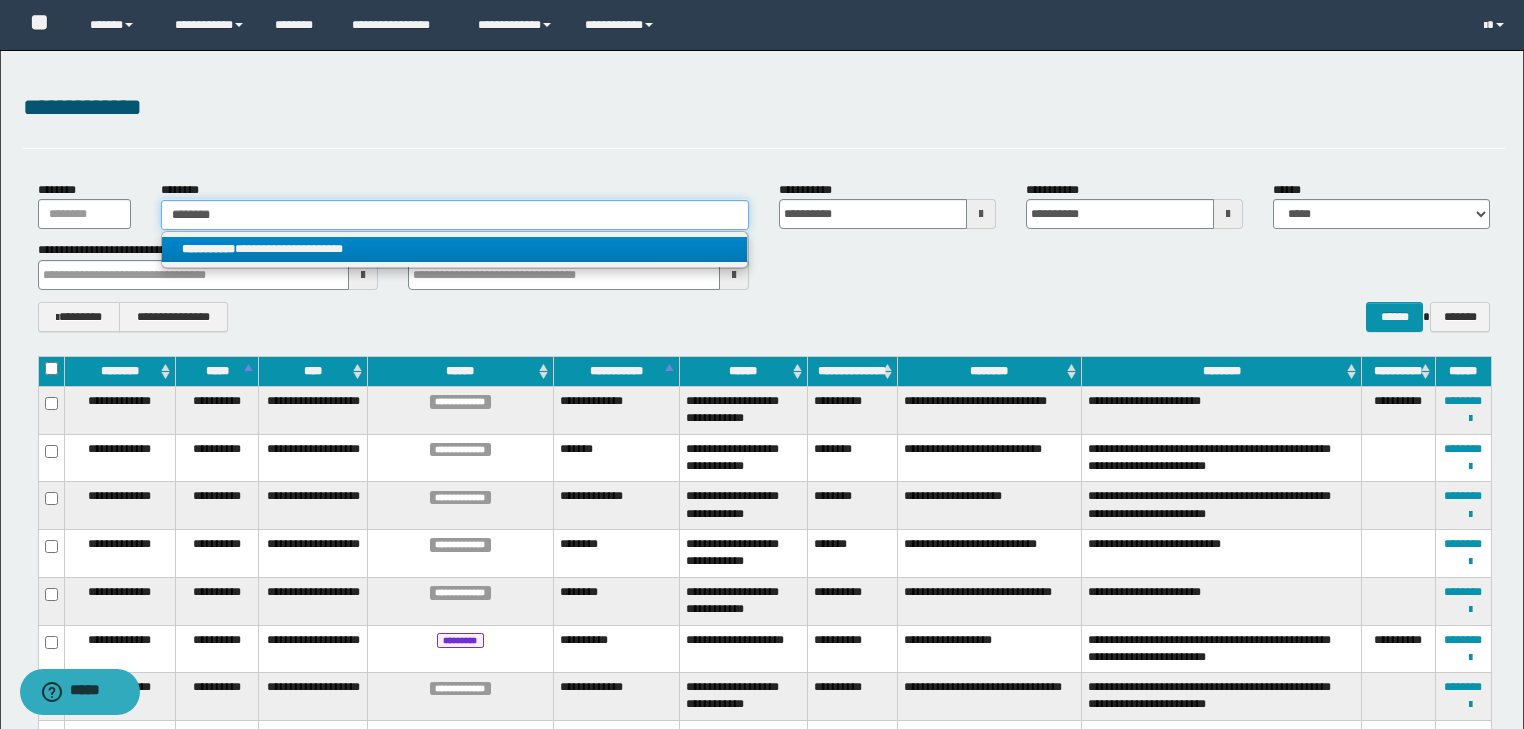 type 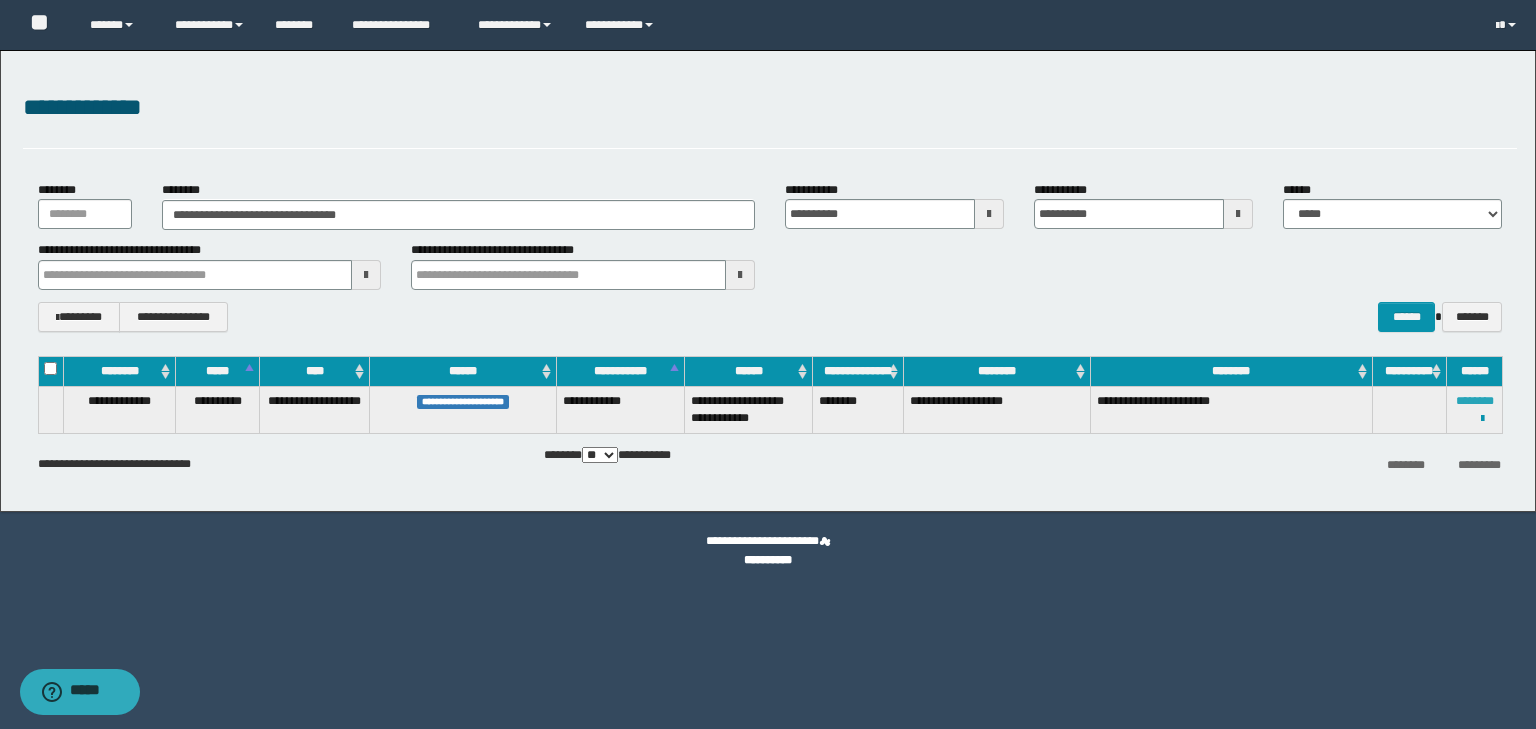 click on "********" at bounding box center [1475, 401] 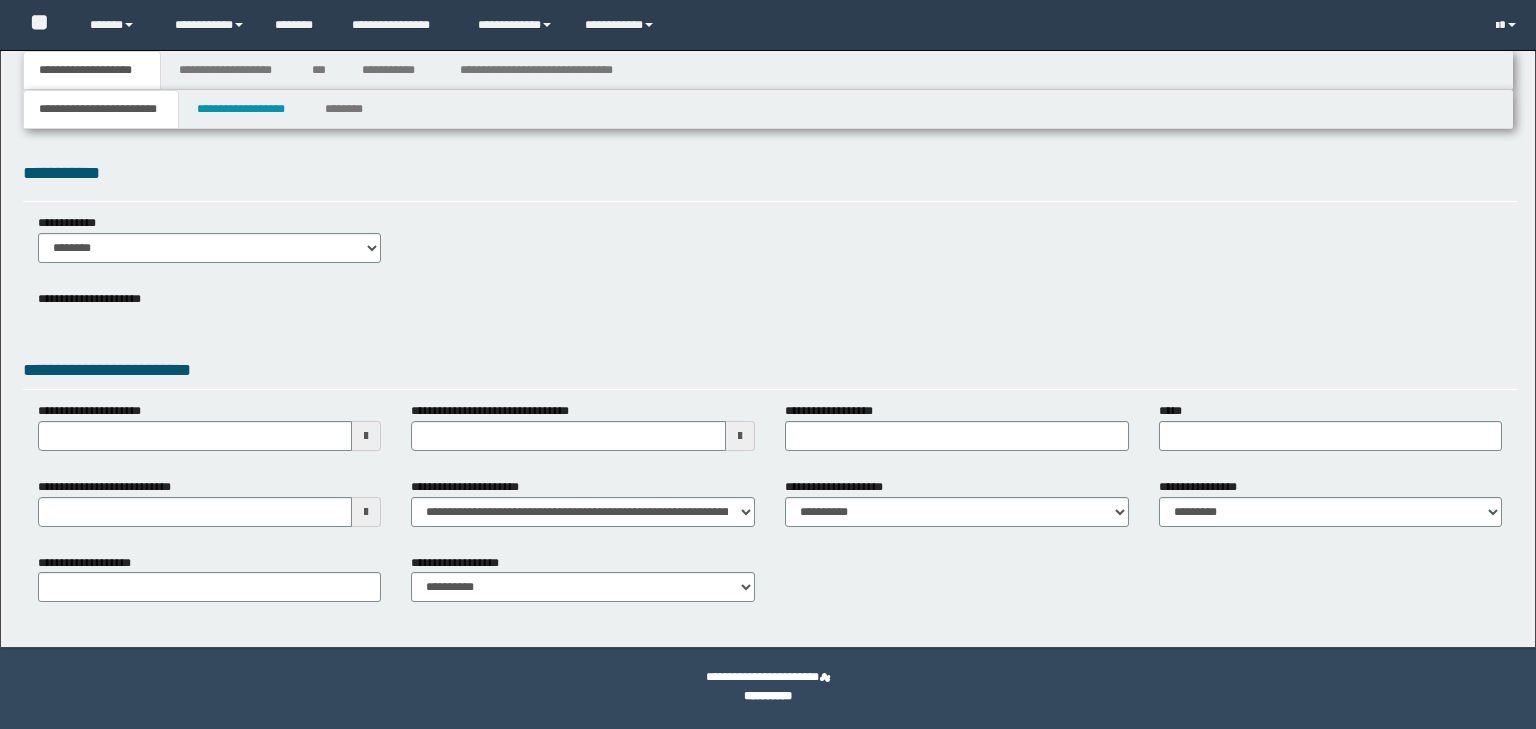 scroll, scrollTop: 0, scrollLeft: 0, axis: both 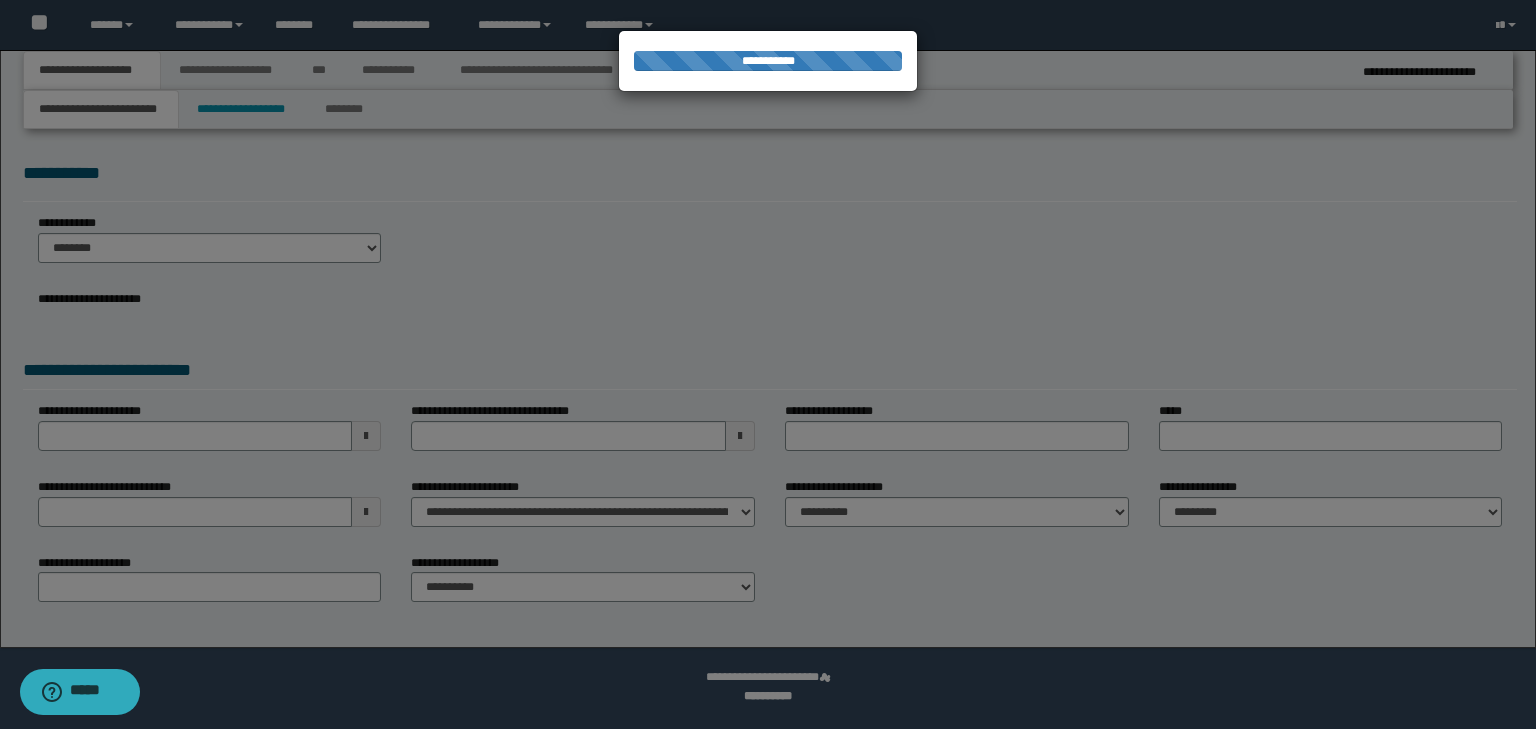 select on "*" 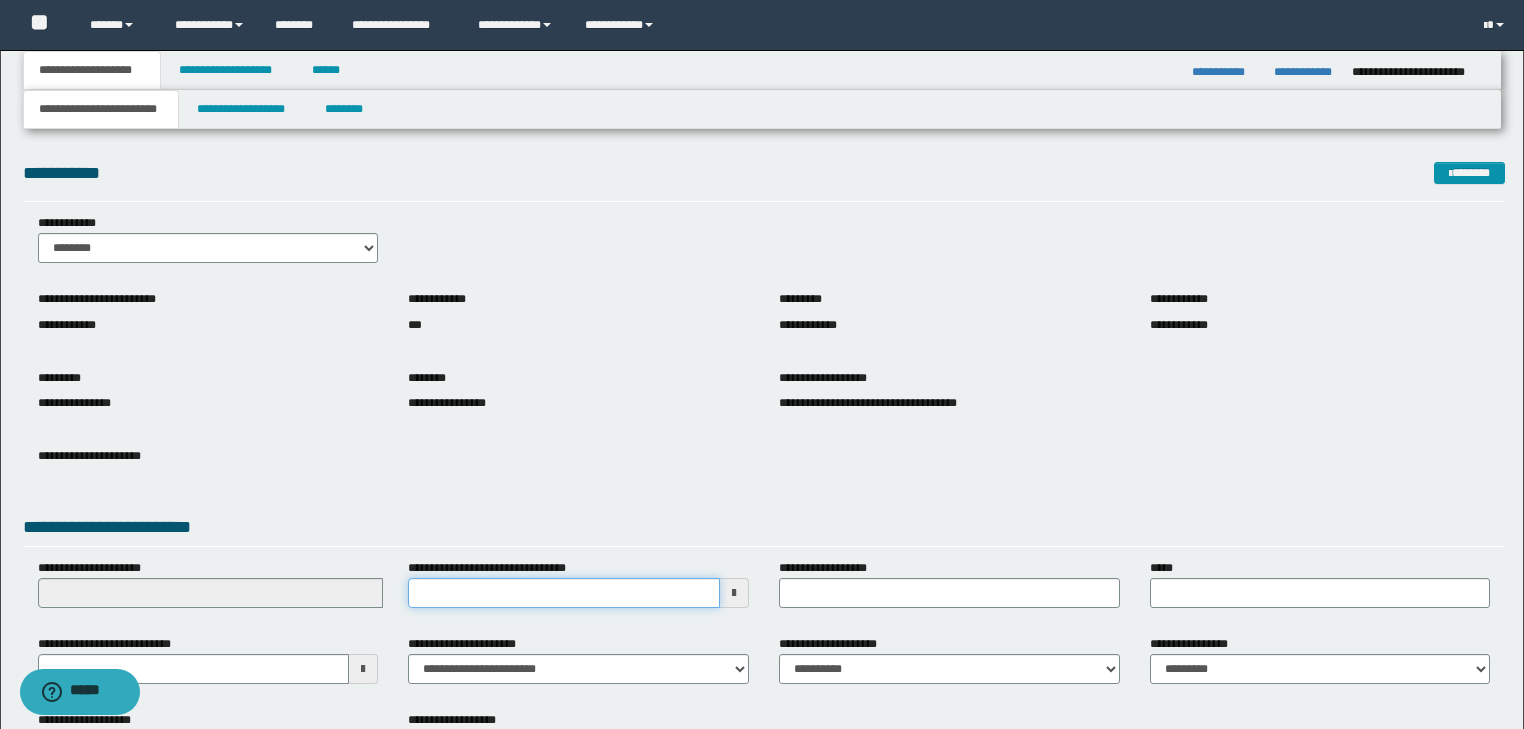 click on "**********" at bounding box center [564, 593] 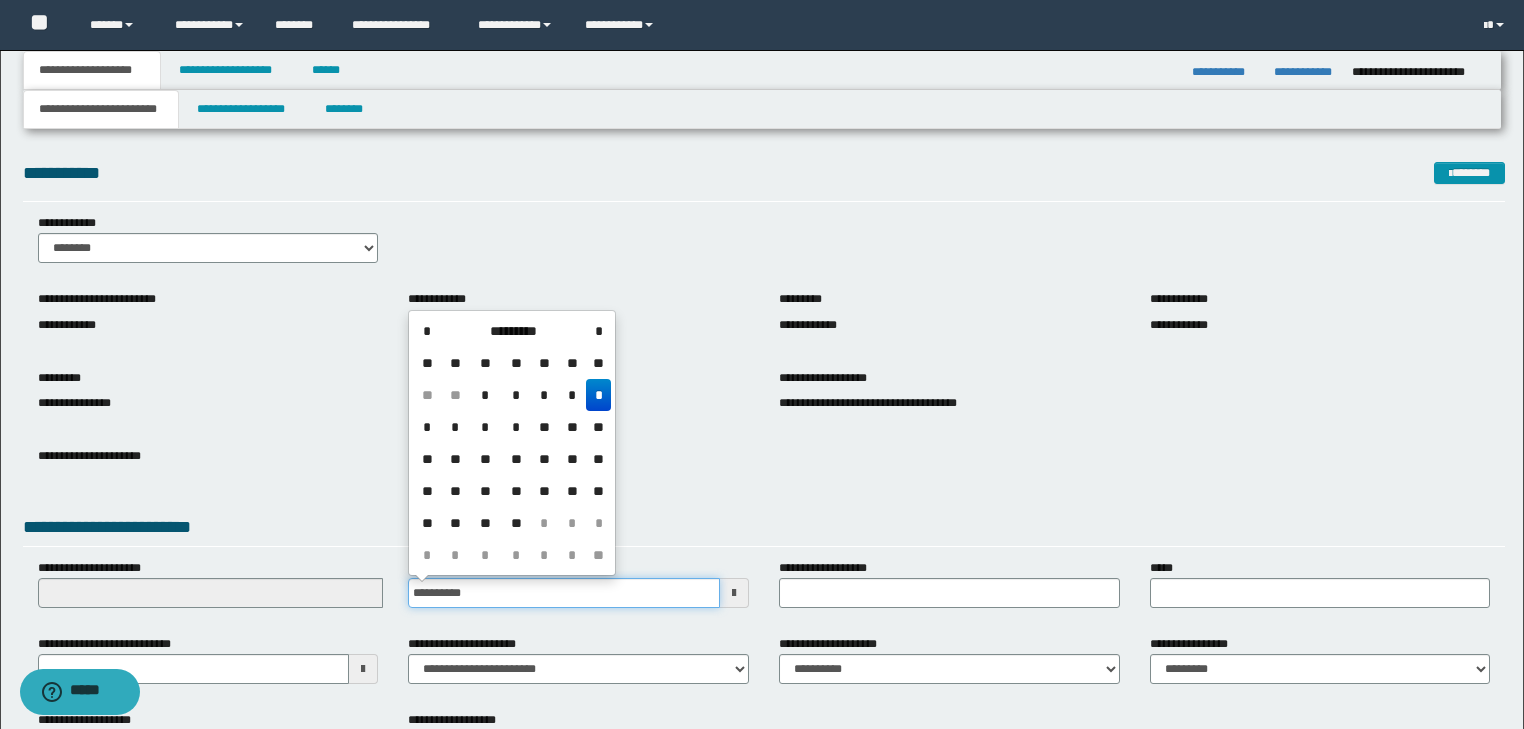 type on "**********" 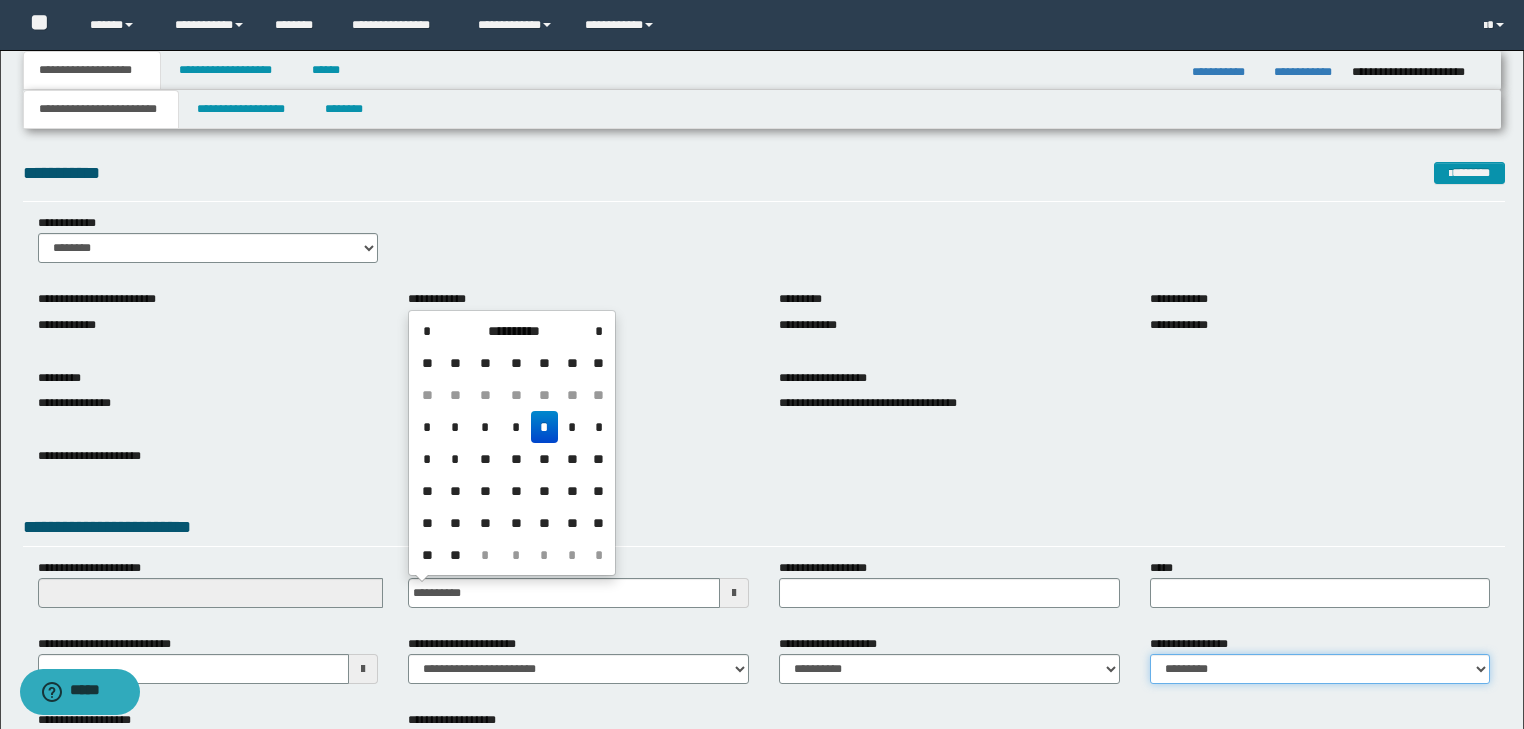 click on "**********" at bounding box center (1320, 669) 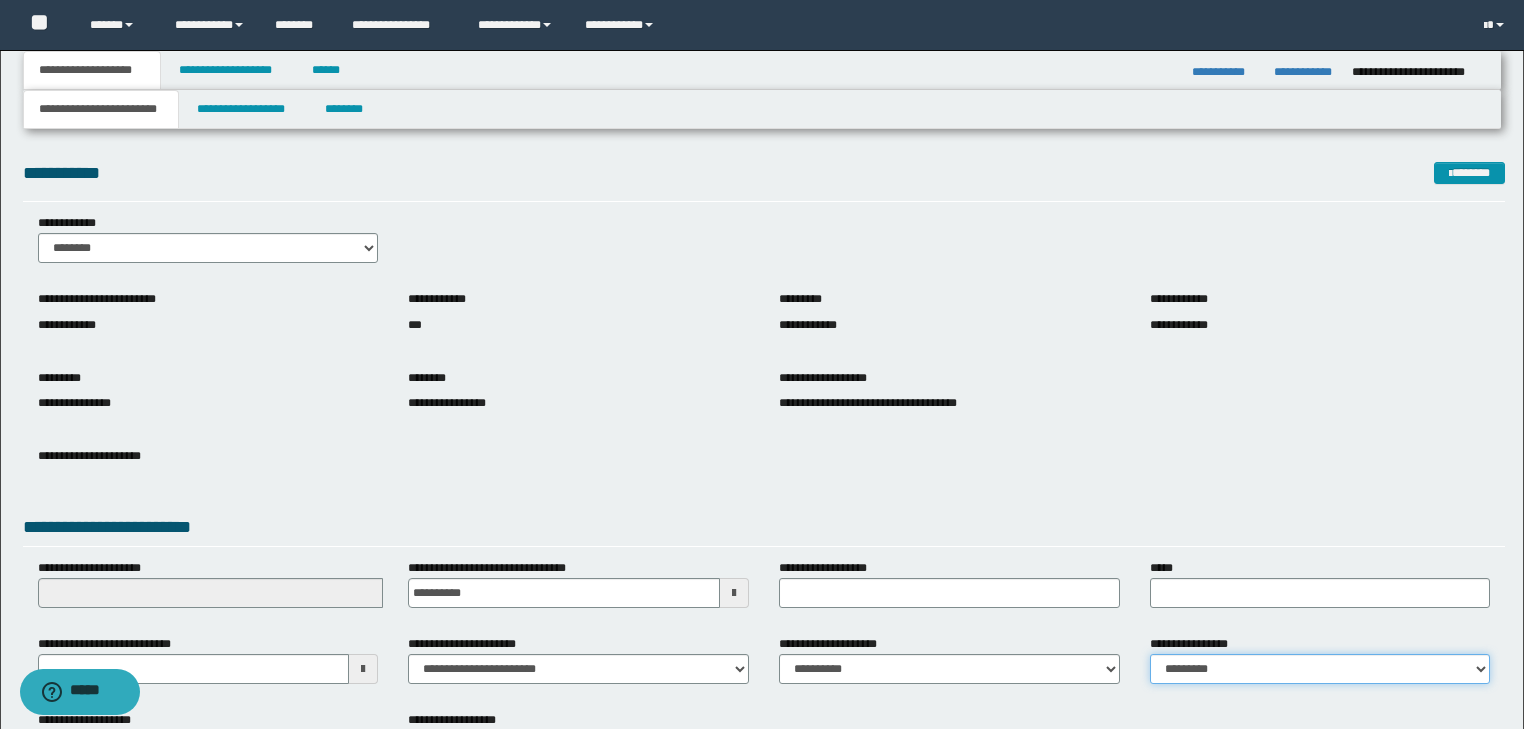 select on "*" 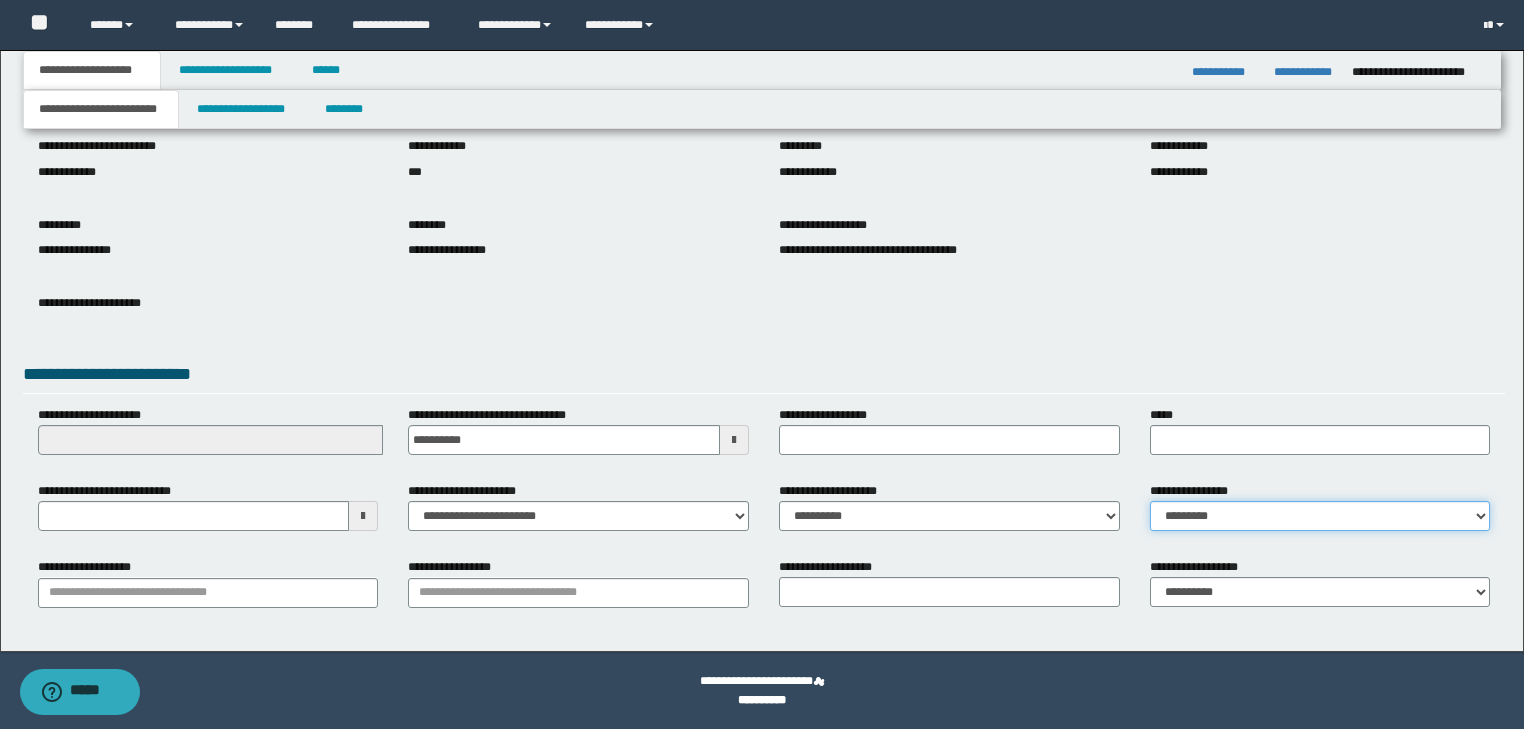 scroll, scrollTop: 154, scrollLeft: 0, axis: vertical 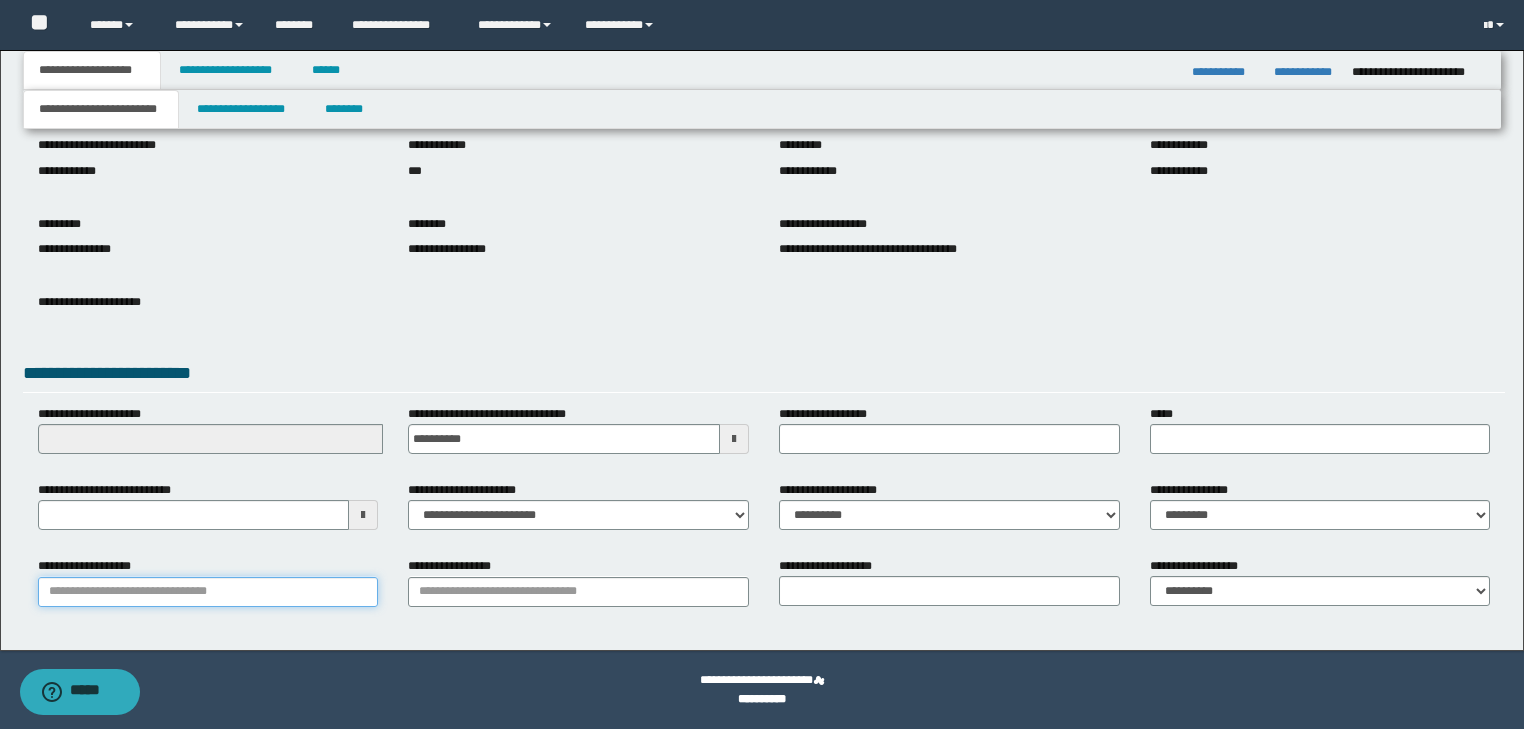 click on "**********" at bounding box center (208, 592) 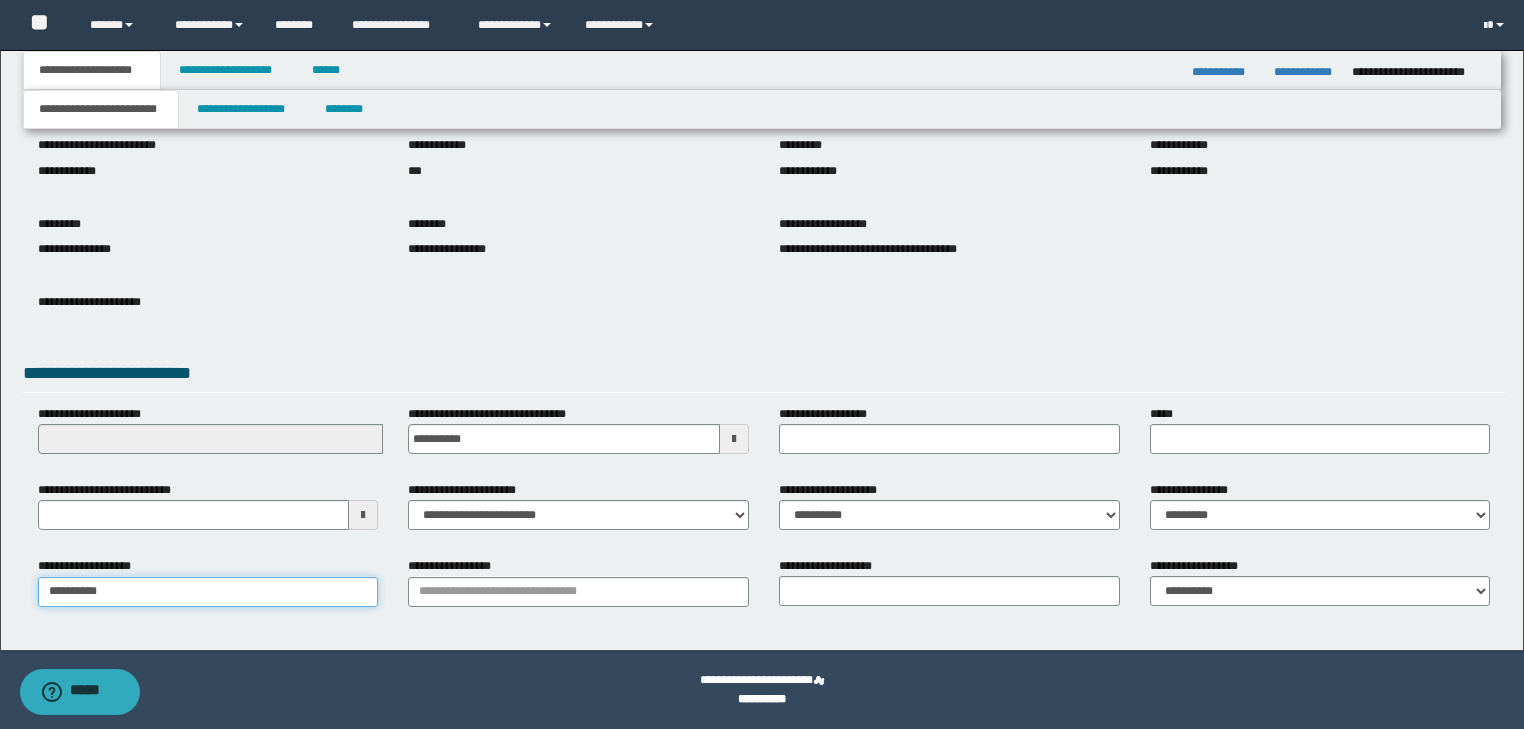 type on "**********" 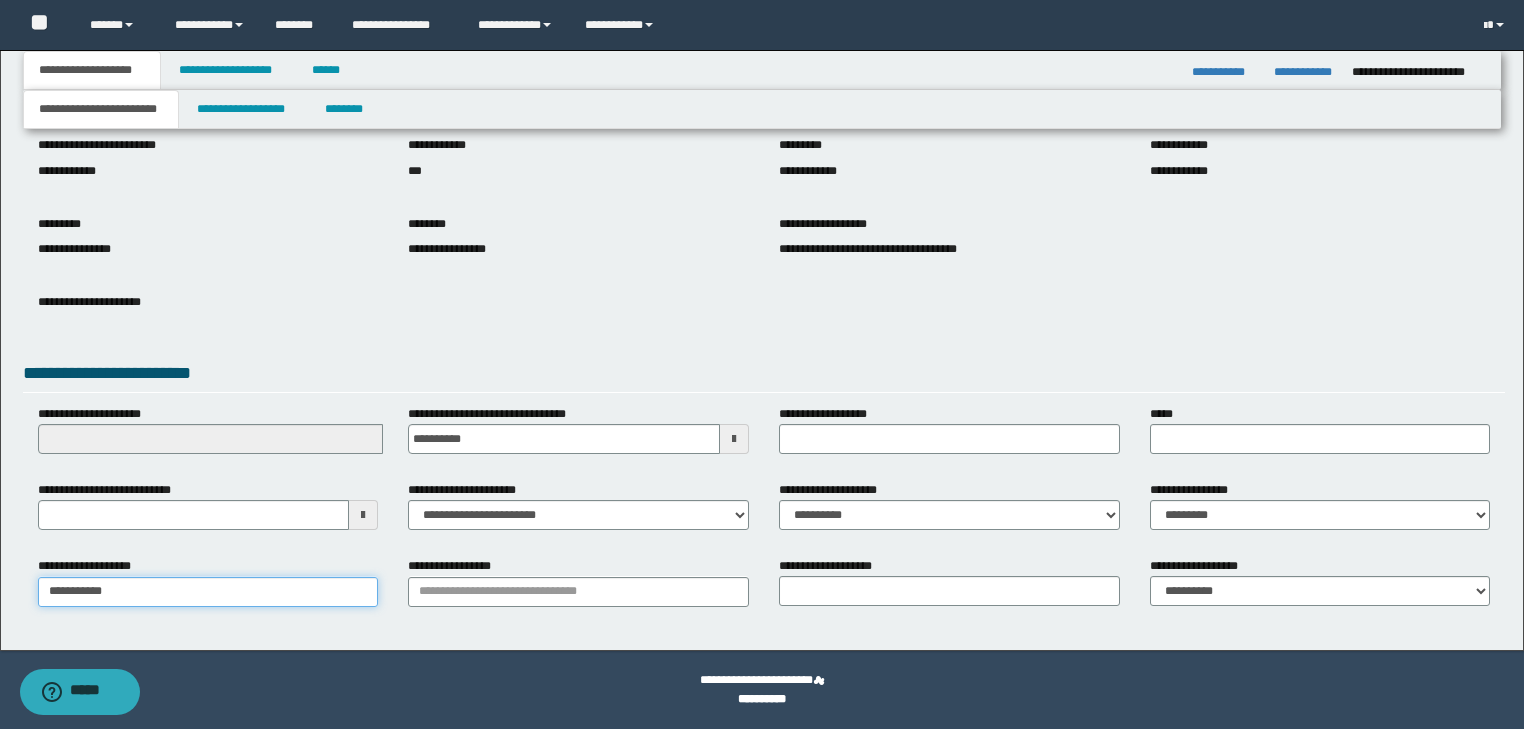 type on "**********" 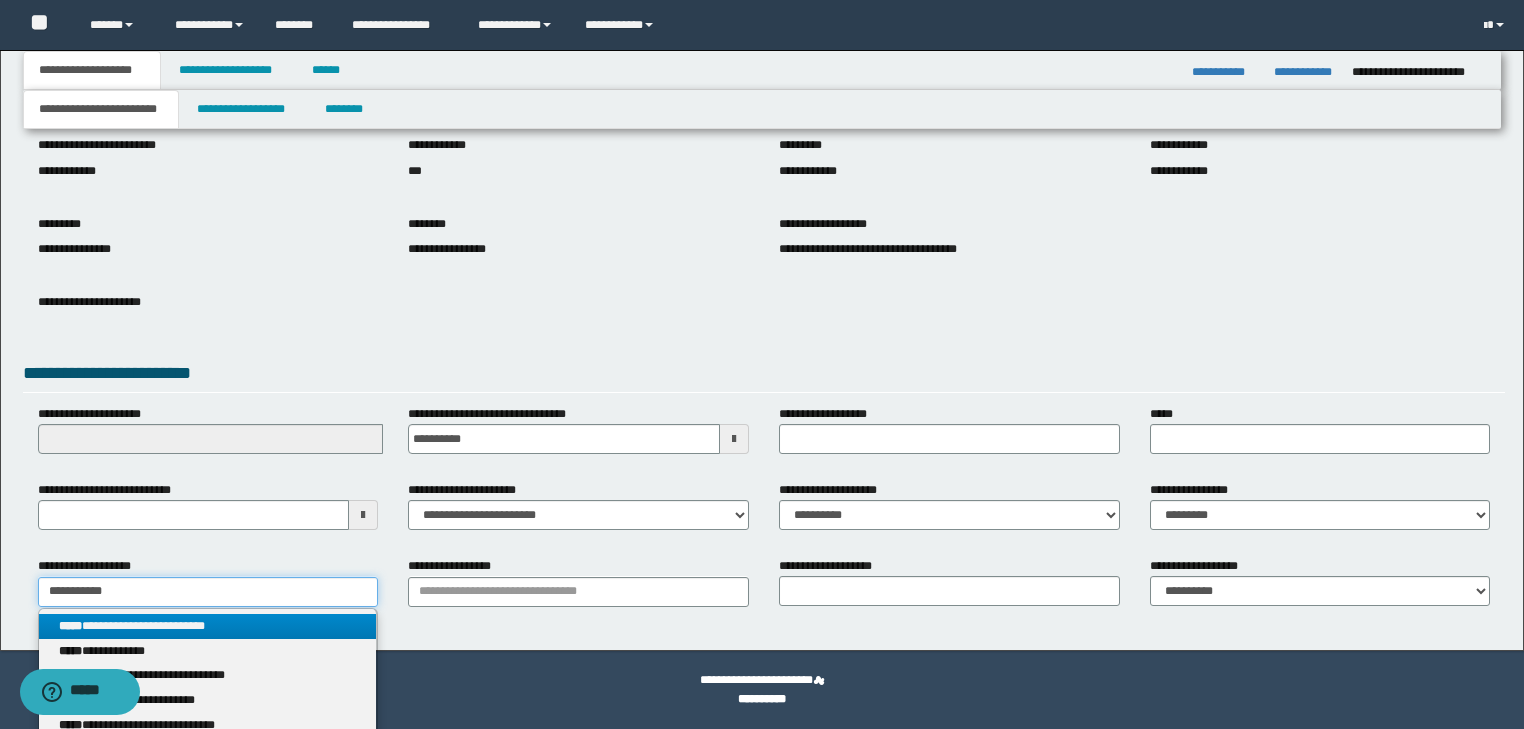 type on "**********" 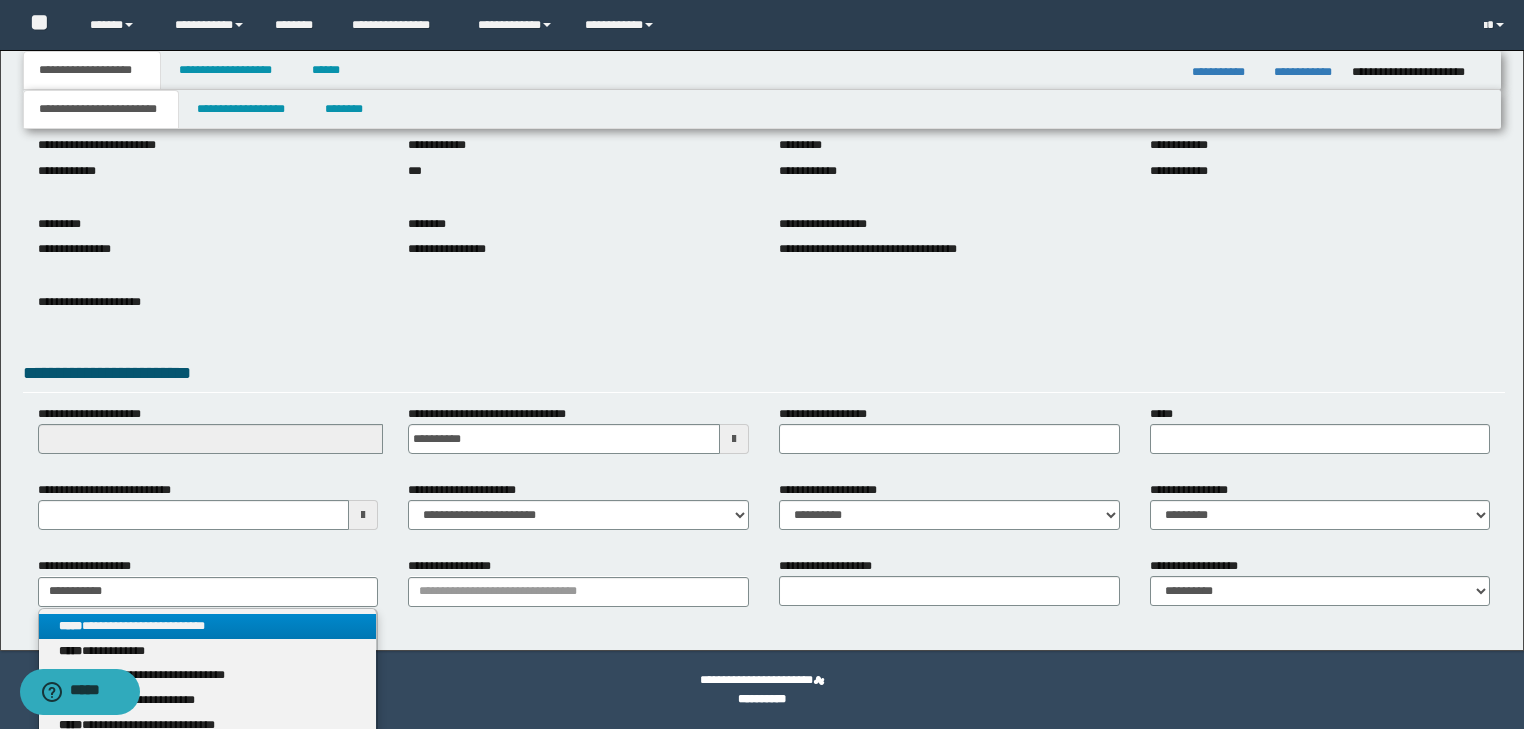 click on "**********" at bounding box center [208, 626] 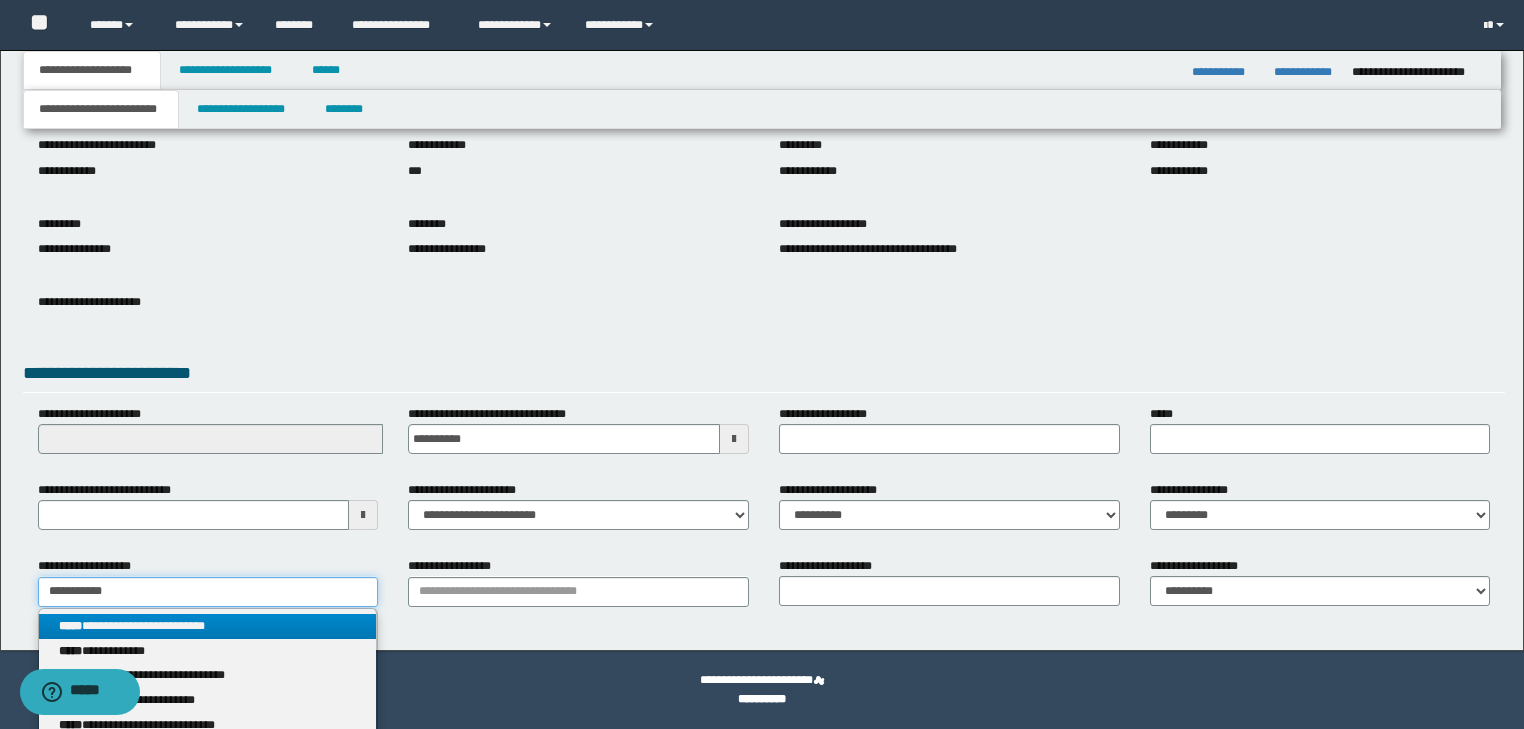 type 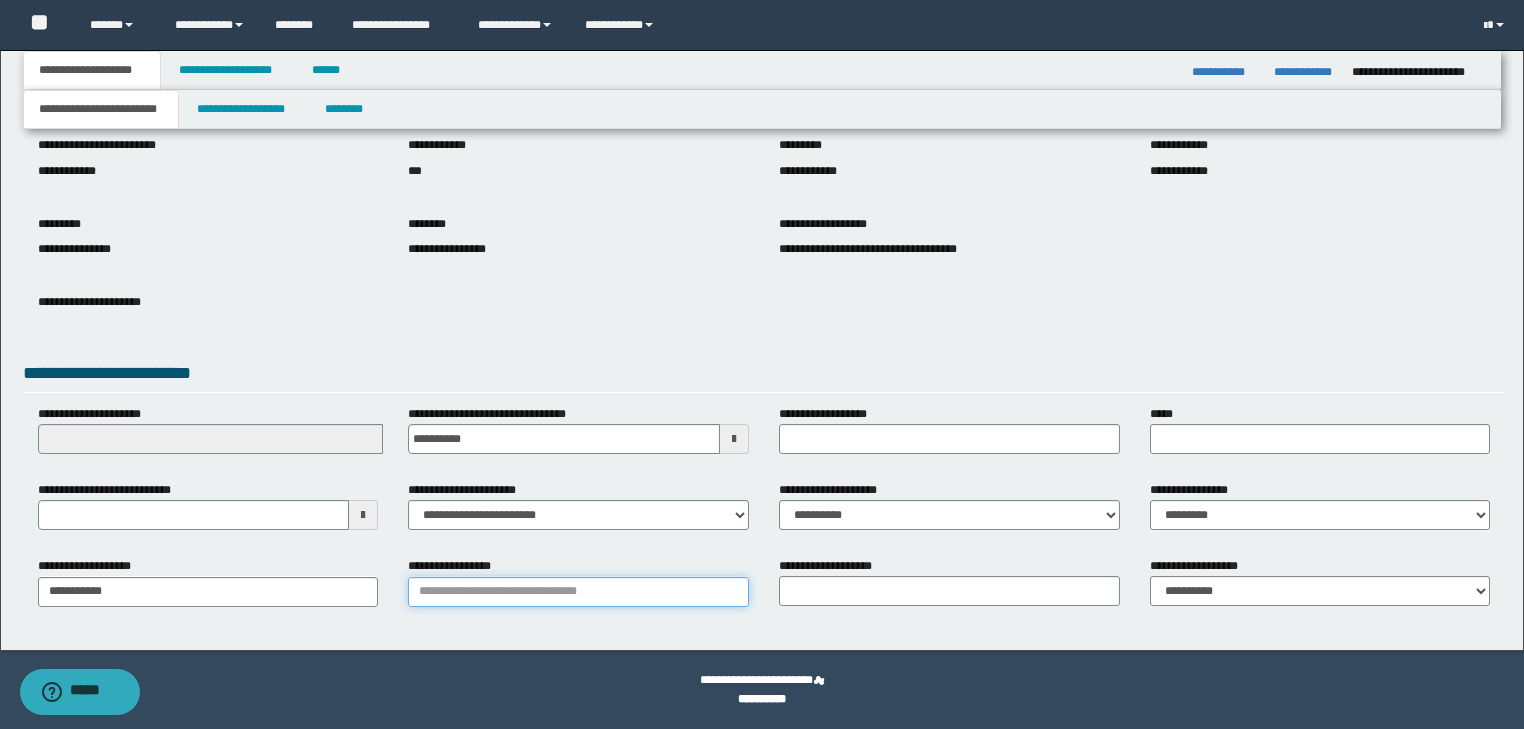 click on "**********" at bounding box center [578, 592] 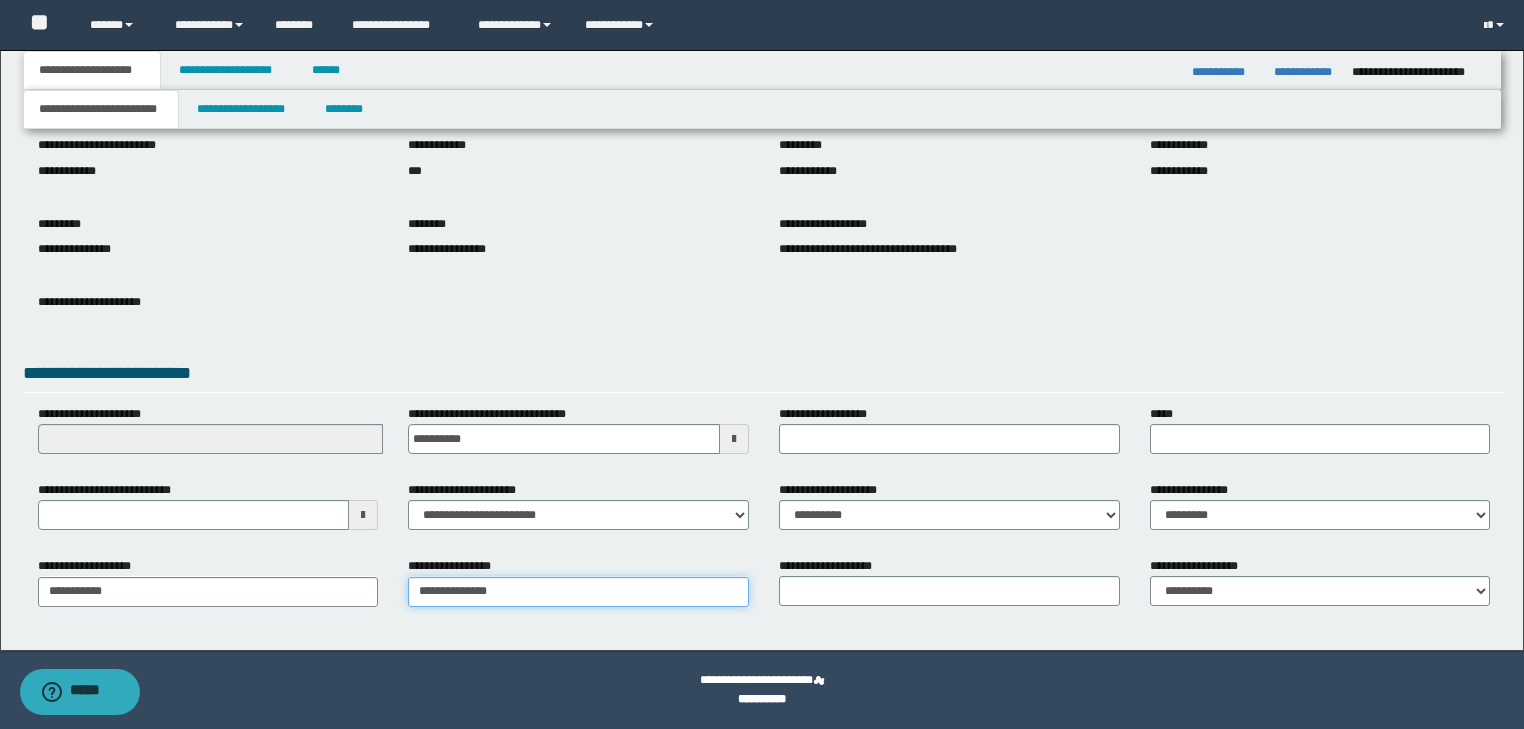 type on "**********" 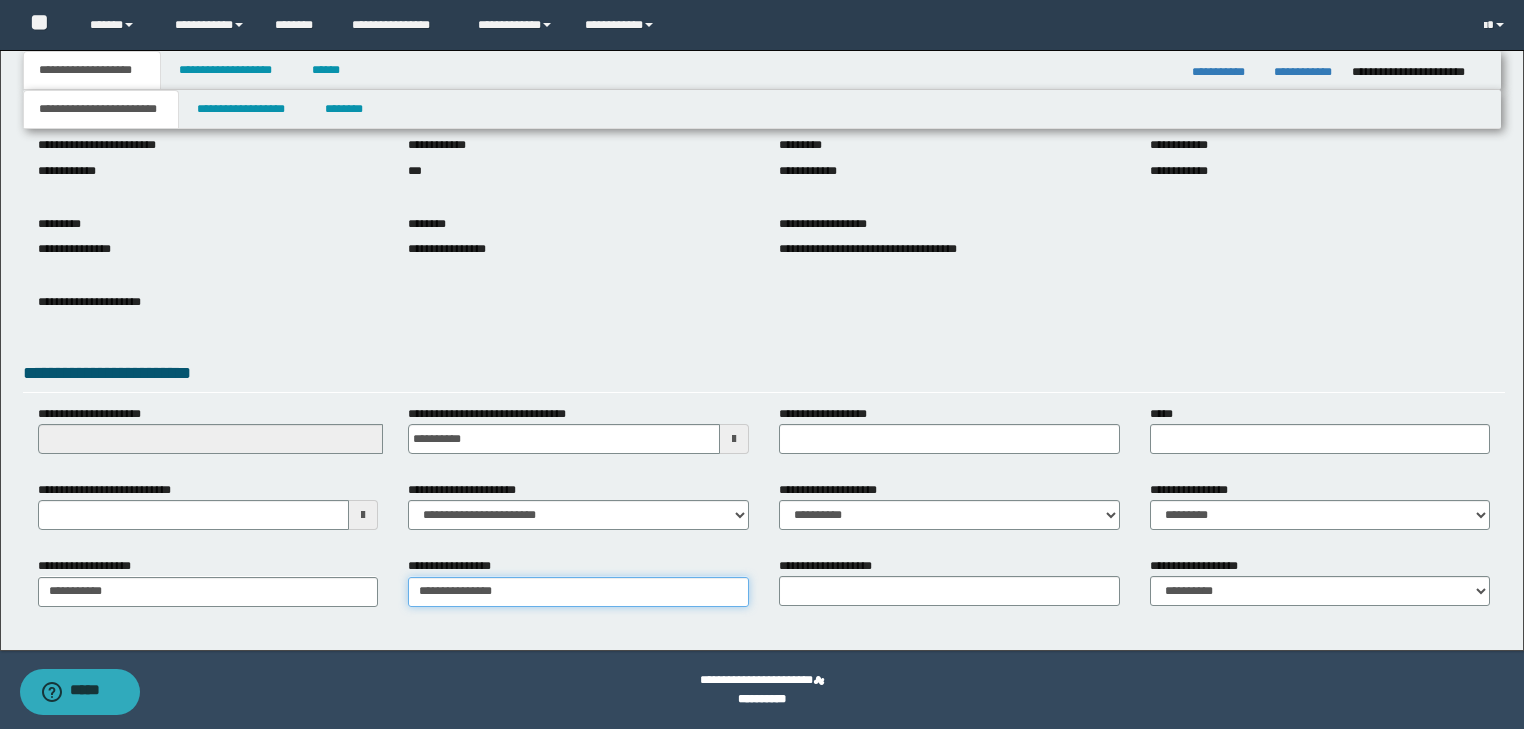 type on "**********" 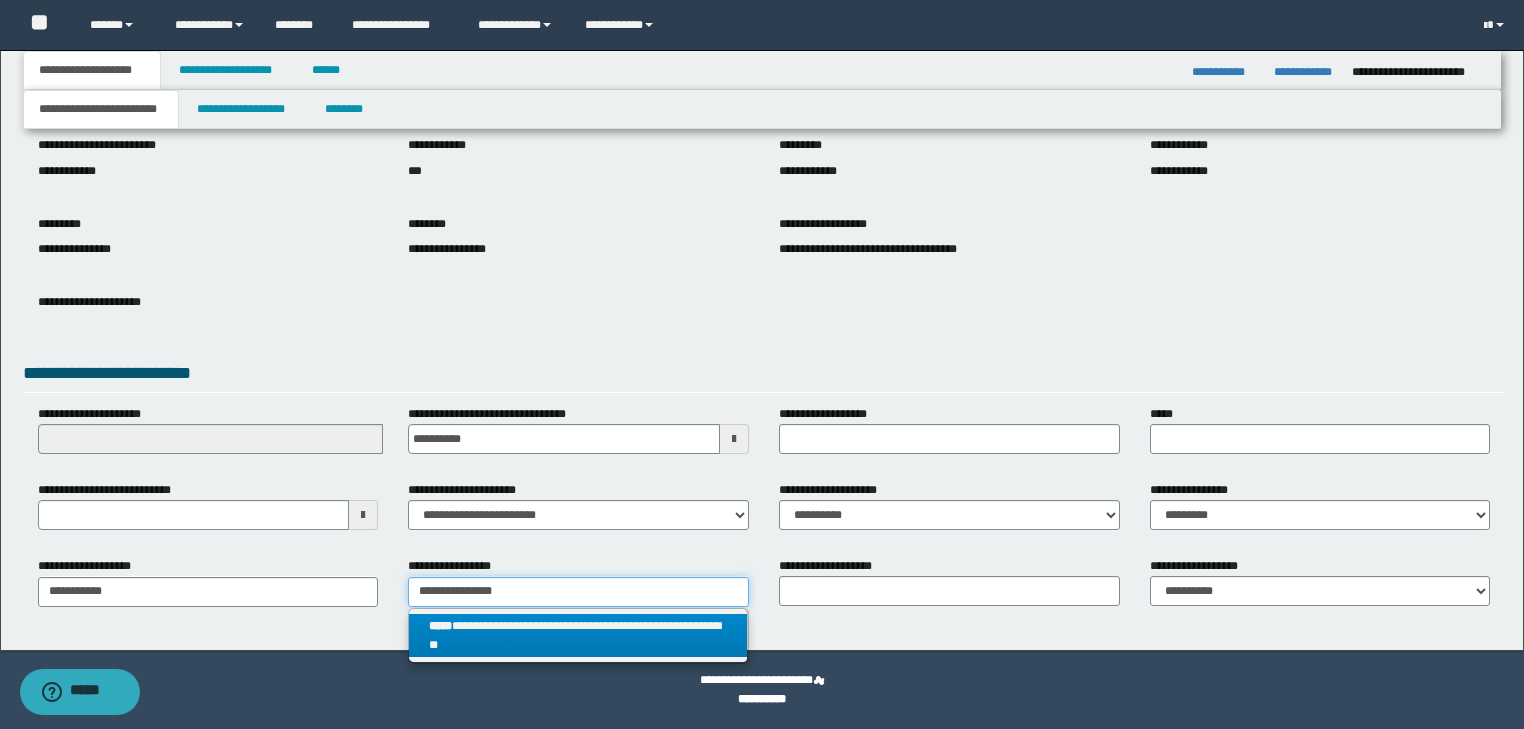 type on "**********" 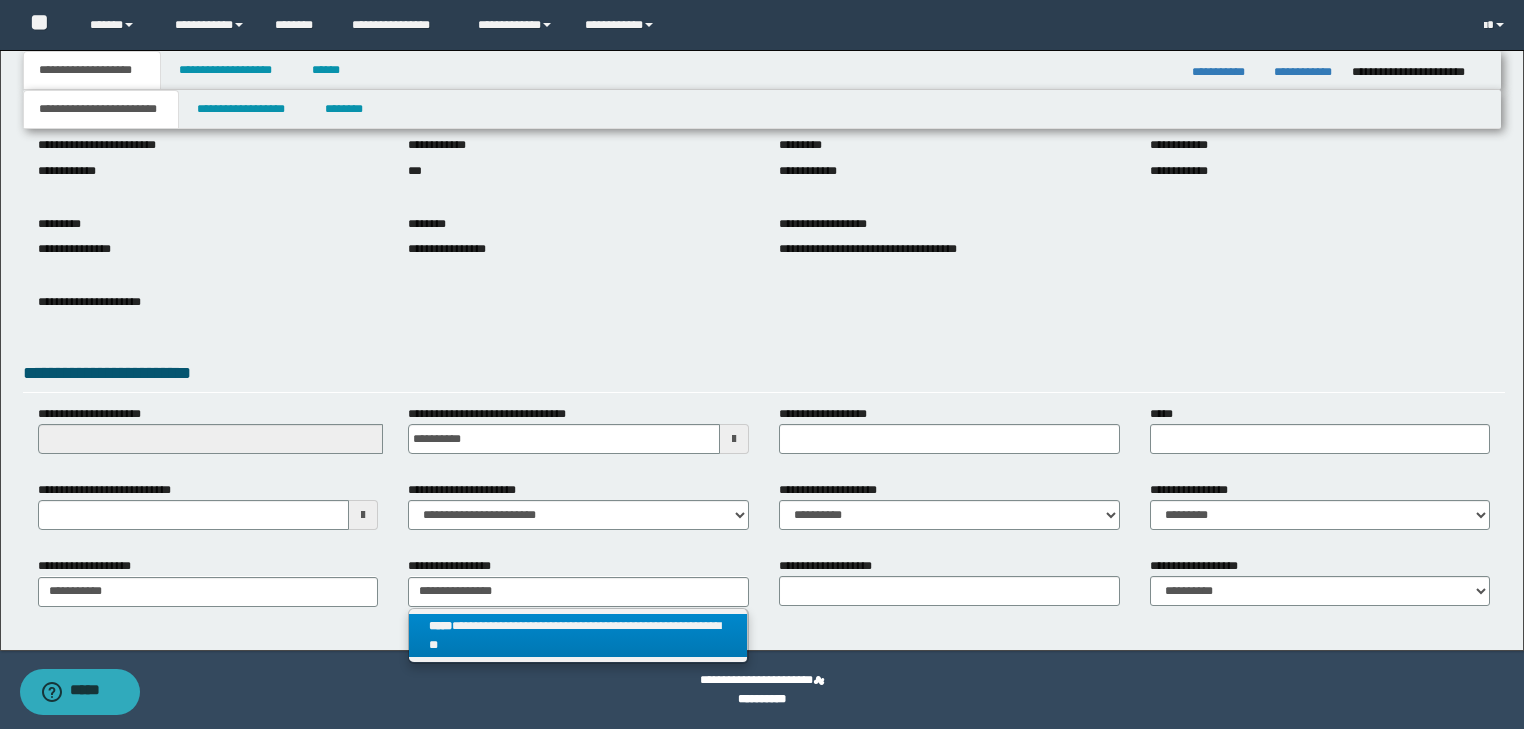 click on "**********" at bounding box center (578, 636) 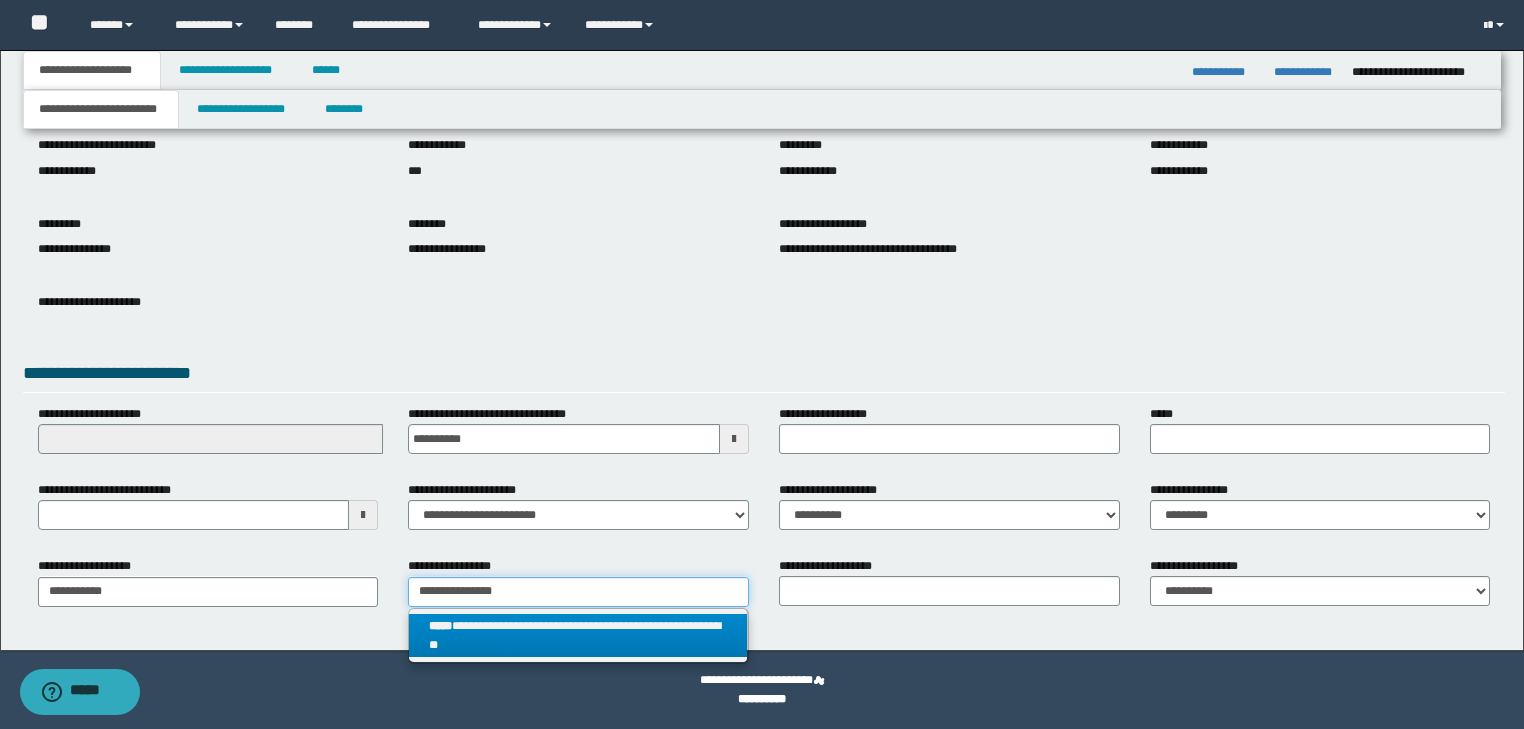 type 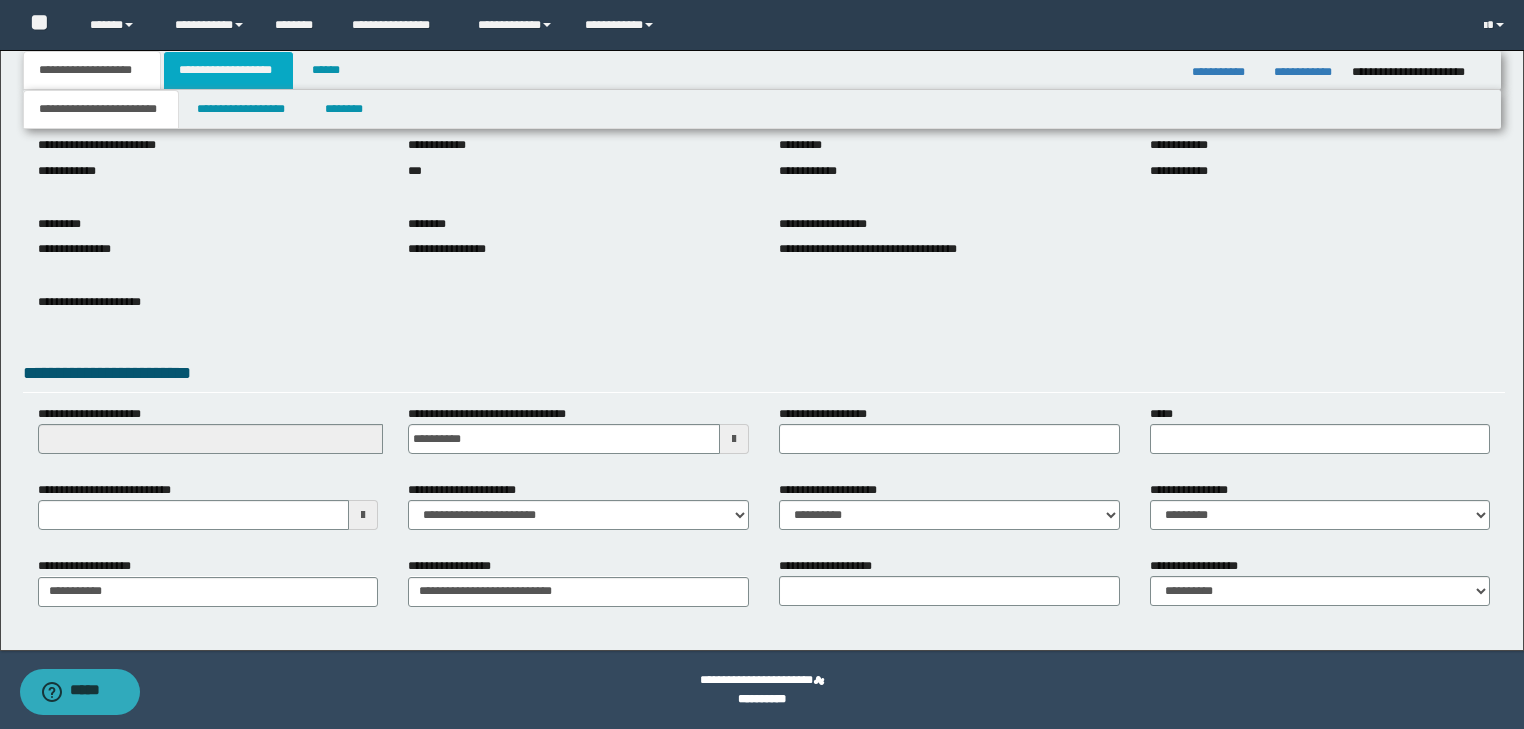 click on "**********" at bounding box center [228, 70] 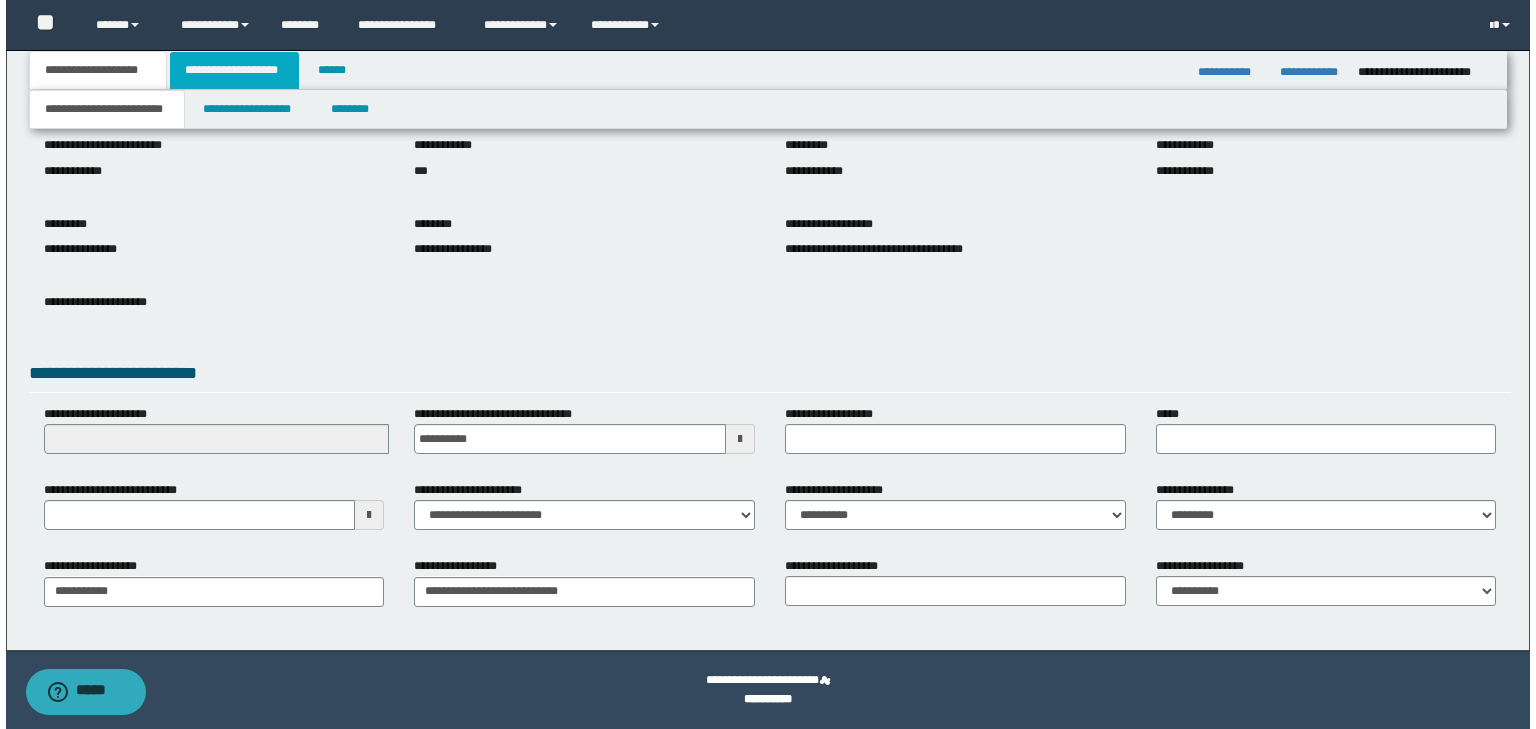 scroll, scrollTop: 0, scrollLeft: 0, axis: both 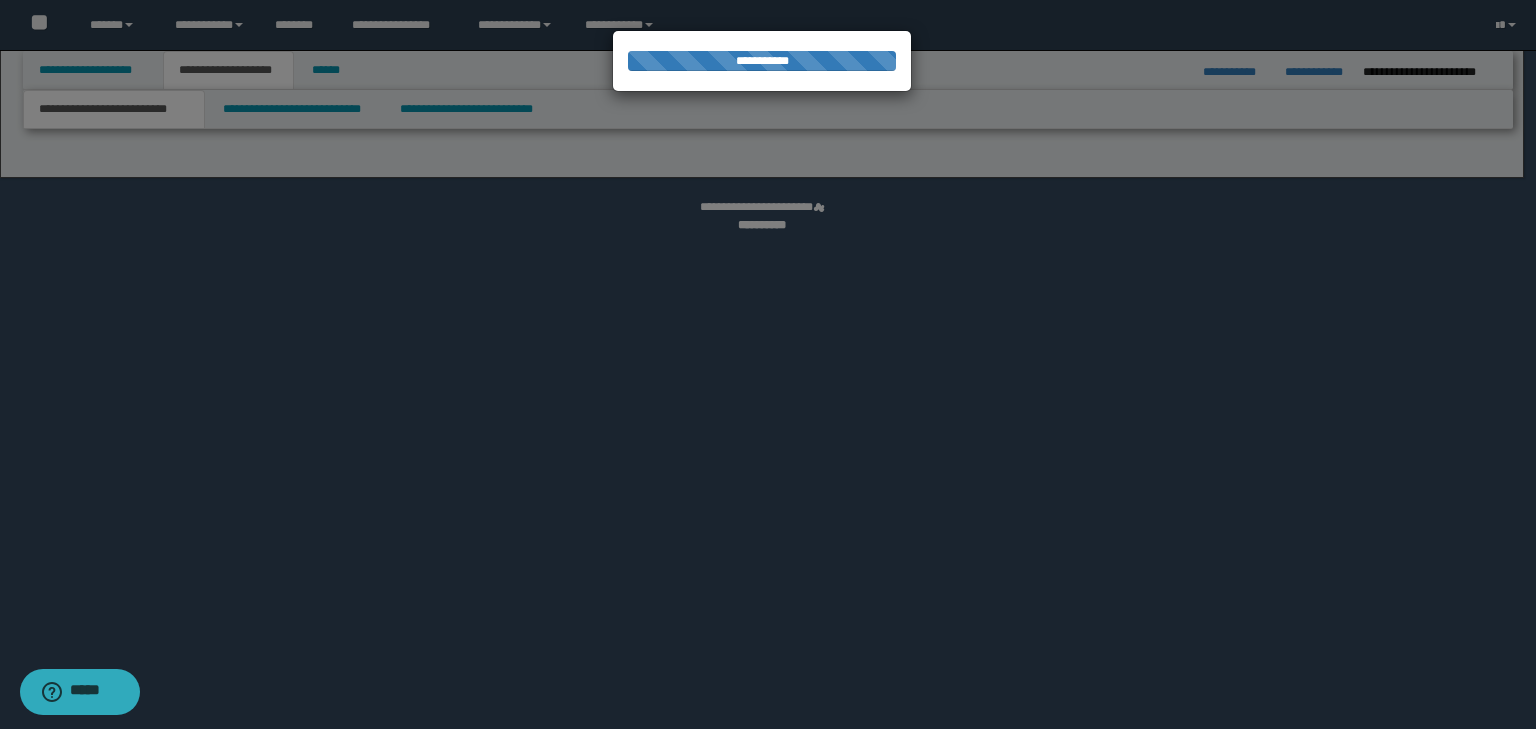 click at bounding box center [768, 364] 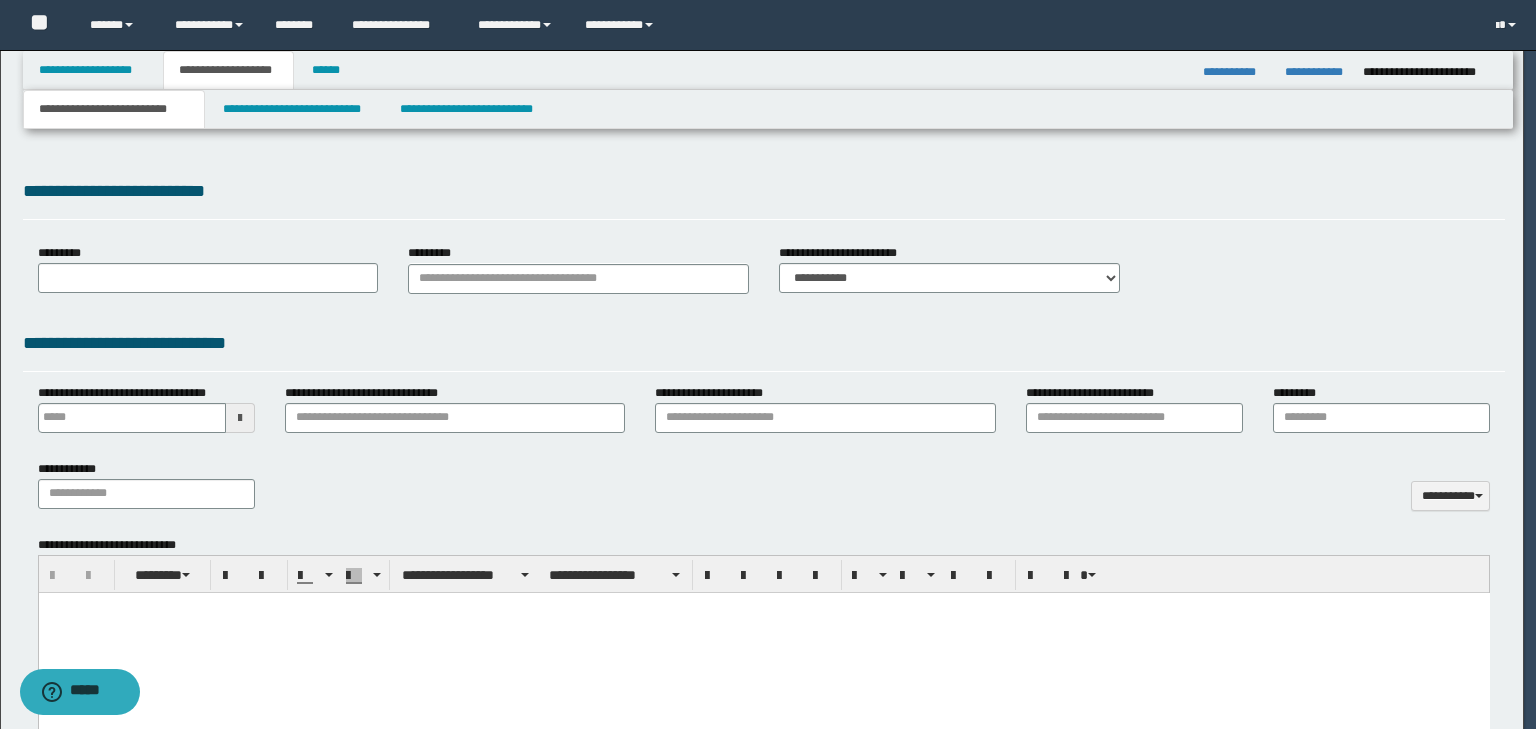scroll, scrollTop: 0, scrollLeft: 0, axis: both 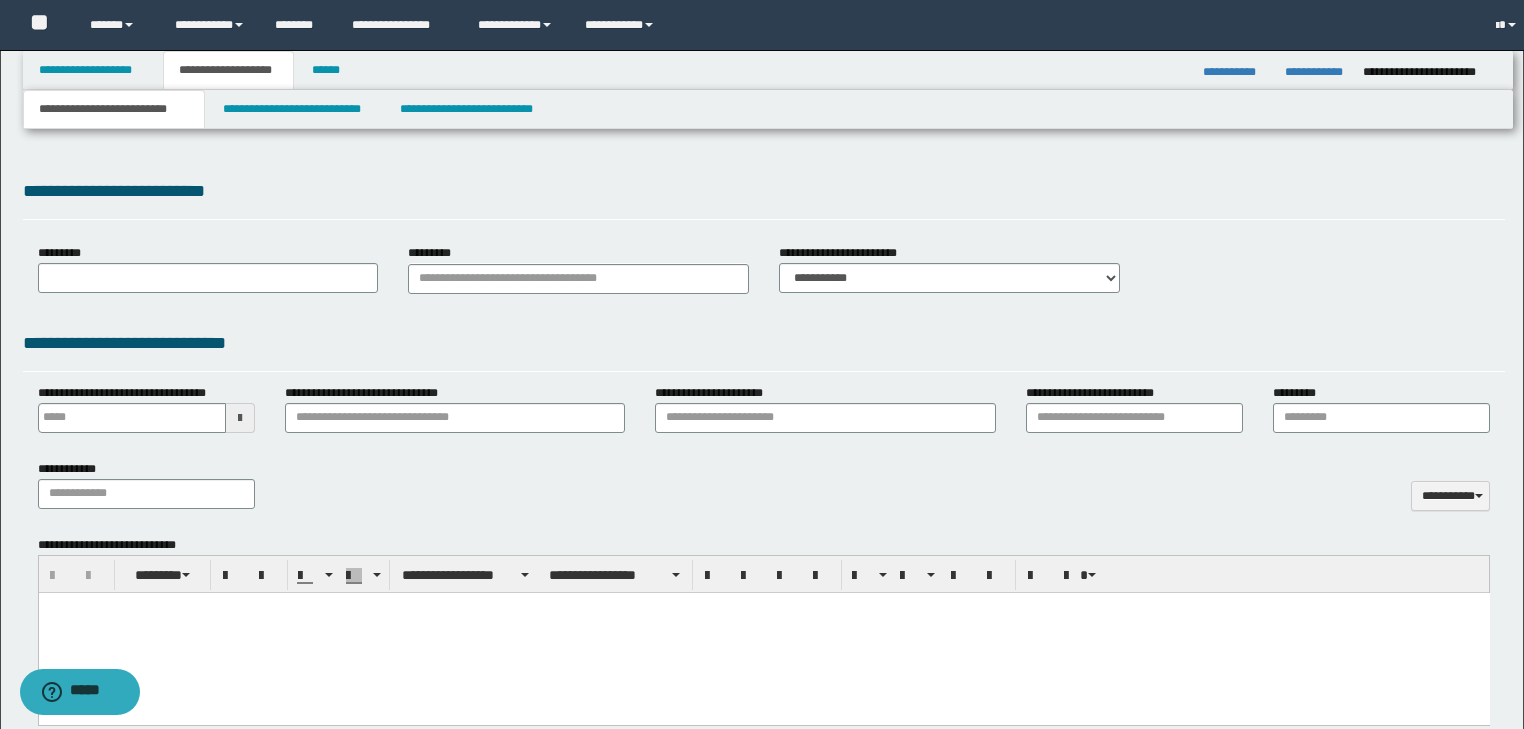 type on "******" 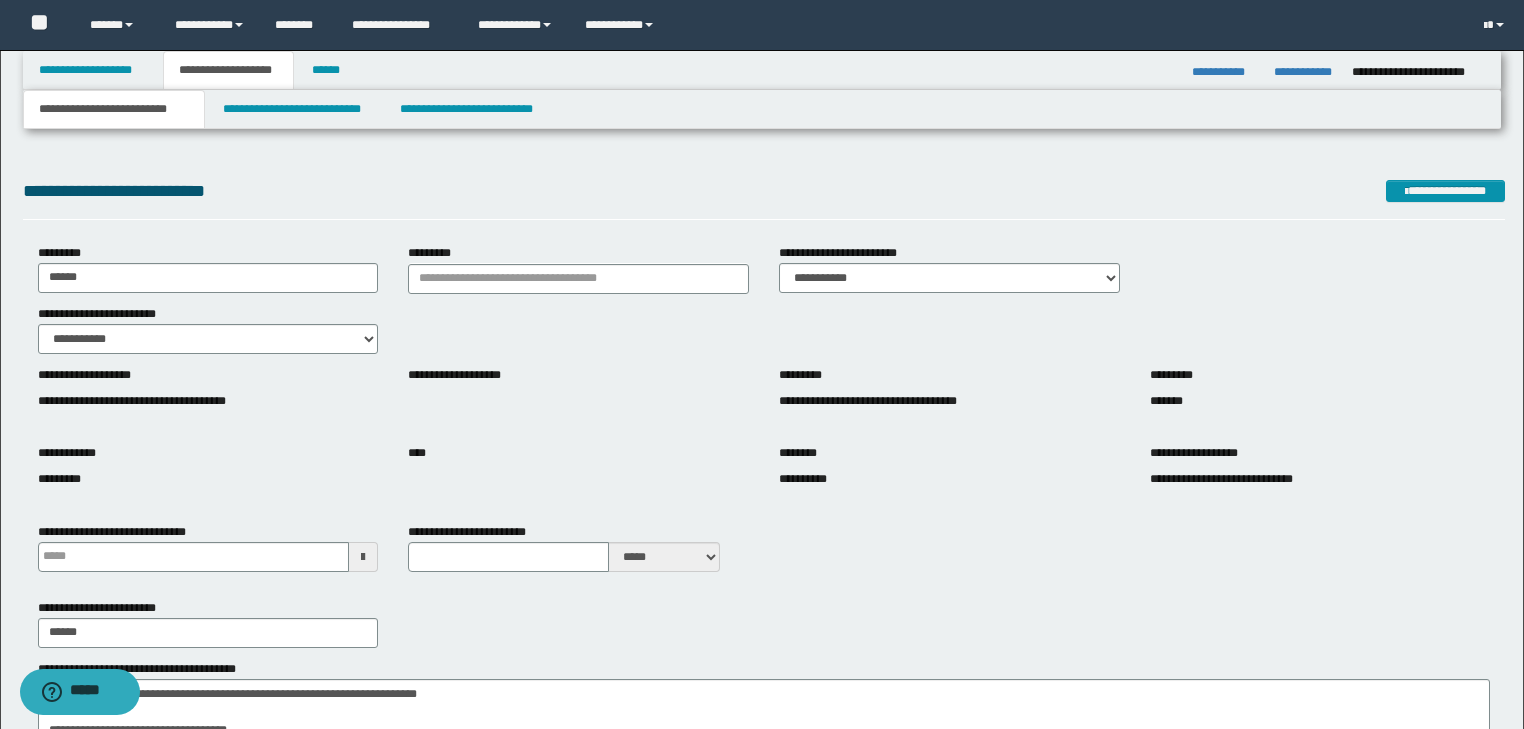 click on "**********" at bounding box center (762, 965) 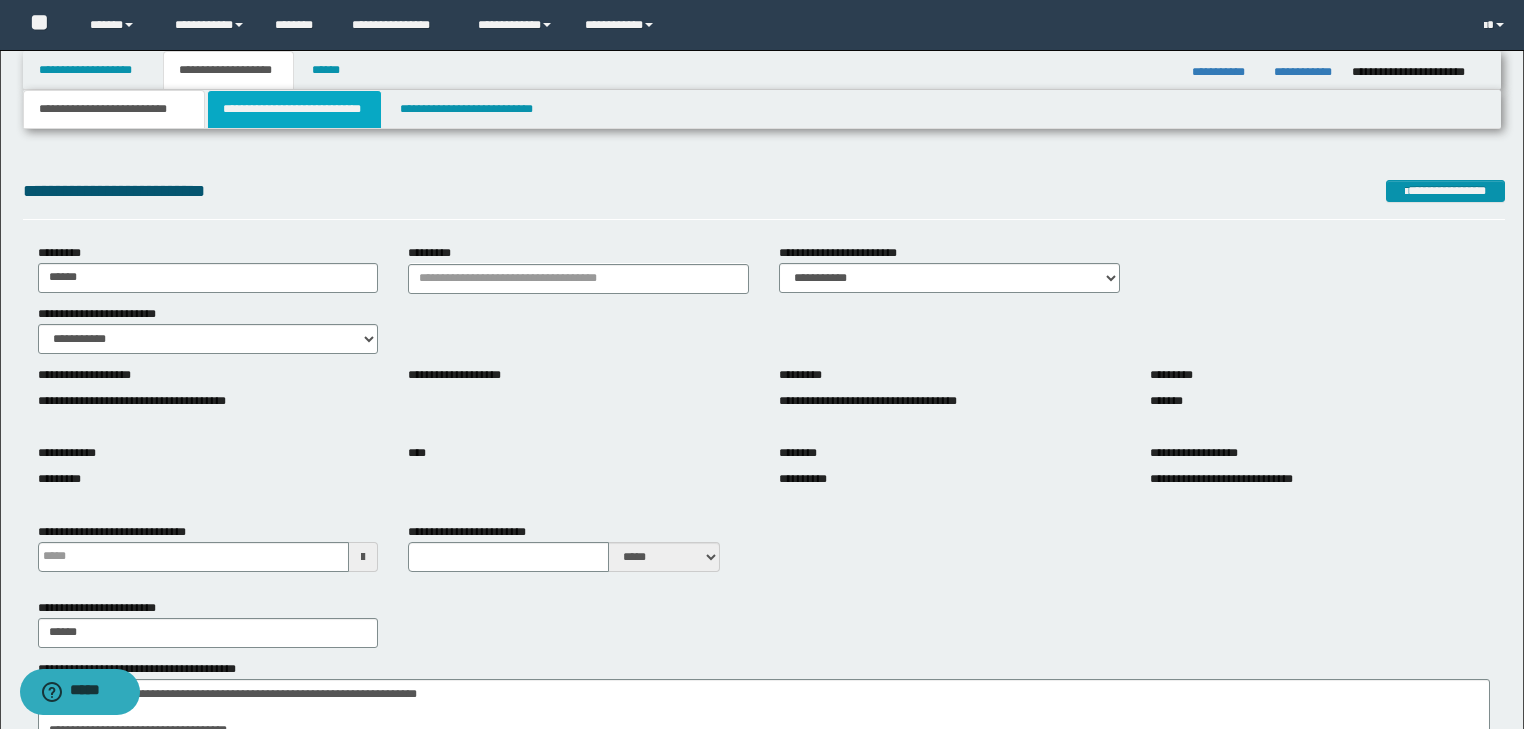 click on "**********" at bounding box center (294, 109) 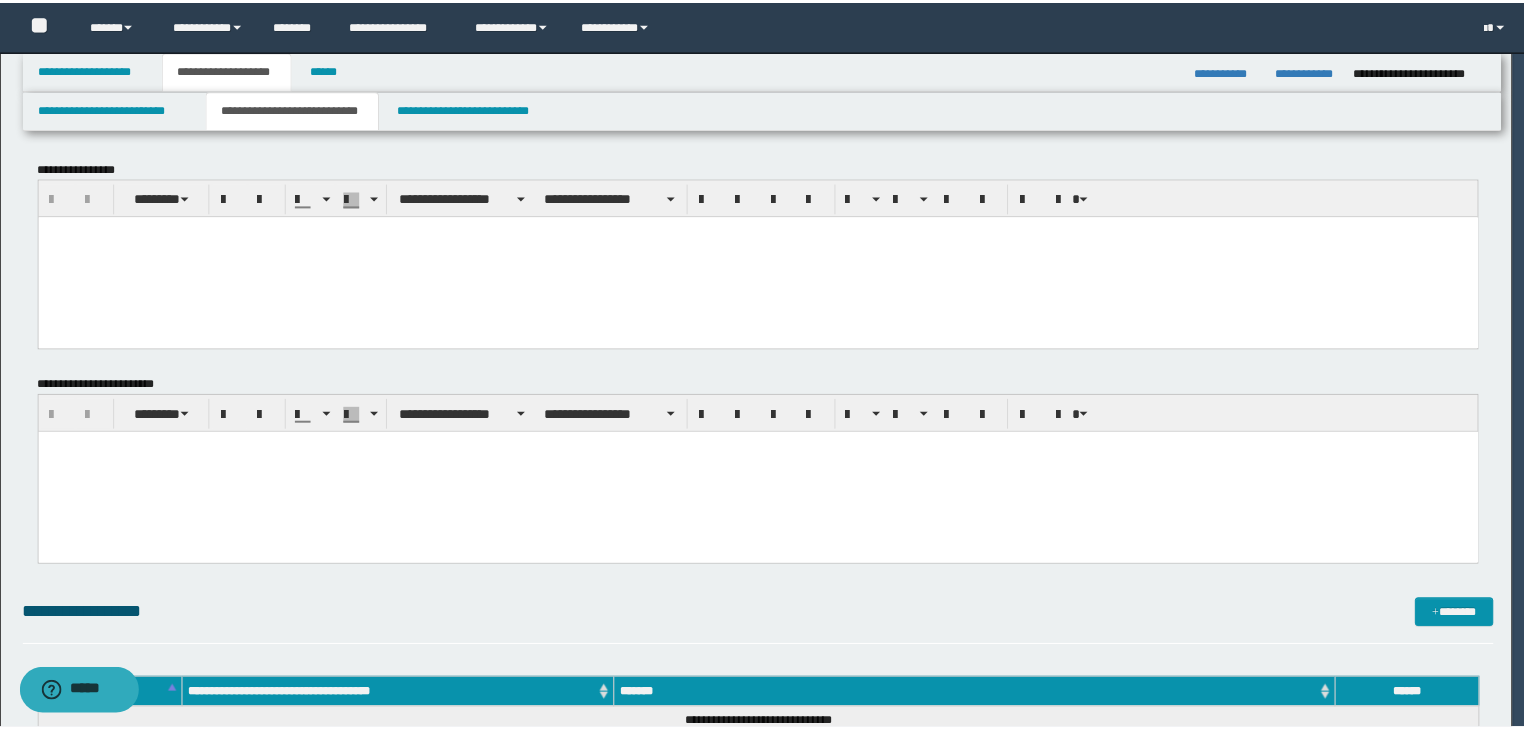 scroll, scrollTop: 0, scrollLeft: 0, axis: both 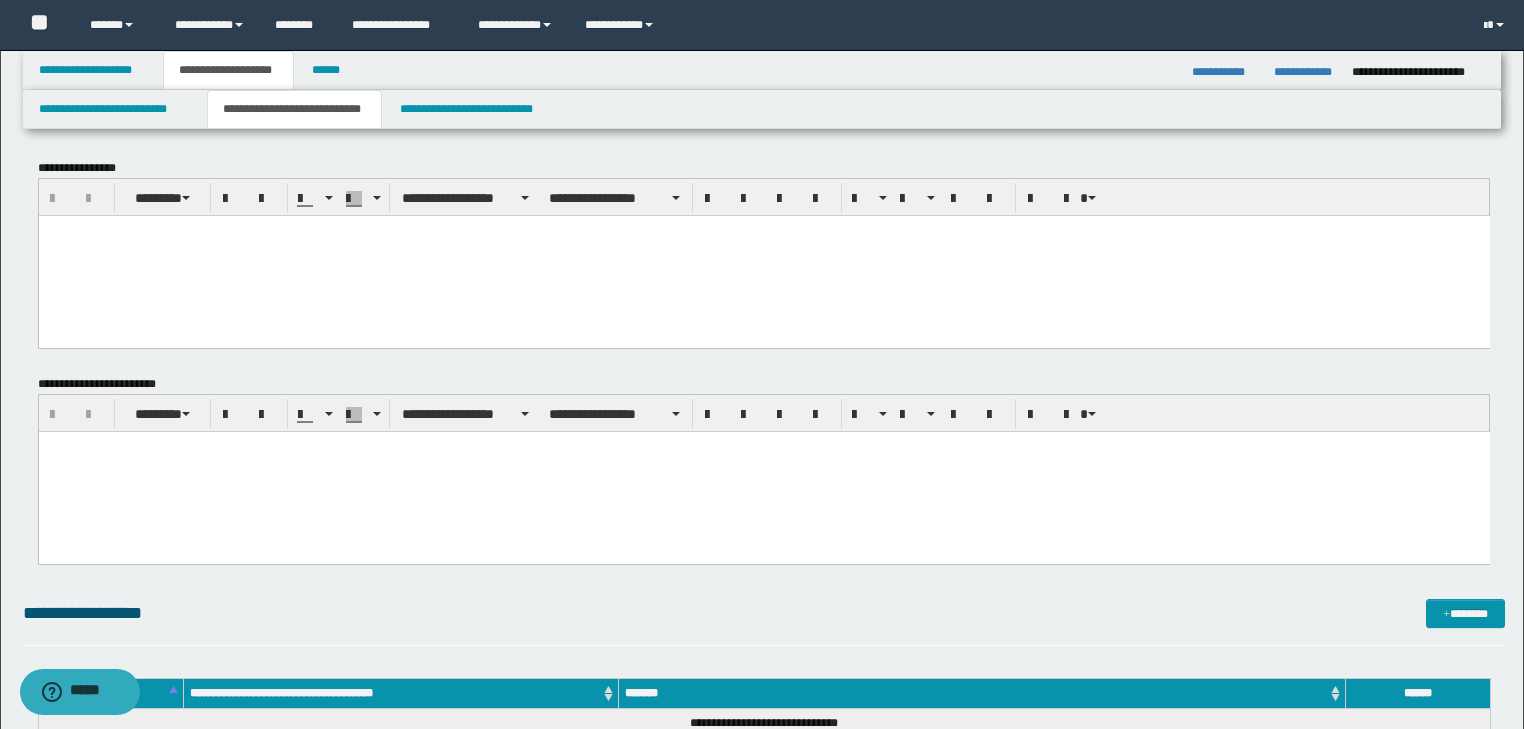 click at bounding box center (763, 255) 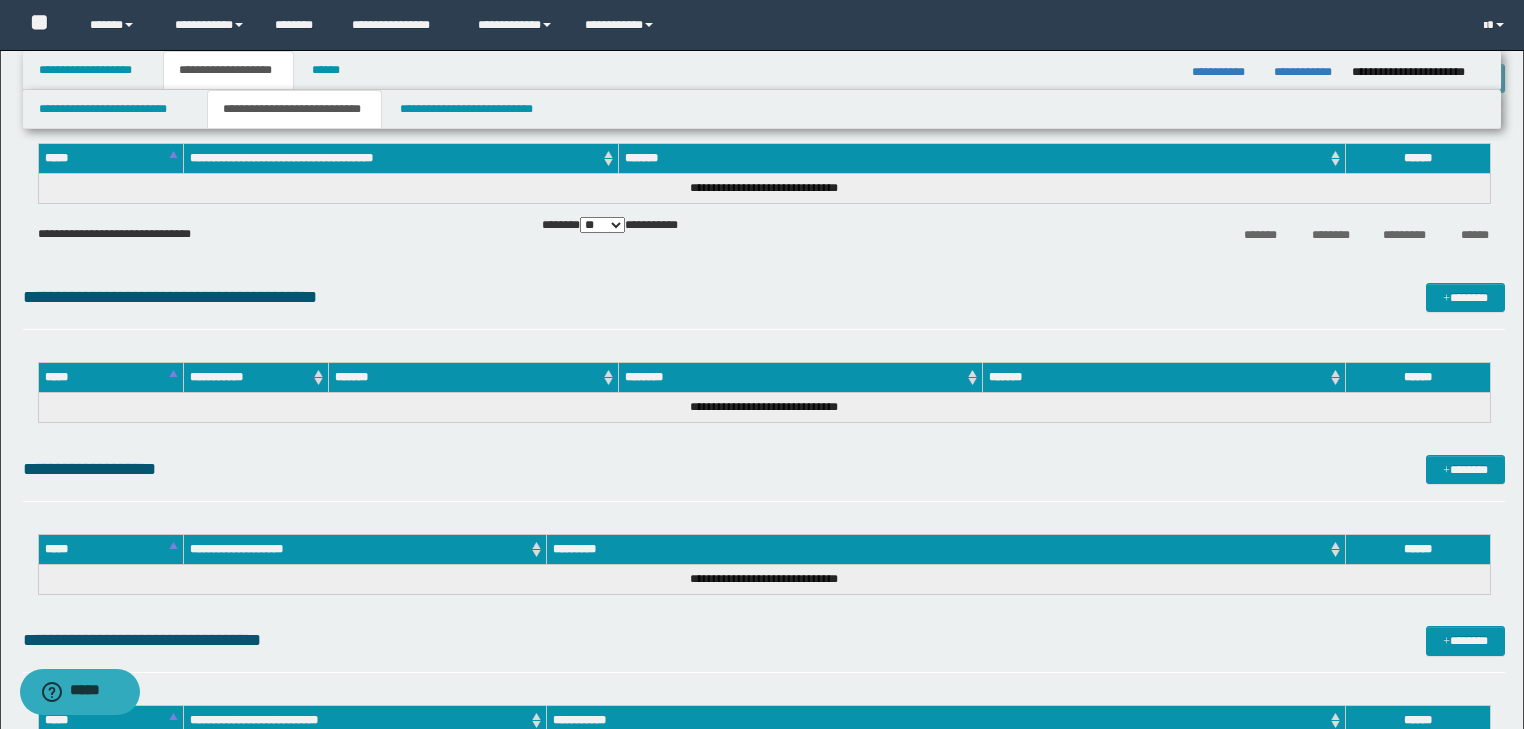 drag, startPoint x: 46, startPoint y: -2170, endPoint x: 313, endPoint y: 594, distance: 2776.866 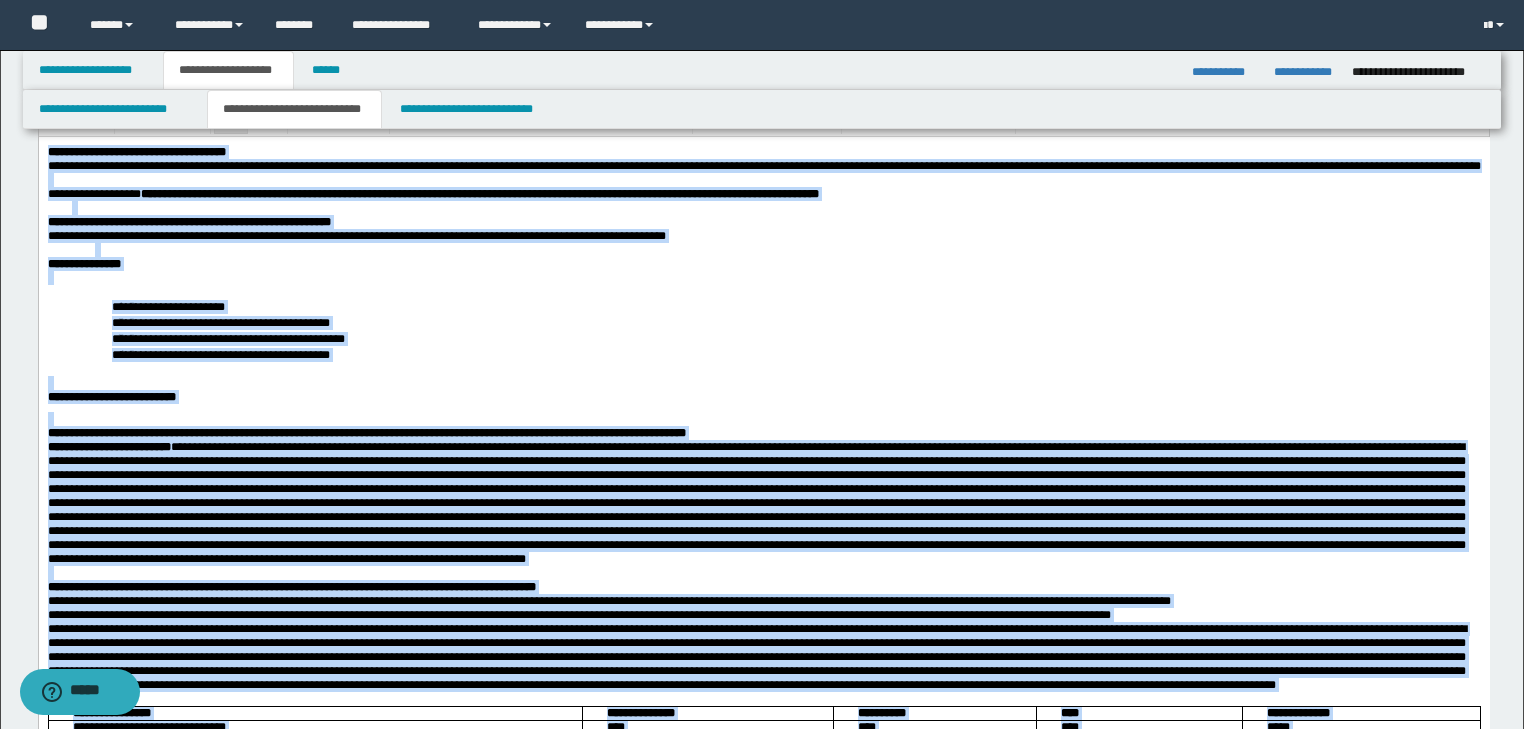 scroll, scrollTop: 0, scrollLeft: 0, axis: both 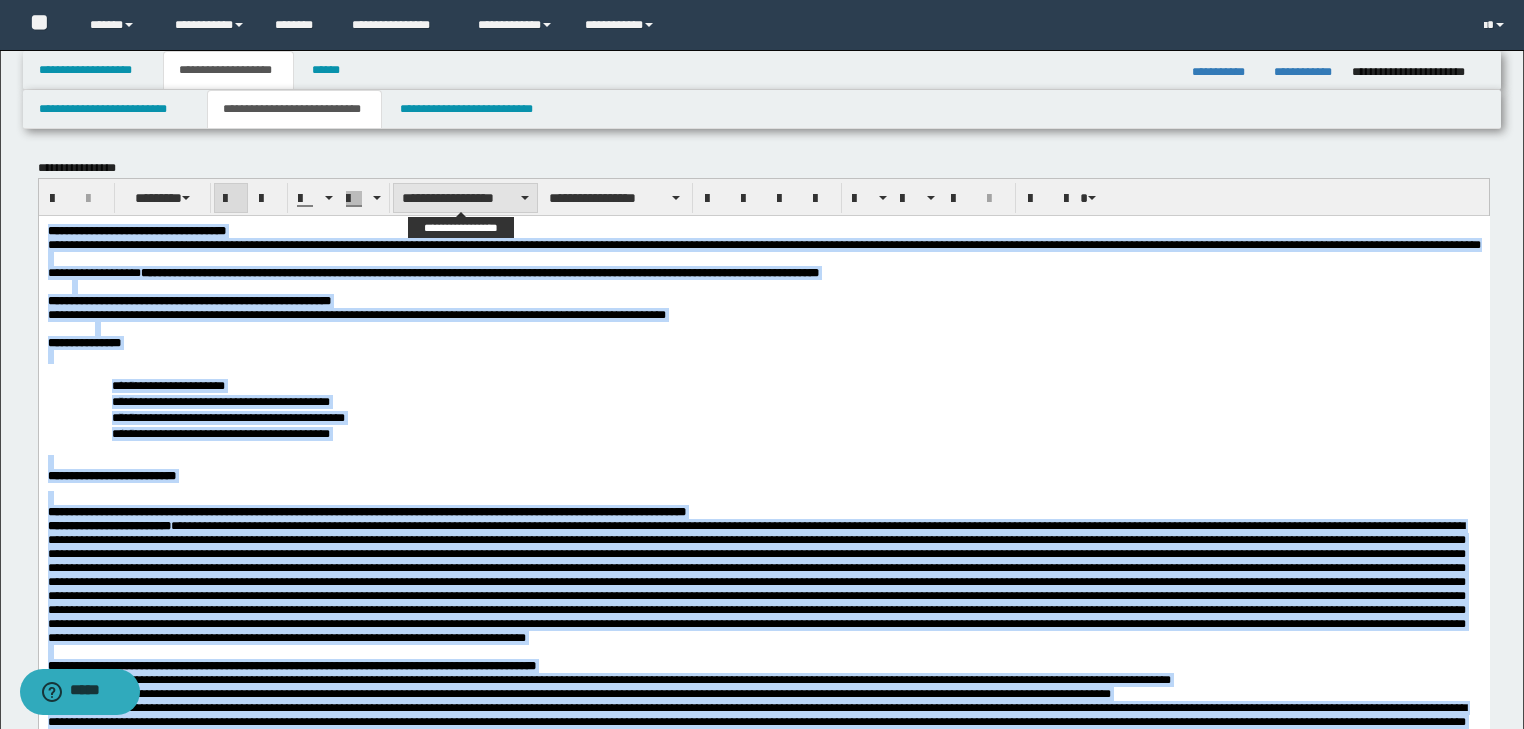 click on "**********" at bounding box center [465, 198] 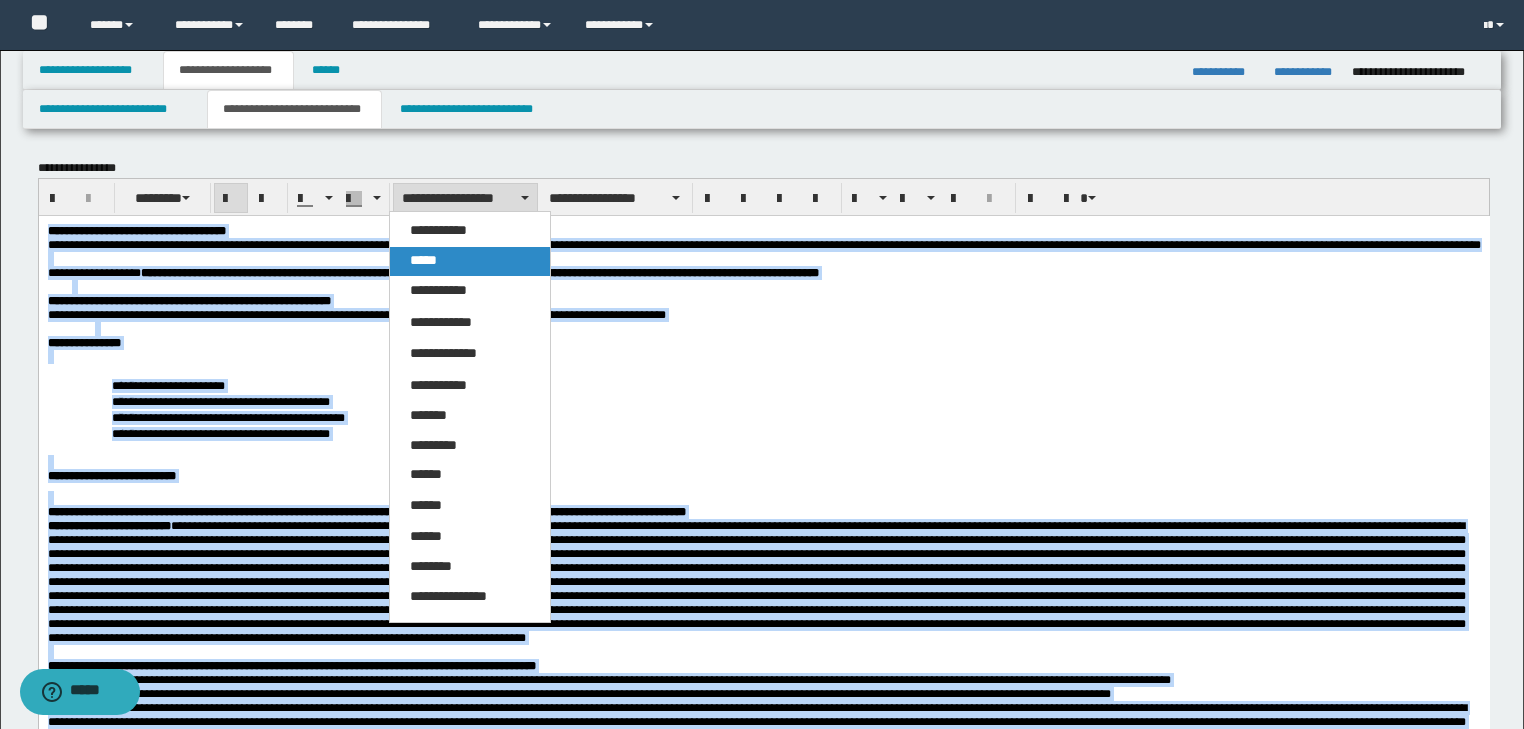 click on "*****" at bounding box center (423, 260) 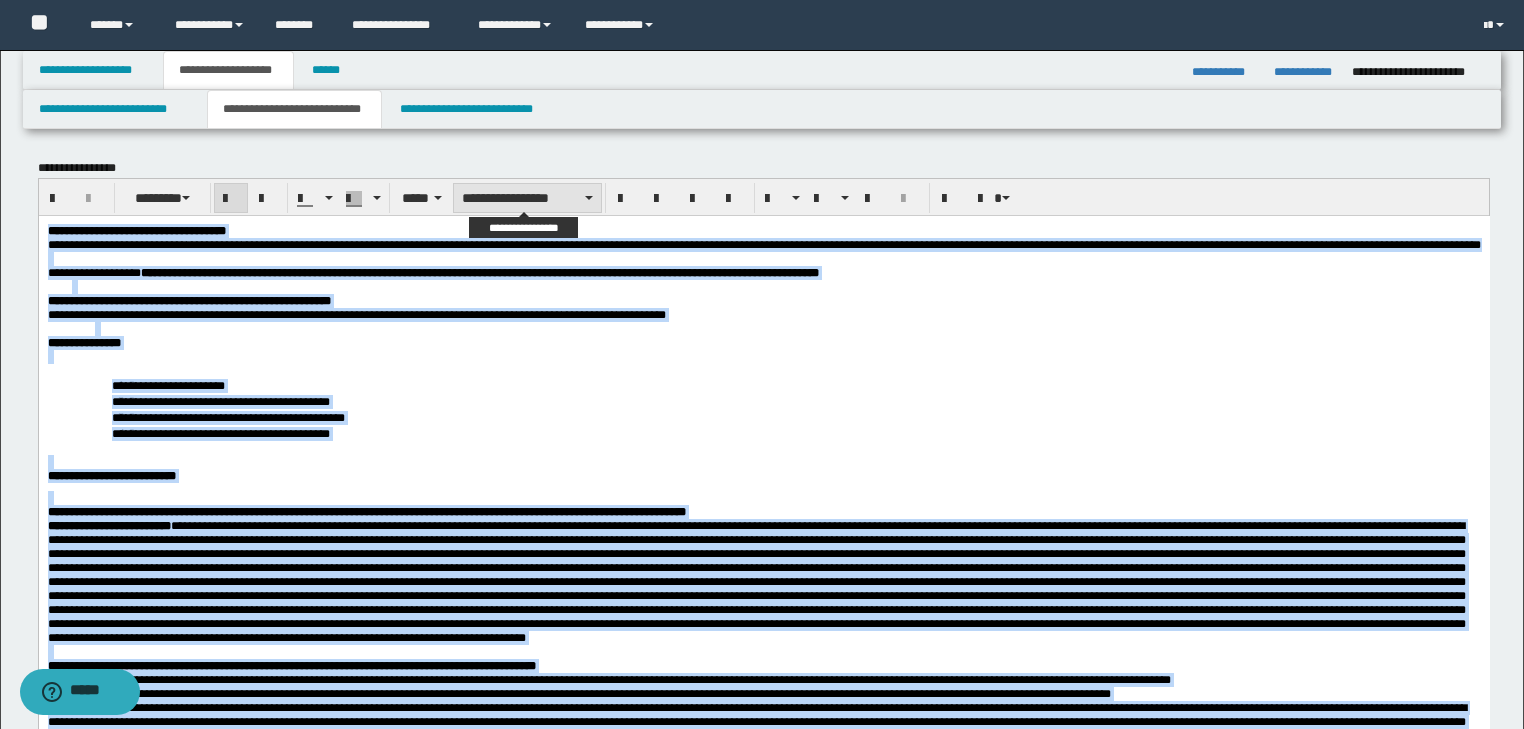 click on "**********" at bounding box center [527, 198] 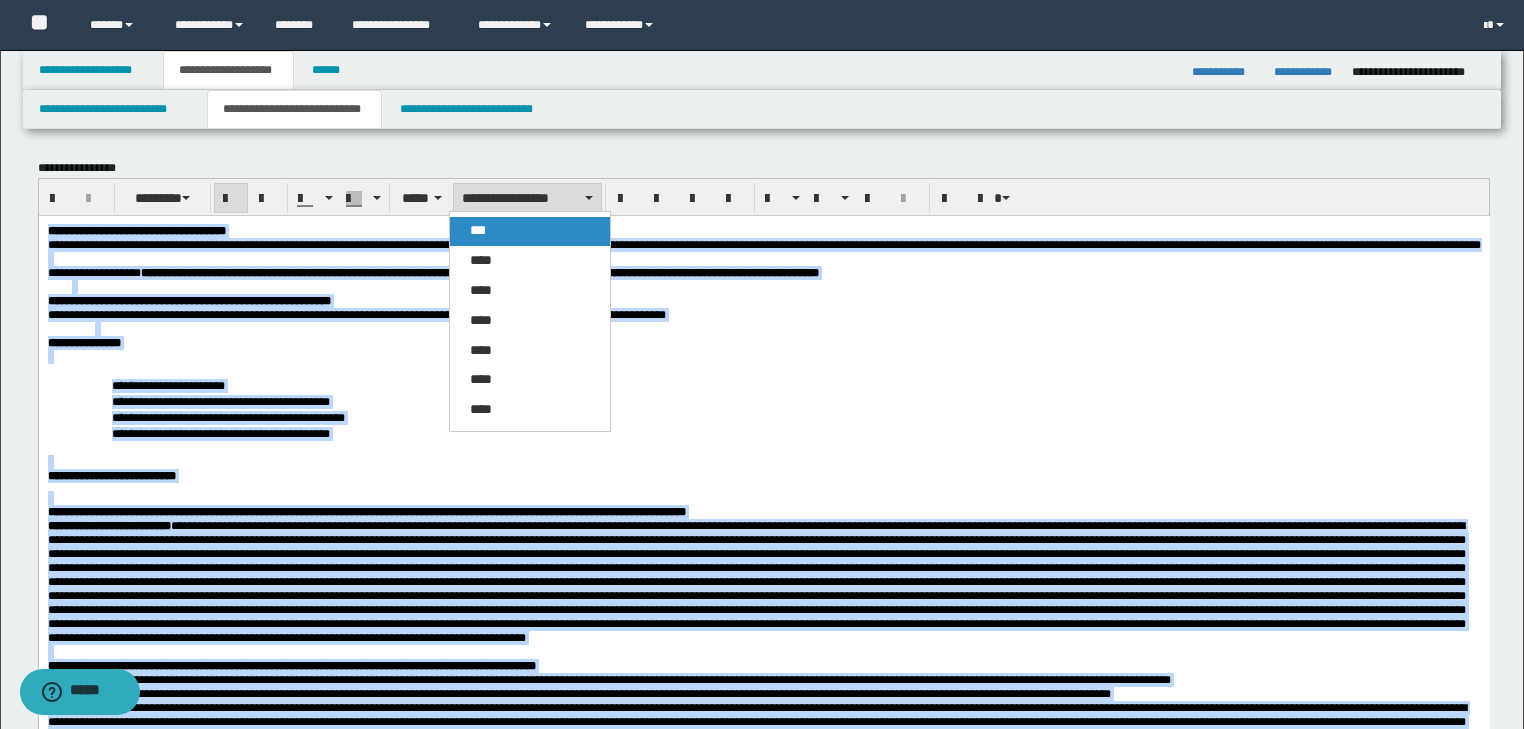 drag, startPoint x: 501, startPoint y: 236, endPoint x: 523, endPoint y: 5, distance: 232.04526 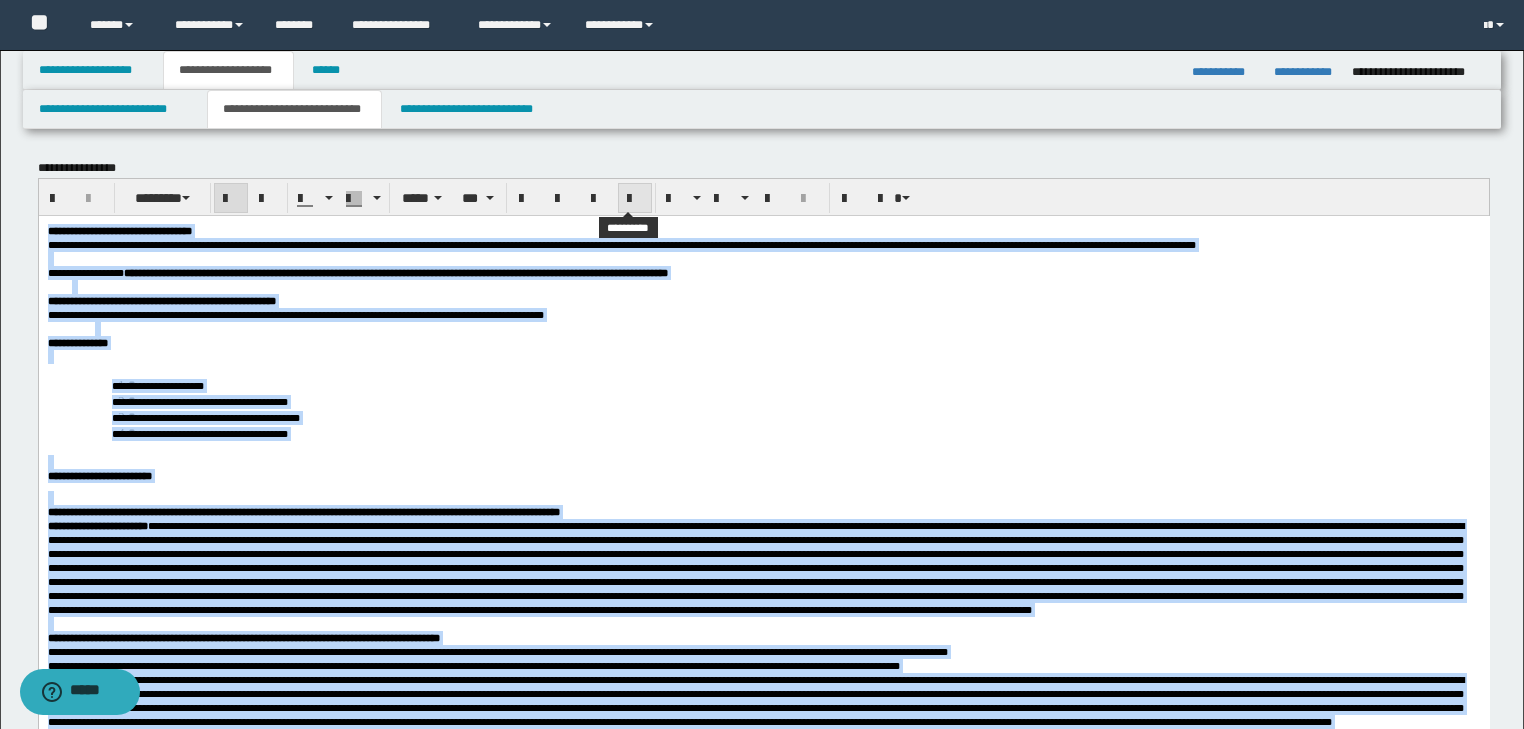 click at bounding box center (635, 199) 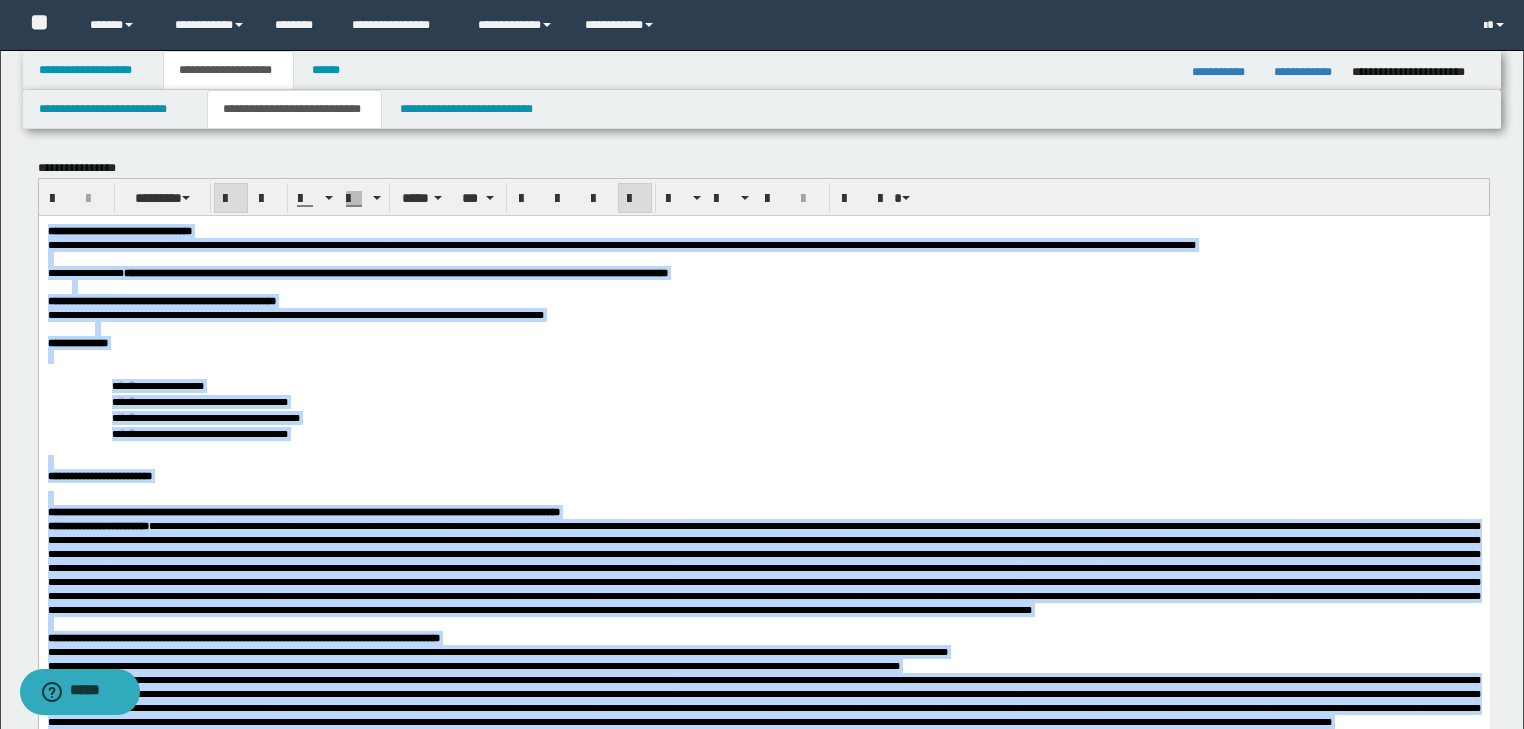 click at bounding box center (763, 356) 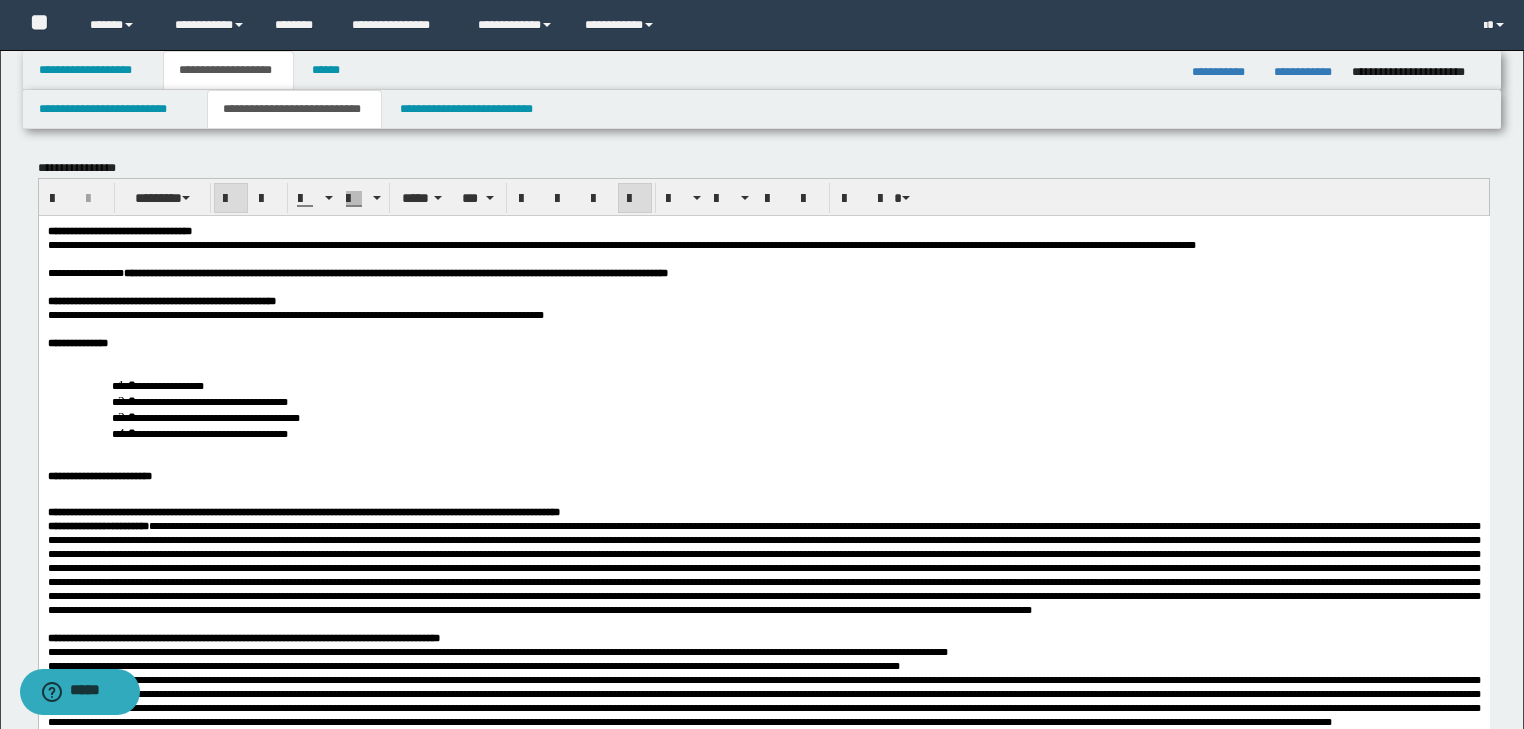 click on "**********" at bounding box center [763, 342] 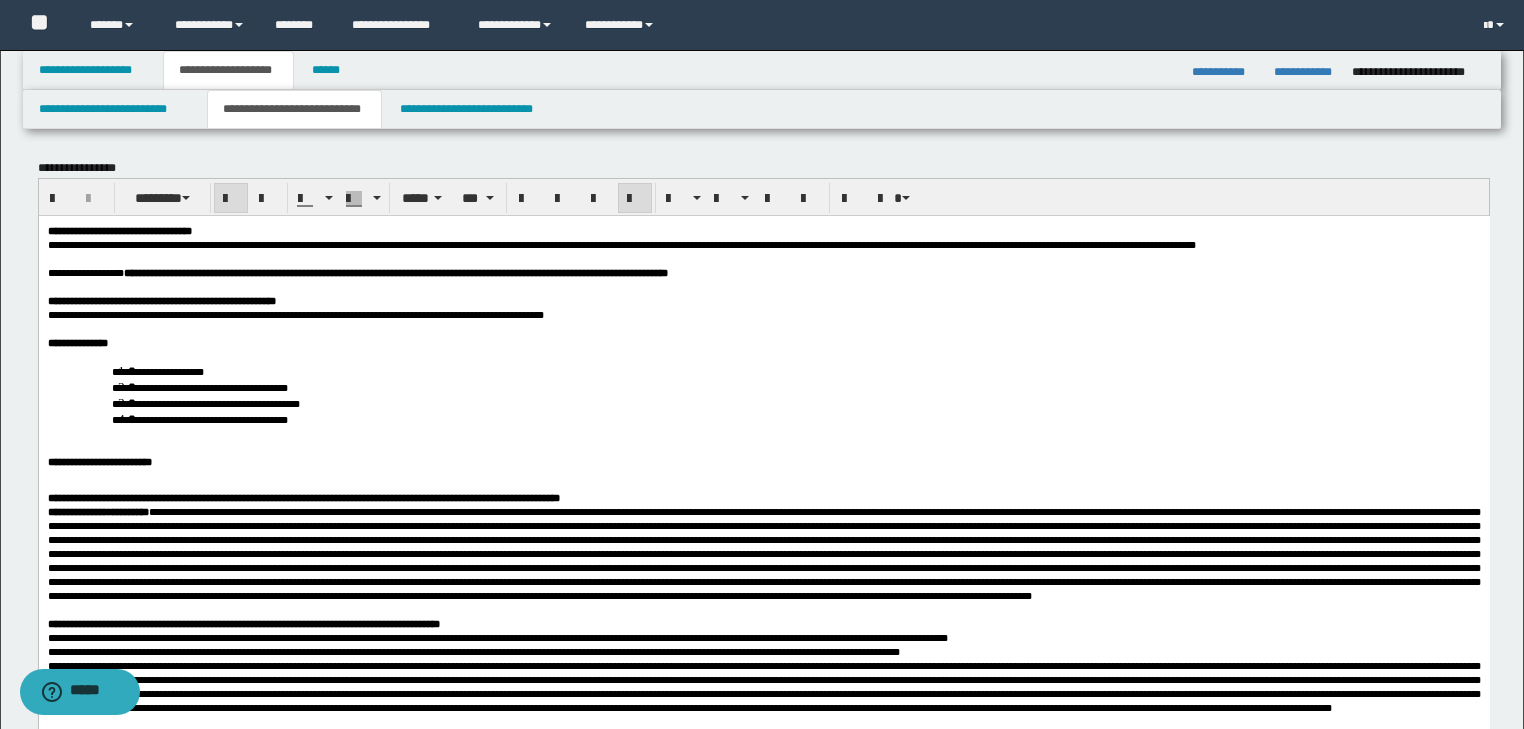 click on "**********" at bounding box center (763, 394) 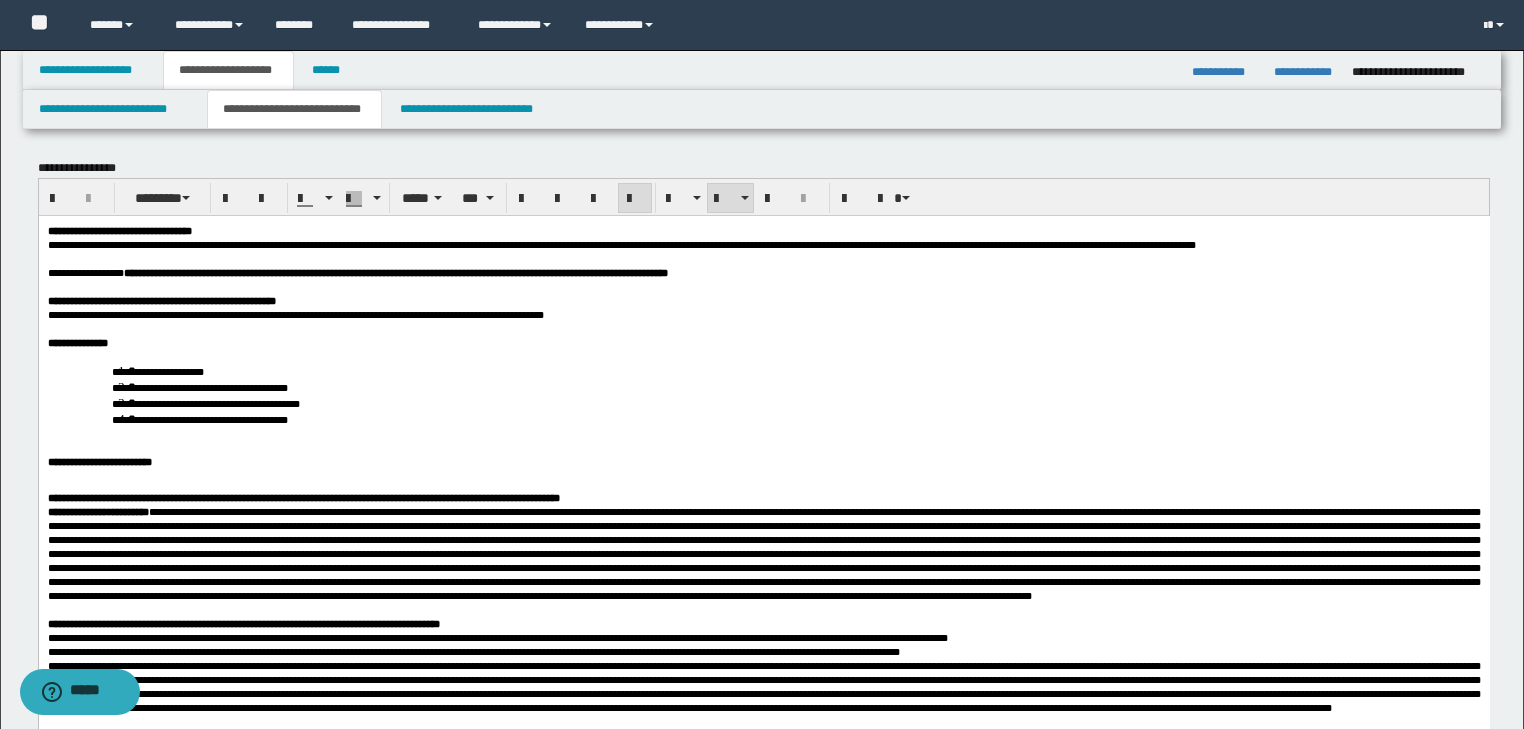 click on "**********" at bounding box center [763, 394] 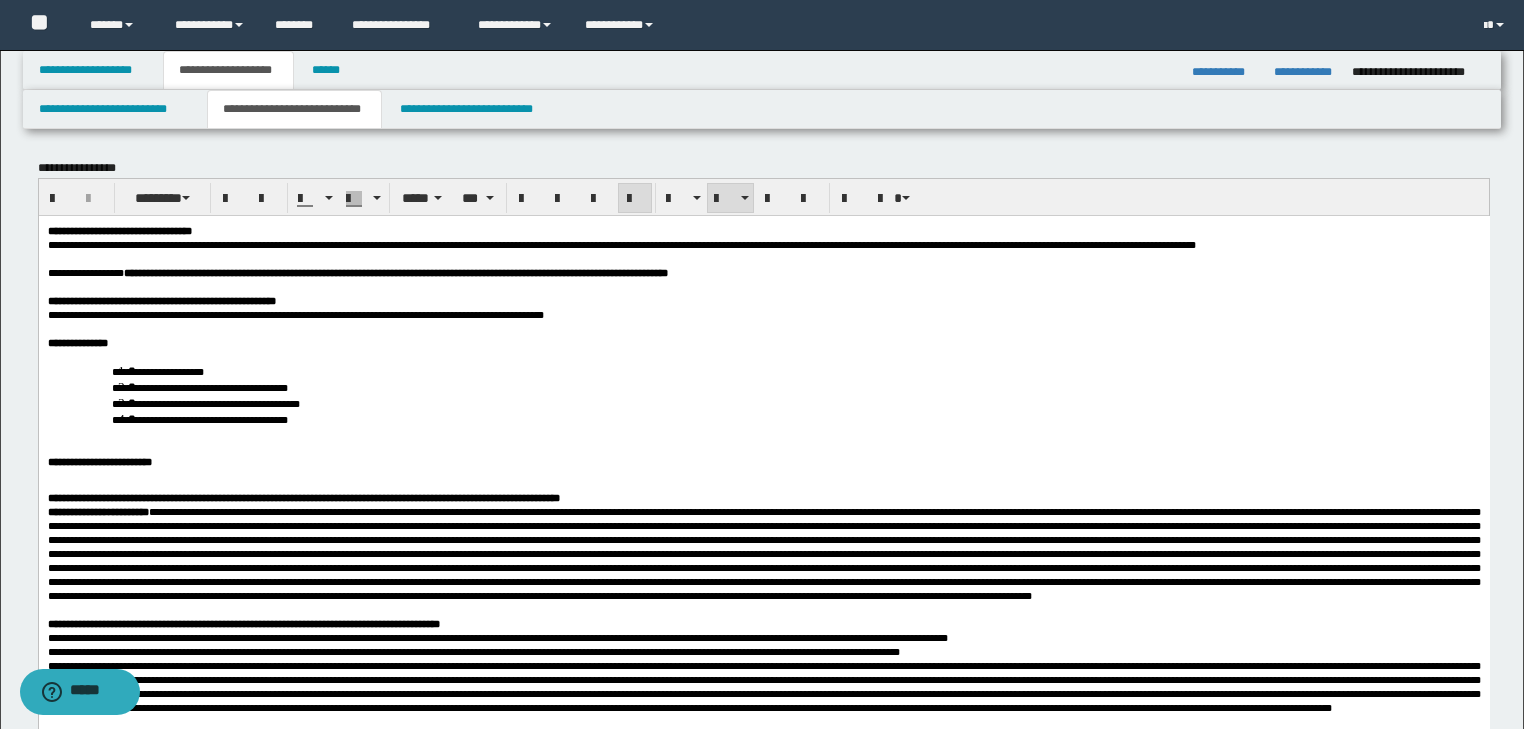 click on "**********" at bounding box center [763, 394] 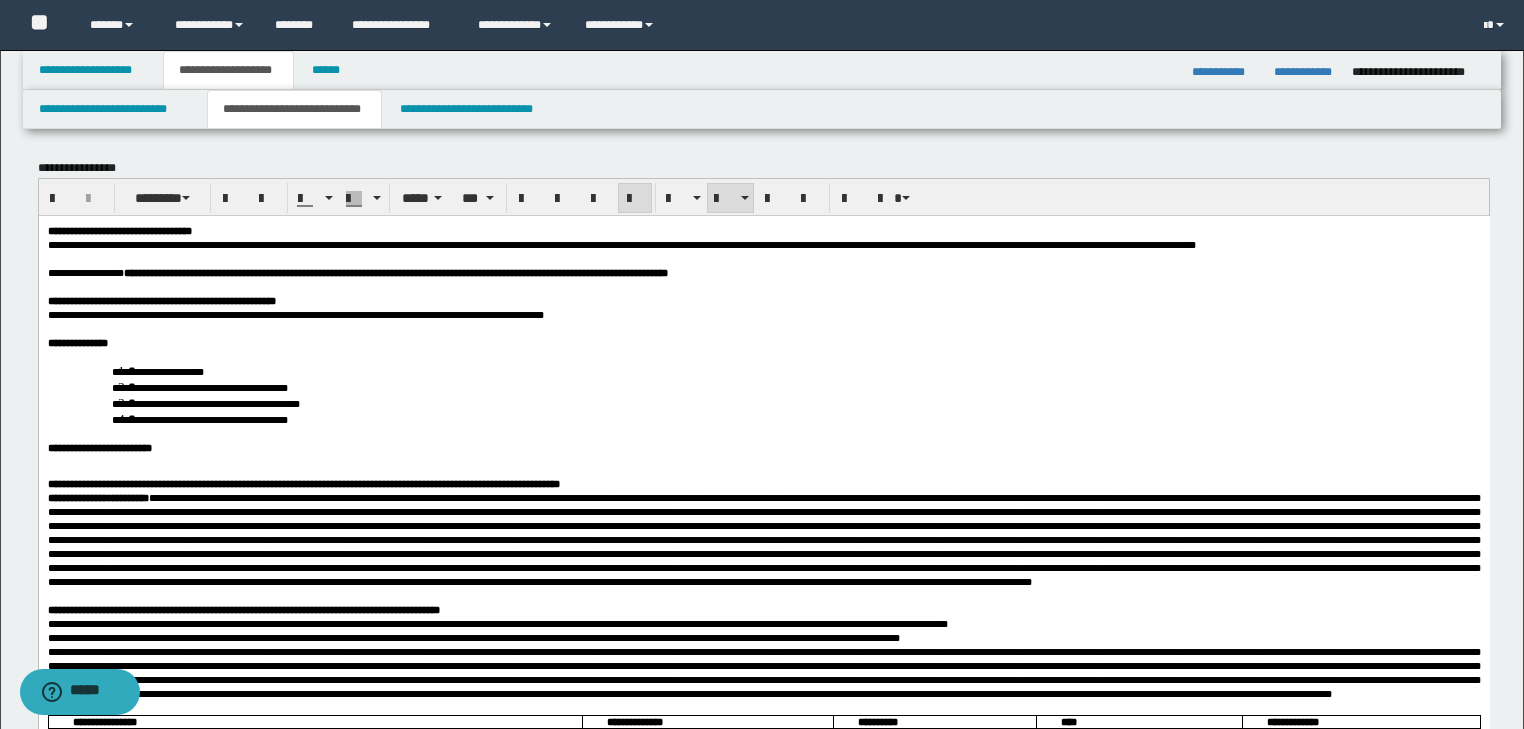 scroll, scrollTop: 240, scrollLeft: 0, axis: vertical 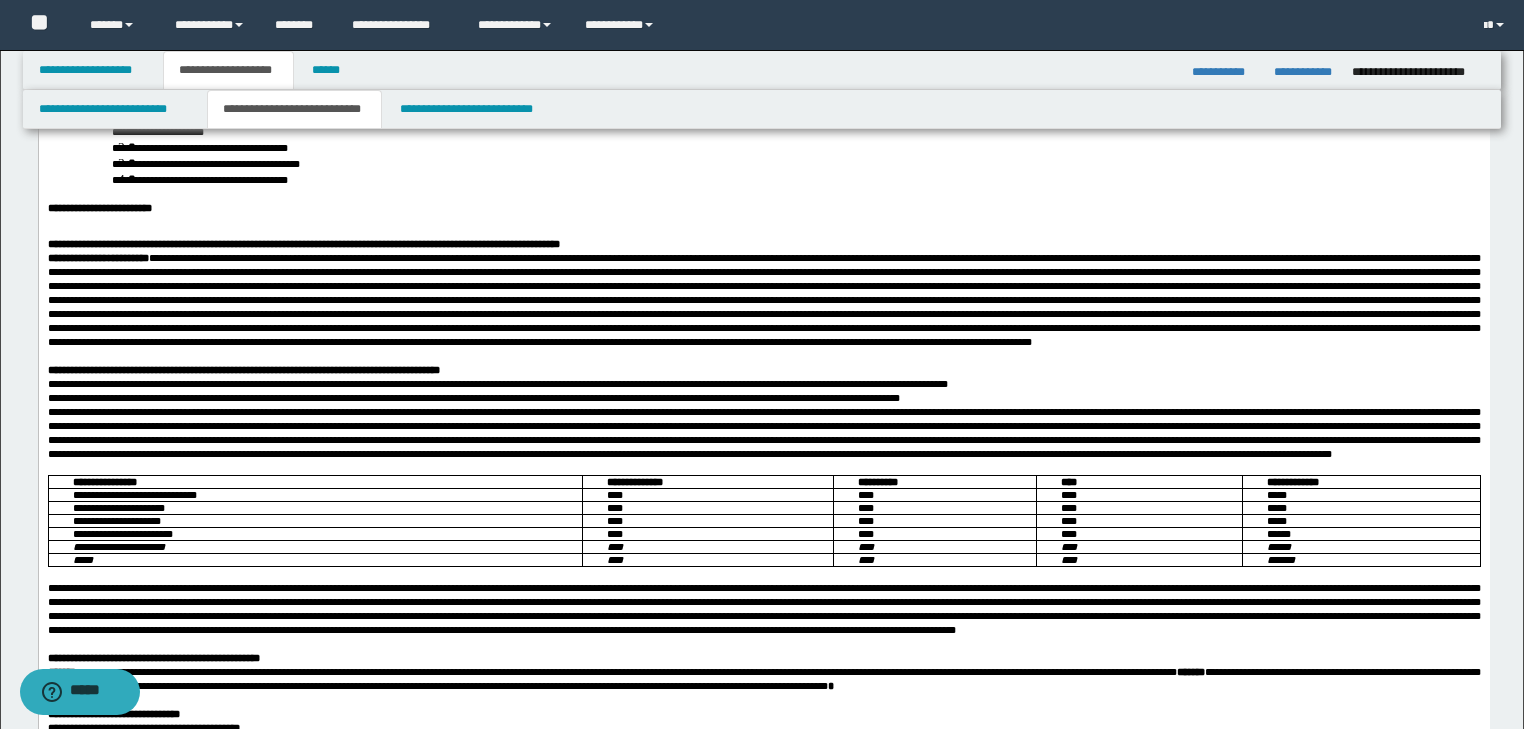 click on "**********" at bounding box center (763, 398) 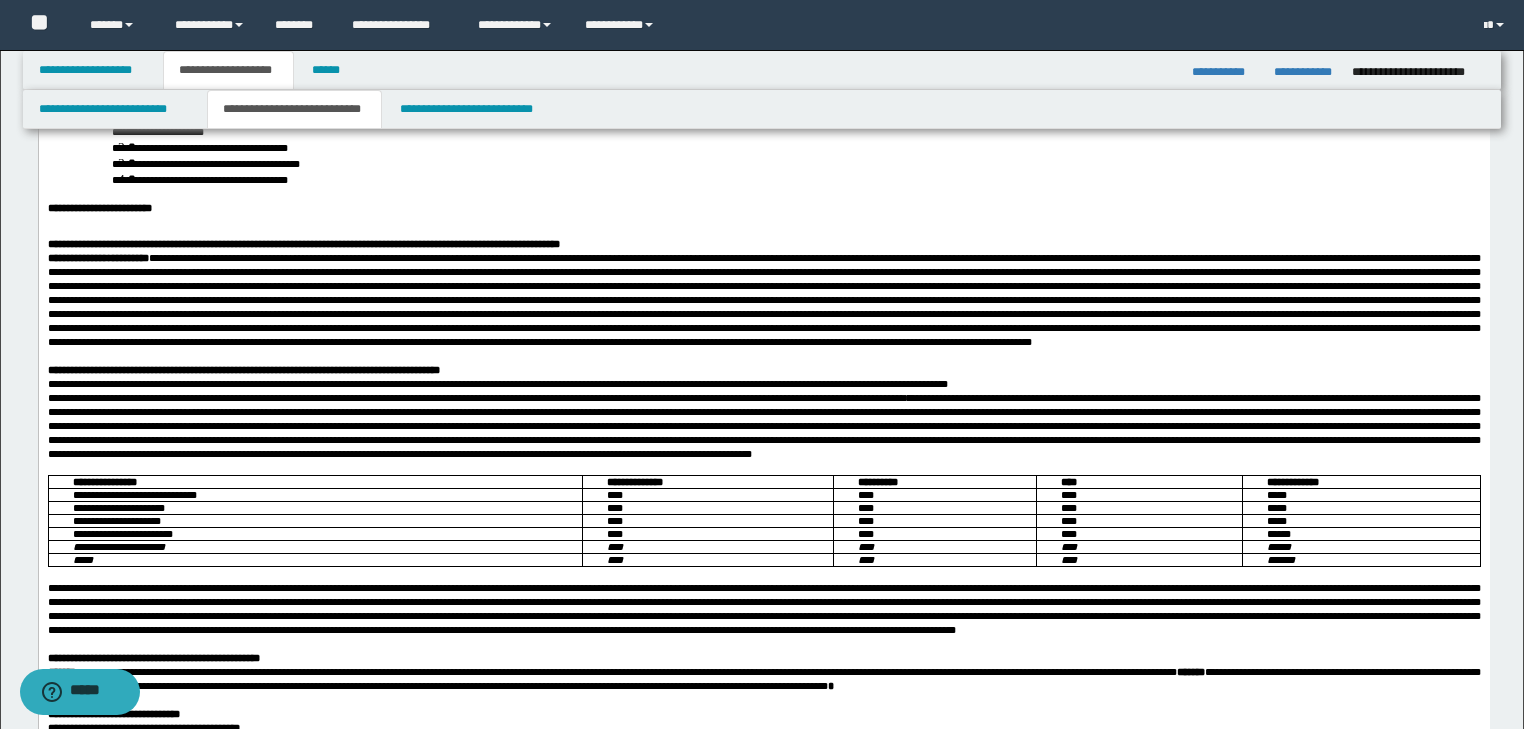click at bounding box center (763, 468) 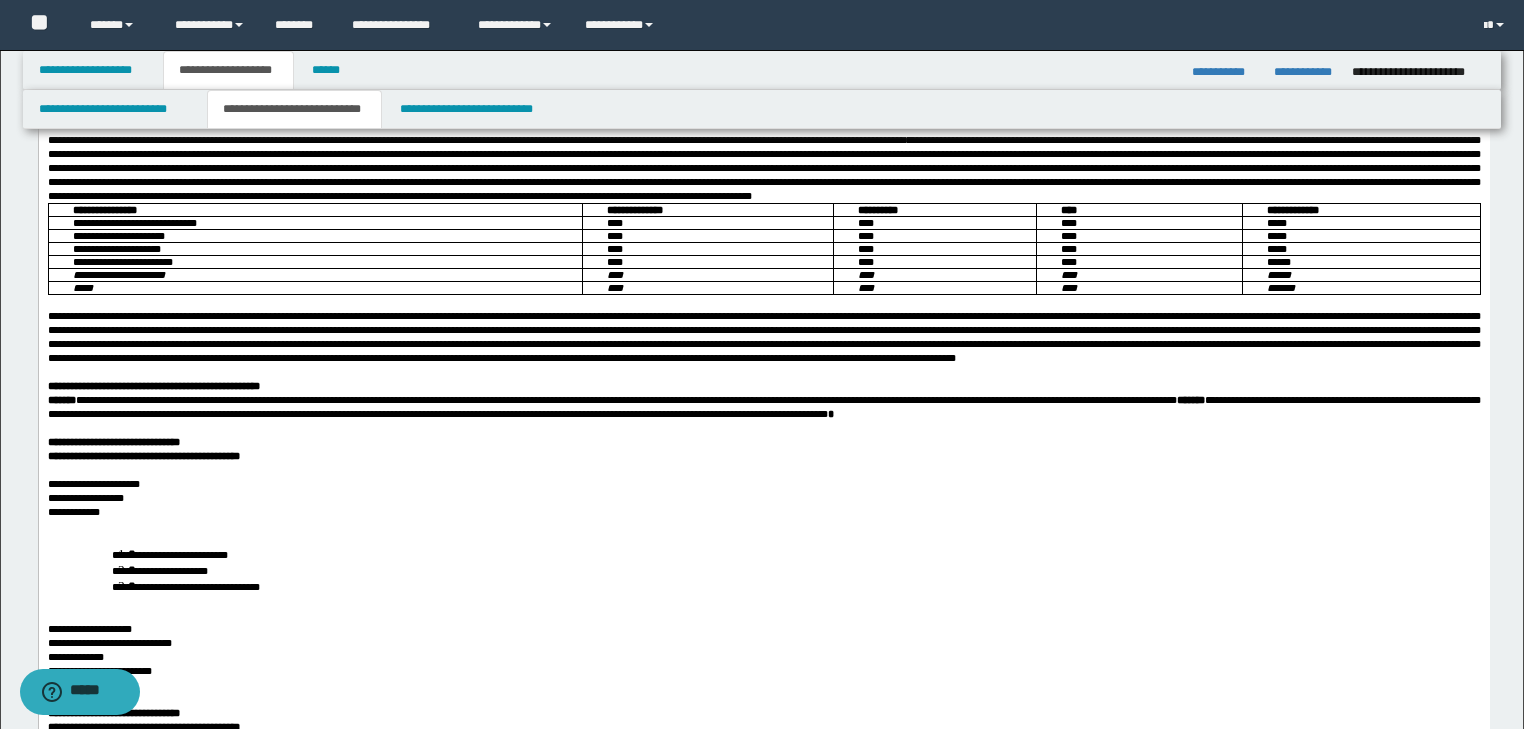scroll, scrollTop: 640, scrollLeft: 0, axis: vertical 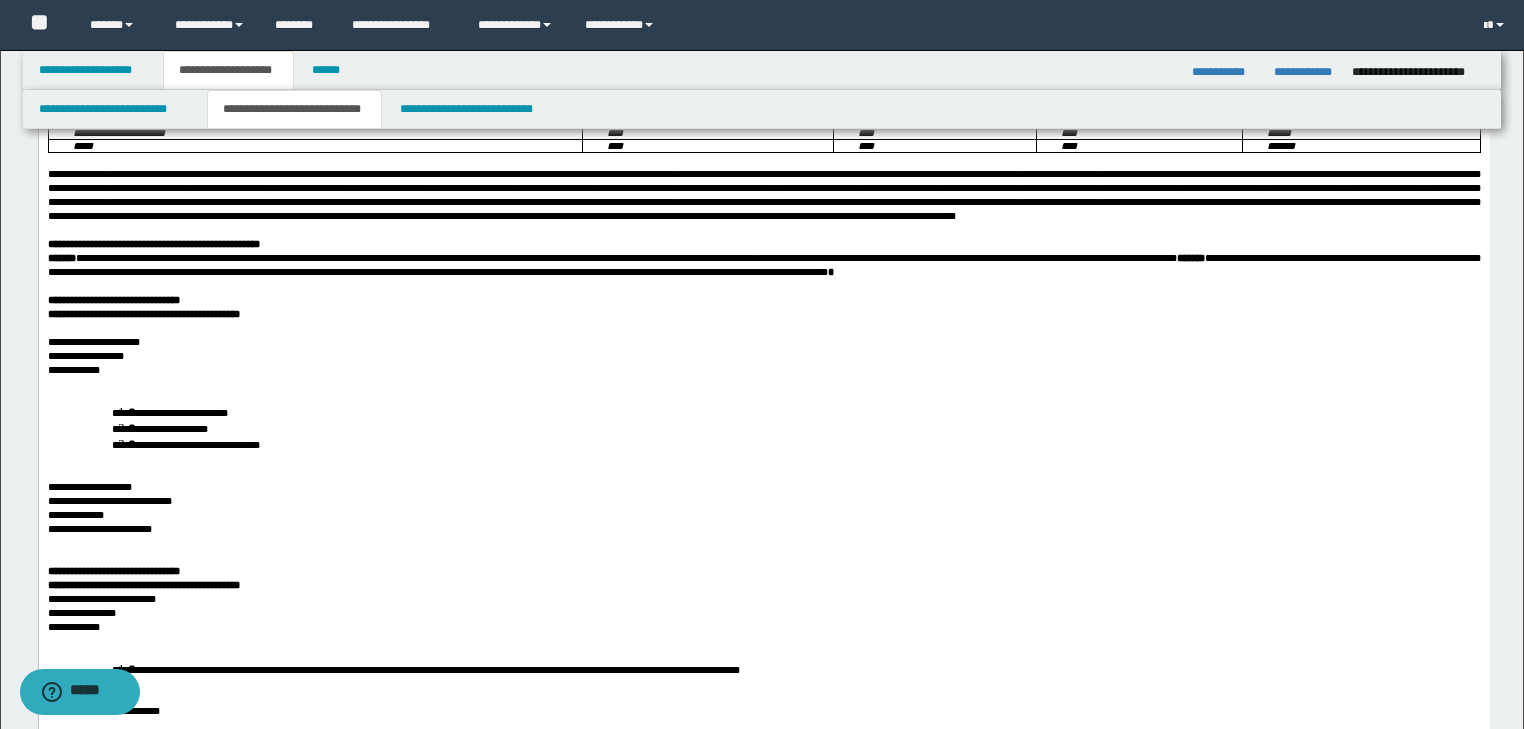 click at bounding box center (775, 160) 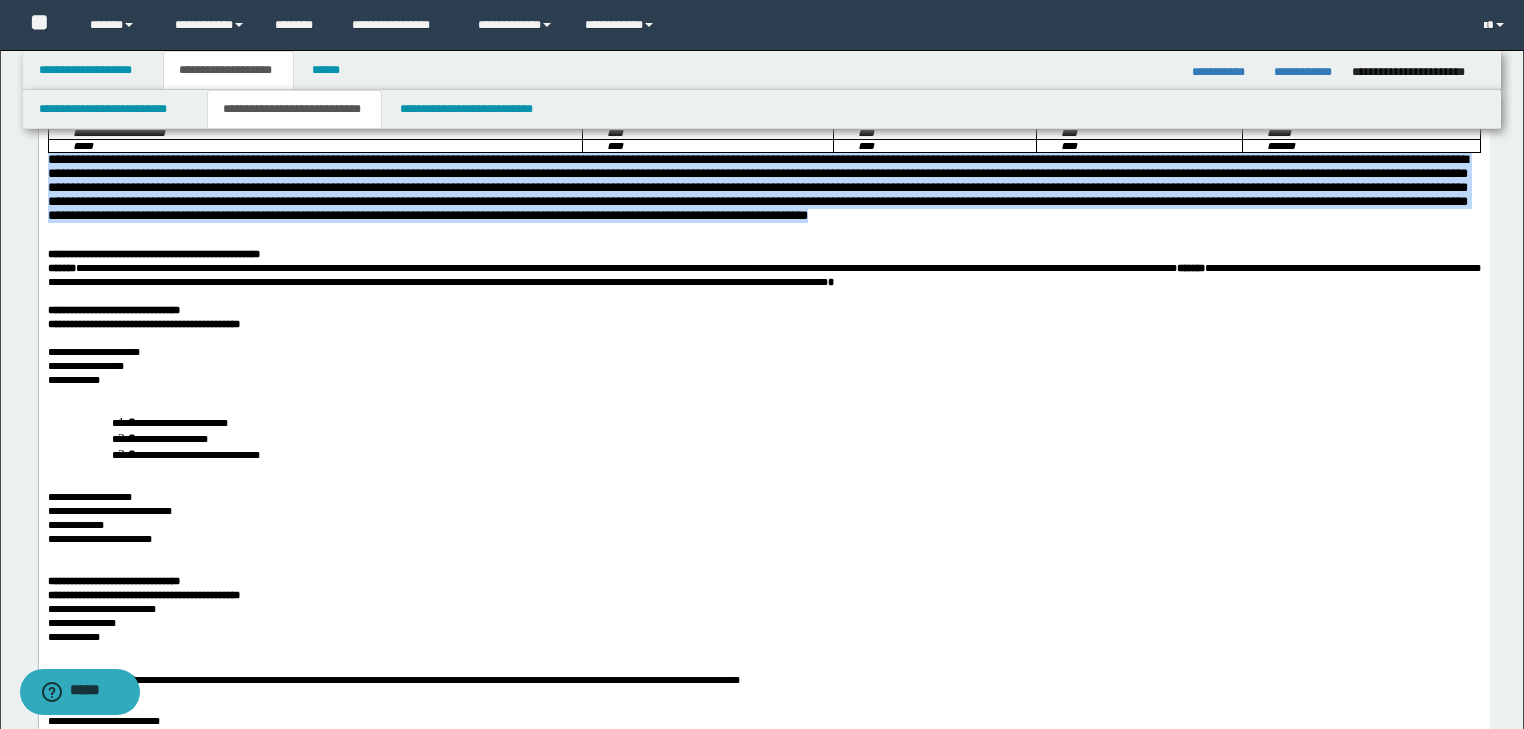 drag, startPoint x: 48, startPoint y: 260, endPoint x: 1368, endPoint y: 316, distance: 1321.1874 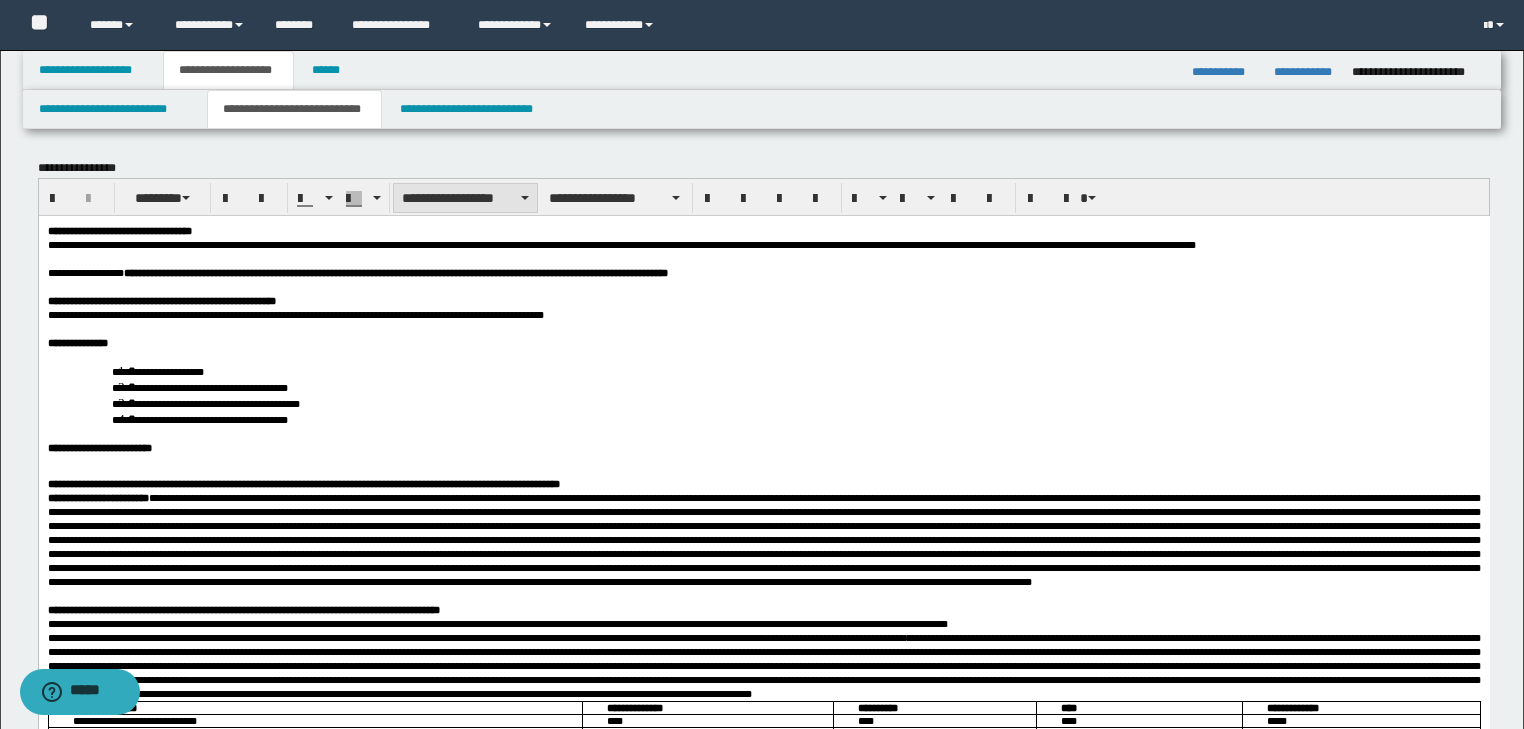 scroll, scrollTop: 0, scrollLeft: 0, axis: both 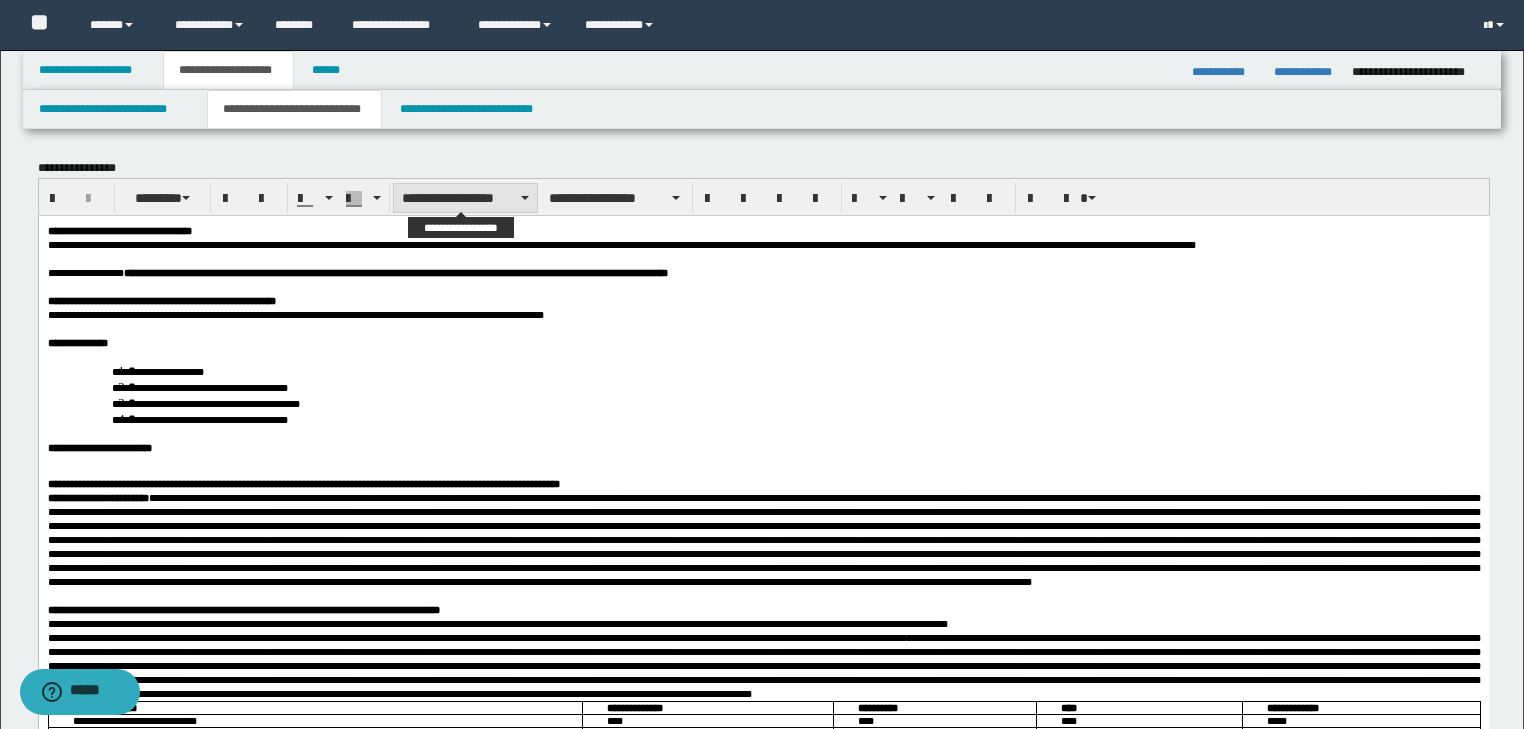 click on "**********" at bounding box center [465, 198] 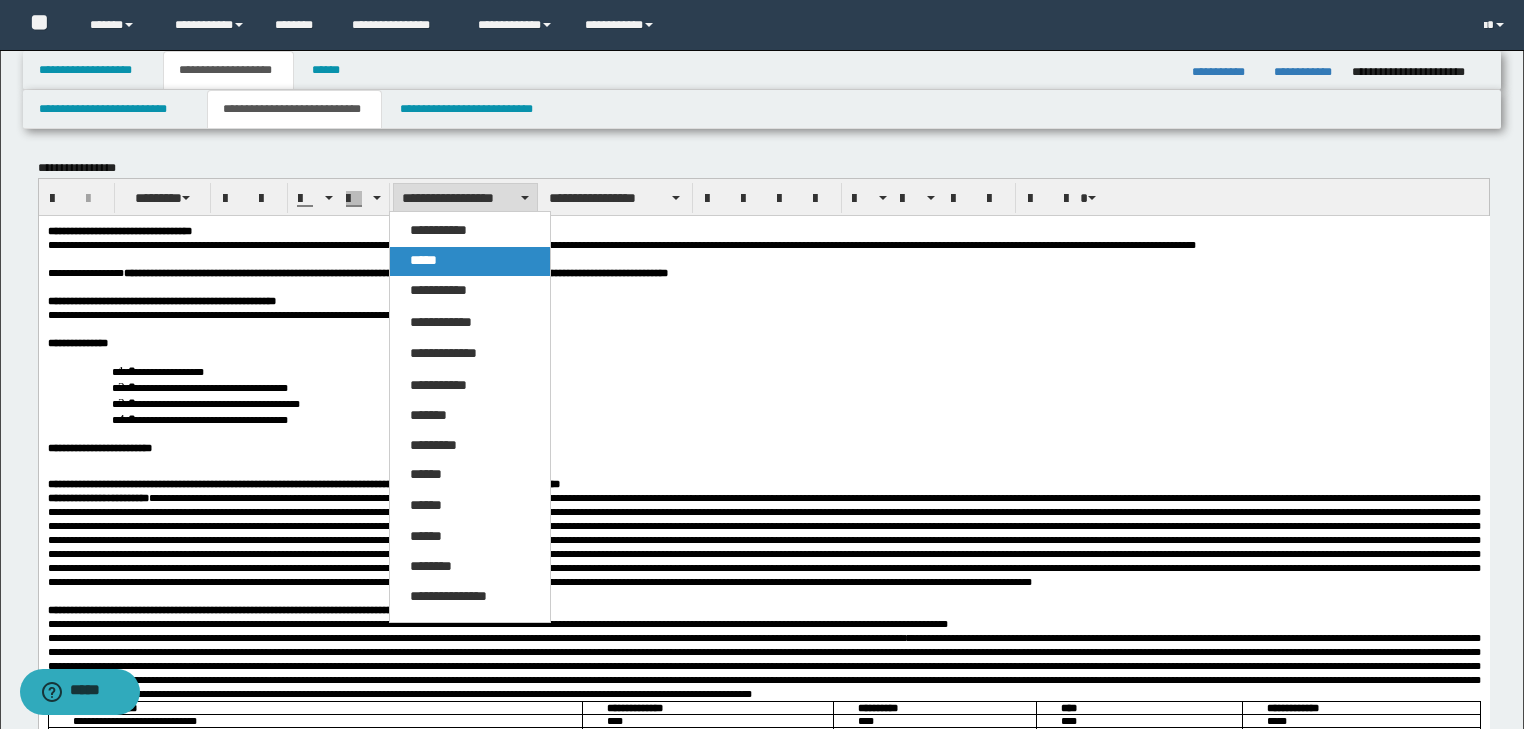 click on "*****" at bounding box center [470, 261] 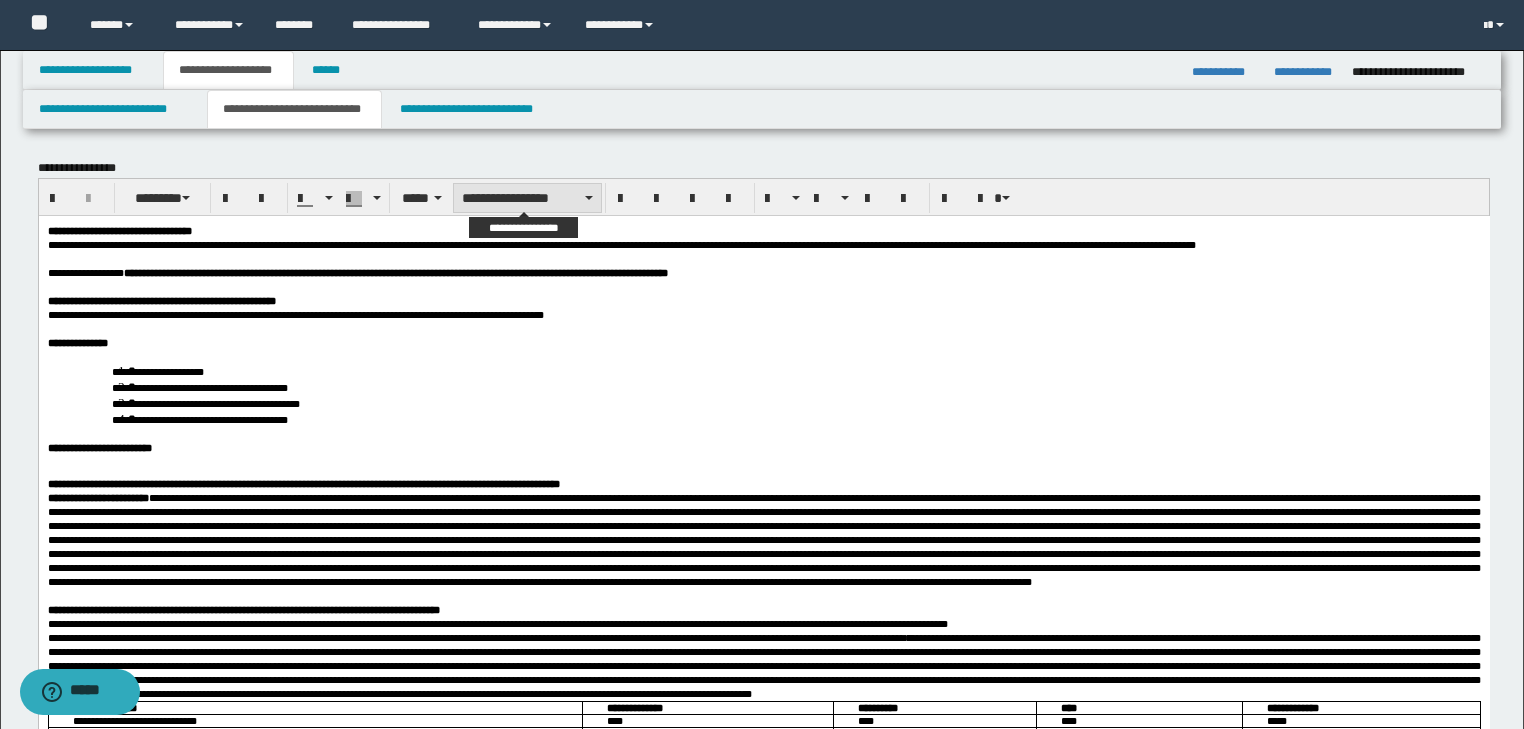 click on "**********" at bounding box center (527, 198) 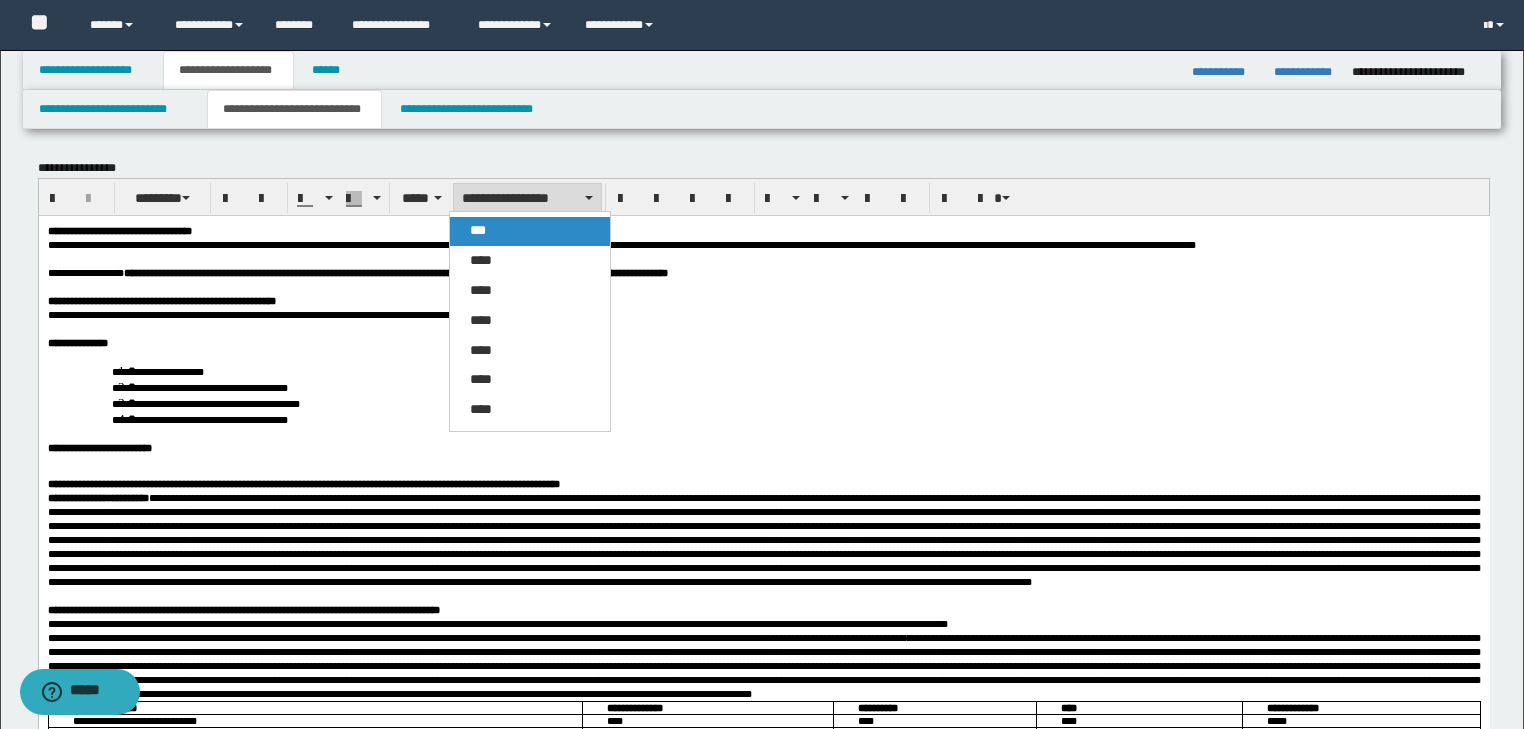 click on "***" at bounding box center [530, 231] 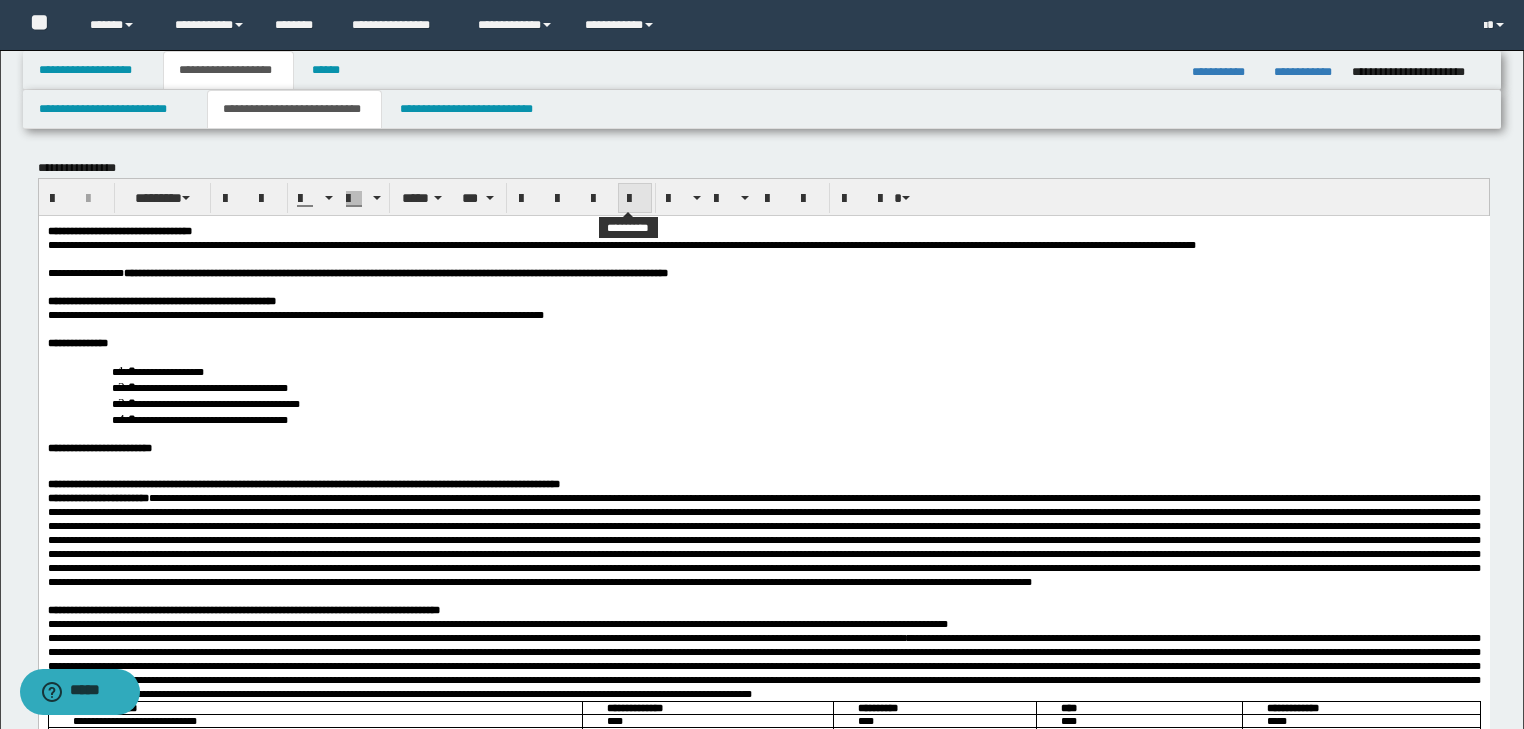 click at bounding box center [635, 199] 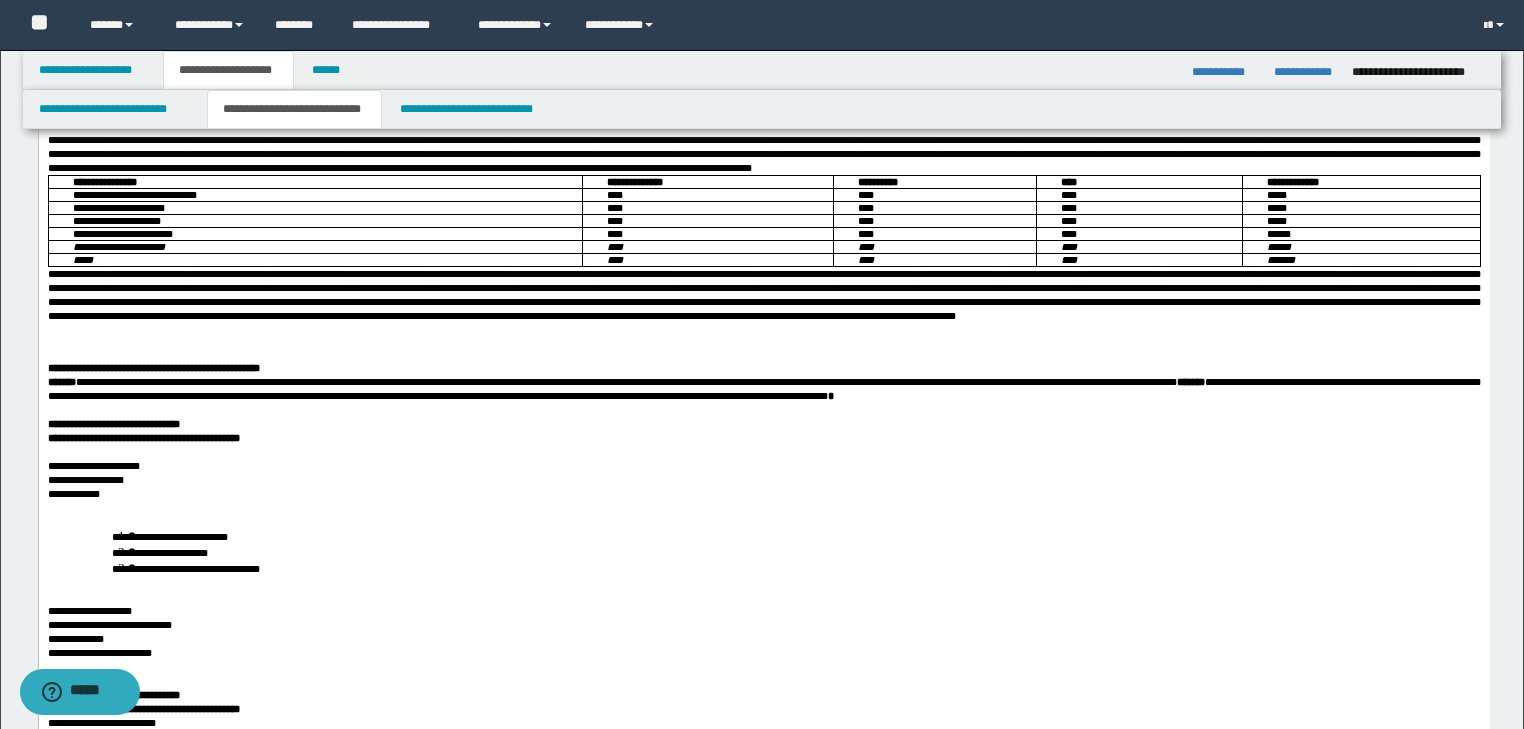 scroll, scrollTop: 720, scrollLeft: 0, axis: vertical 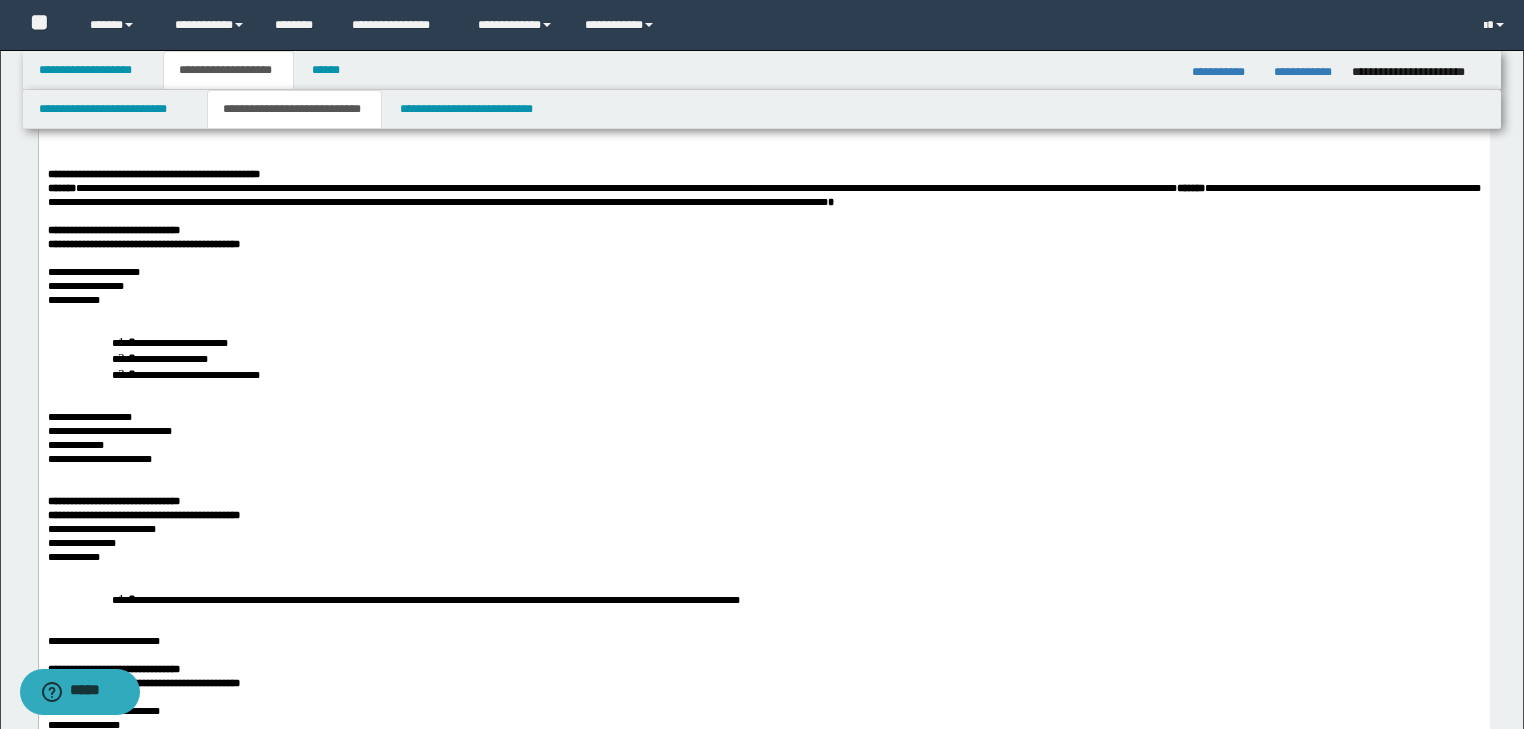 click at bounding box center (763, 258) 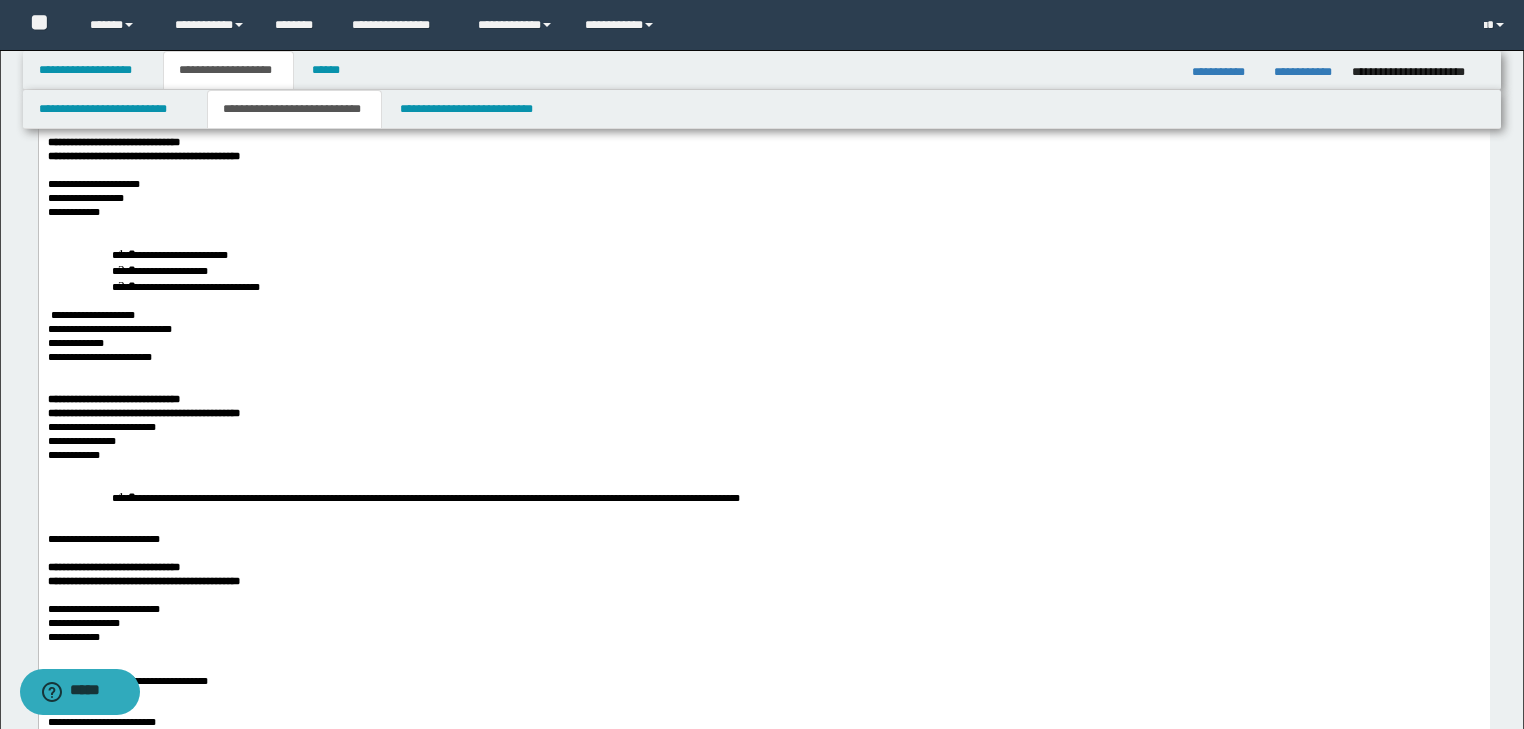 scroll, scrollTop: 880, scrollLeft: 0, axis: vertical 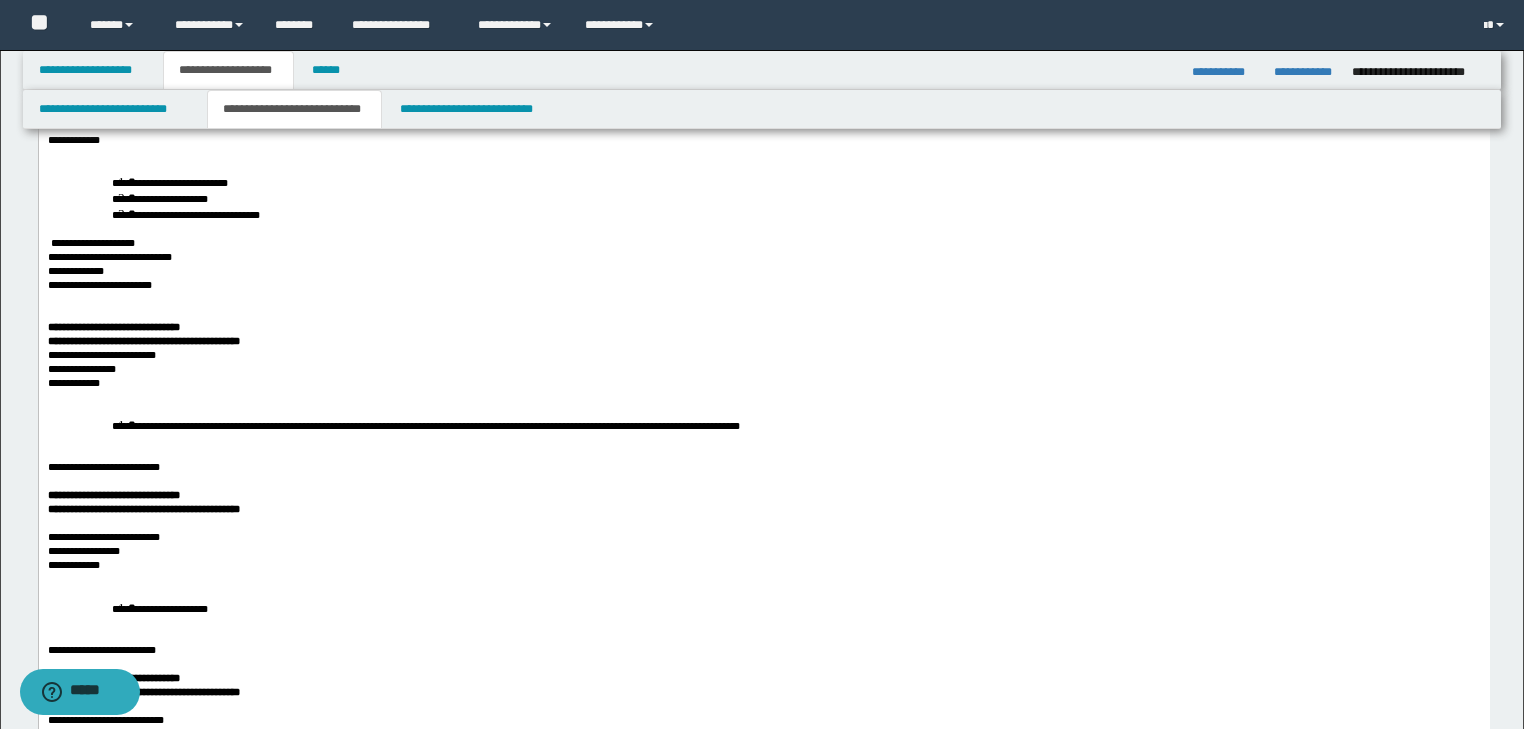 click at bounding box center [763, 299] 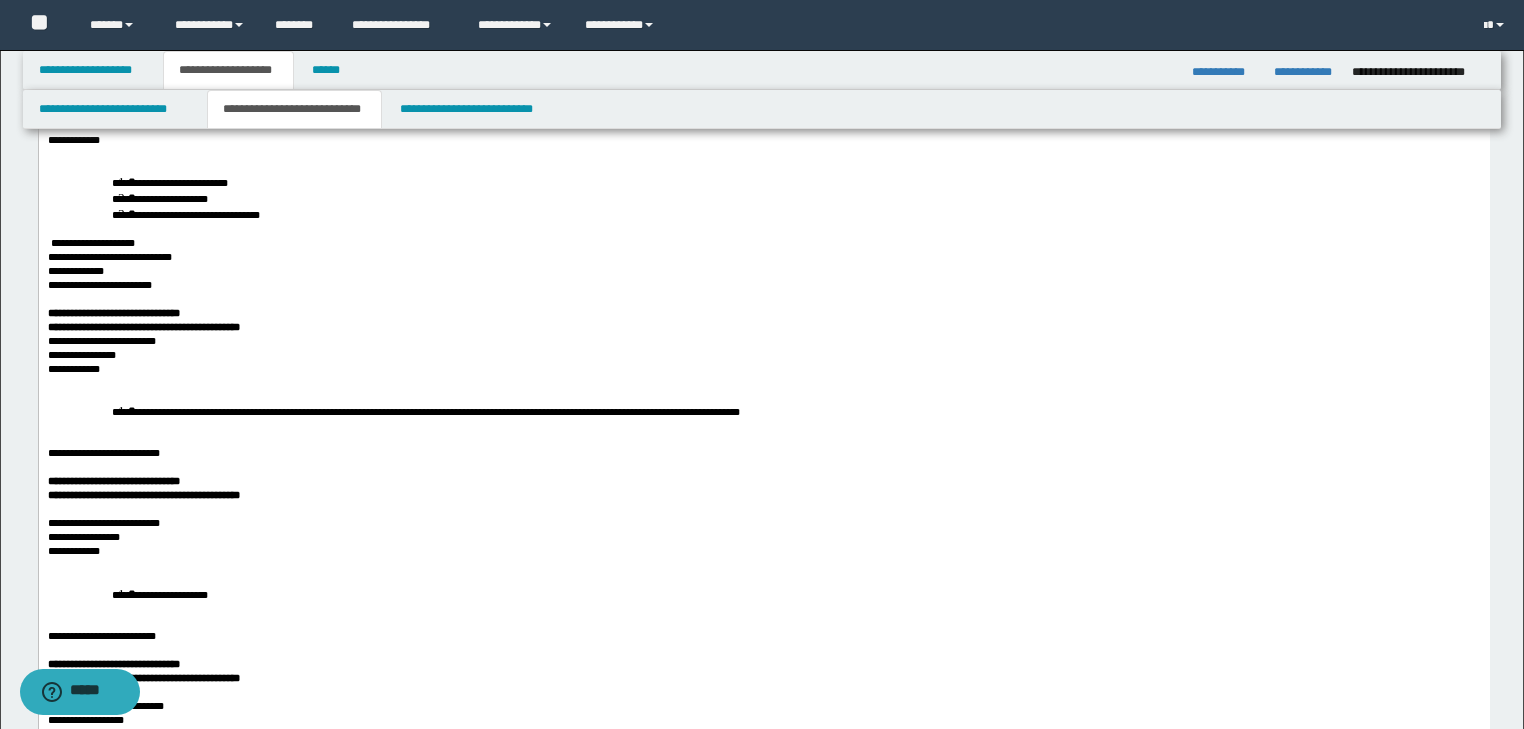 scroll, scrollTop: 1120, scrollLeft: 0, axis: vertical 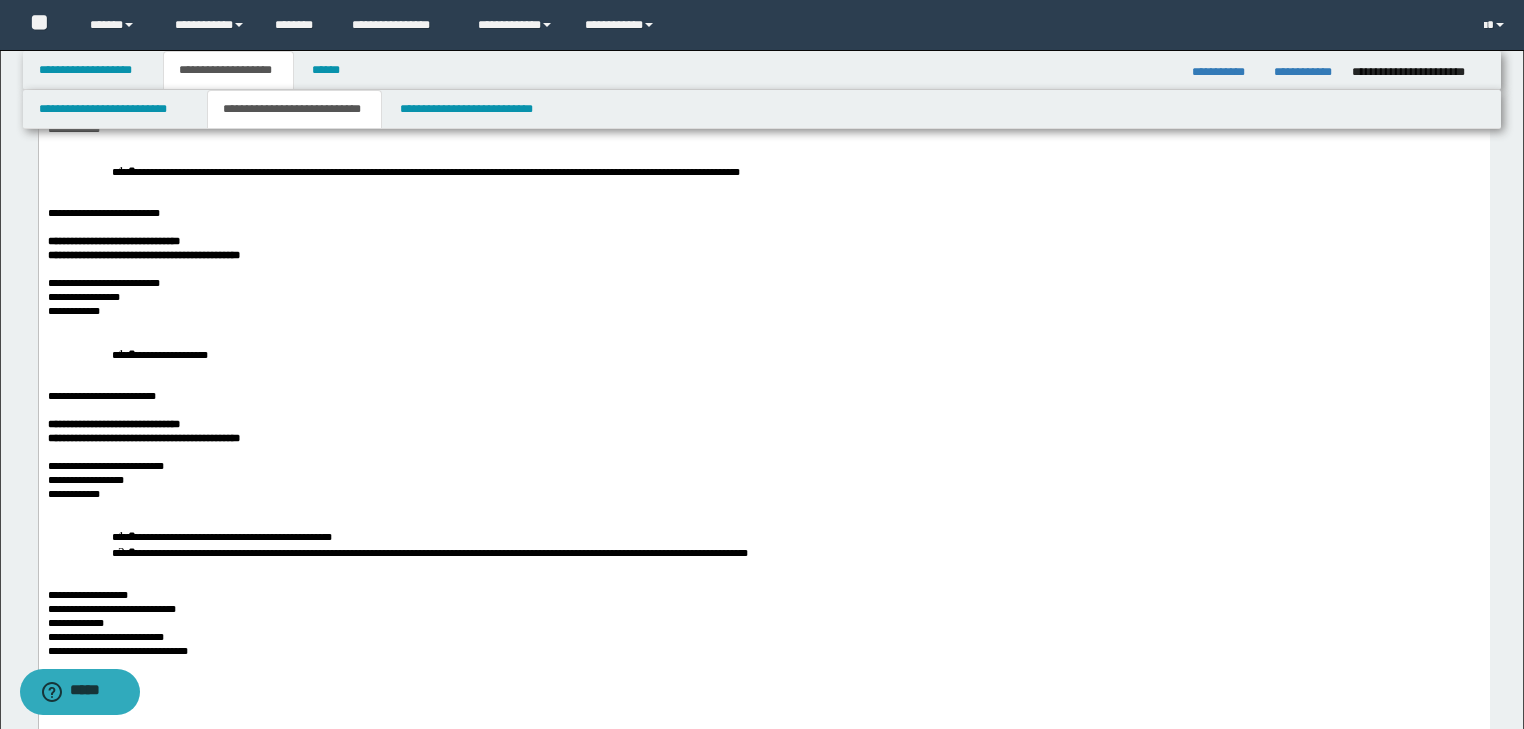 click on "**********" at bounding box center [763, 171] 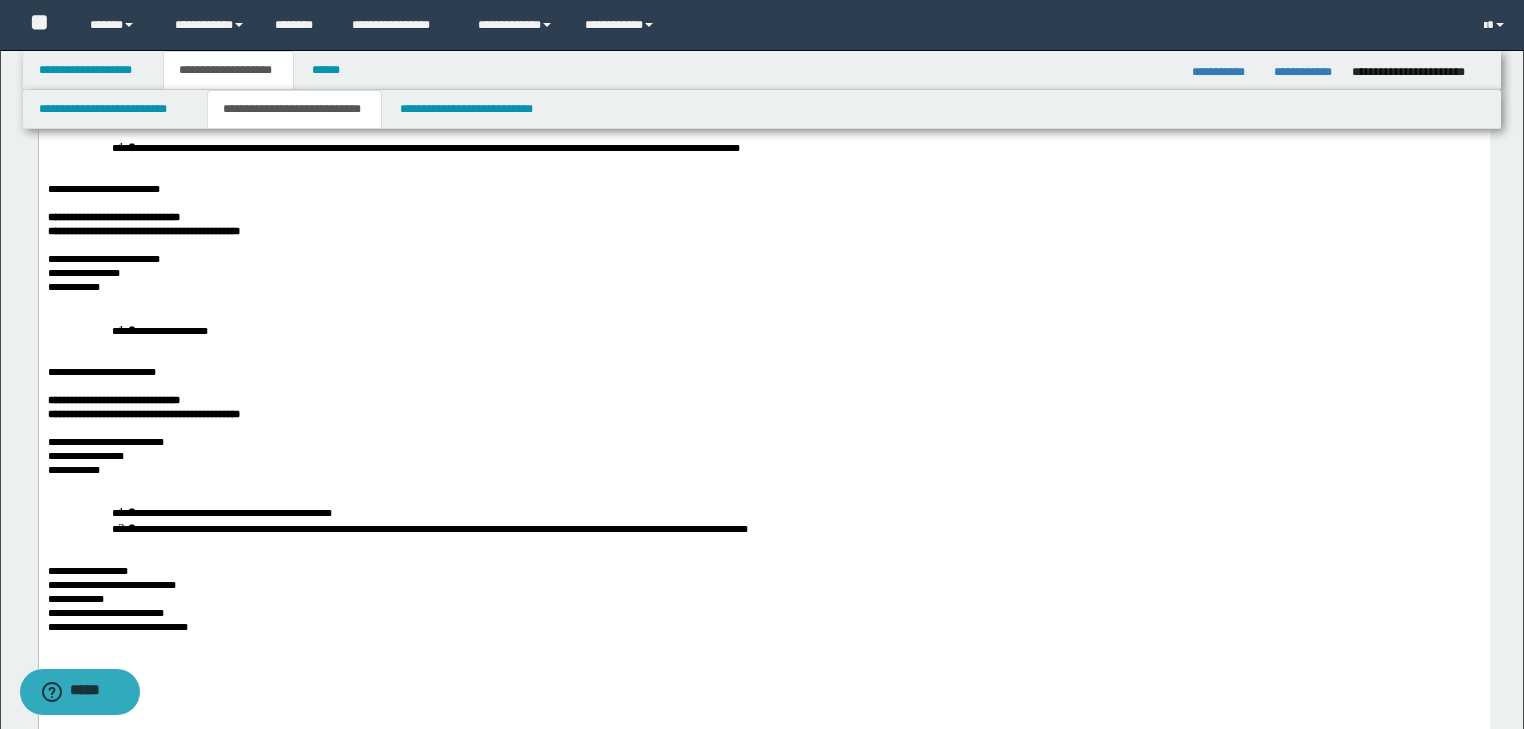 click on "**********" at bounding box center (763, 330) 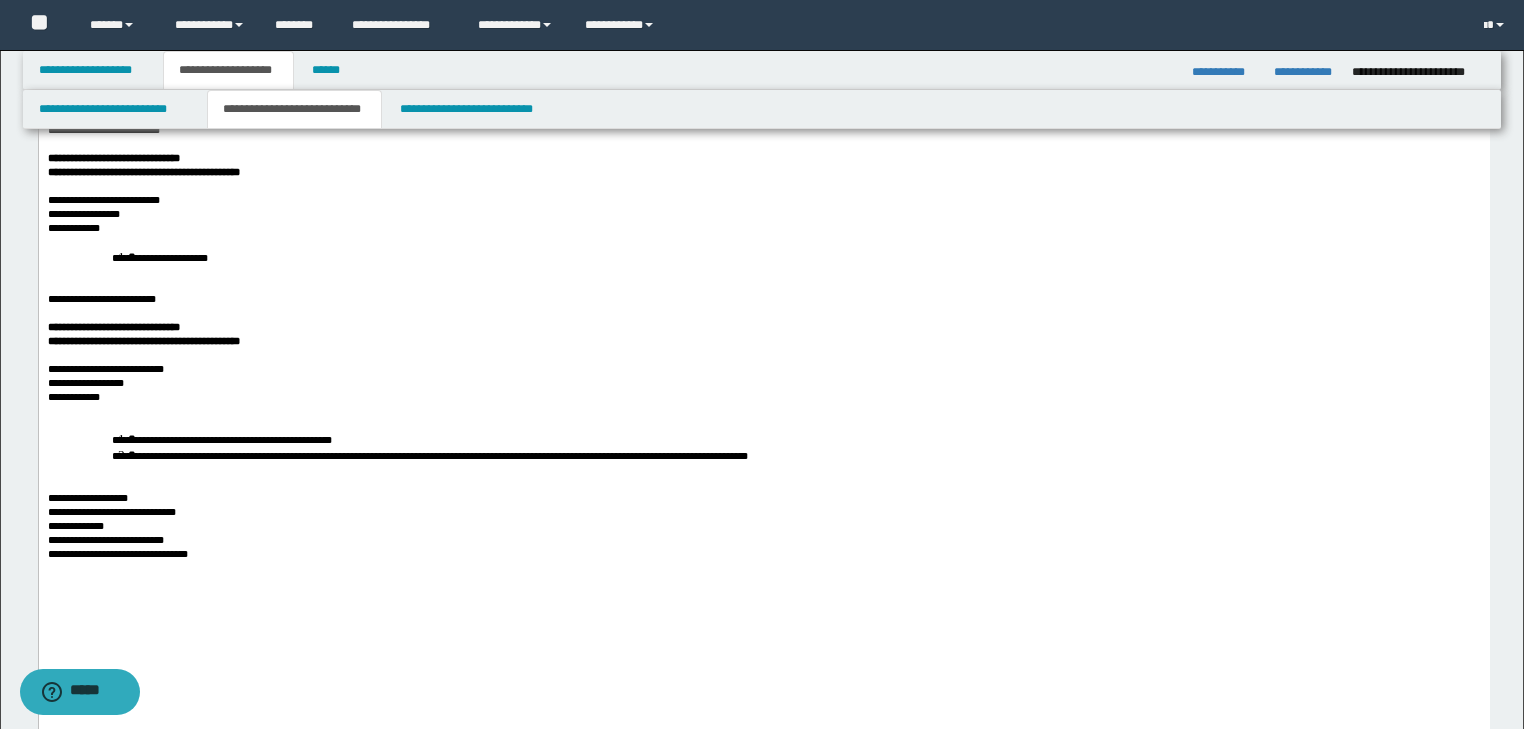 scroll, scrollTop: 1280, scrollLeft: 0, axis: vertical 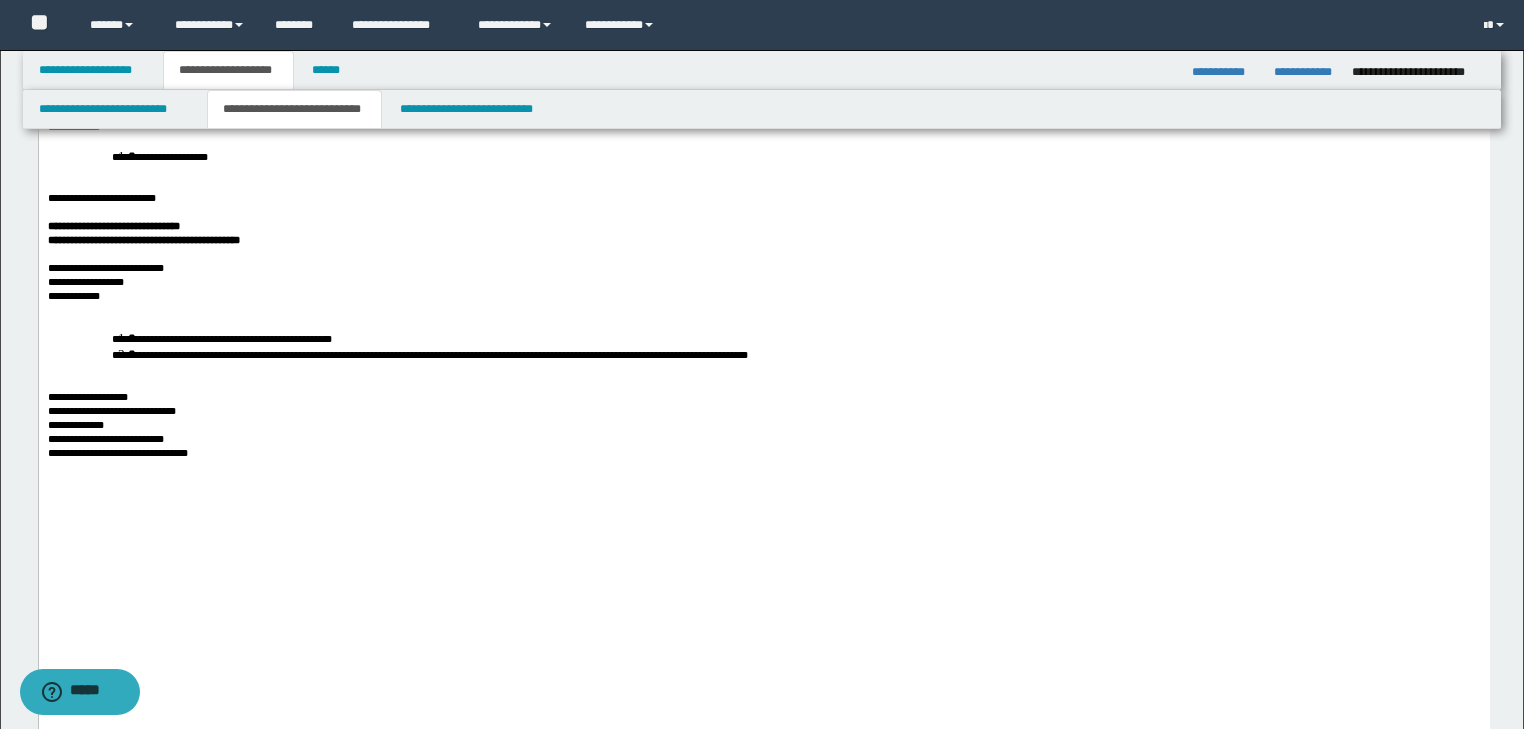 click on "**********" at bounding box center (763, 296) 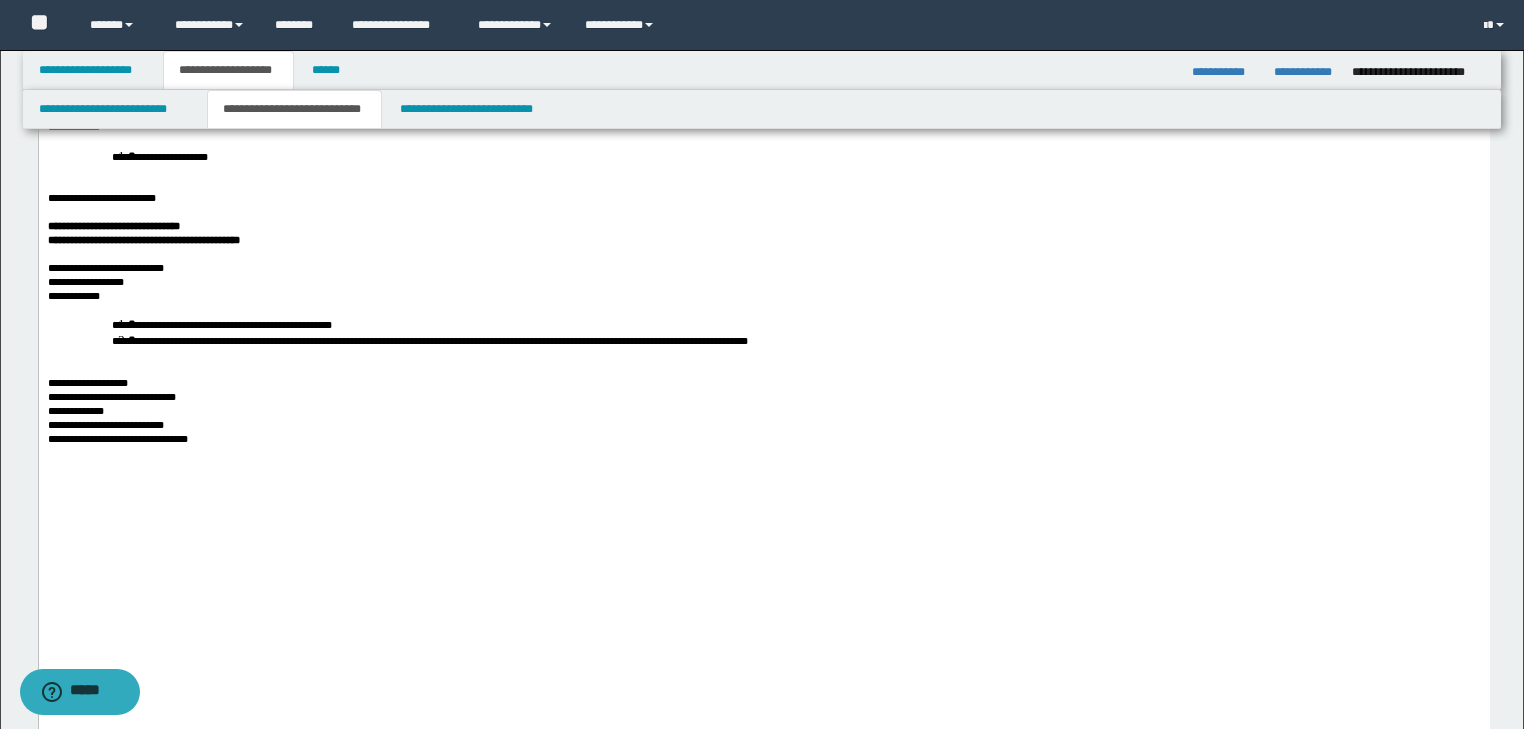 click on "**********" at bounding box center [763, 332] 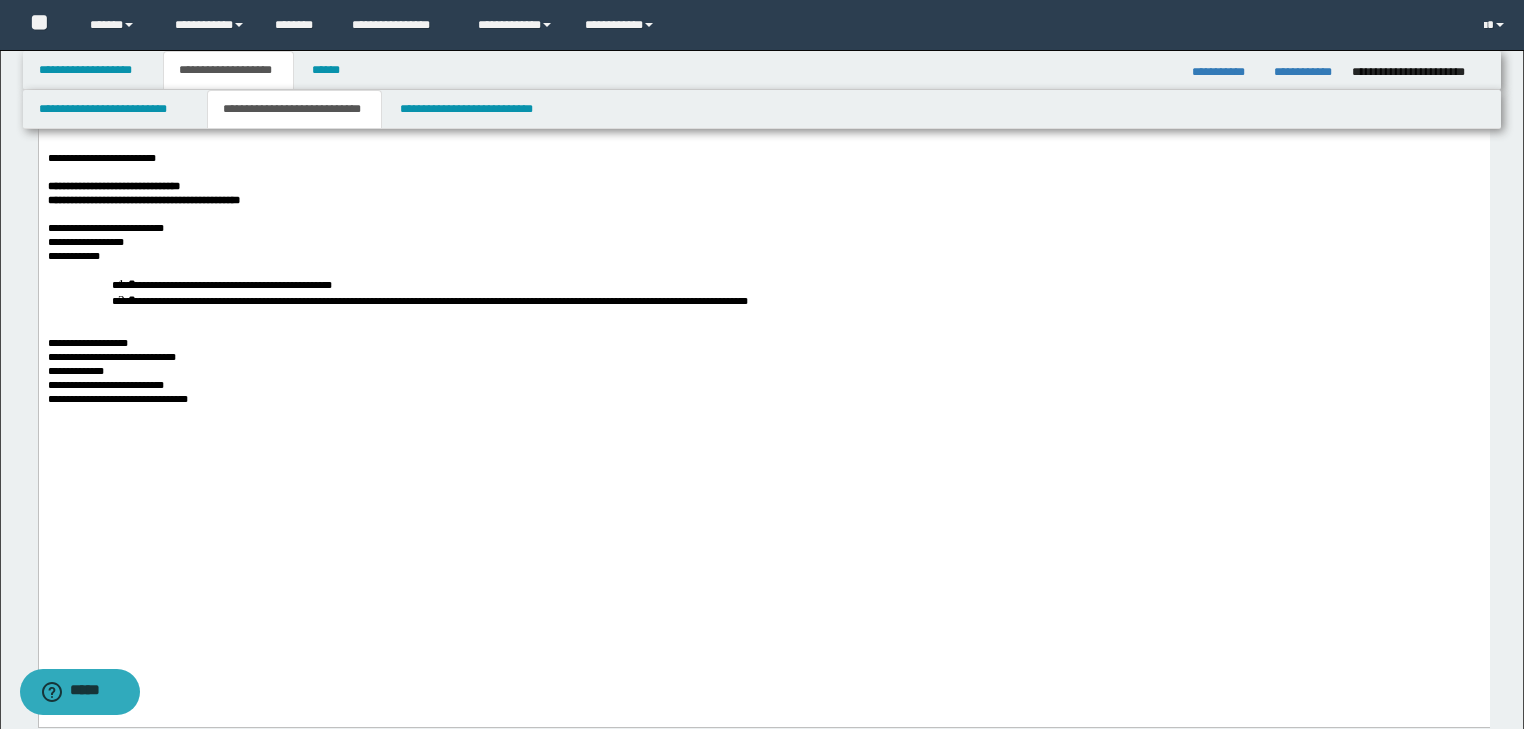 scroll, scrollTop: 1360, scrollLeft: 0, axis: vertical 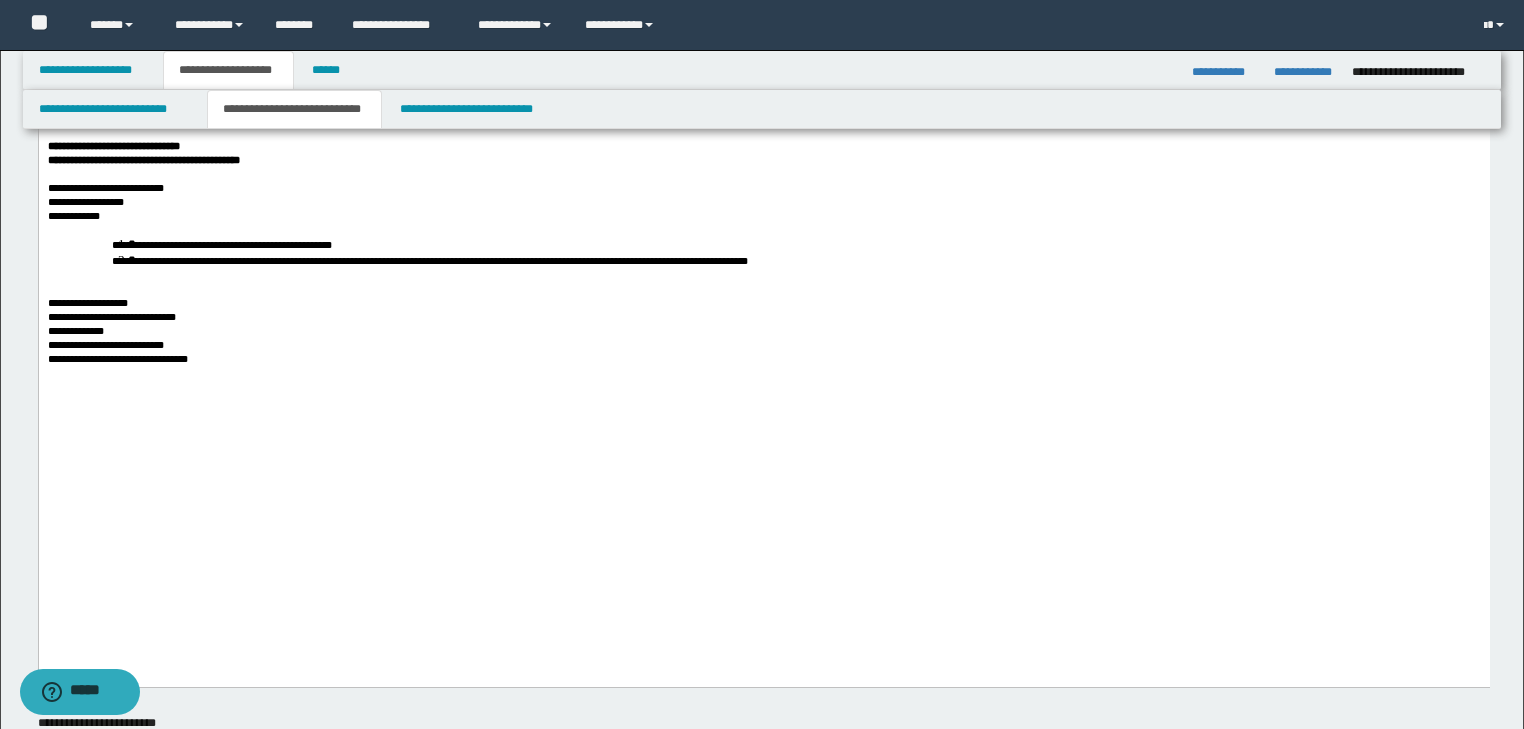 click at bounding box center (763, 289) 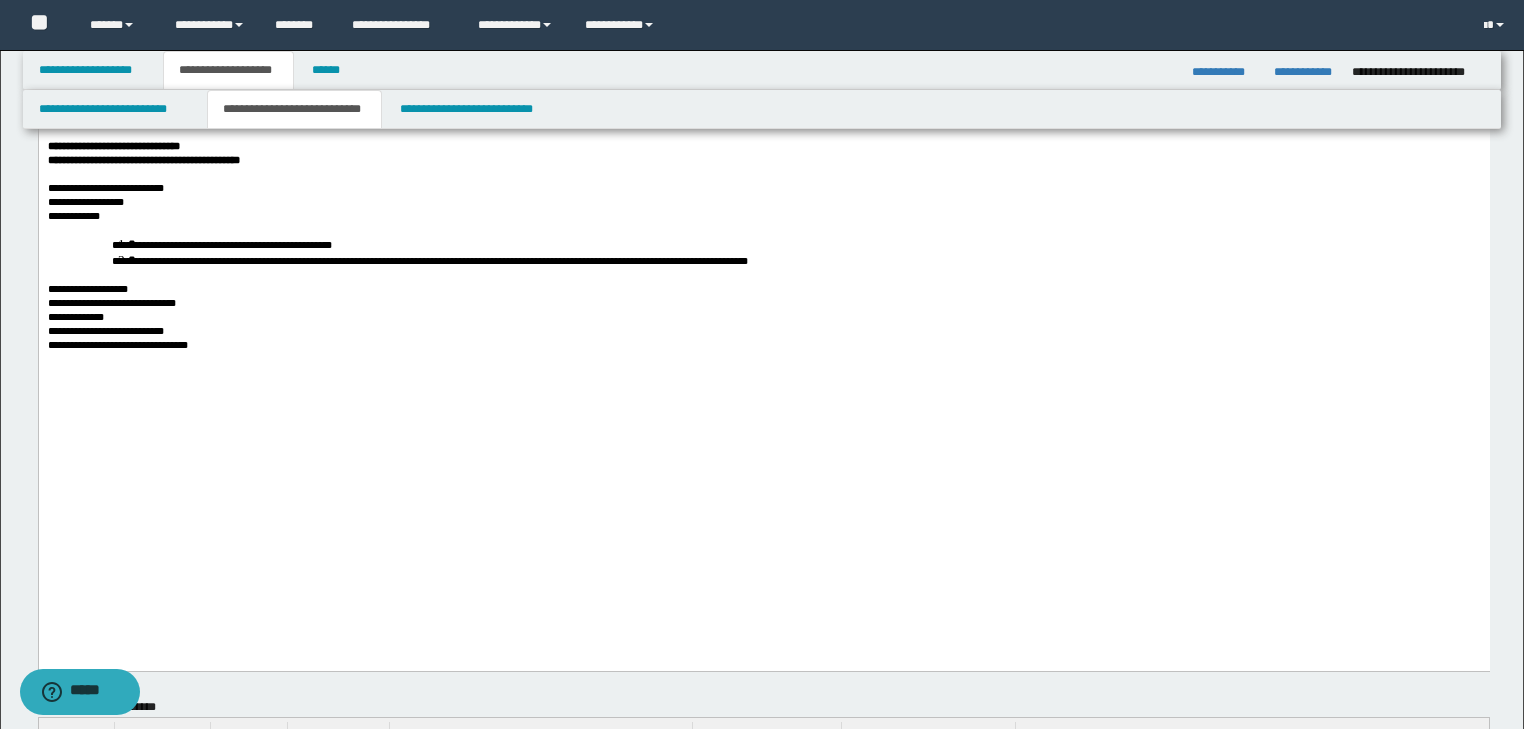 click on "**********" at bounding box center [763, 345] 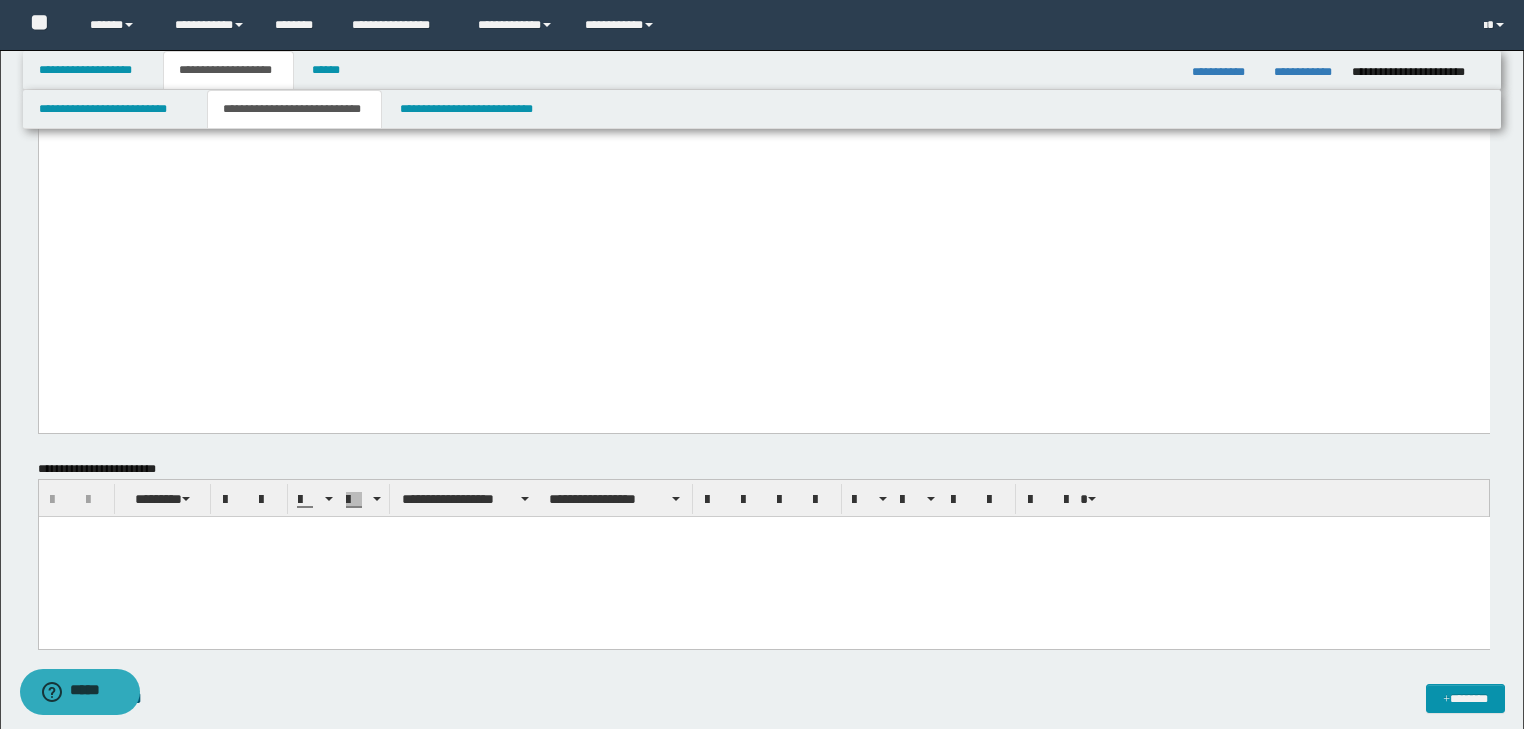 scroll, scrollTop: 1600, scrollLeft: 0, axis: vertical 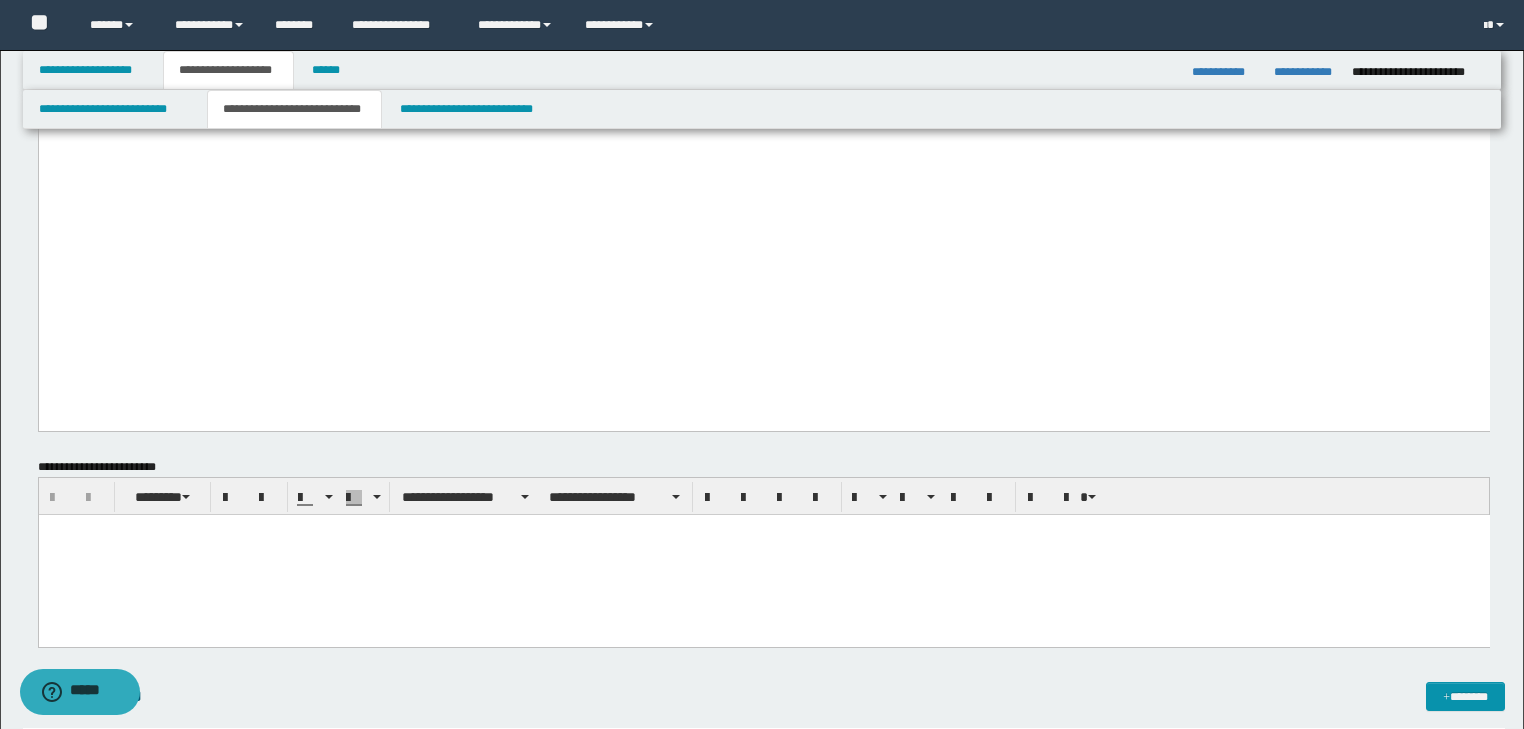 click at bounding box center (763, 529) 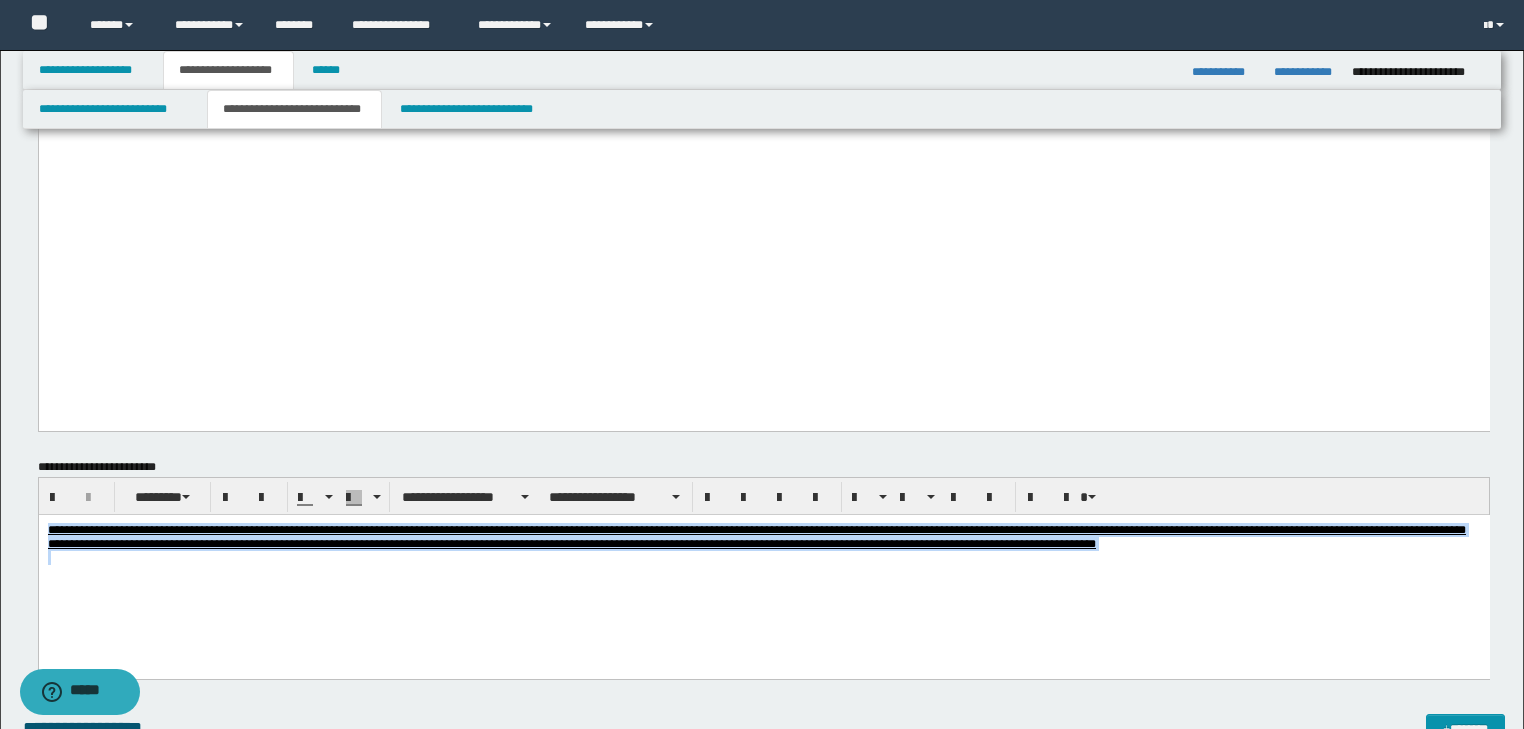 drag, startPoint x: 47, startPoint y: 525, endPoint x: 1004, endPoint y: 613, distance: 961.0375 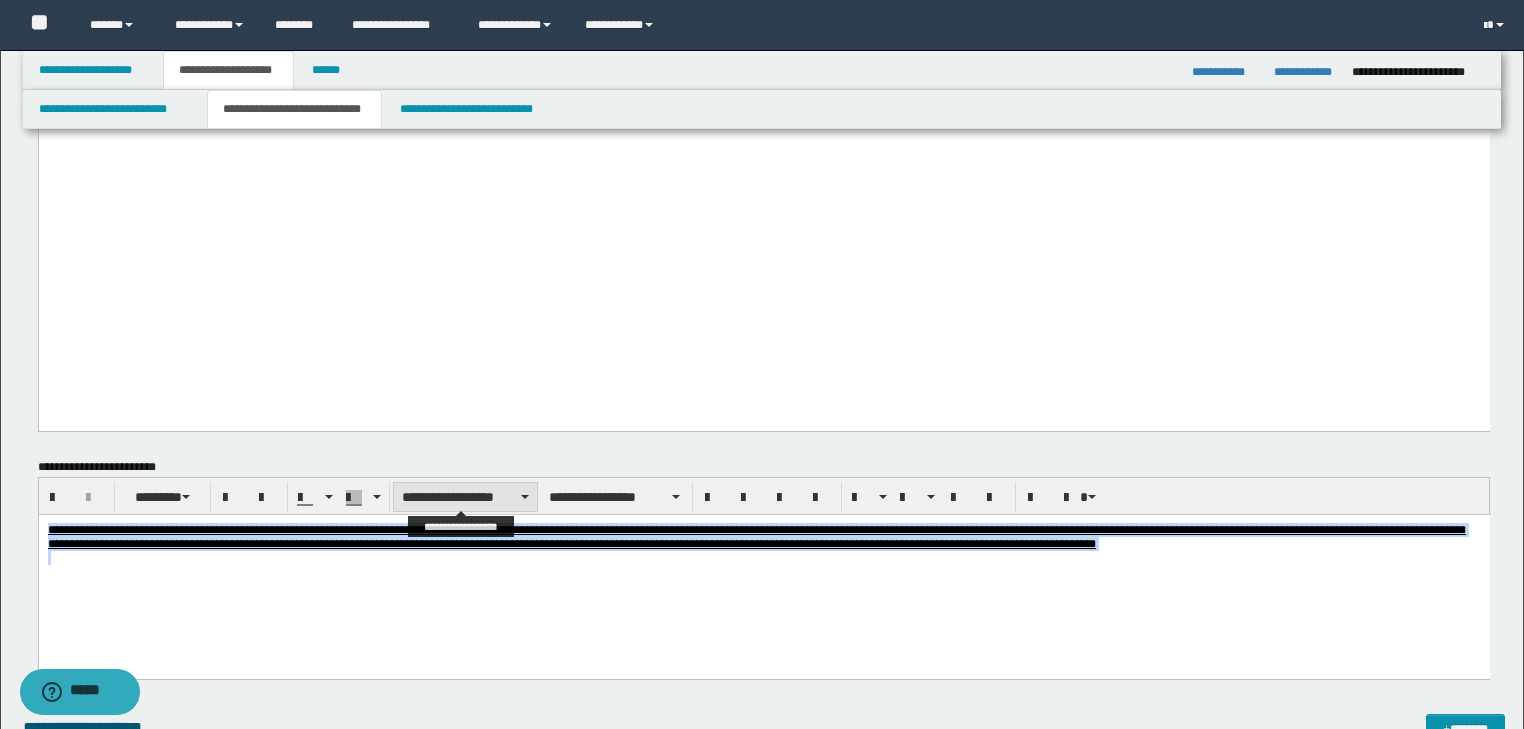 click on "**********" at bounding box center (465, 497) 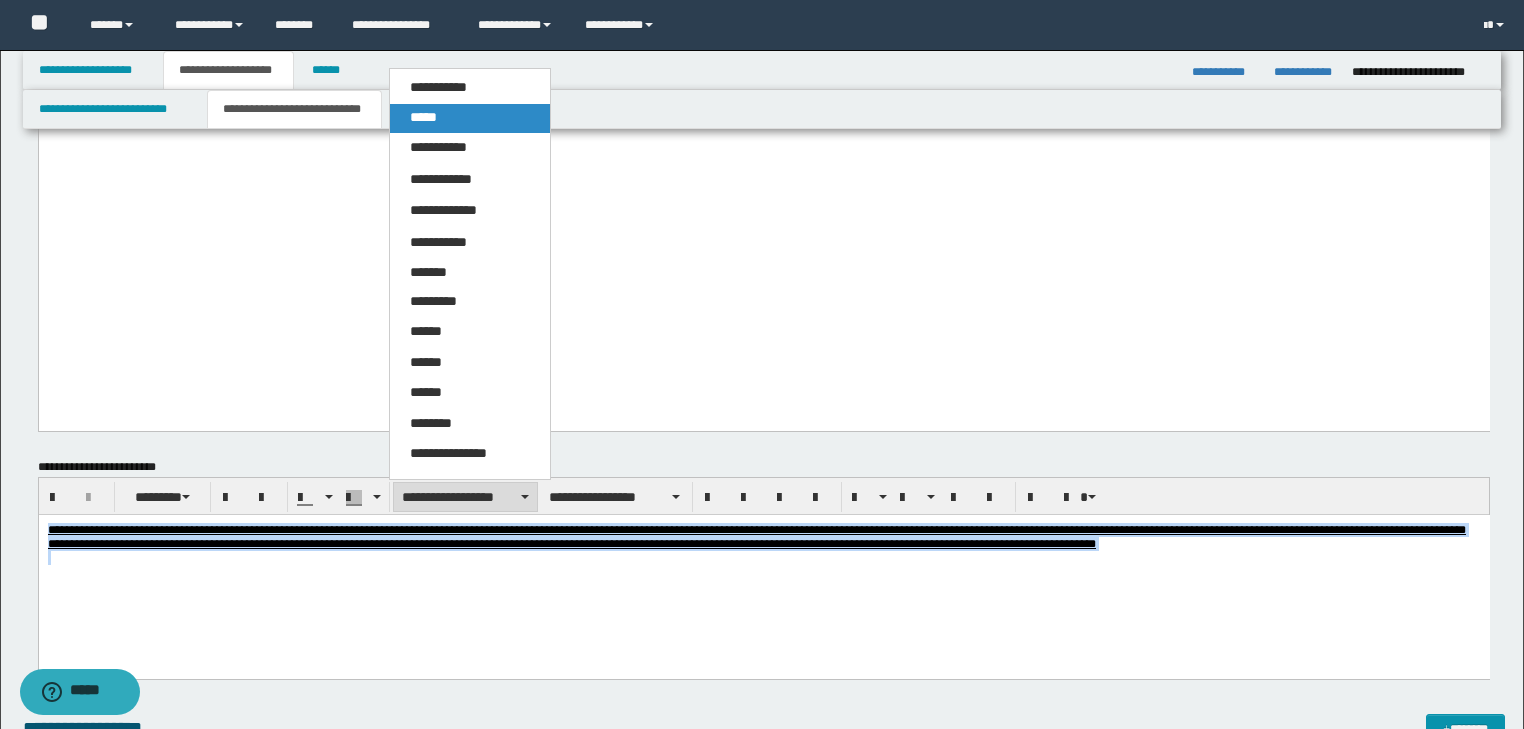 click on "*****" at bounding box center [470, 118] 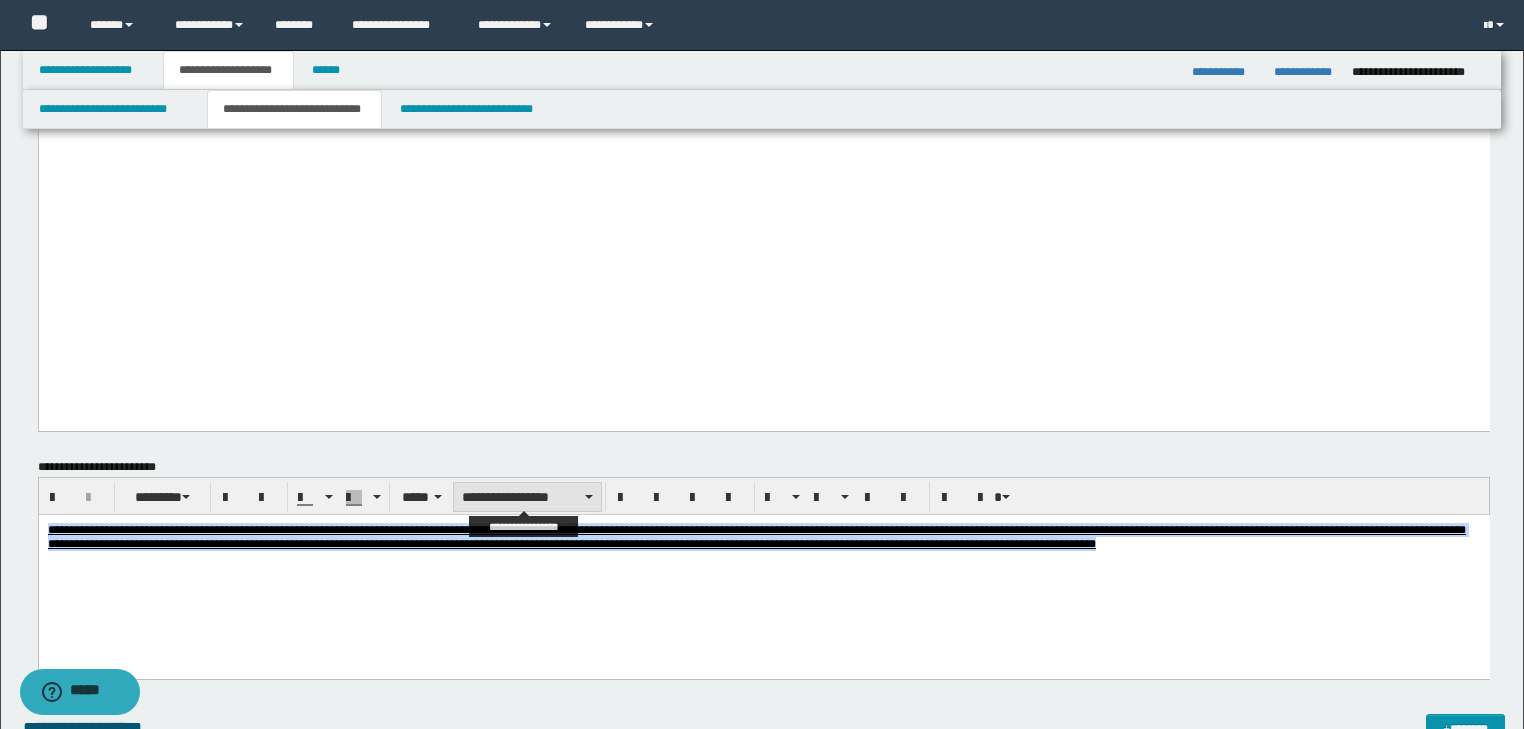 click on "**********" at bounding box center (527, 497) 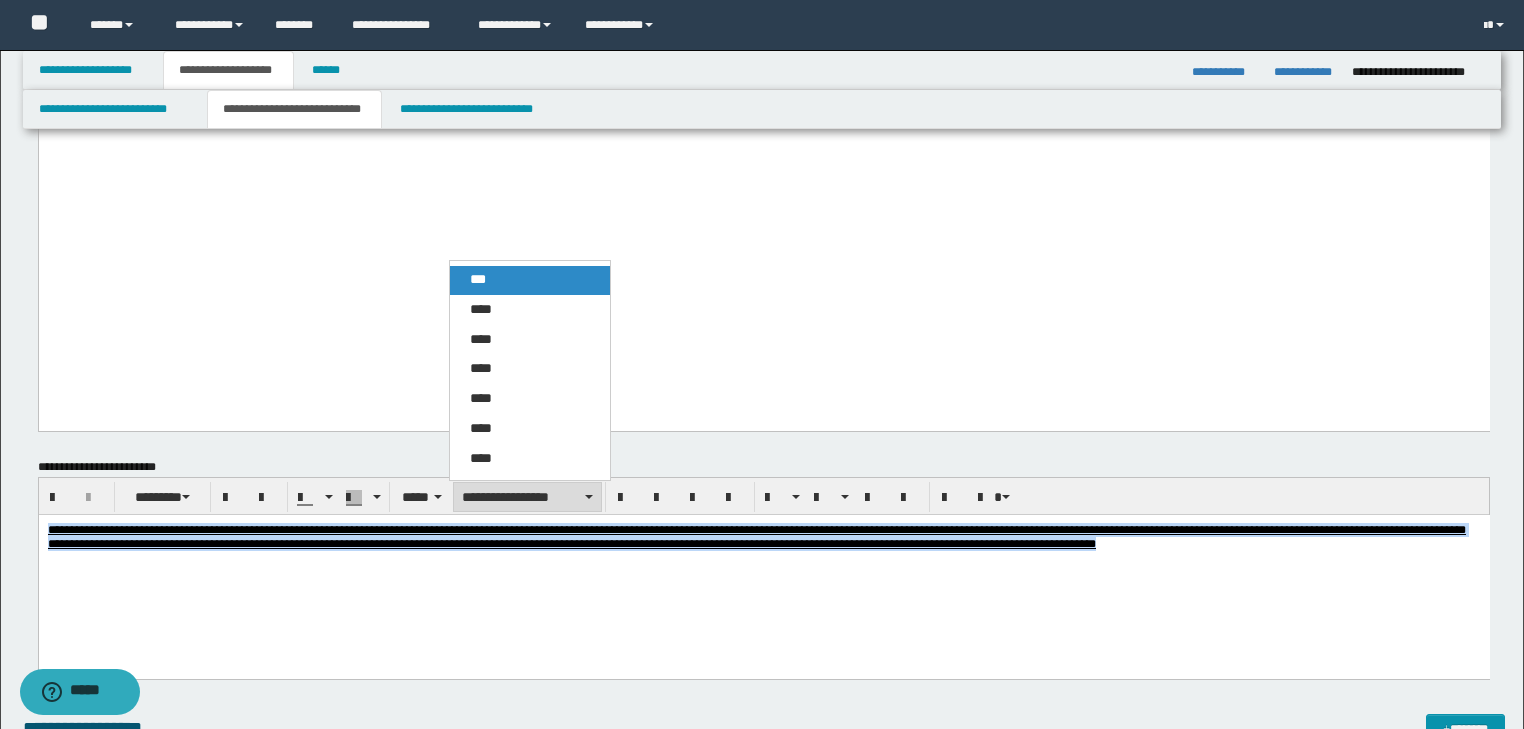 drag, startPoint x: 512, startPoint y: 284, endPoint x: 571, endPoint y: 1805, distance: 1522.1439 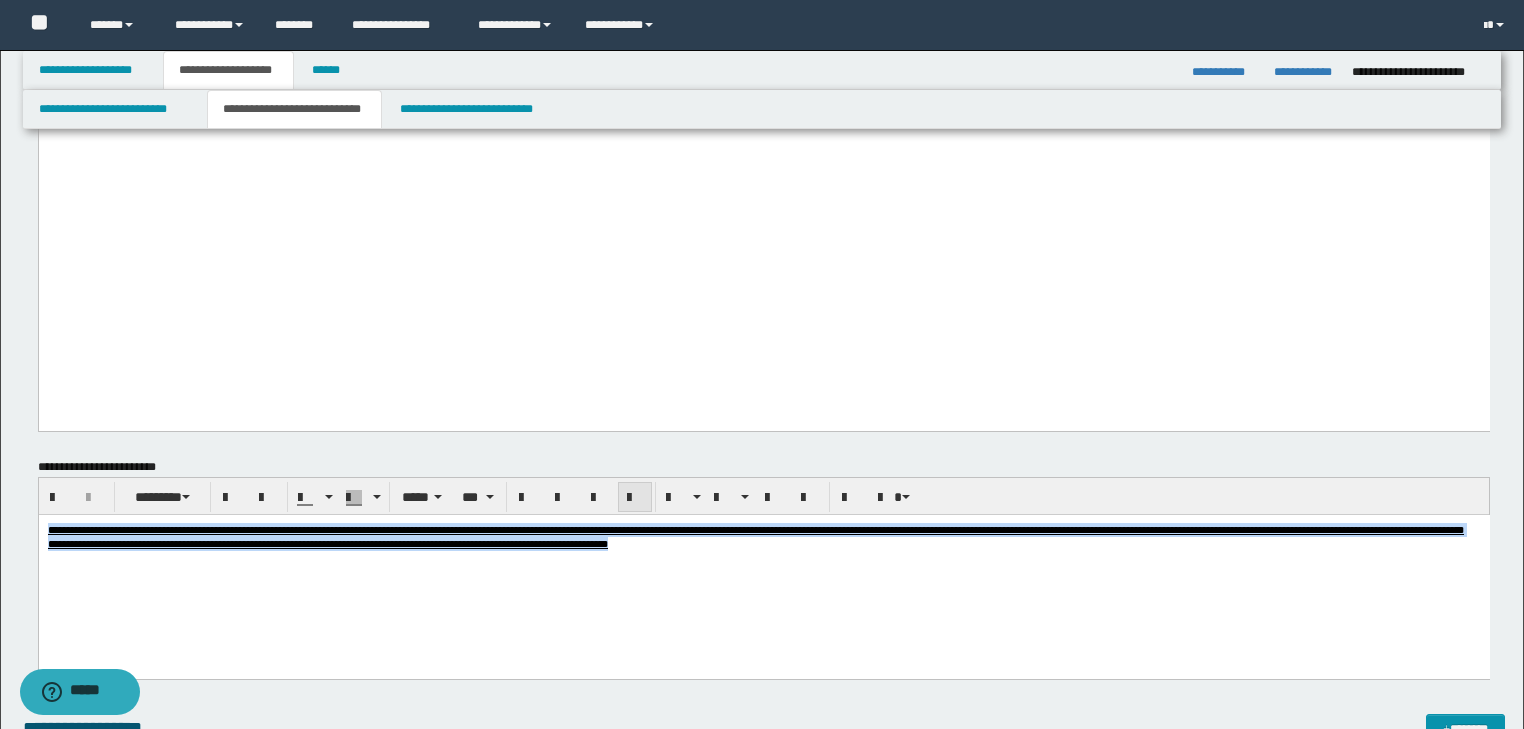 click at bounding box center (635, 498) 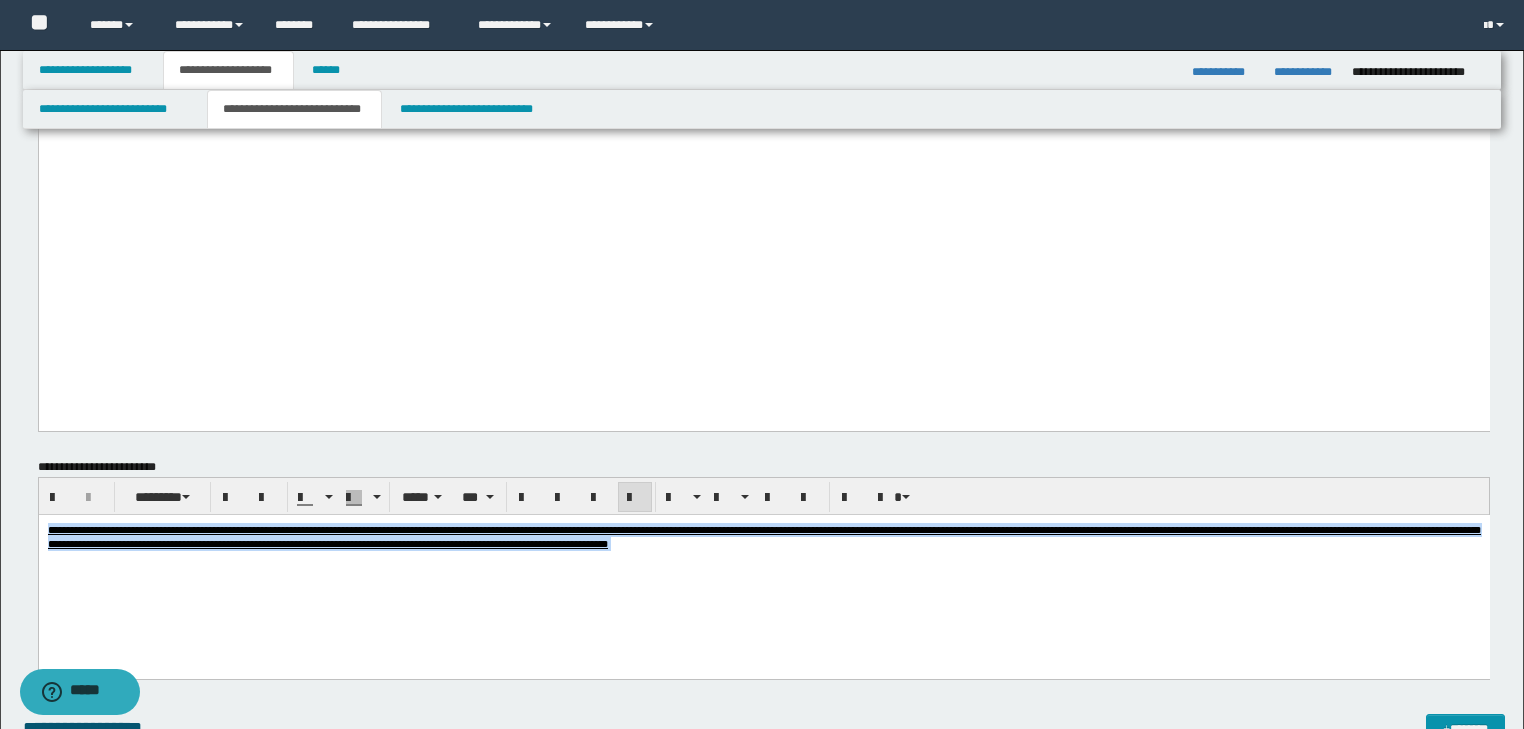 scroll, scrollTop: 1920, scrollLeft: 0, axis: vertical 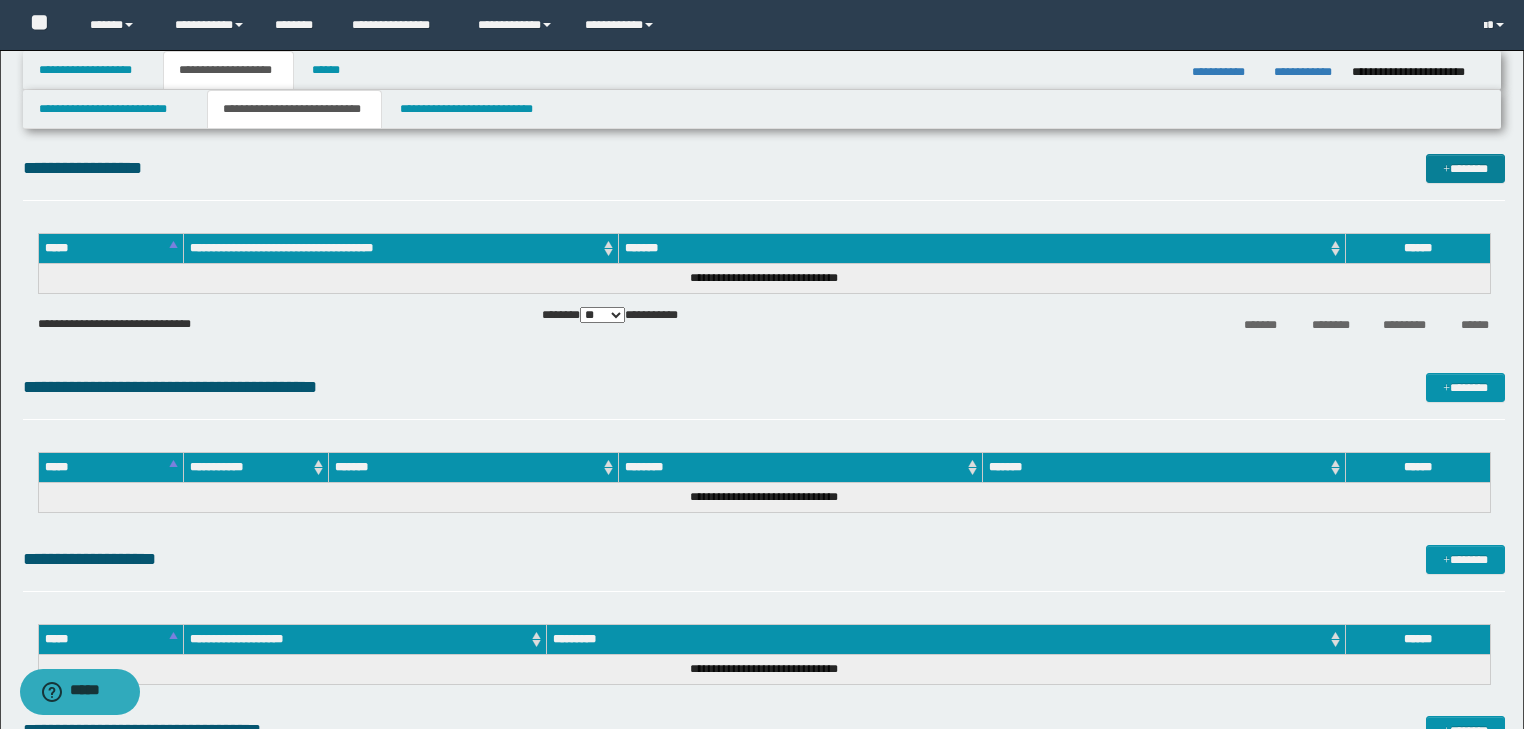 click on "*******" at bounding box center (1465, 169) 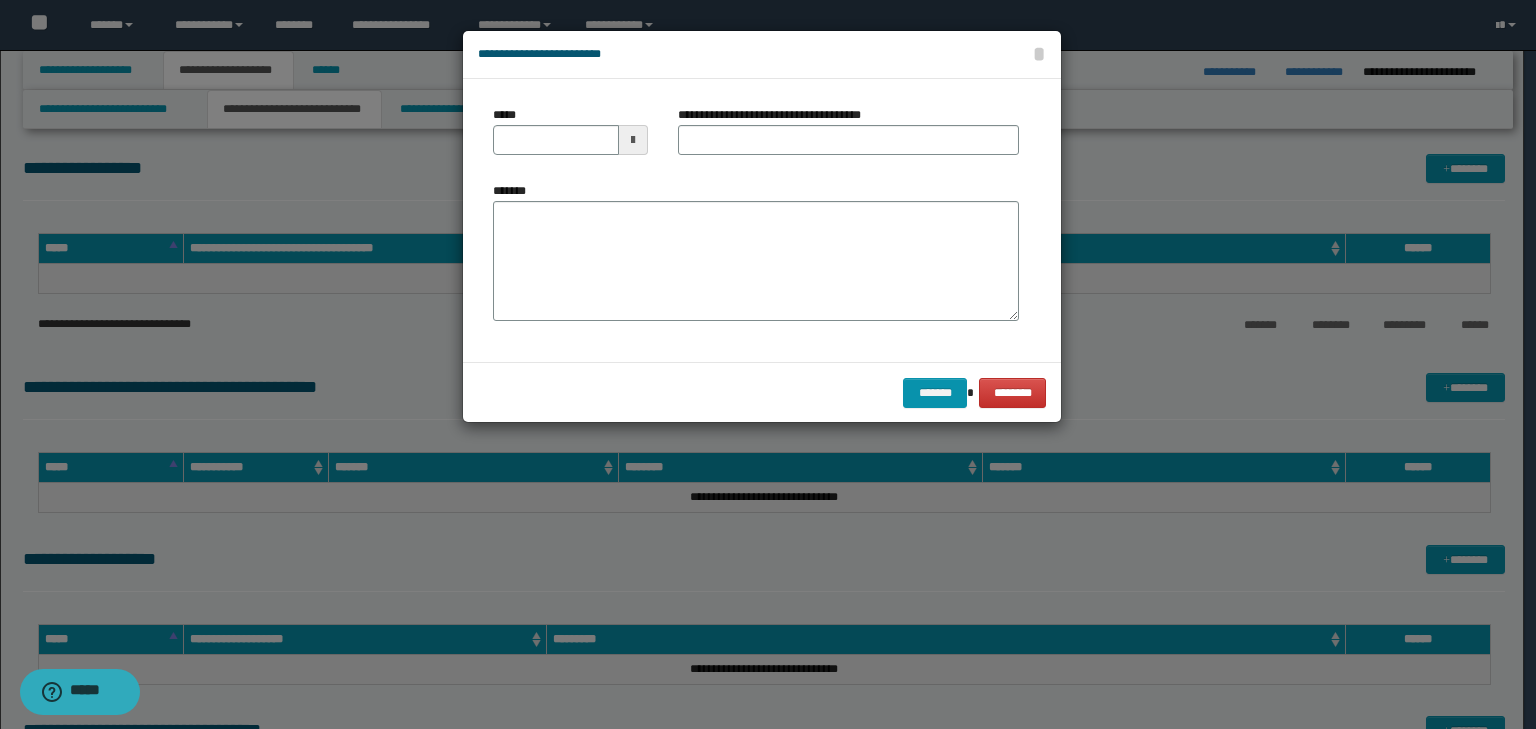 type 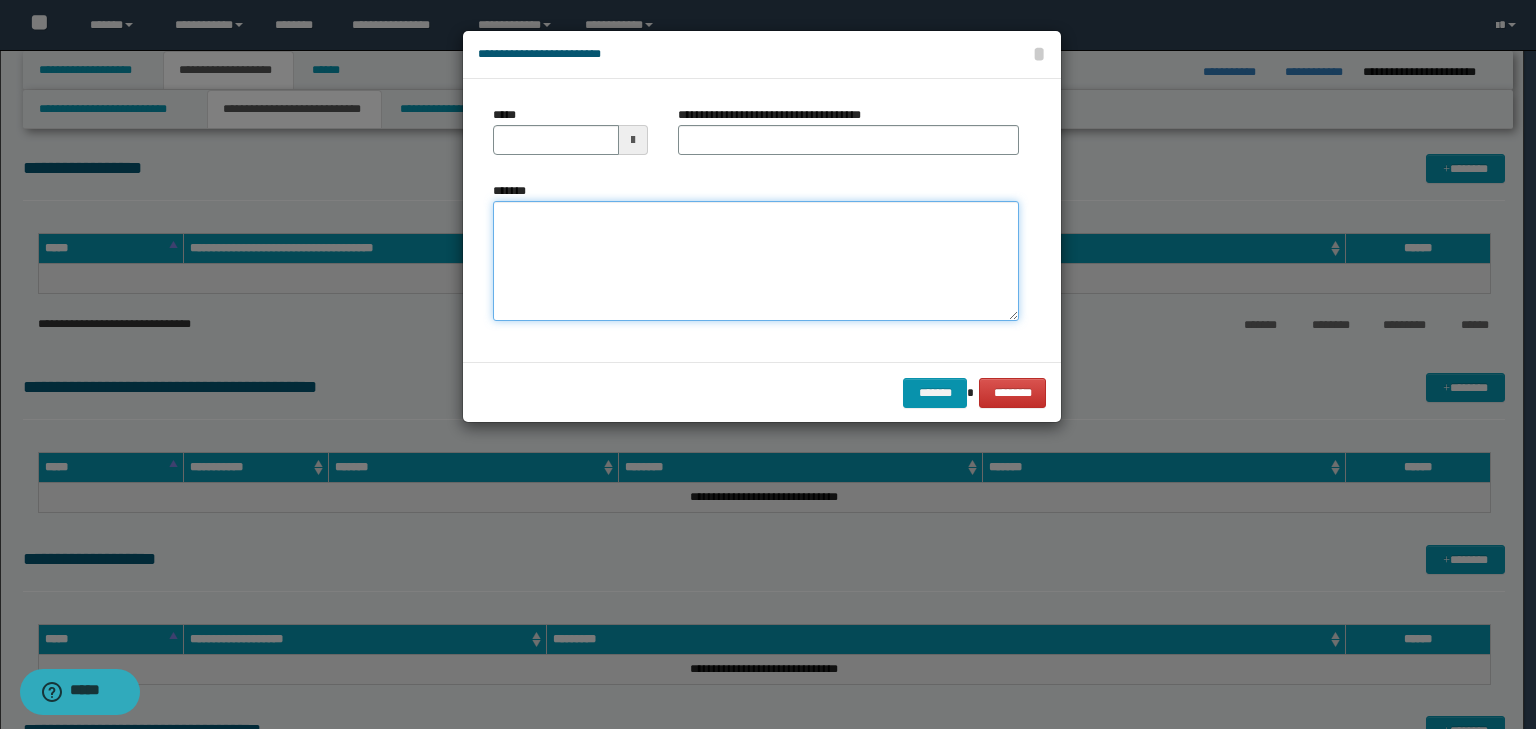 click on "*******" at bounding box center [756, 261] 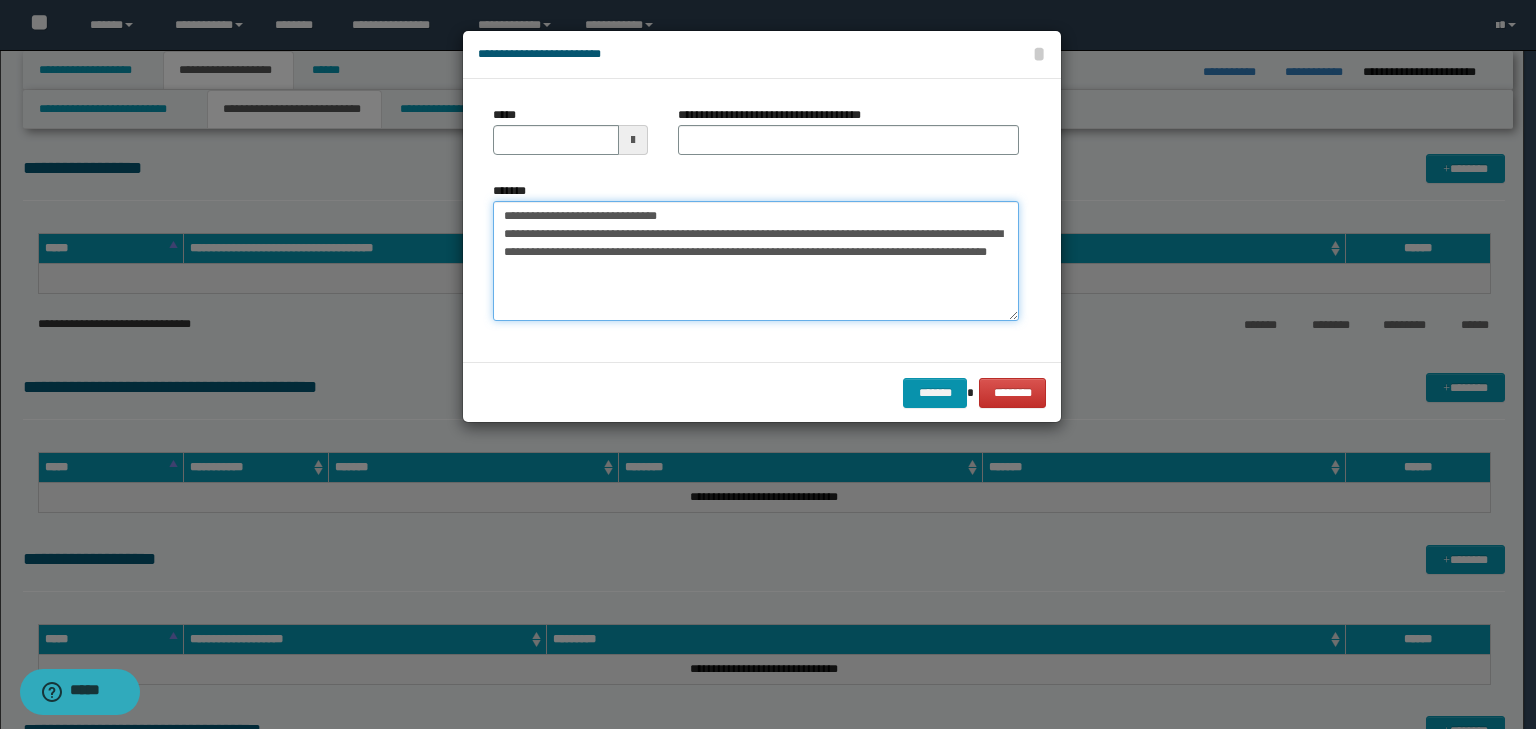 drag, startPoint x: 562, startPoint y: 213, endPoint x: 483, endPoint y: 205, distance: 79.40403 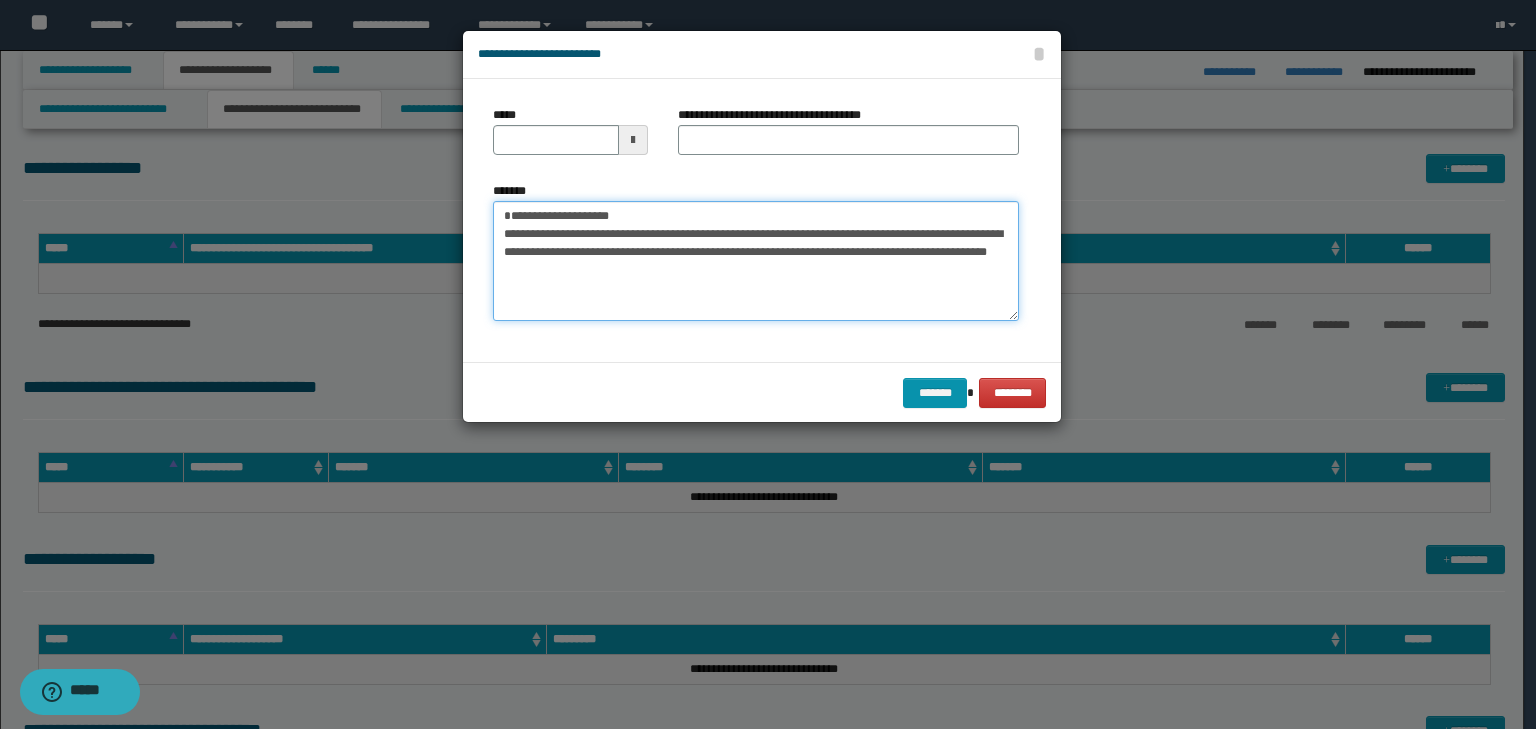 type 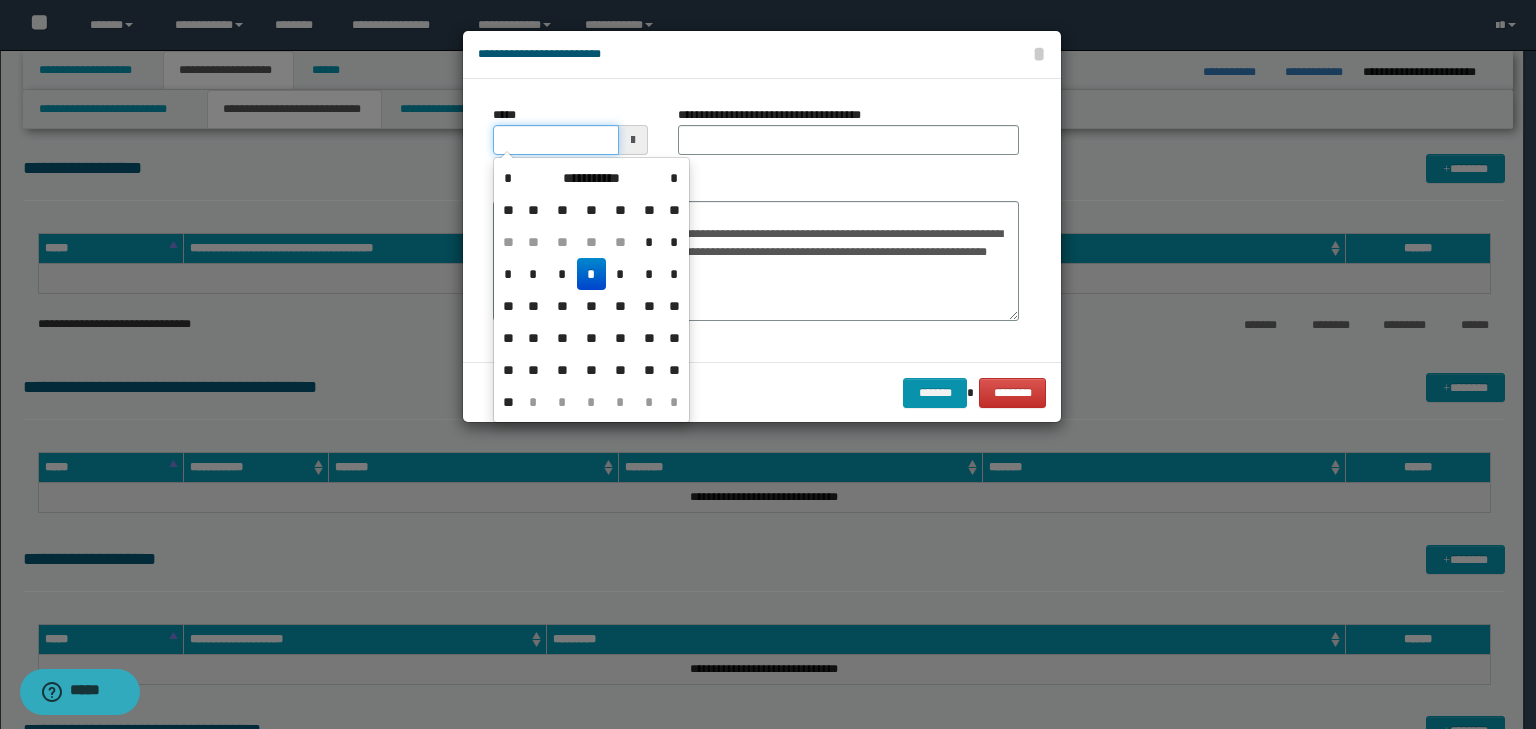 click on "*****" at bounding box center [556, 140] 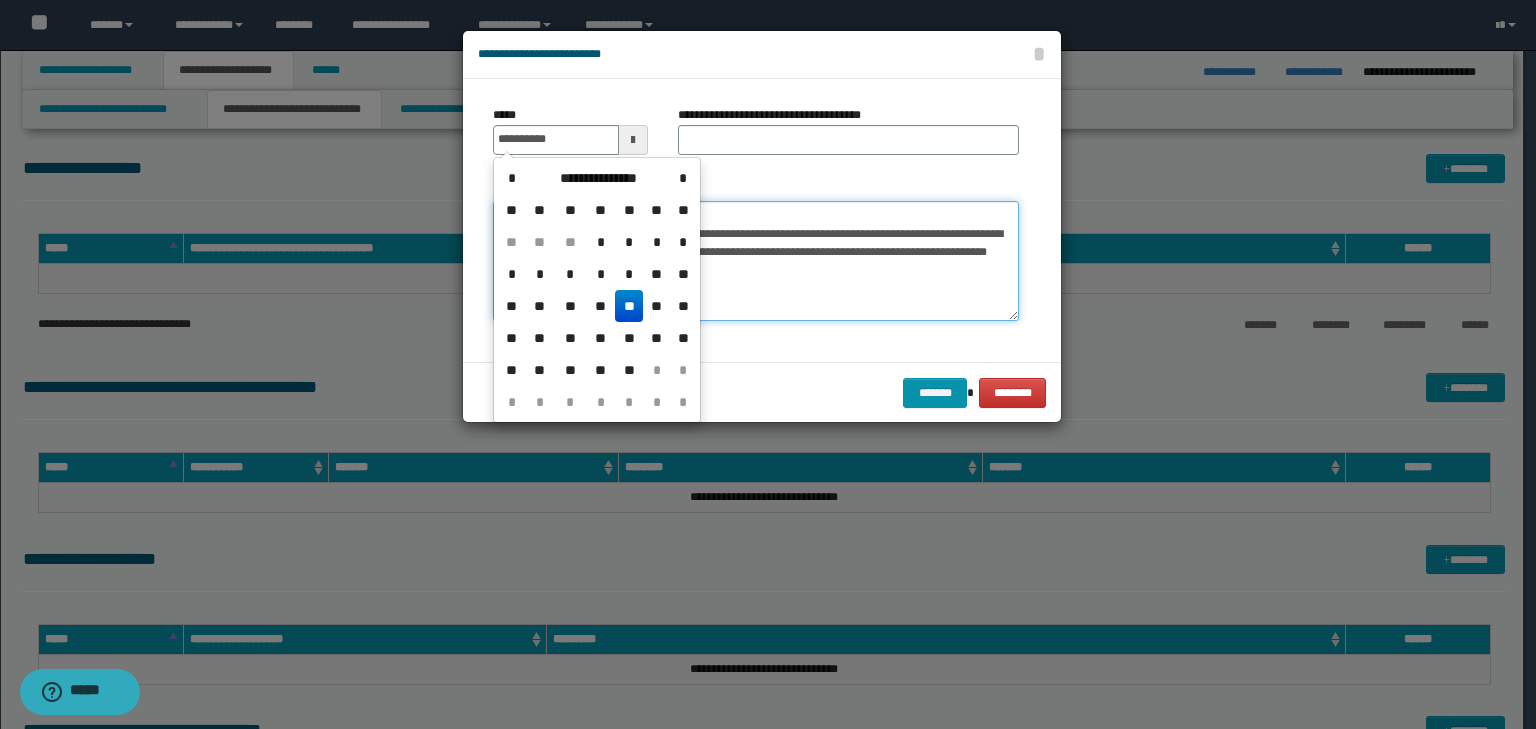 type on "**********" 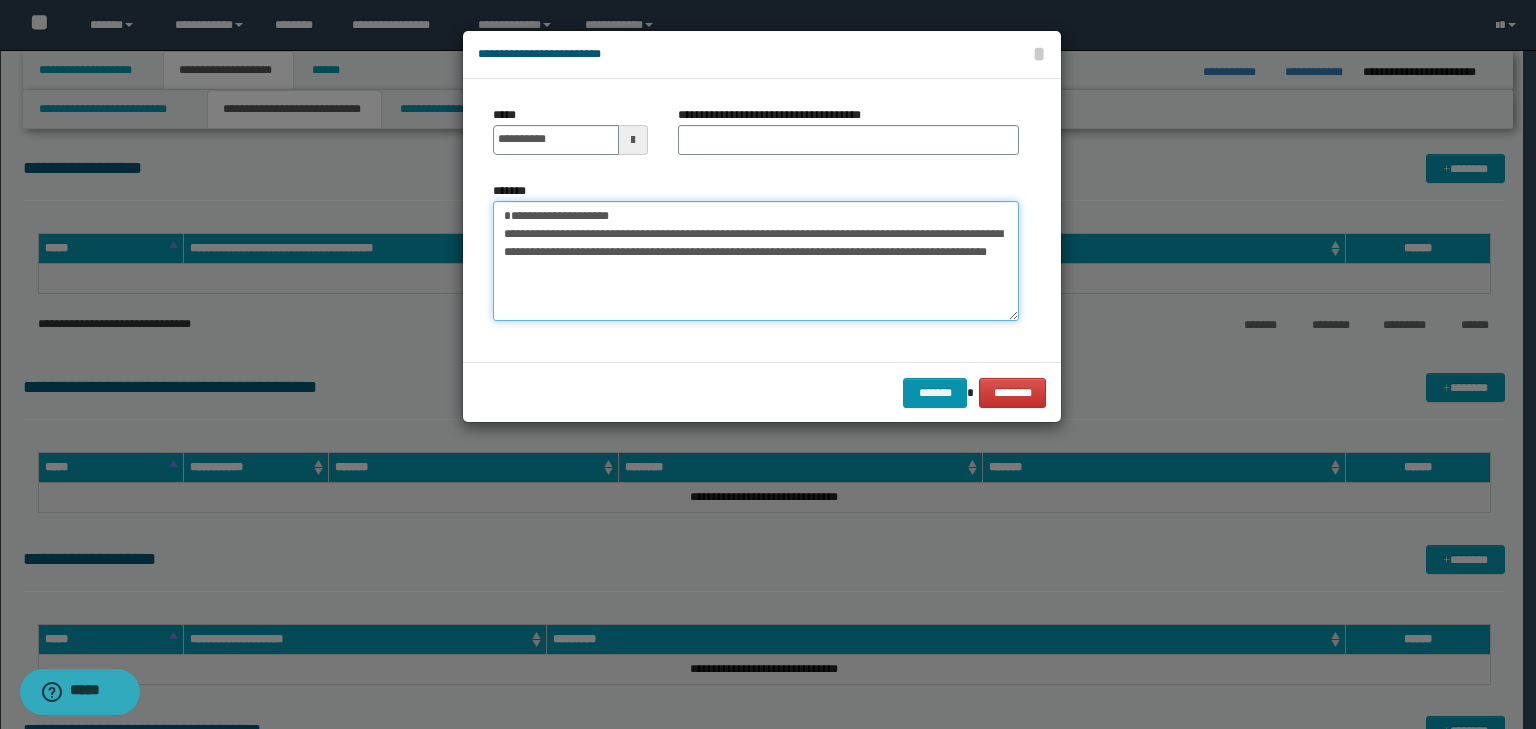 drag, startPoint x: 739, startPoint y: 208, endPoint x: 291, endPoint y: 177, distance: 449.07126 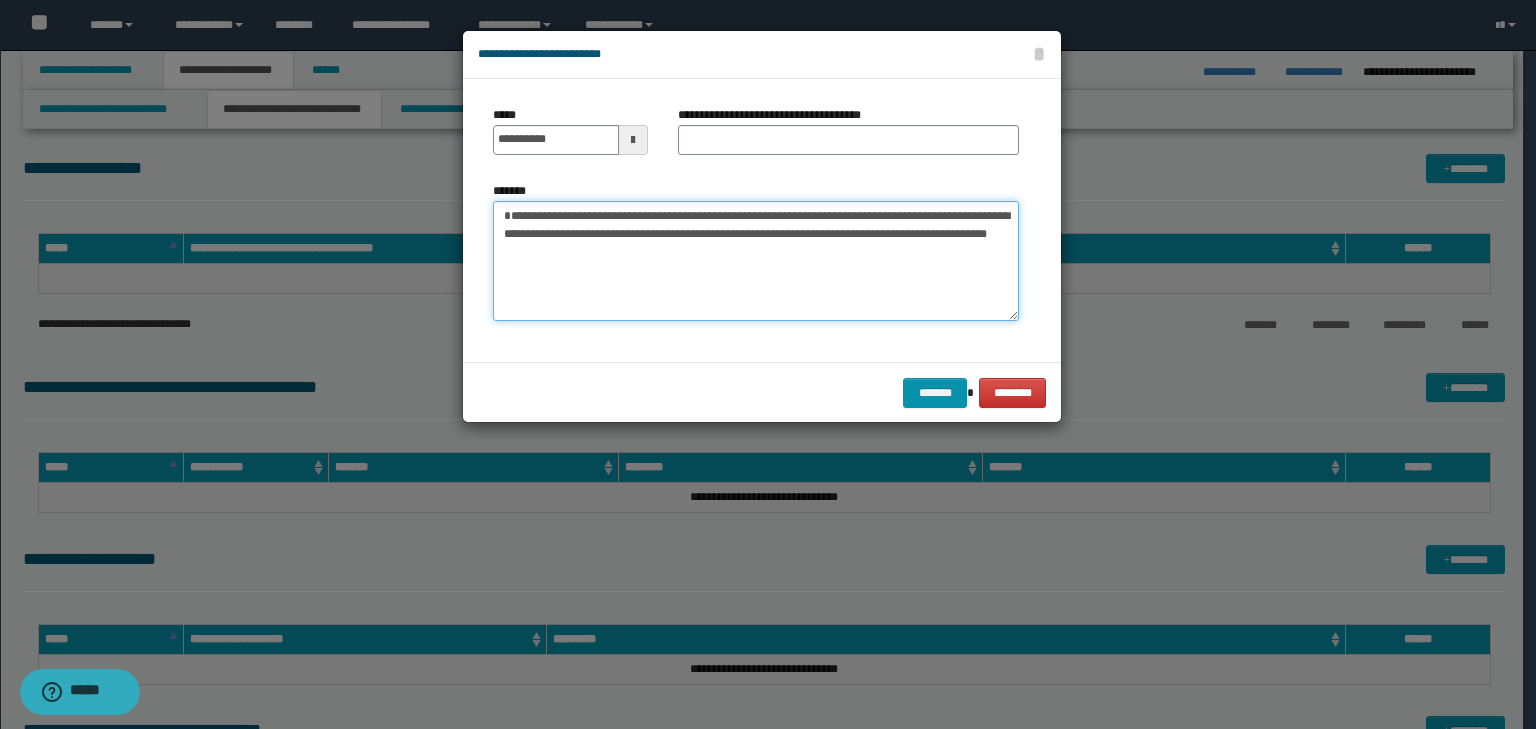 type on "**********" 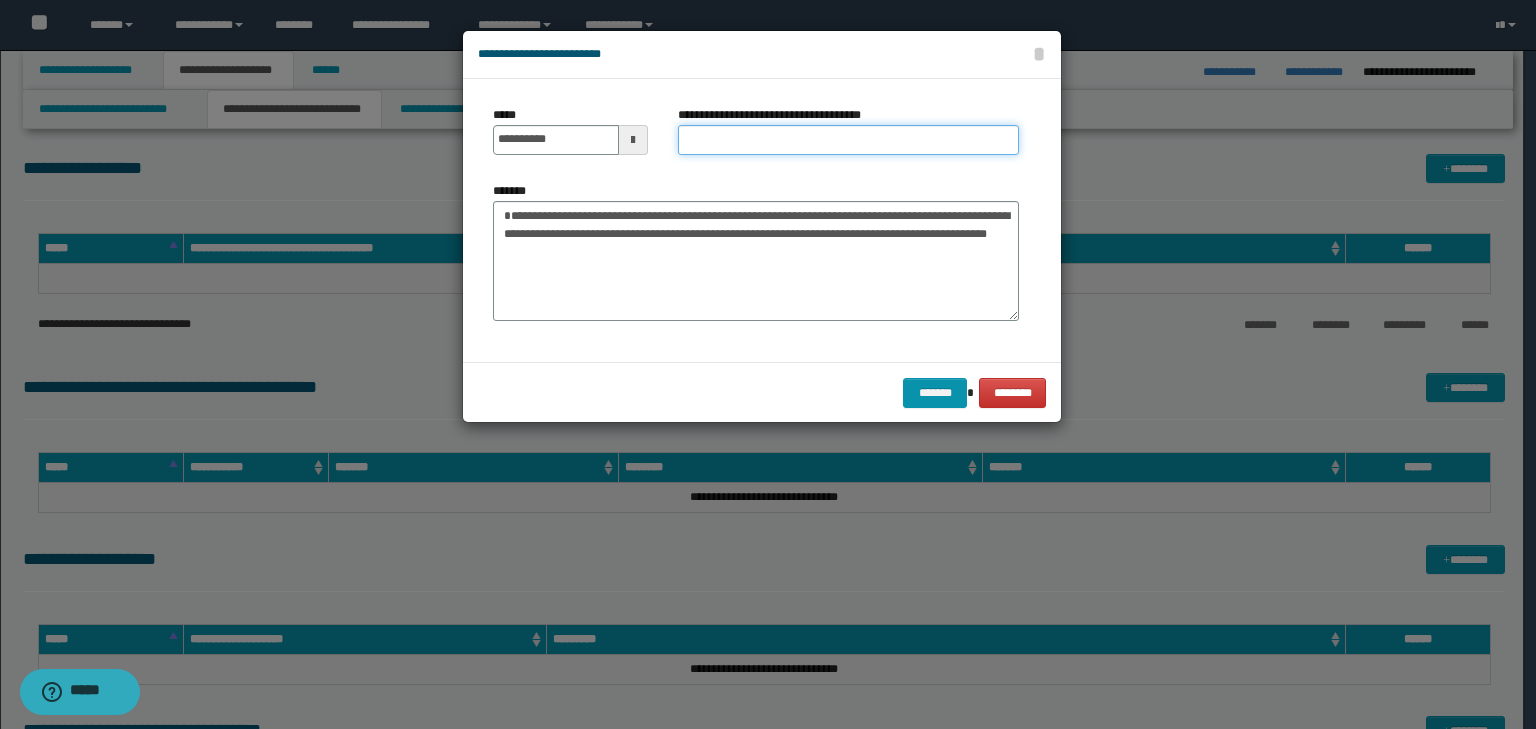 click on "**********" at bounding box center (848, 140) 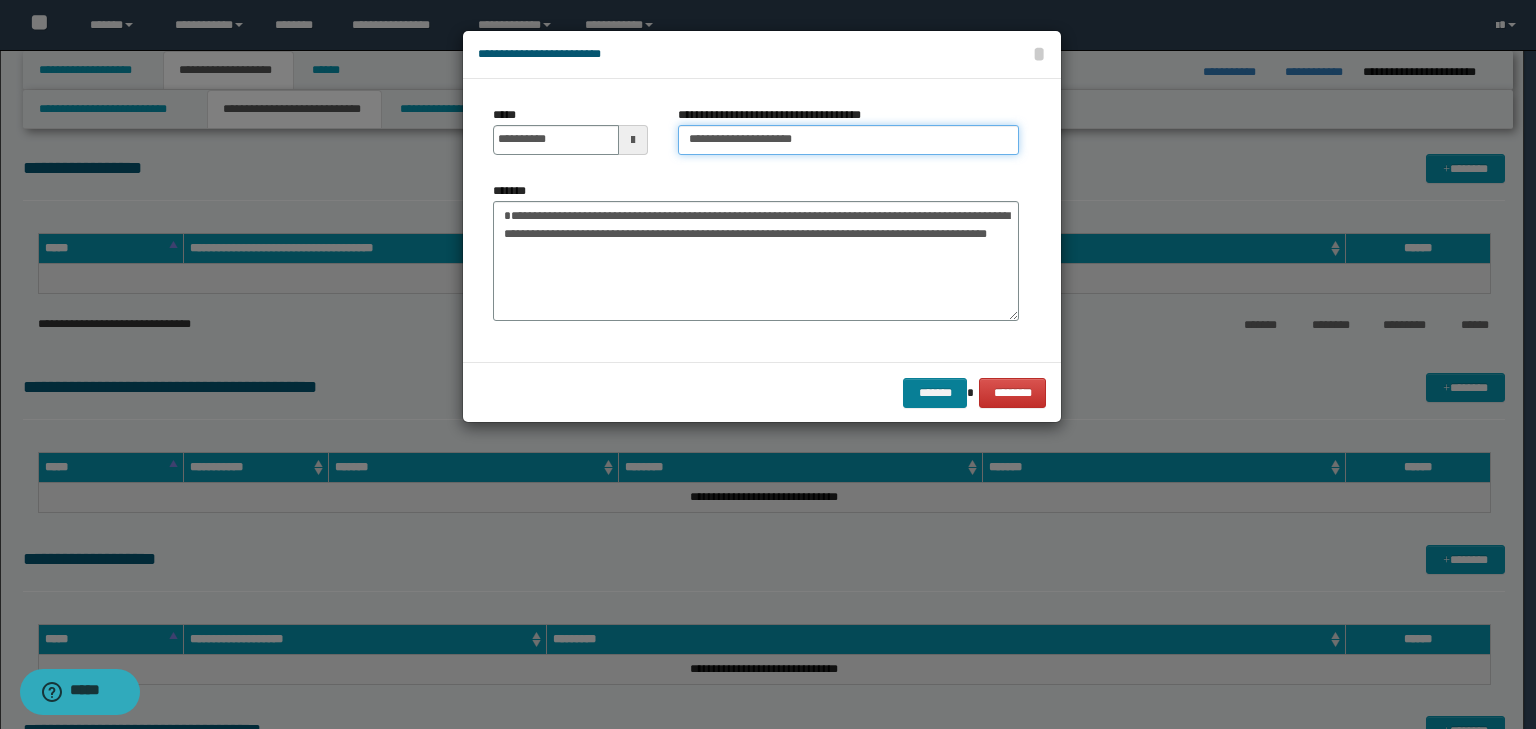 type on "**********" 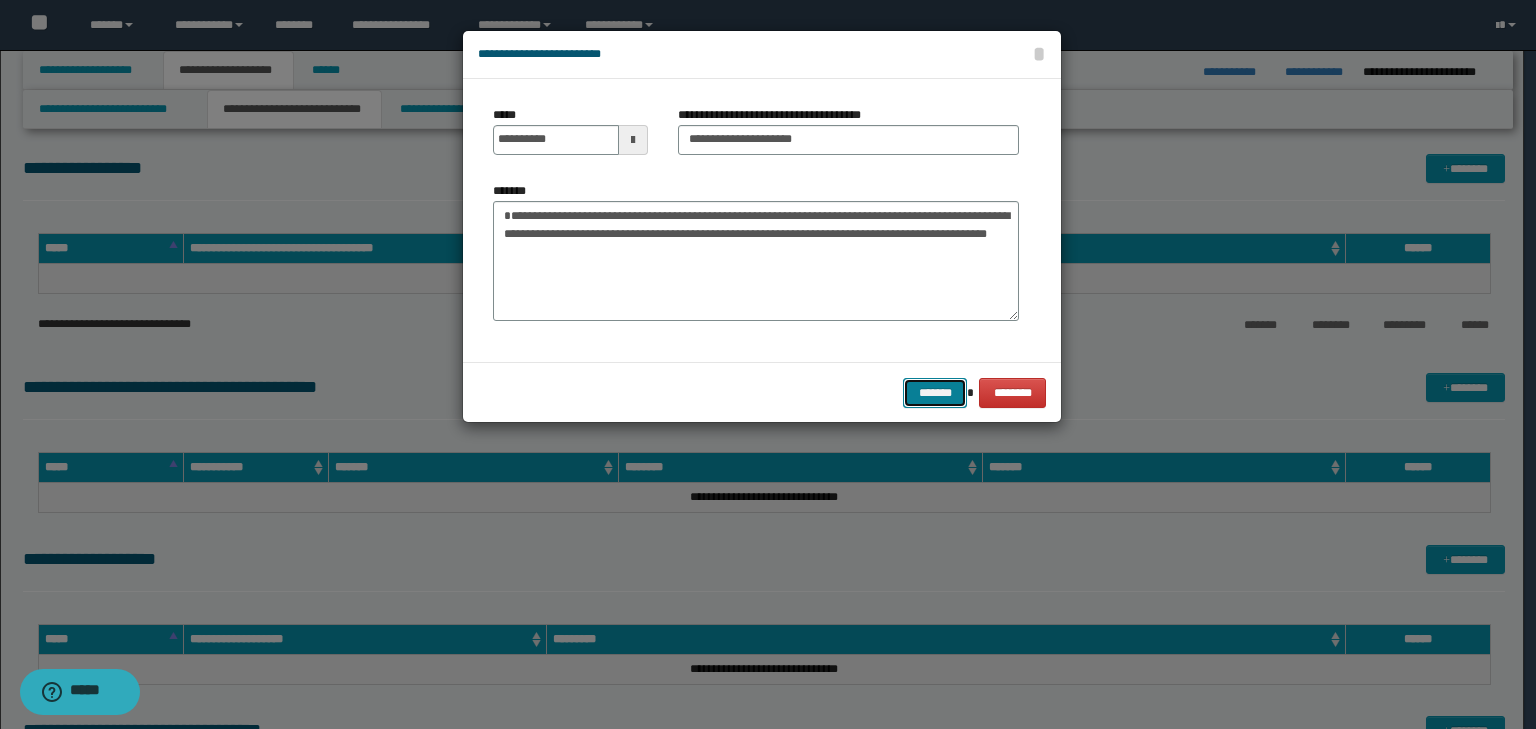 click on "*******" at bounding box center (935, 393) 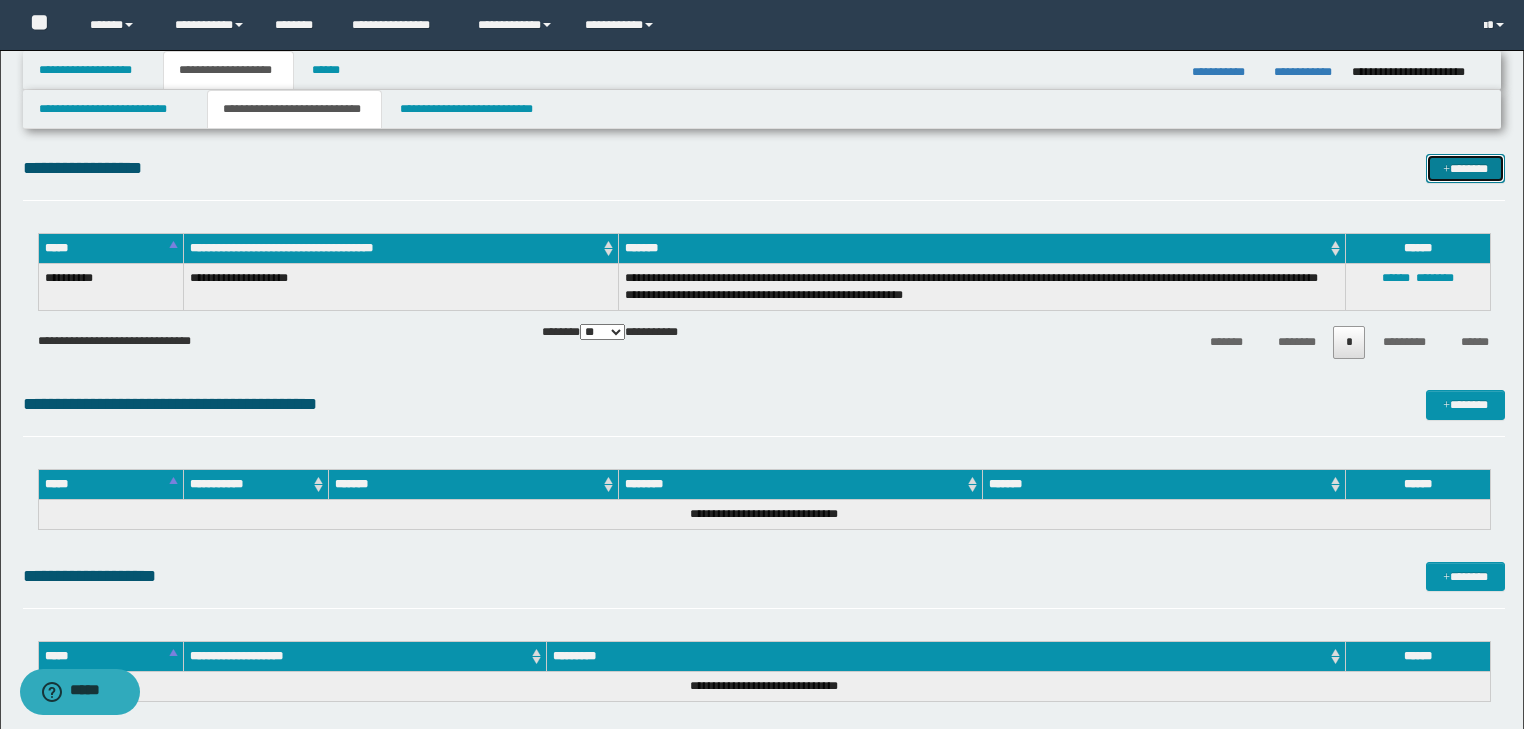 click on "*******" at bounding box center (1465, 169) 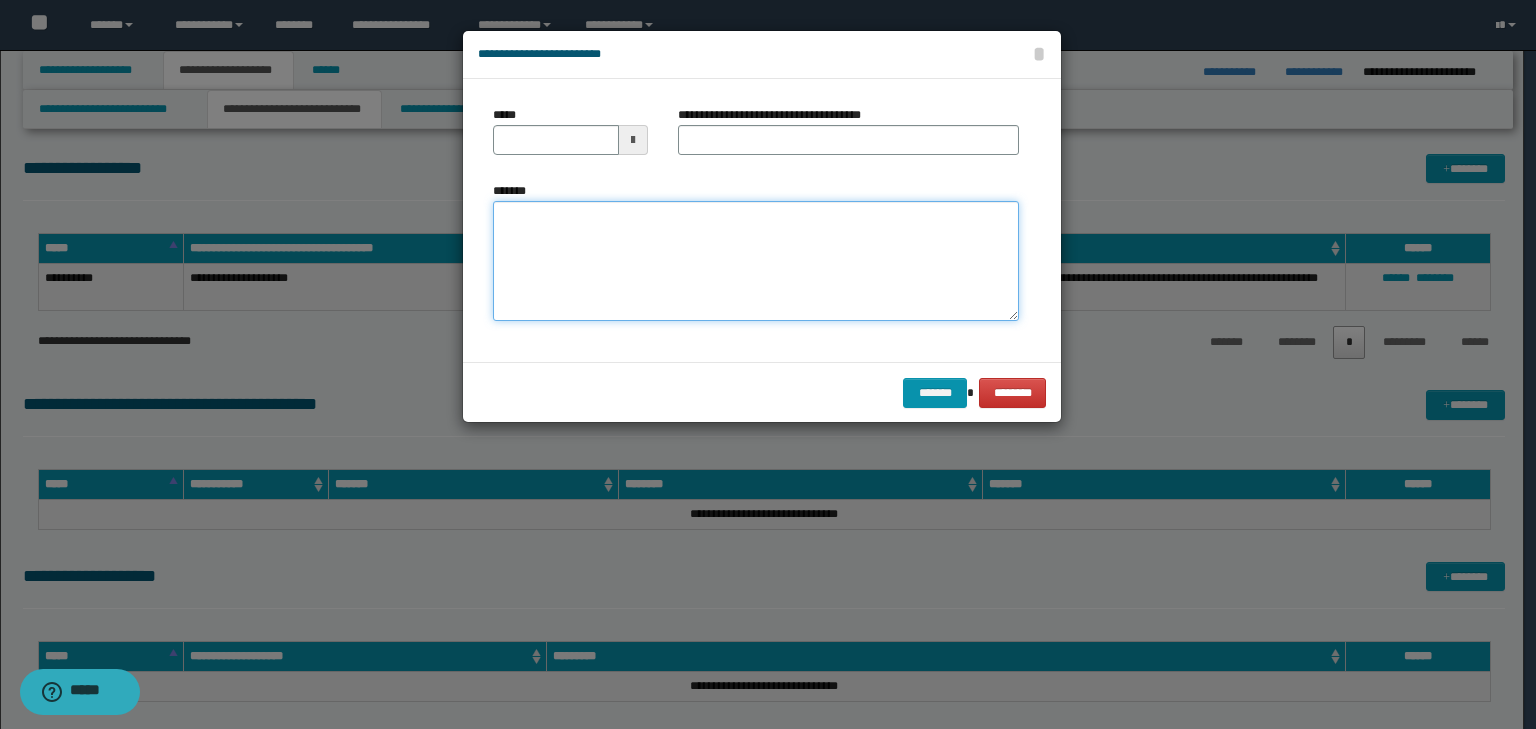 click on "*******" at bounding box center (756, 261) 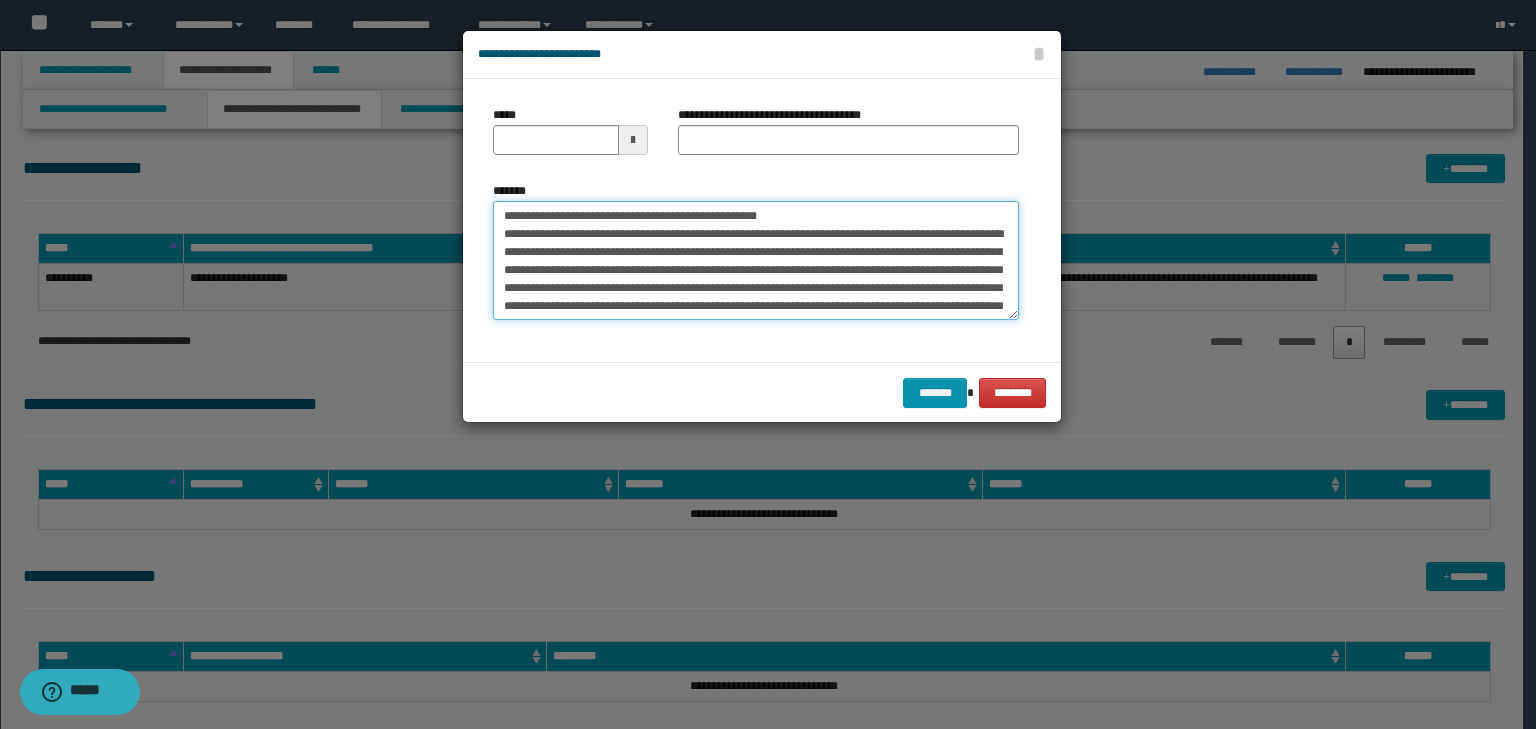 scroll, scrollTop: 0, scrollLeft: 0, axis: both 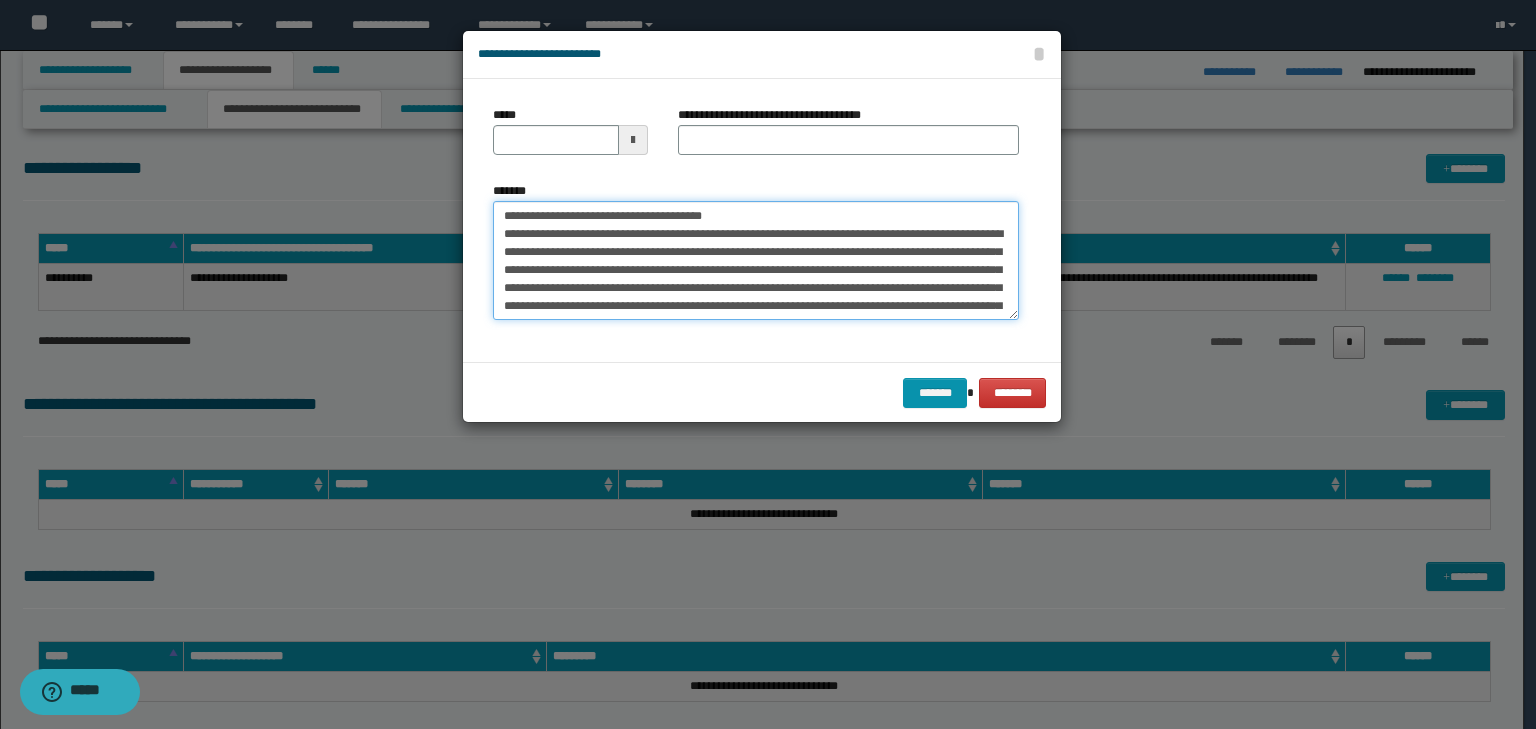 type 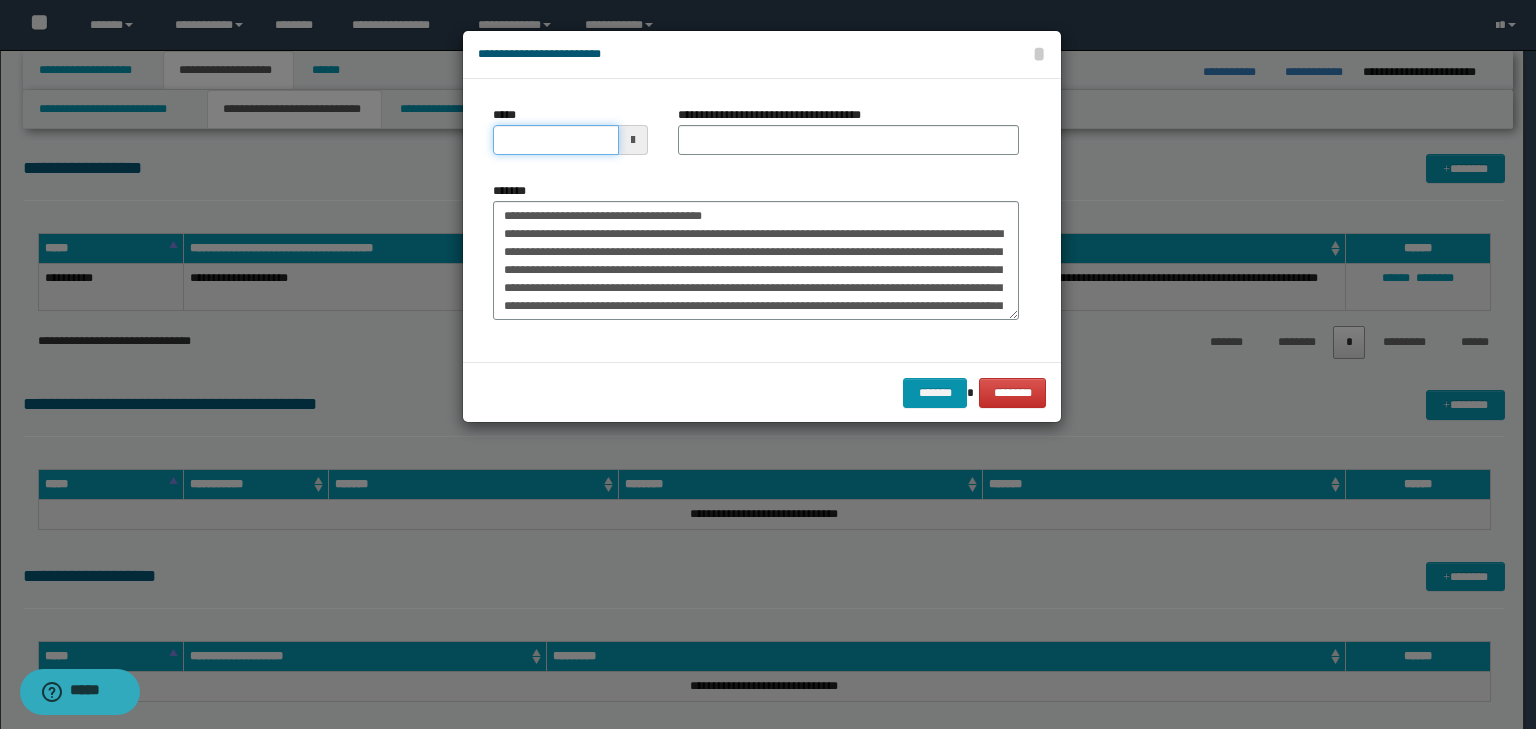 click on "*****" at bounding box center [556, 140] 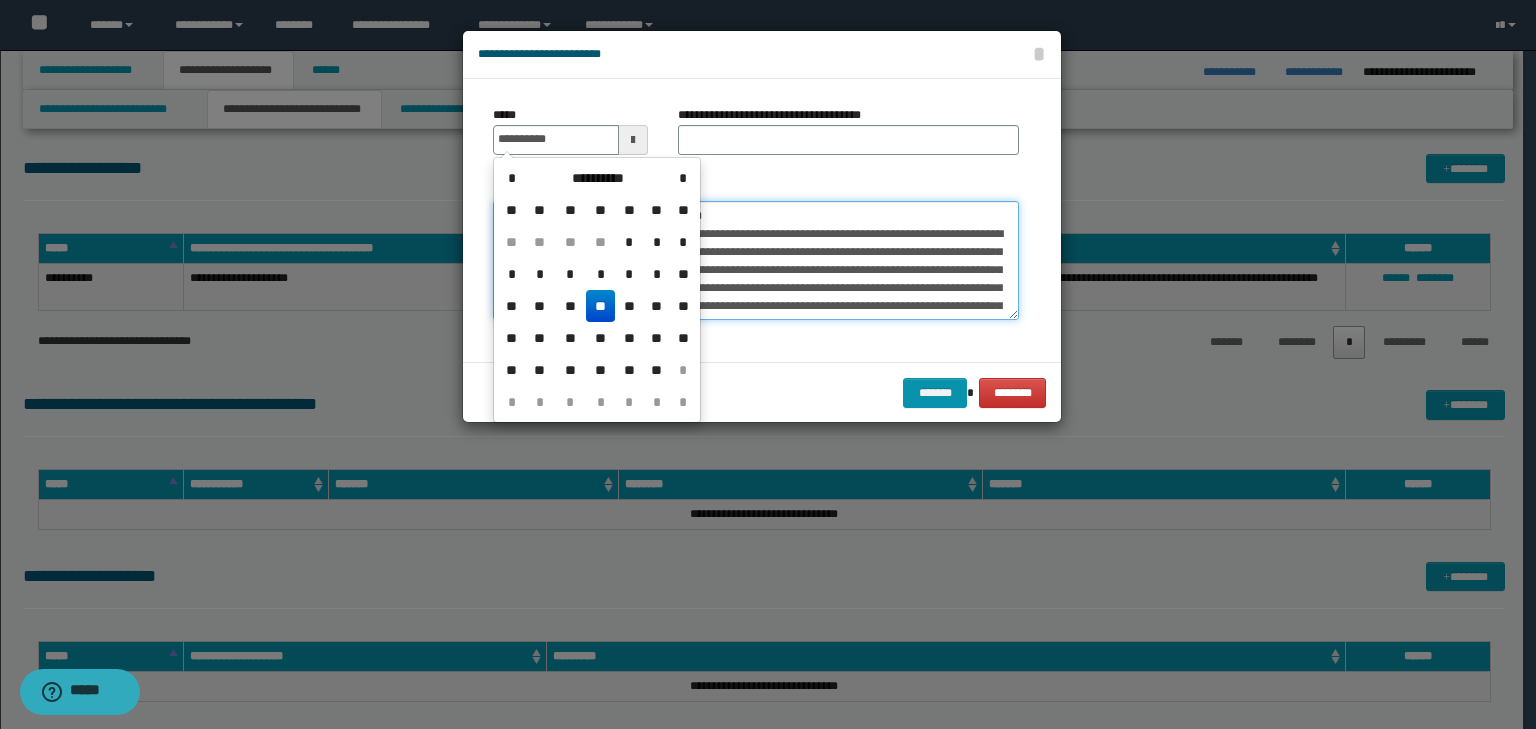 type on "**********" 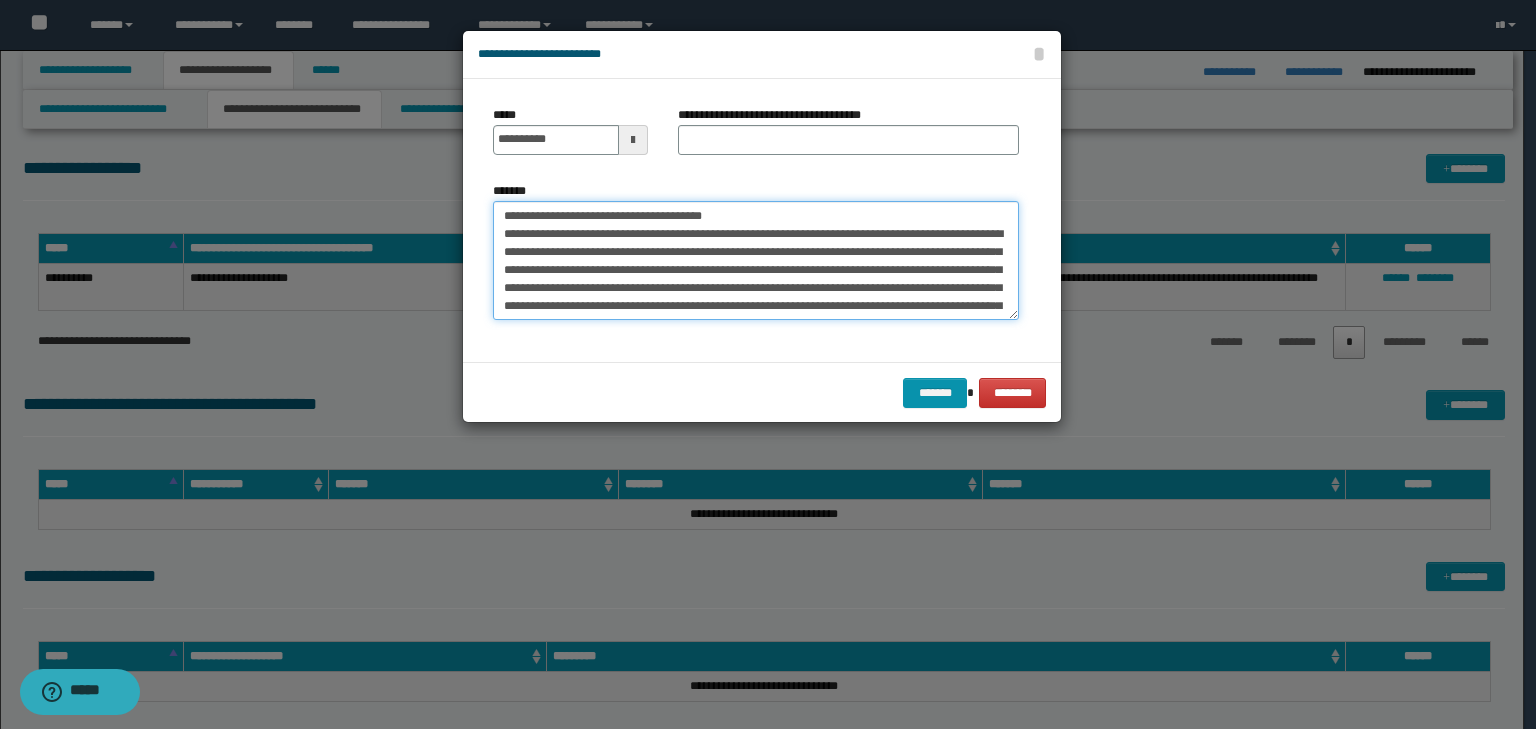 drag, startPoint x: 758, startPoint y: 210, endPoint x: 231, endPoint y: 152, distance: 530.18207 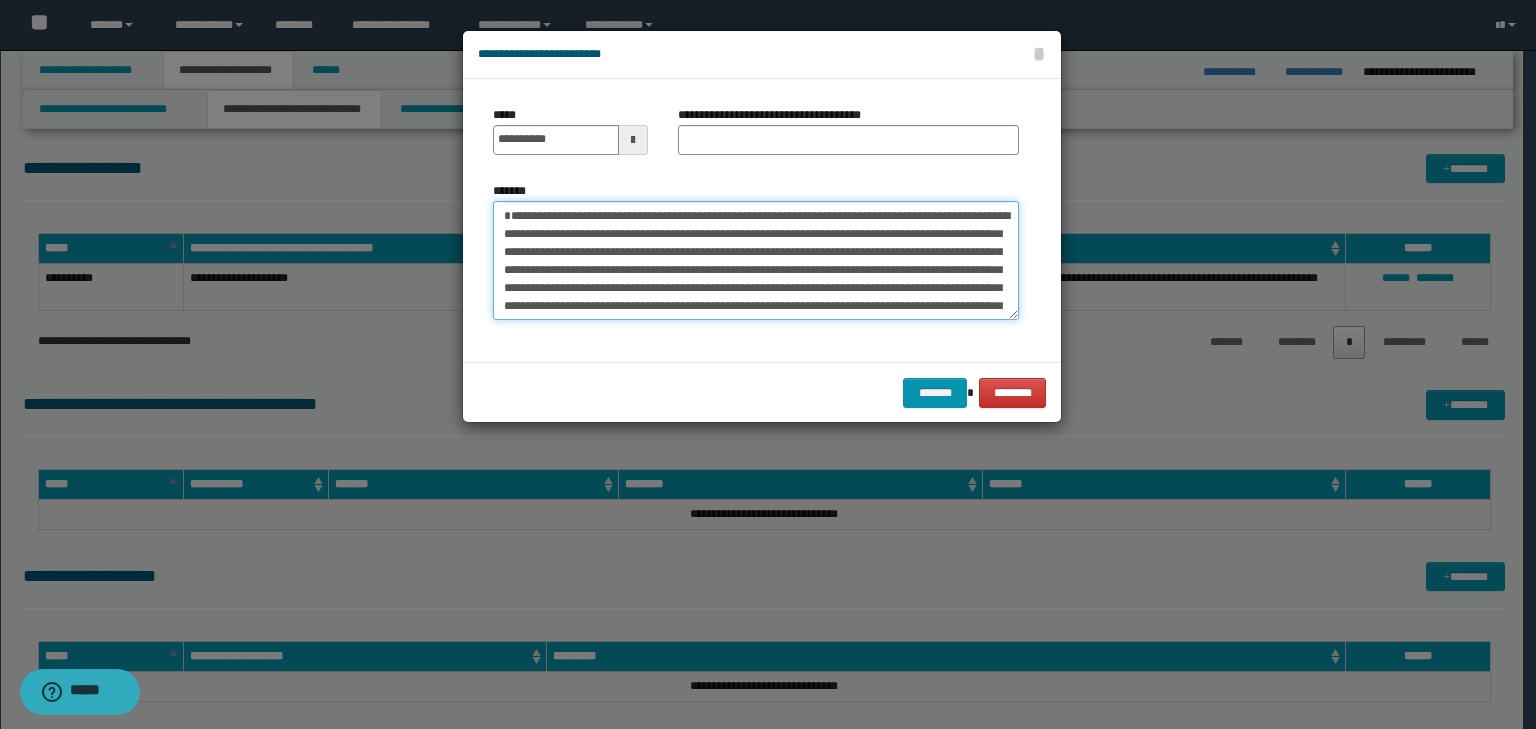 type on "**********" 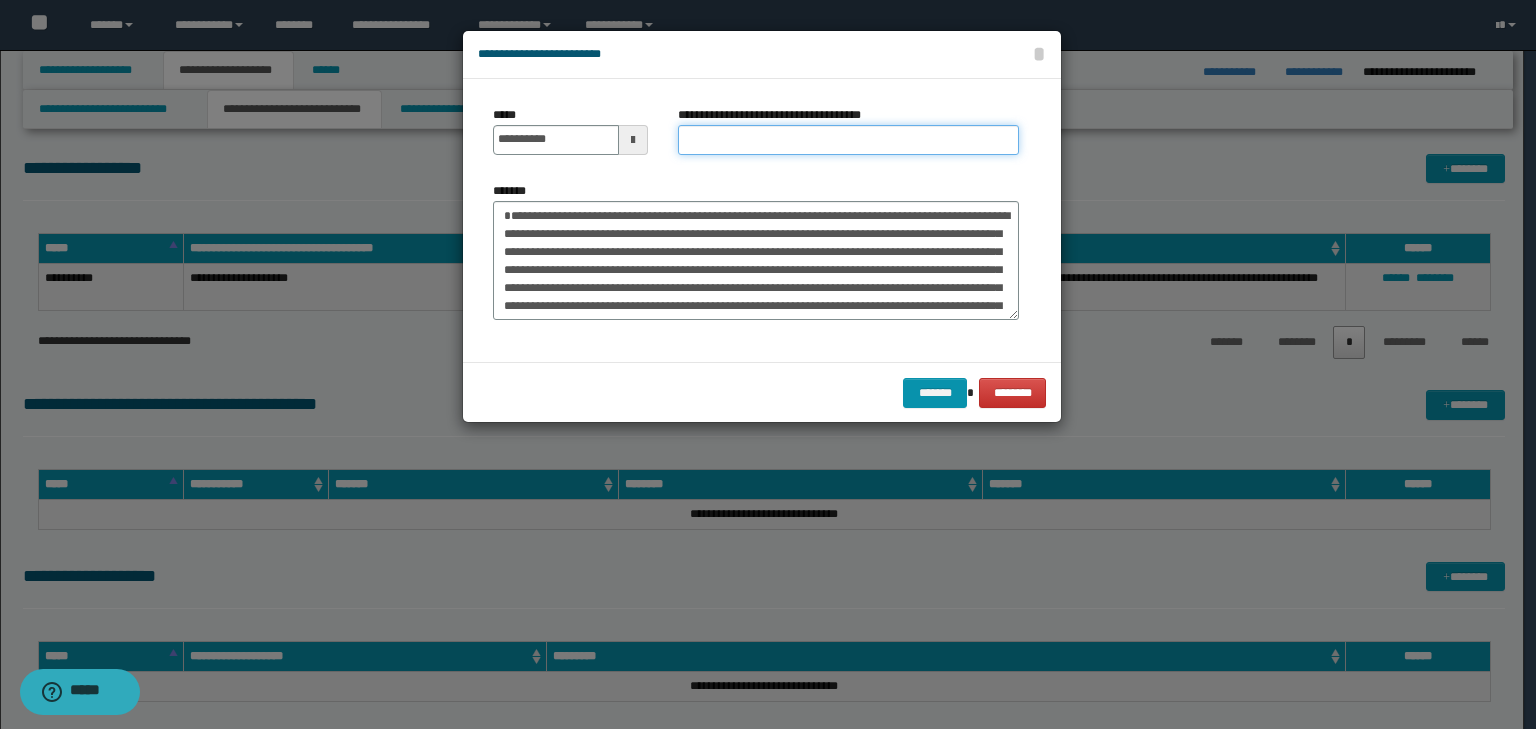 click on "**********" at bounding box center [848, 140] 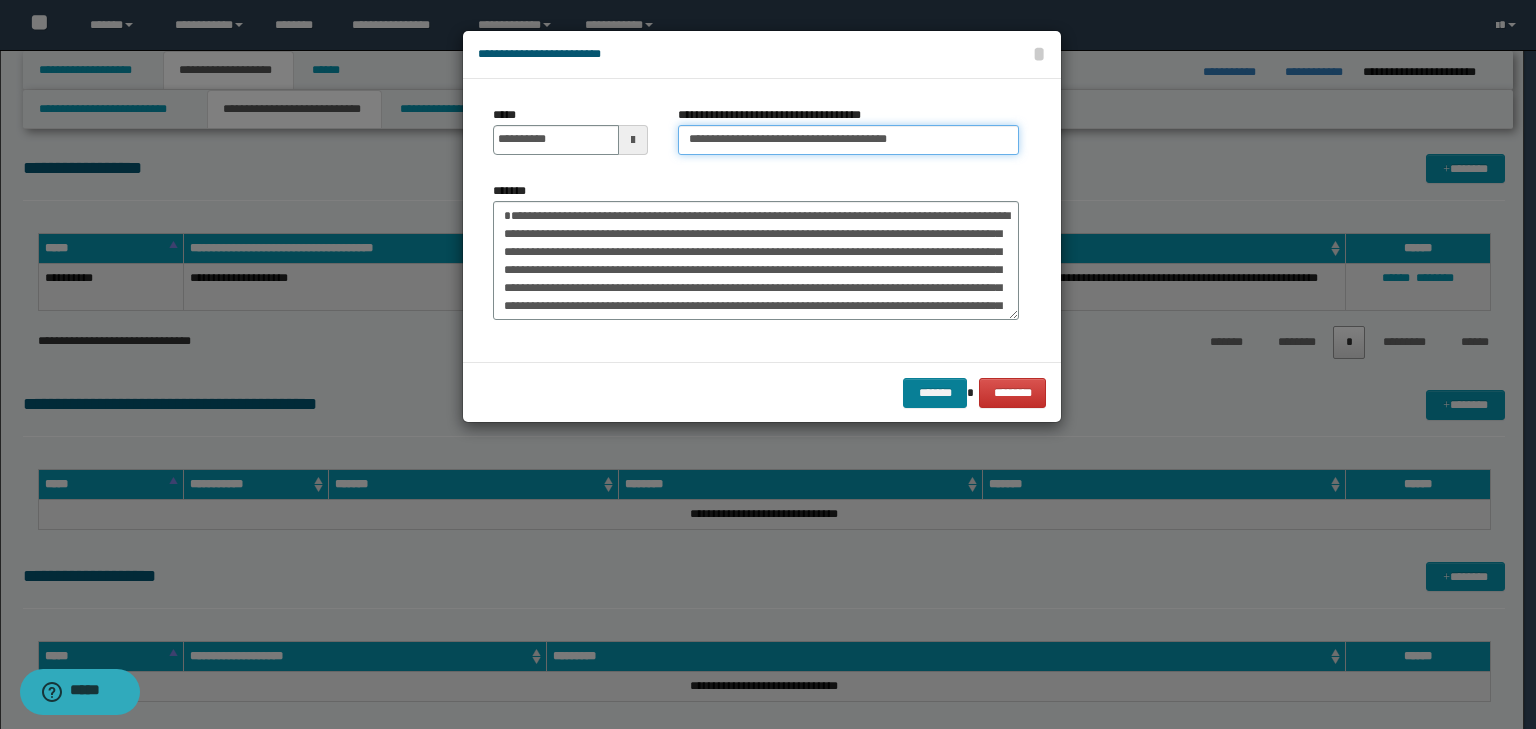 type on "**********" 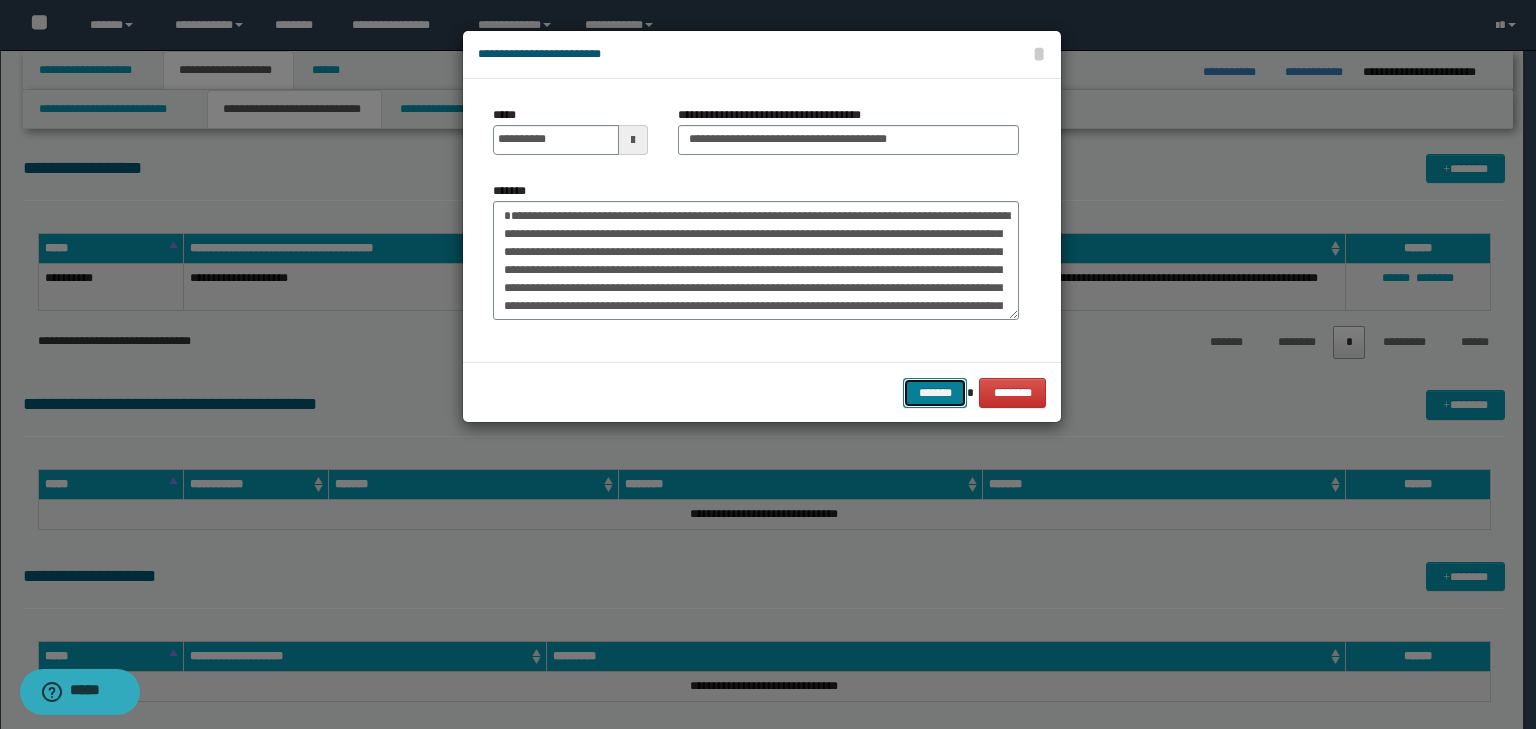 click on "*******" at bounding box center [935, 393] 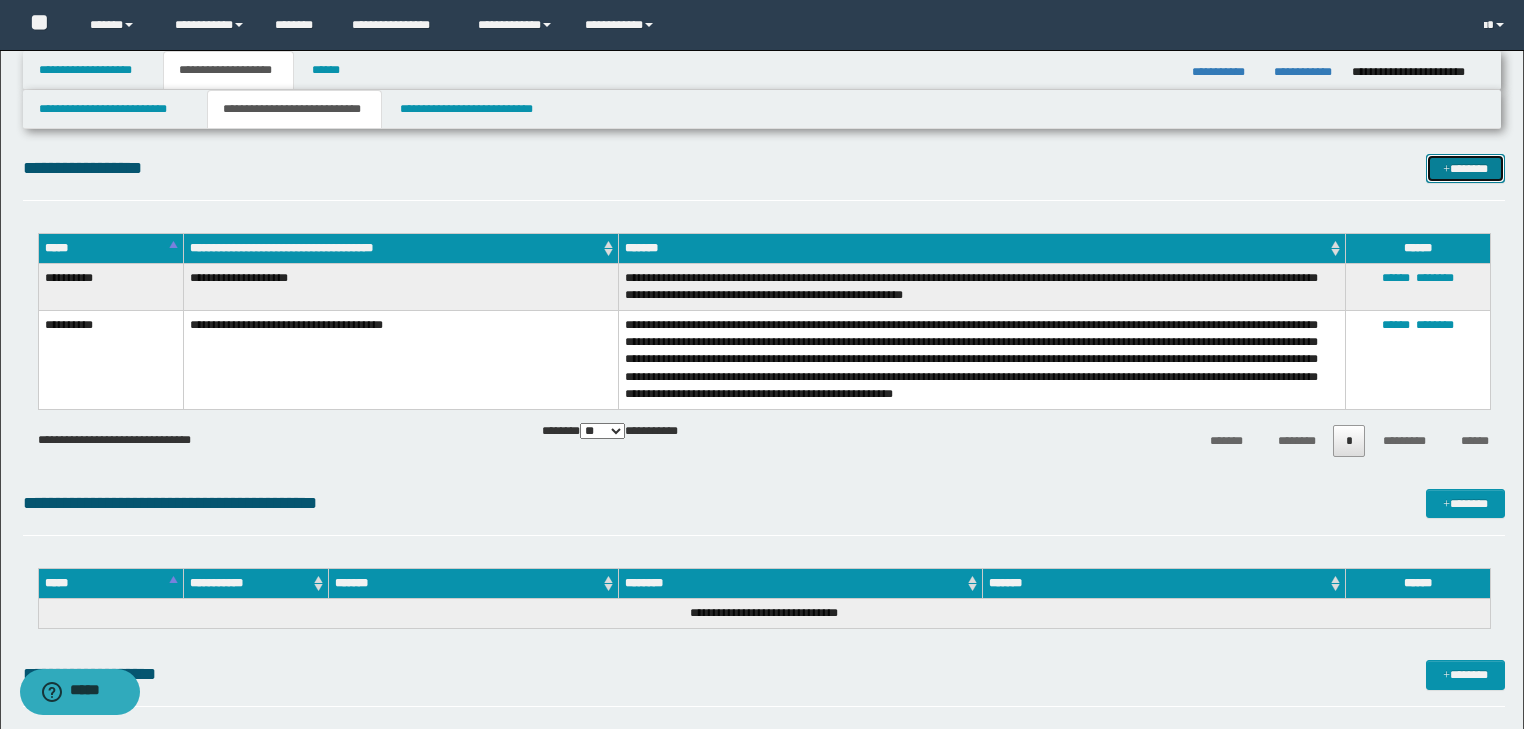 click on "*******" at bounding box center (1465, 169) 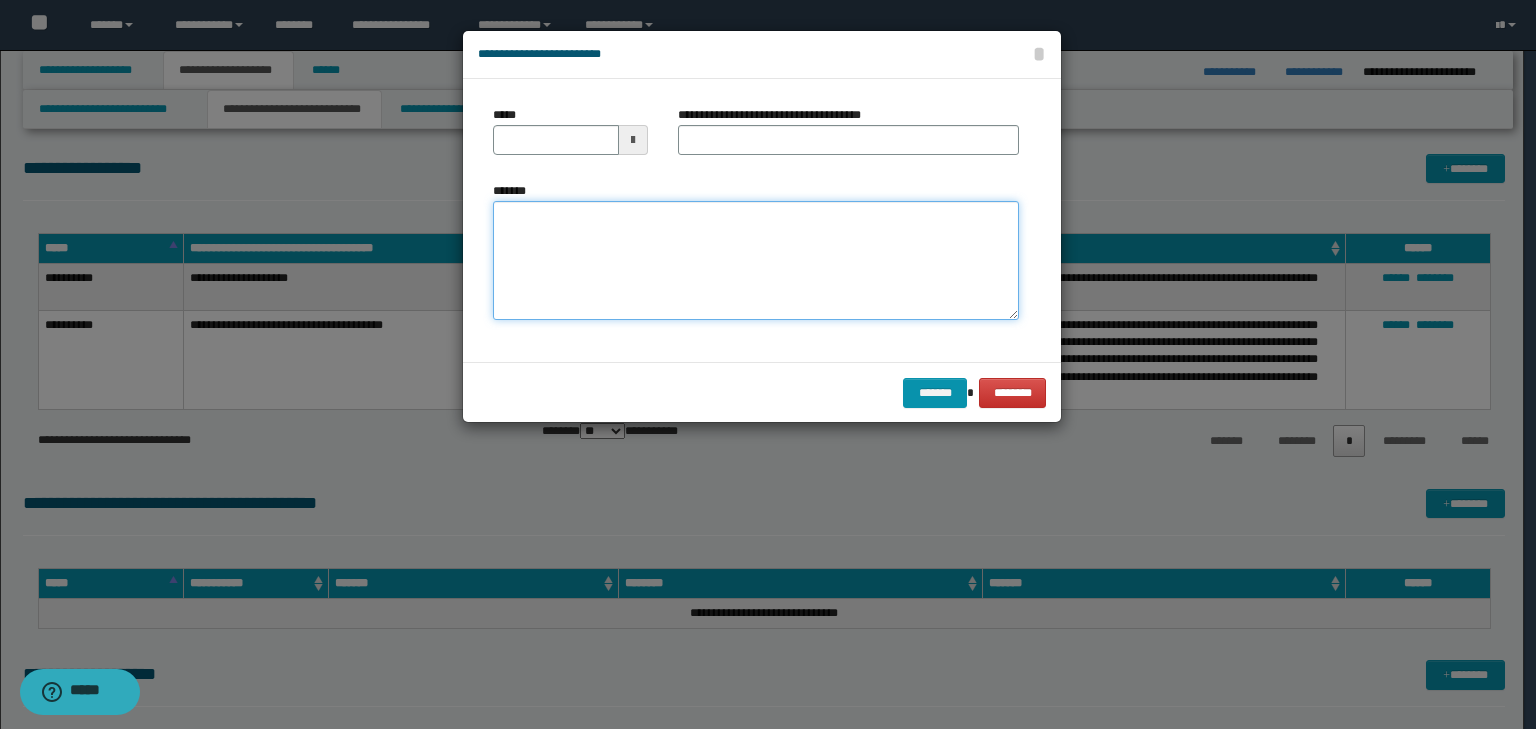 click on "*******" at bounding box center (756, 261) 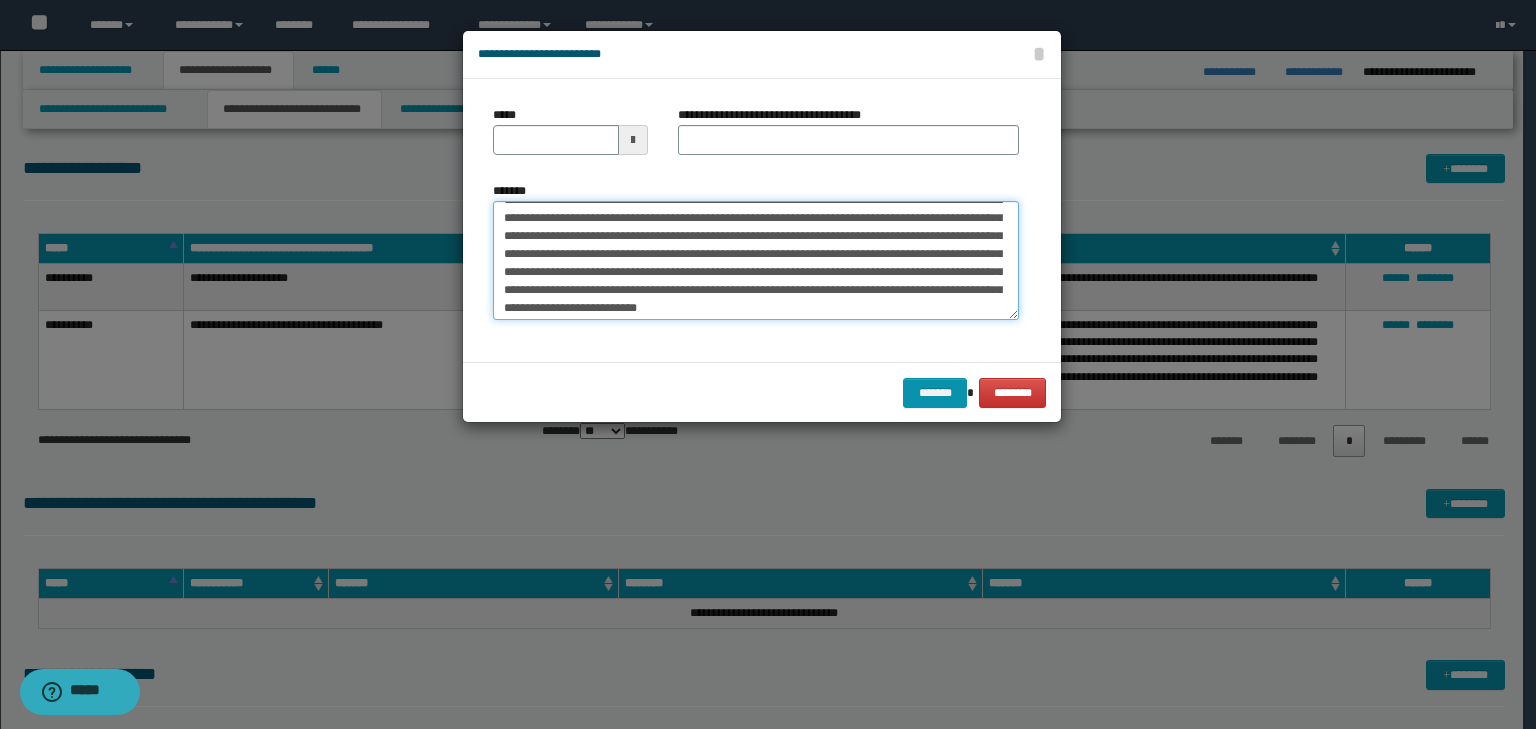 scroll, scrollTop: 0, scrollLeft: 0, axis: both 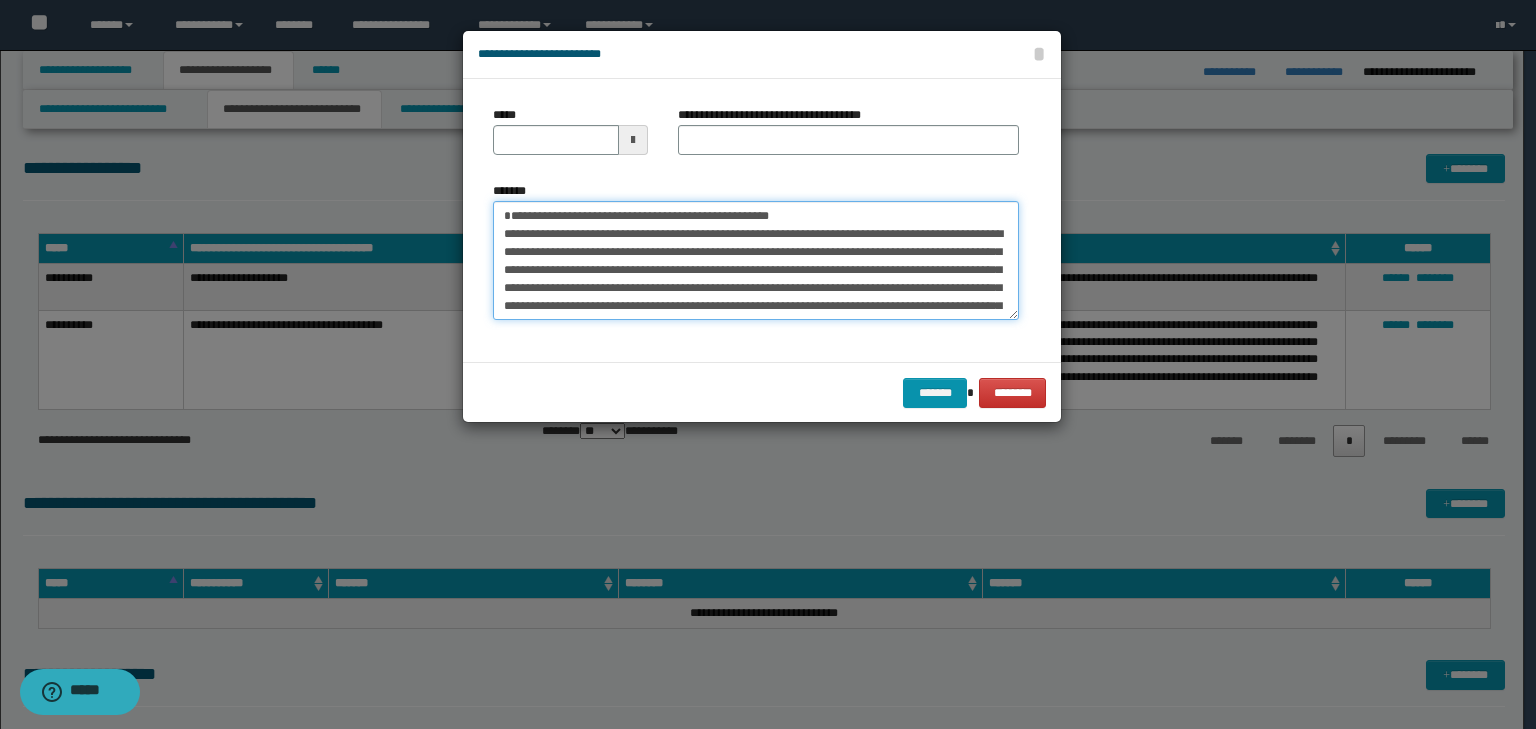 drag, startPoint x: 568, startPoint y: 228, endPoint x: 432, endPoint y: 211, distance: 137.05838 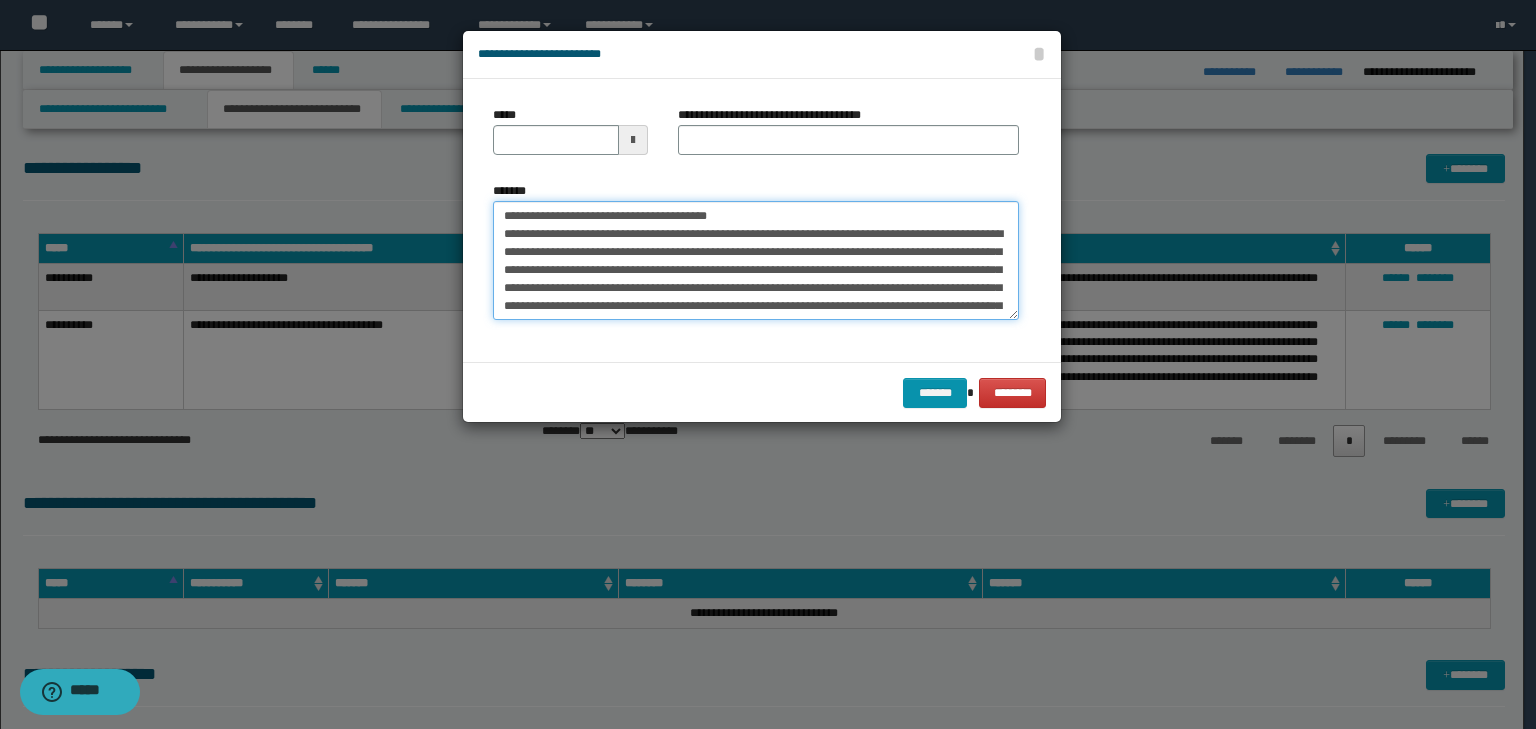 type 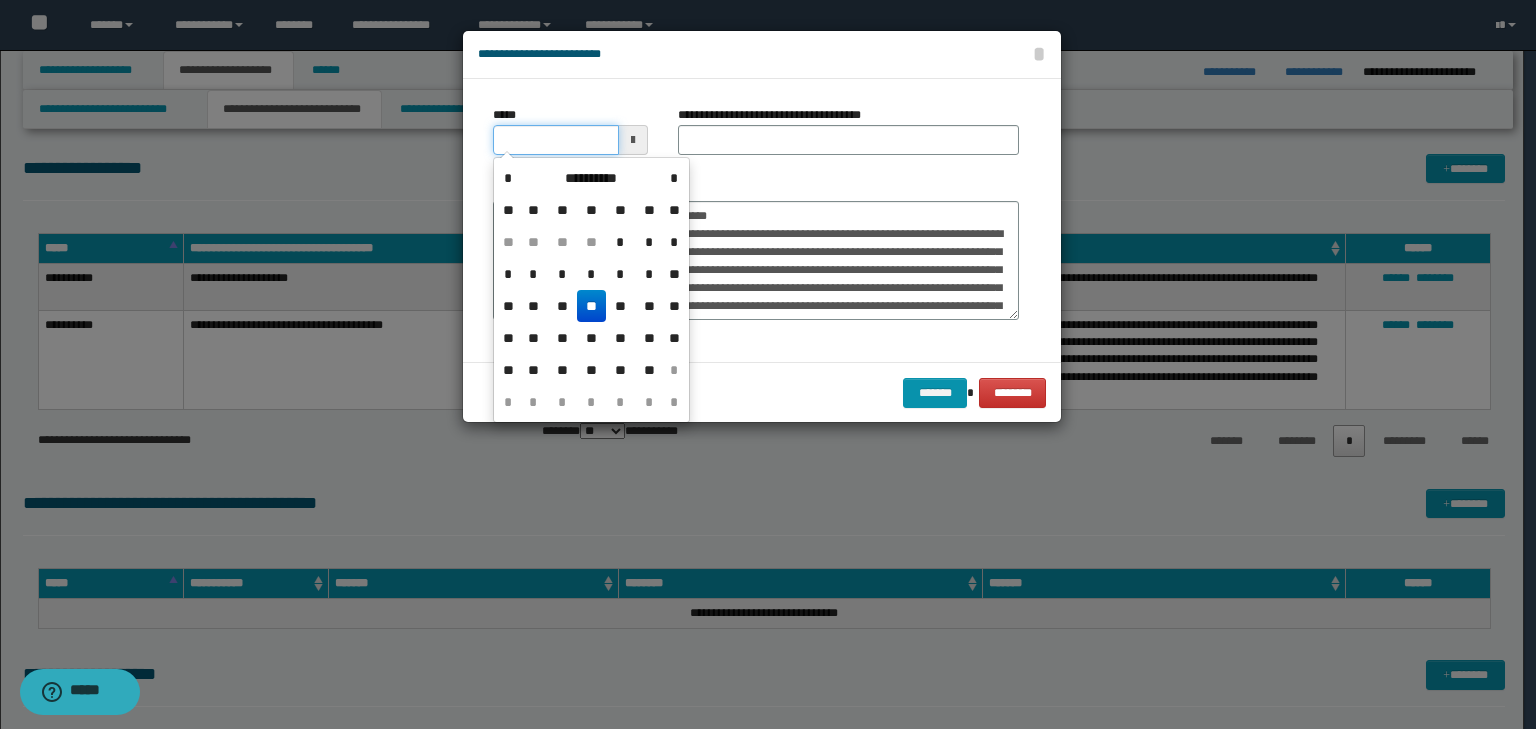 click on "*****" at bounding box center (556, 140) 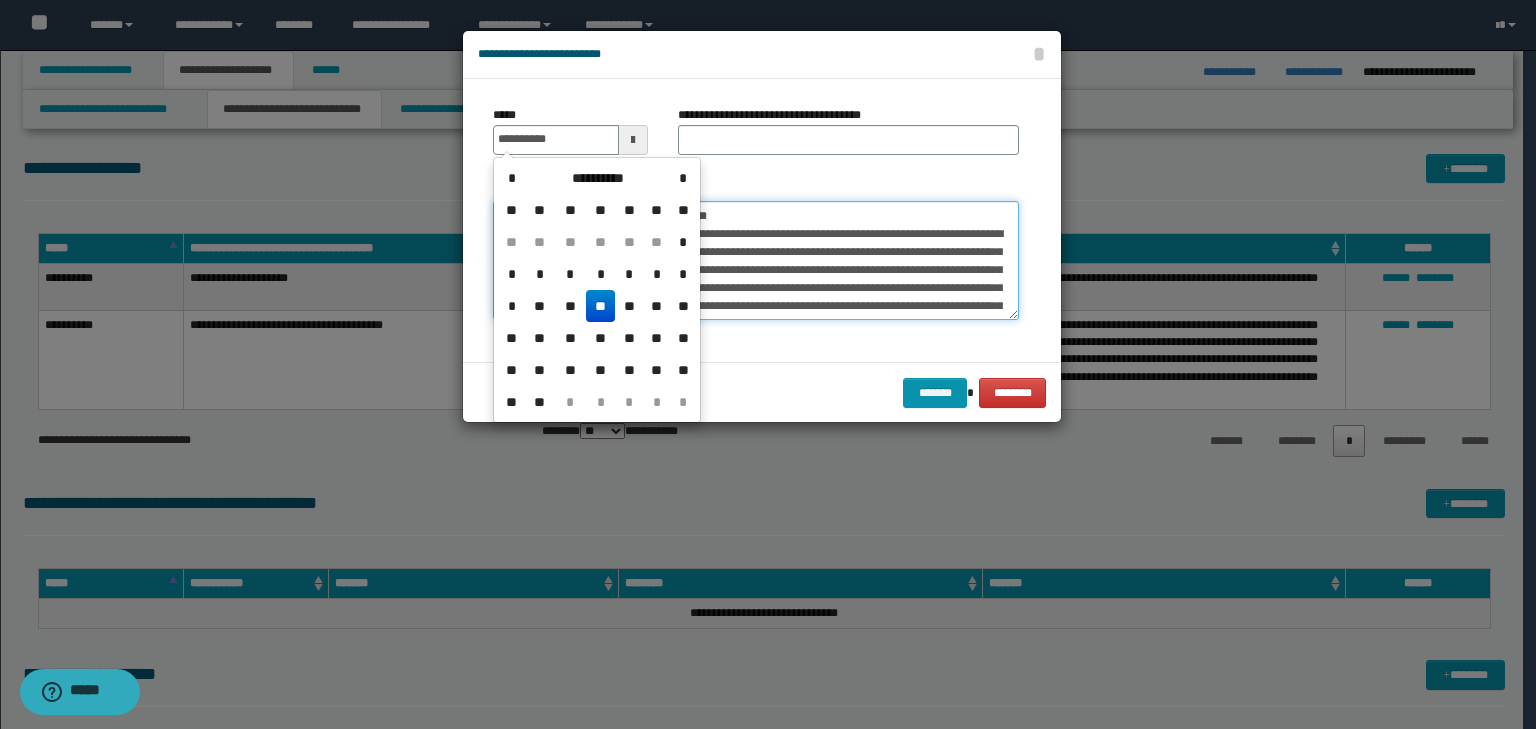 type on "**********" 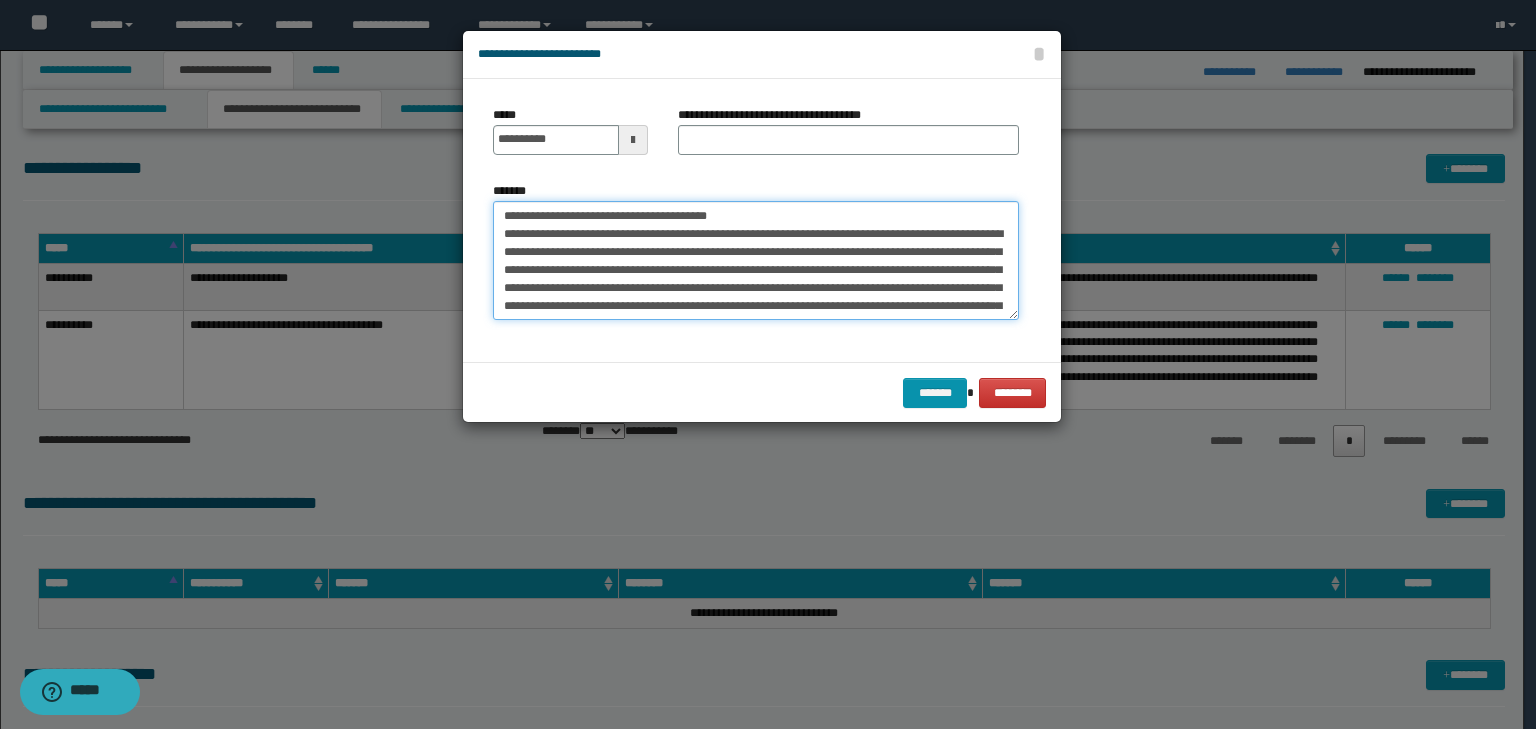 drag, startPoint x: 744, startPoint y: 212, endPoint x: 331, endPoint y: 180, distance: 414.23785 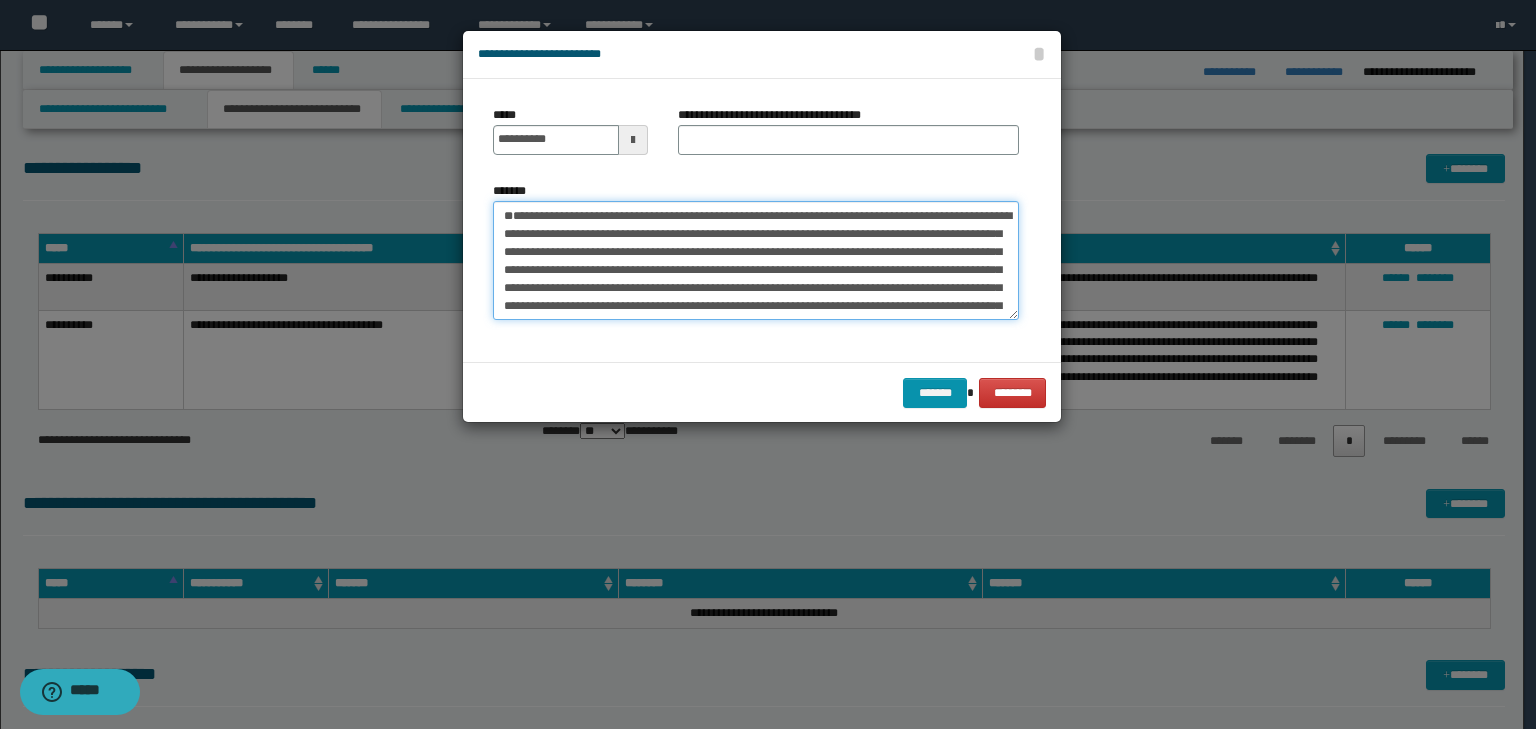 type on "**********" 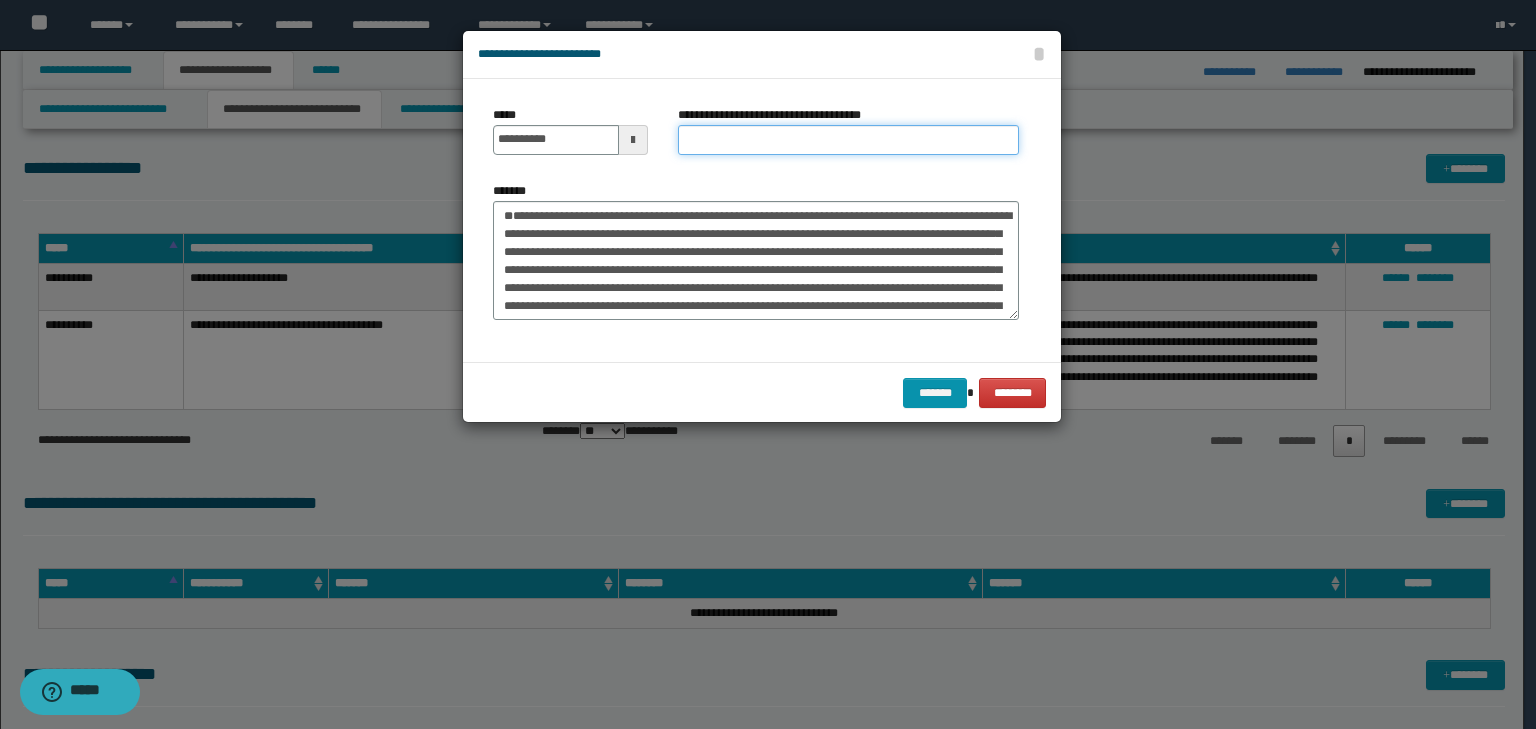 click on "**********" at bounding box center [848, 140] 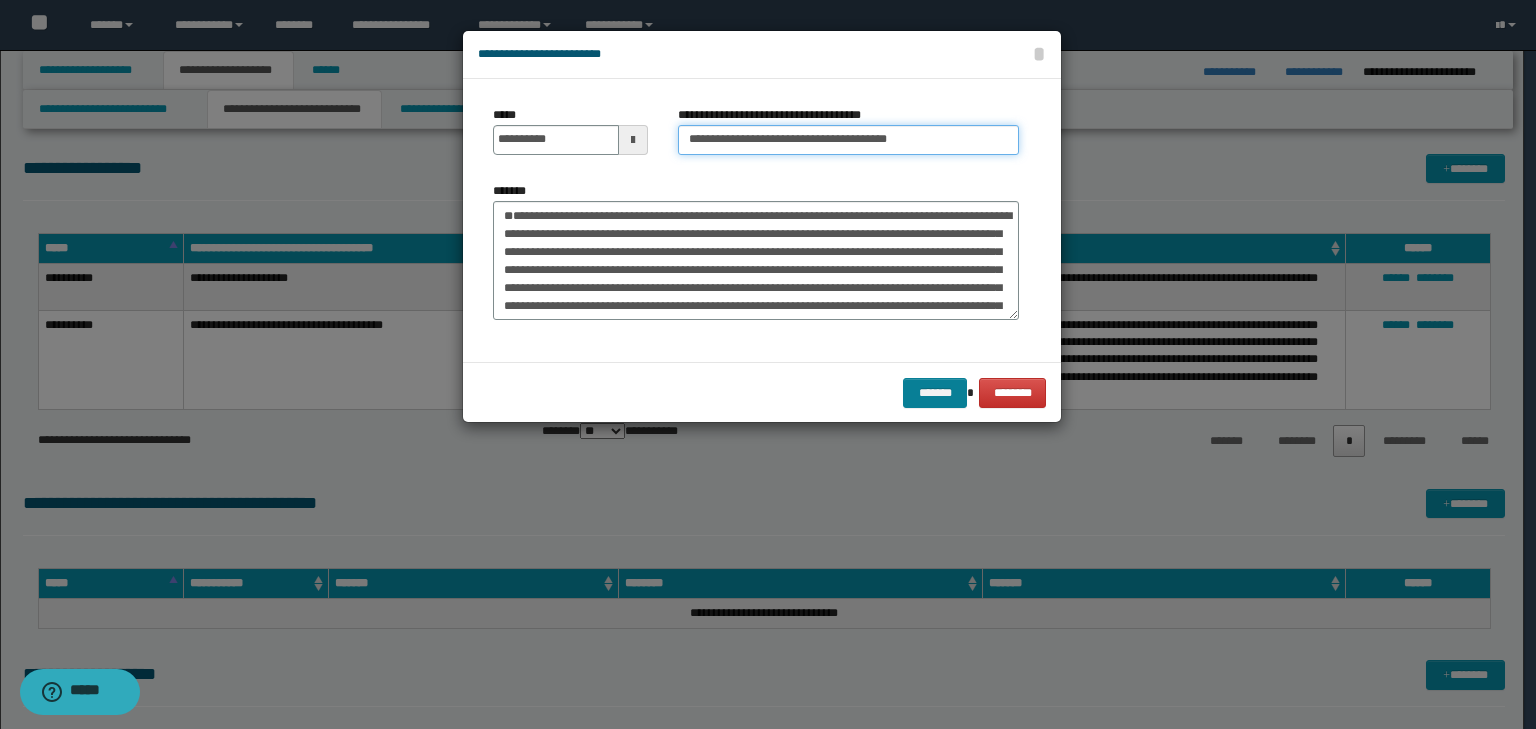 type on "**********" 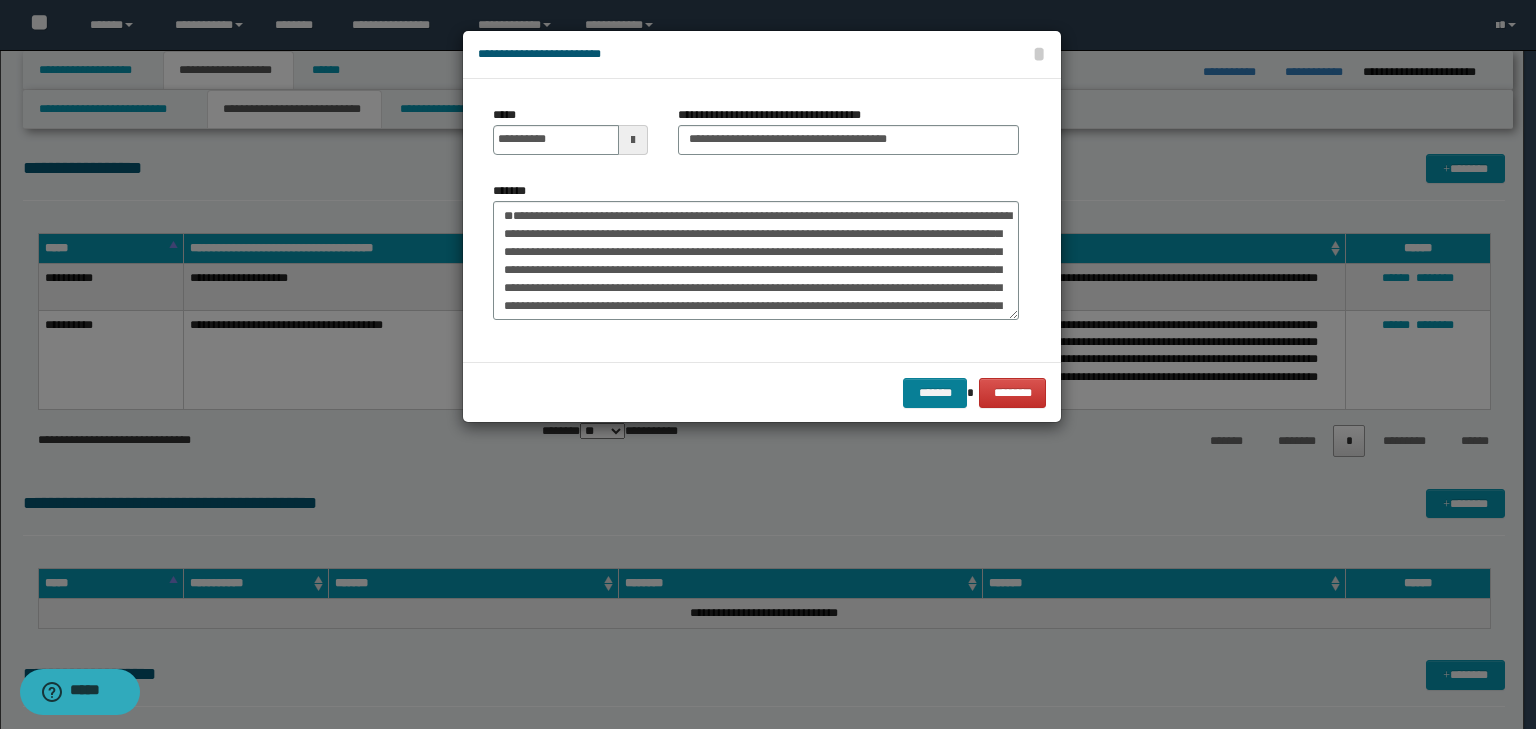 click on "*******
********" at bounding box center [762, 392] 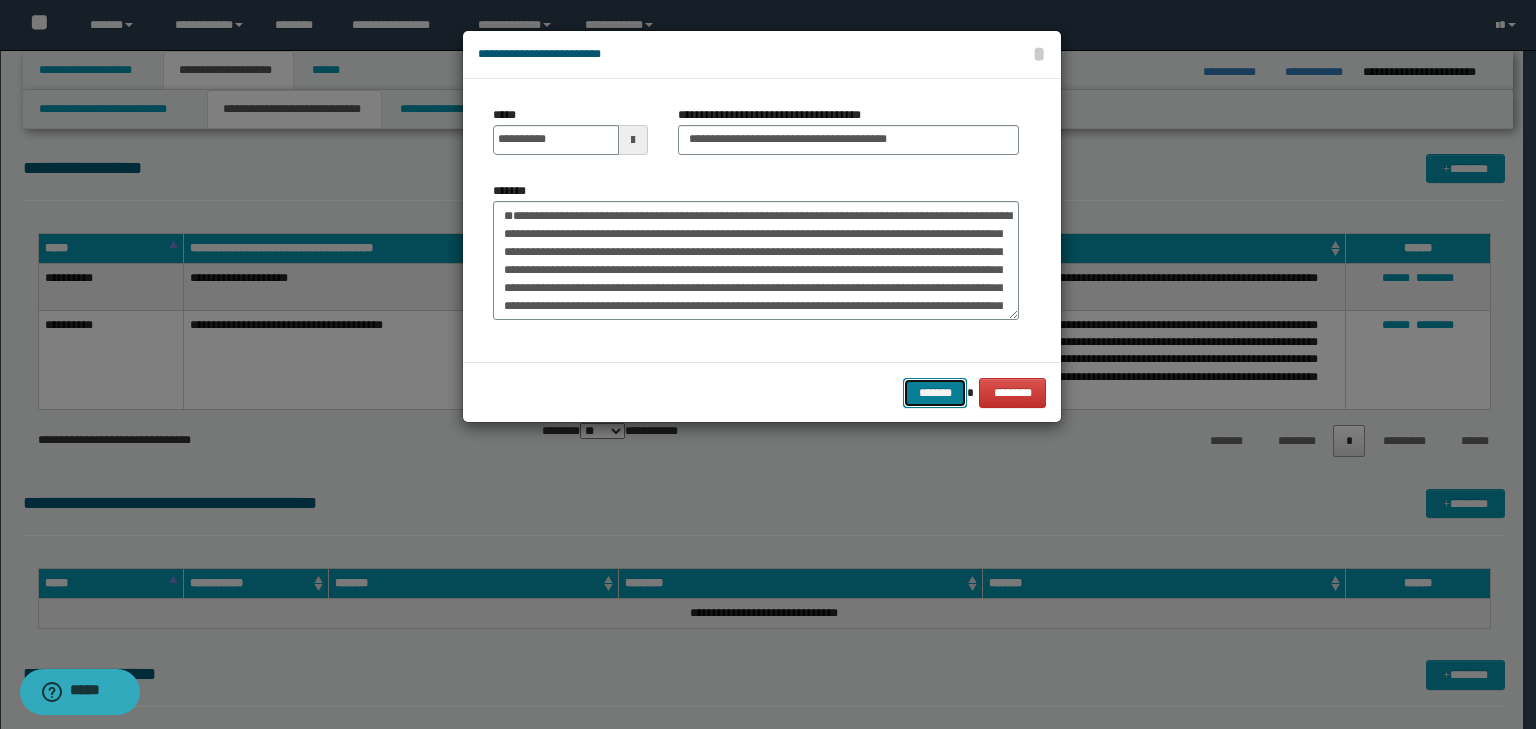 click on "*******" at bounding box center (935, 393) 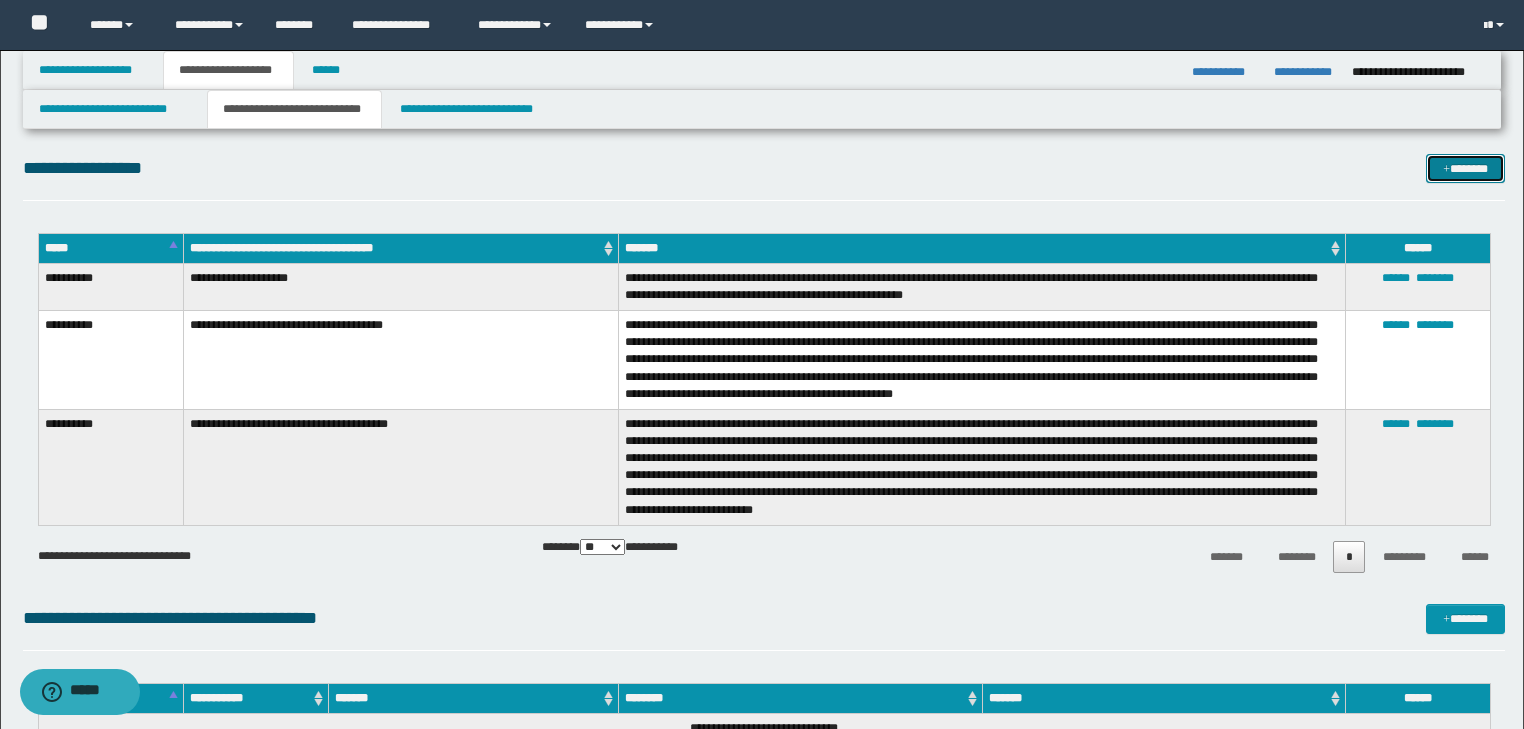 click at bounding box center [1446, 170] 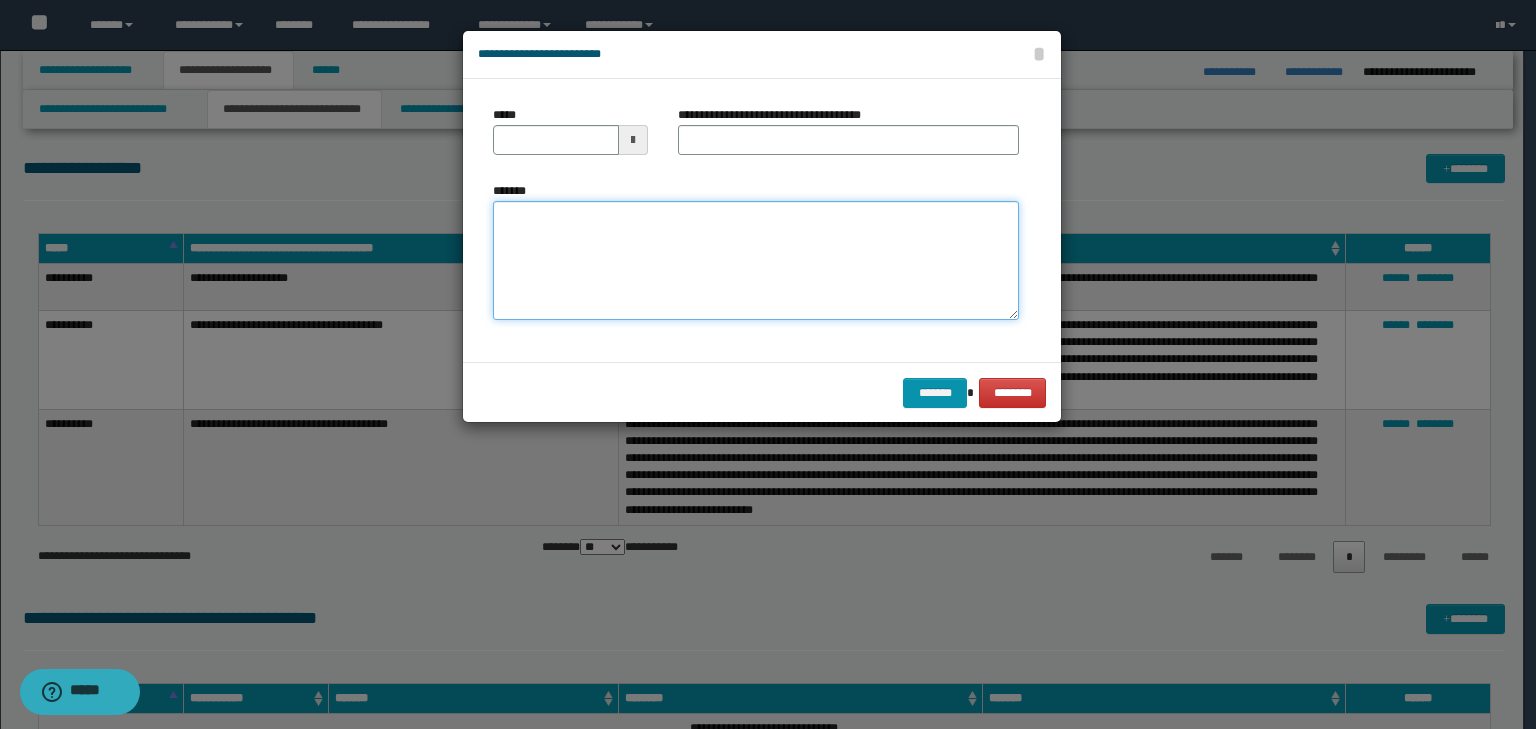 click on "*******" at bounding box center (756, 261) 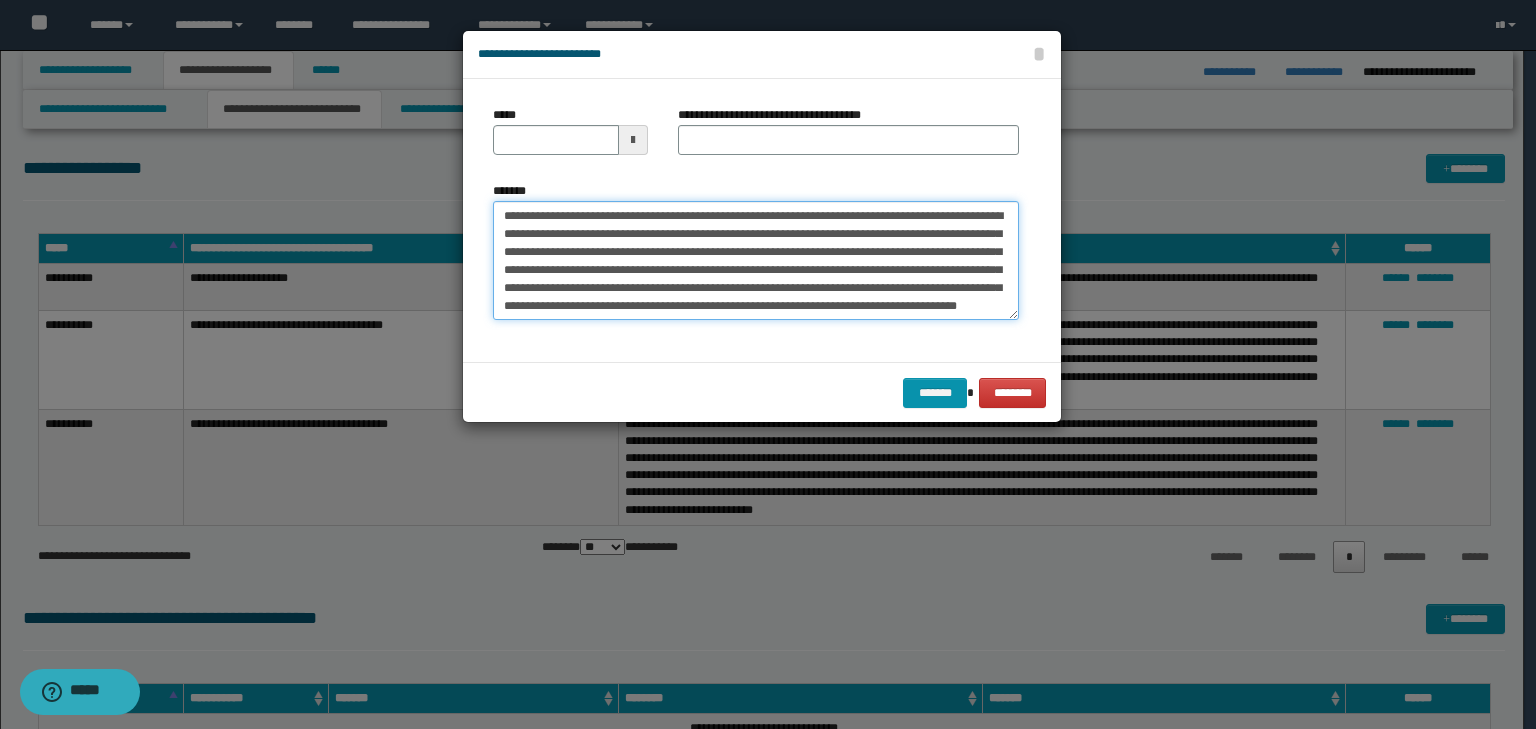 scroll, scrollTop: 0, scrollLeft: 0, axis: both 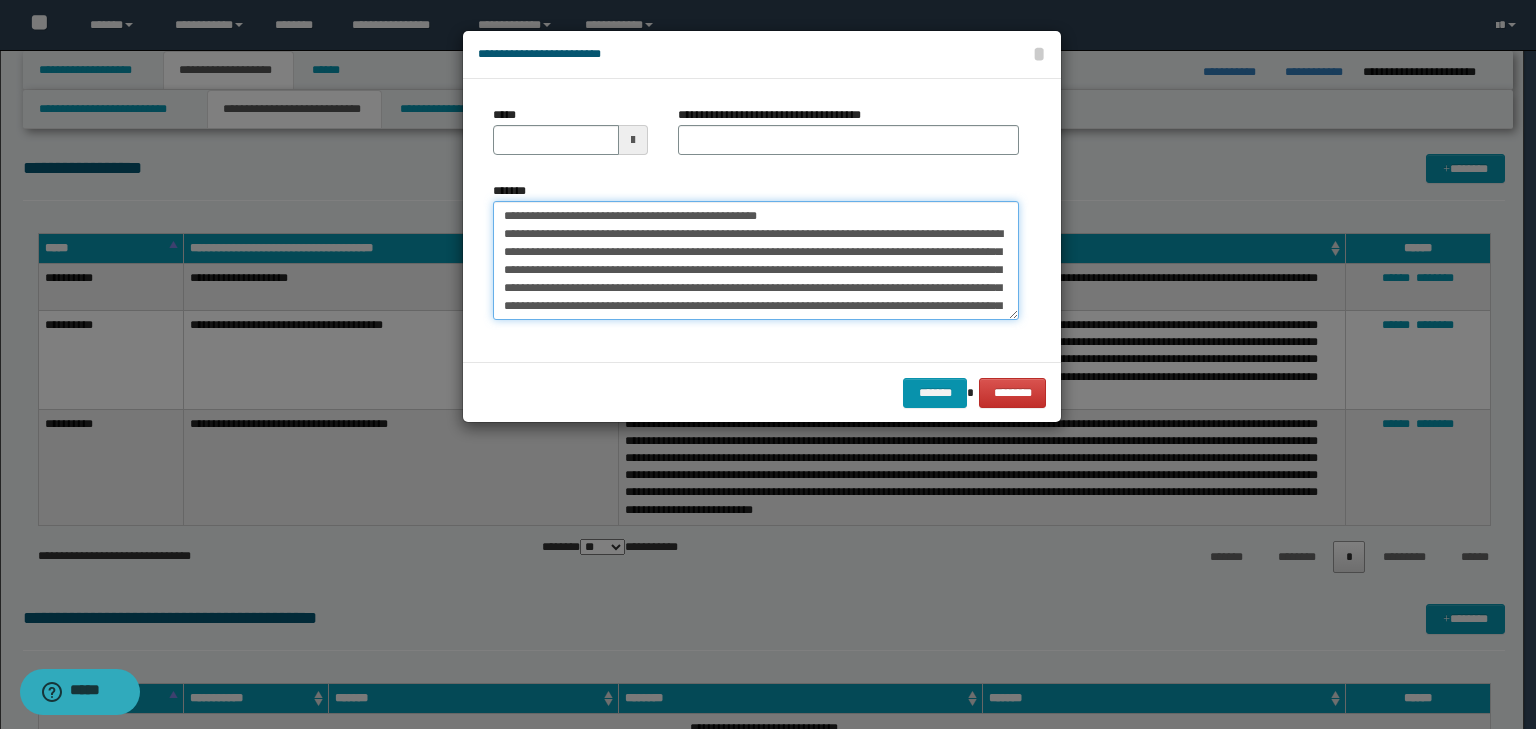 drag, startPoint x: 567, startPoint y: 216, endPoint x: 488, endPoint y: 203, distance: 80.06248 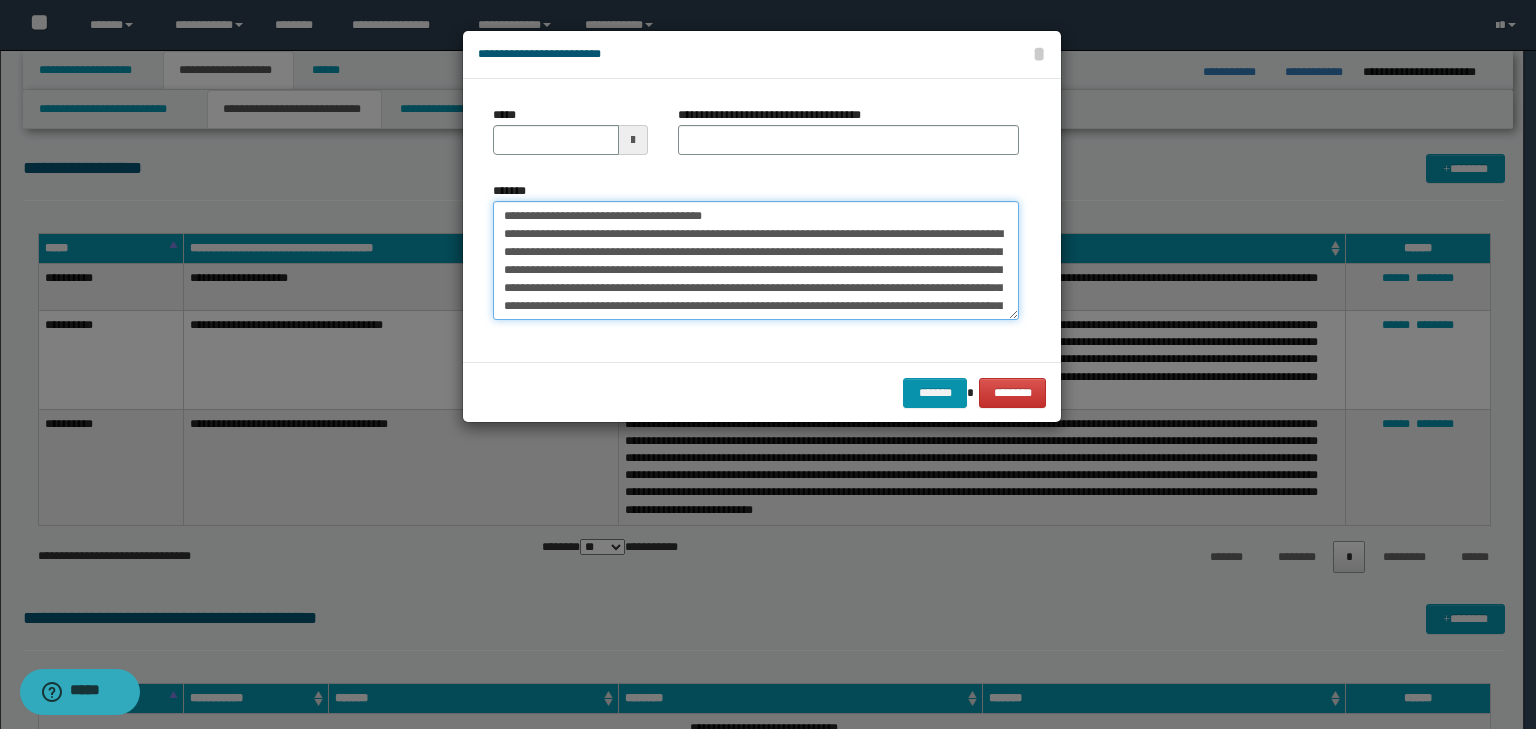 type 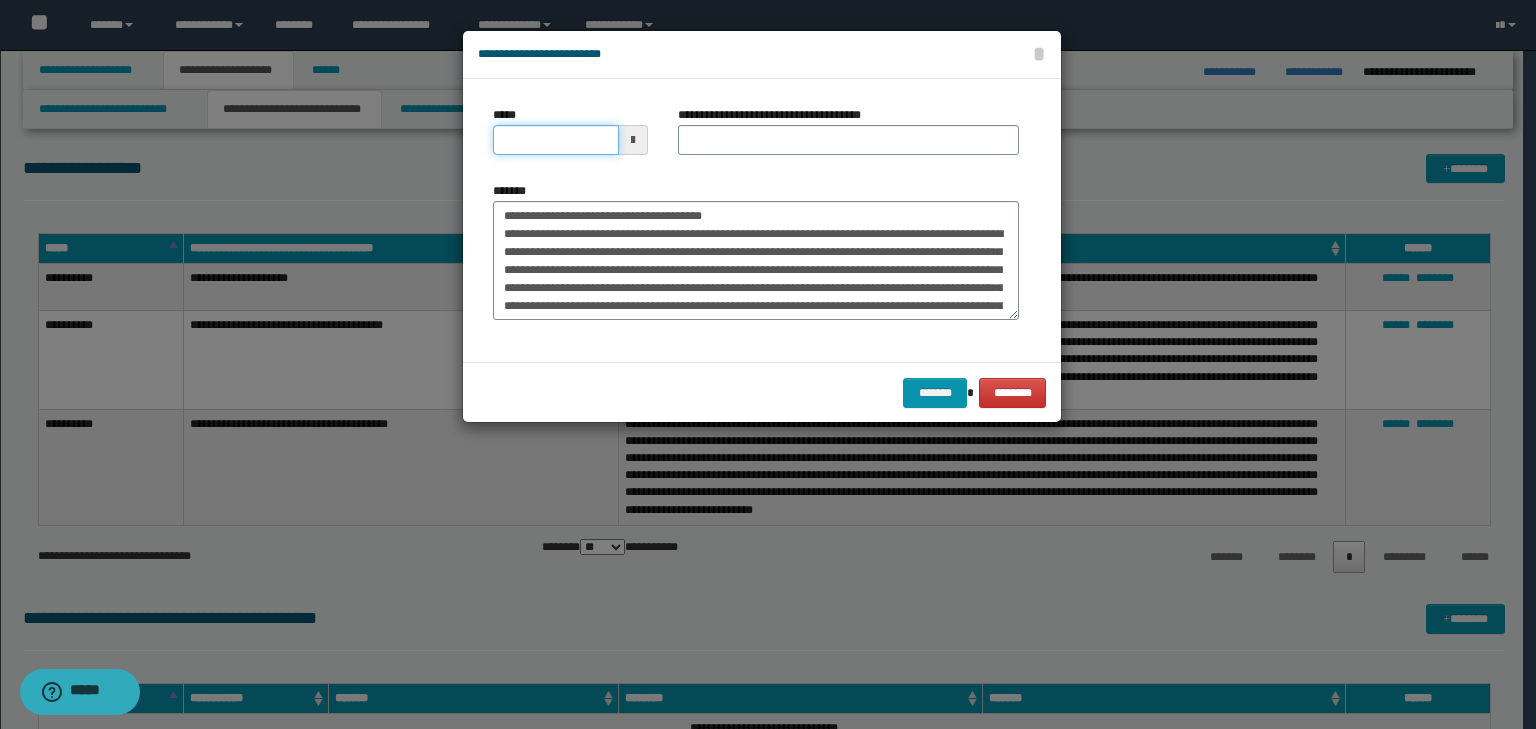 click on "*****" at bounding box center [556, 140] 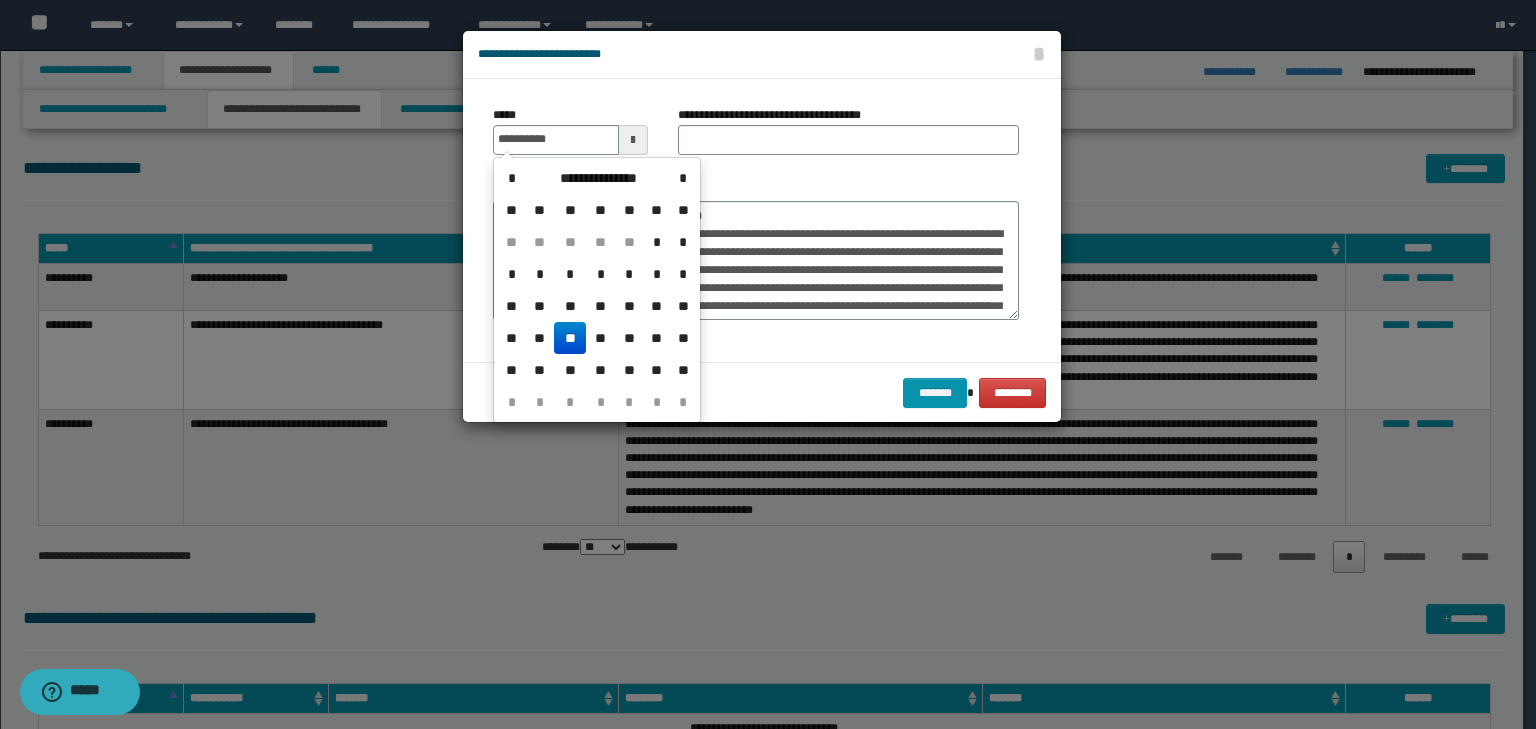 type on "**********" 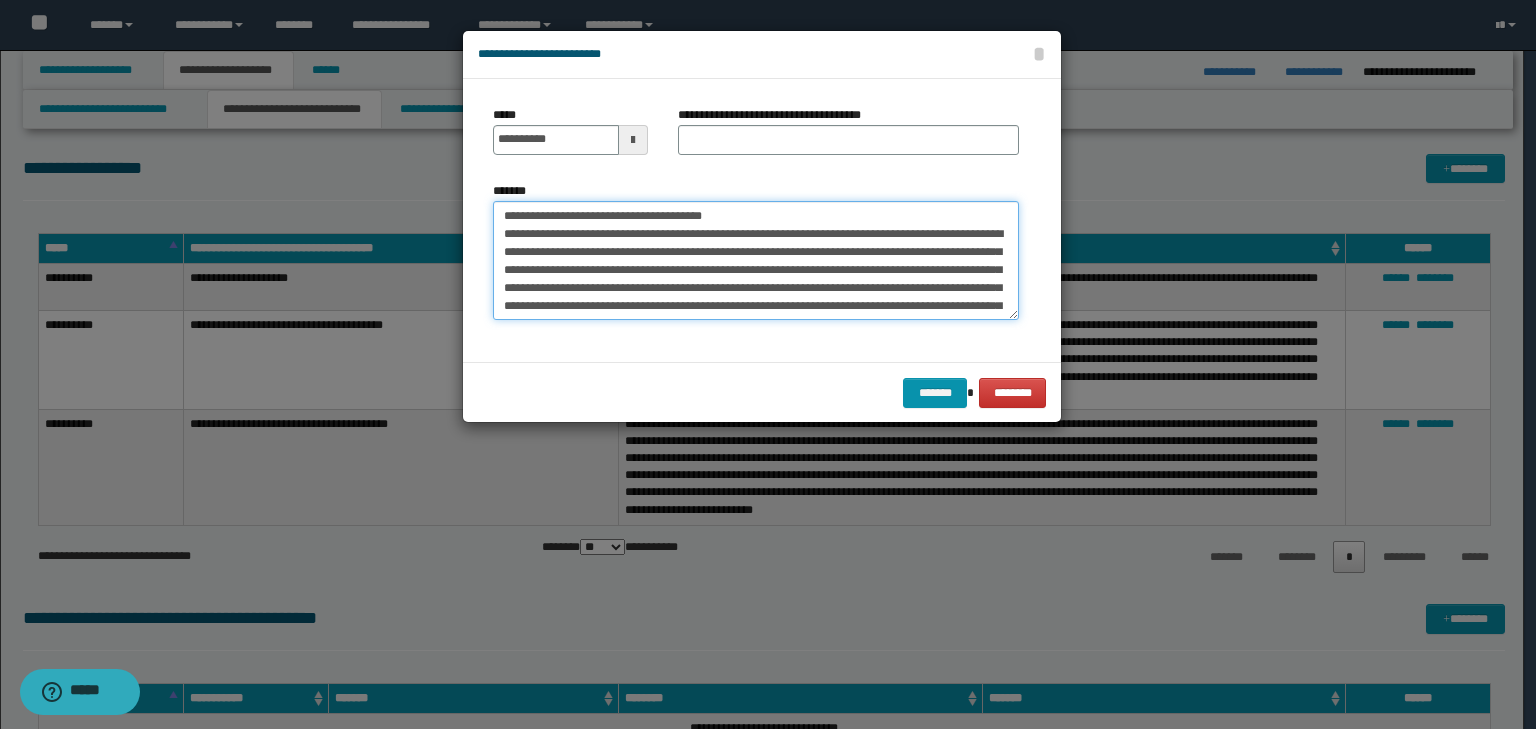 drag, startPoint x: 695, startPoint y: 212, endPoint x: 428, endPoint y: 181, distance: 268.7936 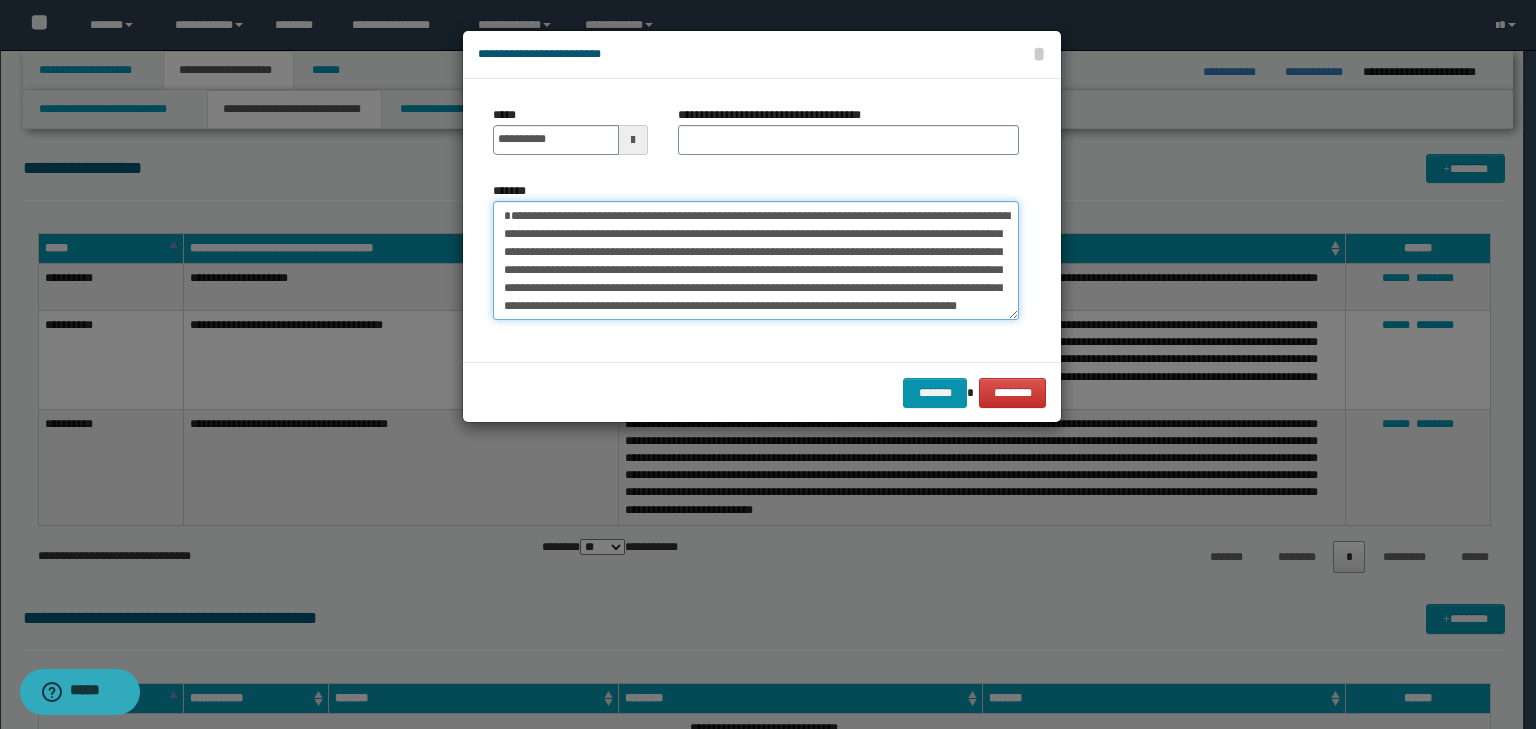 type on "**********" 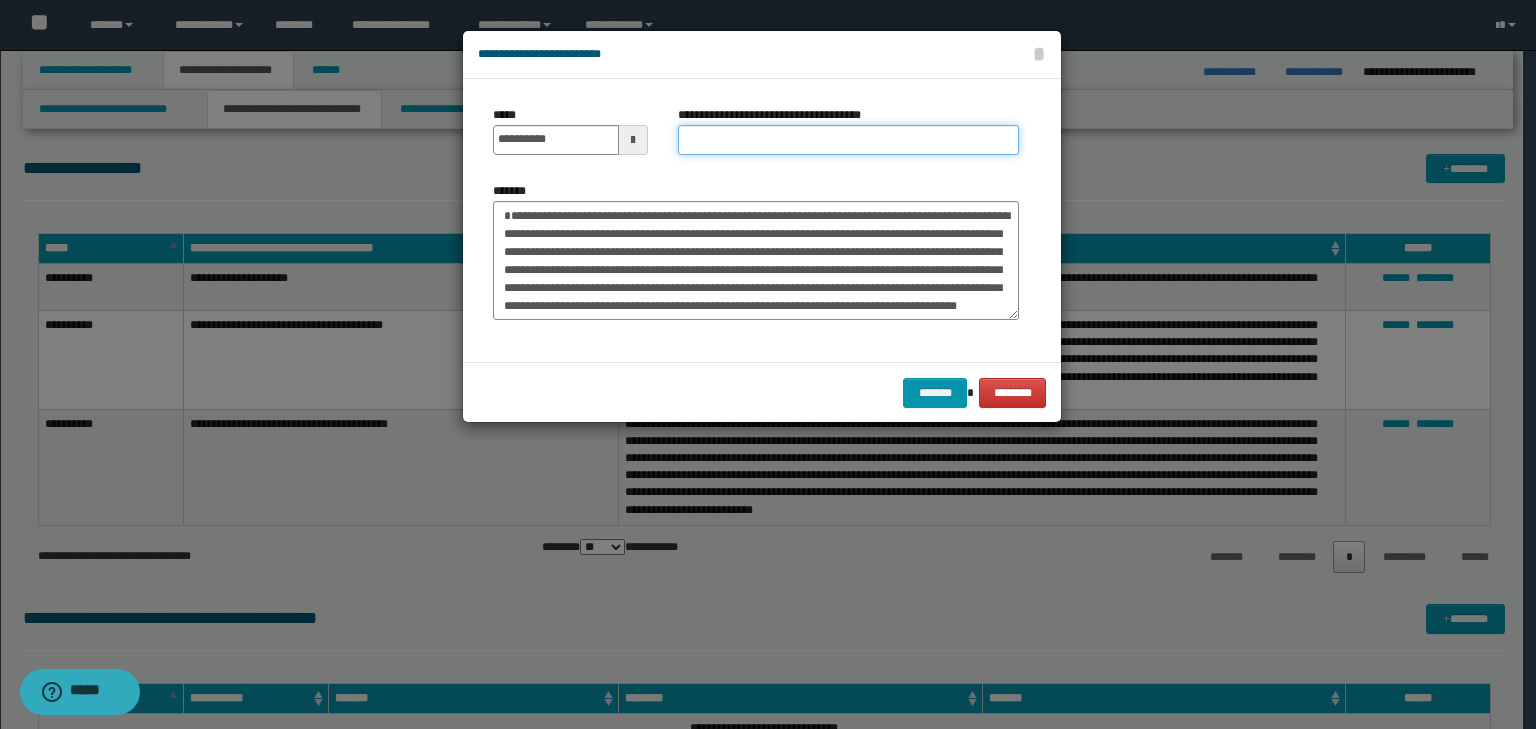 click on "**********" at bounding box center (848, 140) 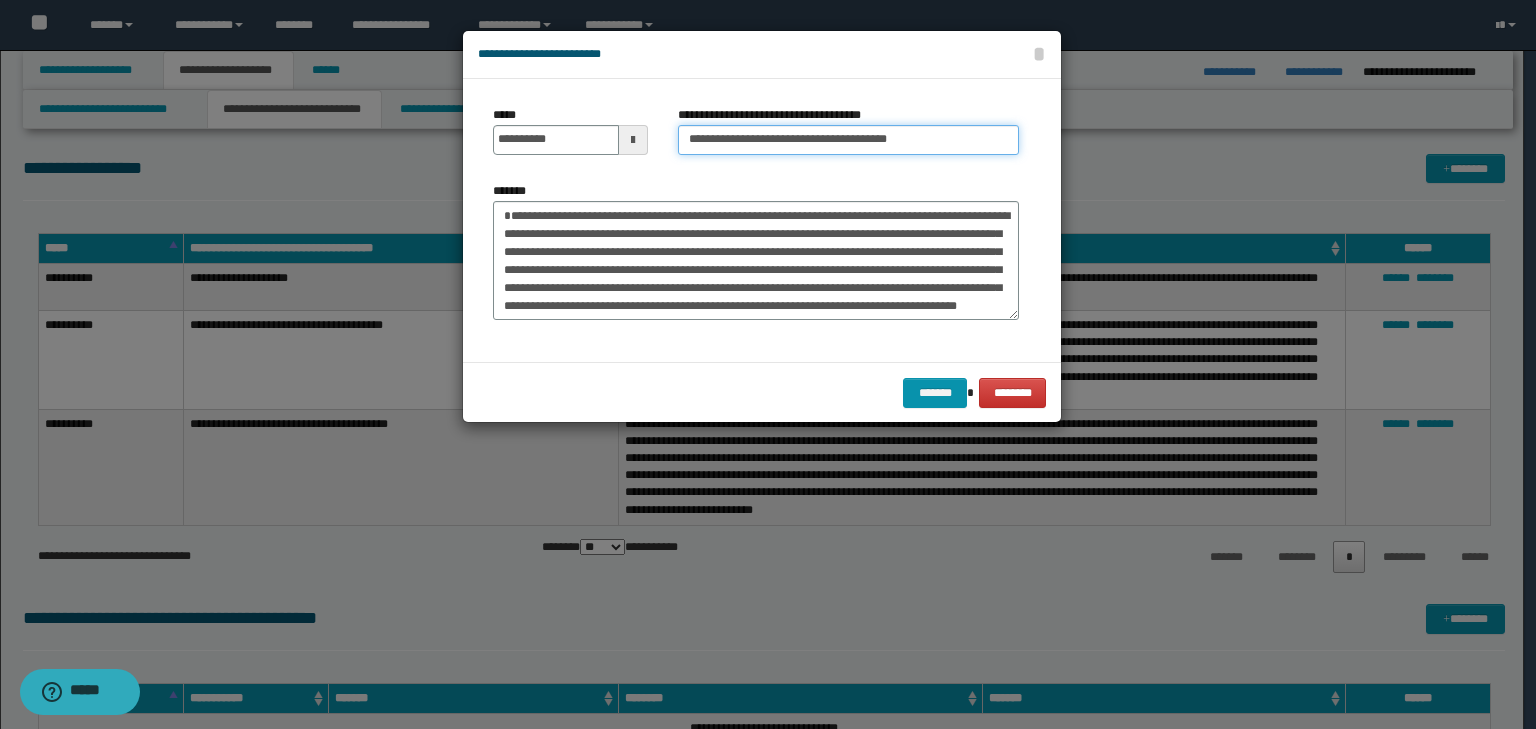 type on "**********" 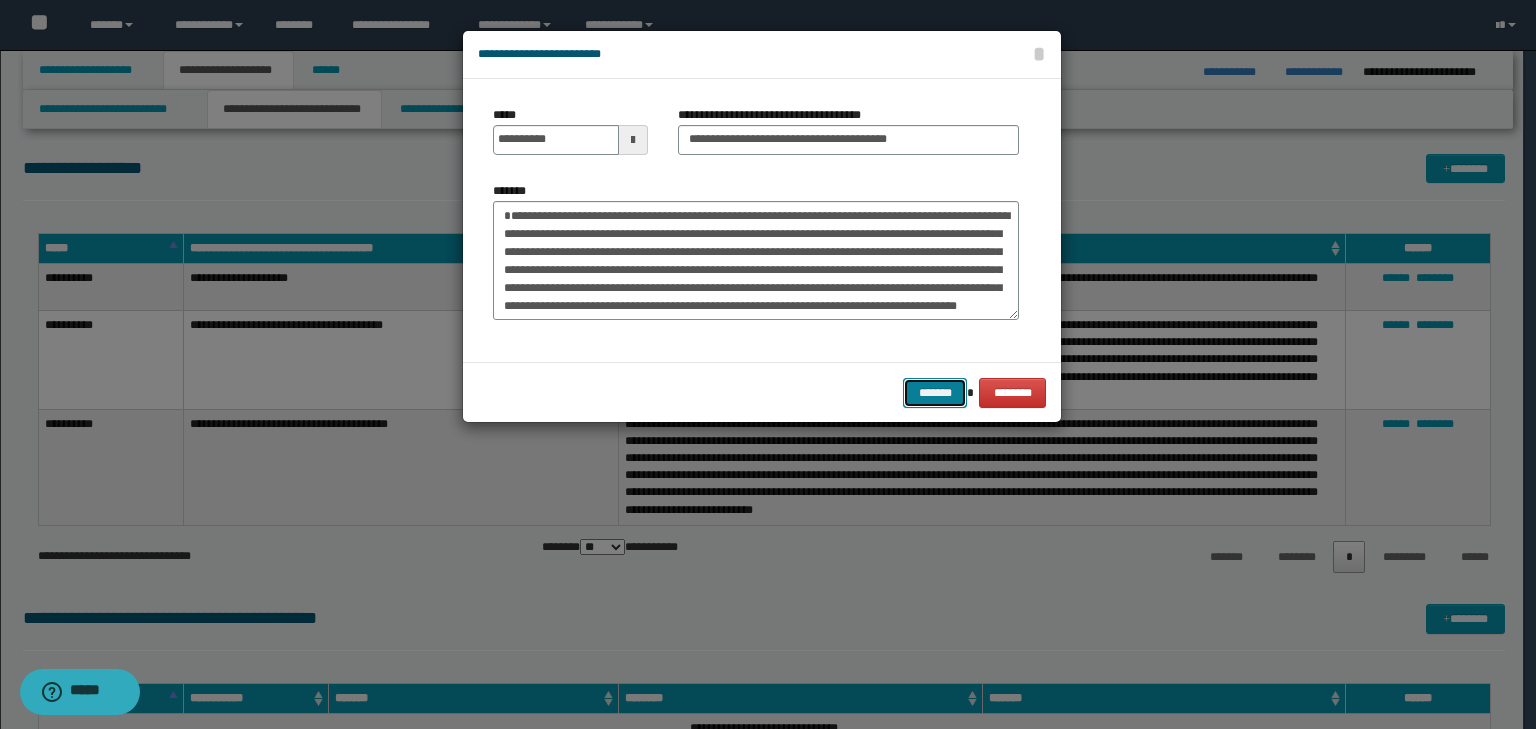 click on "*******" at bounding box center [935, 393] 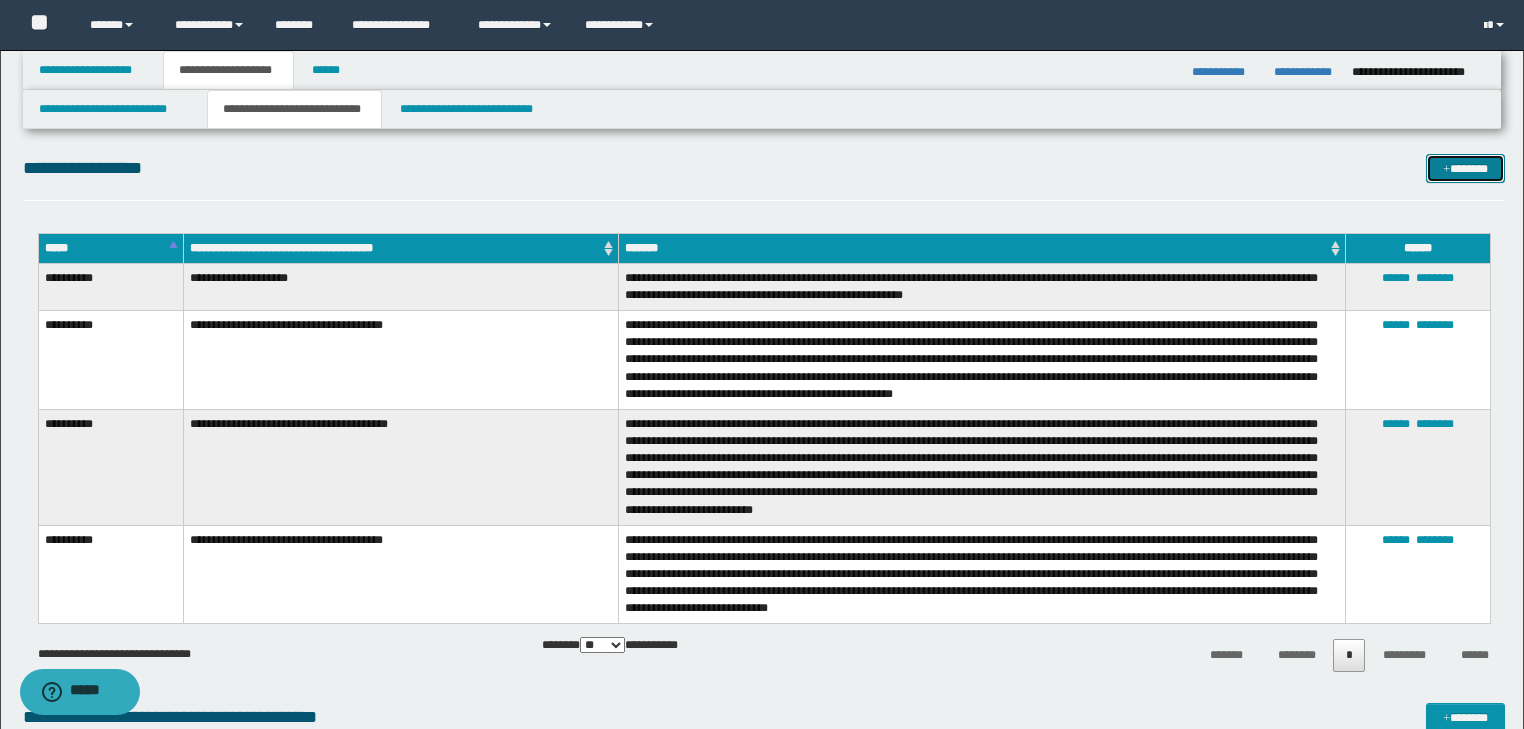click at bounding box center (1446, 170) 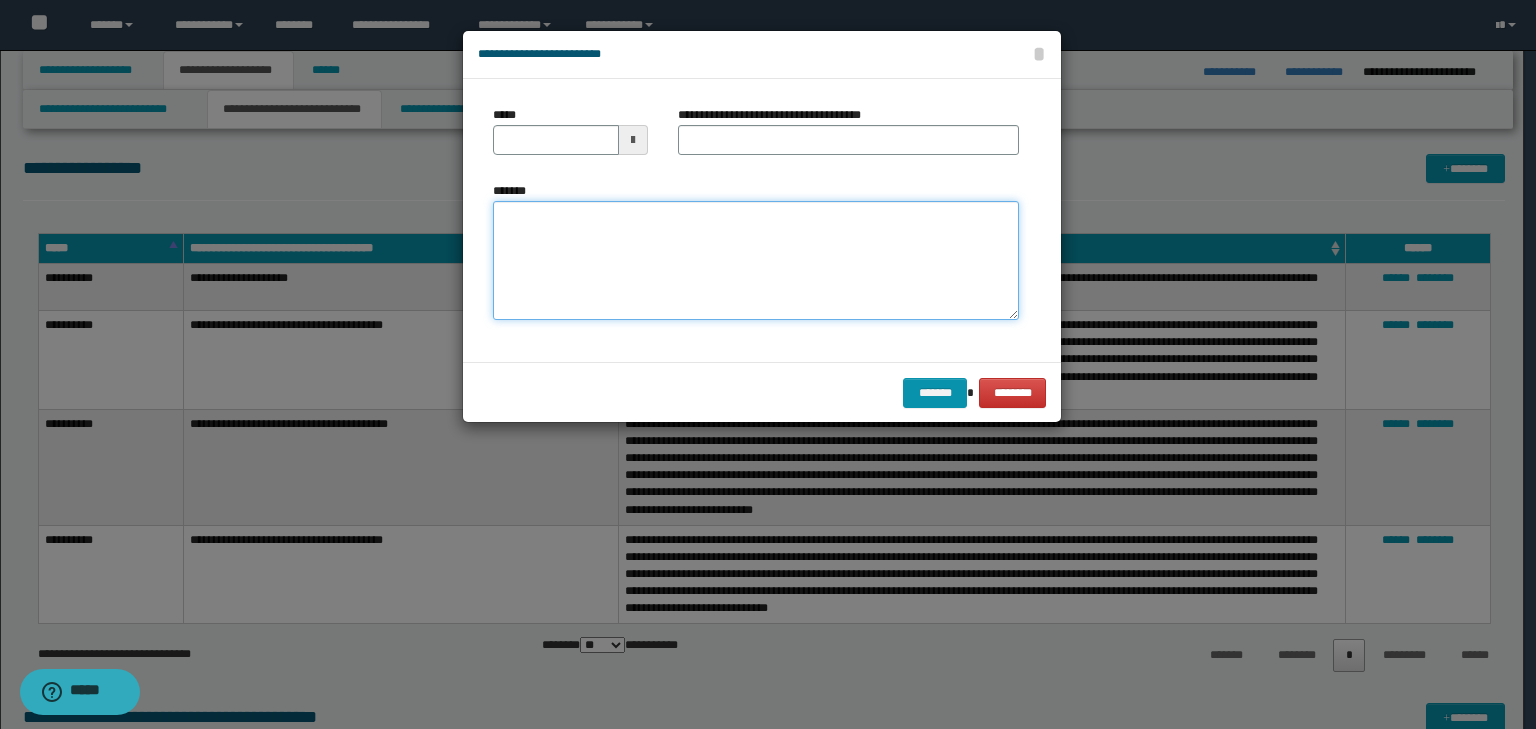 drag, startPoint x: 680, startPoint y: 223, endPoint x: 535, endPoint y: 230, distance: 145.16887 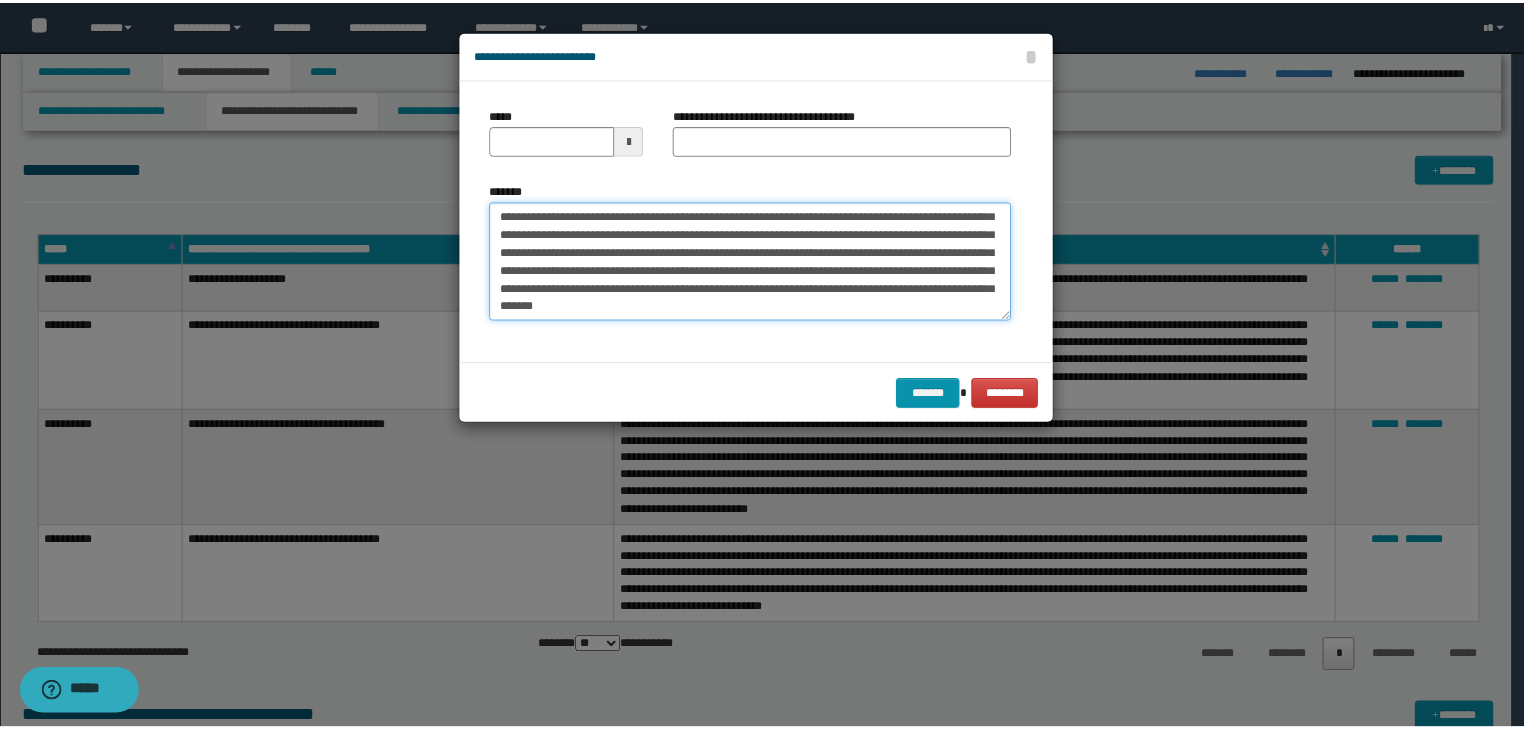 scroll, scrollTop: 0, scrollLeft: 0, axis: both 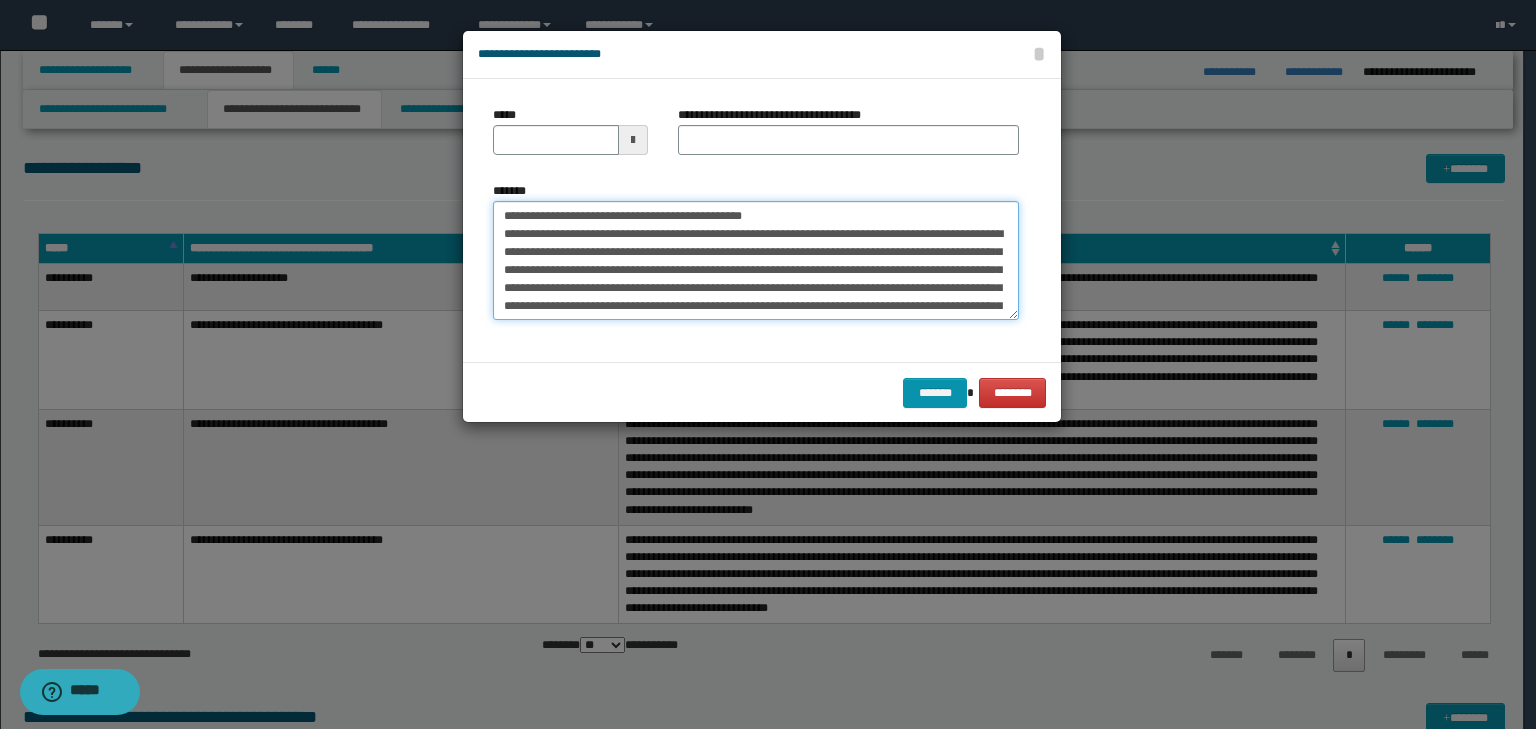 drag, startPoint x: 560, startPoint y: 215, endPoint x: 340, endPoint y: 186, distance: 221.90314 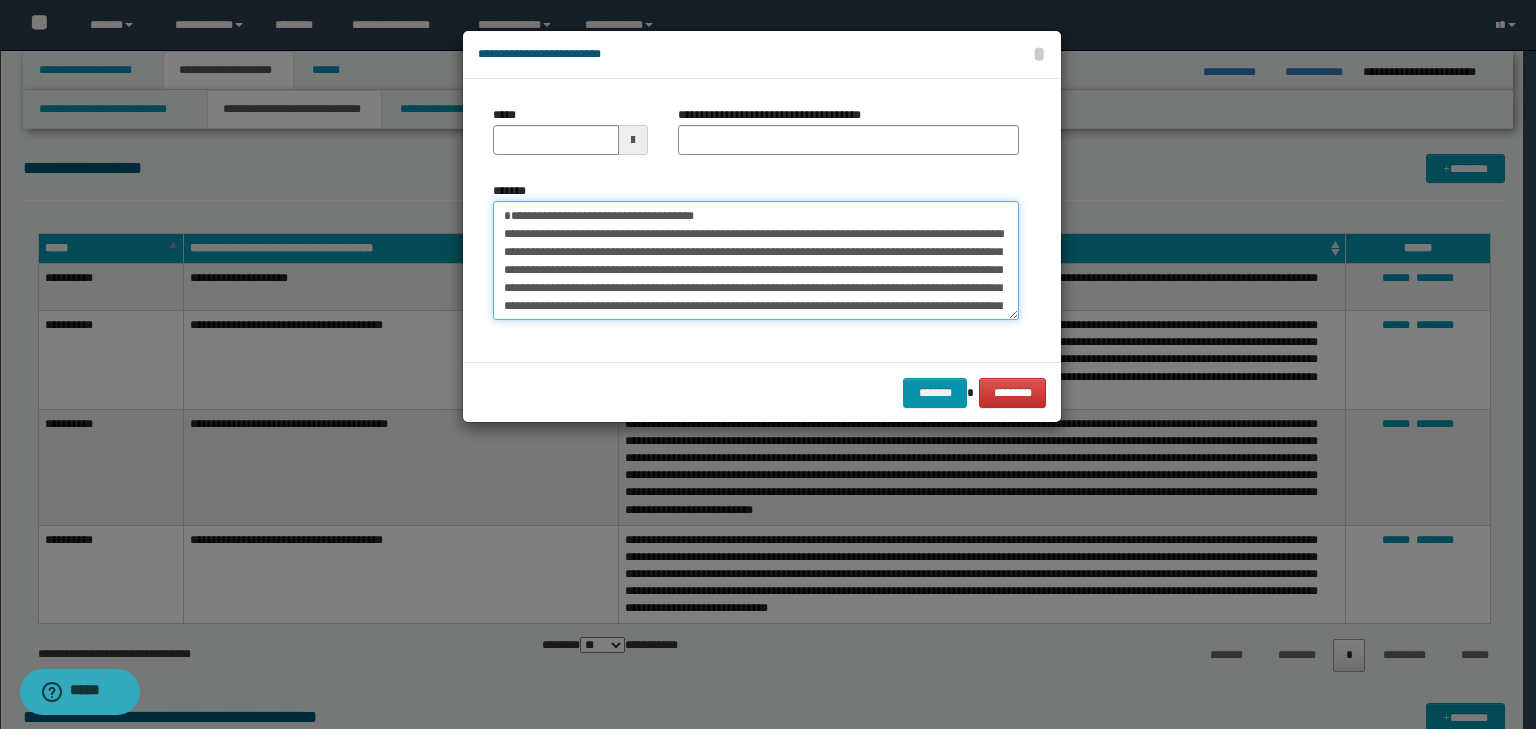 type on "**********" 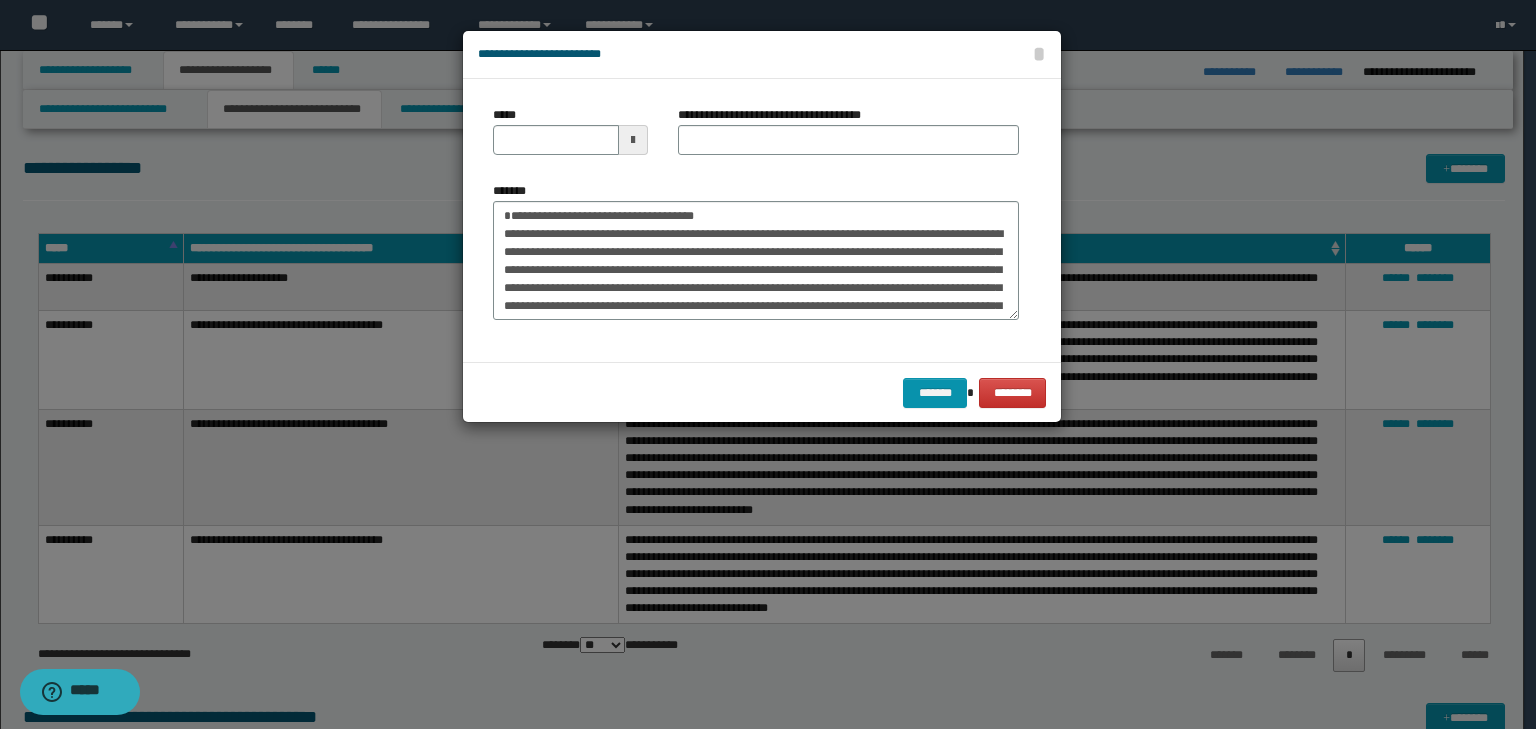 drag, startPoint x: 490, startPoint y: 134, endPoint x: 518, endPoint y: 141, distance: 28.86174 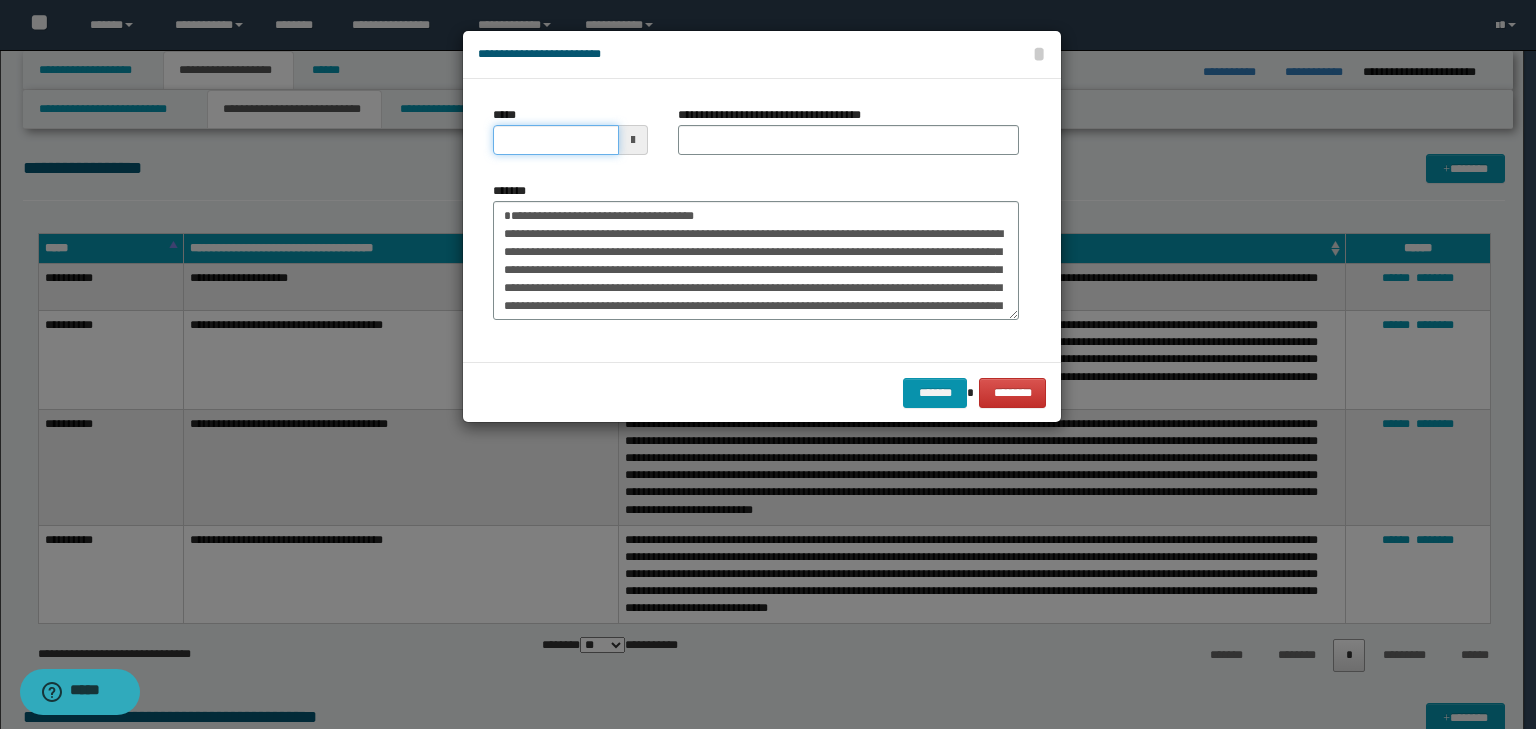 click on "*****" at bounding box center [556, 140] 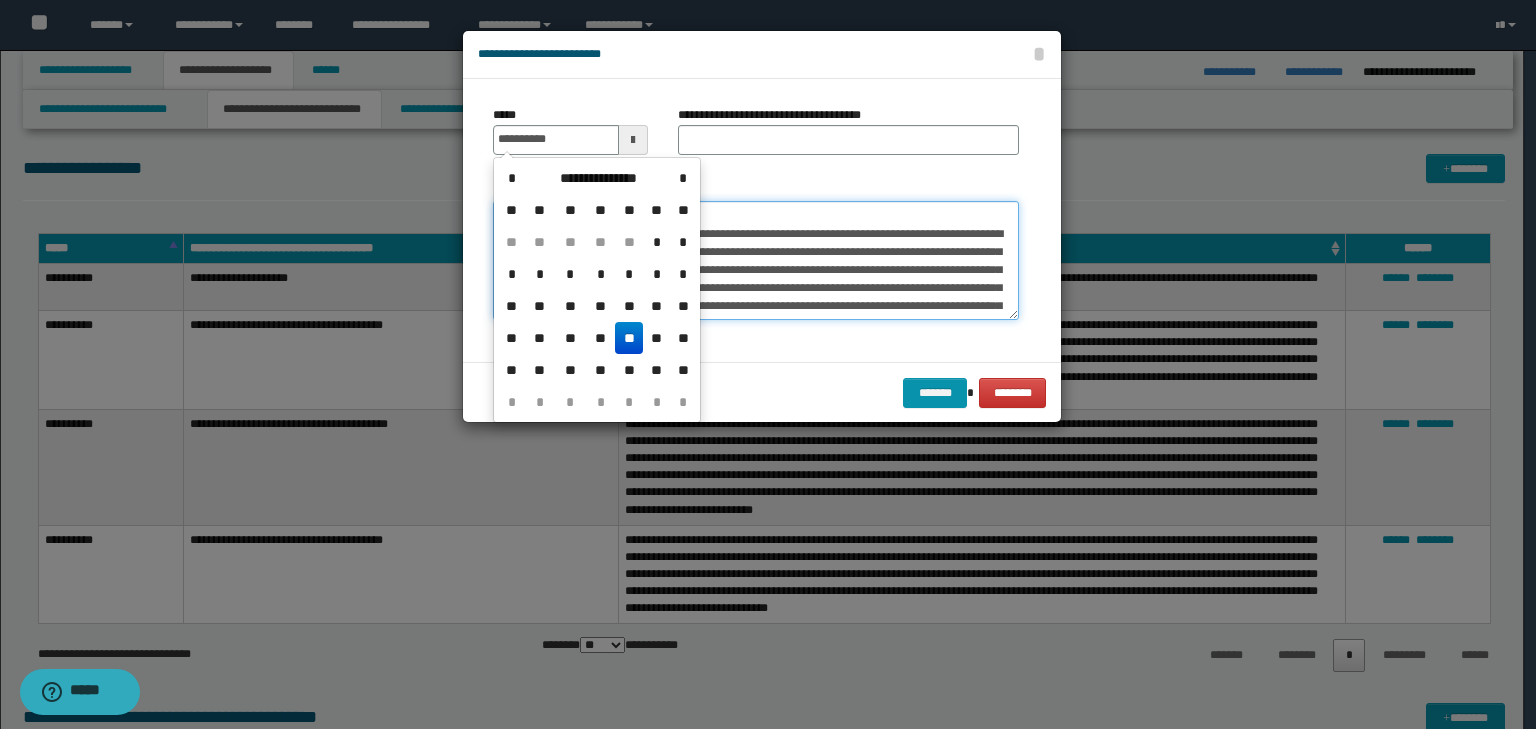 type on "**********" 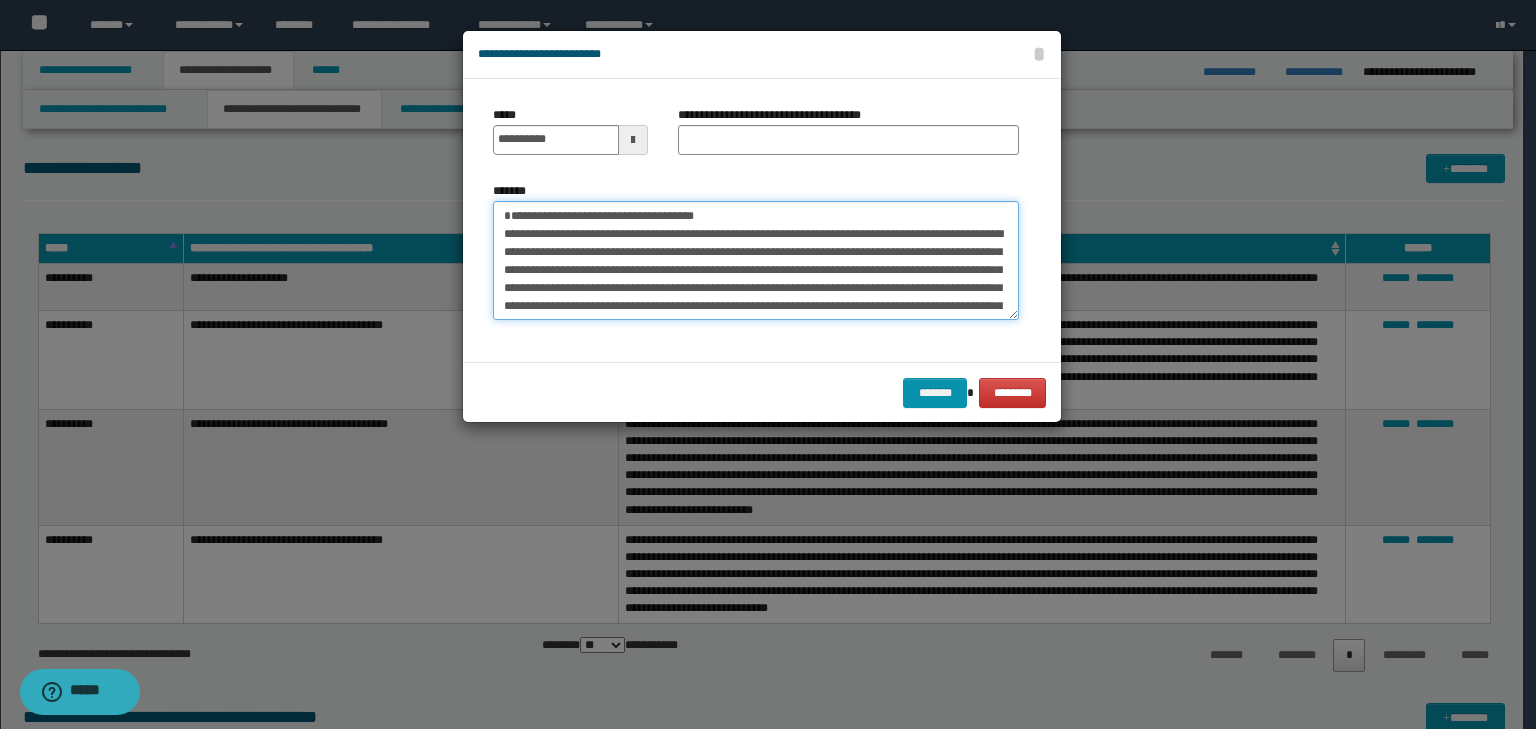 drag, startPoint x: 639, startPoint y: 194, endPoint x: 206, endPoint y: 154, distance: 434.84366 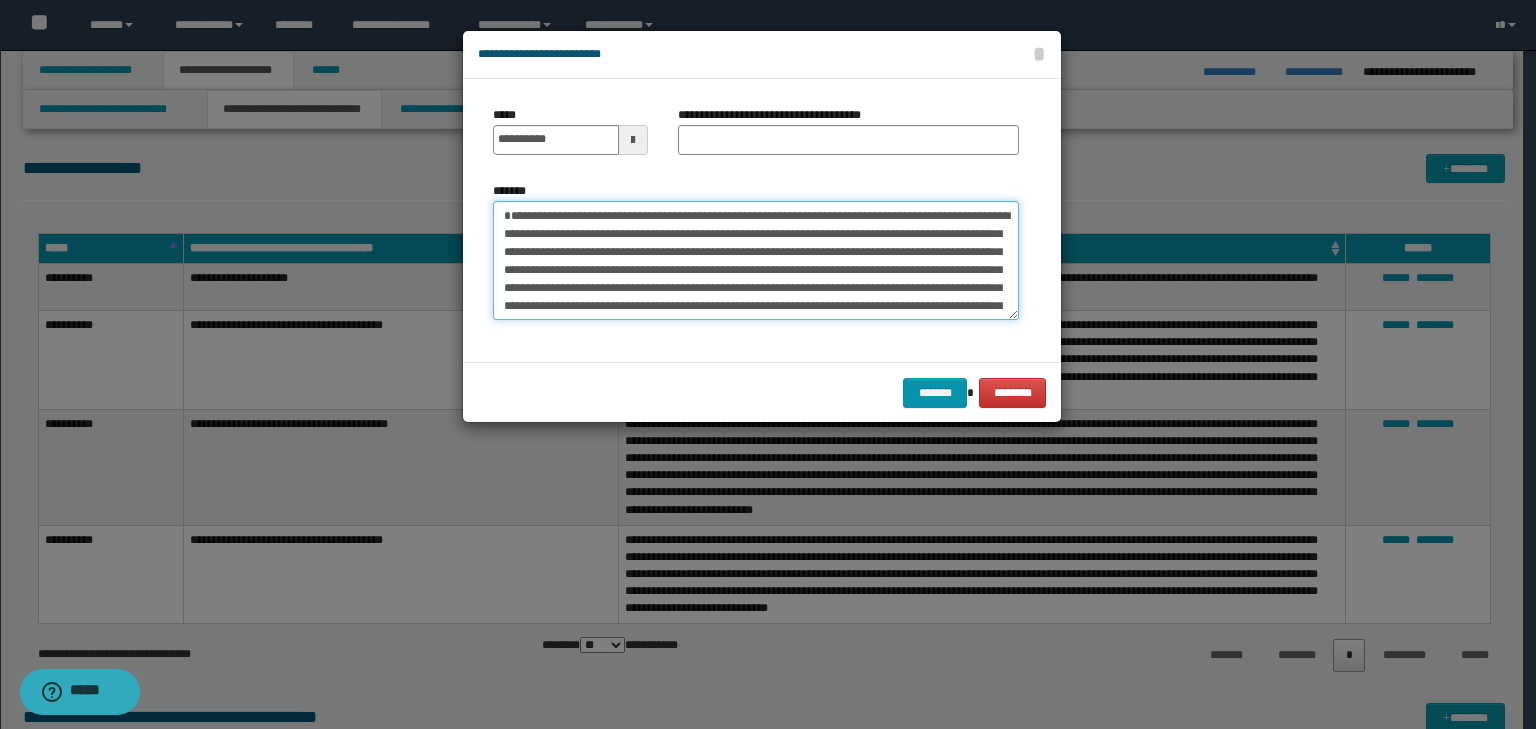 type on "**********" 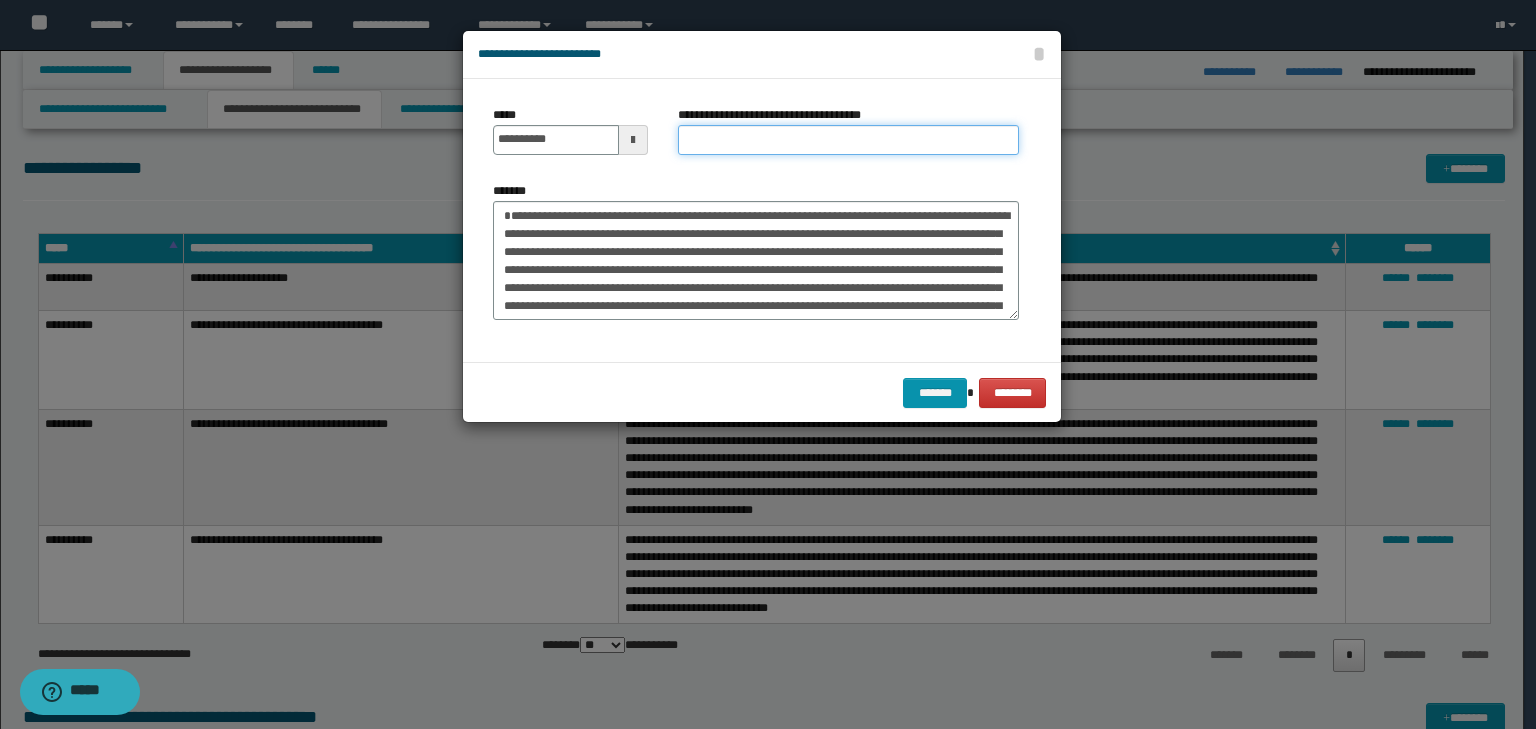 click on "**********" at bounding box center [848, 140] 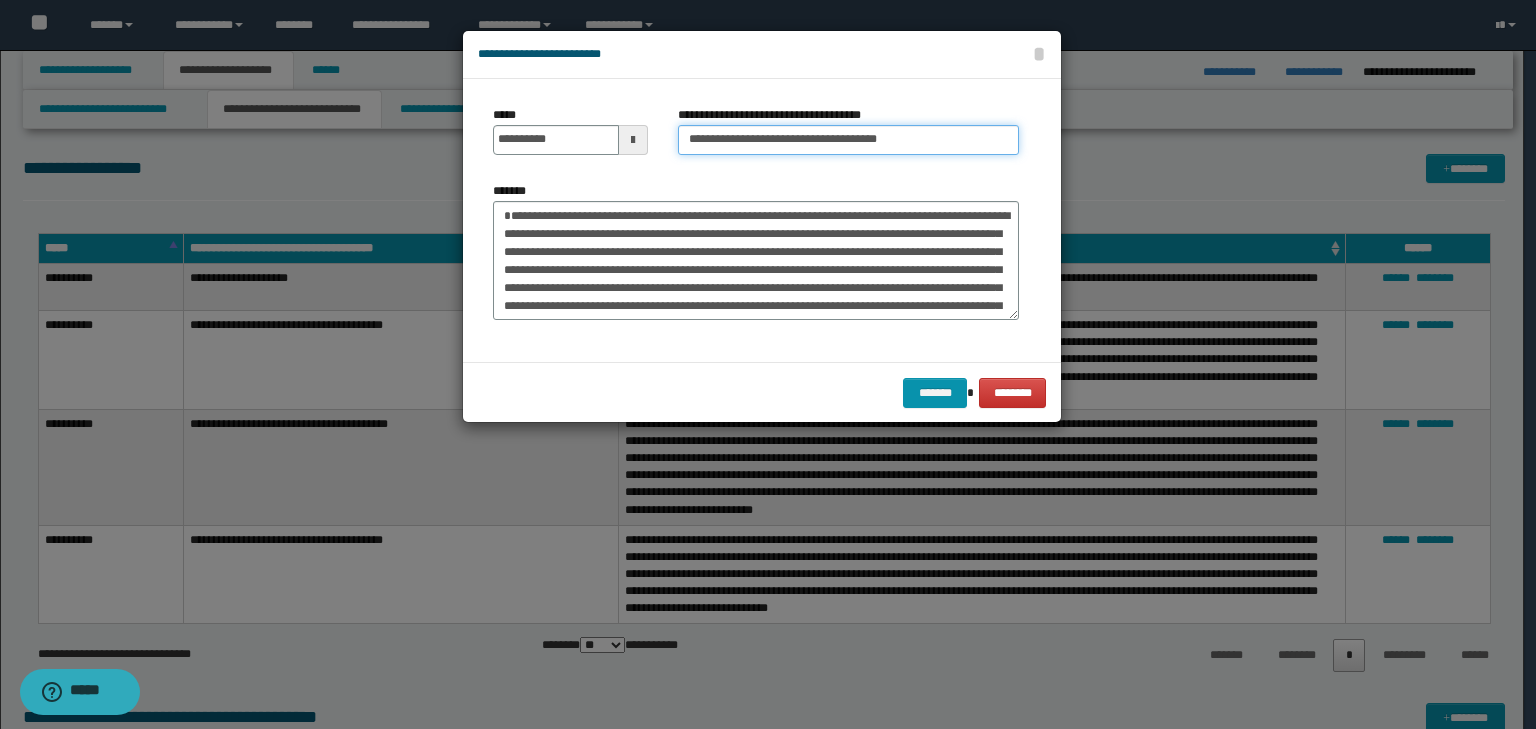 type on "**********" 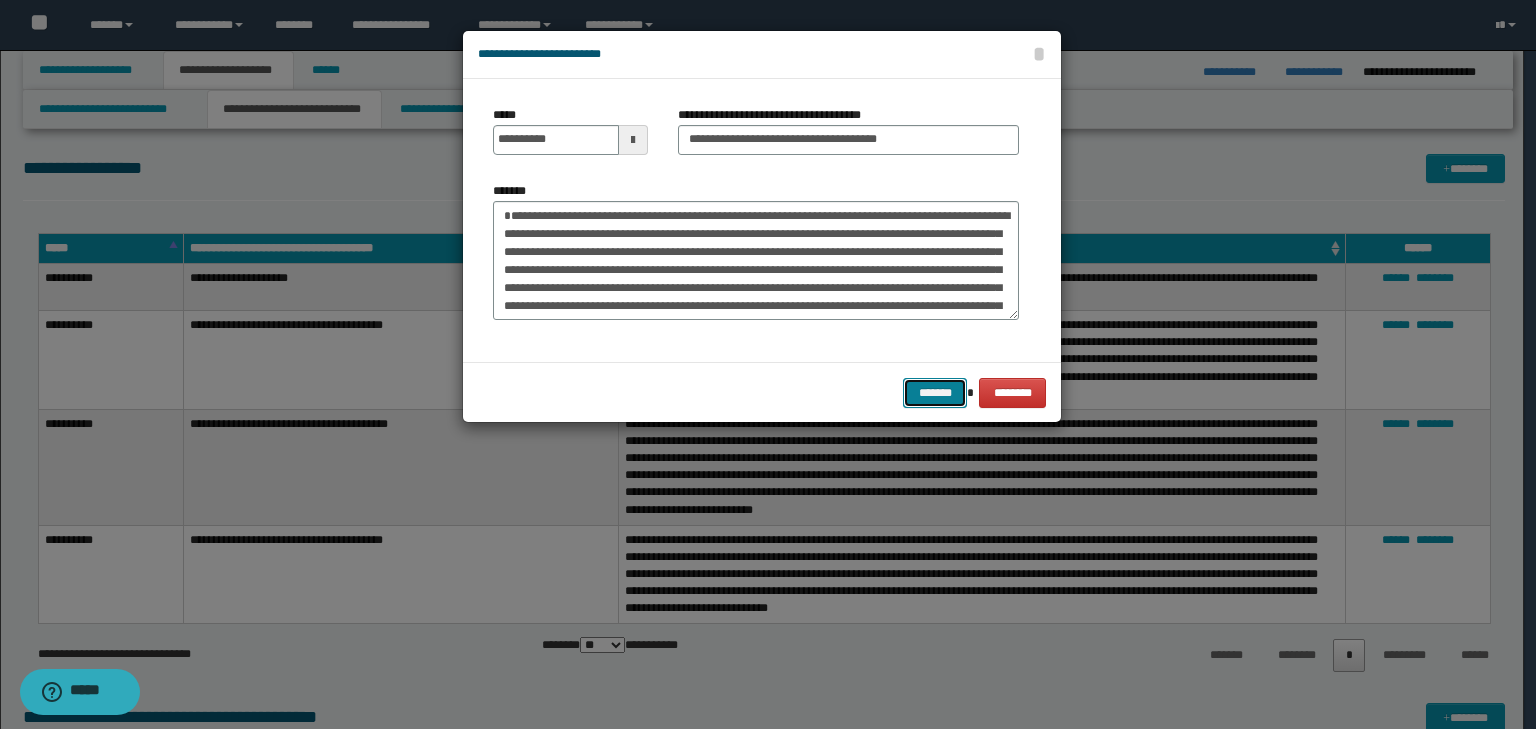 click on "*******" at bounding box center [935, 393] 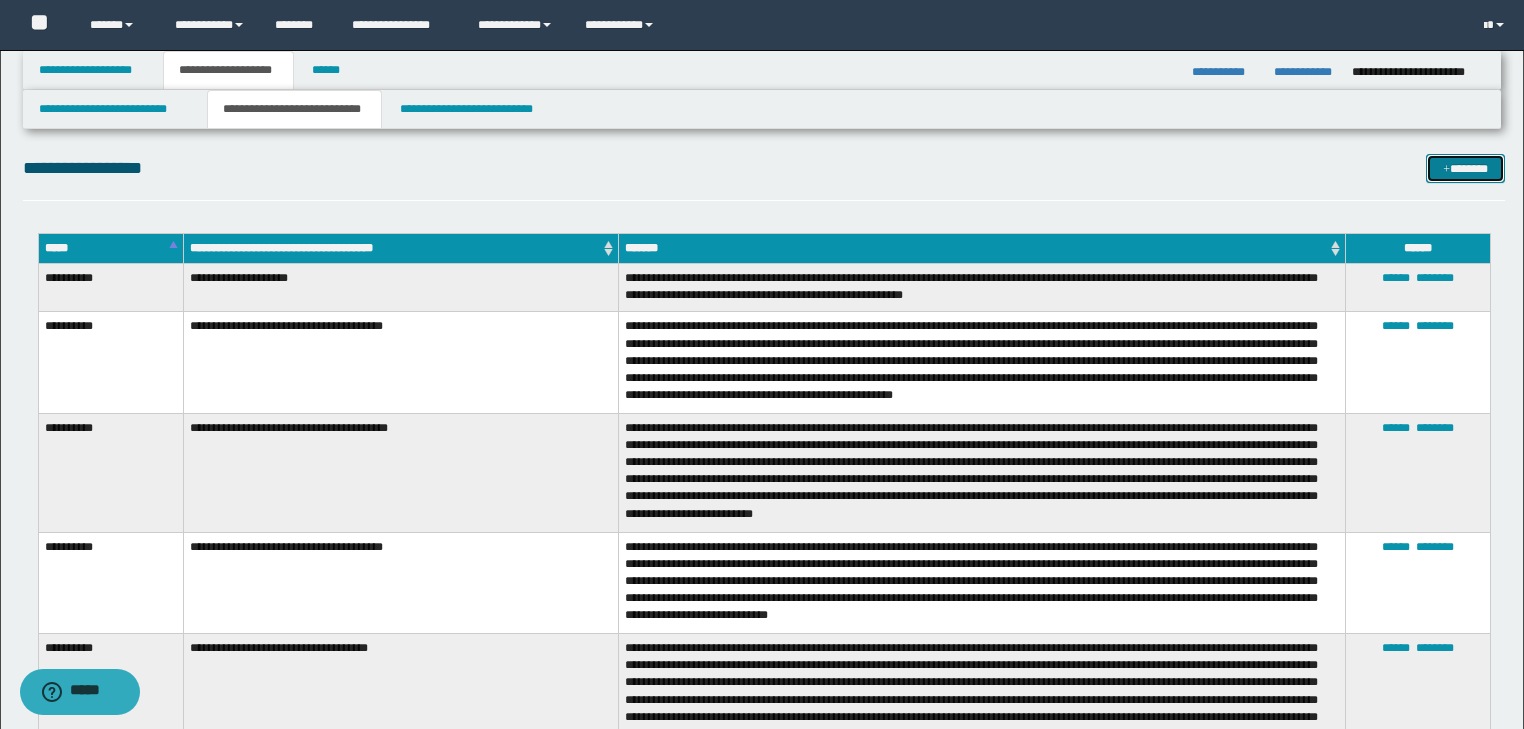 scroll, scrollTop: 2400, scrollLeft: 0, axis: vertical 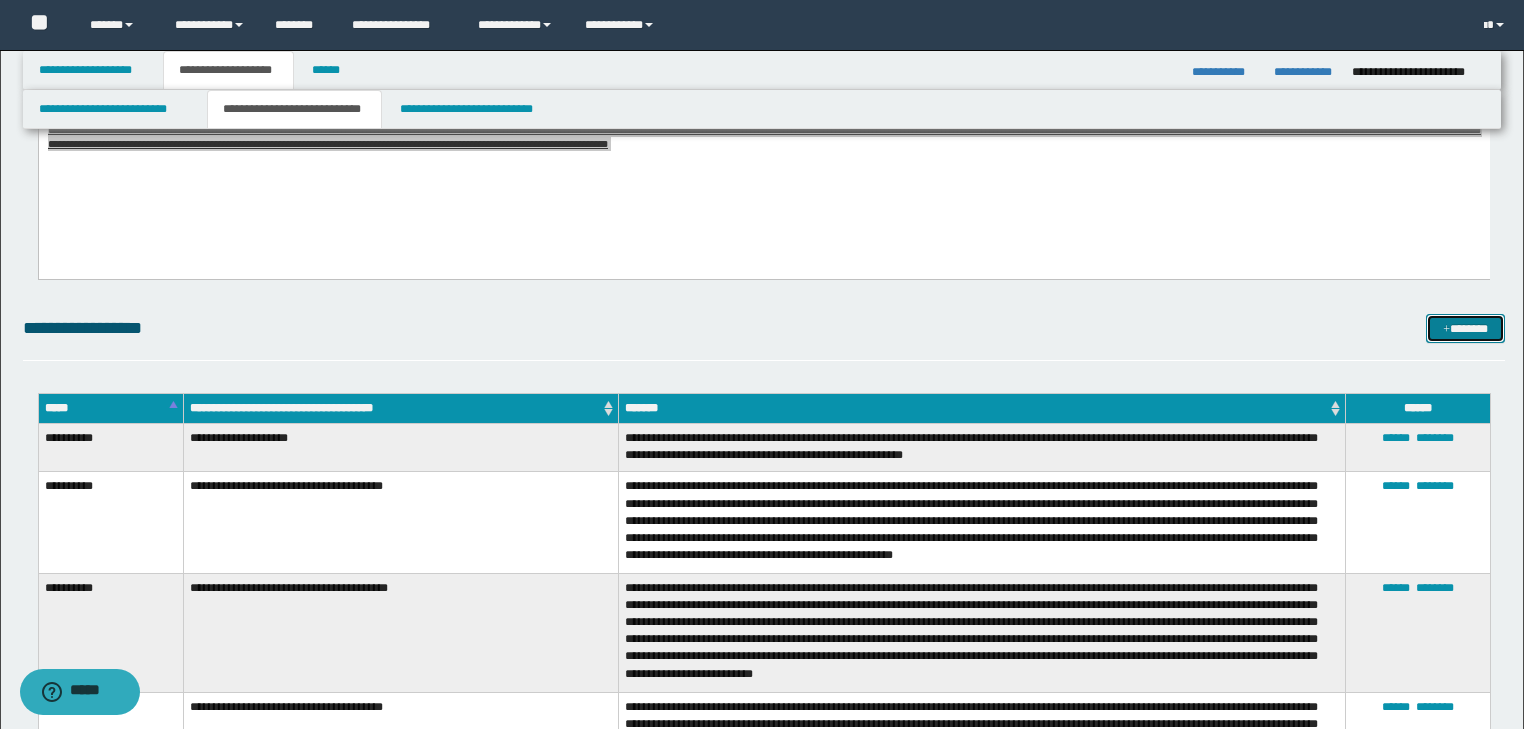 drag, startPoint x: 1456, startPoint y: 325, endPoint x: 1405, endPoint y: 328, distance: 51.088158 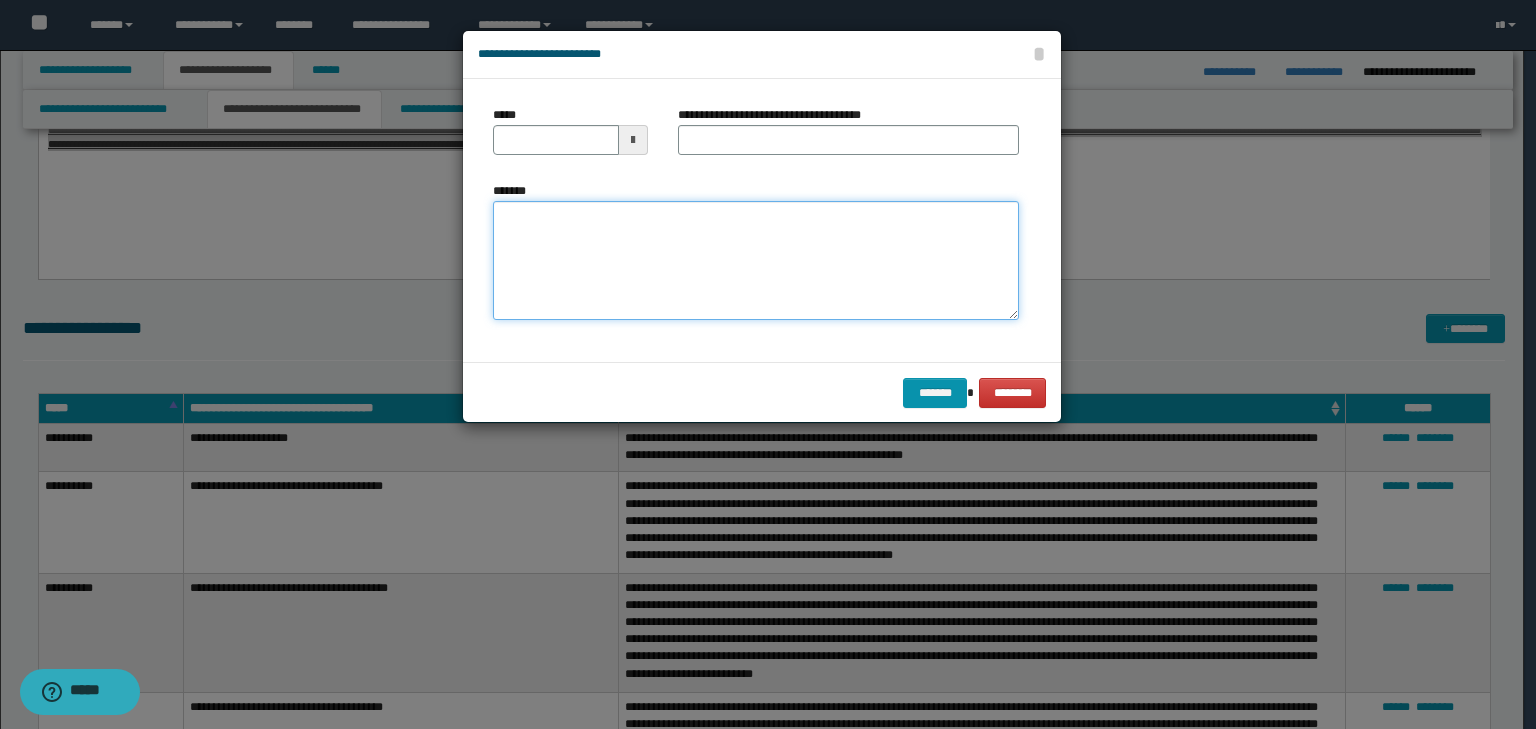 click on "*******" at bounding box center (756, 261) 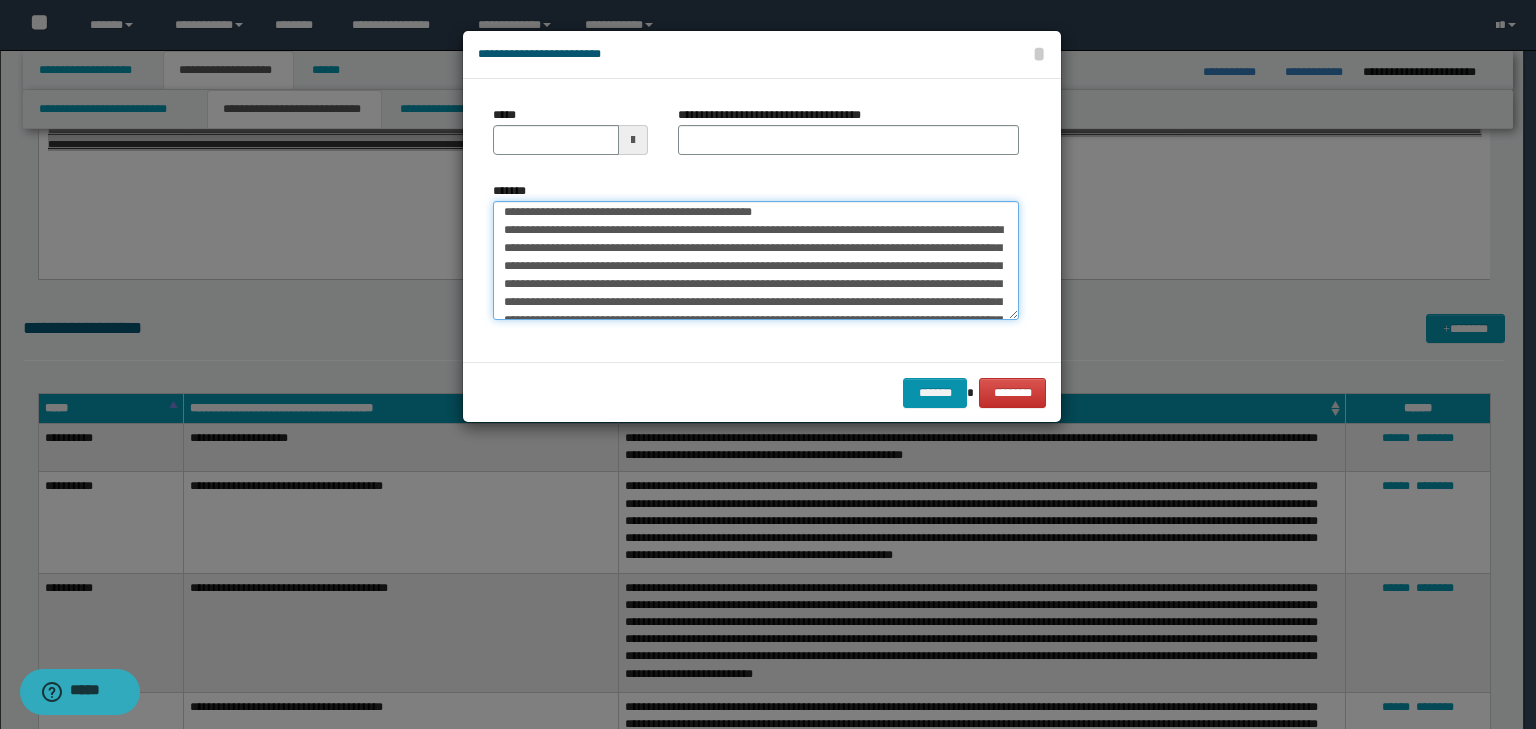 scroll, scrollTop: 0, scrollLeft: 0, axis: both 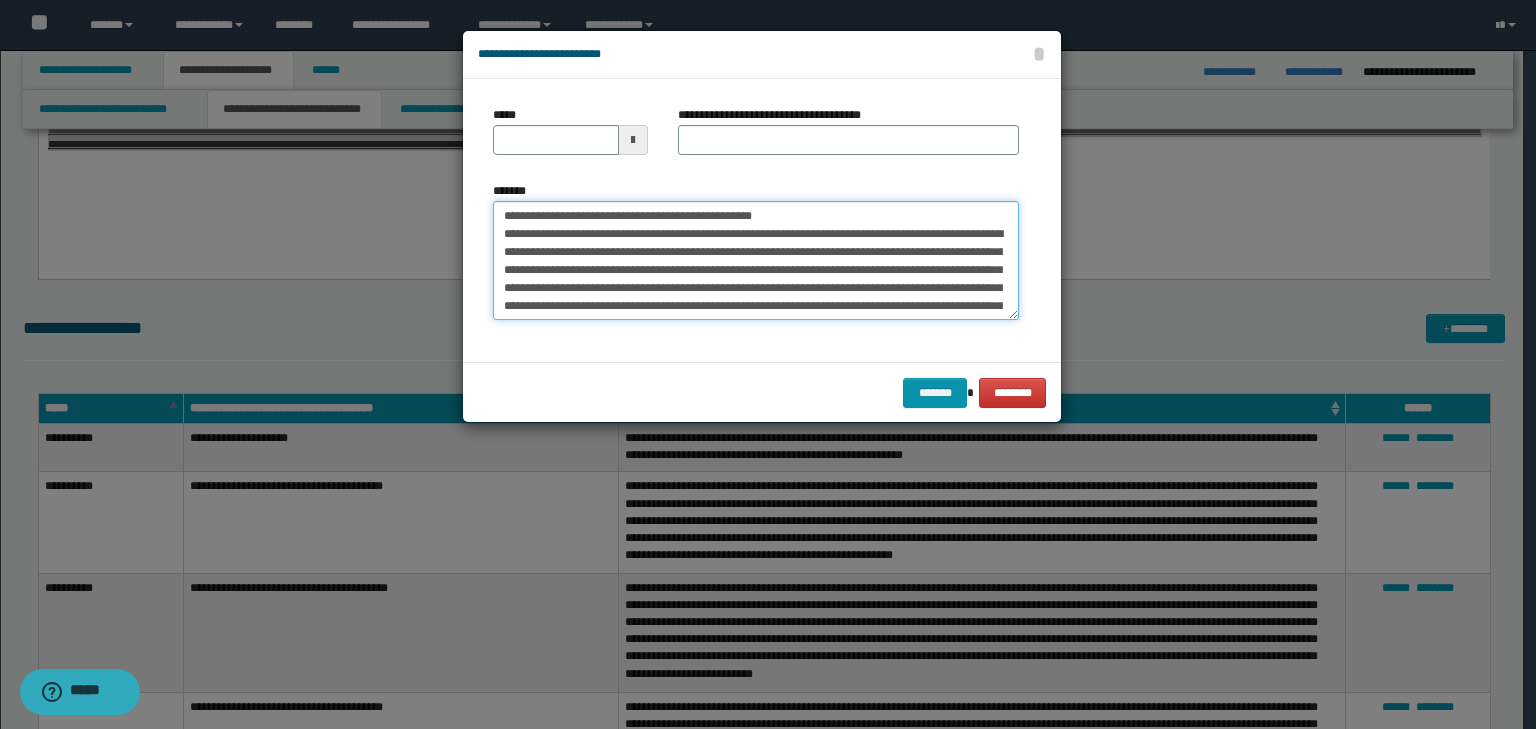 drag, startPoint x: 564, startPoint y: 212, endPoint x: 470, endPoint y: 208, distance: 94.08507 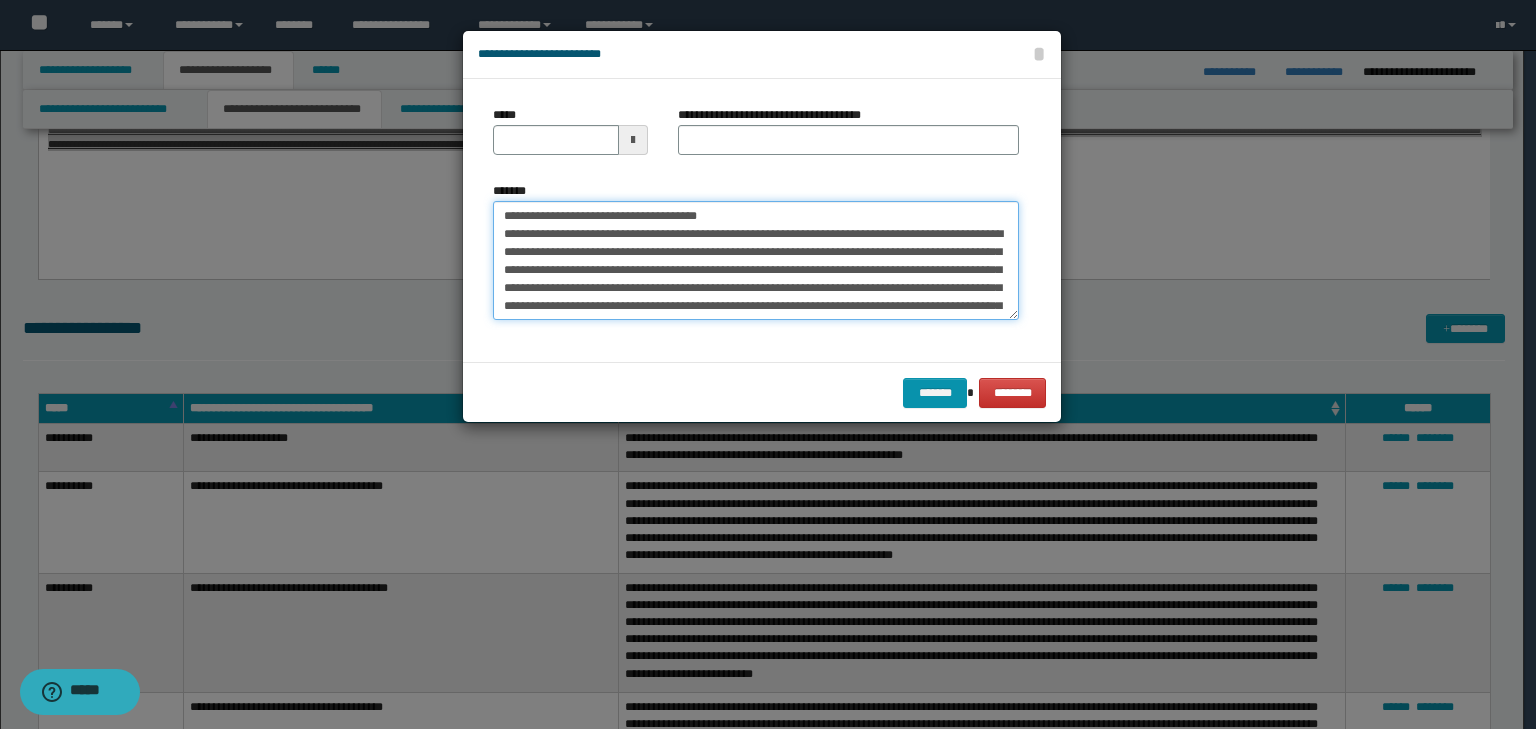 type 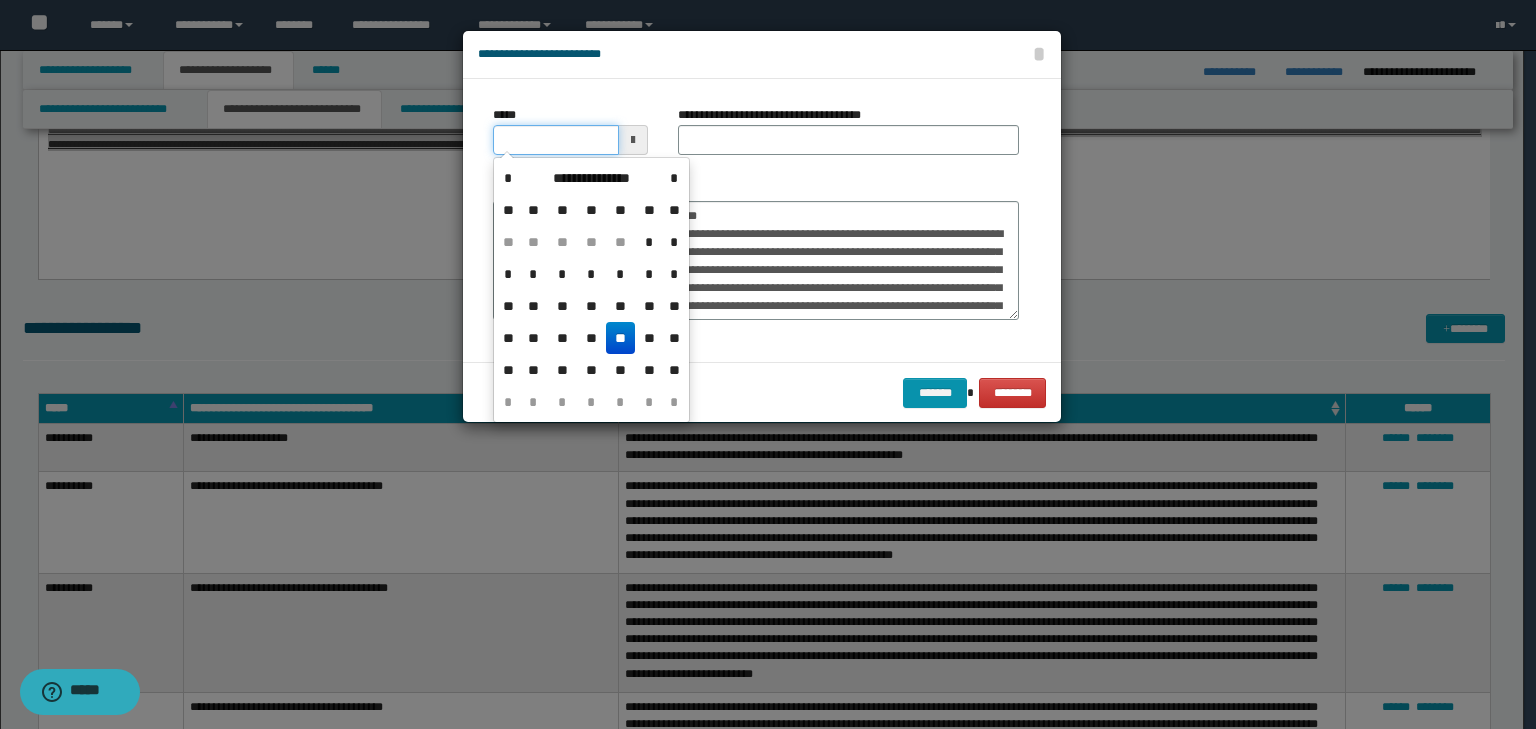click on "*****" at bounding box center (556, 140) 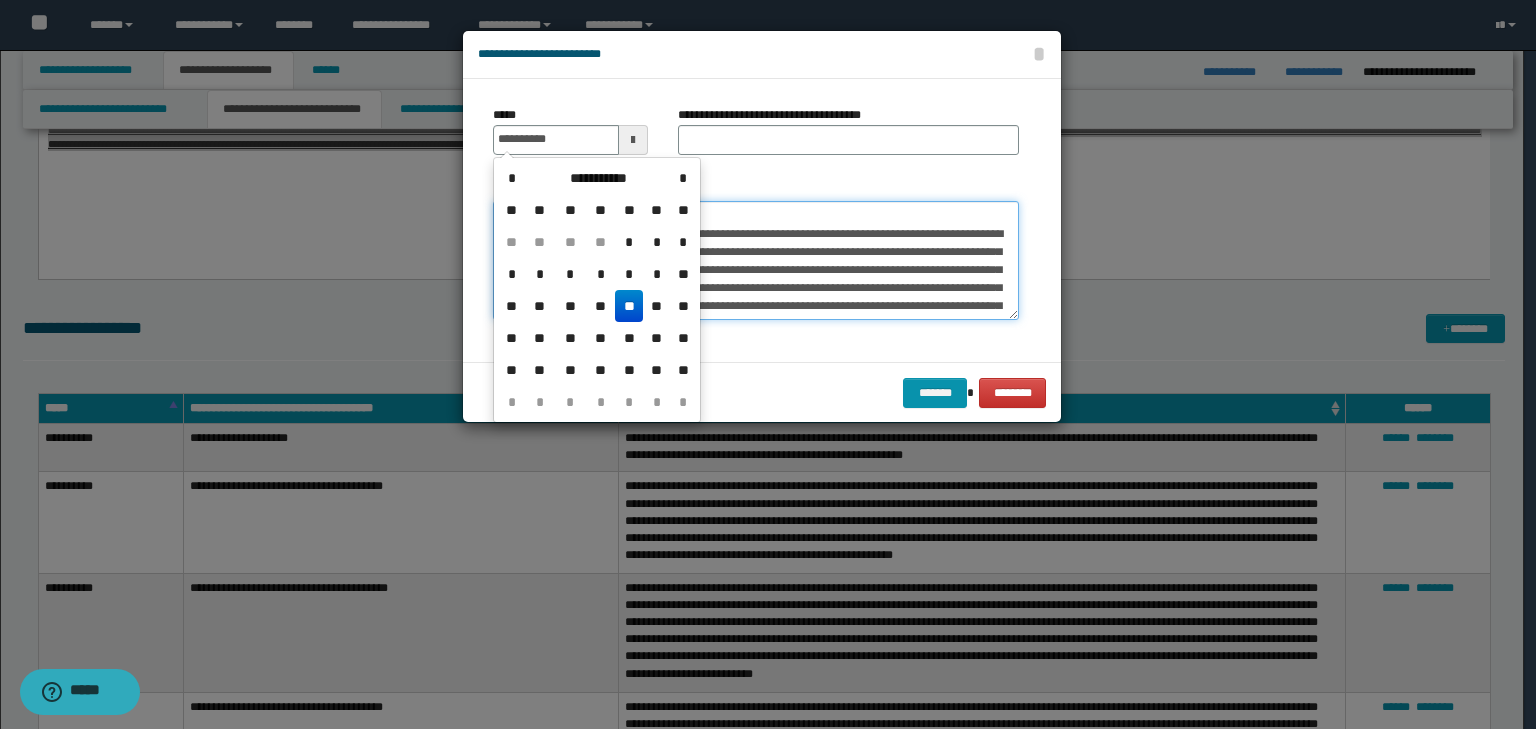 type on "**********" 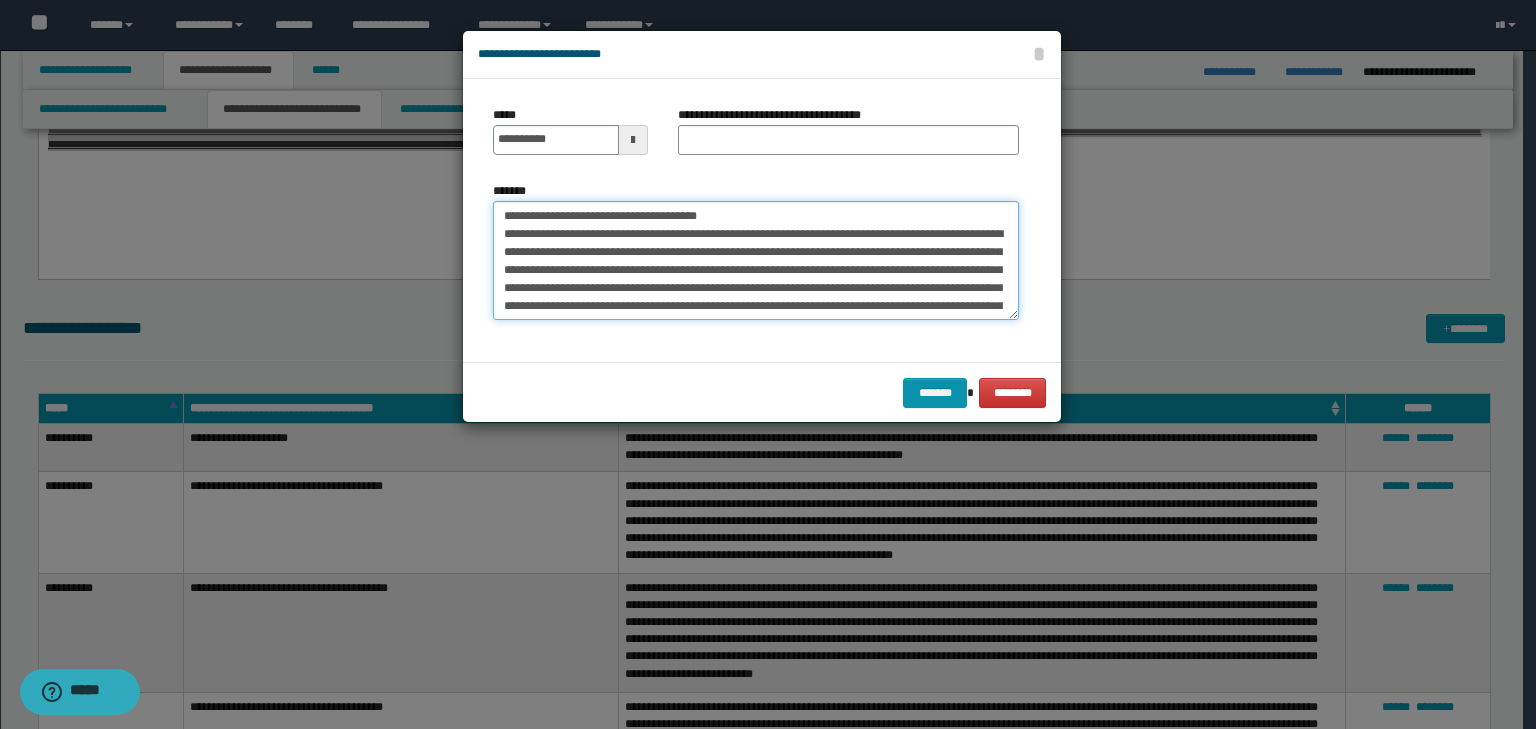 drag, startPoint x: 720, startPoint y: 203, endPoint x: 232, endPoint y: 190, distance: 488.17313 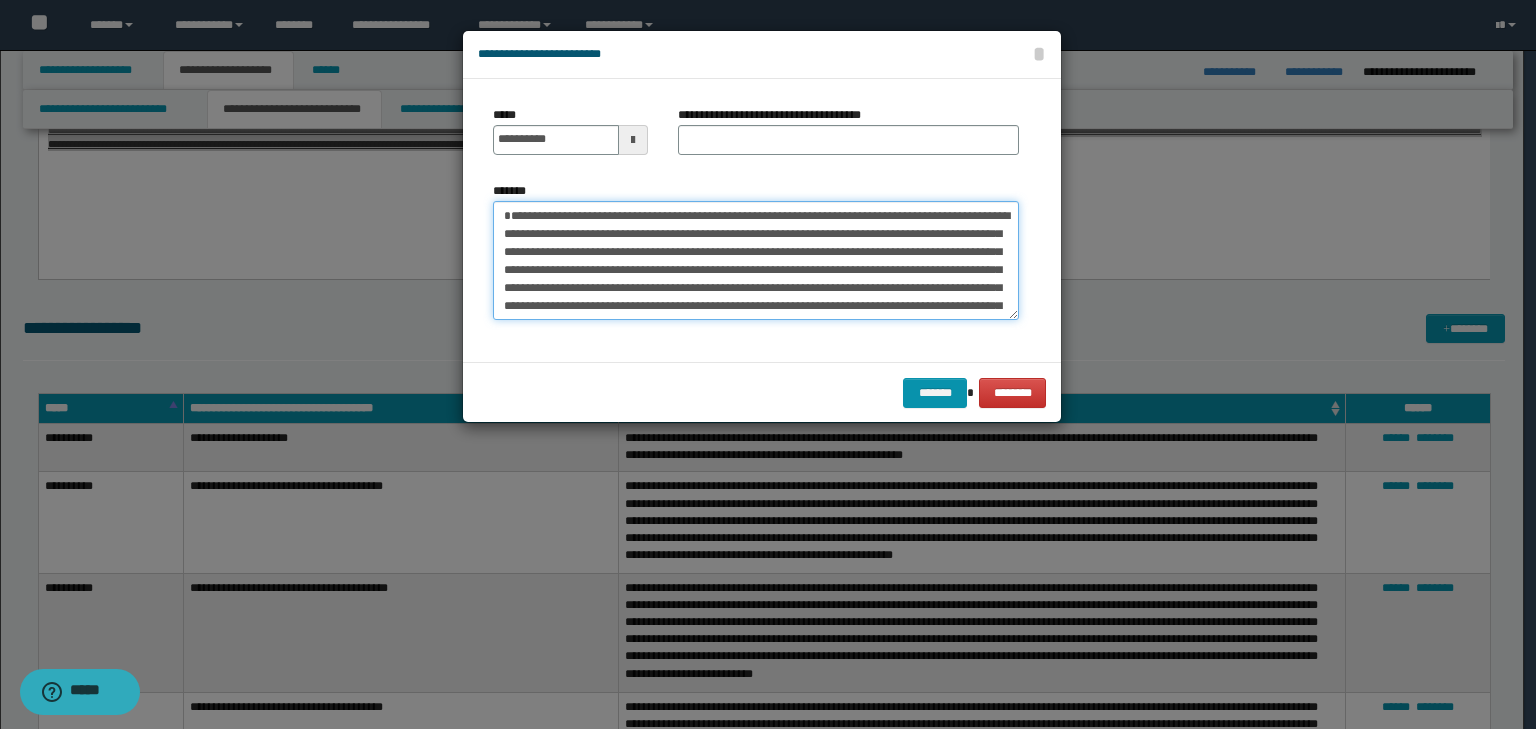type on "**********" 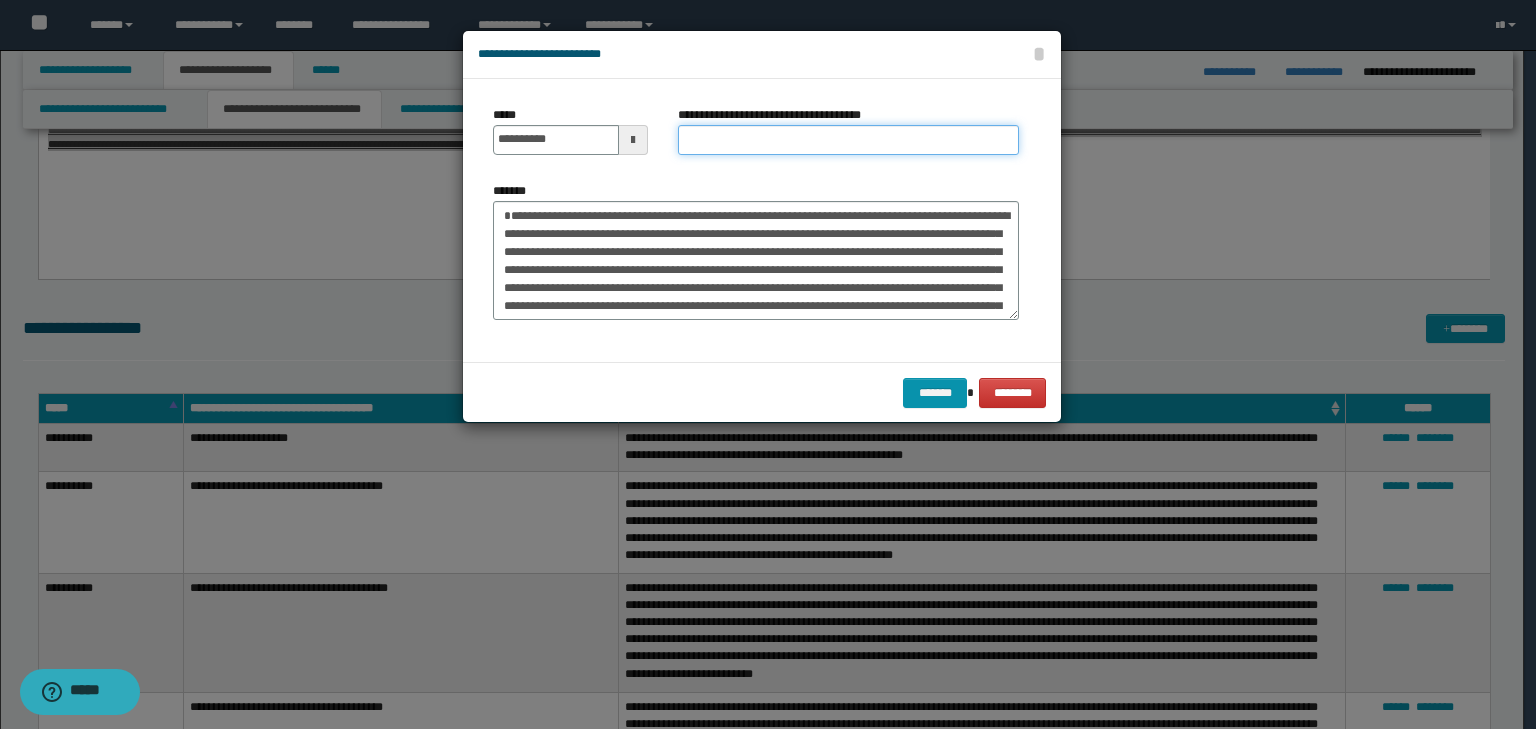 click on "**********" at bounding box center [848, 140] 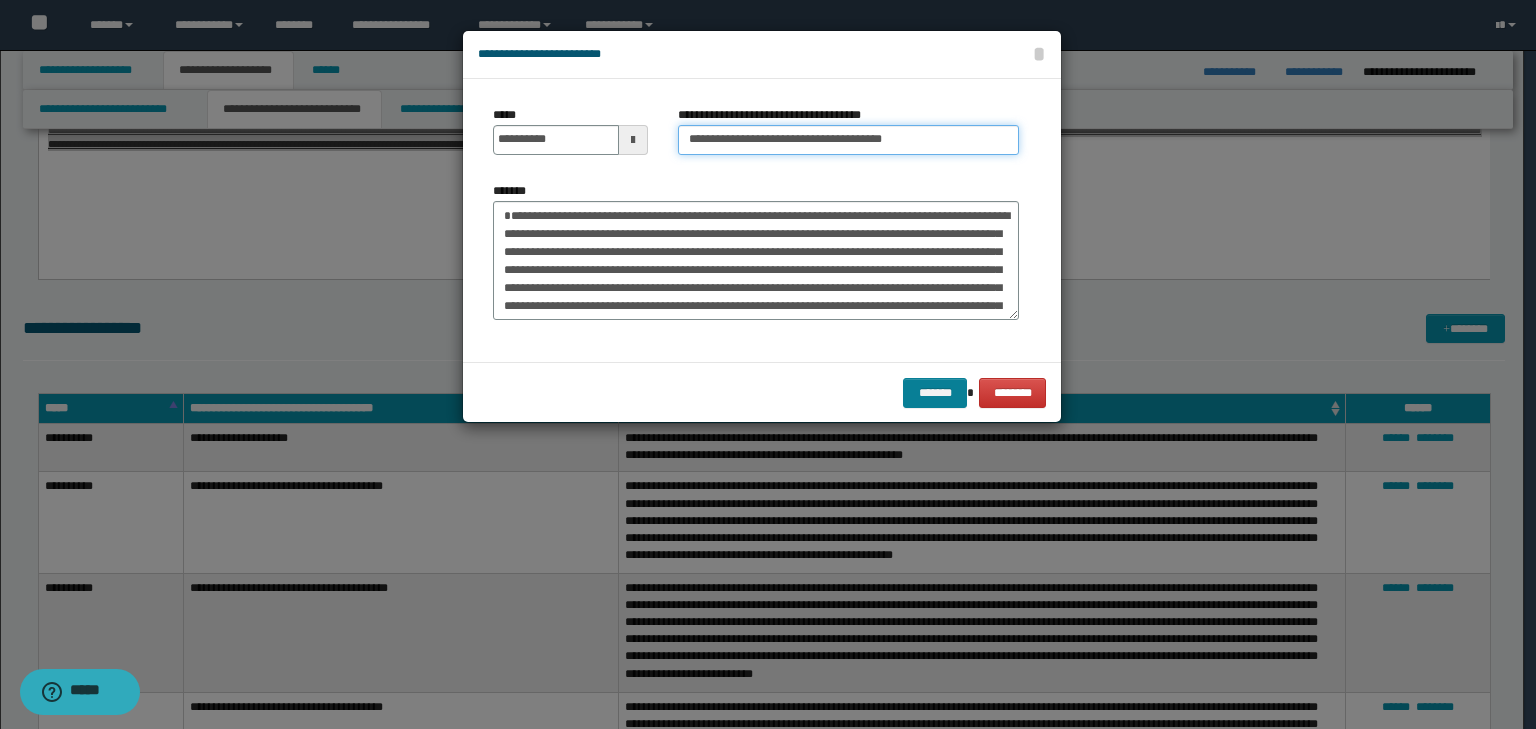 type on "**********" 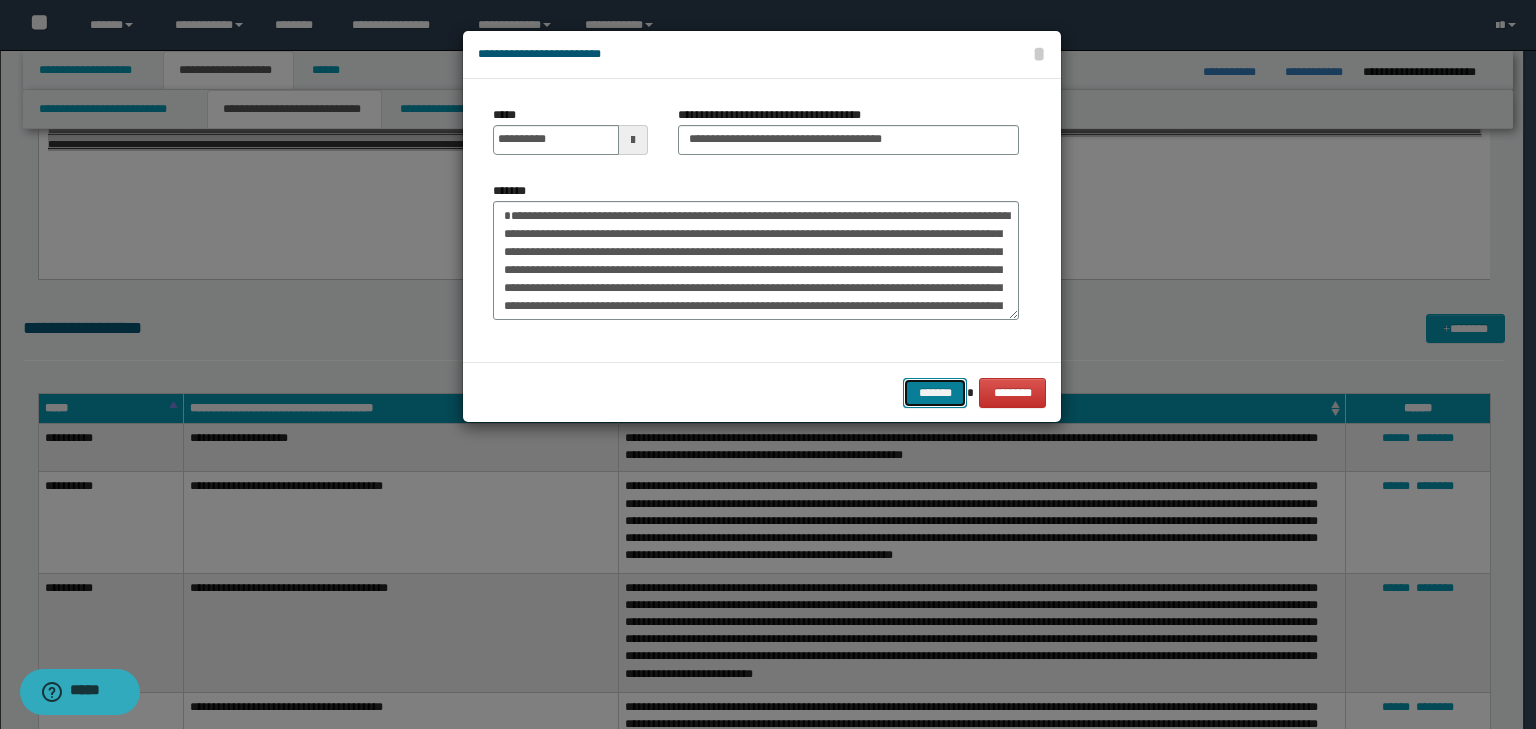 click on "*******" at bounding box center [935, 393] 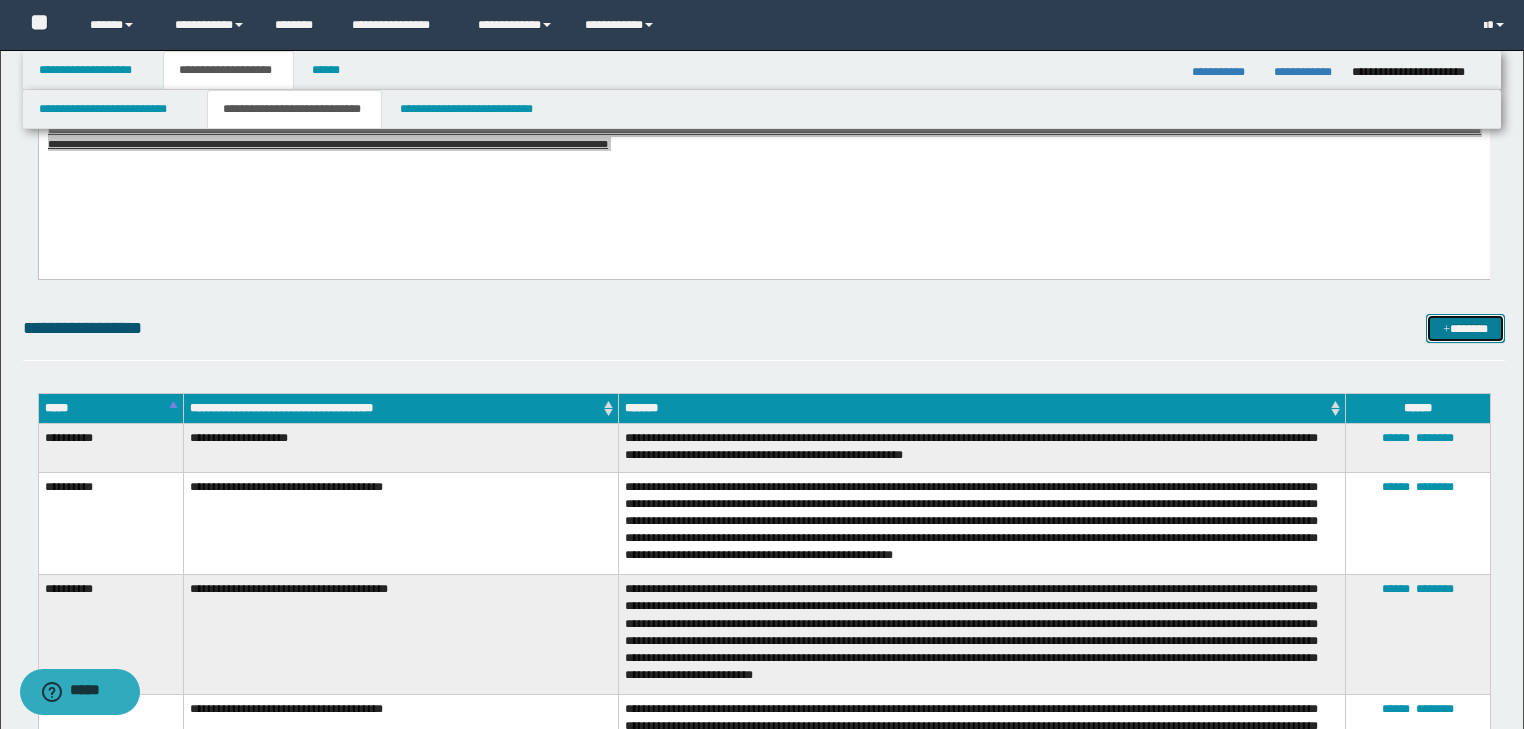 click at bounding box center (1446, 330) 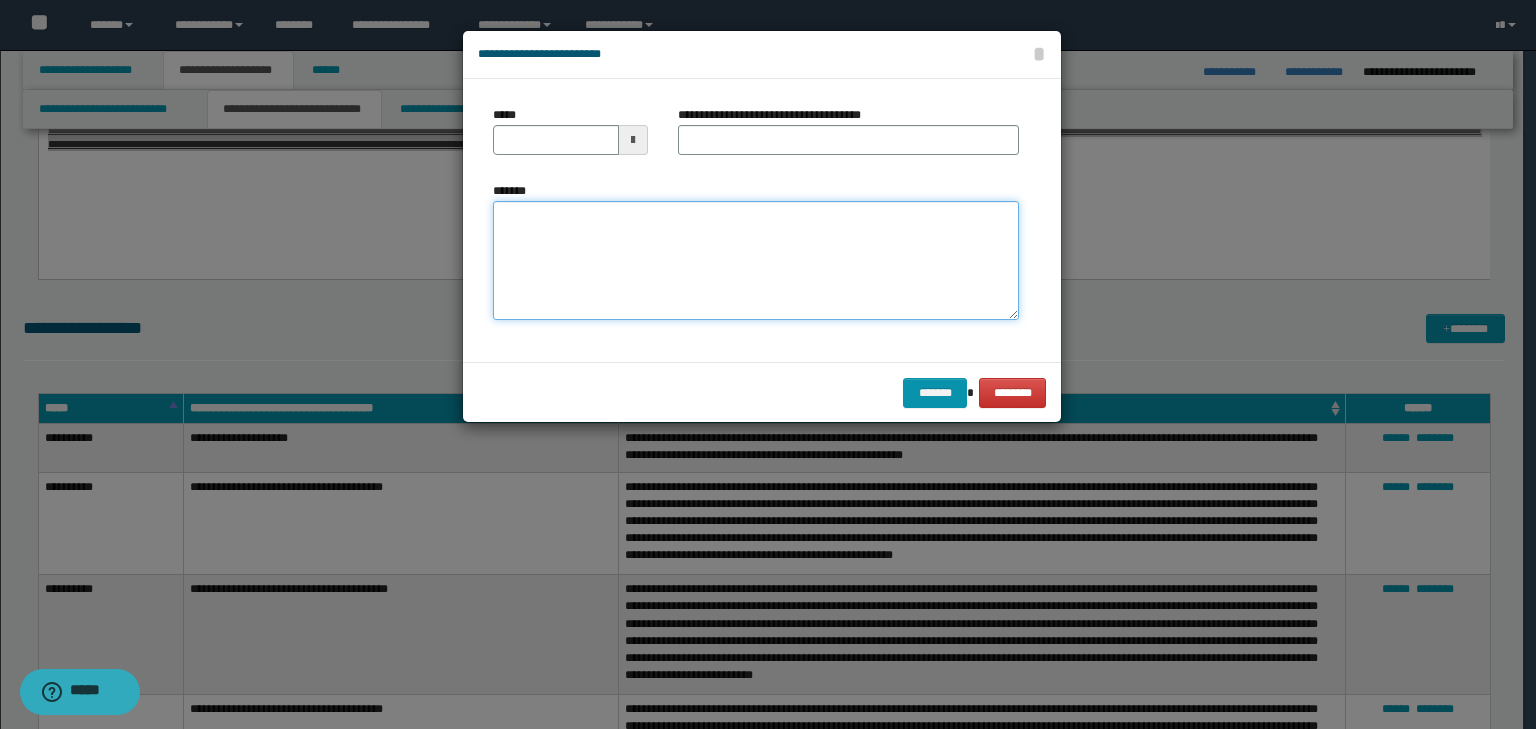 click on "*******" at bounding box center [756, 261] 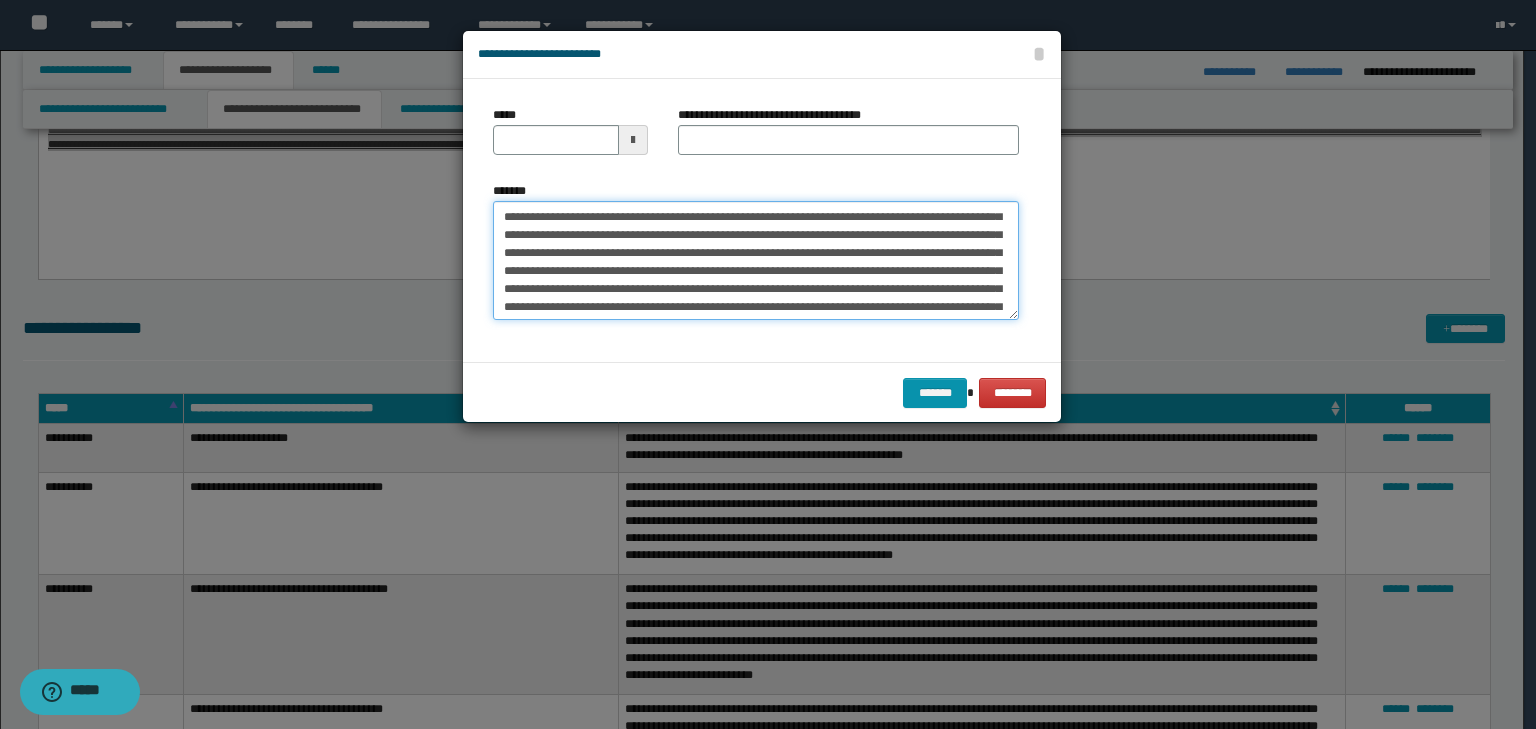 scroll, scrollTop: 0, scrollLeft: 0, axis: both 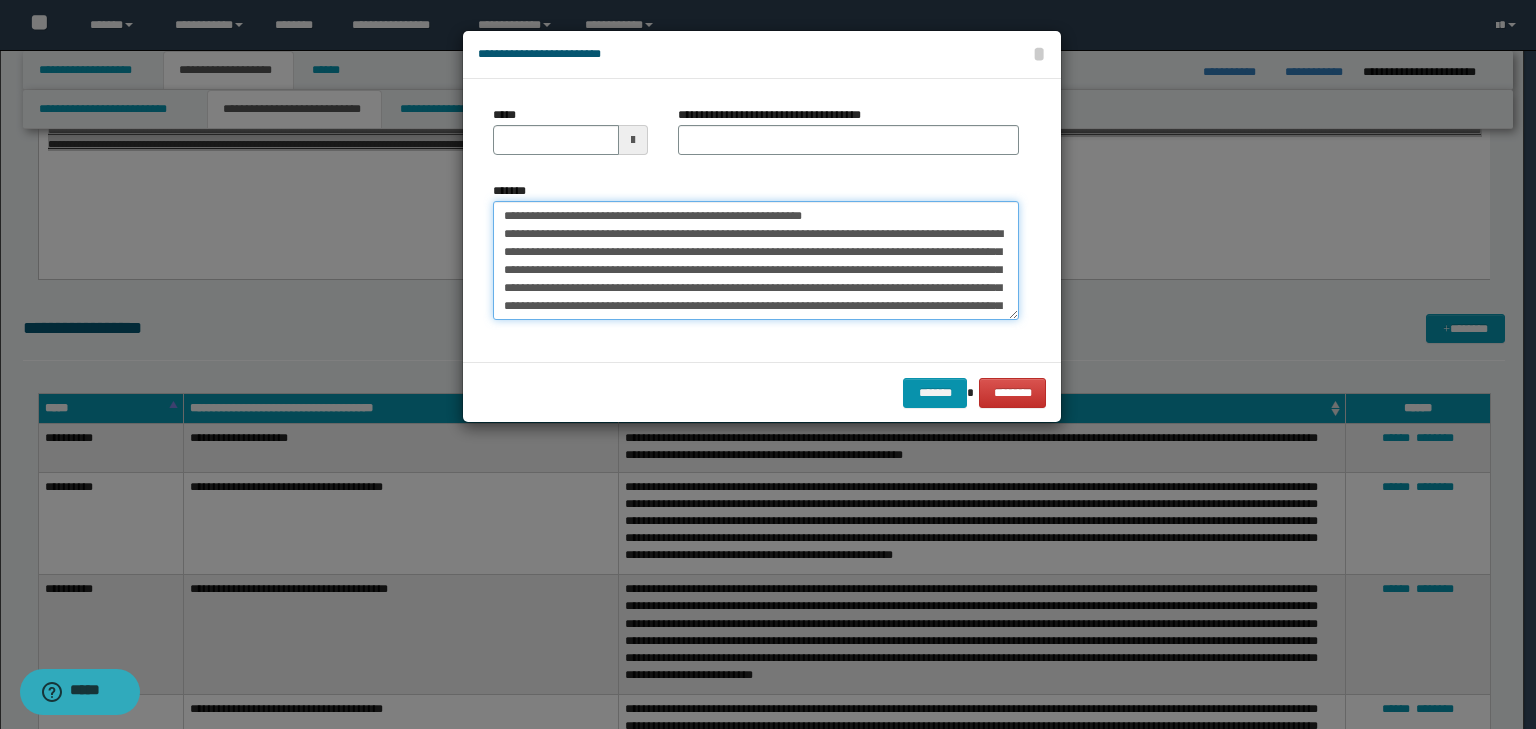 drag, startPoint x: 572, startPoint y: 216, endPoint x: 493, endPoint y: 218, distance: 79.025314 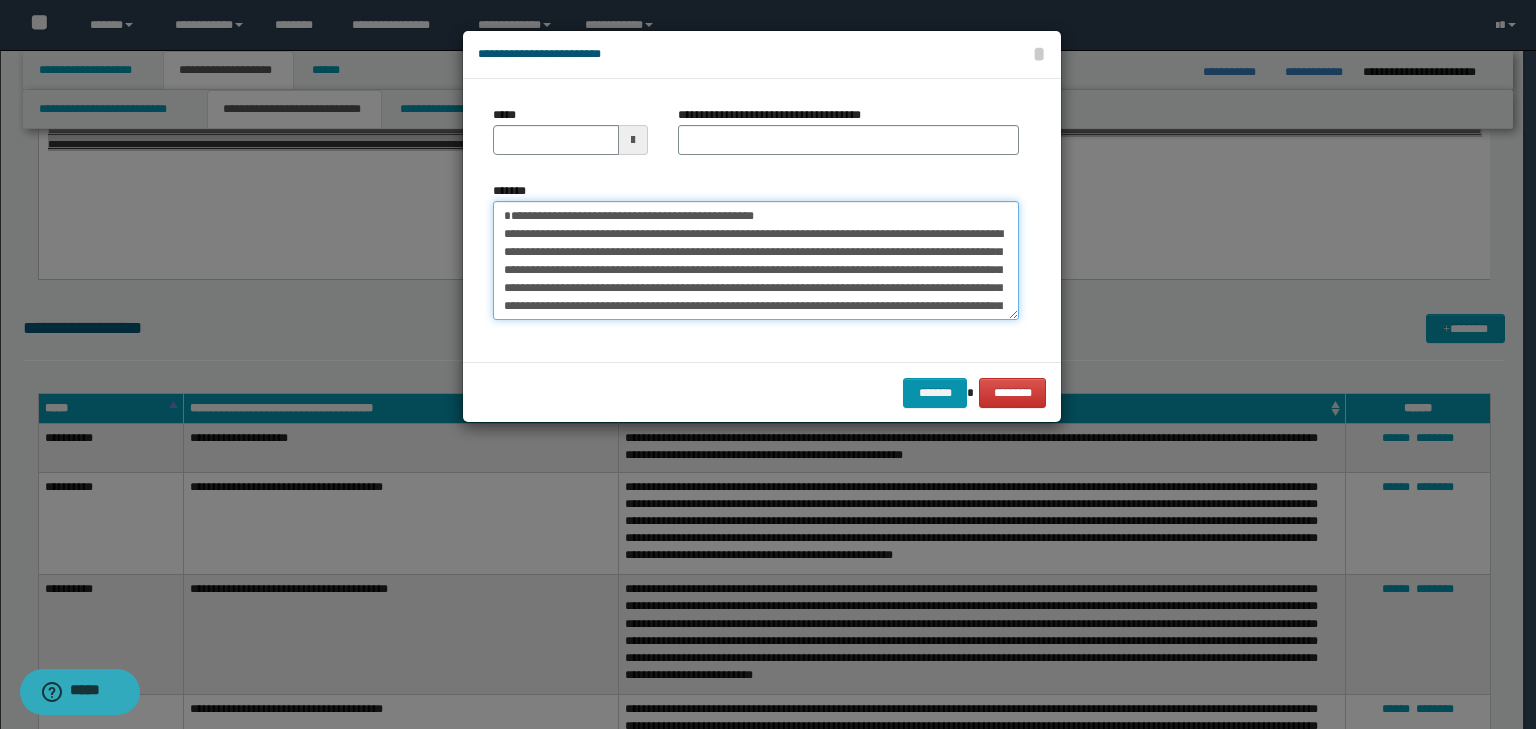 type 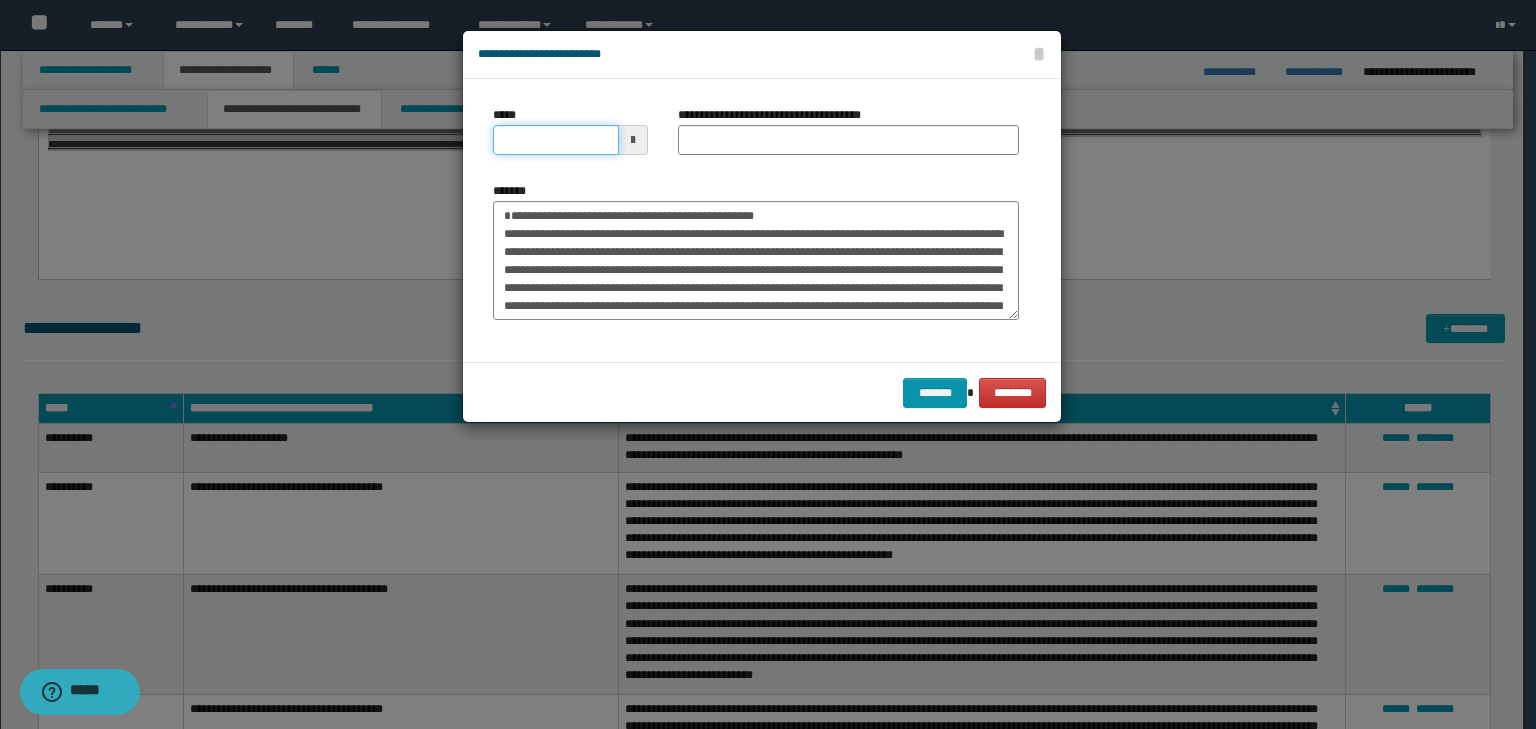 click on "*****" at bounding box center (556, 140) 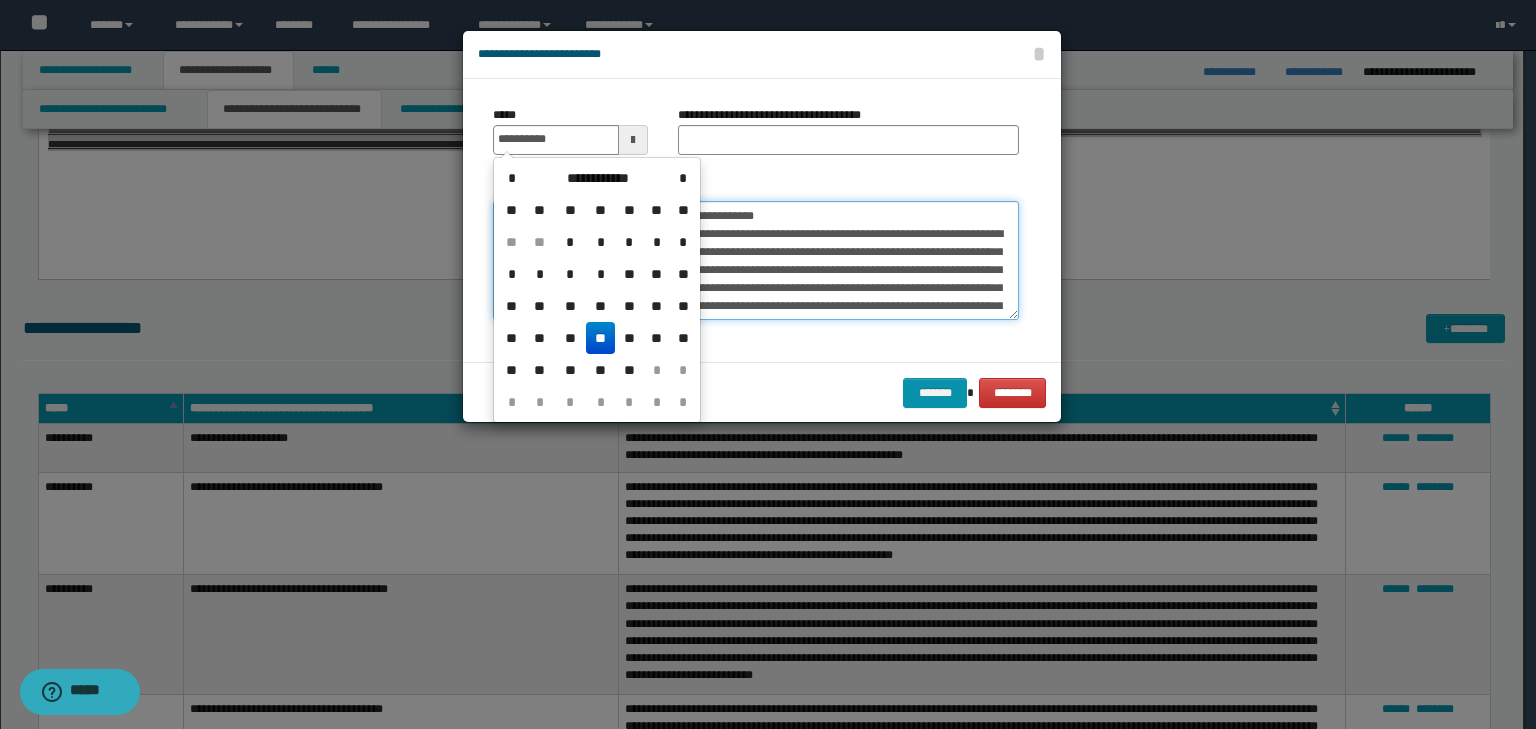 type on "**********" 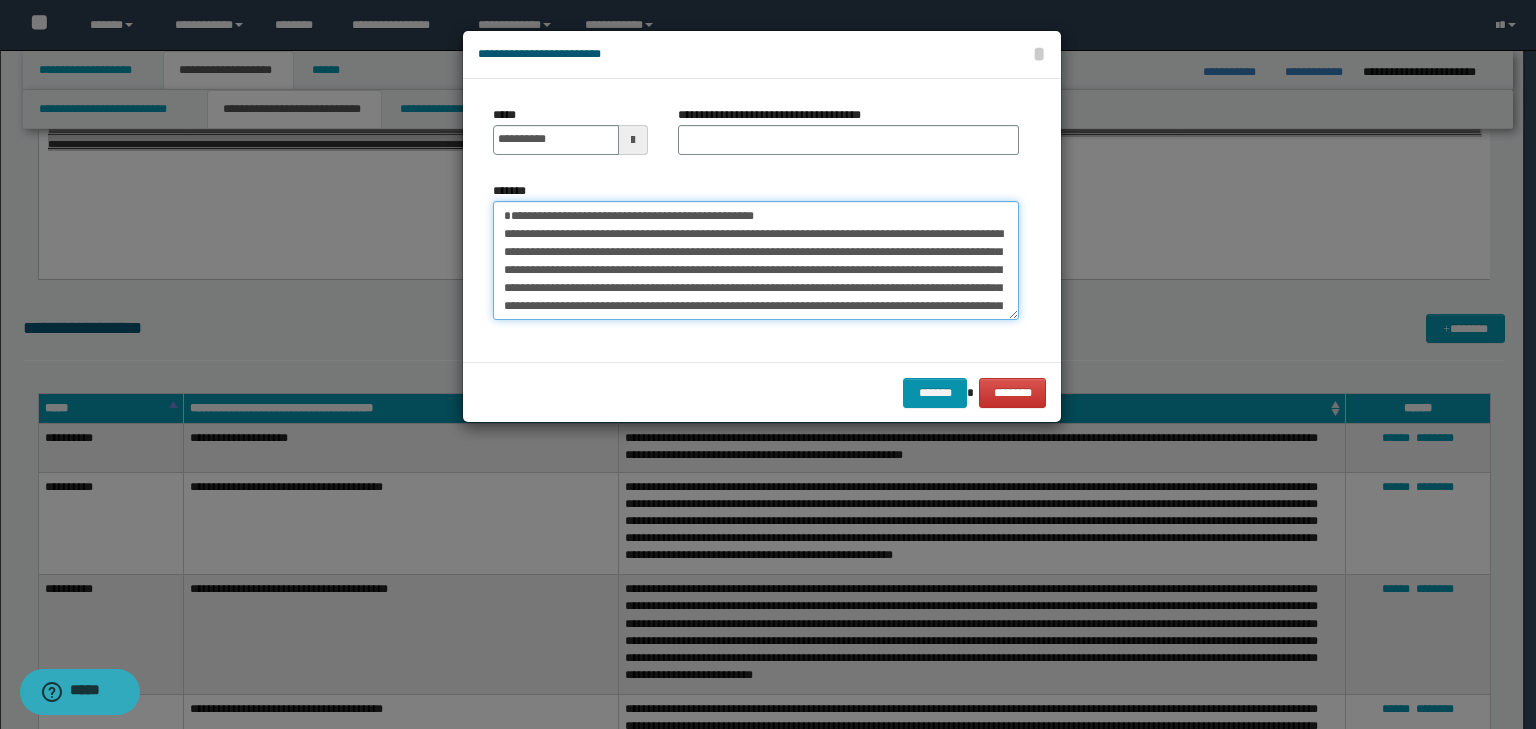 drag, startPoint x: 829, startPoint y: 214, endPoint x: 444, endPoint y: 177, distance: 386.77383 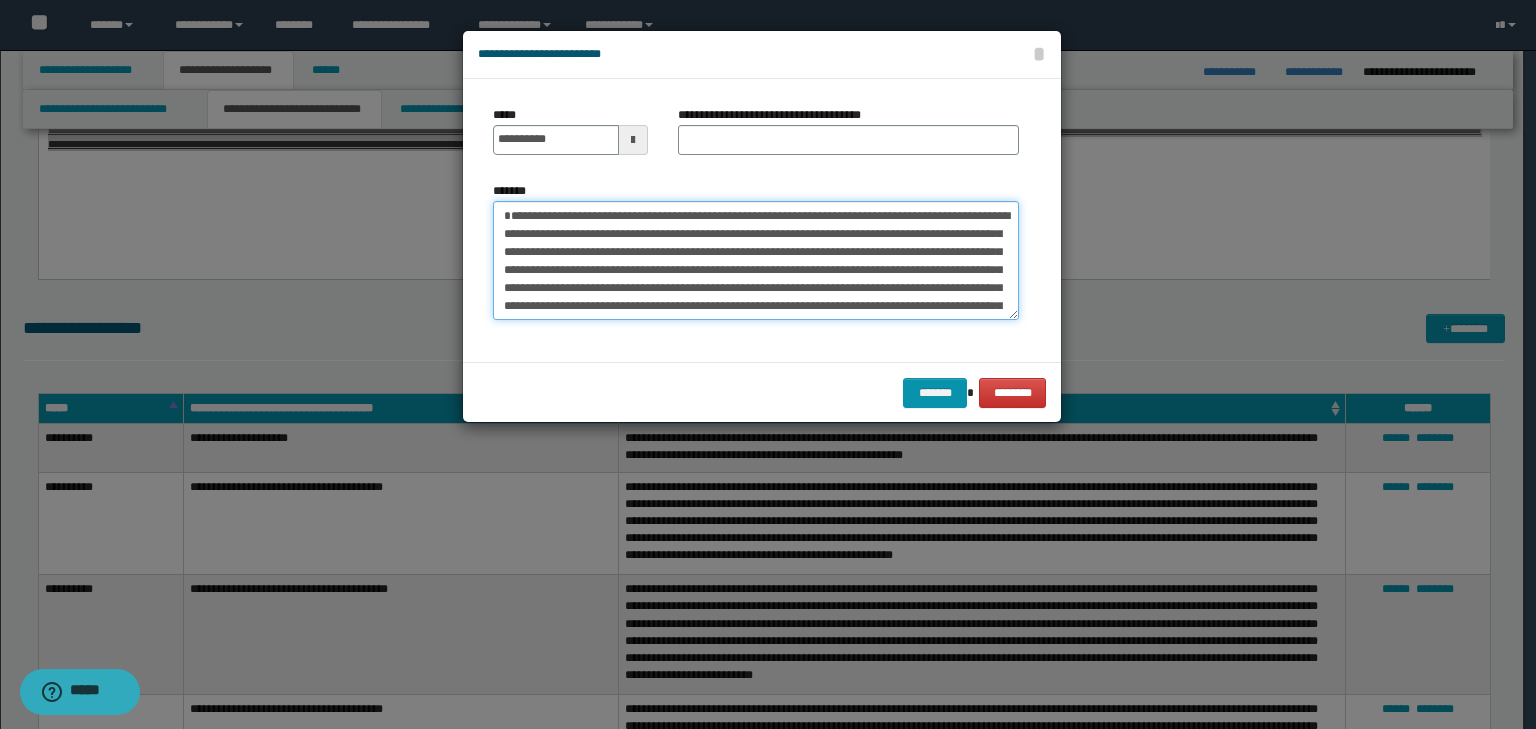 type on "**********" 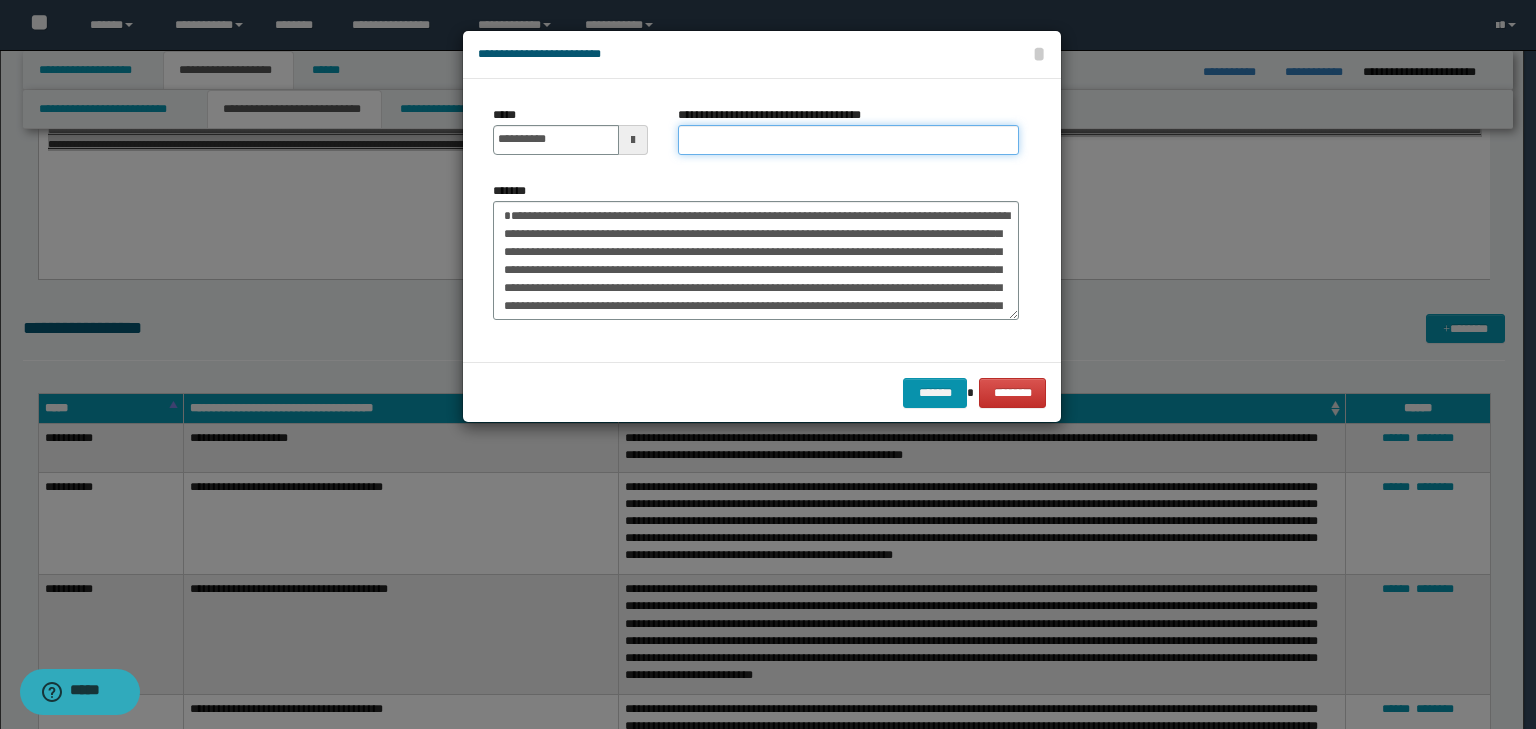 click on "**********" at bounding box center (848, 140) 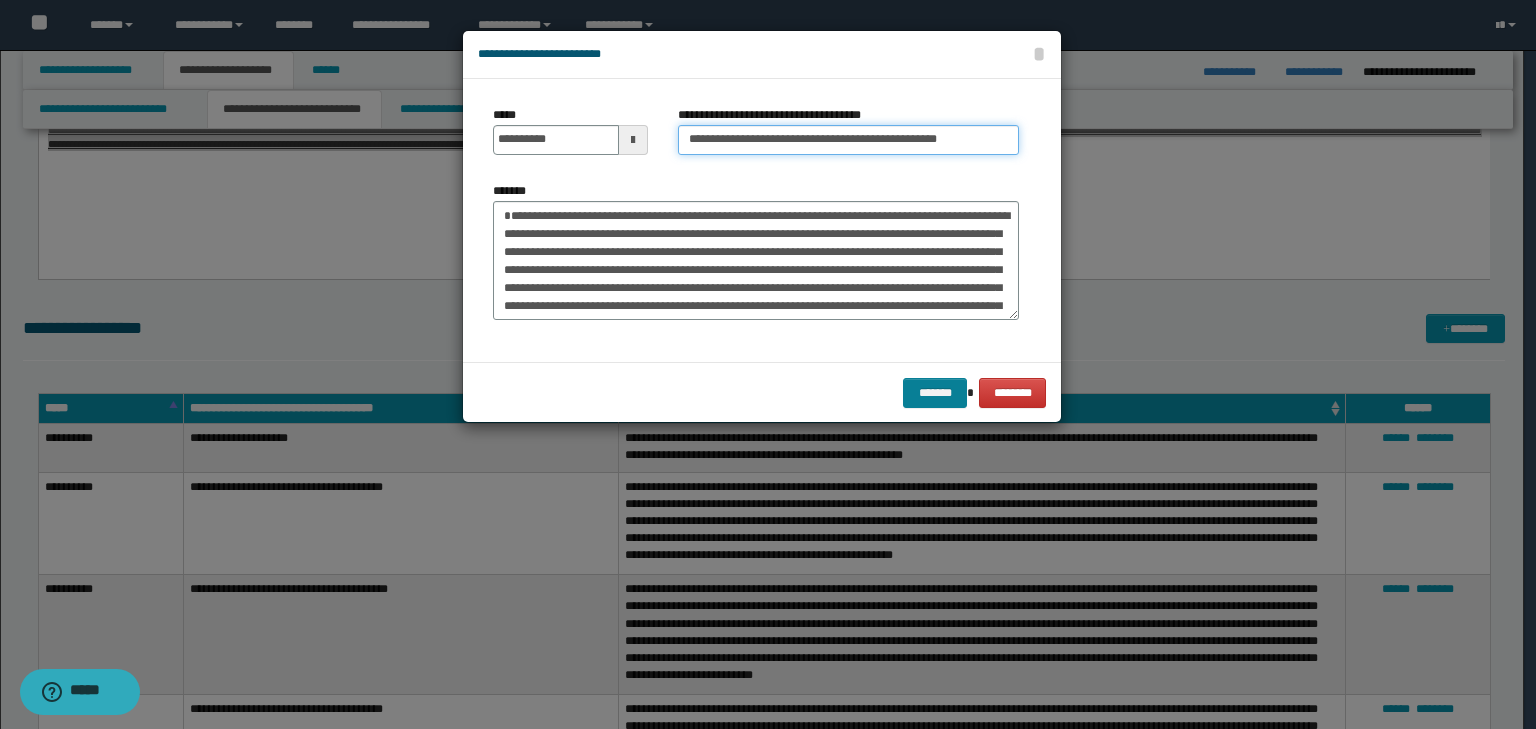 type on "**********" 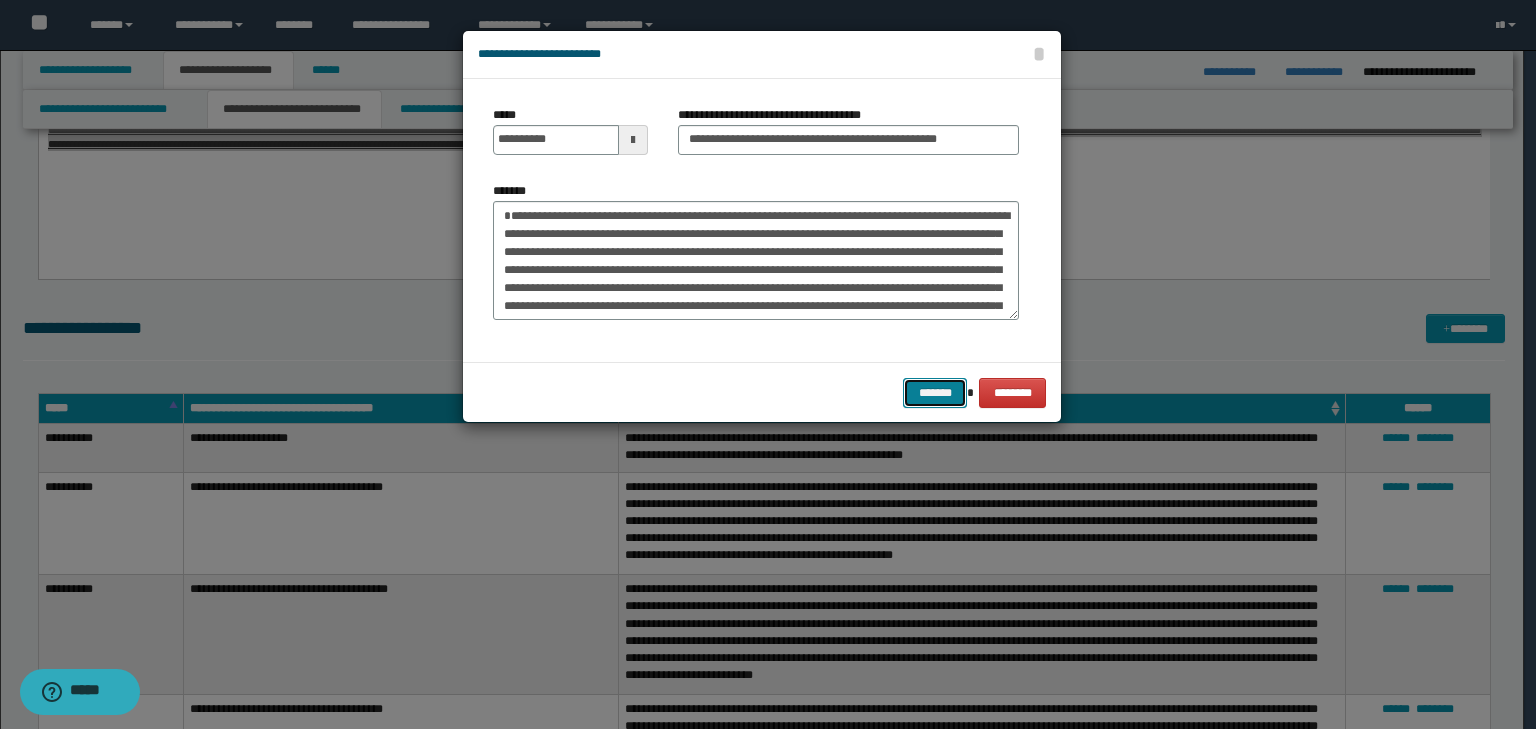 click on "*******" at bounding box center (935, 393) 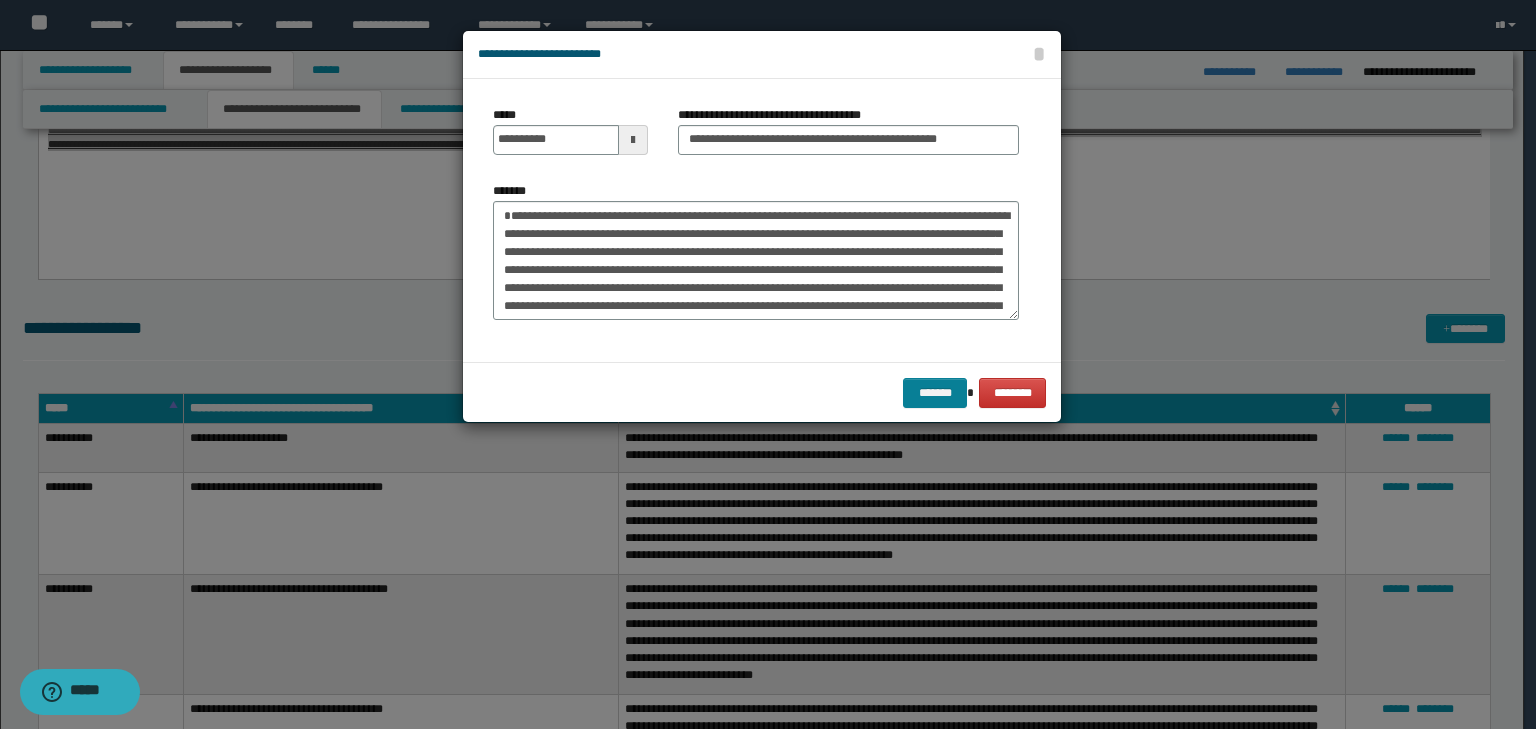 scroll, scrollTop: 0, scrollLeft: 0, axis: both 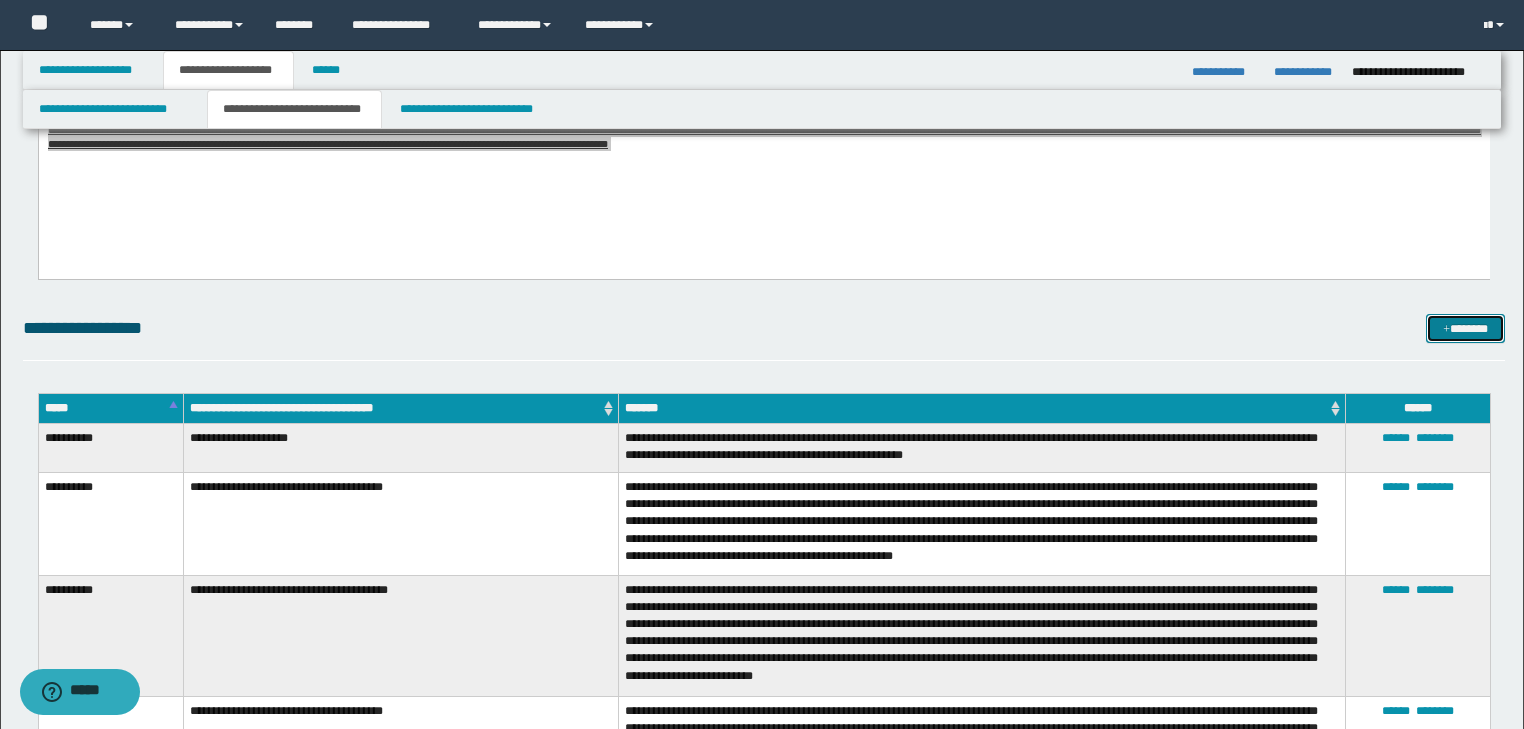 click on "*******" at bounding box center [1465, 329] 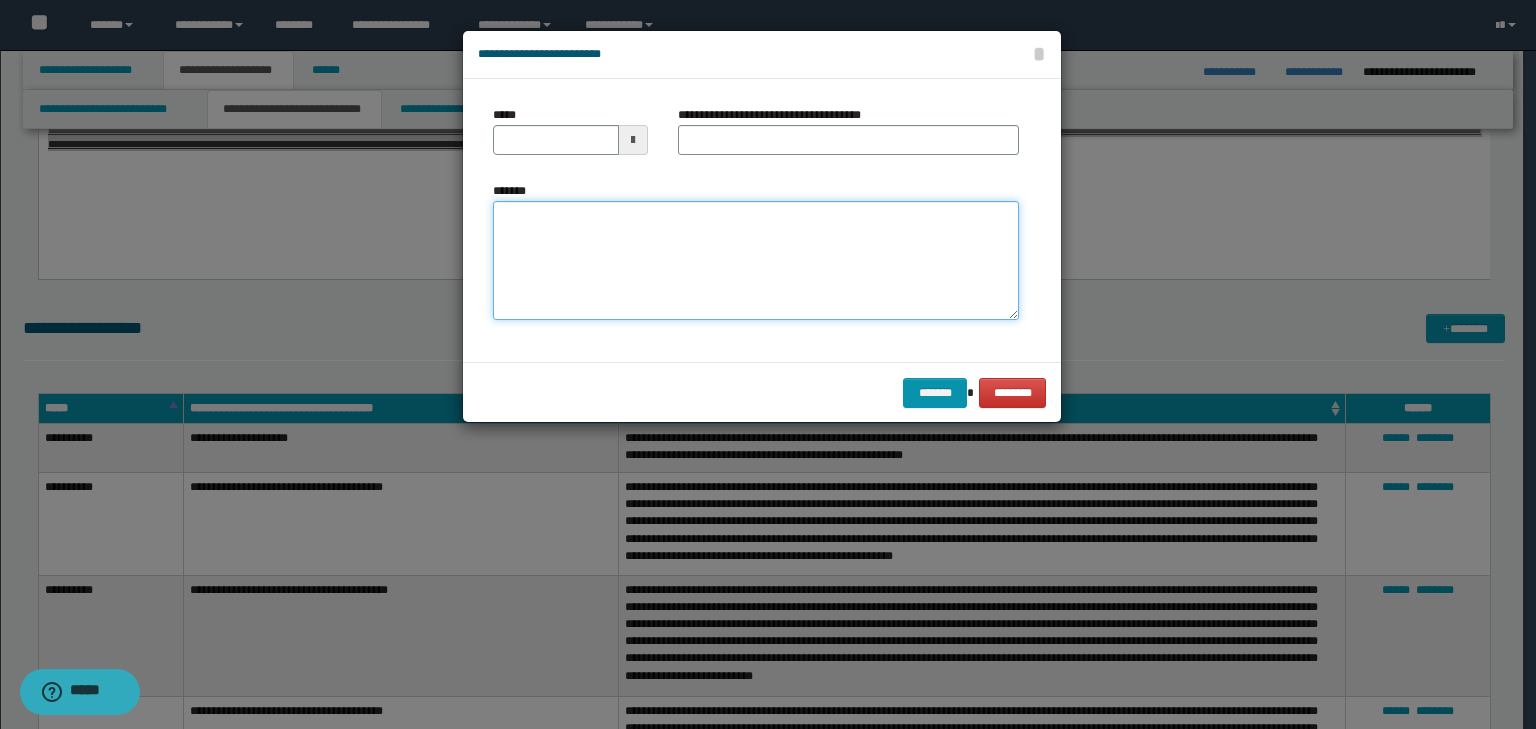 click on "*******" at bounding box center (756, 261) 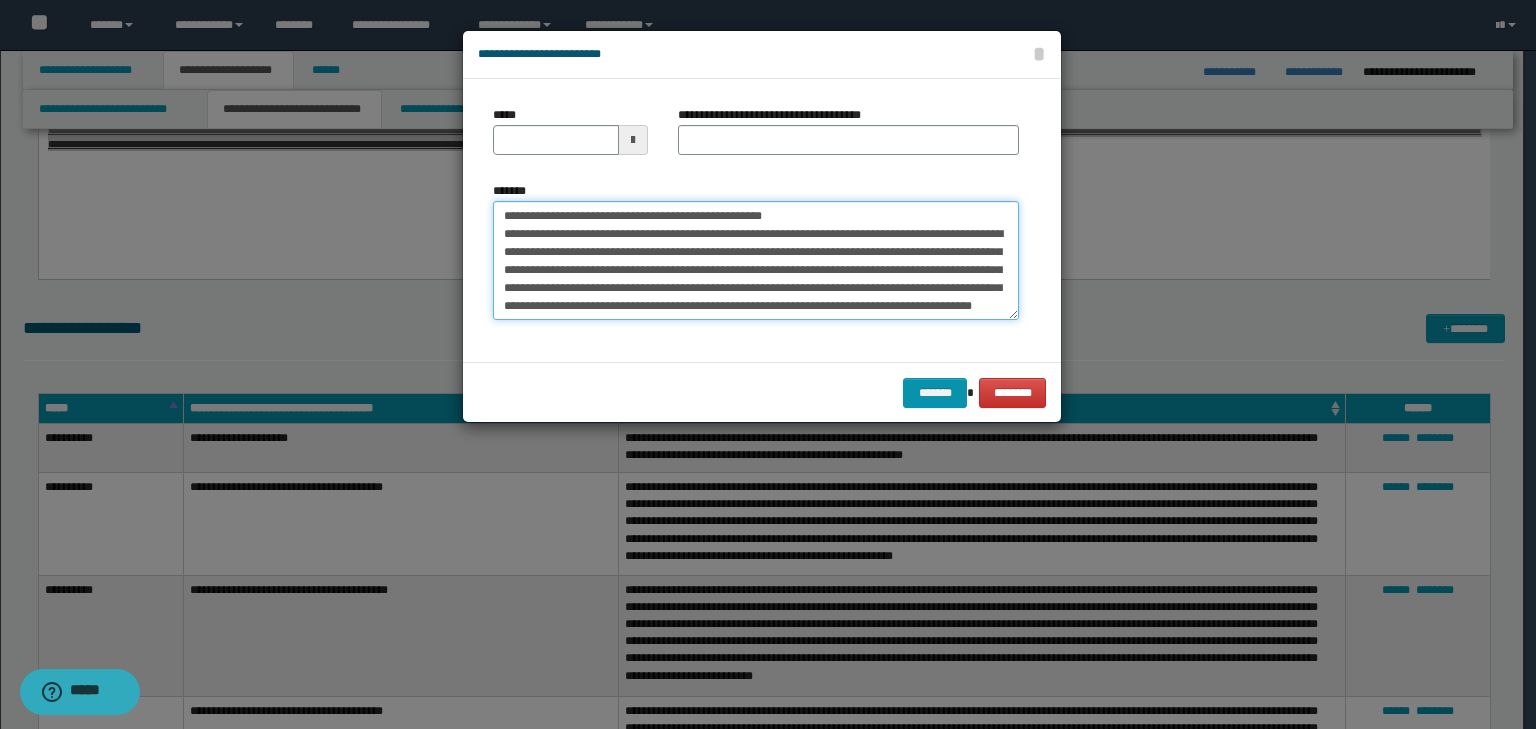 scroll, scrollTop: 0, scrollLeft: 0, axis: both 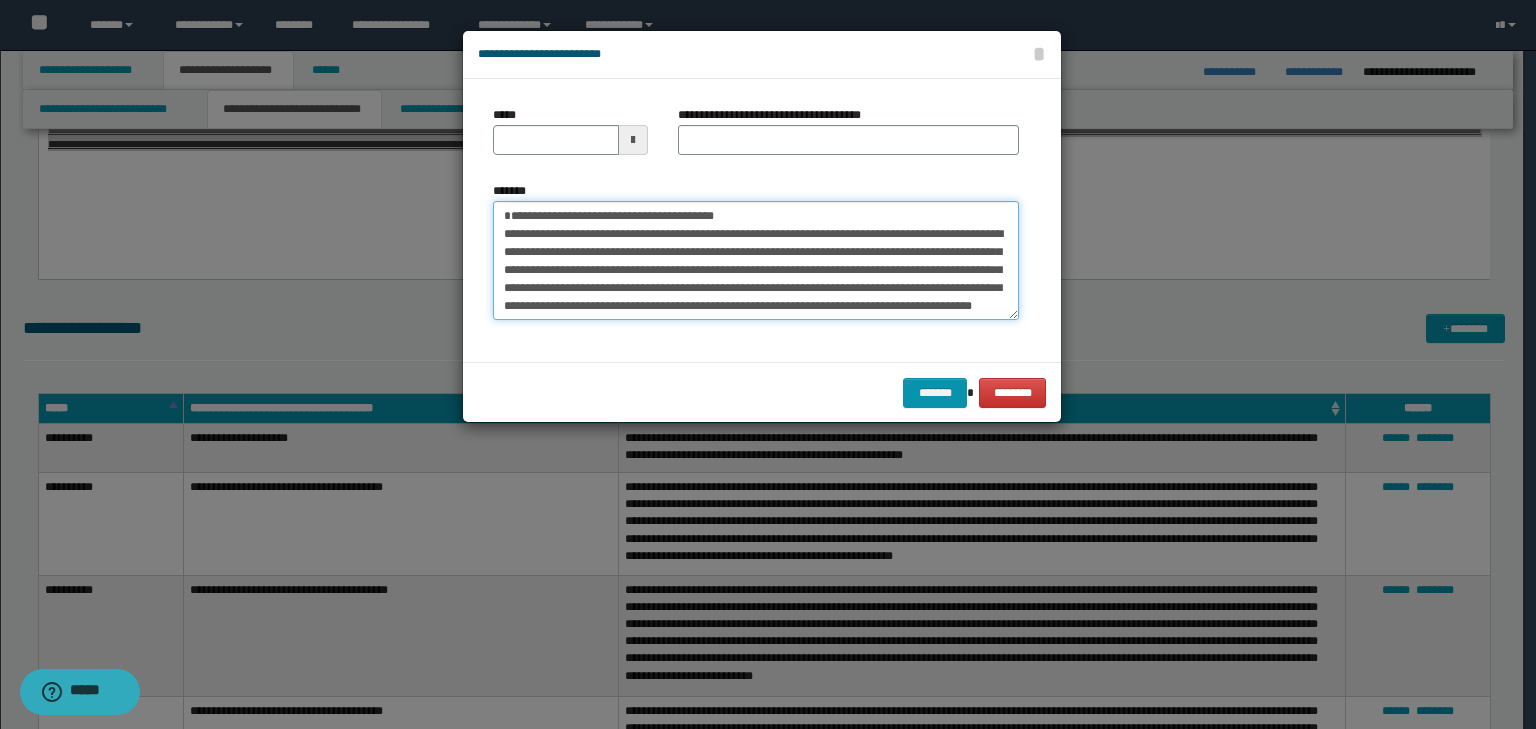 type 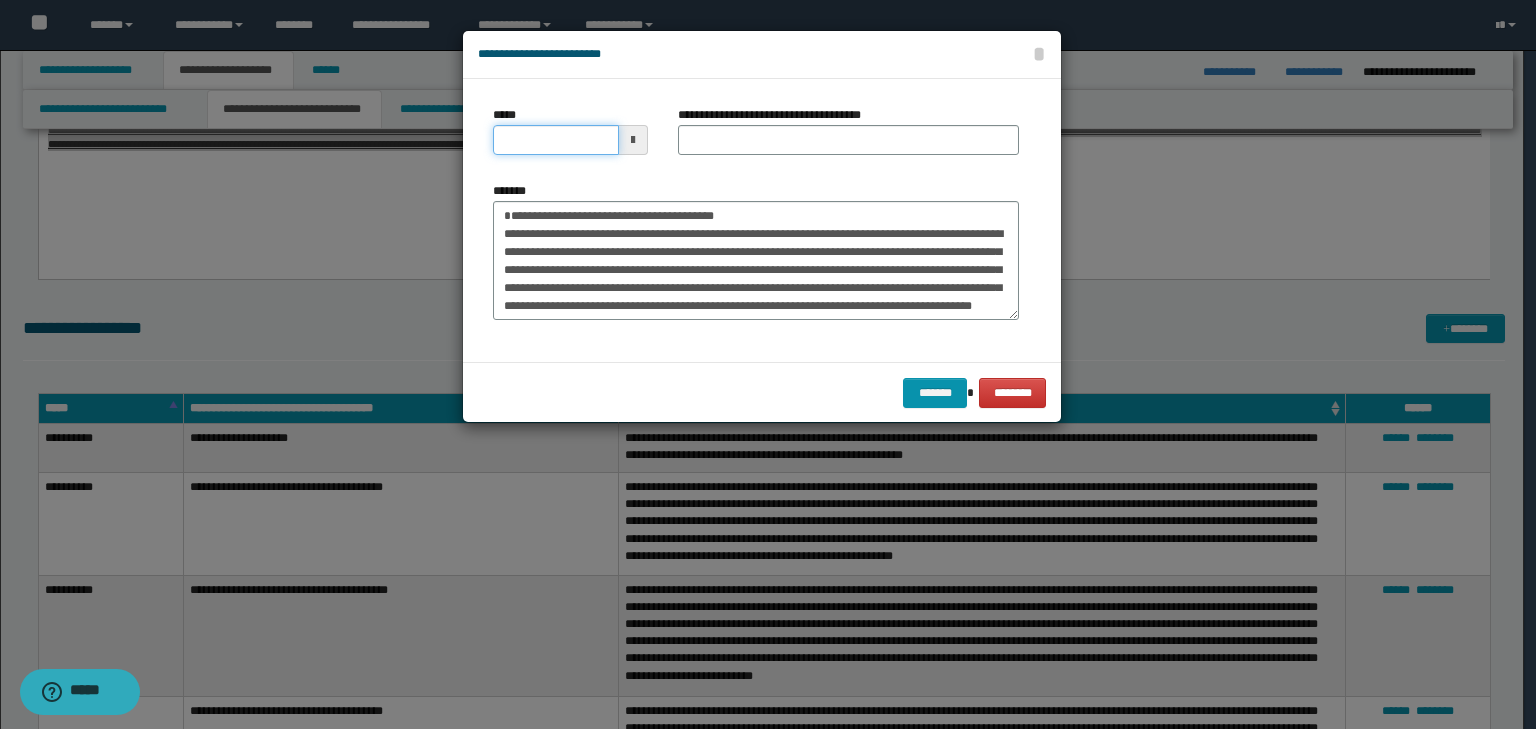 click on "*****" at bounding box center (556, 140) 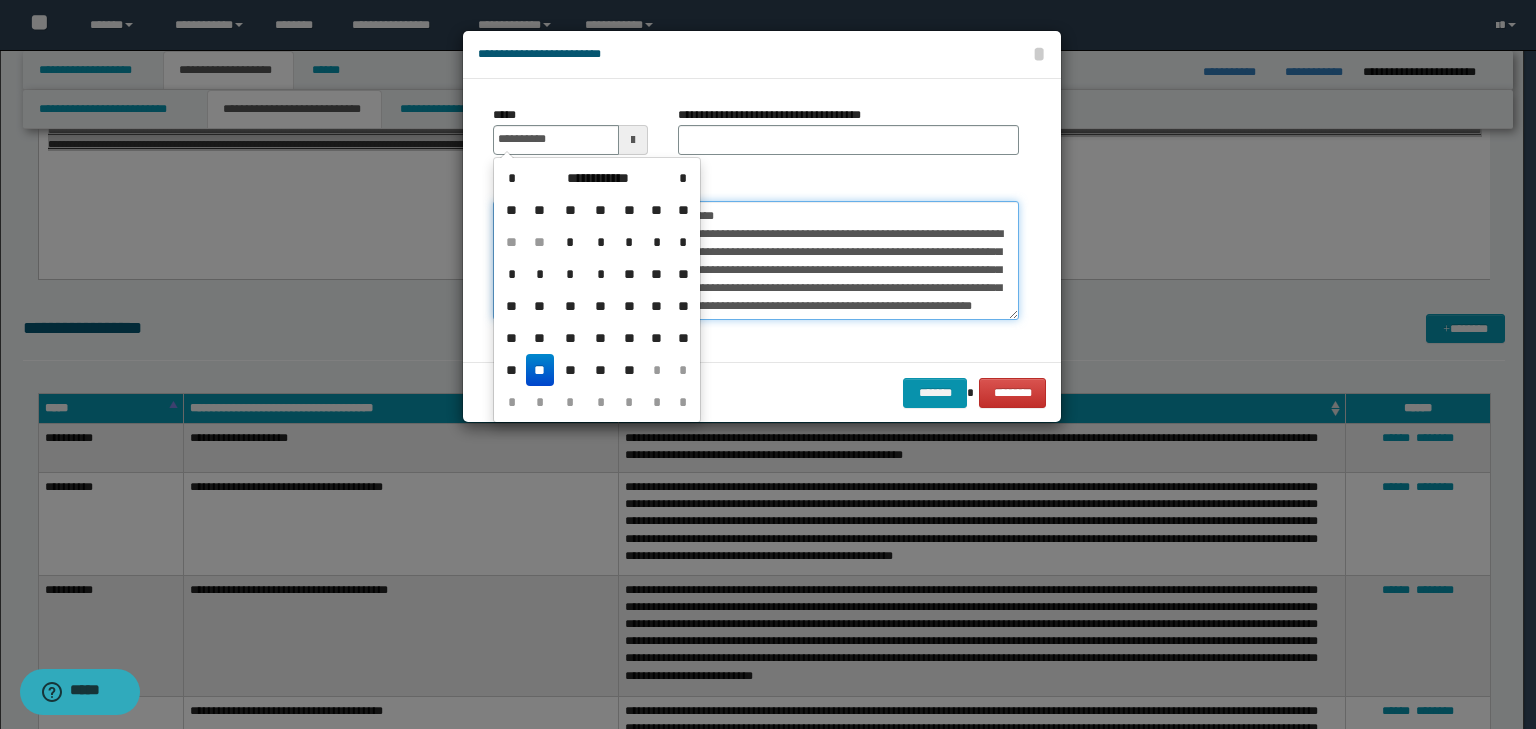 type on "**********" 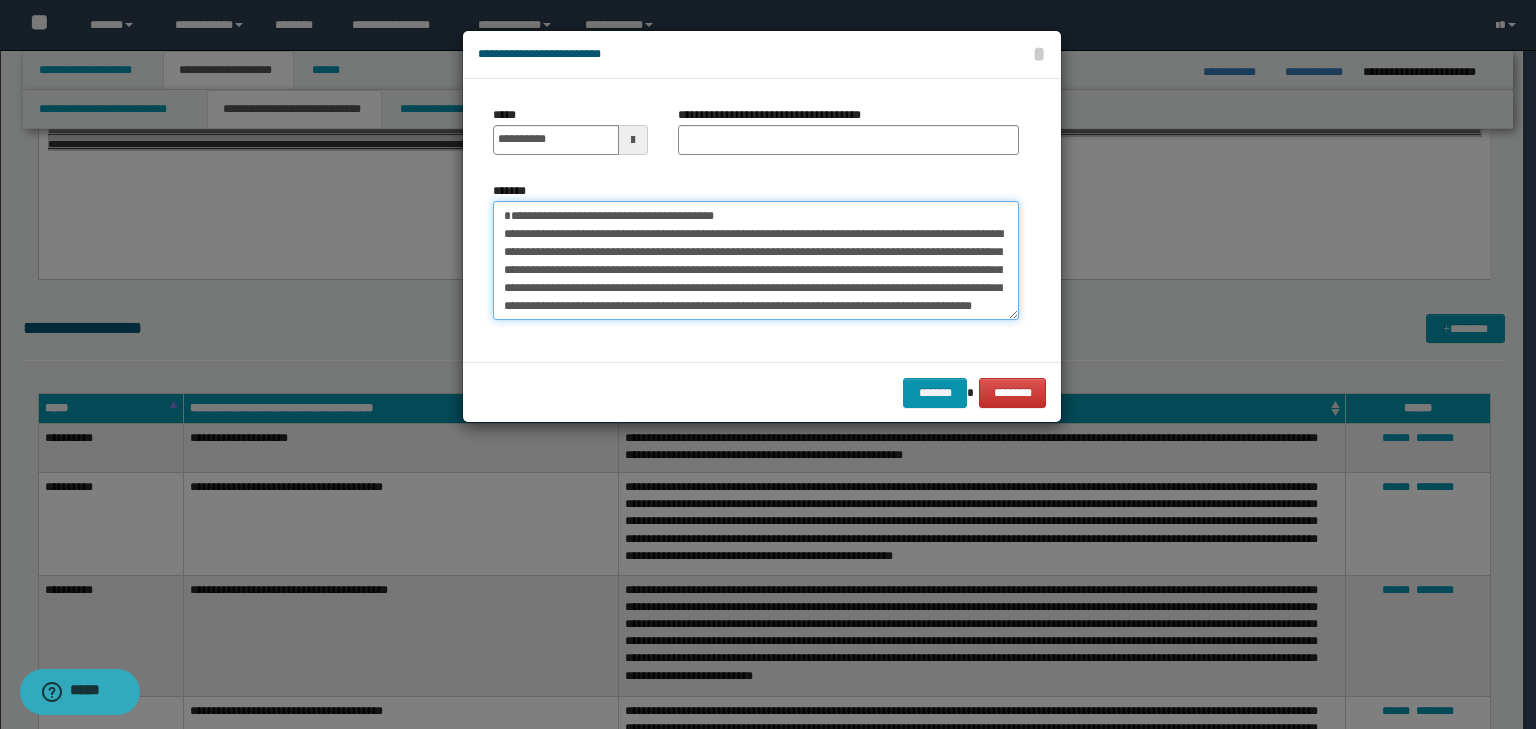 drag, startPoint x: 790, startPoint y: 216, endPoint x: 222, endPoint y: 160, distance: 570.7539 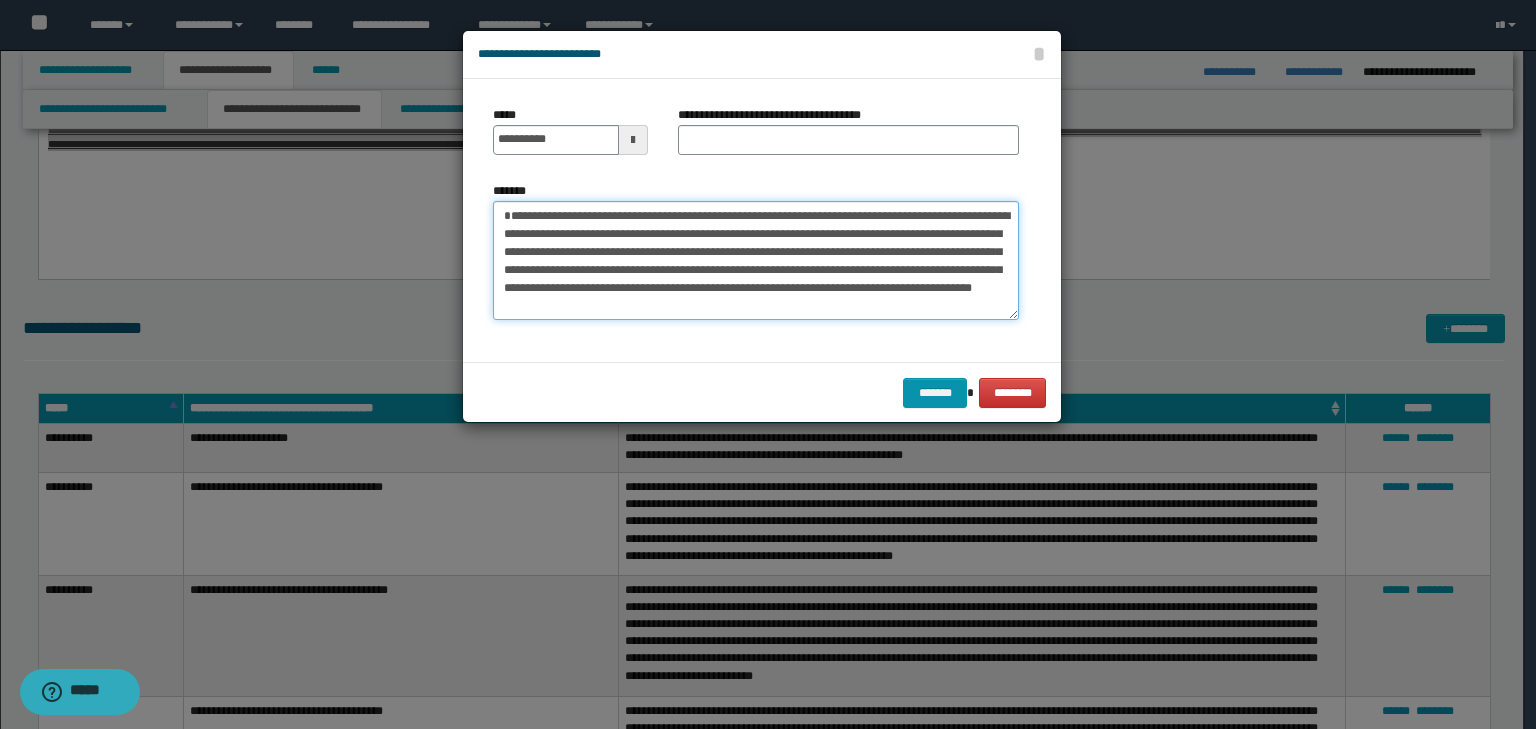 type on "**********" 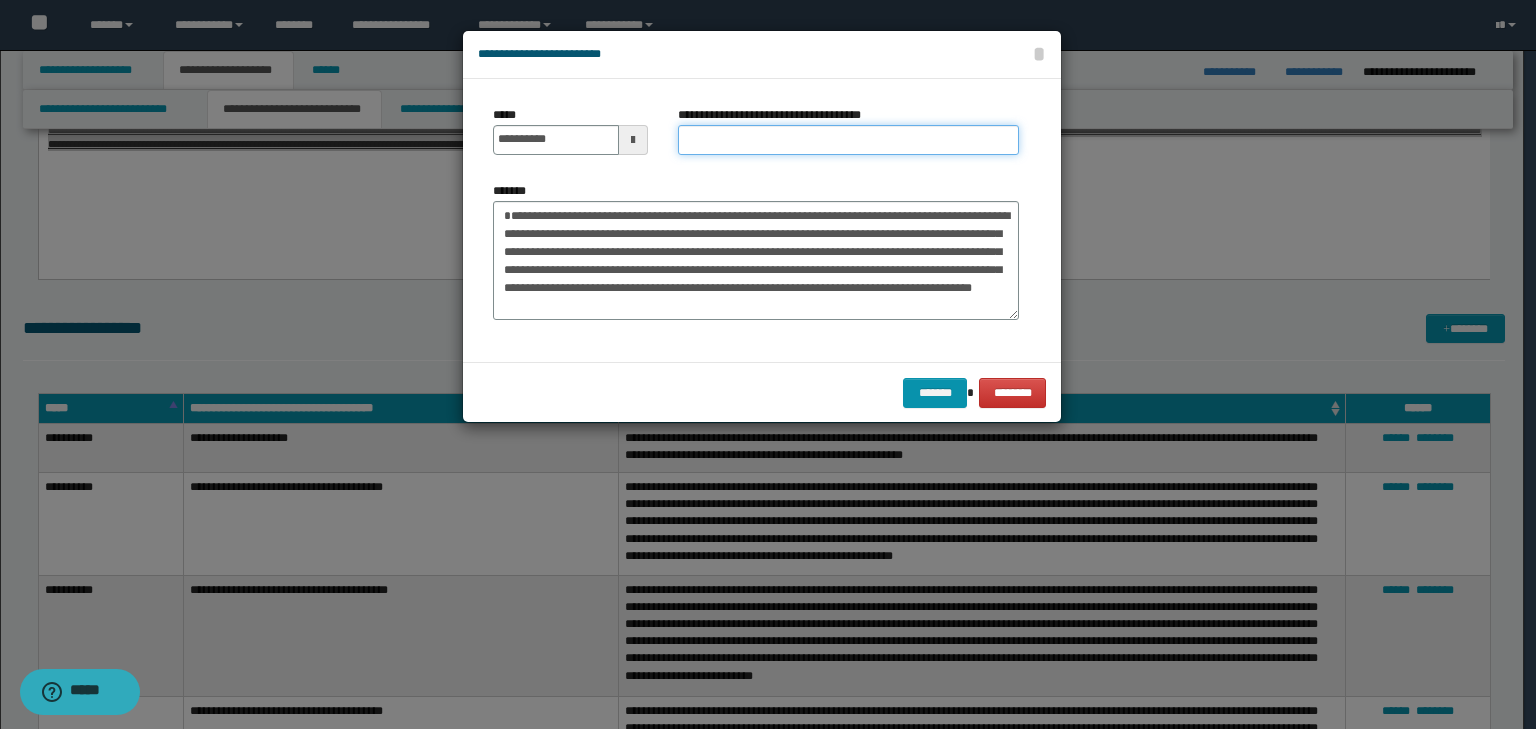 click on "**********" at bounding box center [848, 140] 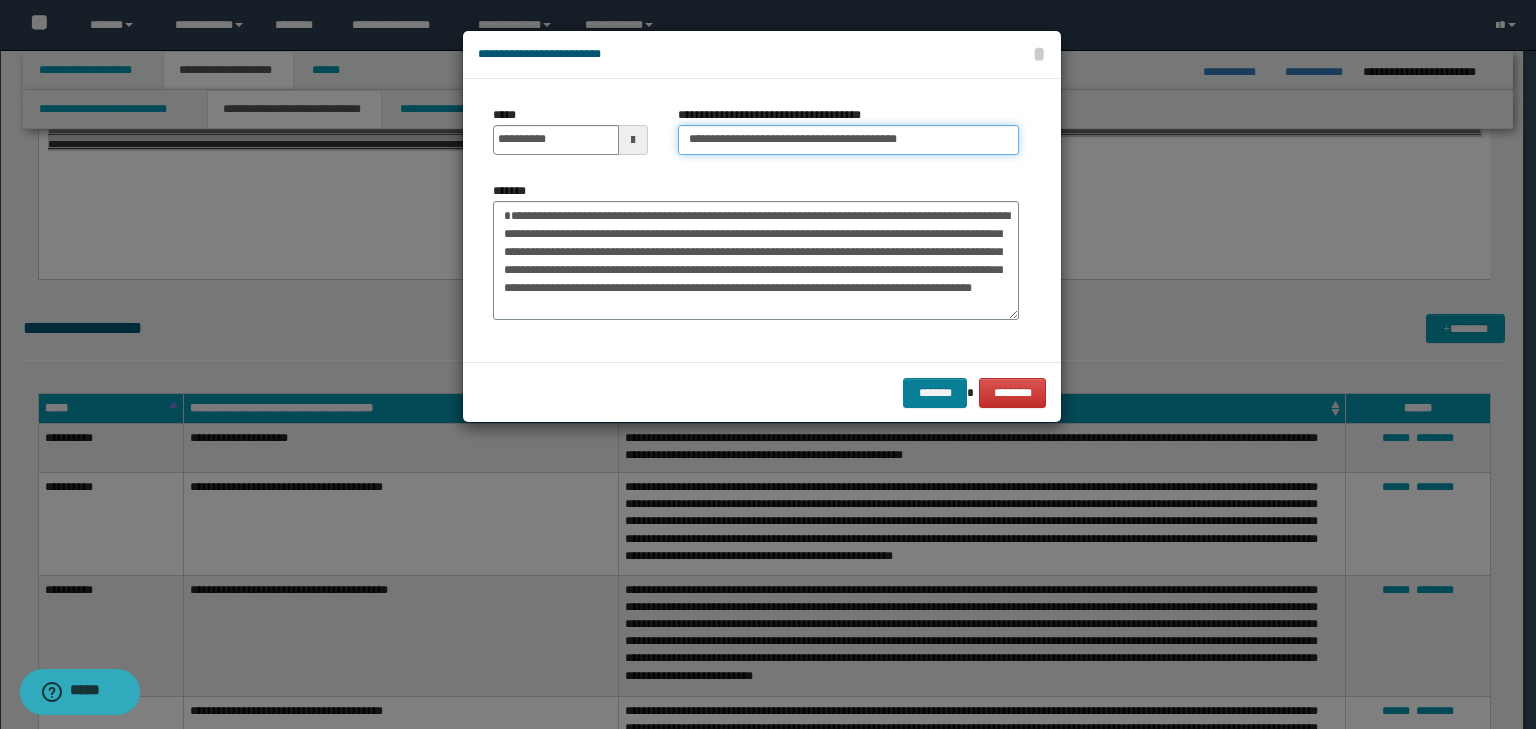 type on "**********" 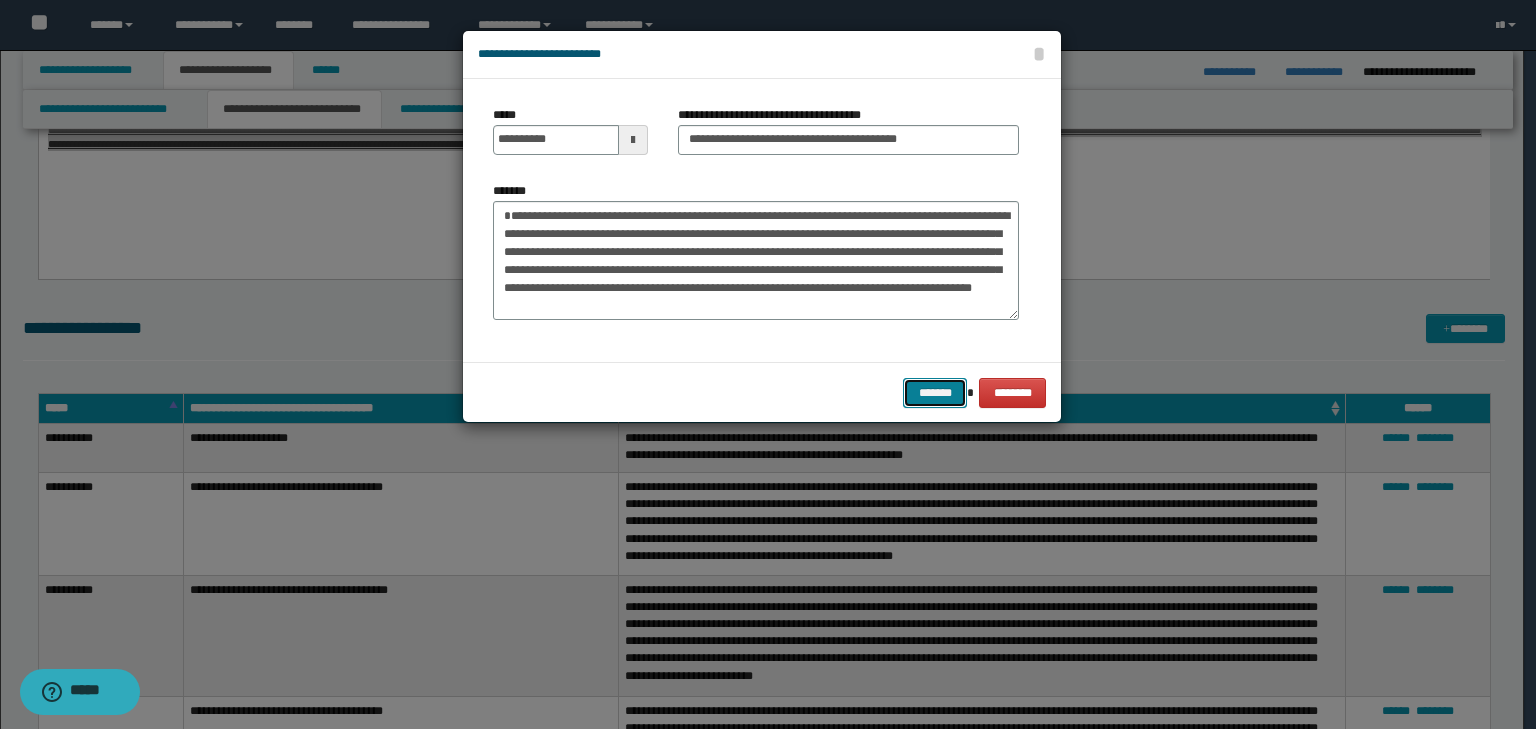 click on "*******" at bounding box center (935, 393) 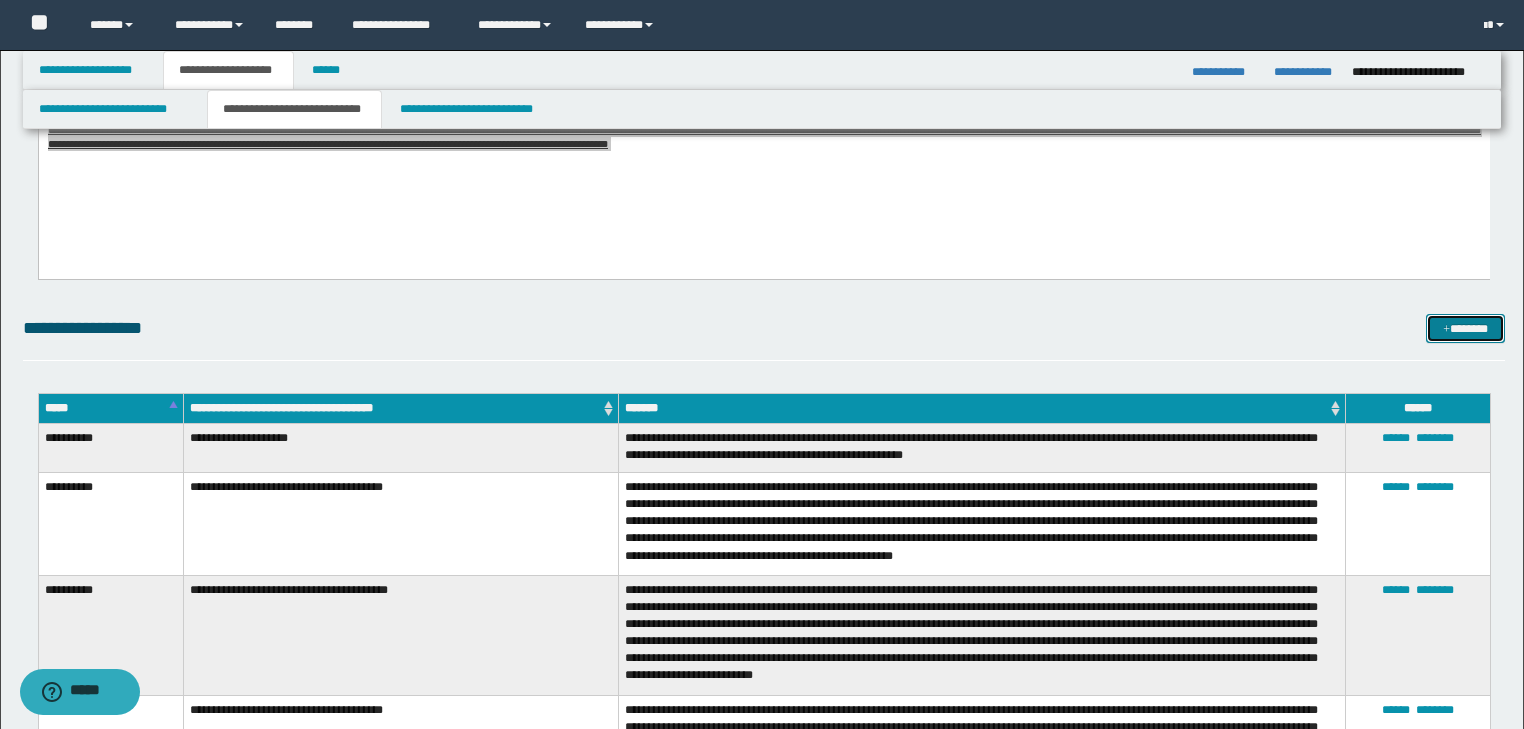 drag, startPoint x: 1484, startPoint y: 333, endPoint x: 1377, endPoint y: 324, distance: 107.37784 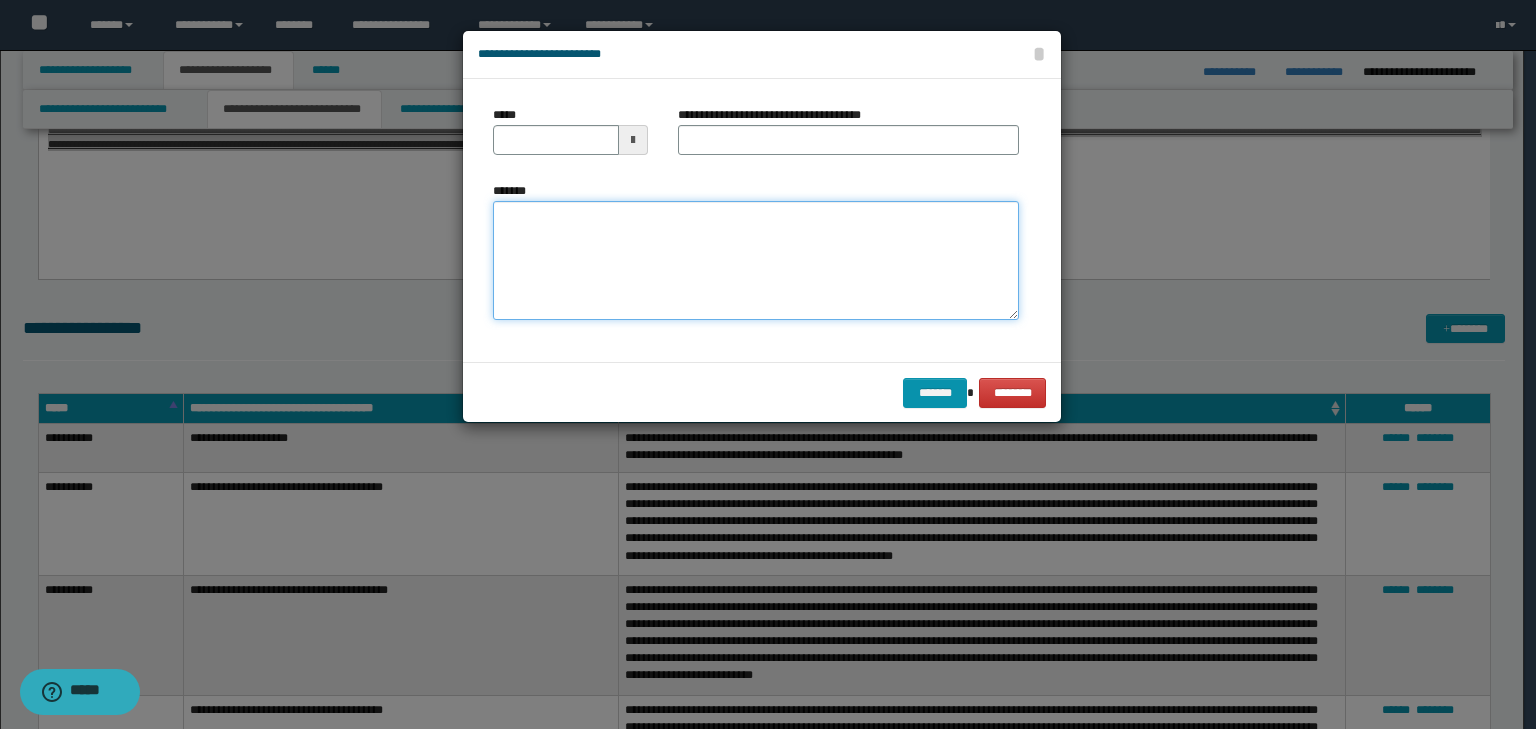 click on "*******" at bounding box center (756, 261) 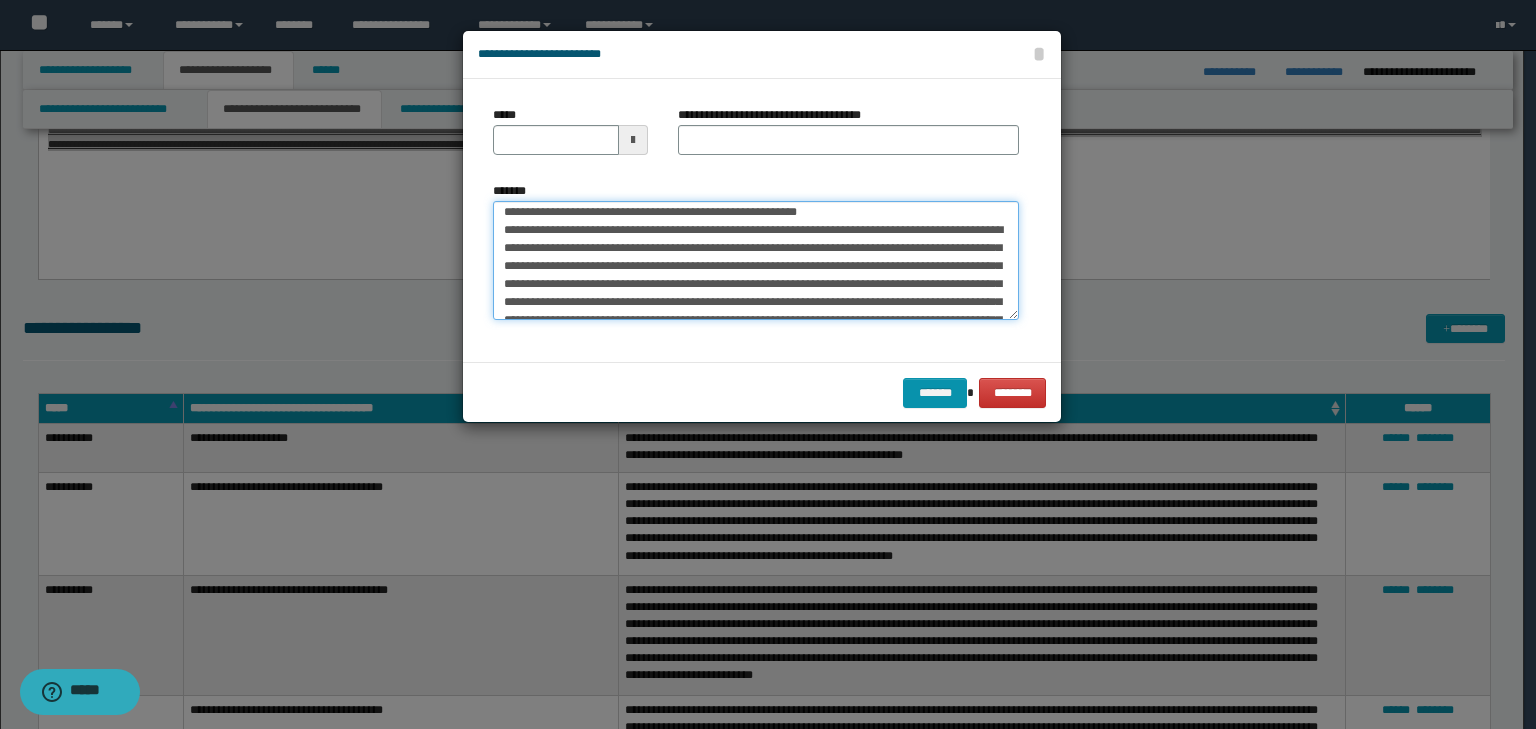 scroll, scrollTop: 0, scrollLeft: 0, axis: both 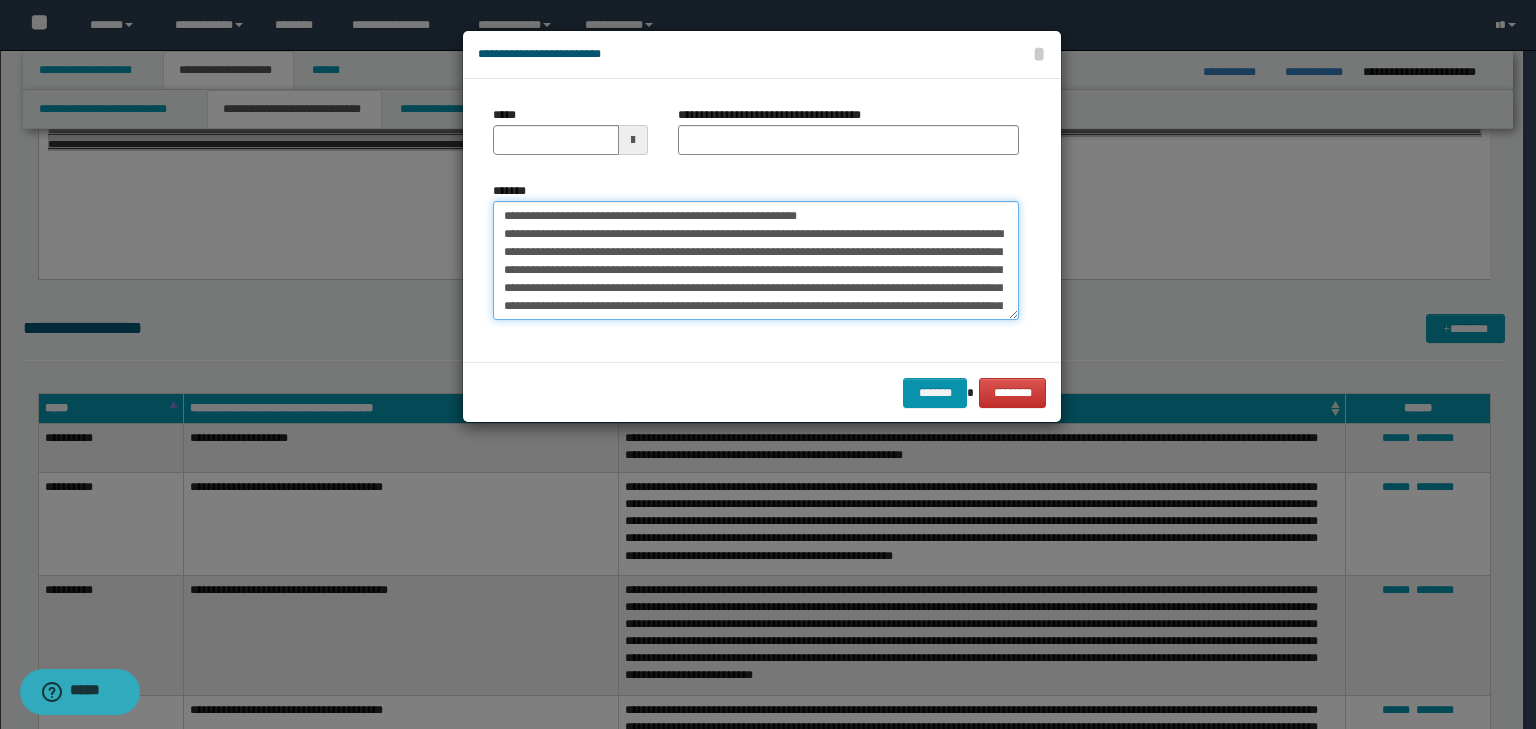 drag, startPoint x: 564, startPoint y: 219, endPoint x: 449, endPoint y: 200, distance: 116.559 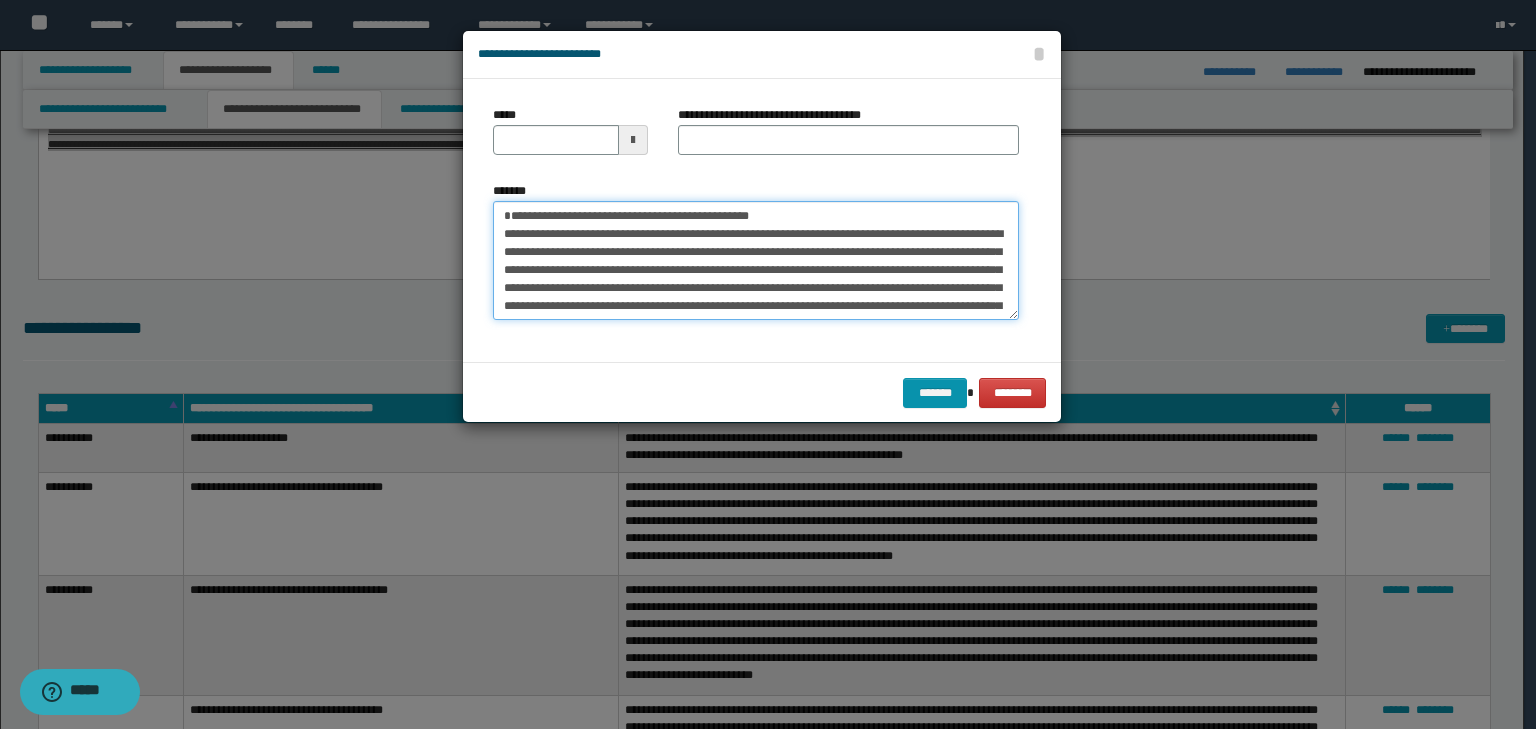 type 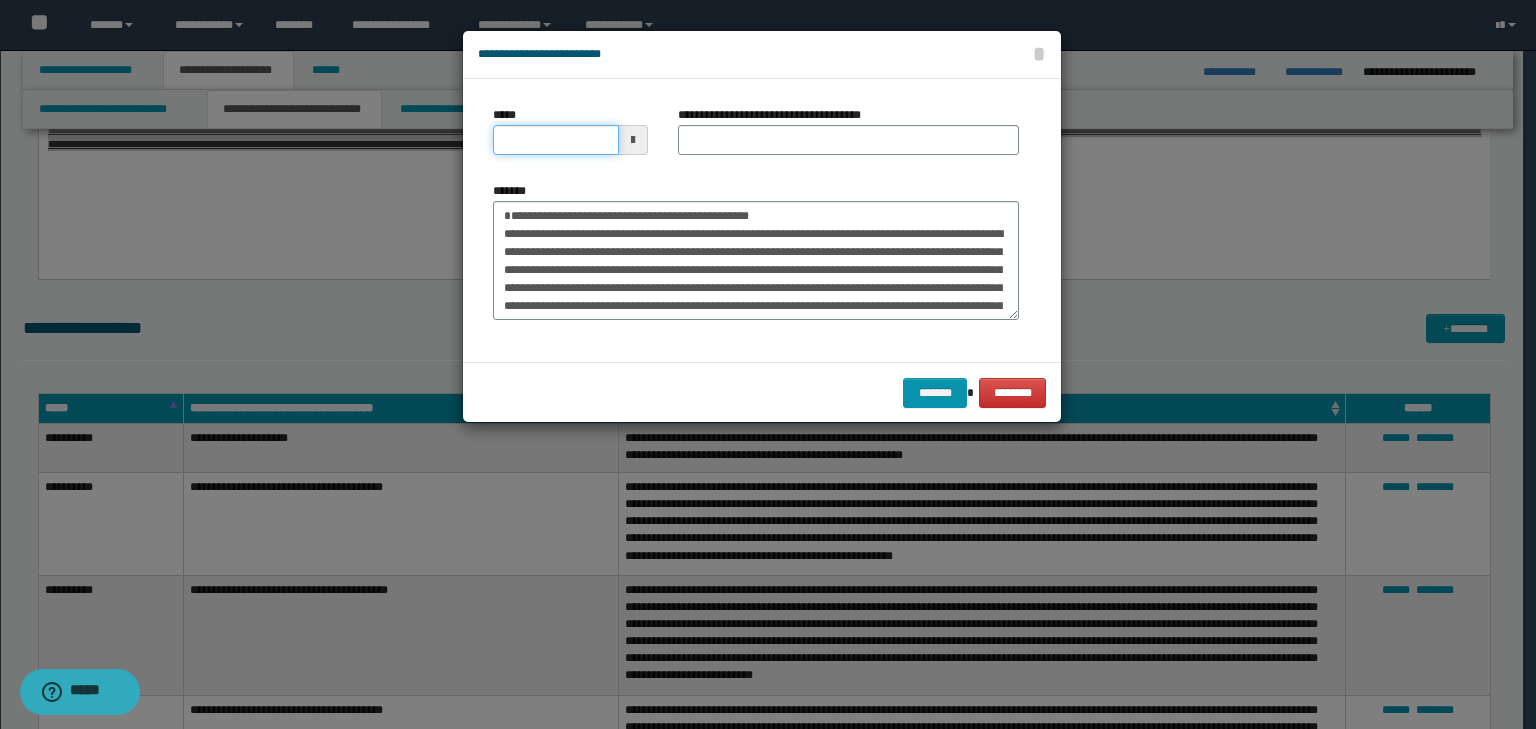 click on "*****" at bounding box center (556, 140) 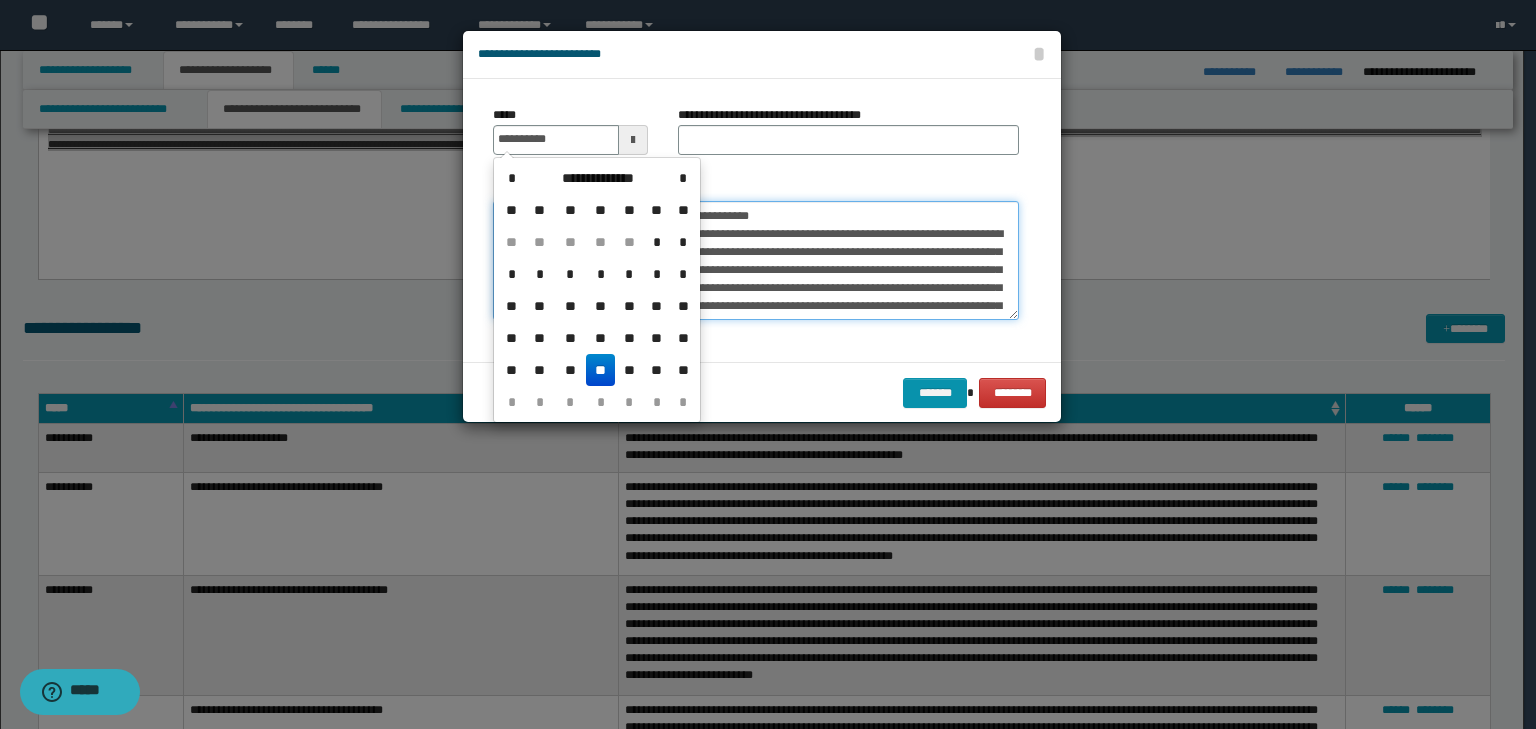 type on "**********" 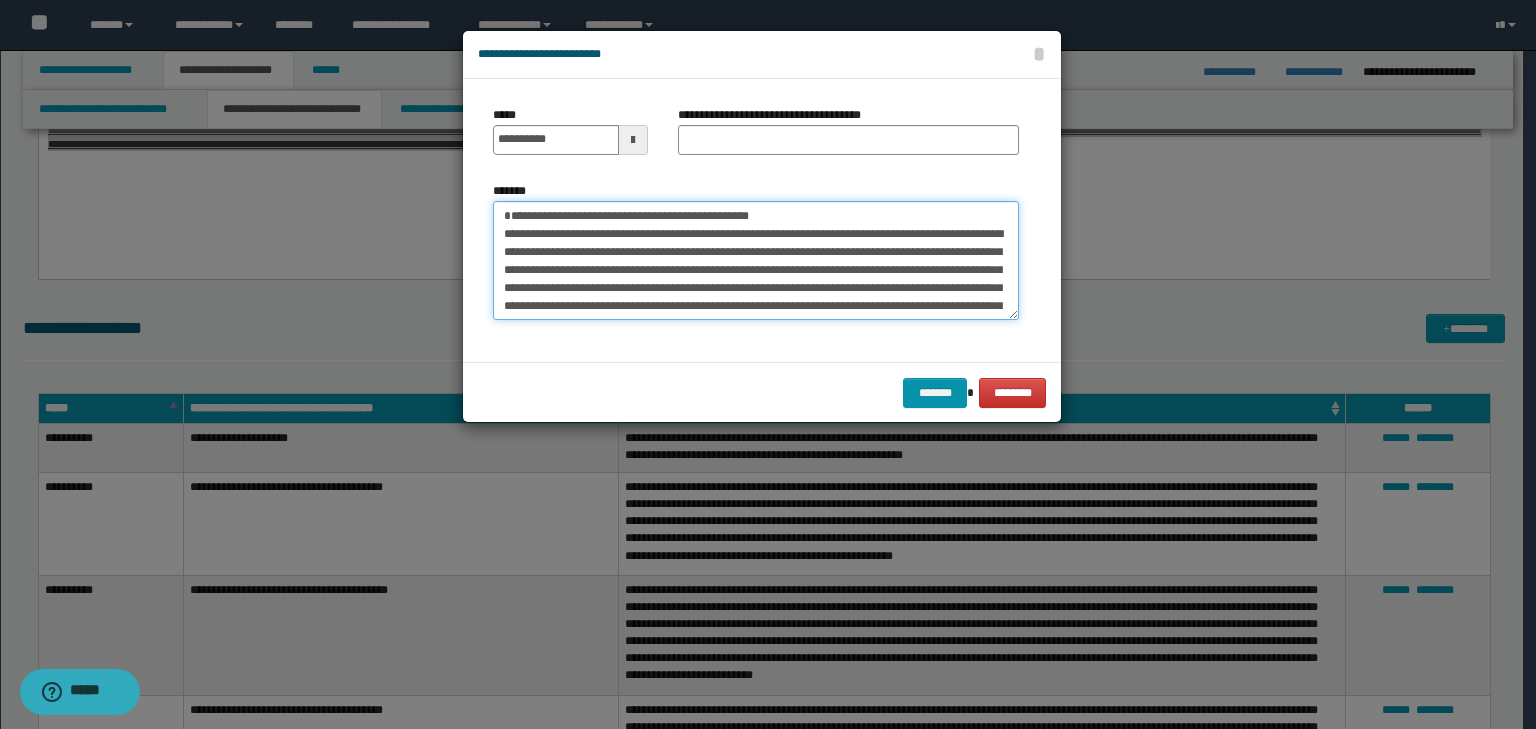 drag, startPoint x: 672, startPoint y: 206, endPoint x: 462, endPoint y: 200, distance: 210.0857 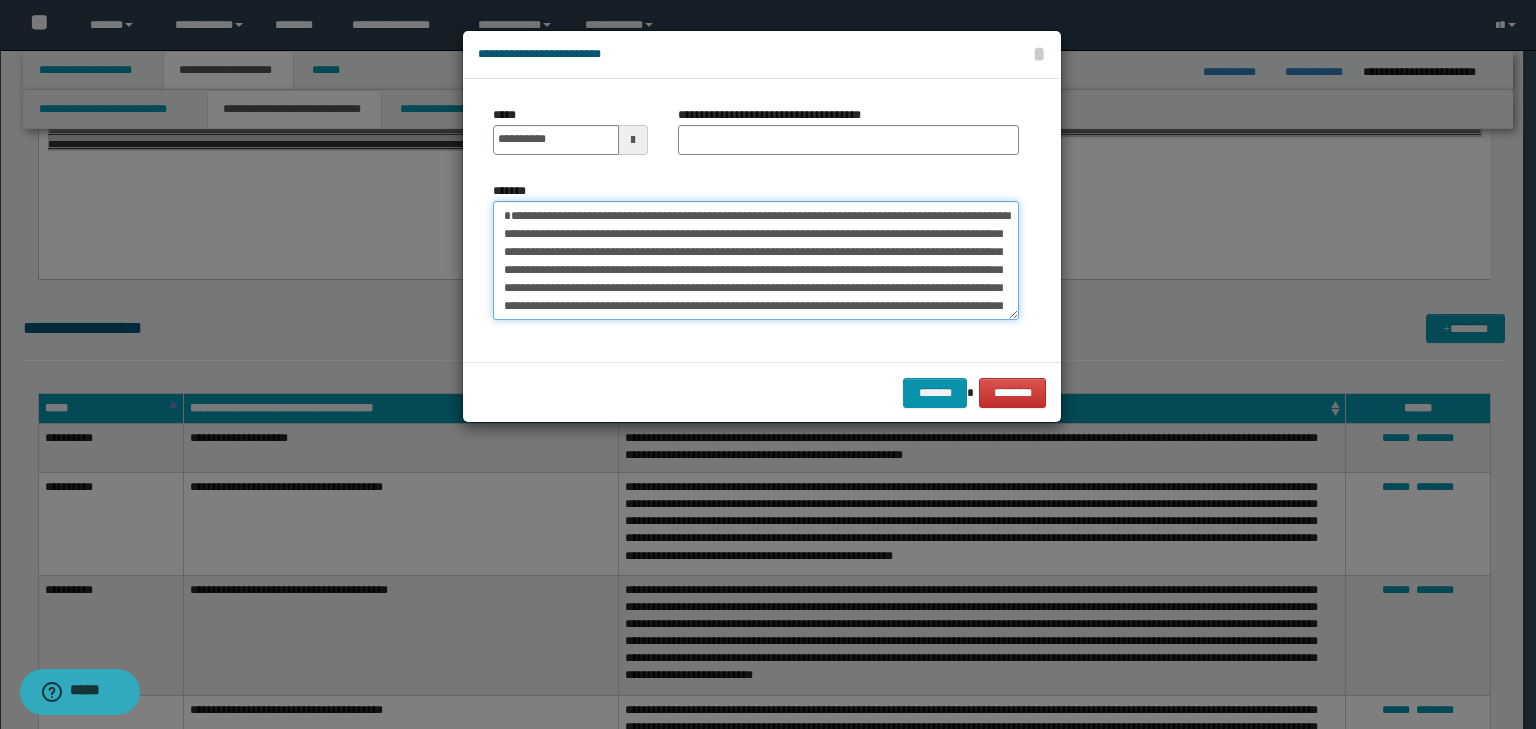 type on "**********" 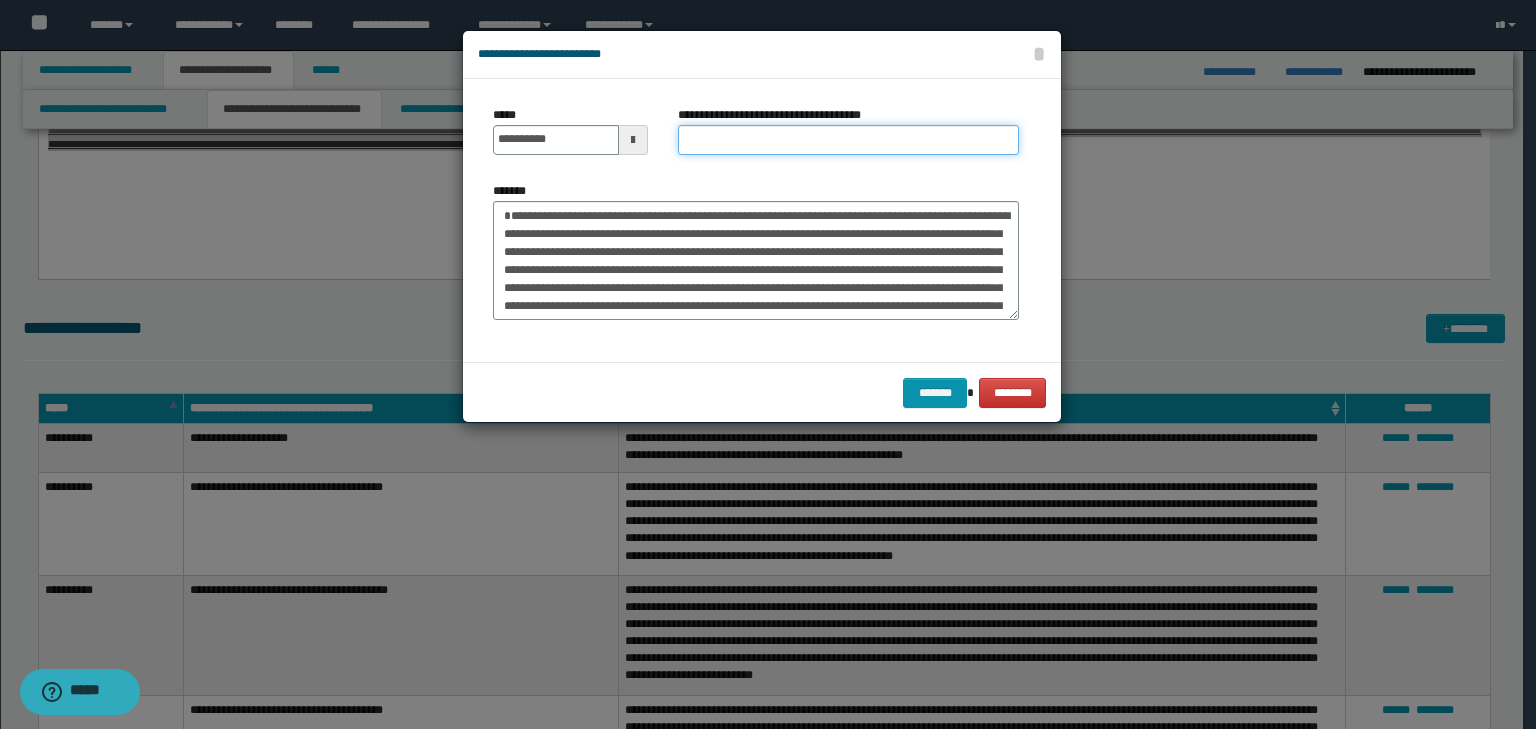 click on "**********" at bounding box center [848, 140] 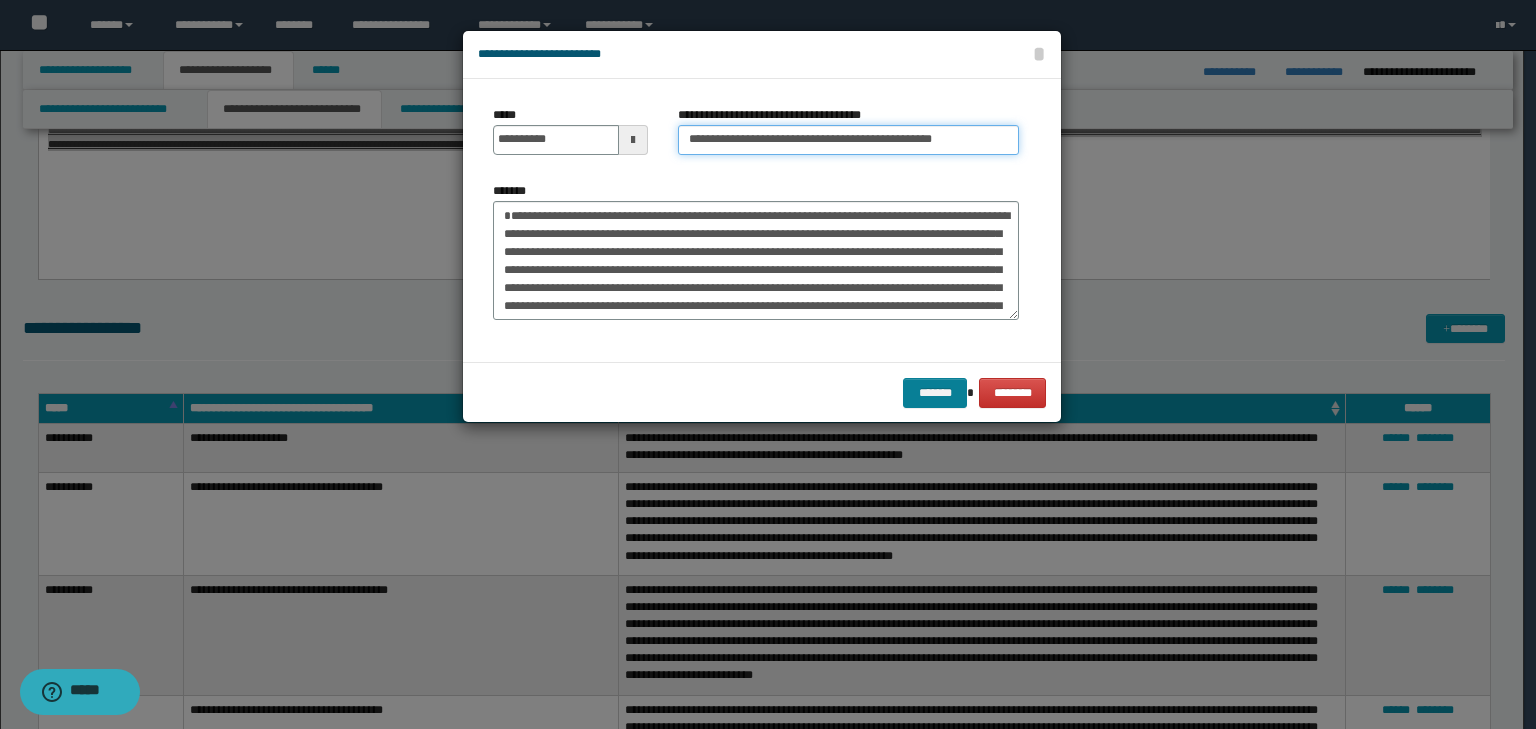type on "**********" 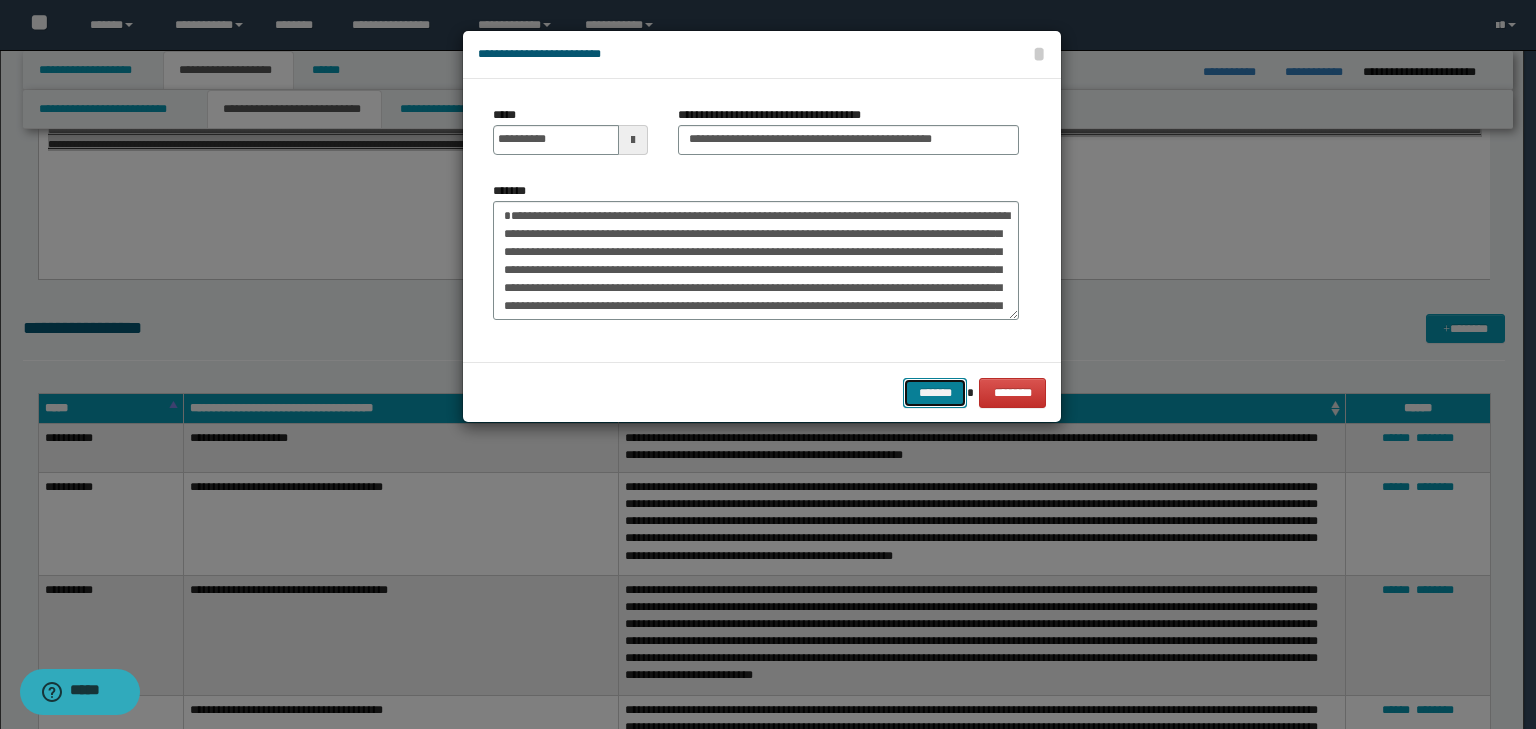 click on "*******" at bounding box center (935, 393) 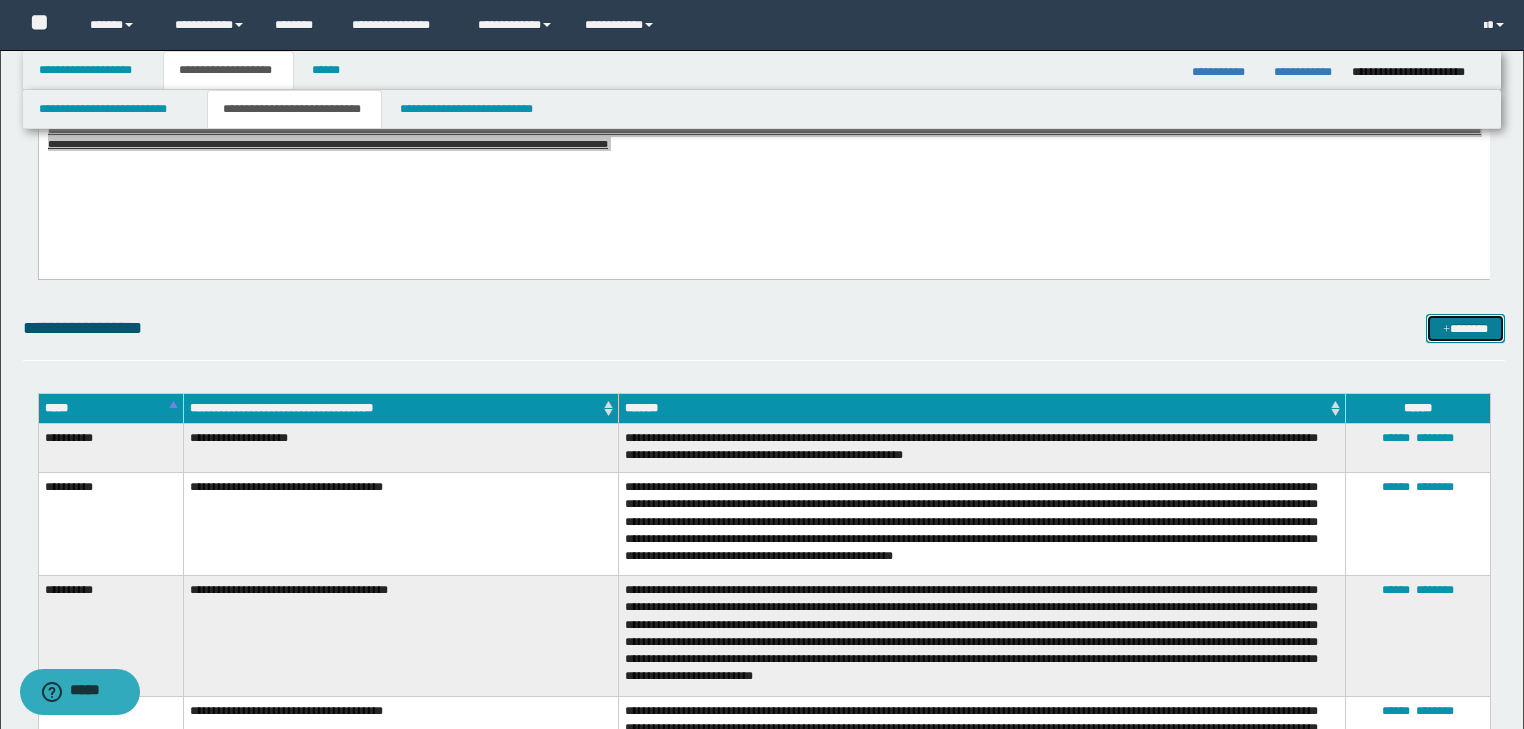 click on "*******" at bounding box center (1465, 329) 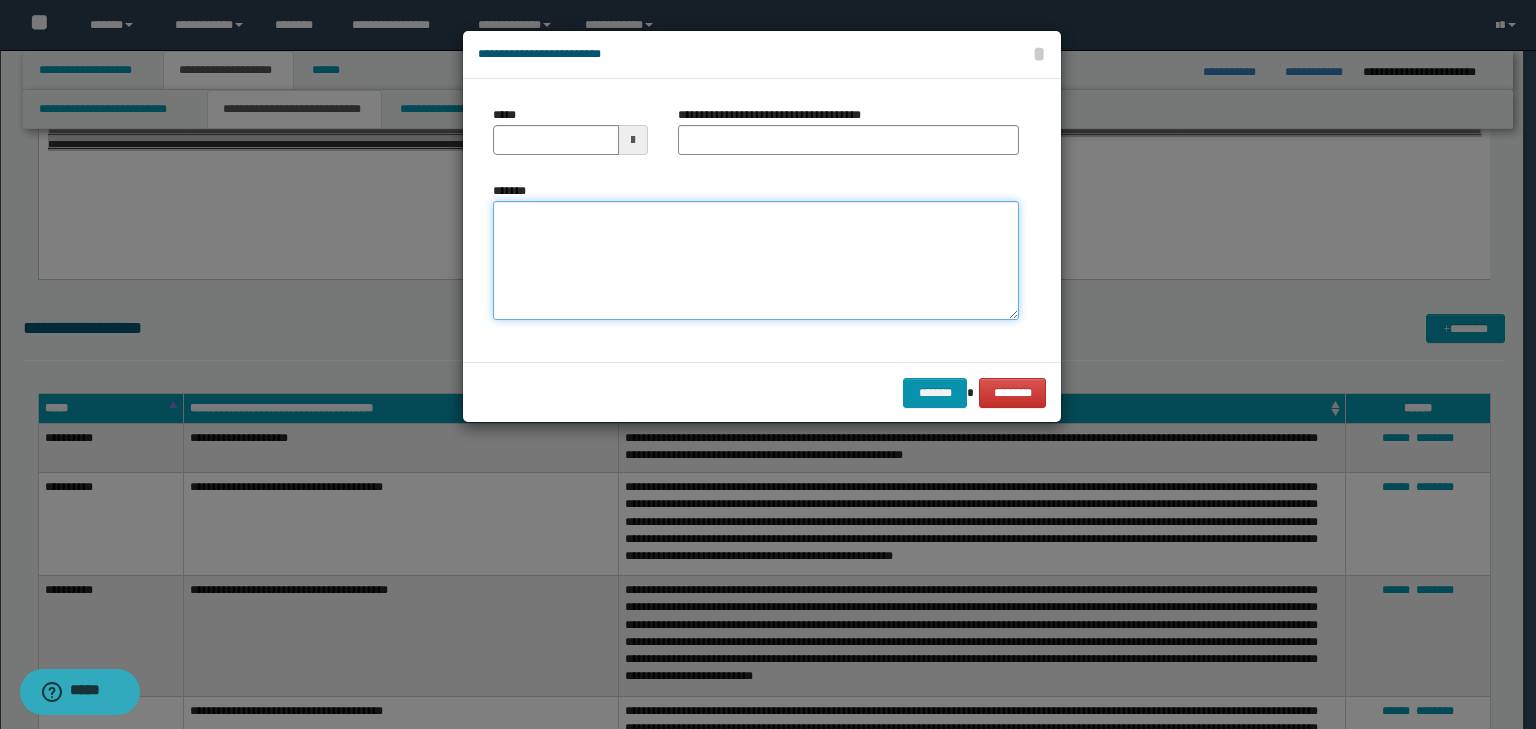 click on "*******" at bounding box center (756, 261) 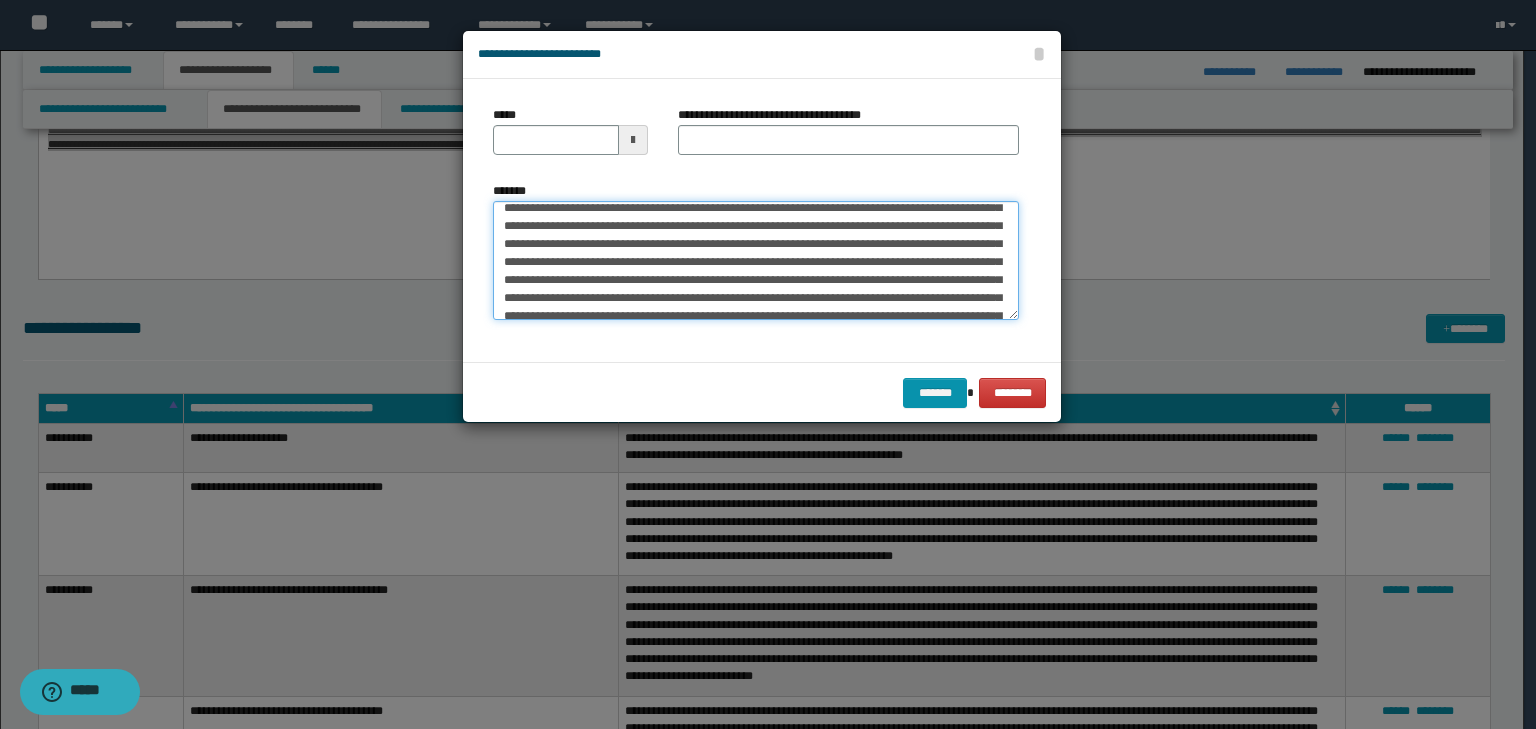 scroll, scrollTop: 0, scrollLeft: 0, axis: both 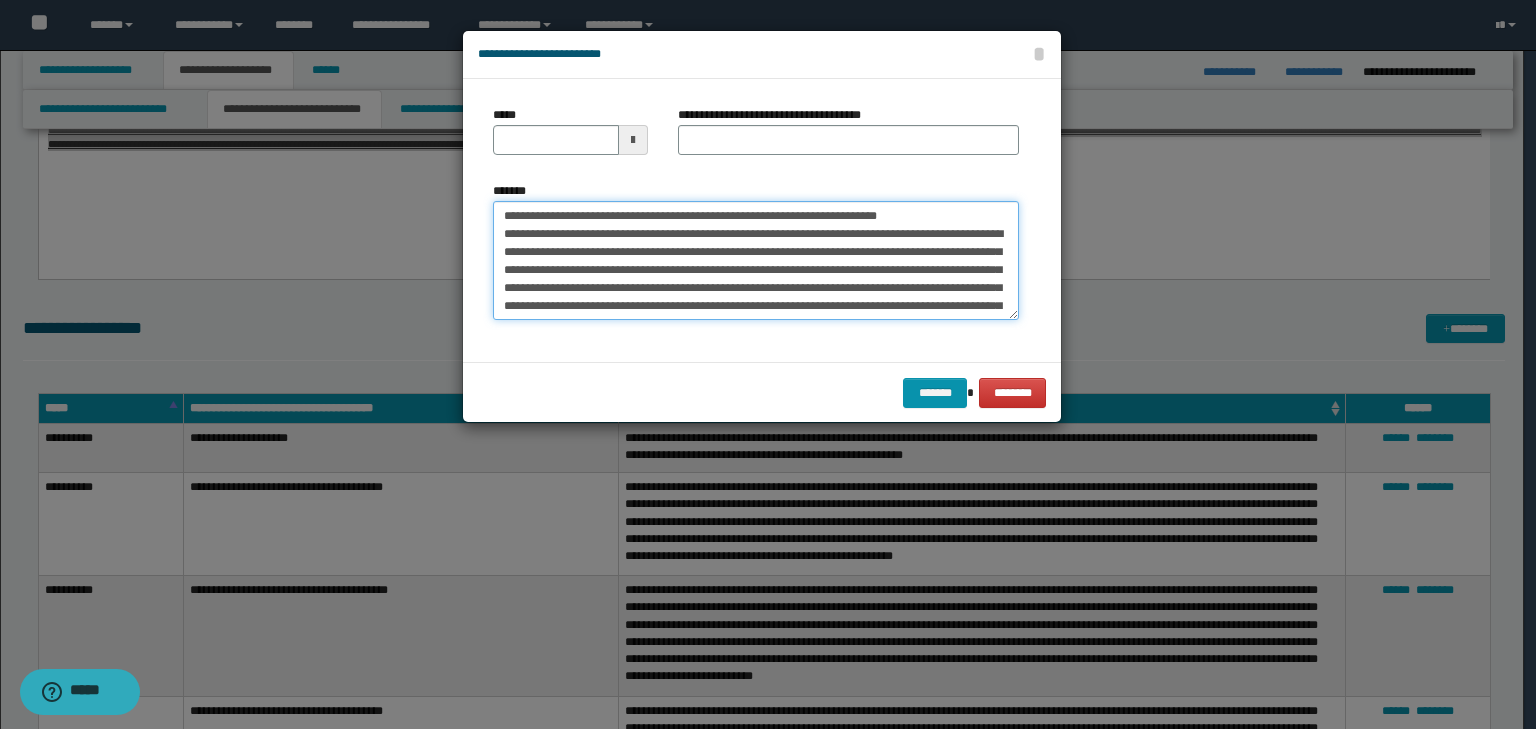 drag, startPoint x: 566, startPoint y: 216, endPoint x: 432, endPoint y: 185, distance: 137.53908 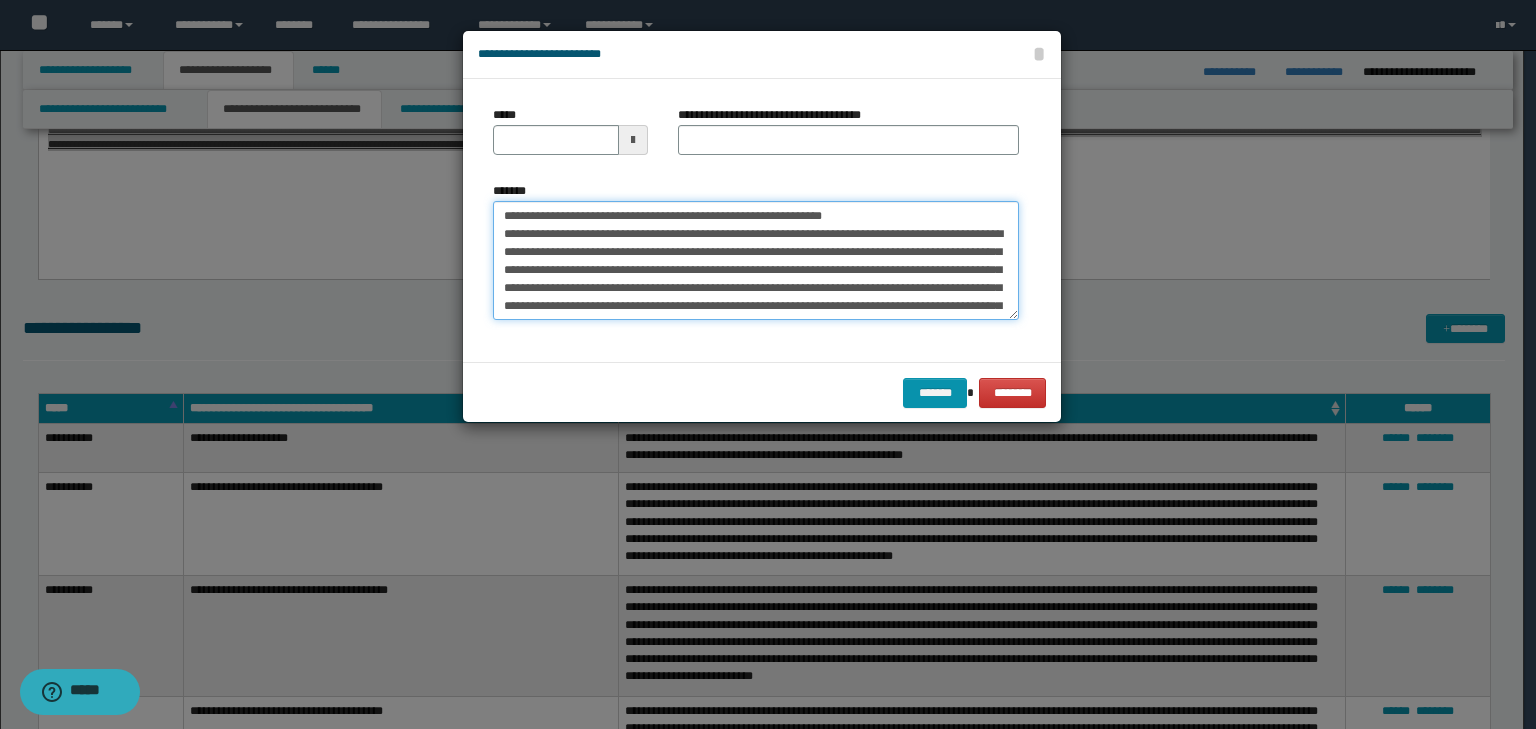 type 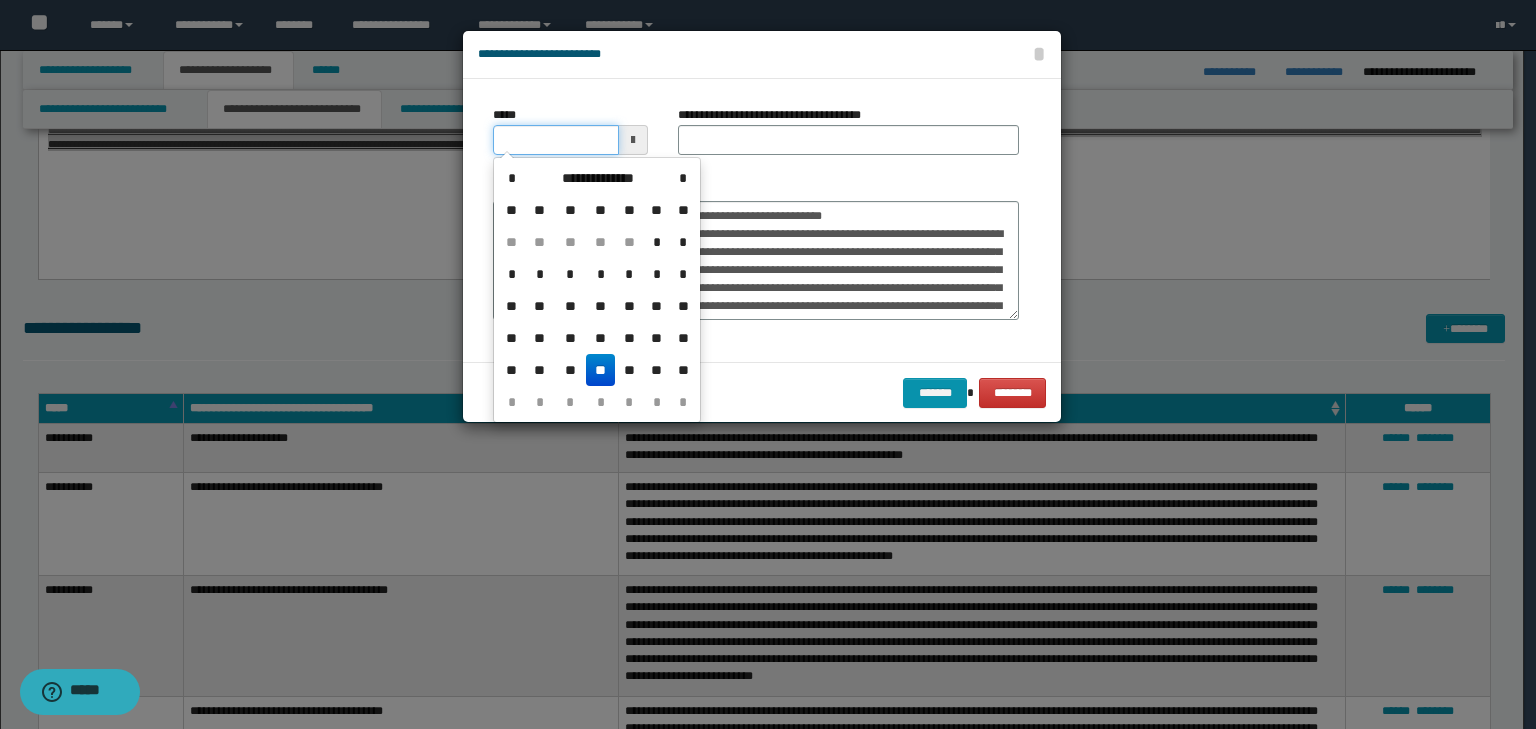 click on "*****" at bounding box center [556, 140] 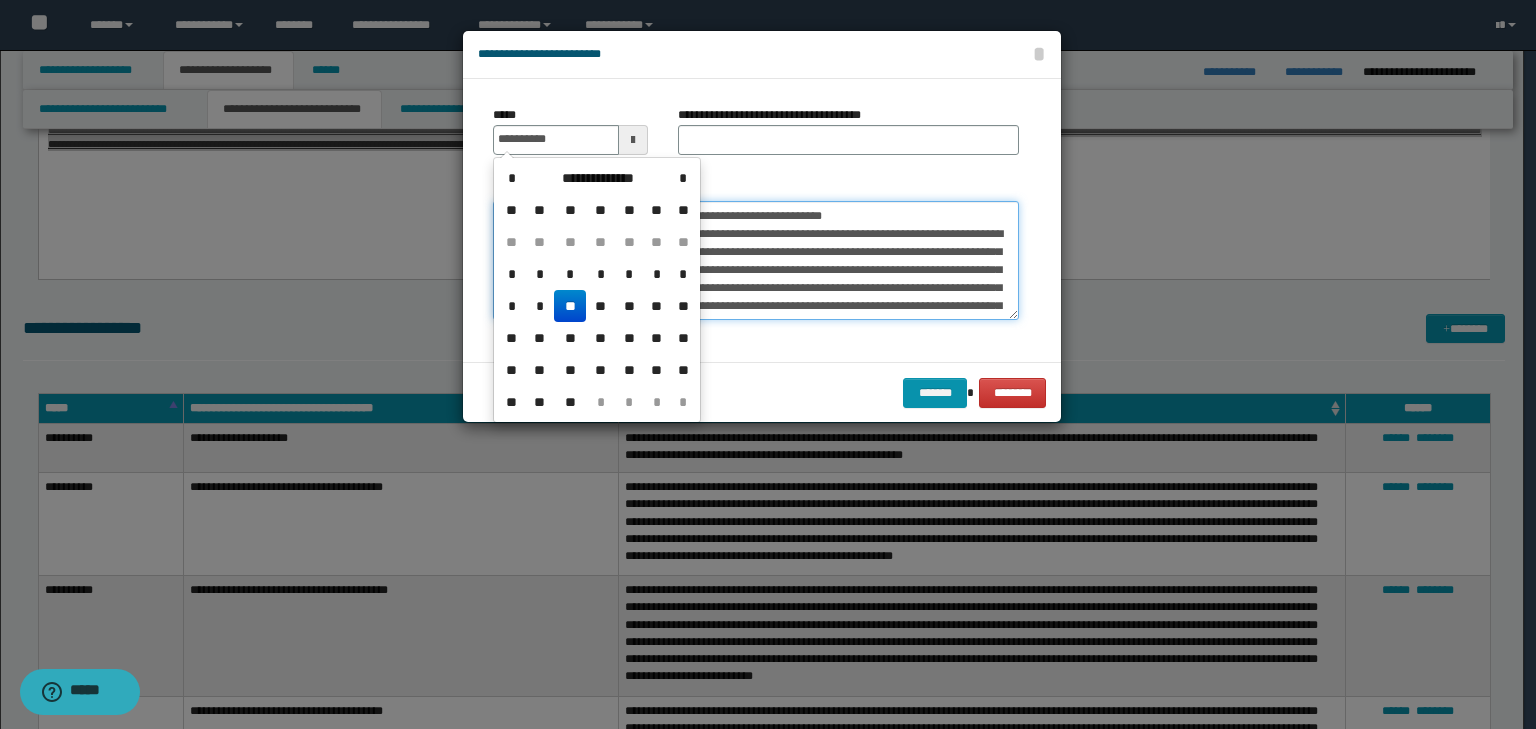 type on "**********" 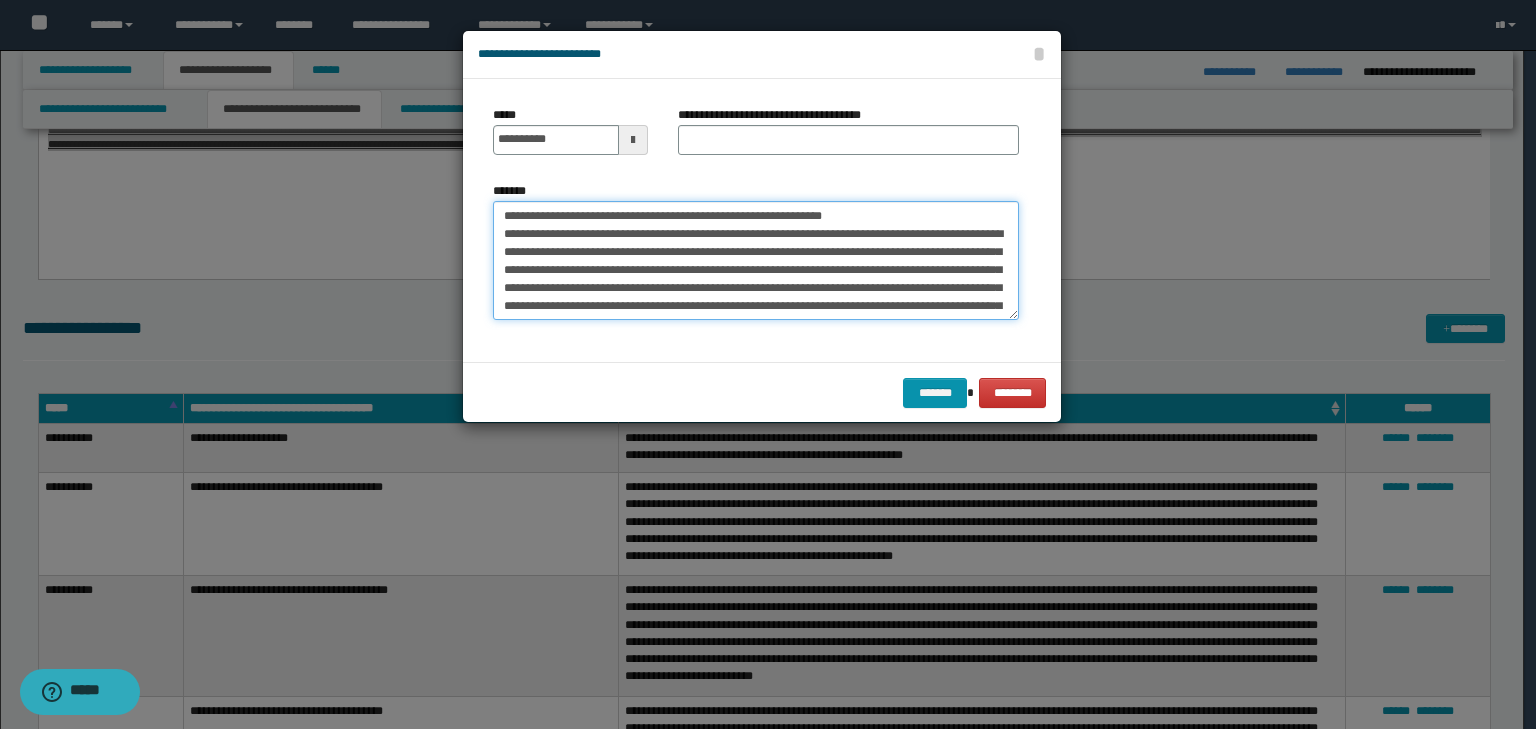 drag, startPoint x: 908, startPoint y: 208, endPoint x: 388, endPoint y: 182, distance: 520.6496 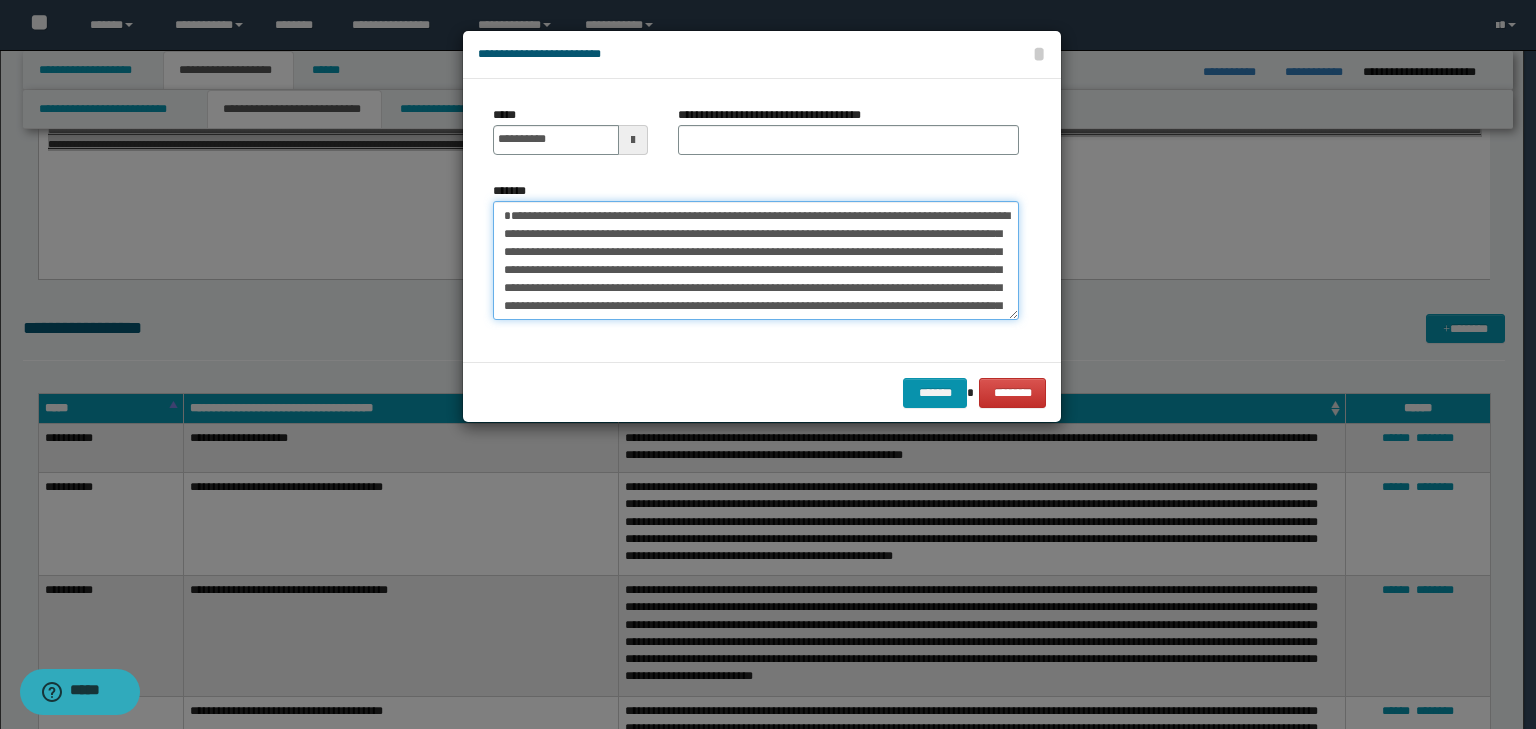 type on "**********" 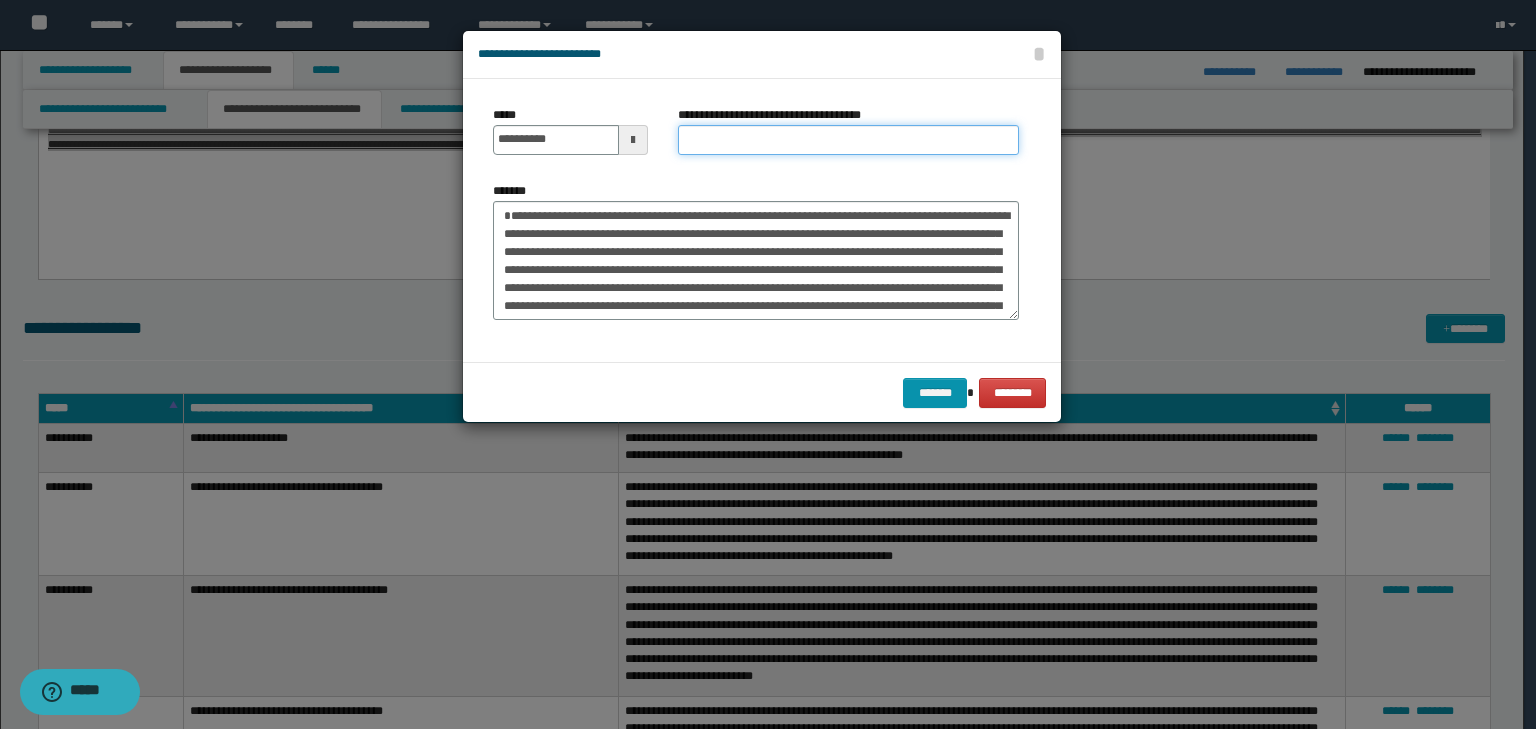 click on "**********" at bounding box center (848, 140) 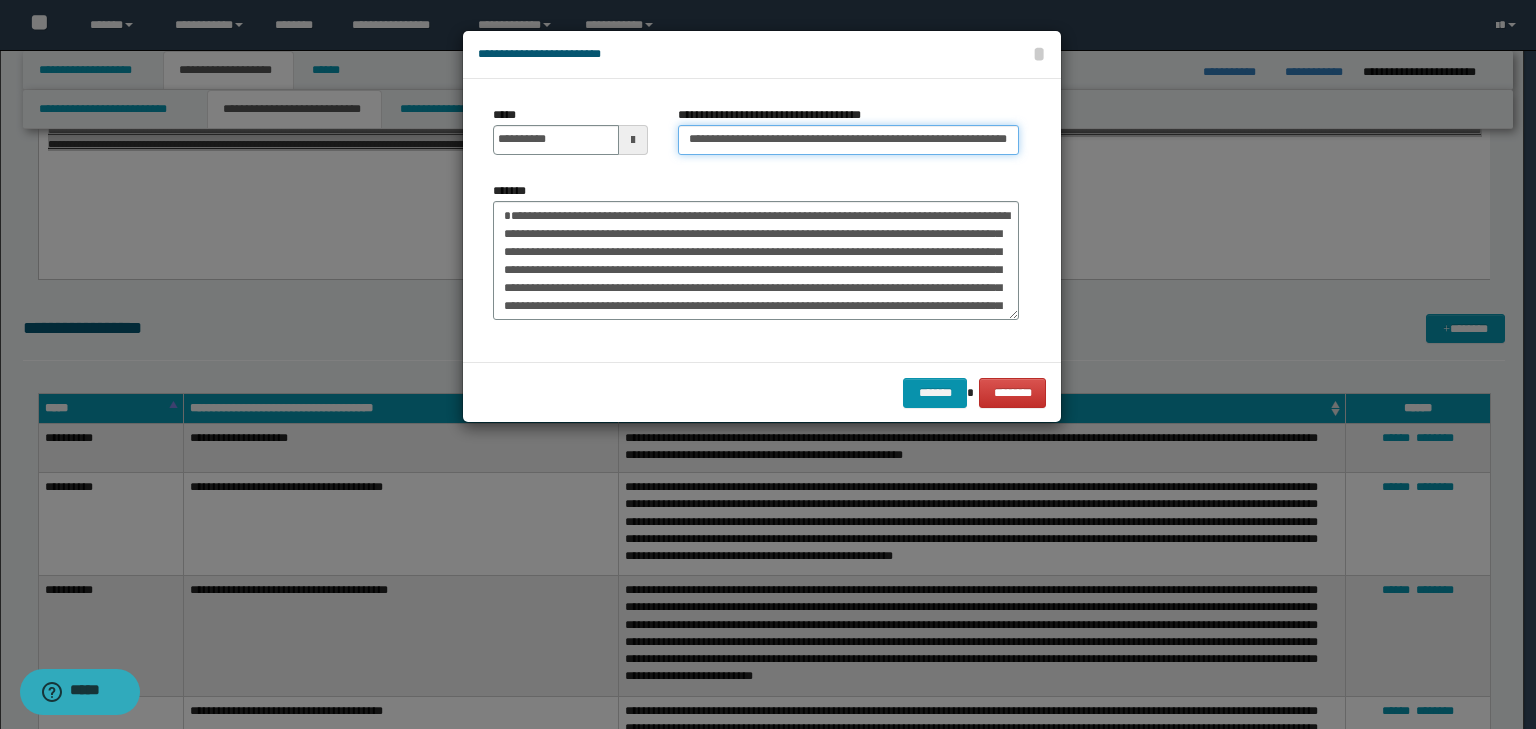 scroll, scrollTop: 0, scrollLeft: 77, axis: horizontal 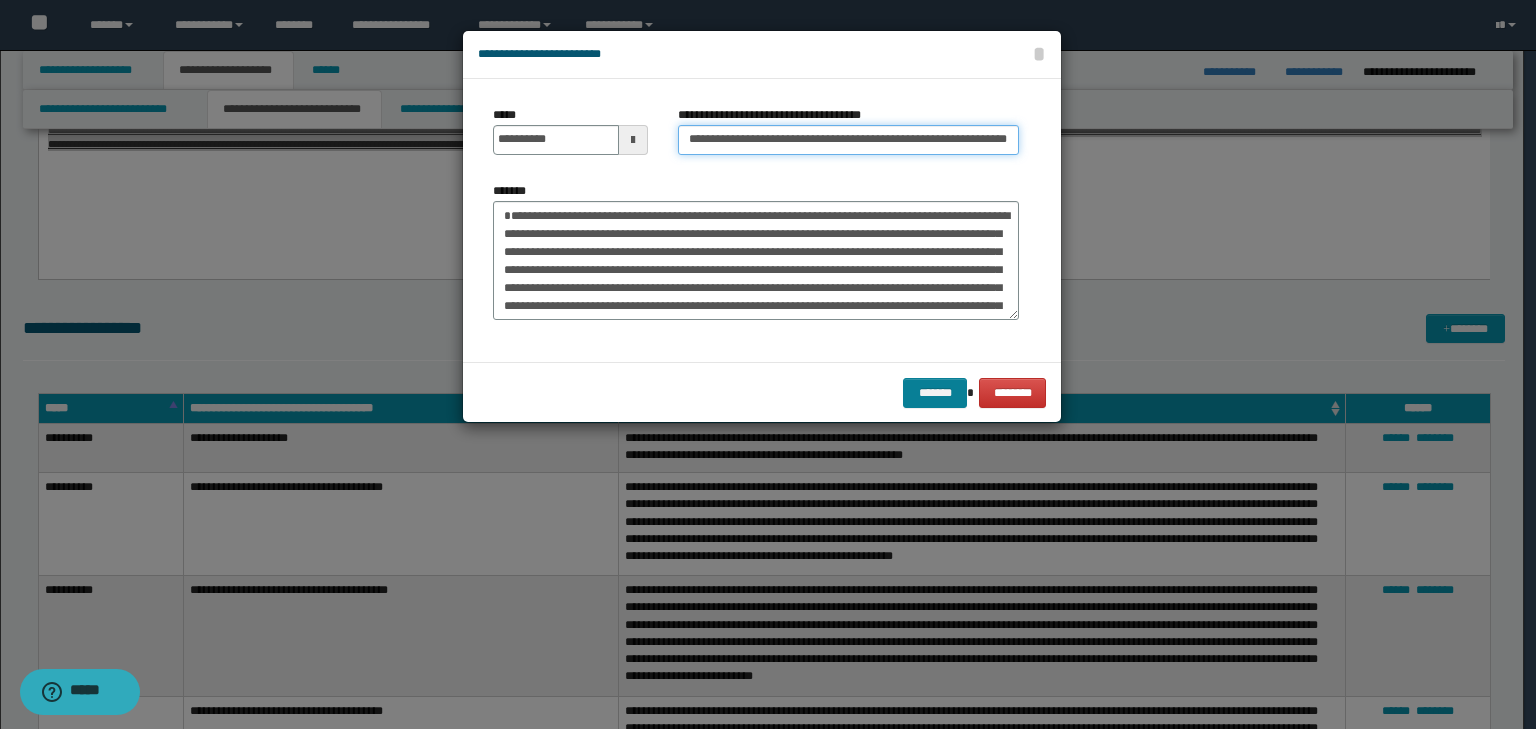 type on "**********" 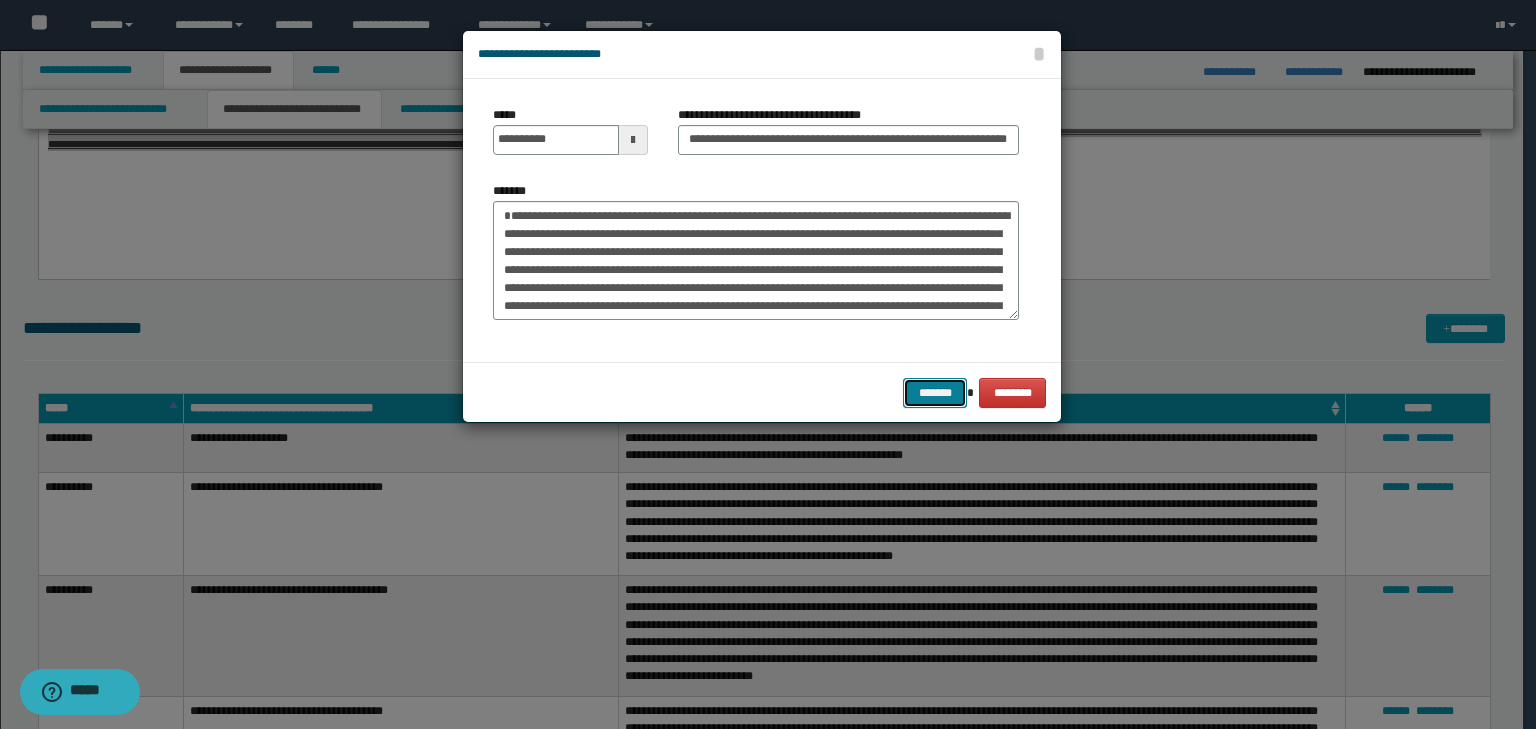 click on "*******" at bounding box center [935, 393] 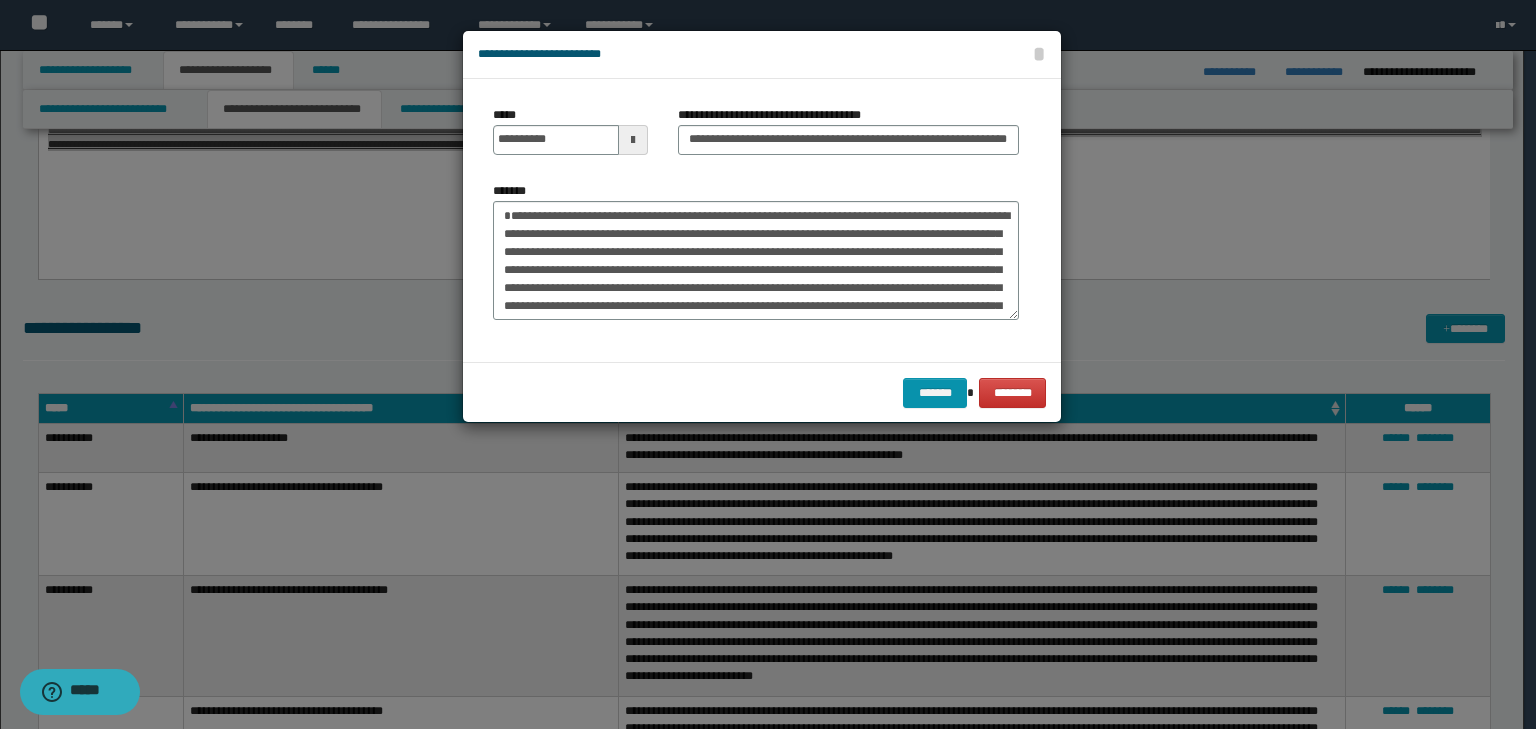 scroll, scrollTop: 0, scrollLeft: 0, axis: both 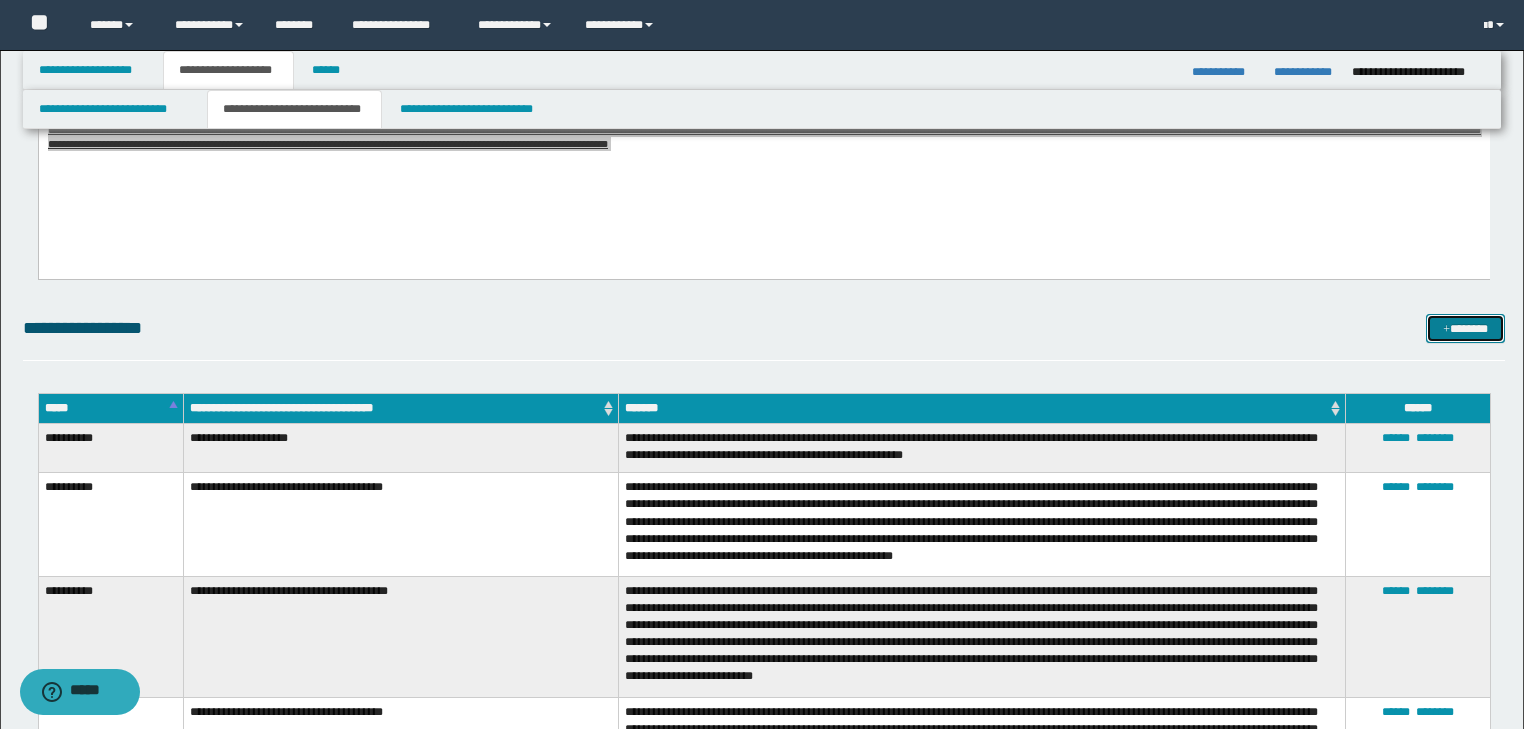 click at bounding box center (1446, 330) 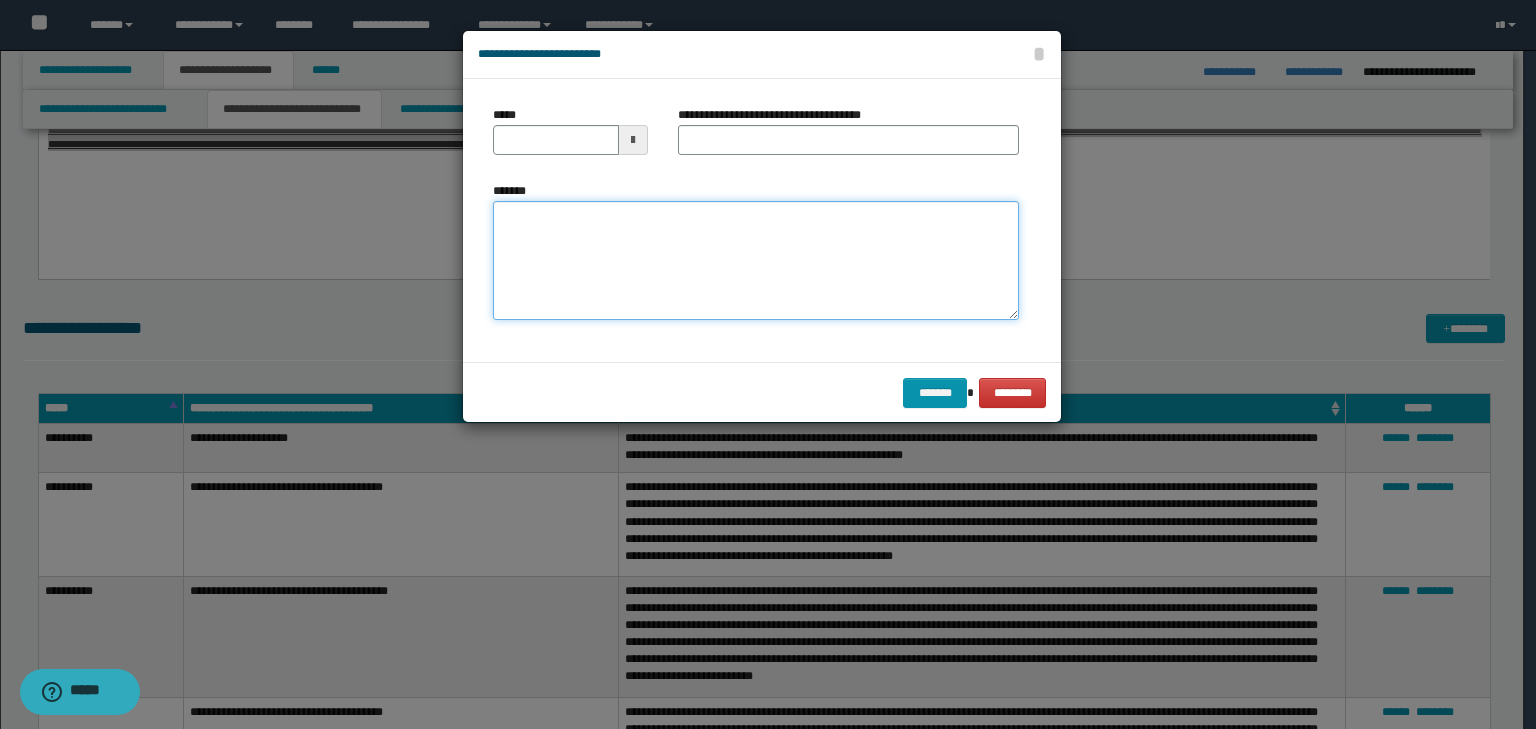 drag, startPoint x: 656, startPoint y: 259, endPoint x: 568, endPoint y: 234, distance: 91.48224 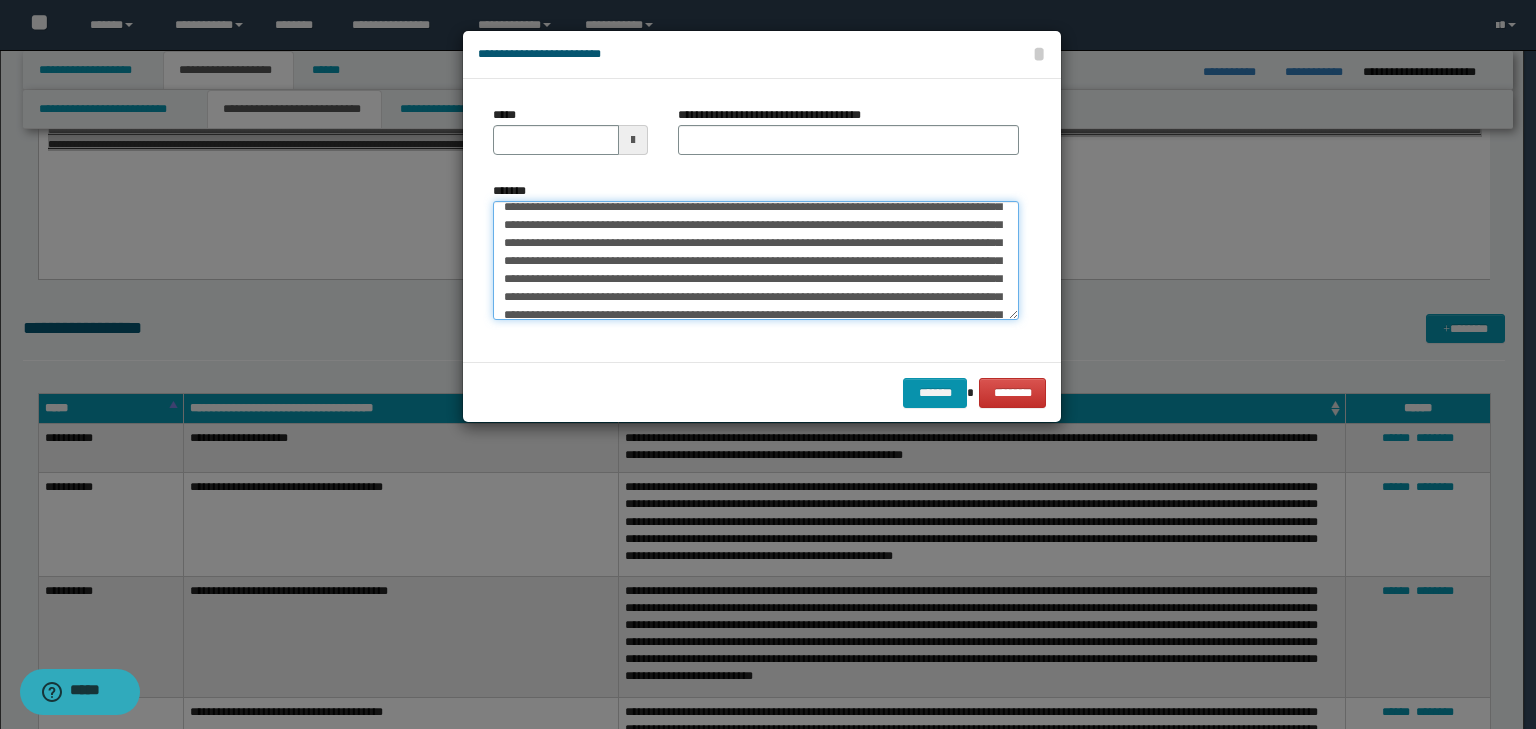 scroll, scrollTop: 0, scrollLeft: 0, axis: both 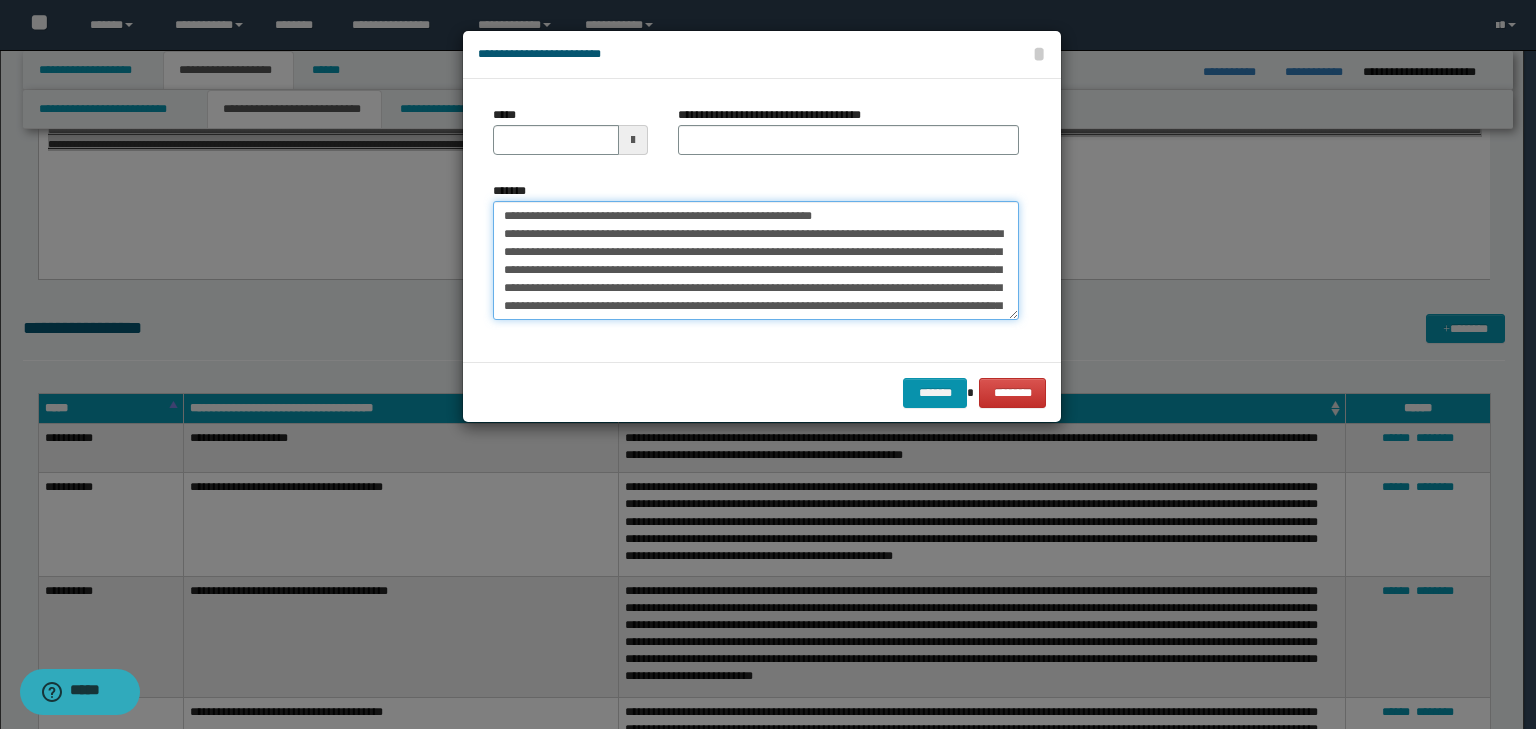 drag, startPoint x: 564, startPoint y: 216, endPoint x: 404, endPoint y: 191, distance: 161.94135 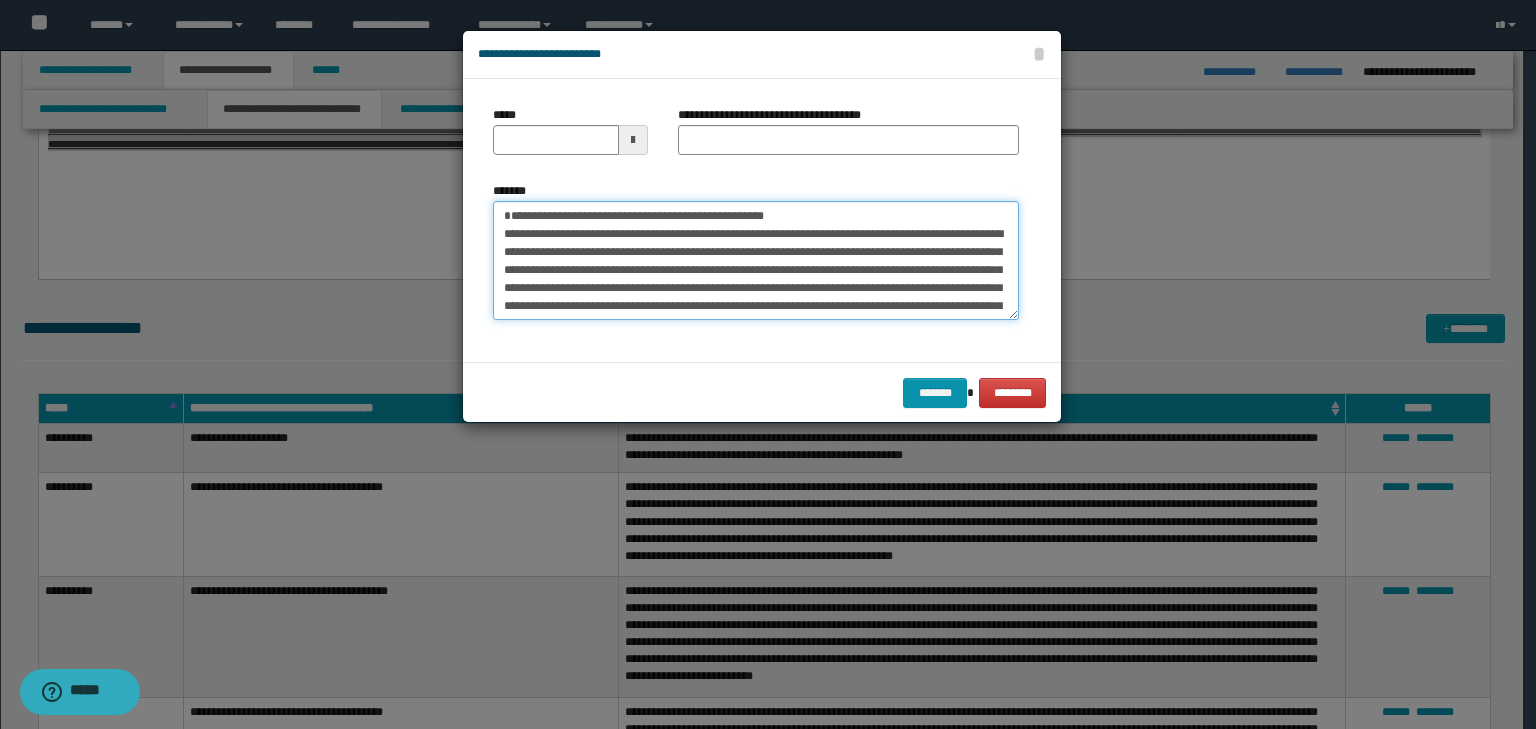 type 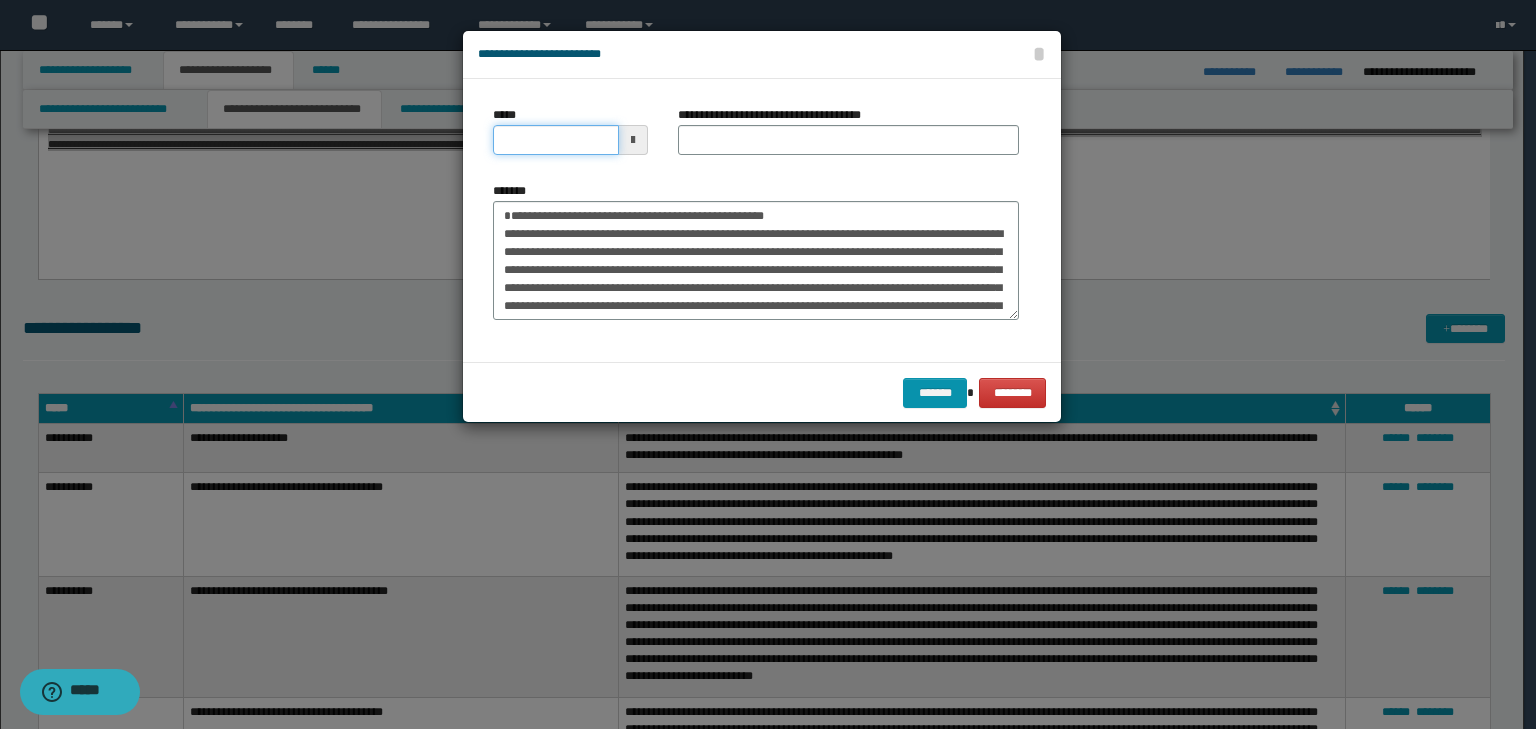 click on "*****" at bounding box center (556, 140) 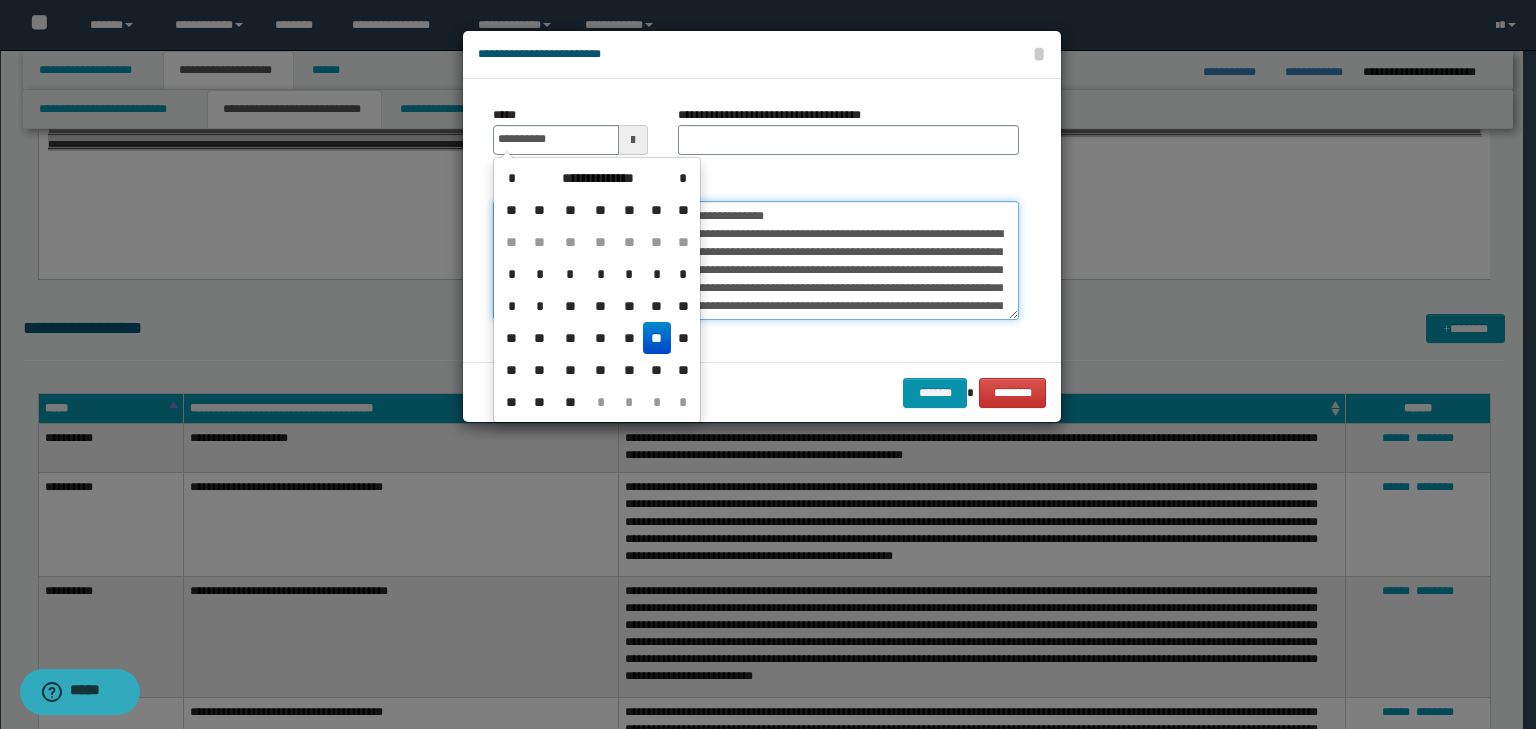 type on "**********" 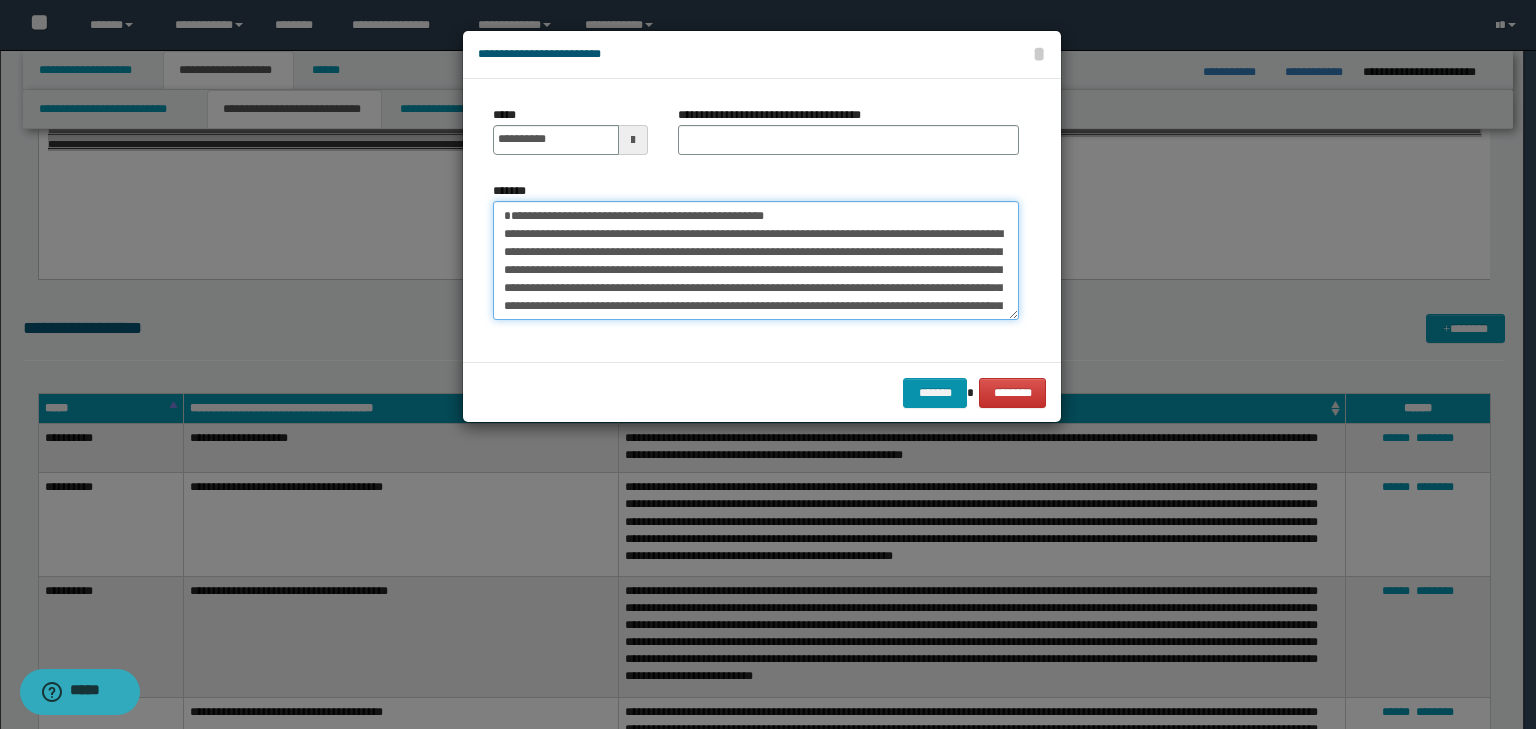 drag, startPoint x: 670, startPoint y: 190, endPoint x: 282, endPoint y: 147, distance: 390.37546 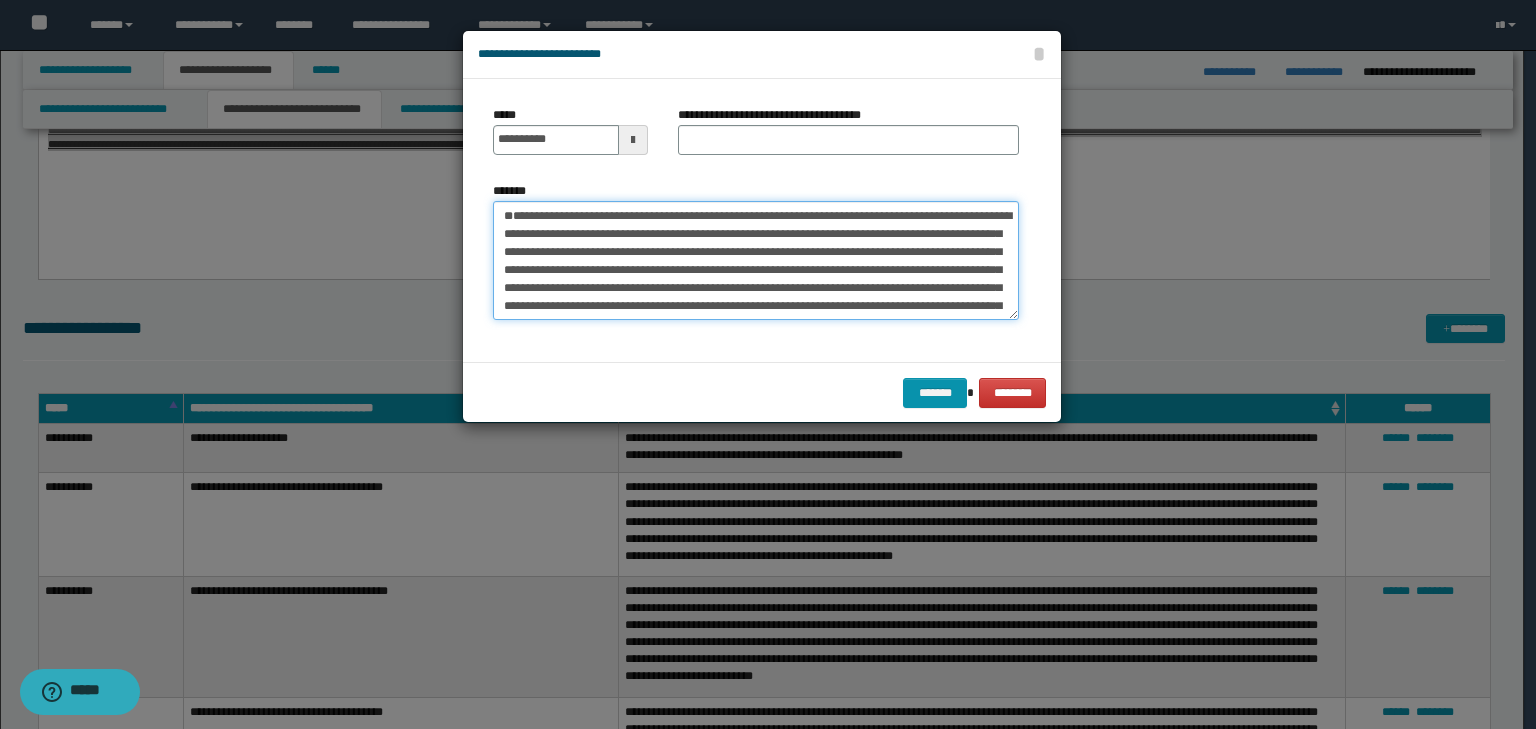 type on "**********" 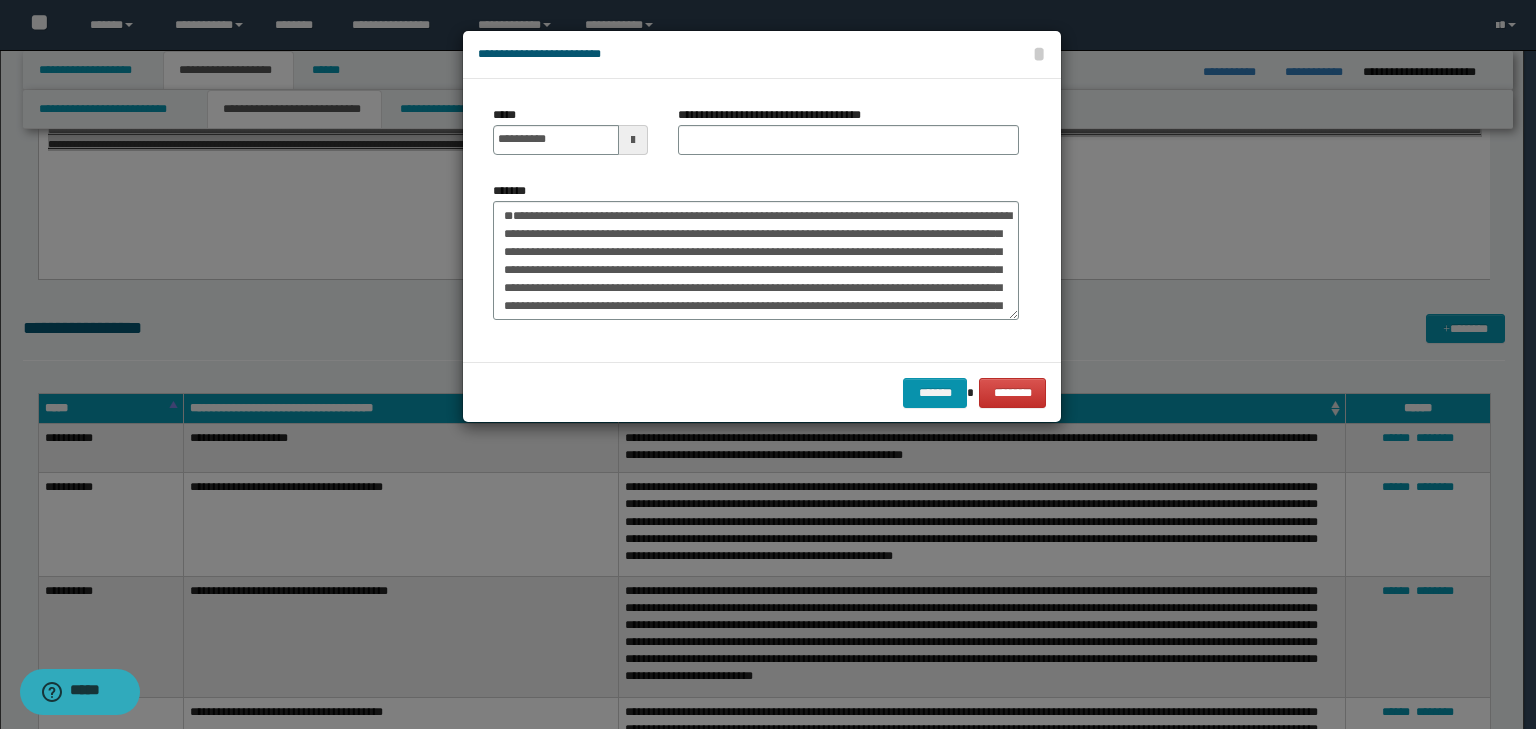 drag, startPoint x: 732, startPoint y: 118, endPoint x: 726, endPoint y: 127, distance: 10.816654 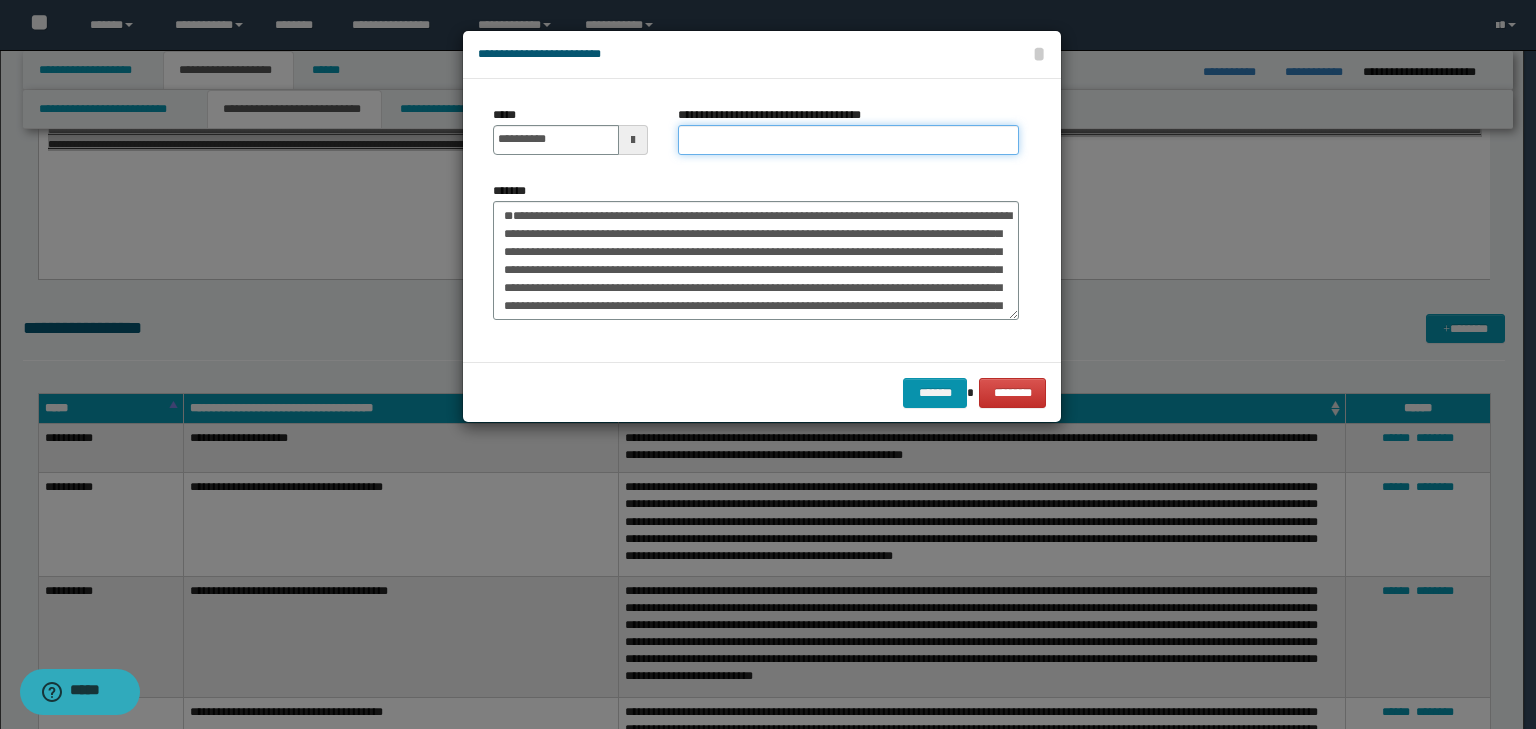 click on "**********" at bounding box center (848, 140) 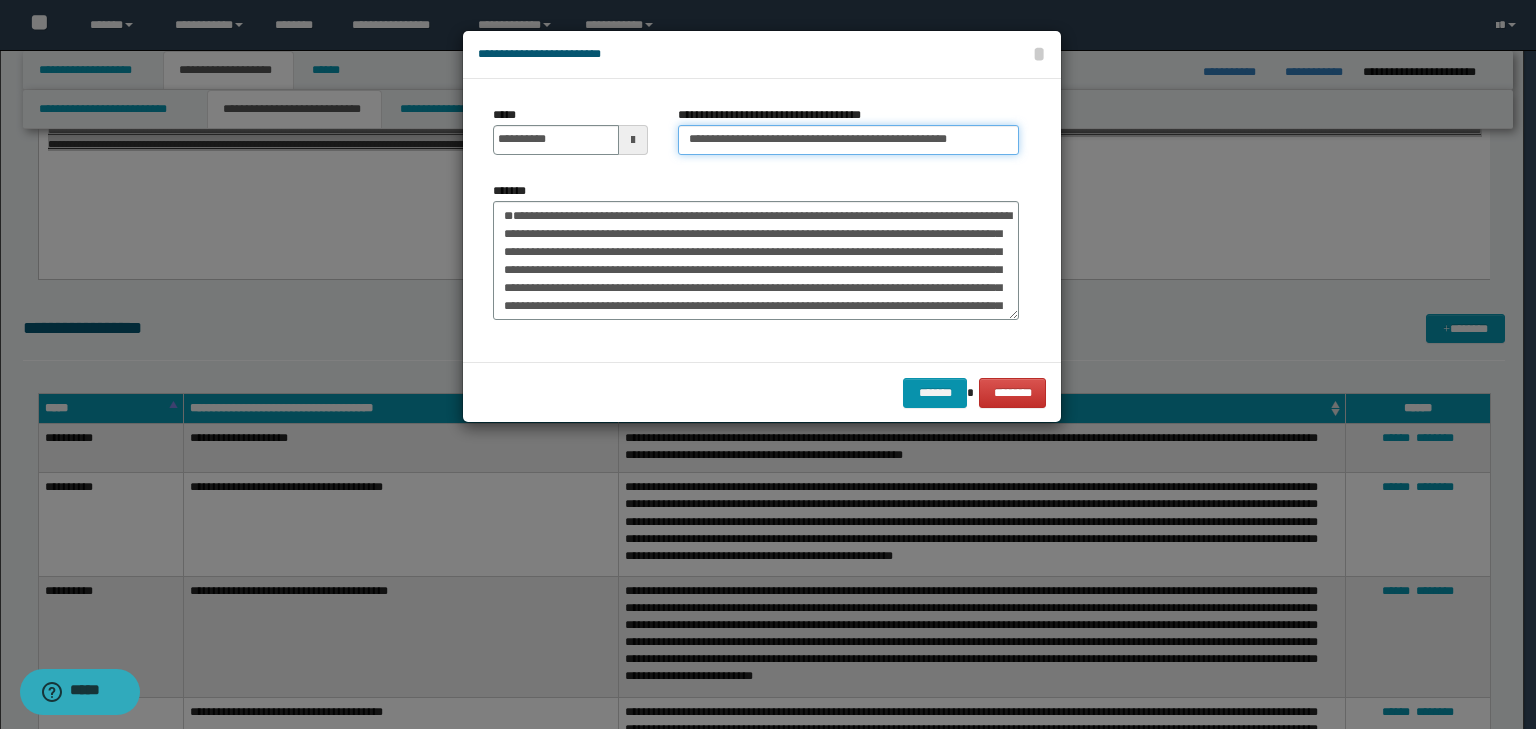 scroll, scrollTop: 0, scrollLeft: 18, axis: horizontal 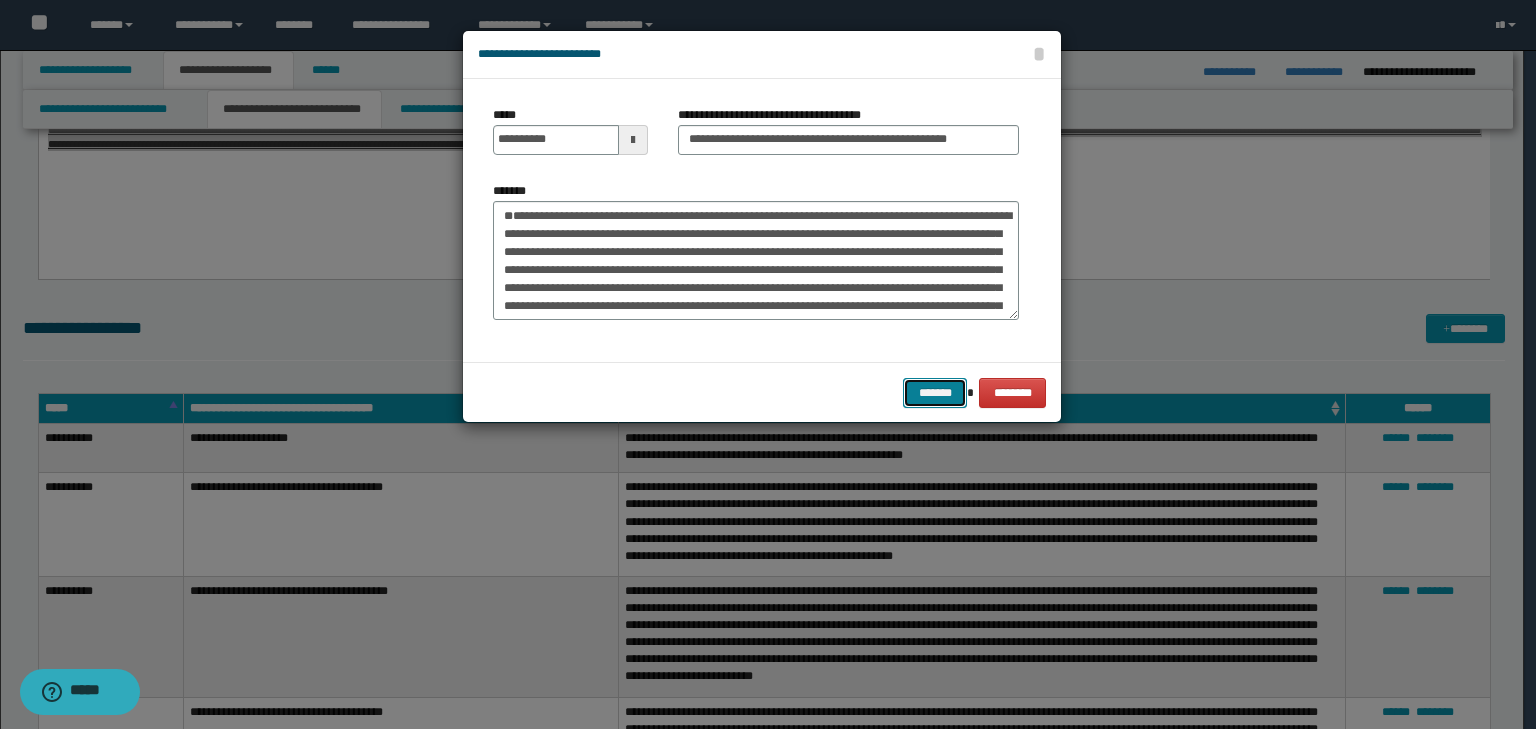 click on "*******" at bounding box center [935, 393] 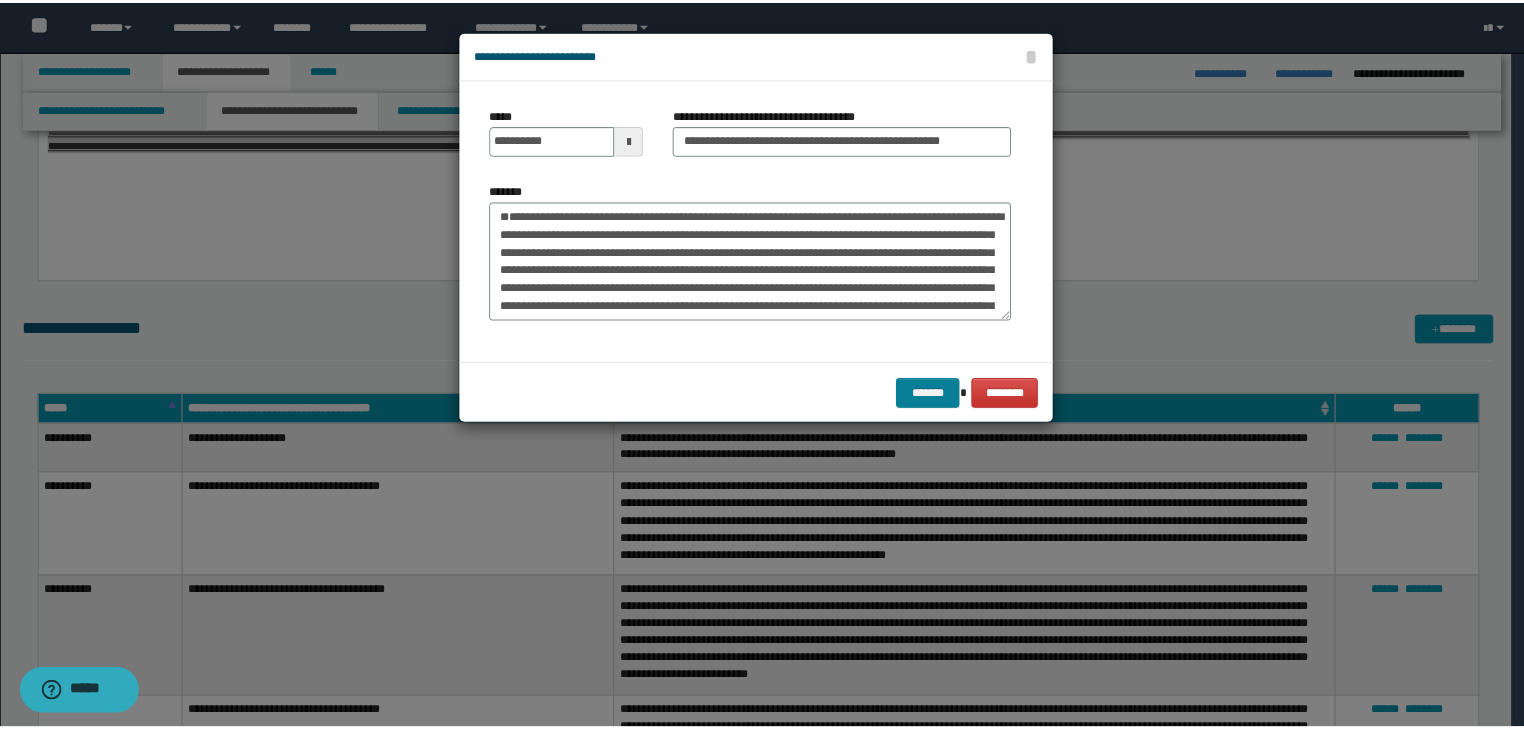 scroll, scrollTop: 0, scrollLeft: 0, axis: both 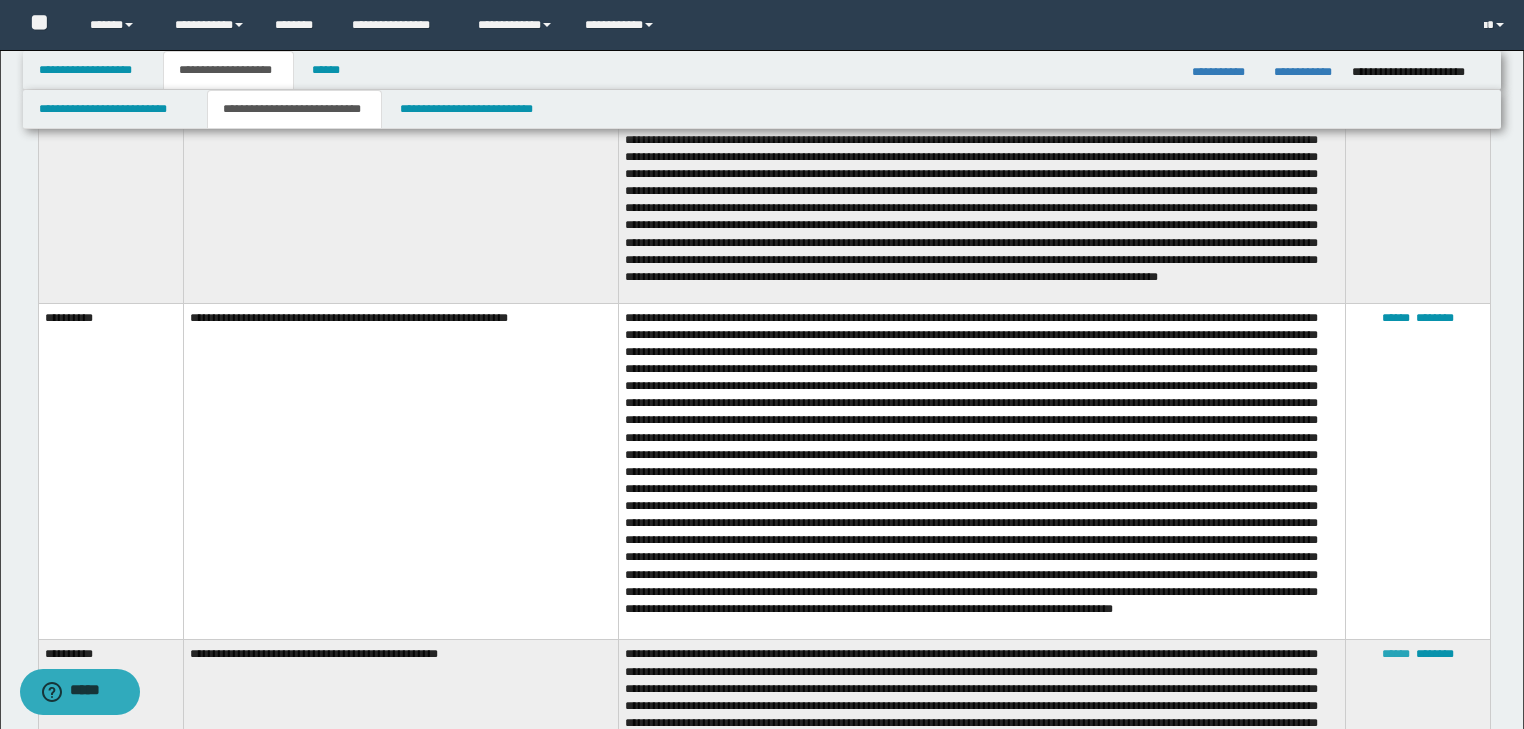 click on "******" at bounding box center [1396, 654] 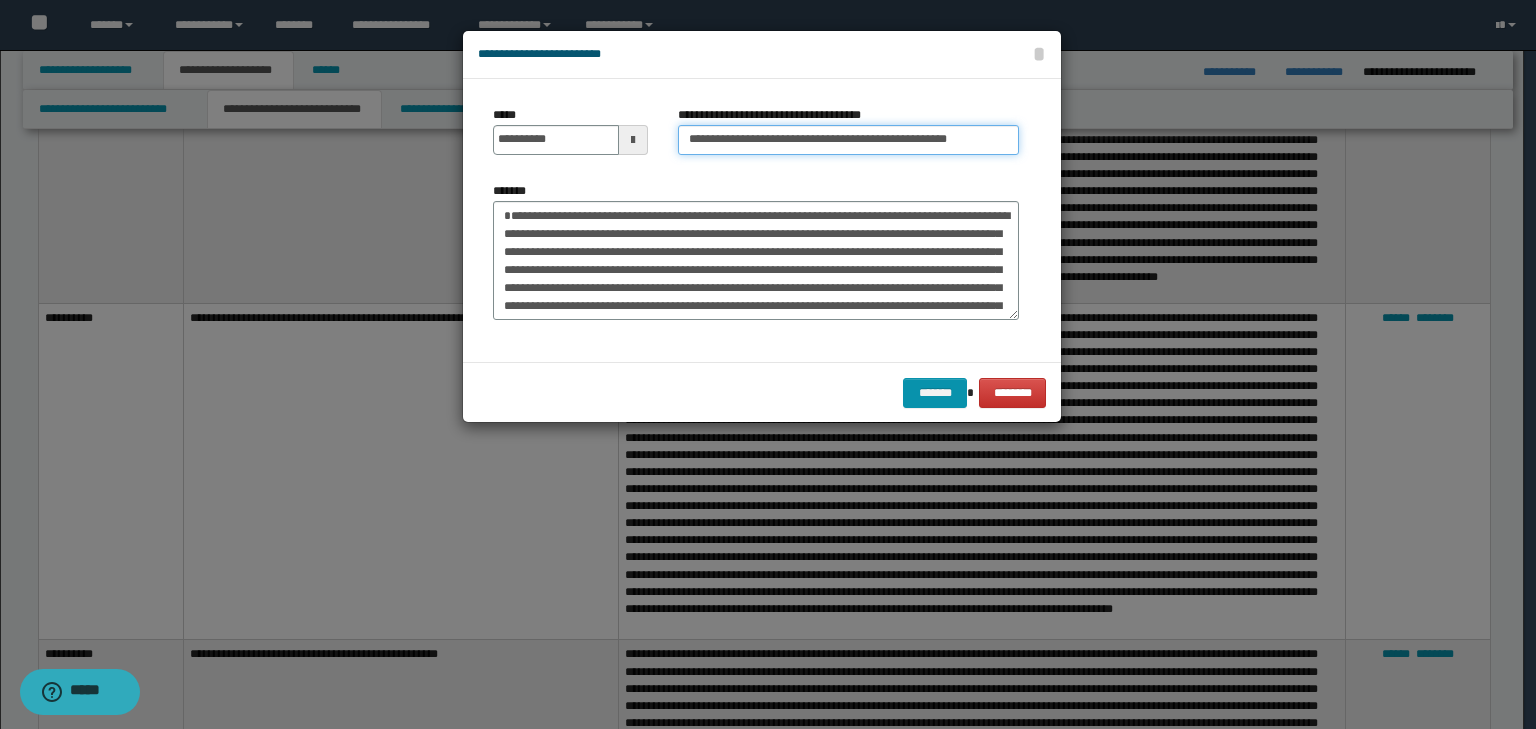 click on "**********" at bounding box center (848, 140) 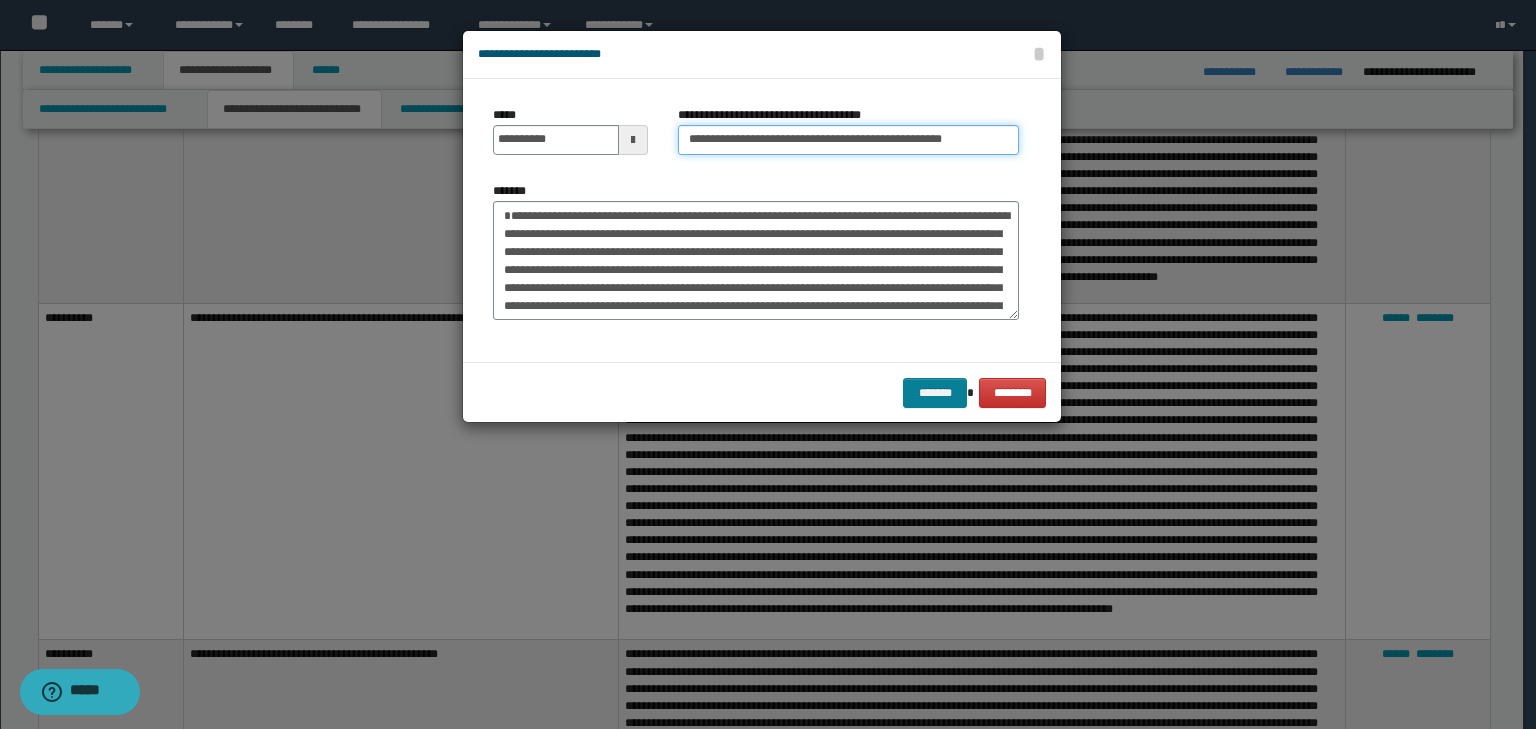type on "**********" 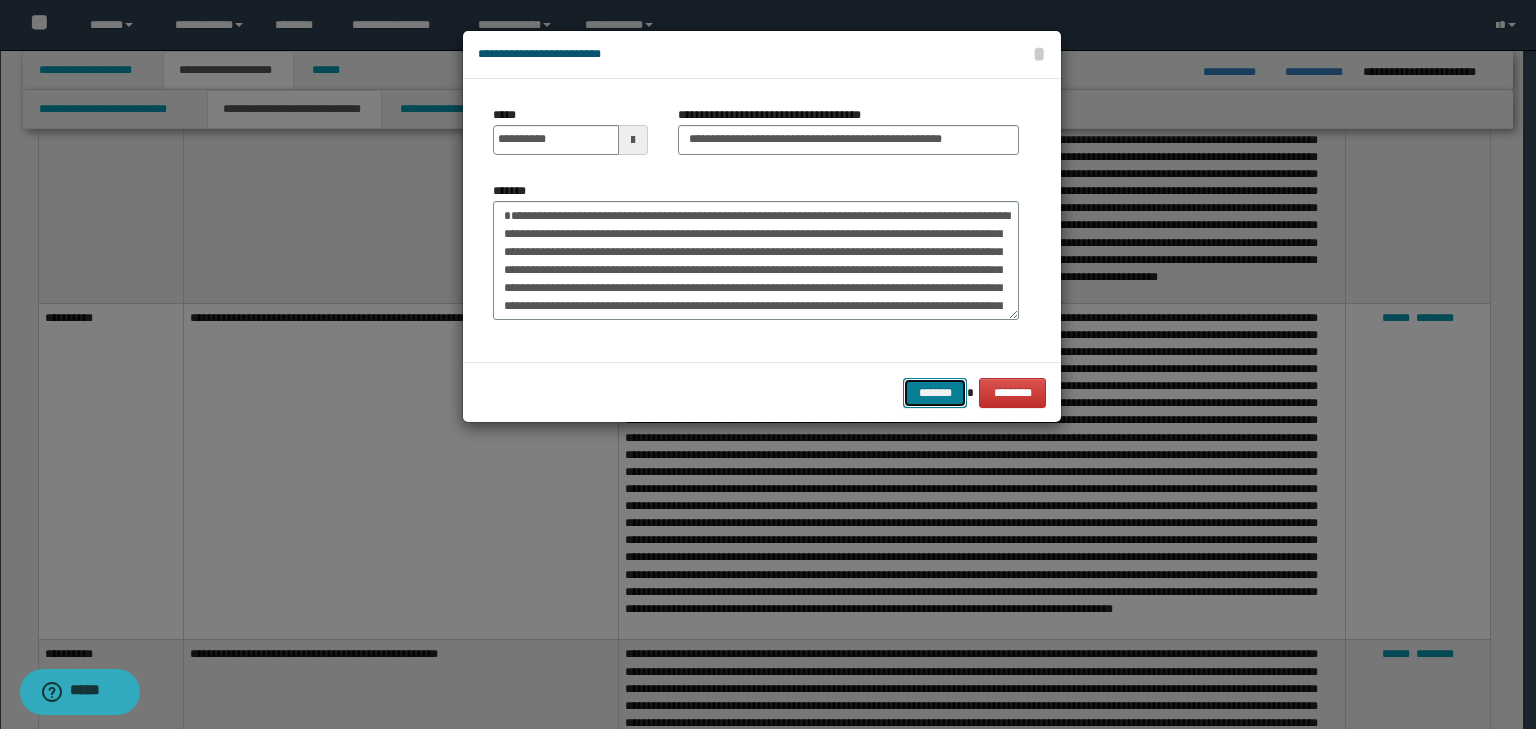 click on "*******" at bounding box center [935, 393] 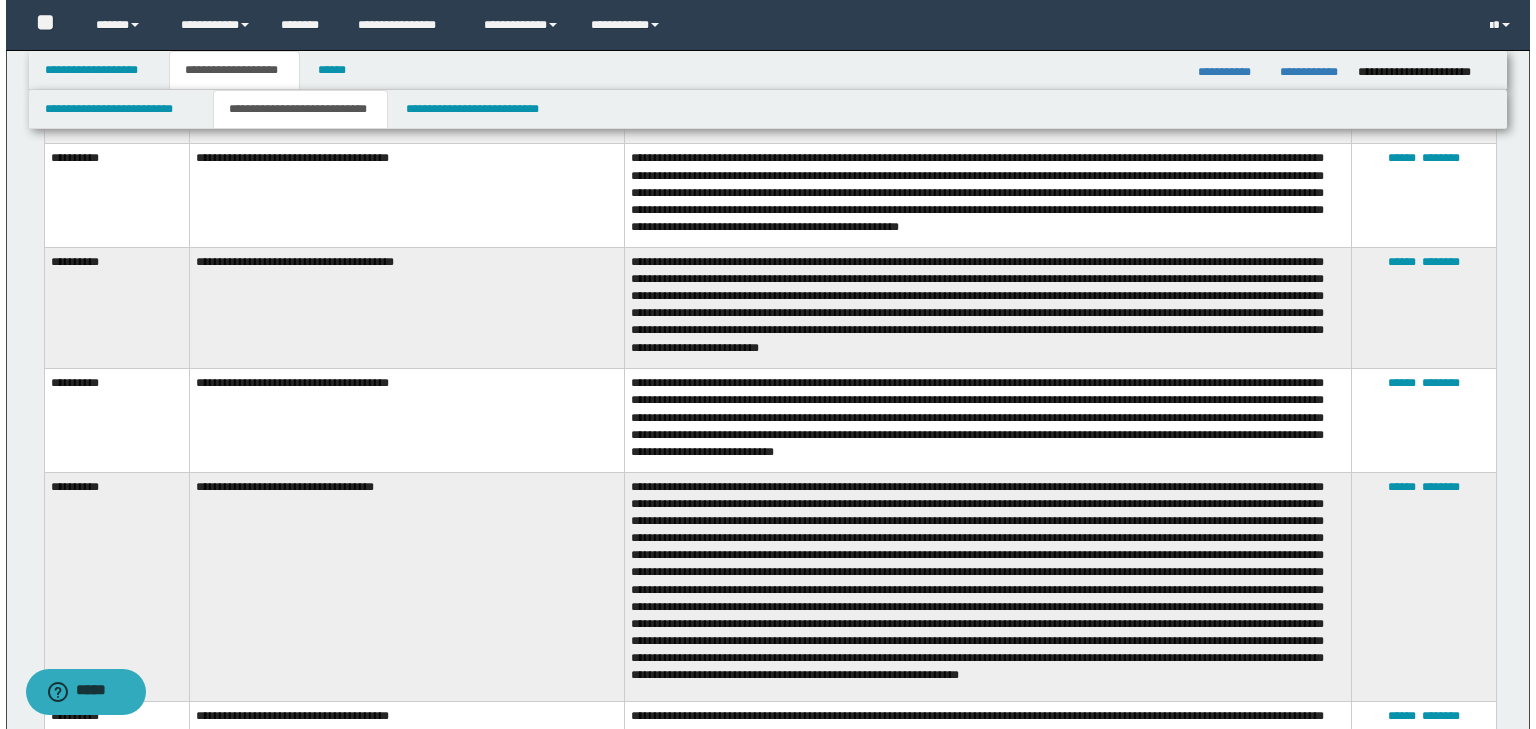 scroll, scrollTop: 2160, scrollLeft: 0, axis: vertical 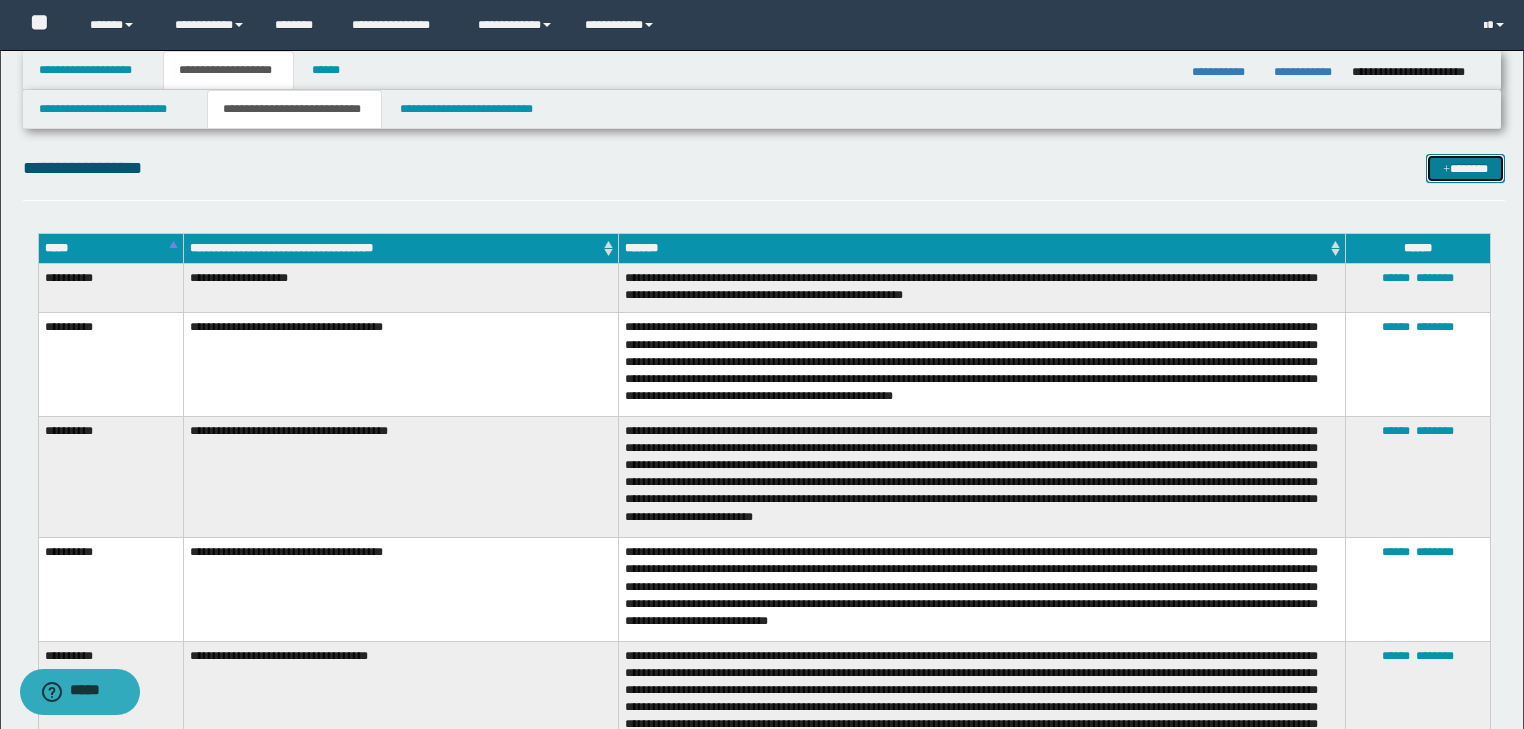 click on "*******" at bounding box center [1465, 169] 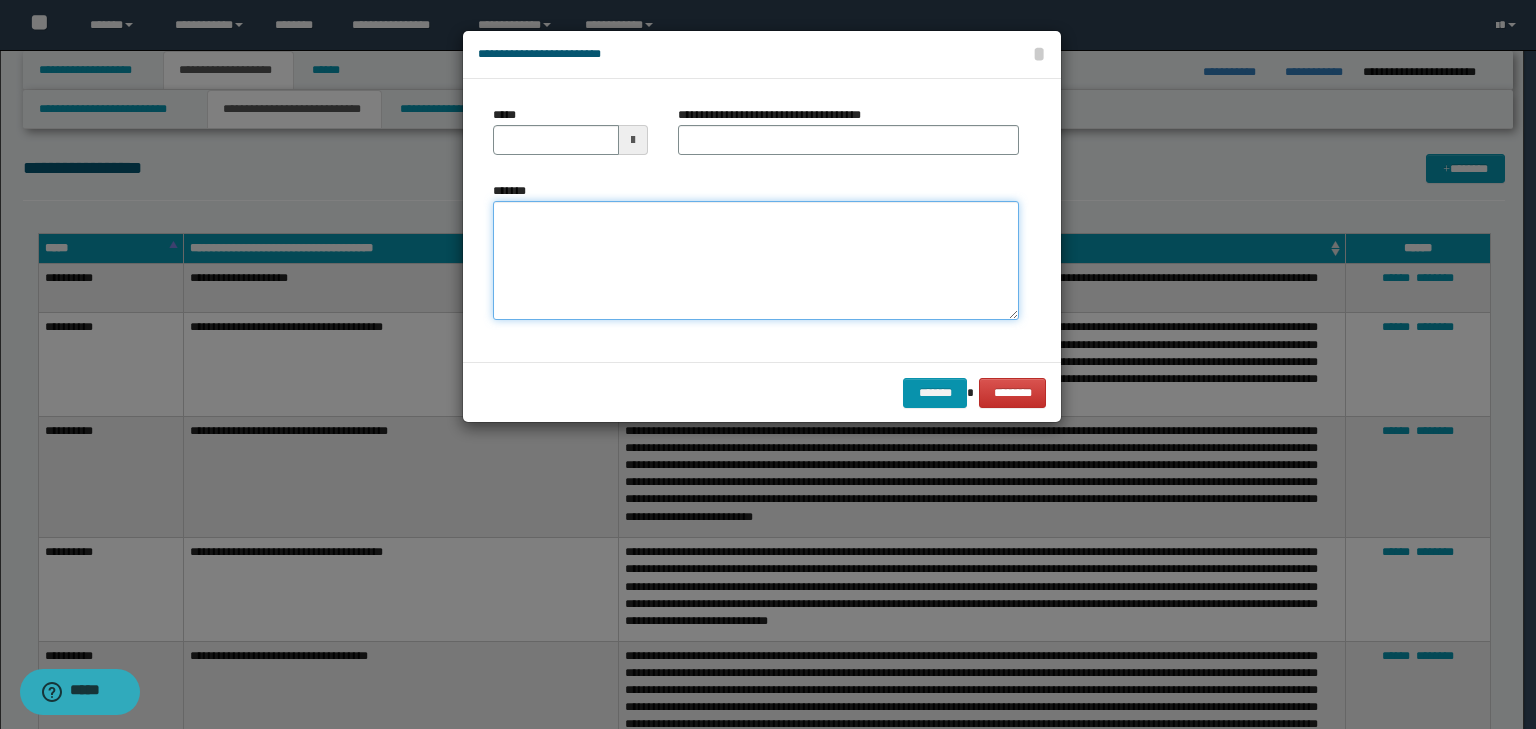 click on "*******" at bounding box center (756, 261) 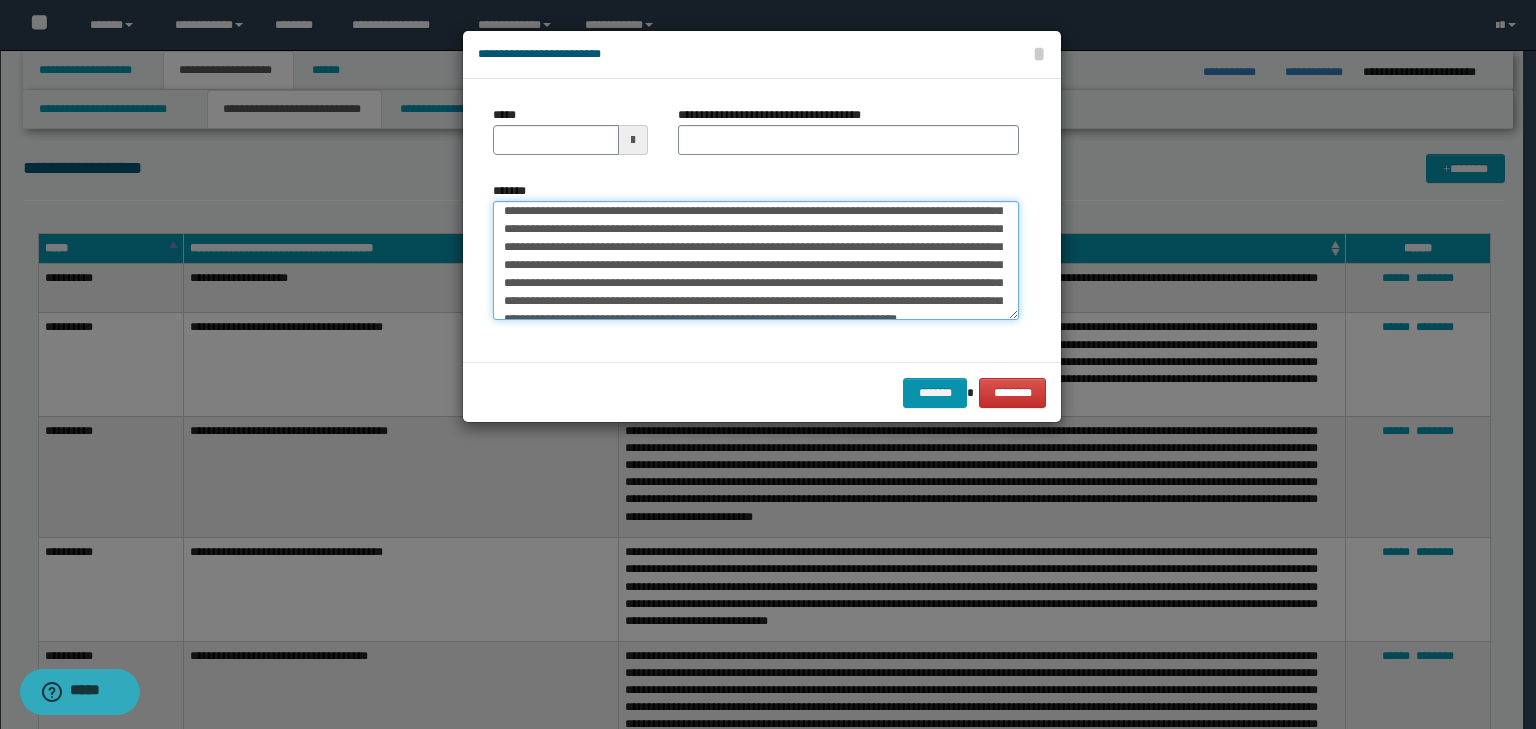 scroll, scrollTop: 0, scrollLeft: 0, axis: both 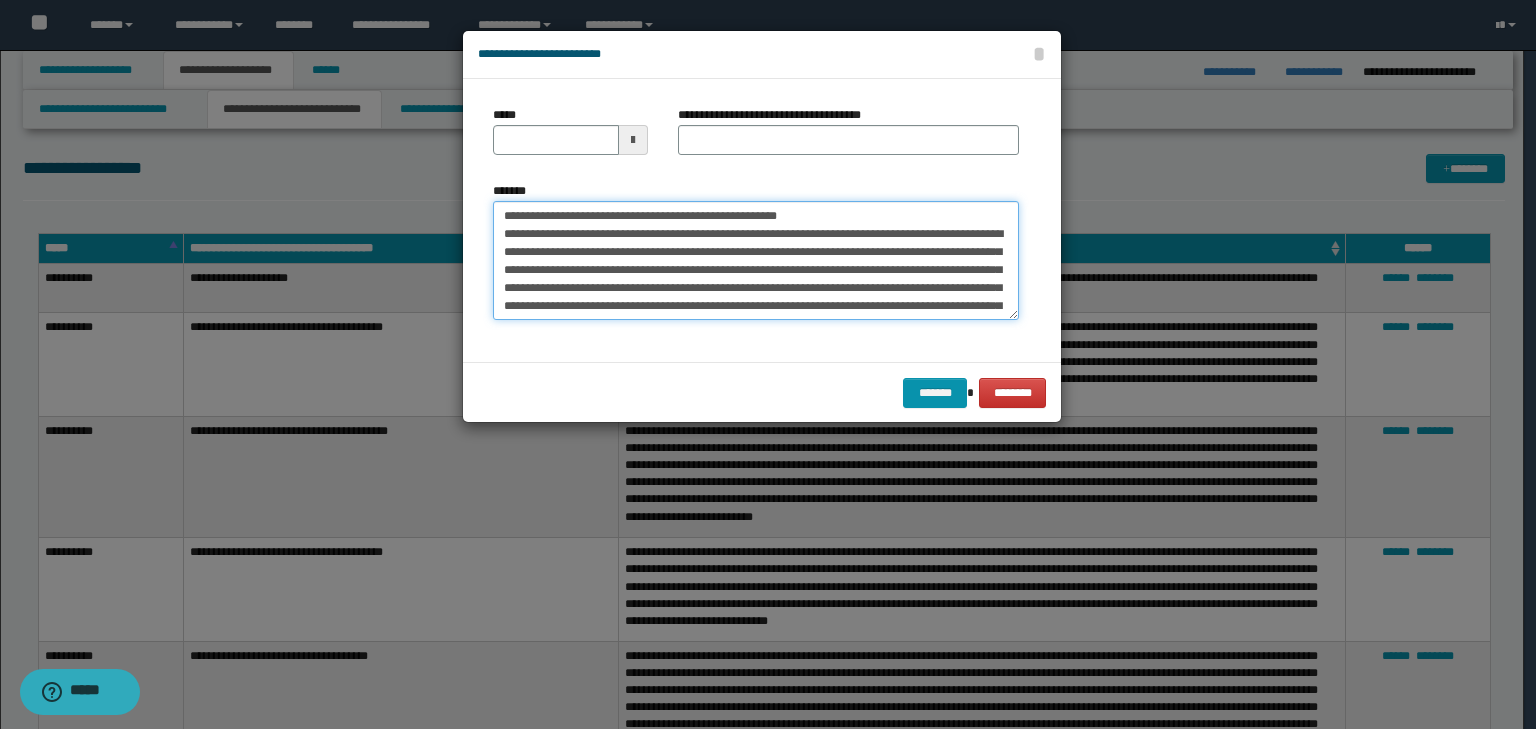 drag, startPoint x: 568, startPoint y: 214, endPoint x: 468, endPoint y: 203, distance: 100.60318 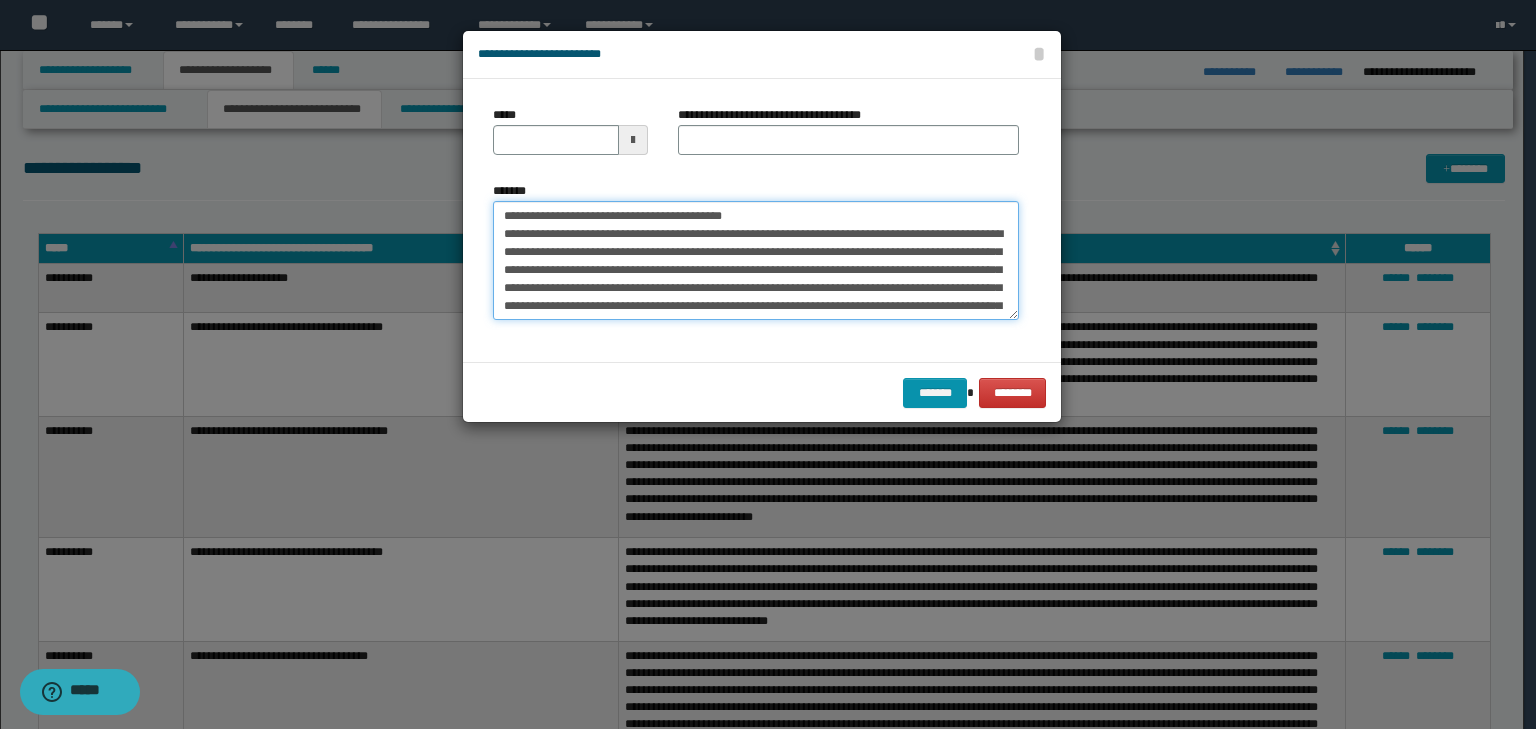 type 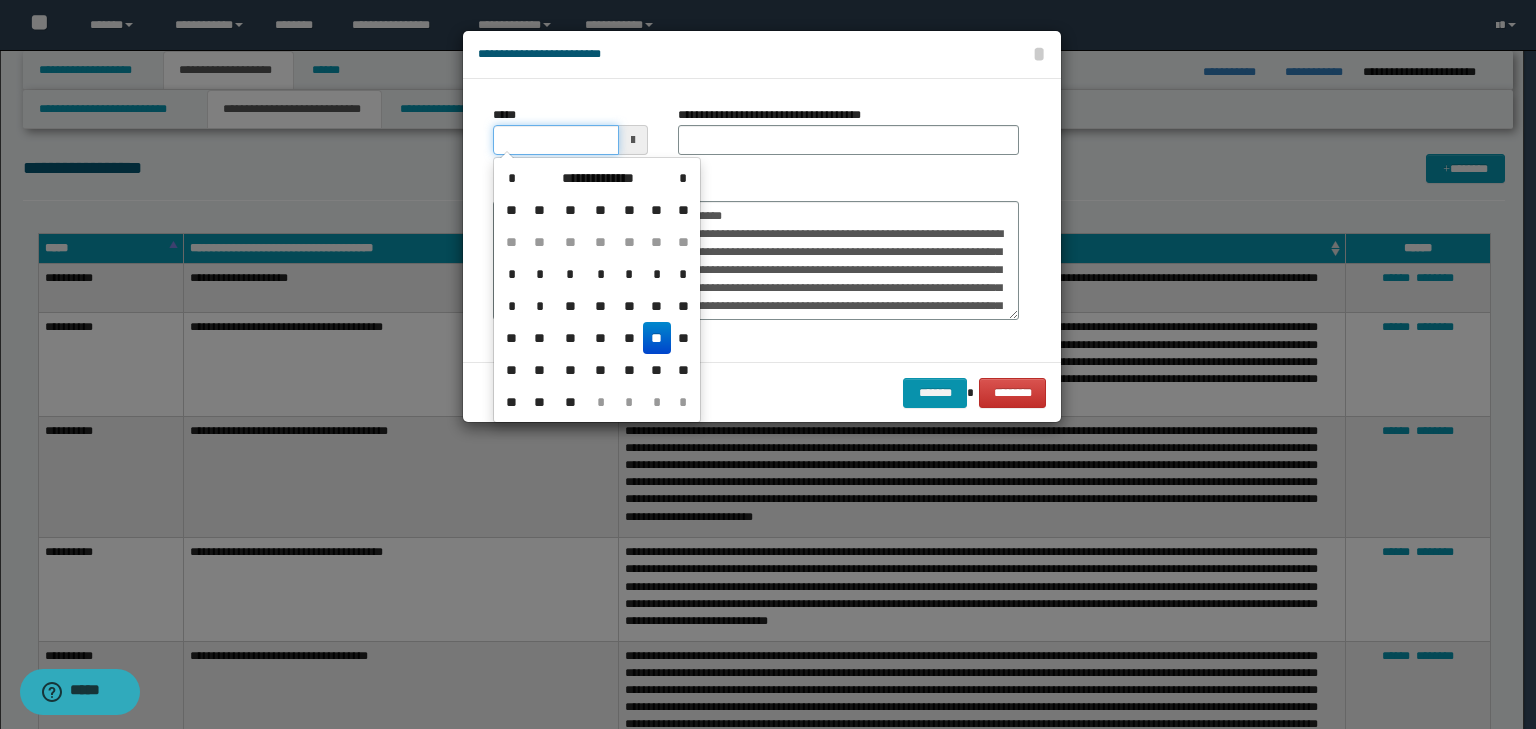 click on "*****" at bounding box center (556, 140) 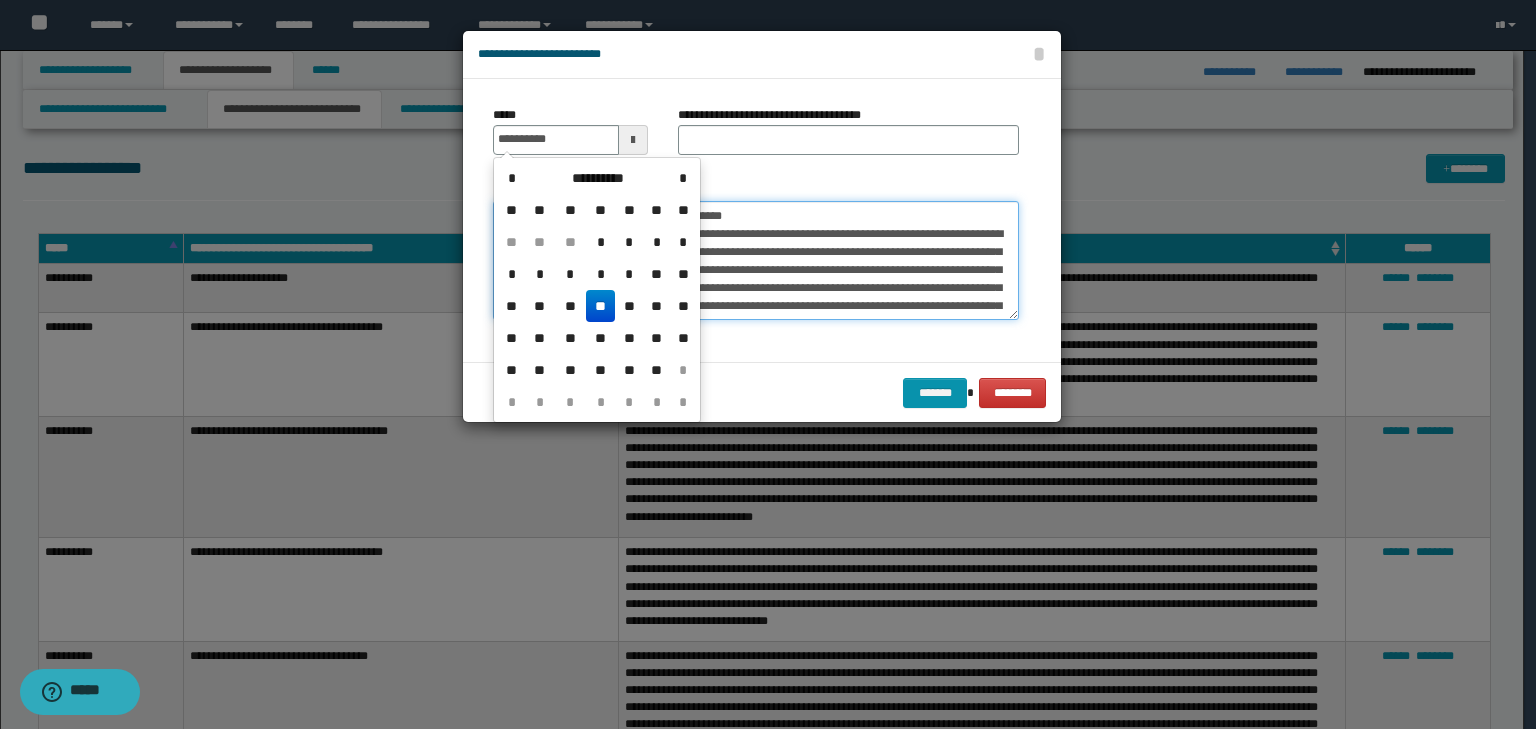 type on "**********" 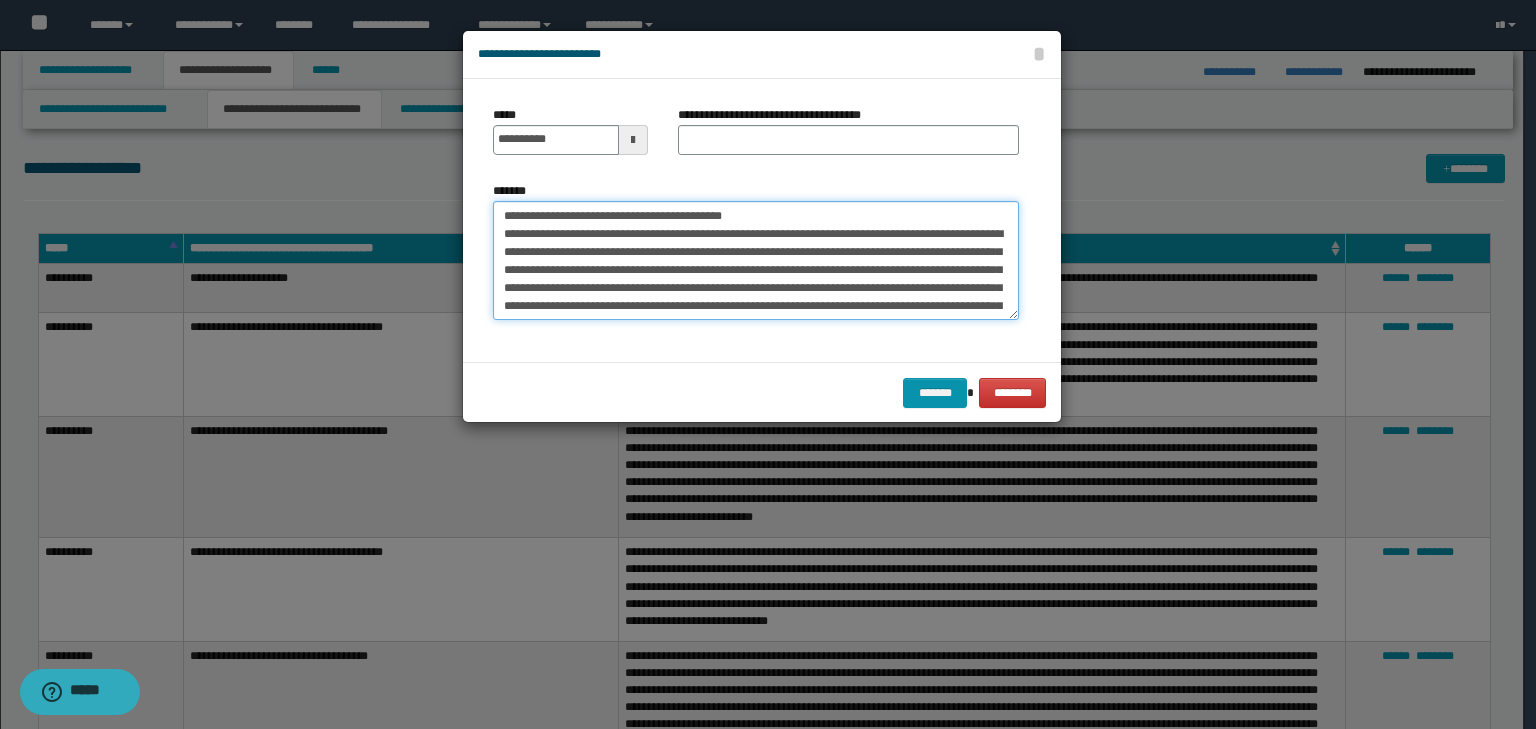 drag, startPoint x: 695, startPoint y: 208, endPoint x: 391, endPoint y: 184, distance: 304.9459 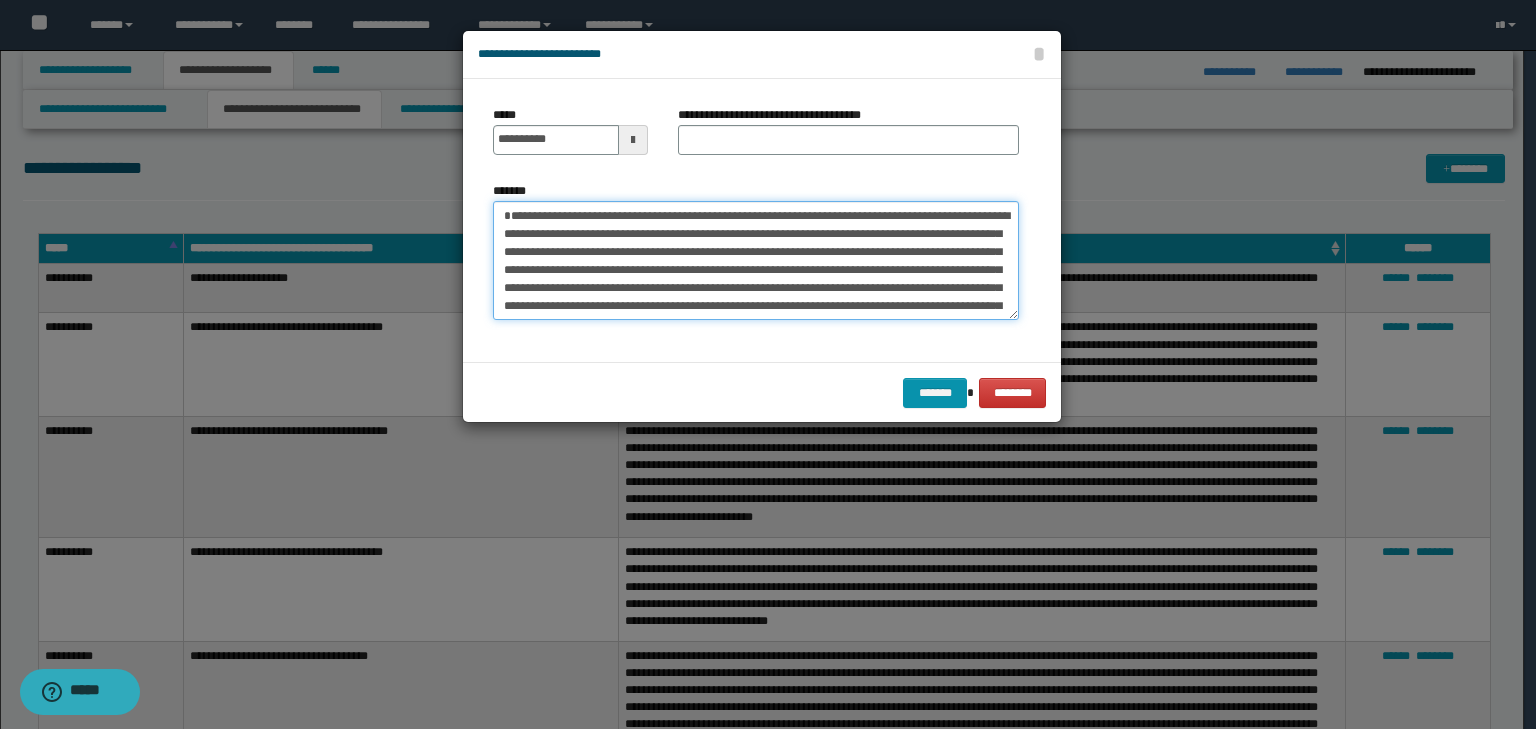type on "**********" 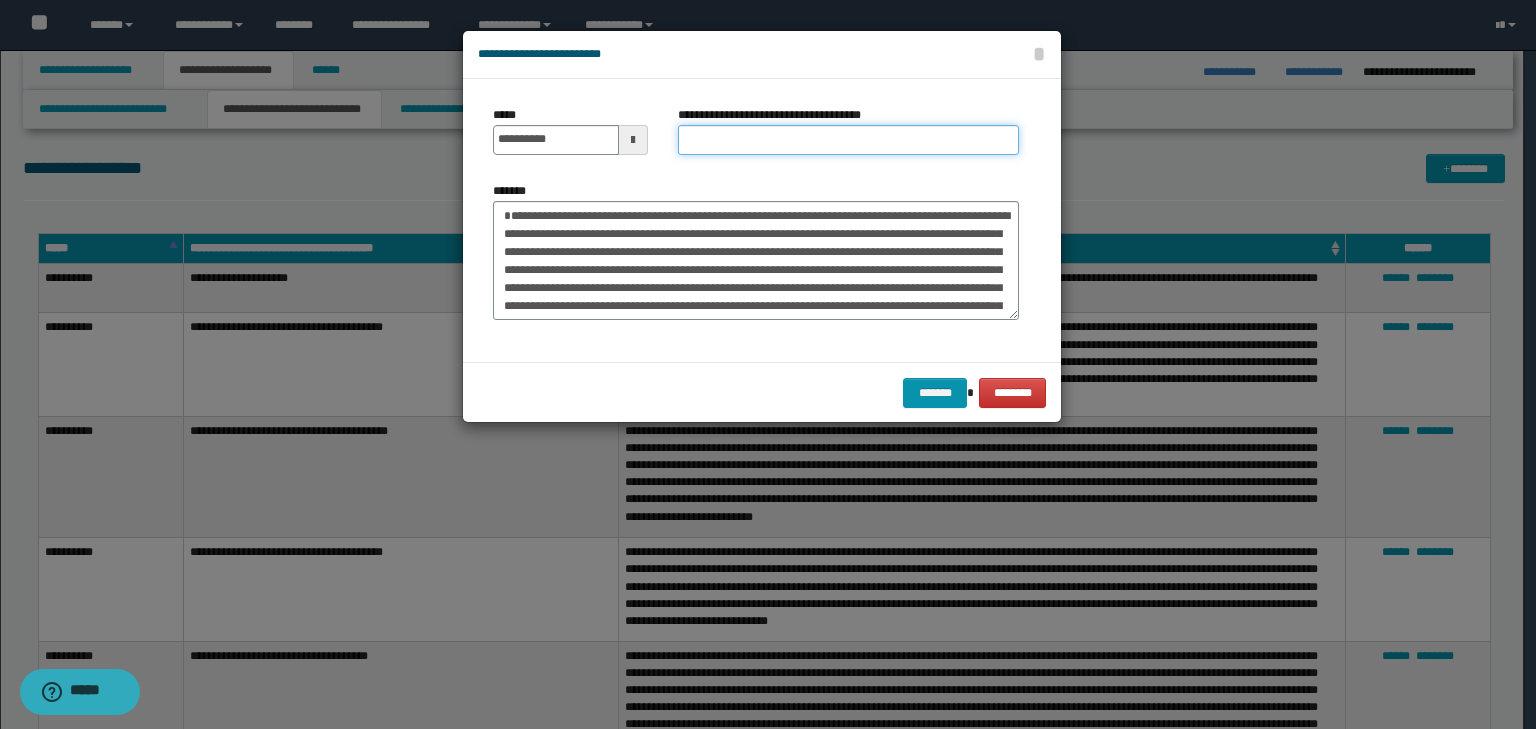 click on "**********" at bounding box center [848, 140] 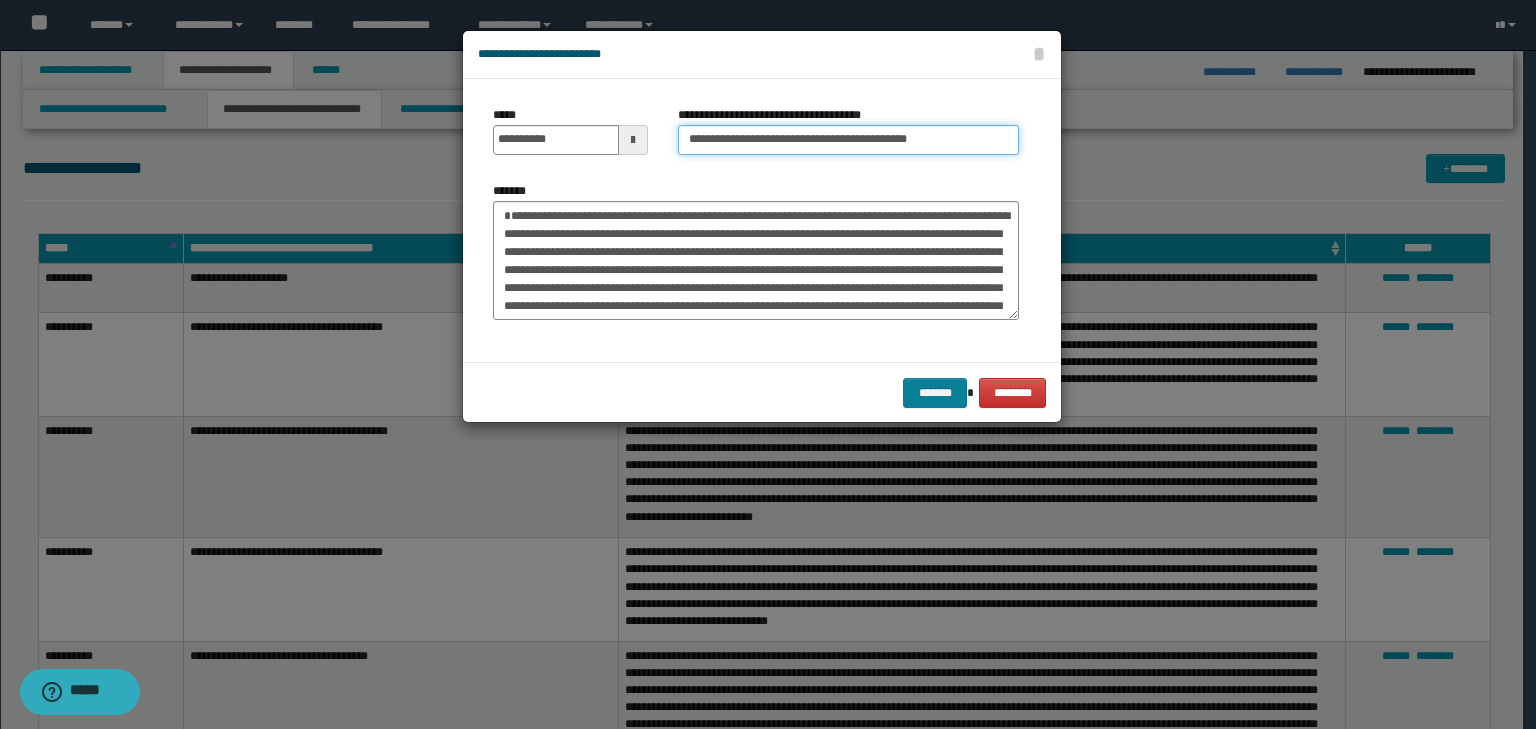 type on "**********" 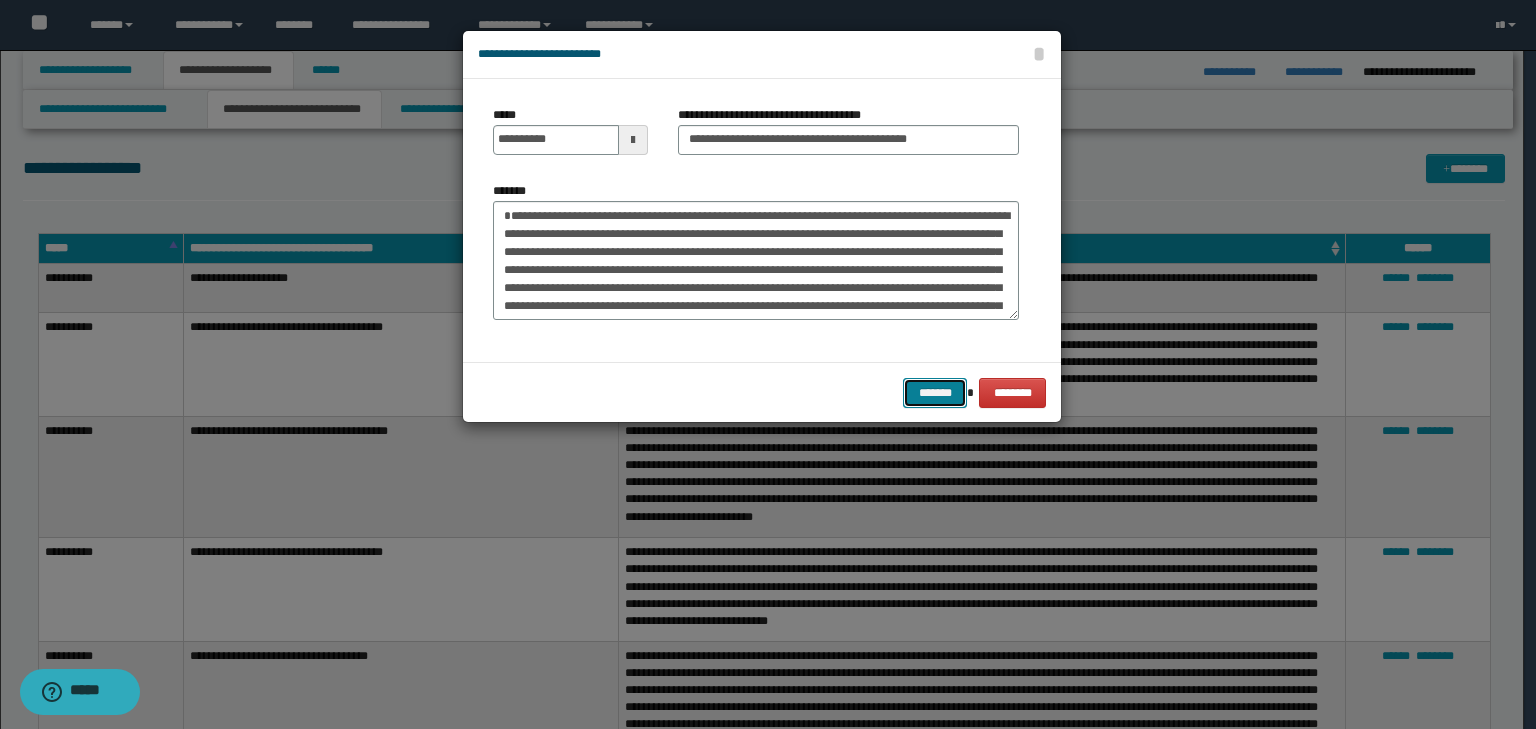 click on "*******" at bounding box center [935, 393] 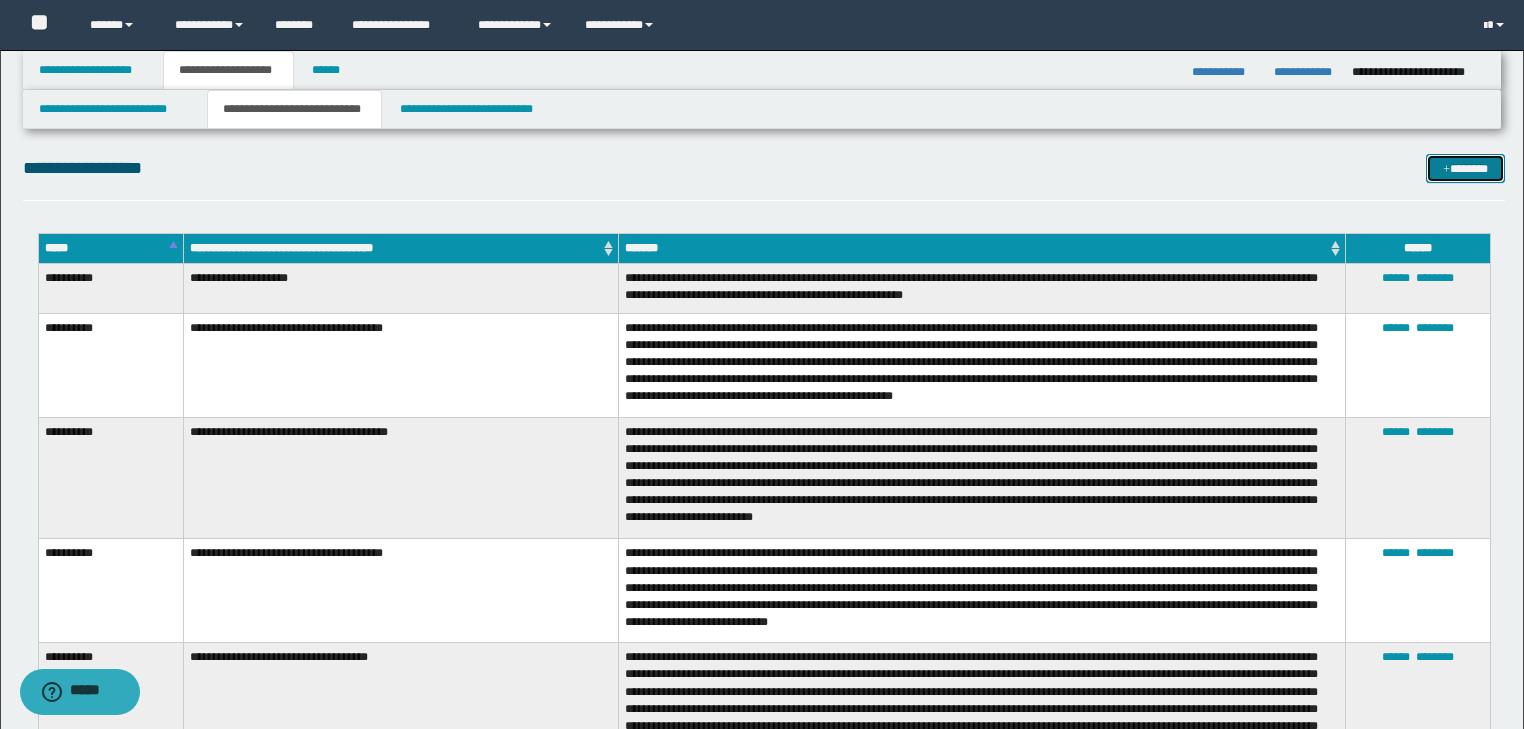 click on "*******" at bounding box center (1465, 169) 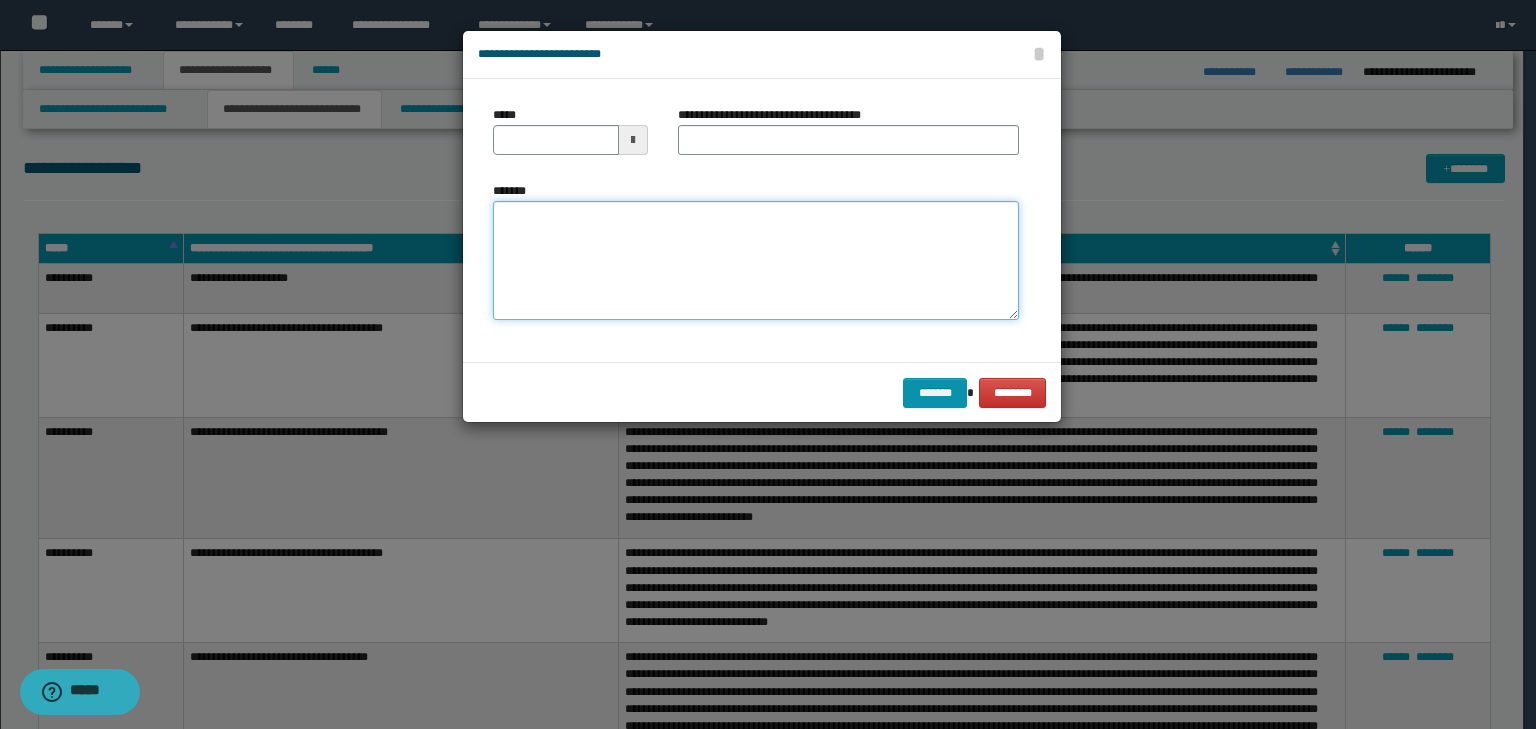 click on "*******" at bounding box center (756, 261) 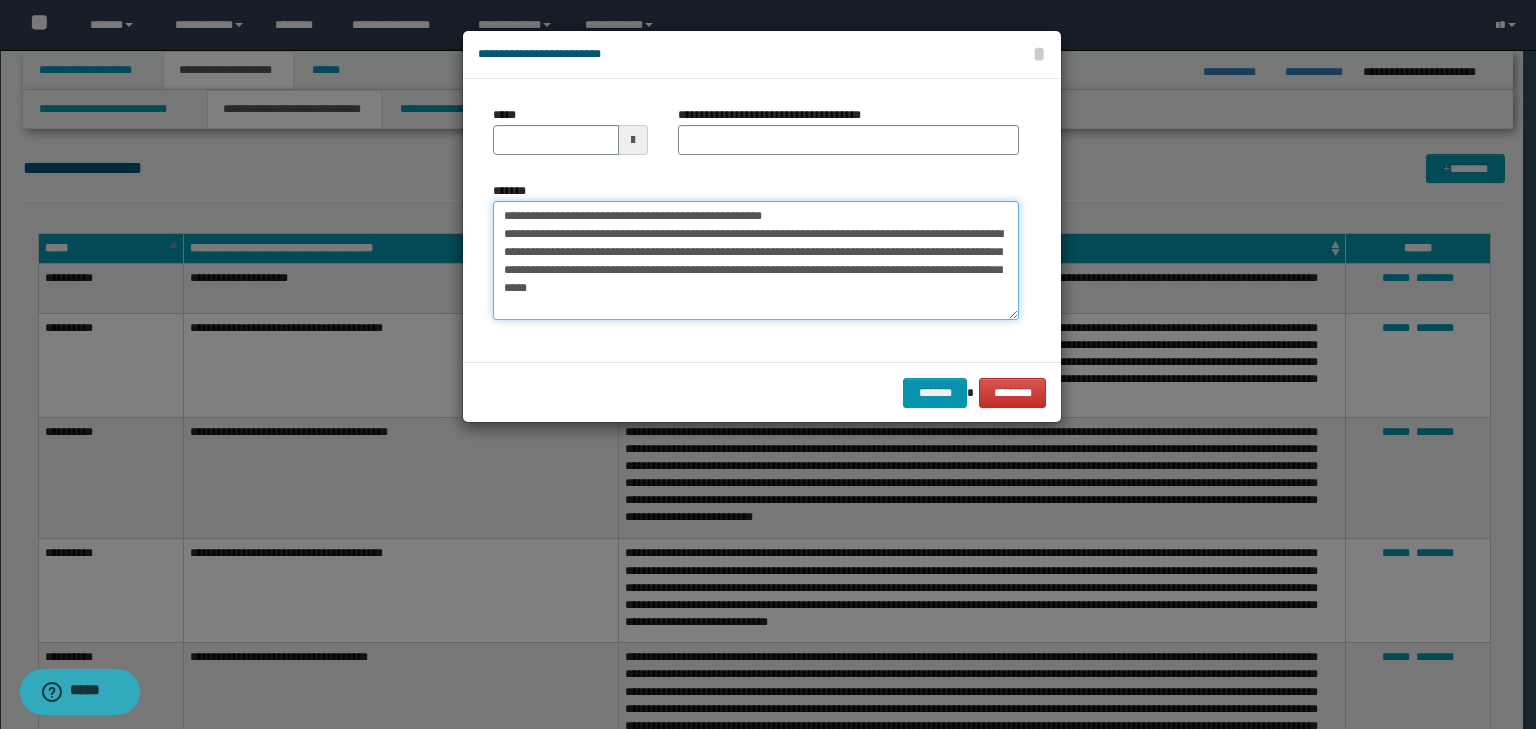 scroll, scrollTop: 0, scrollLeft: 0, axis: both 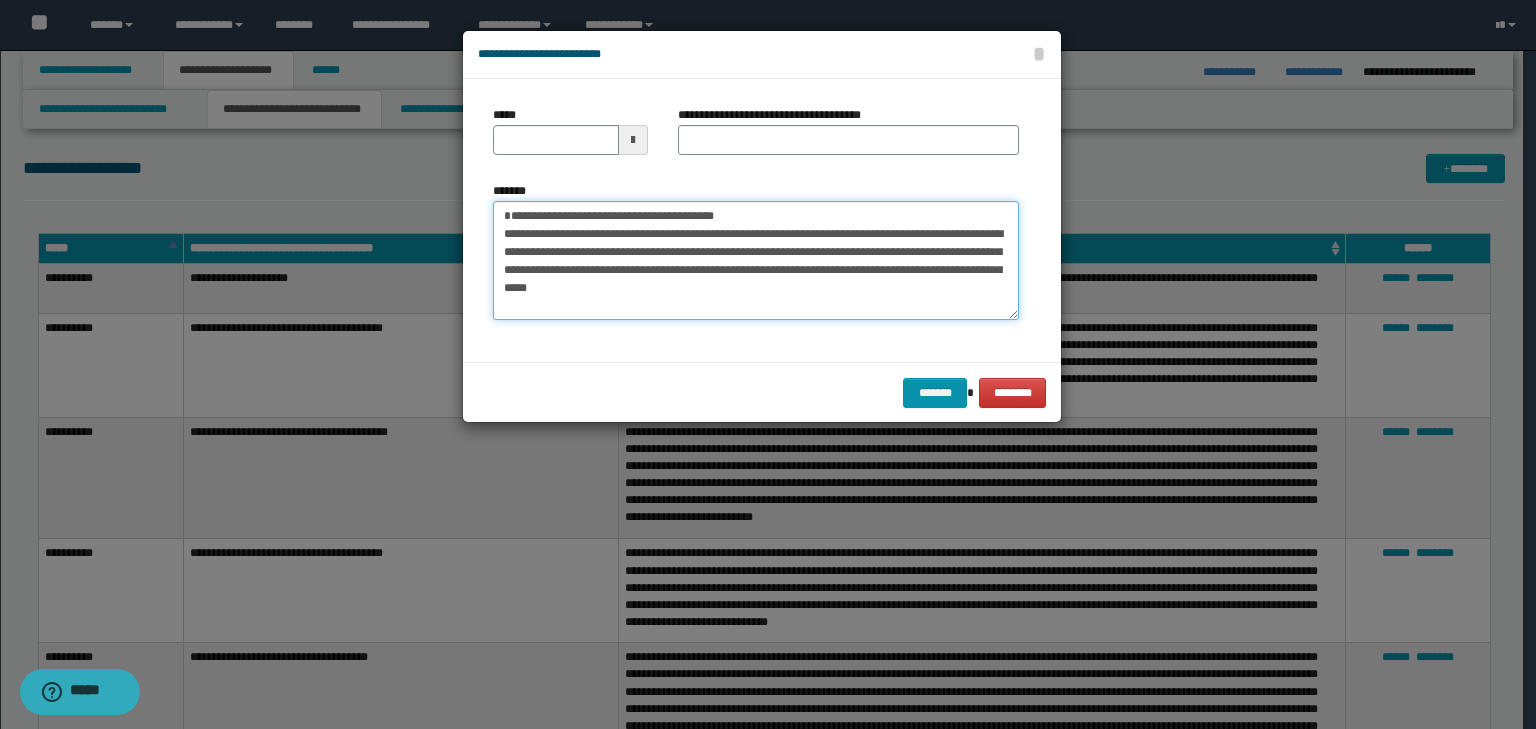 type 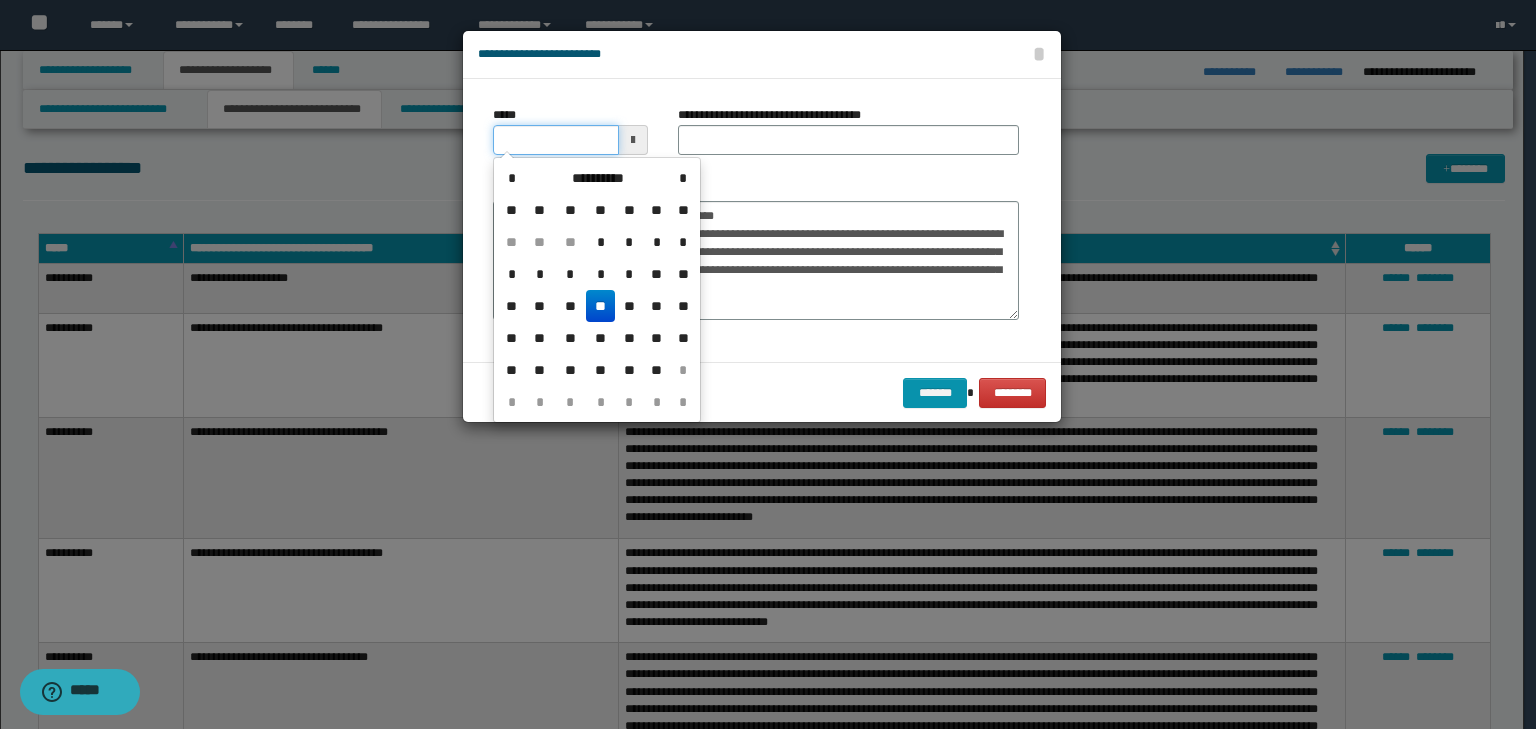 click on "*****" at bounding box center [556, 140] 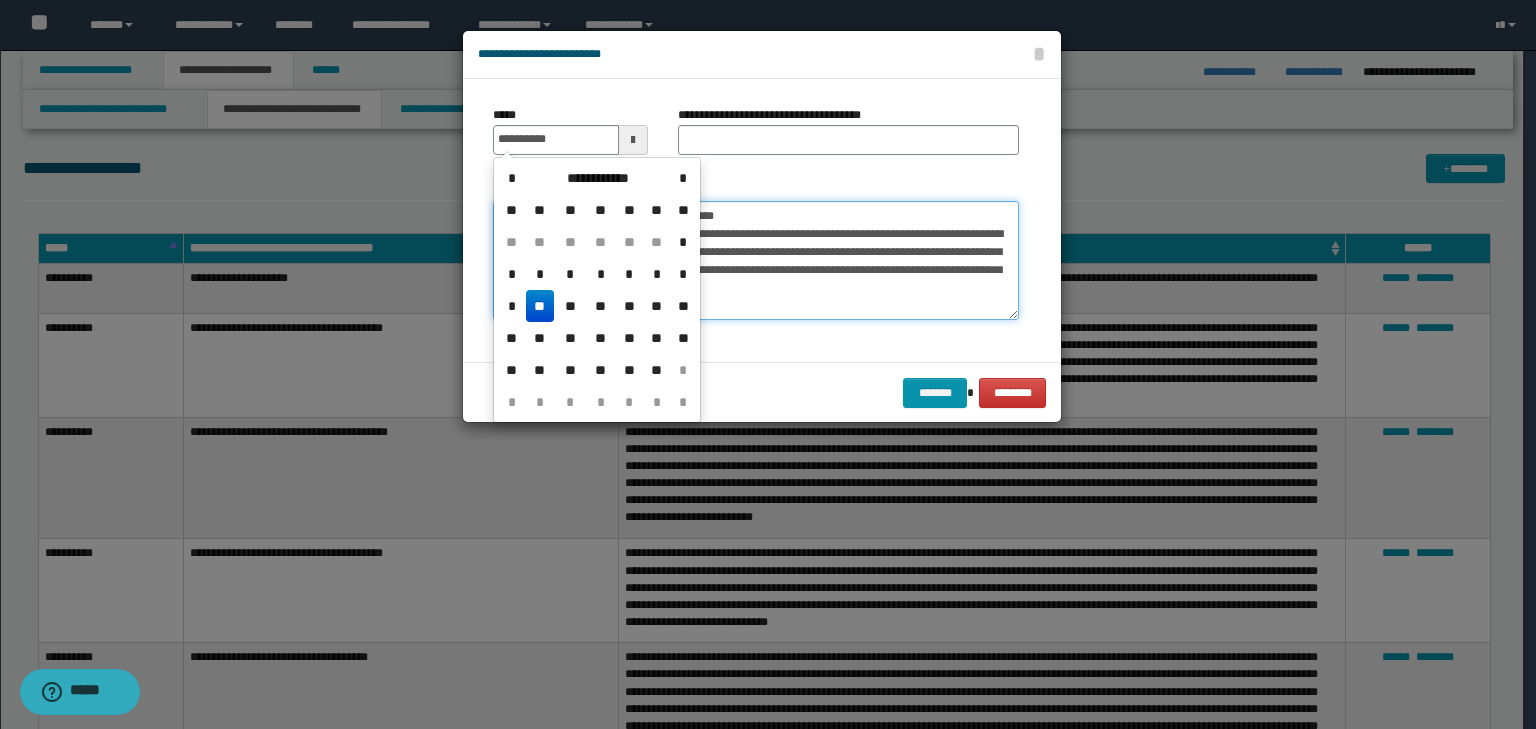 type on "**********" 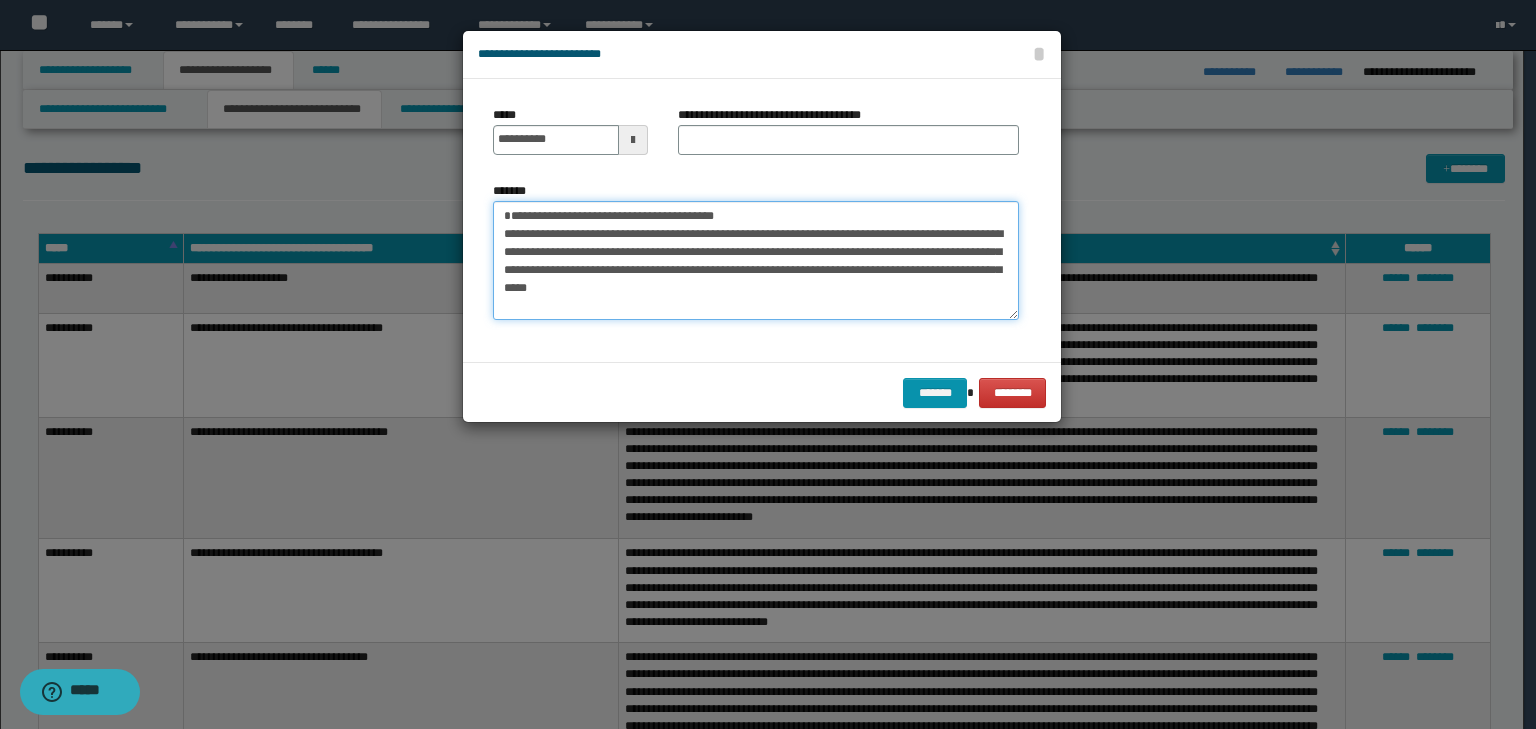 drag, startPoint x: 768, startPoint y: 217, endPoint x: 209, endPoint y: 200, distance: 559.2584 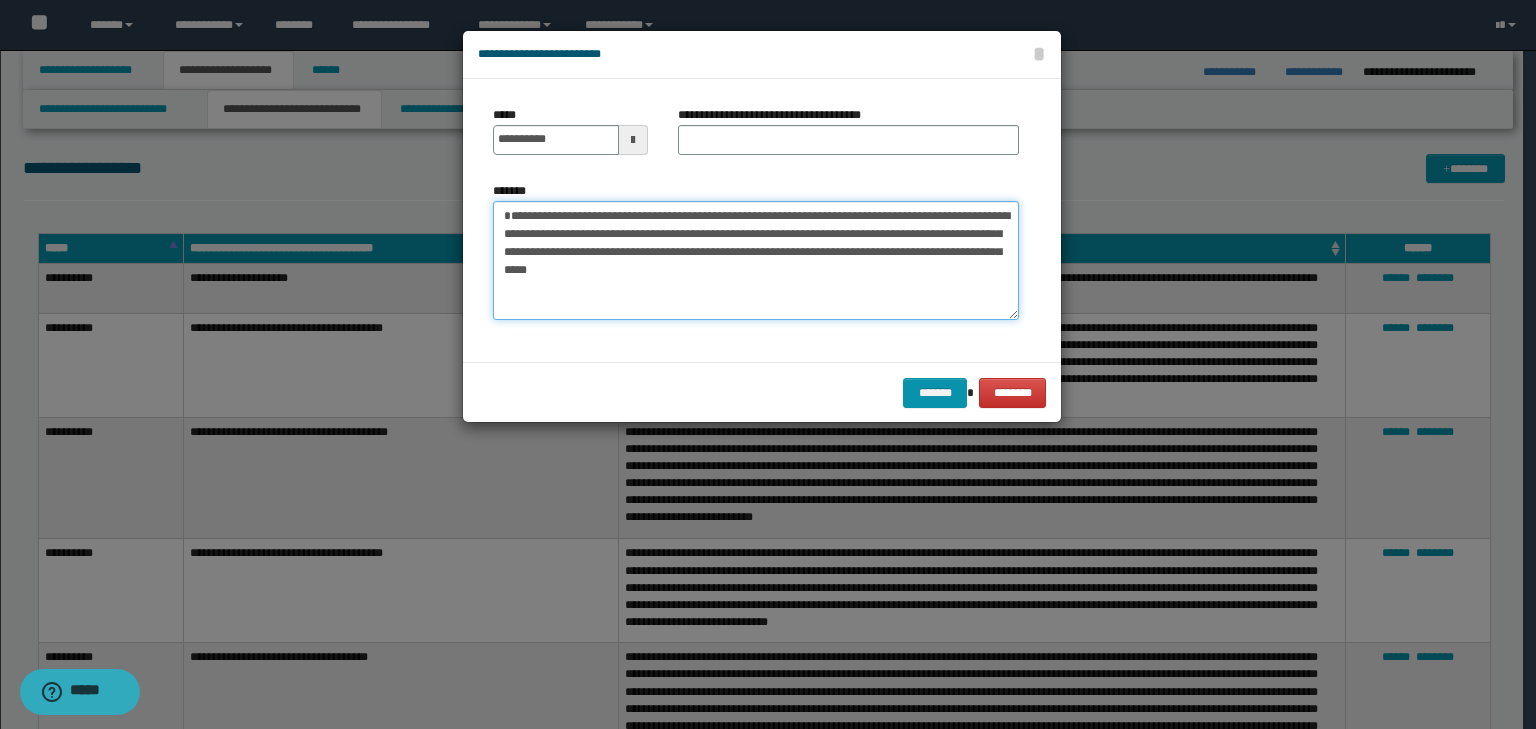 type on "**********" 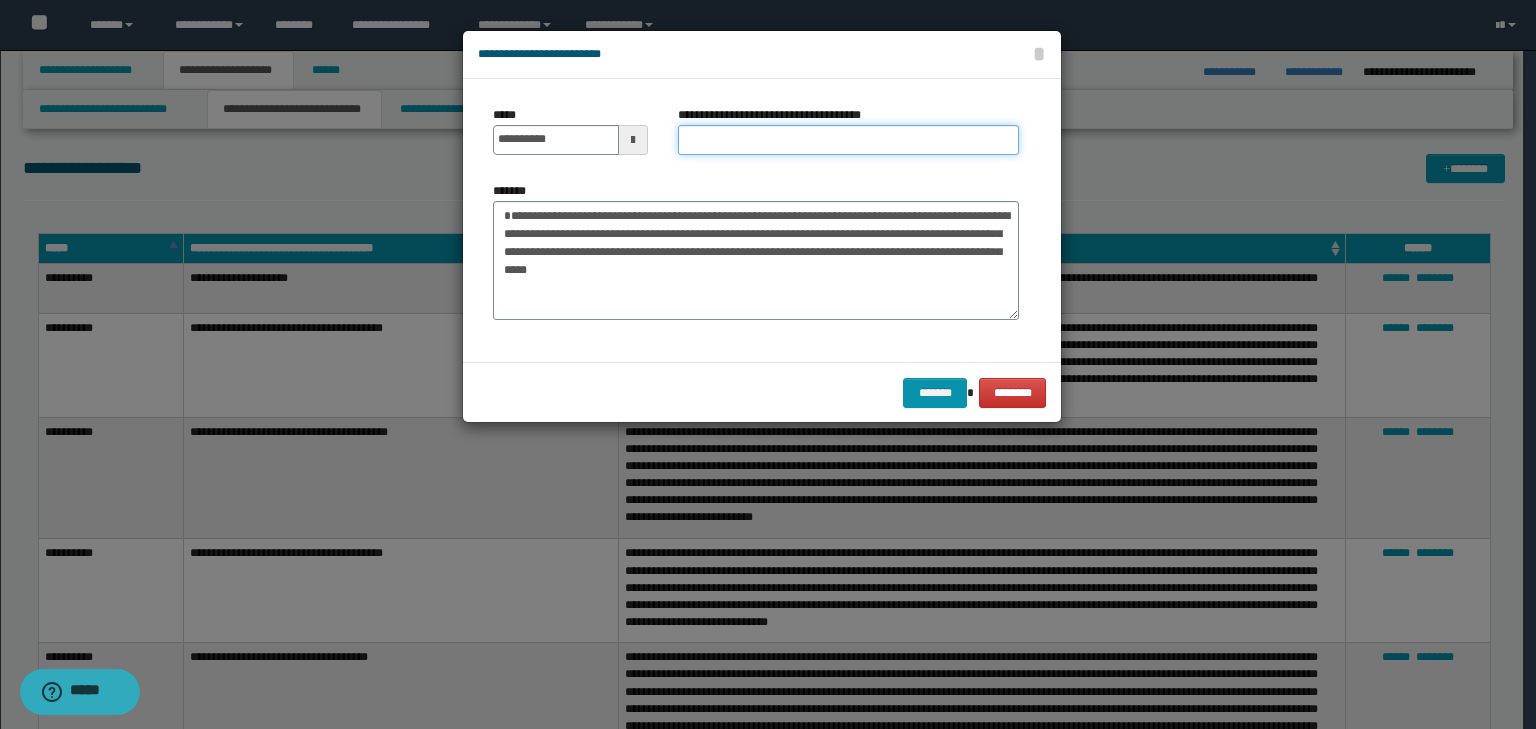 click on "**********" at bounding box center (848, 140) 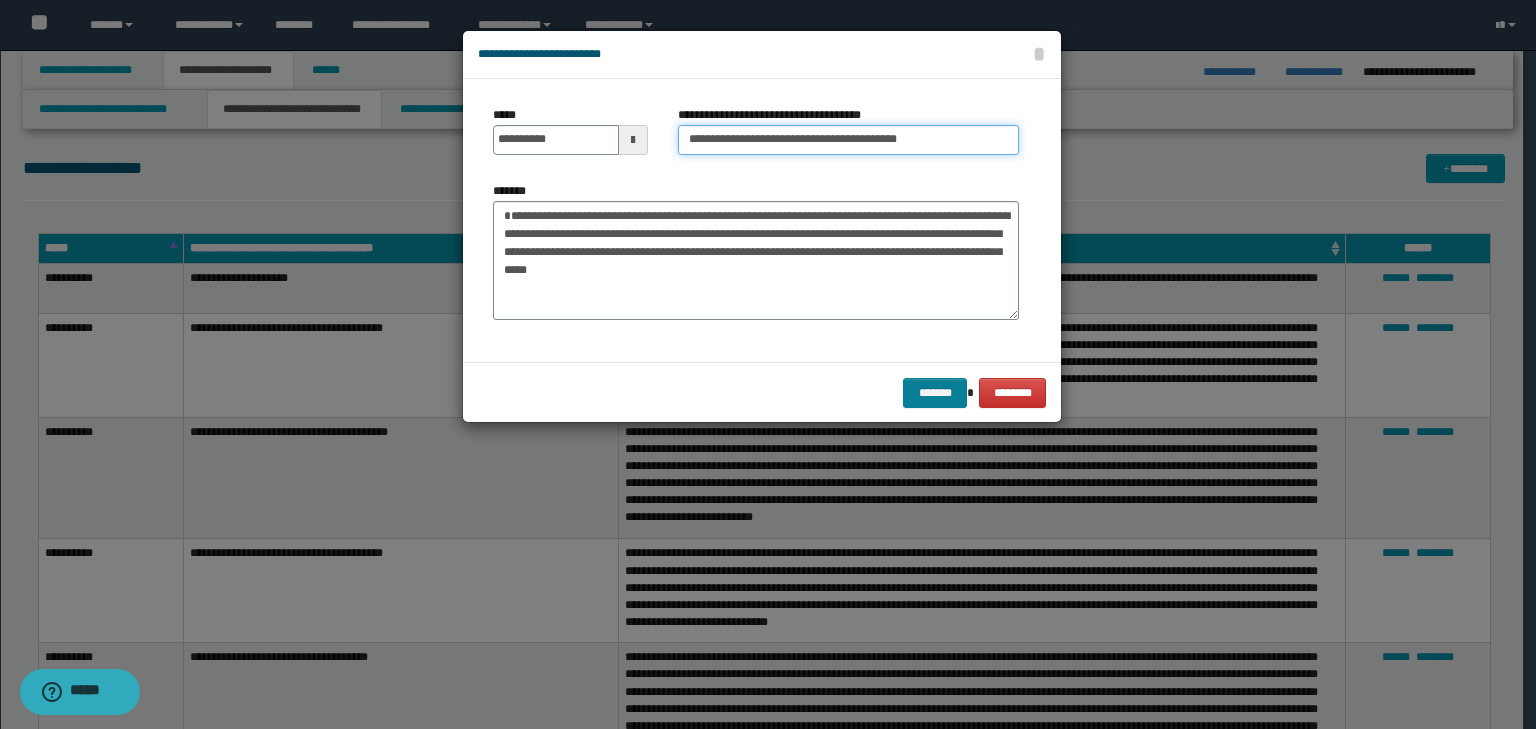 type on "**********" 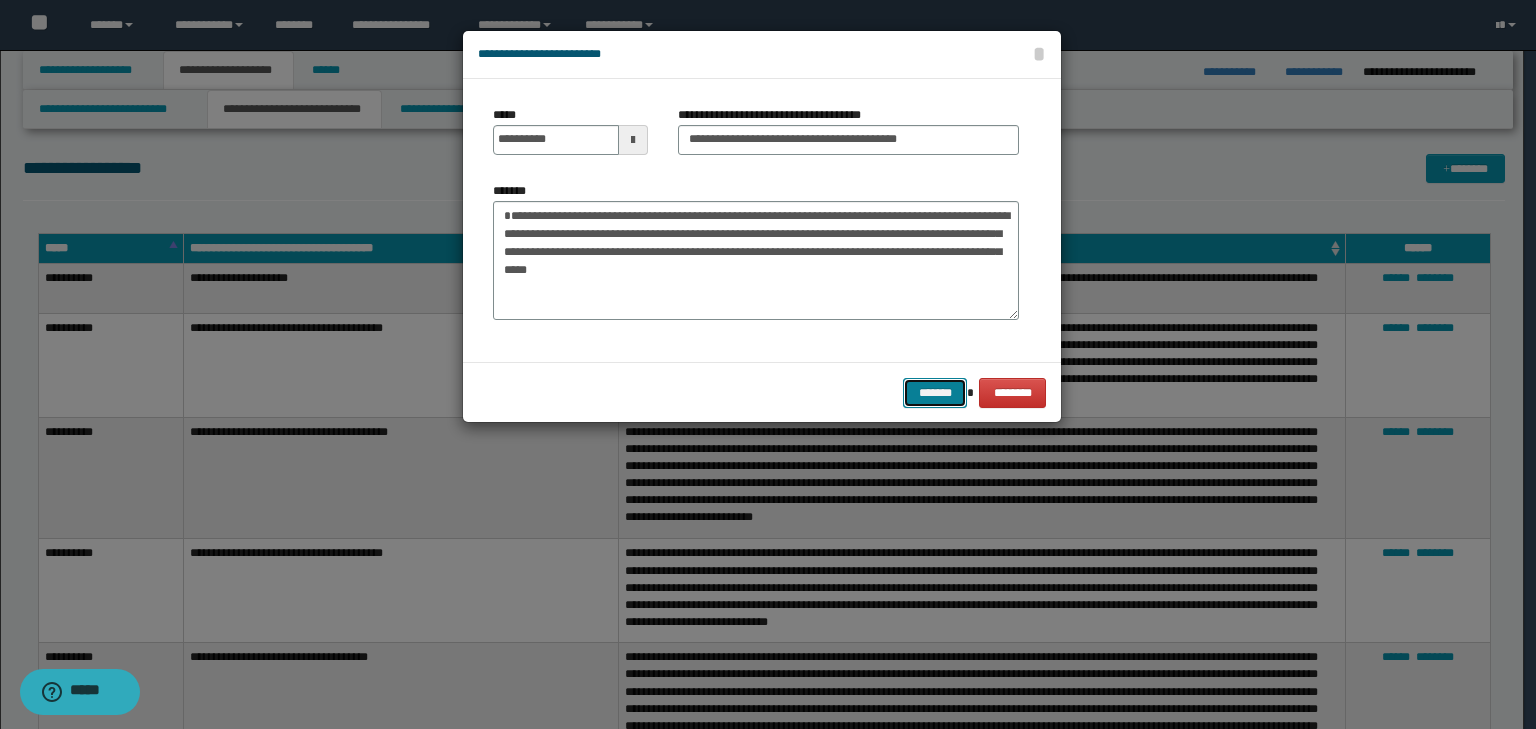 click on "*******" at bounding box center (935, 393) 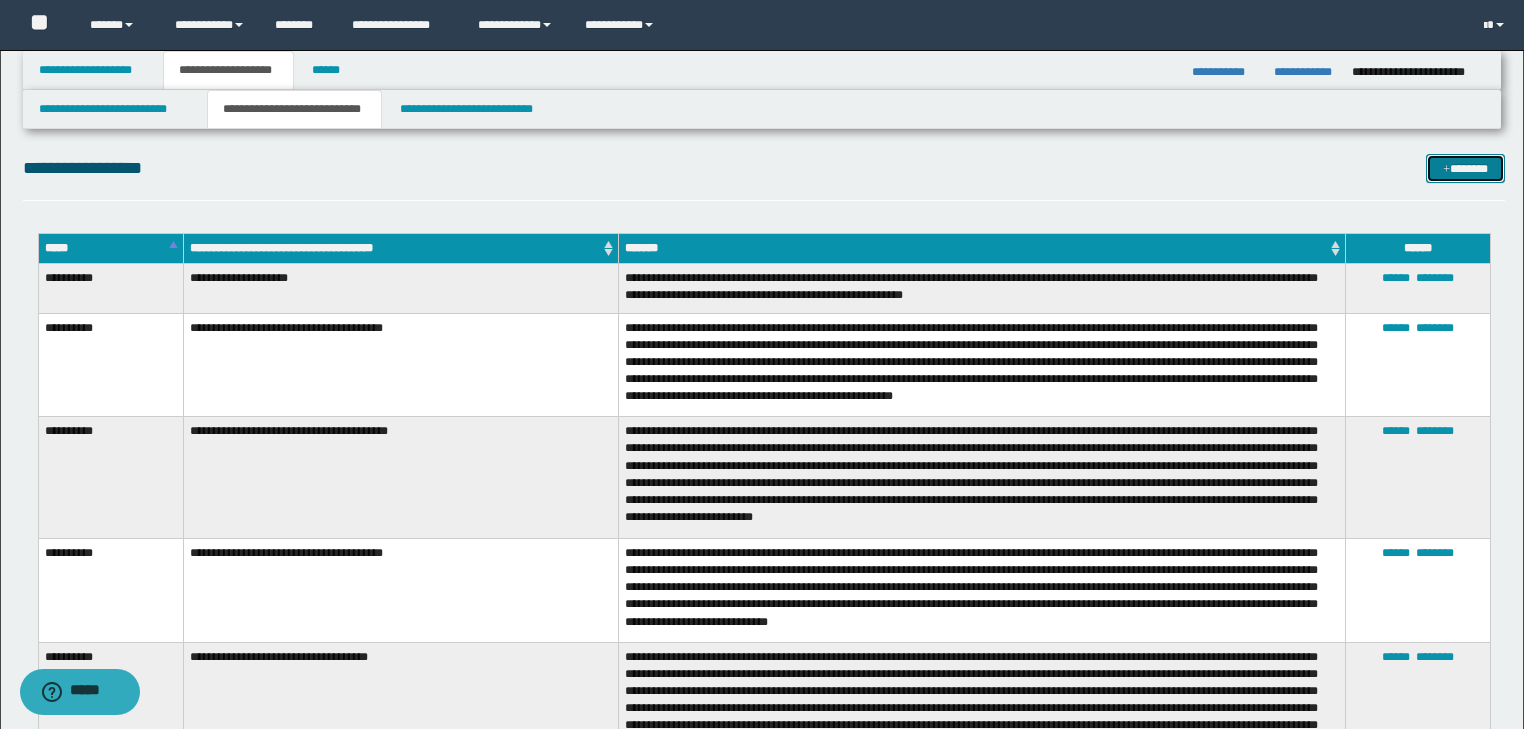 click on "*******" at bounding box center (1465, 169) 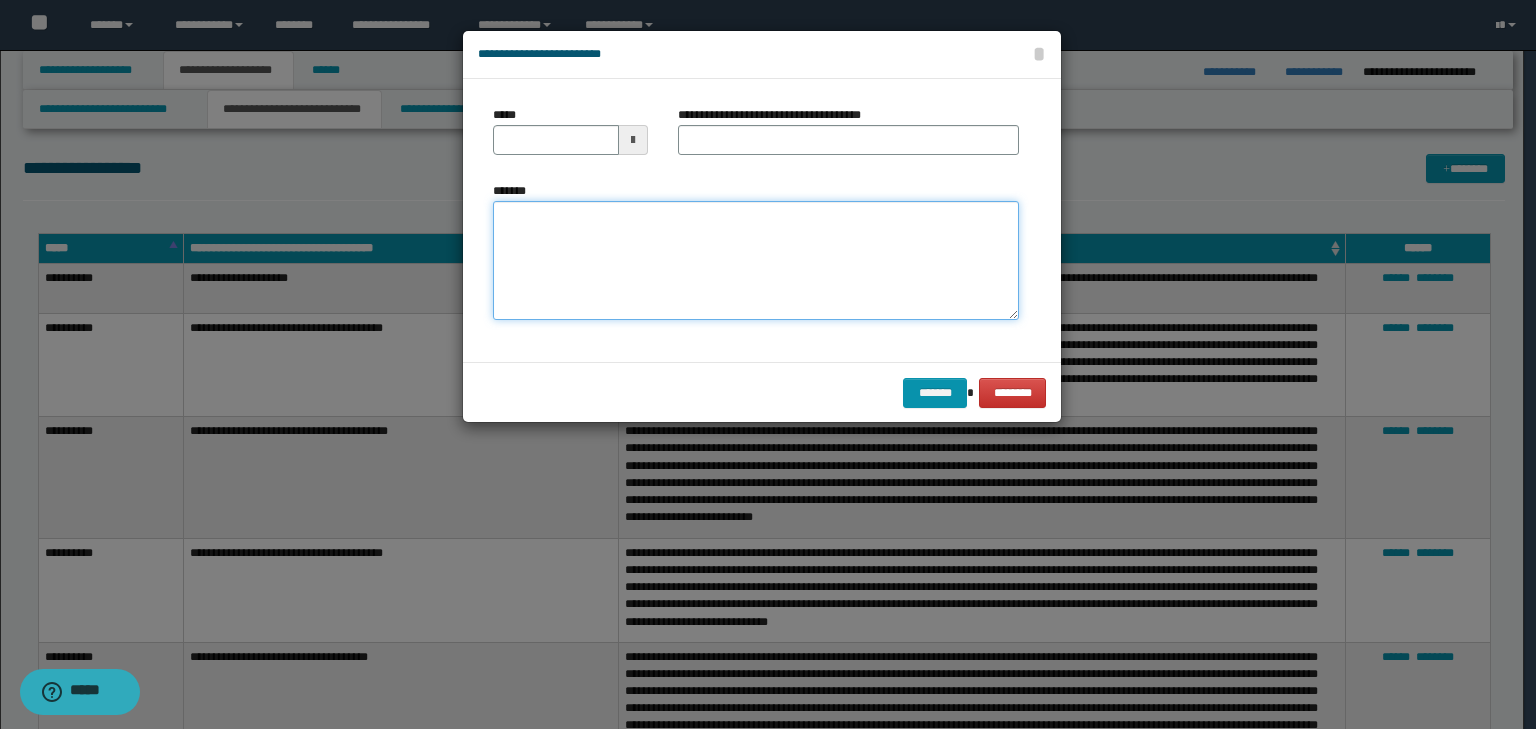 click on "*******" at bounding box center (756, 261) 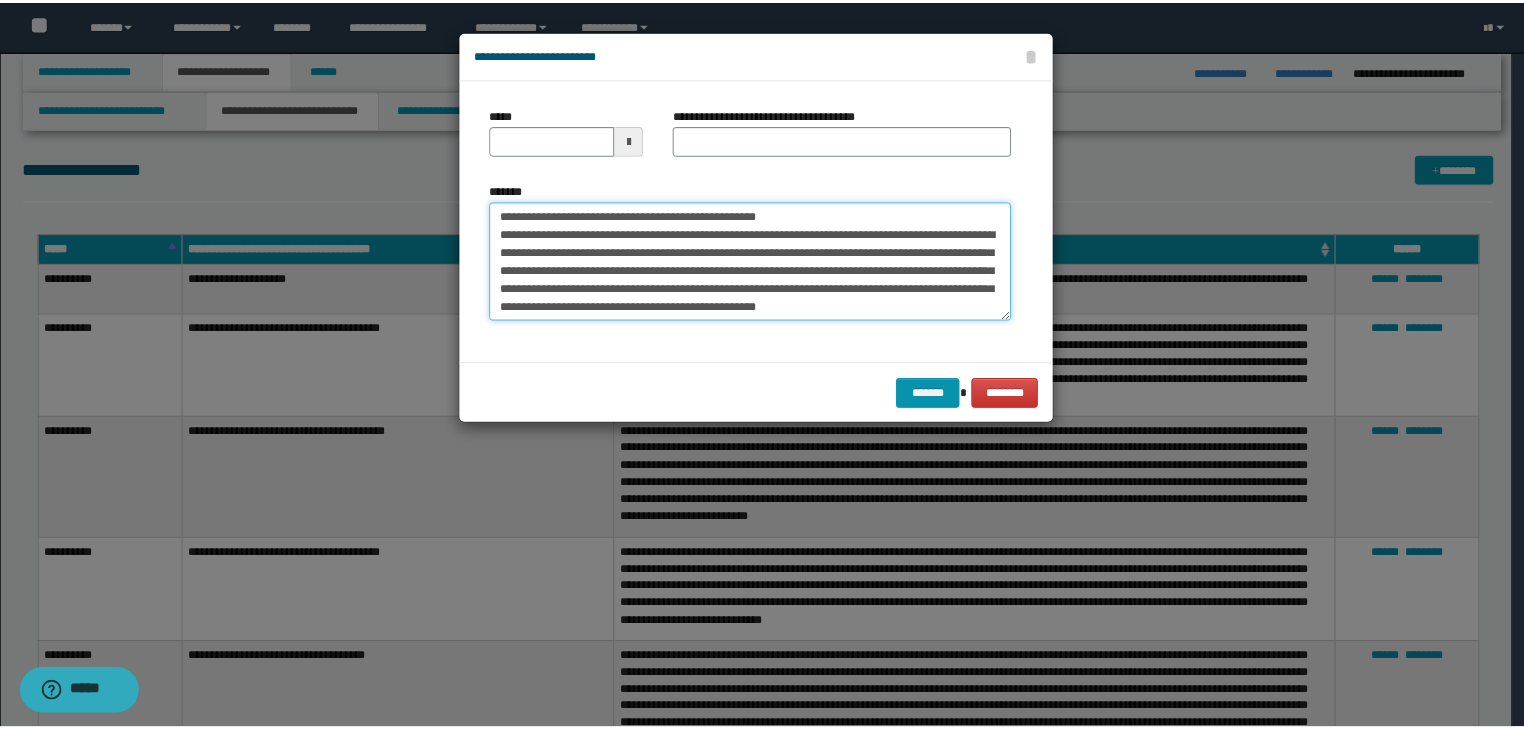 scroll, scrollTop: 0, scrollLeft: 0, axis: both 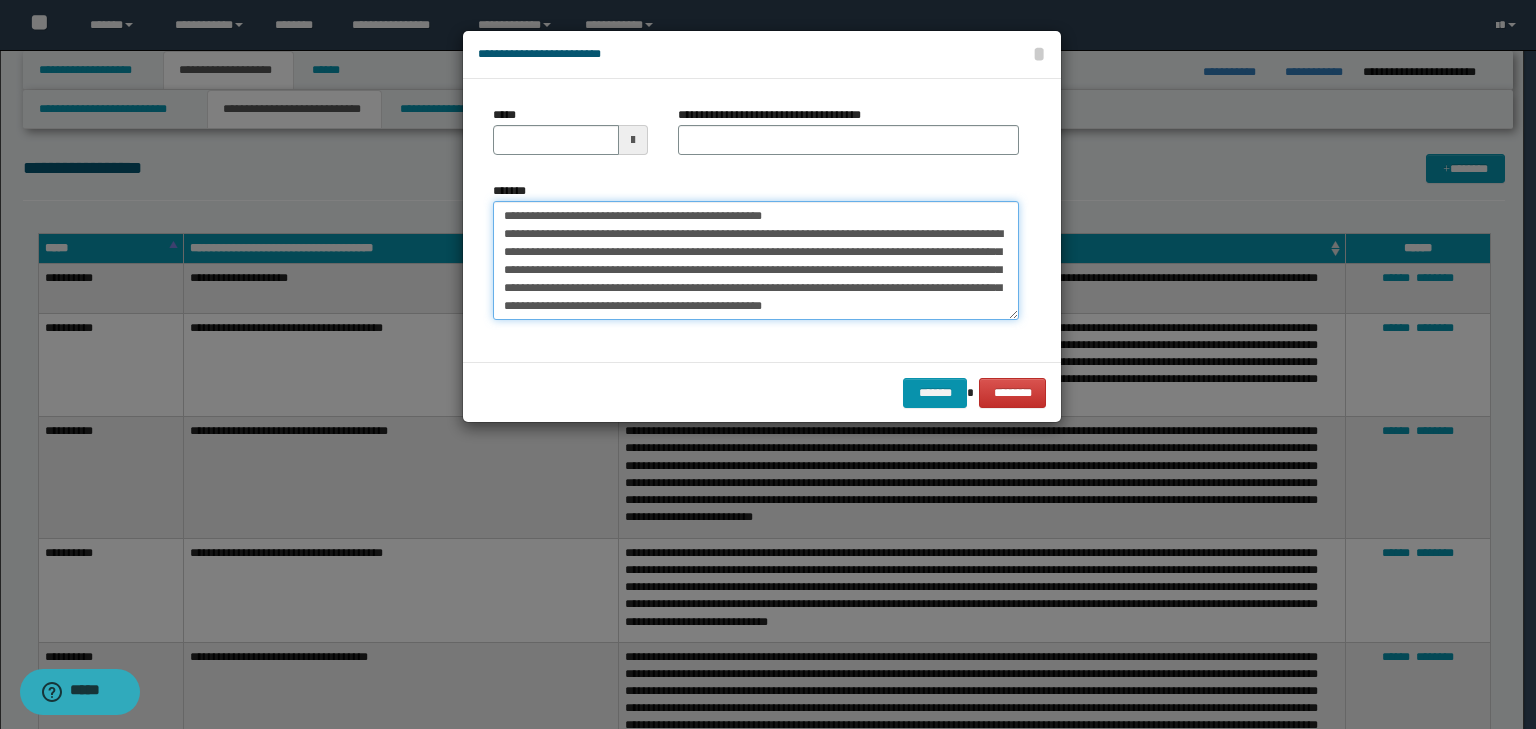 drag, startPoint x: 563, startPoint y: 211, endPoint x: 432, endPoint y: 204, distance: 131.18689 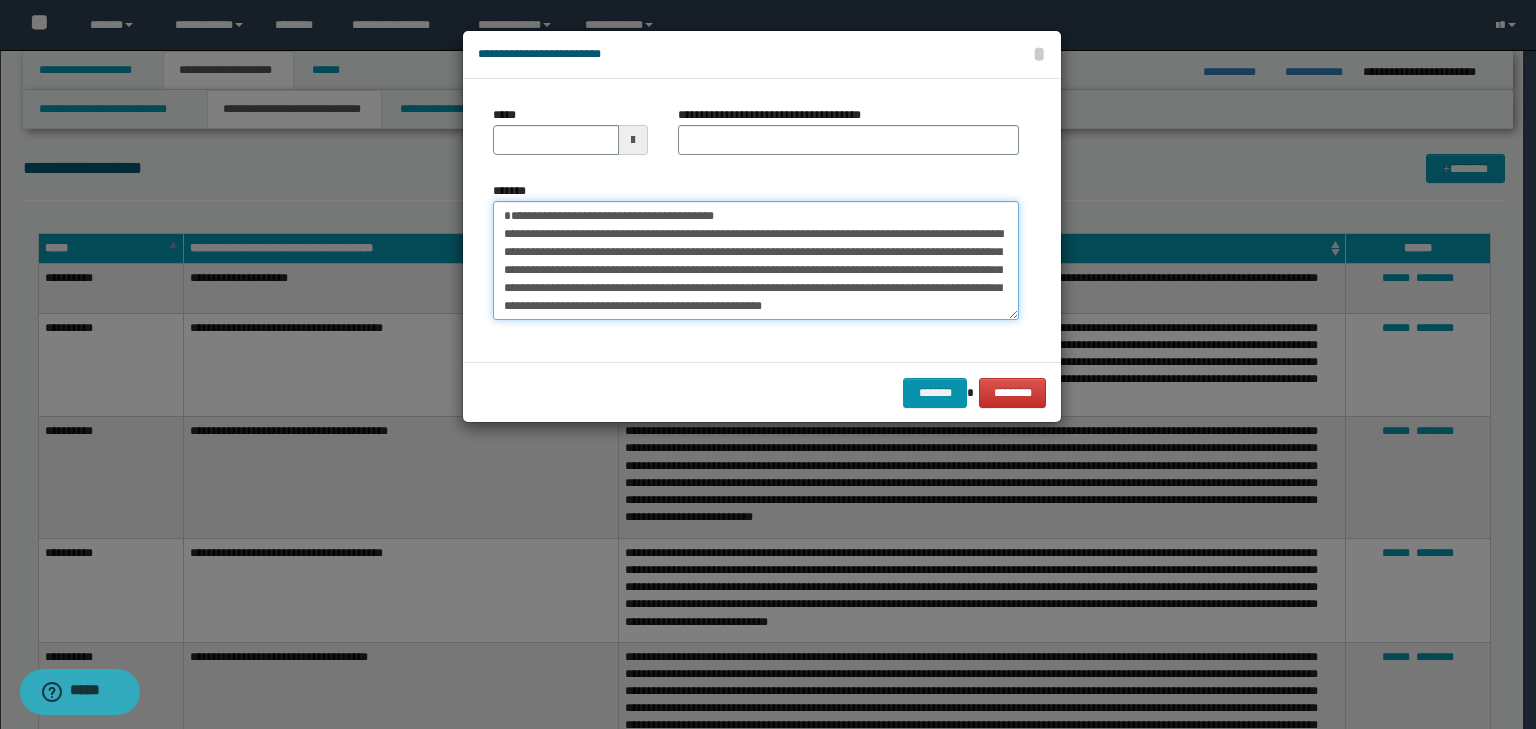 type 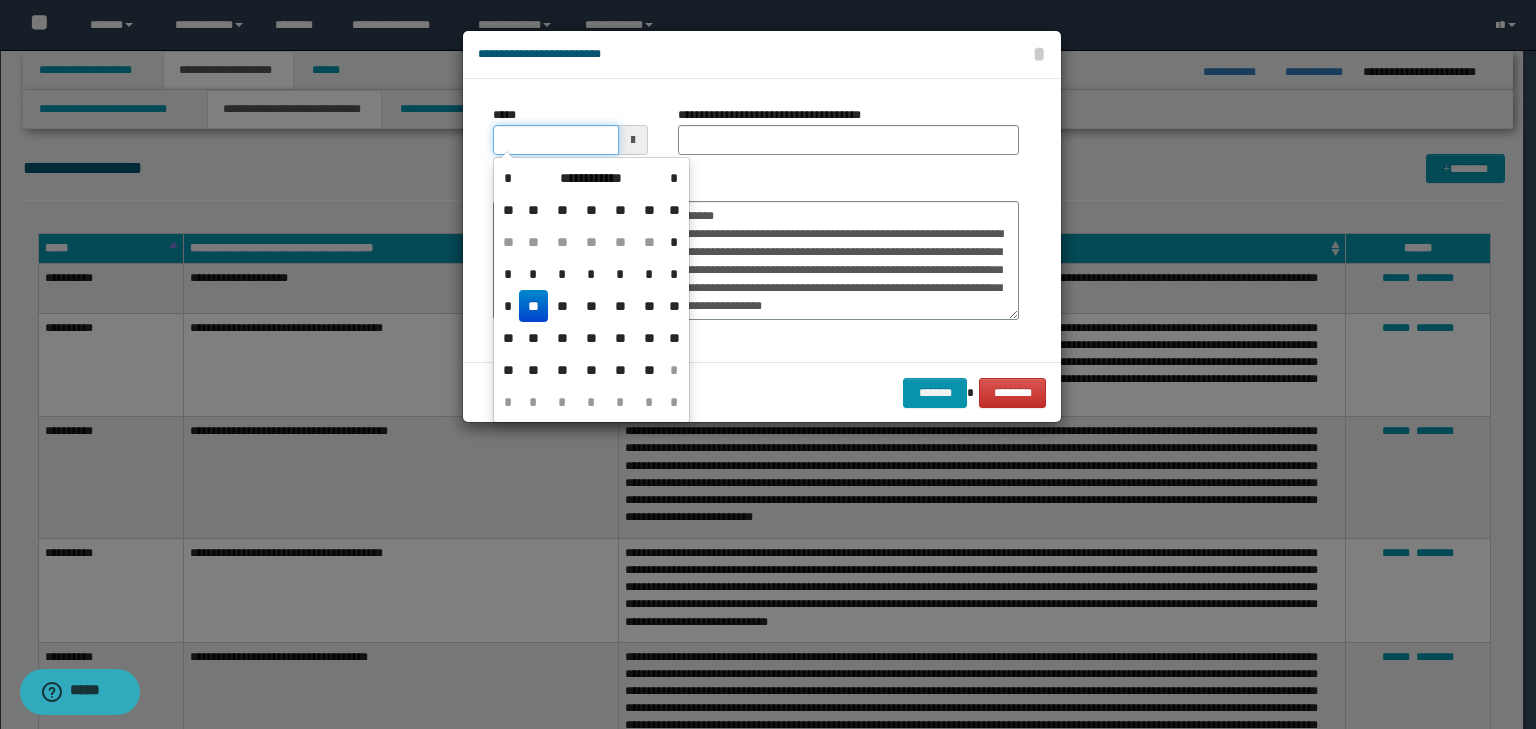 click on "*****" at bounding box center (556, 140) 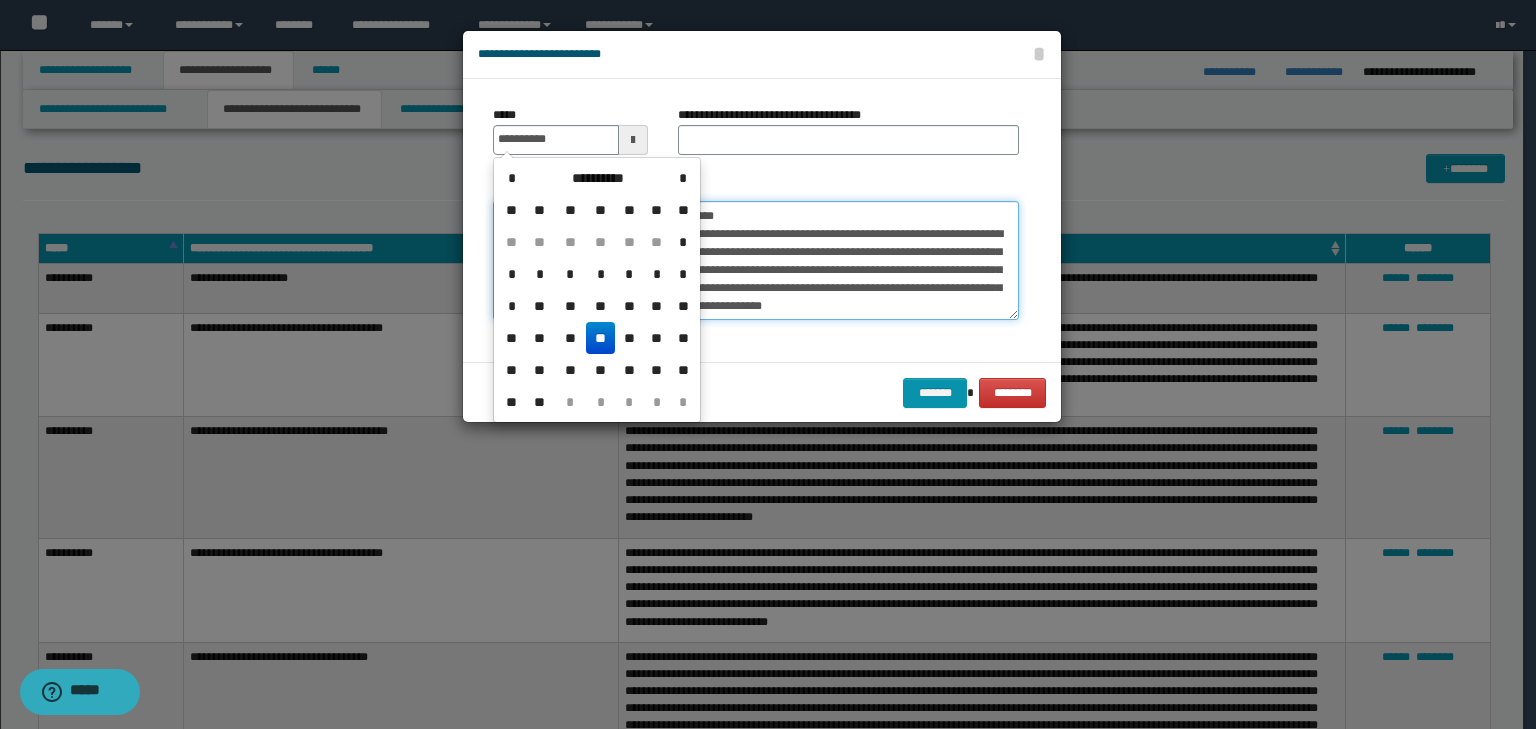 type on "**********" 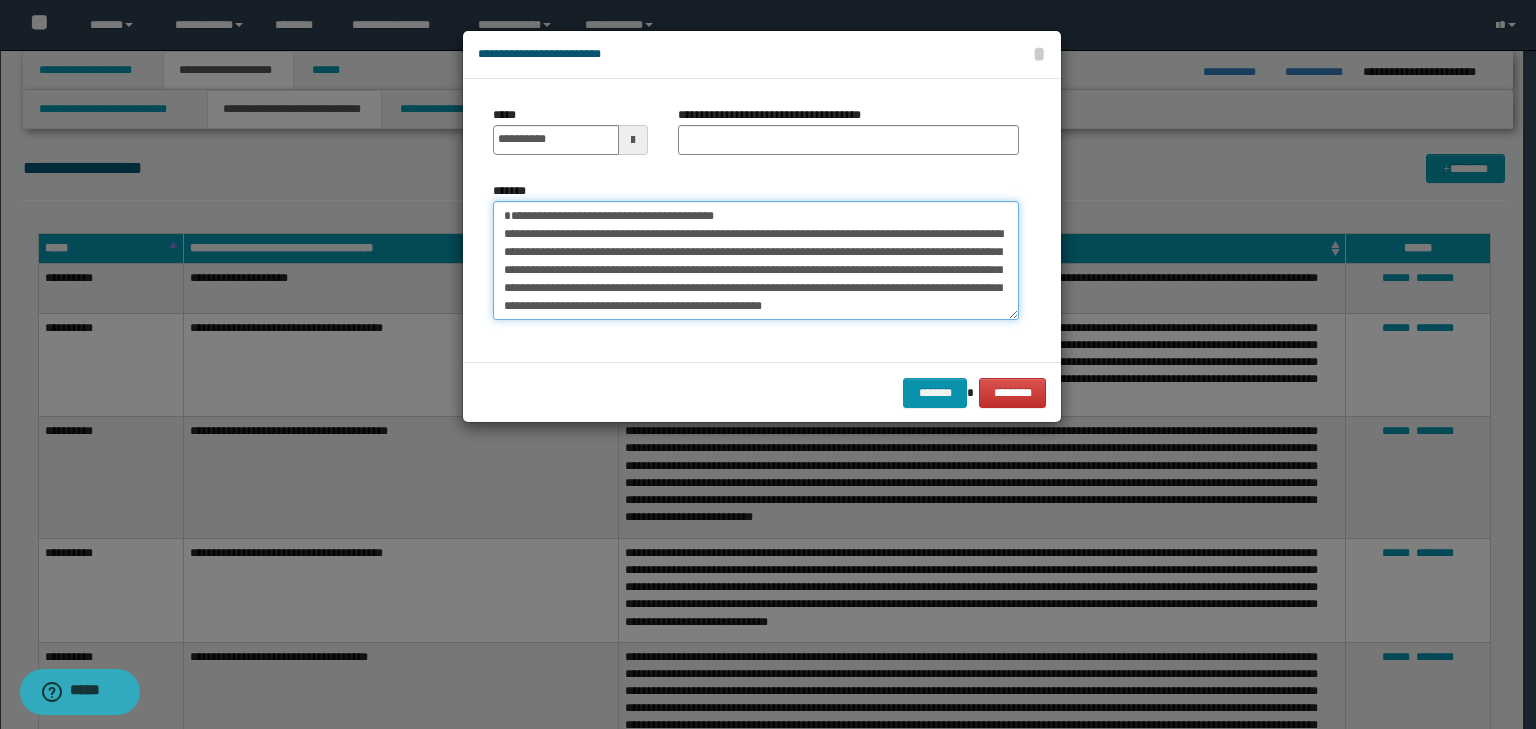 drag, startPoint x: 398, startPoint y: 210, endPoint x: 284, endPoint y: 203, distance: 114.21471 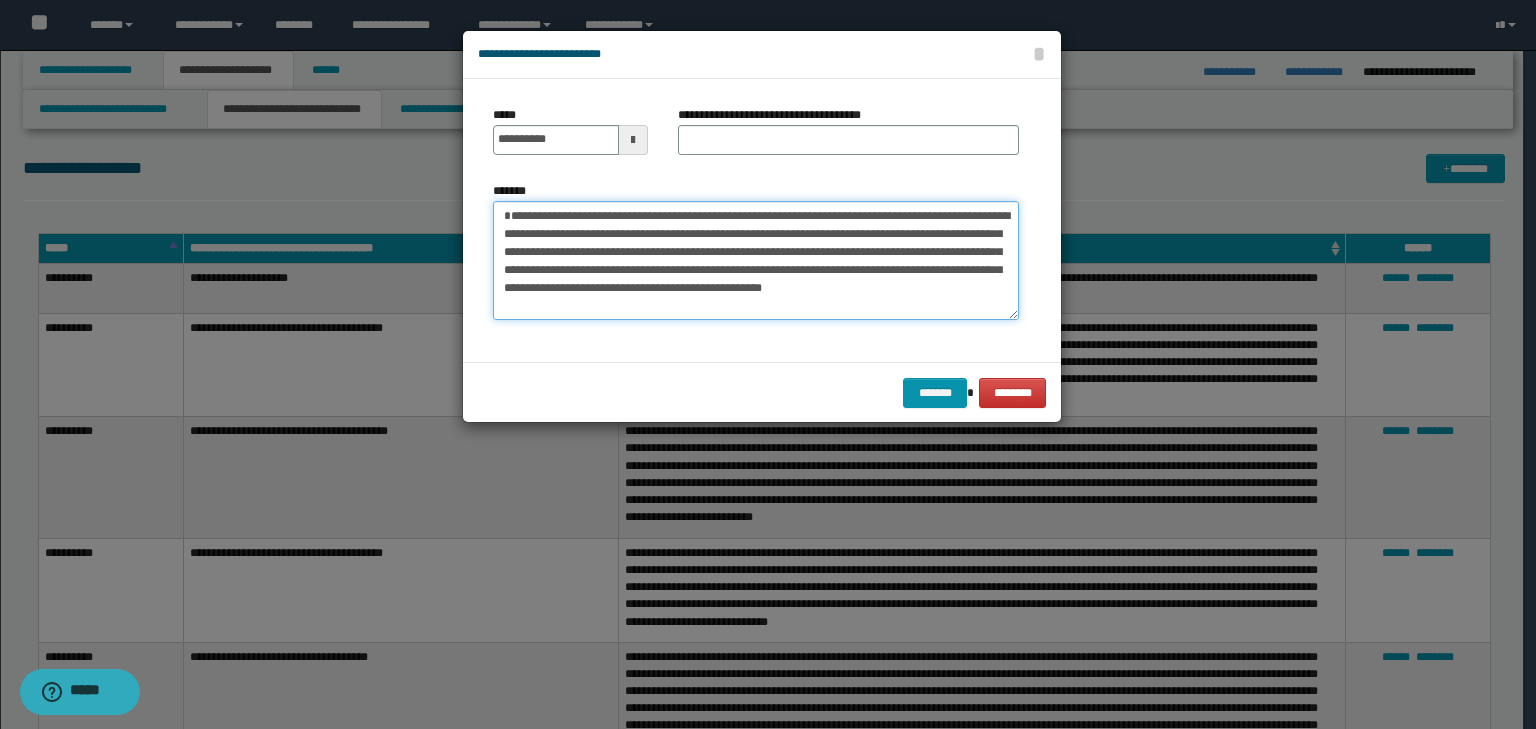 type on "**********" 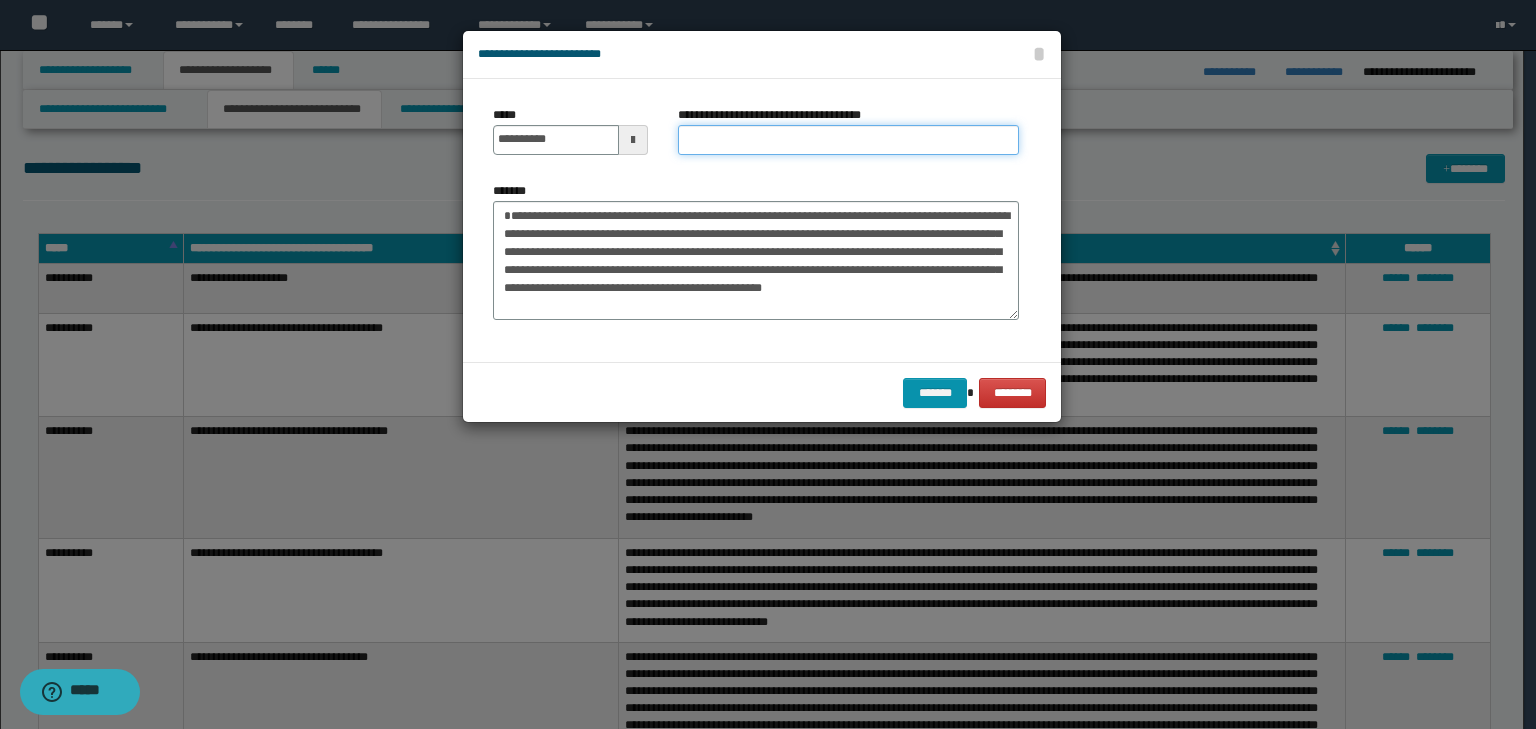 click on "**********" at bounding box center [848, 140] 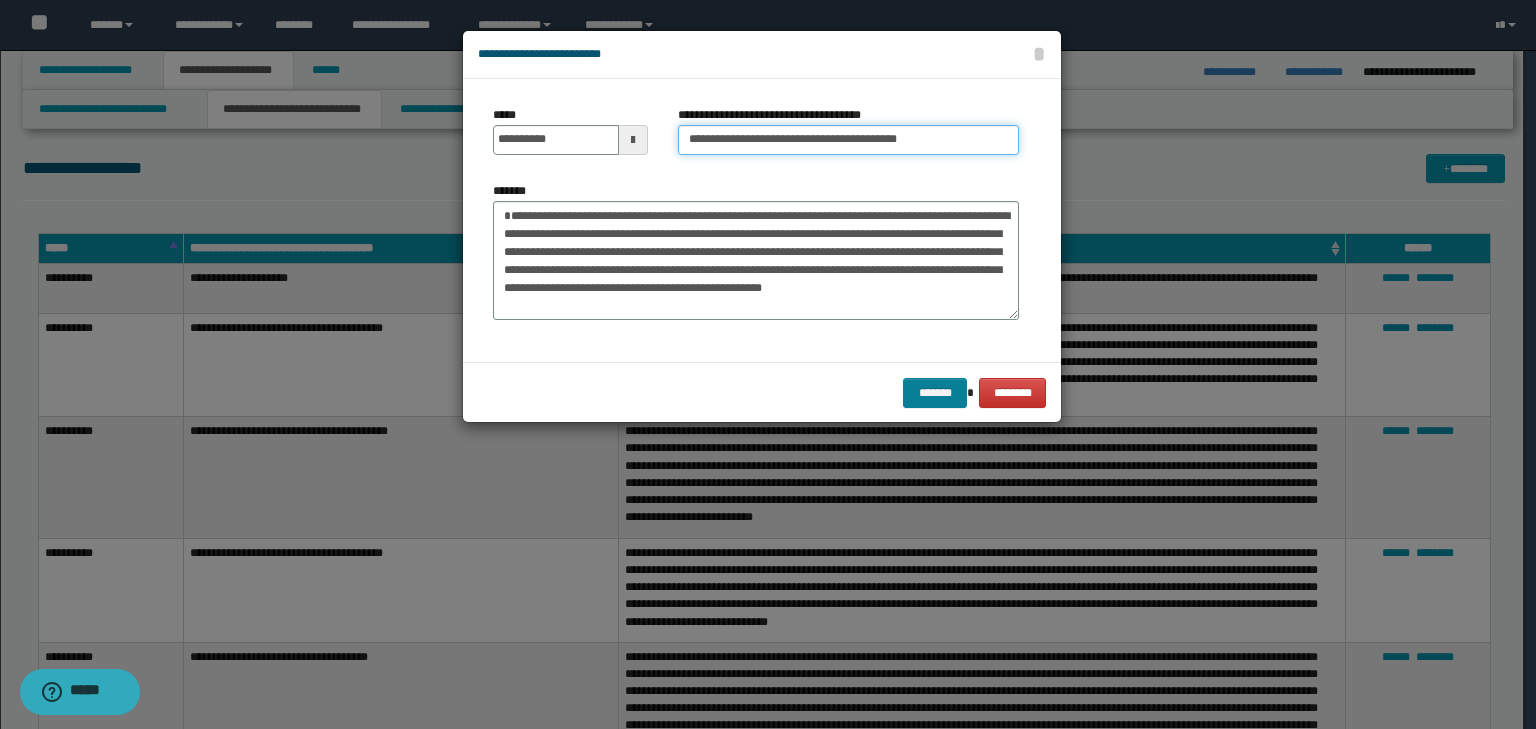 type on "**********" 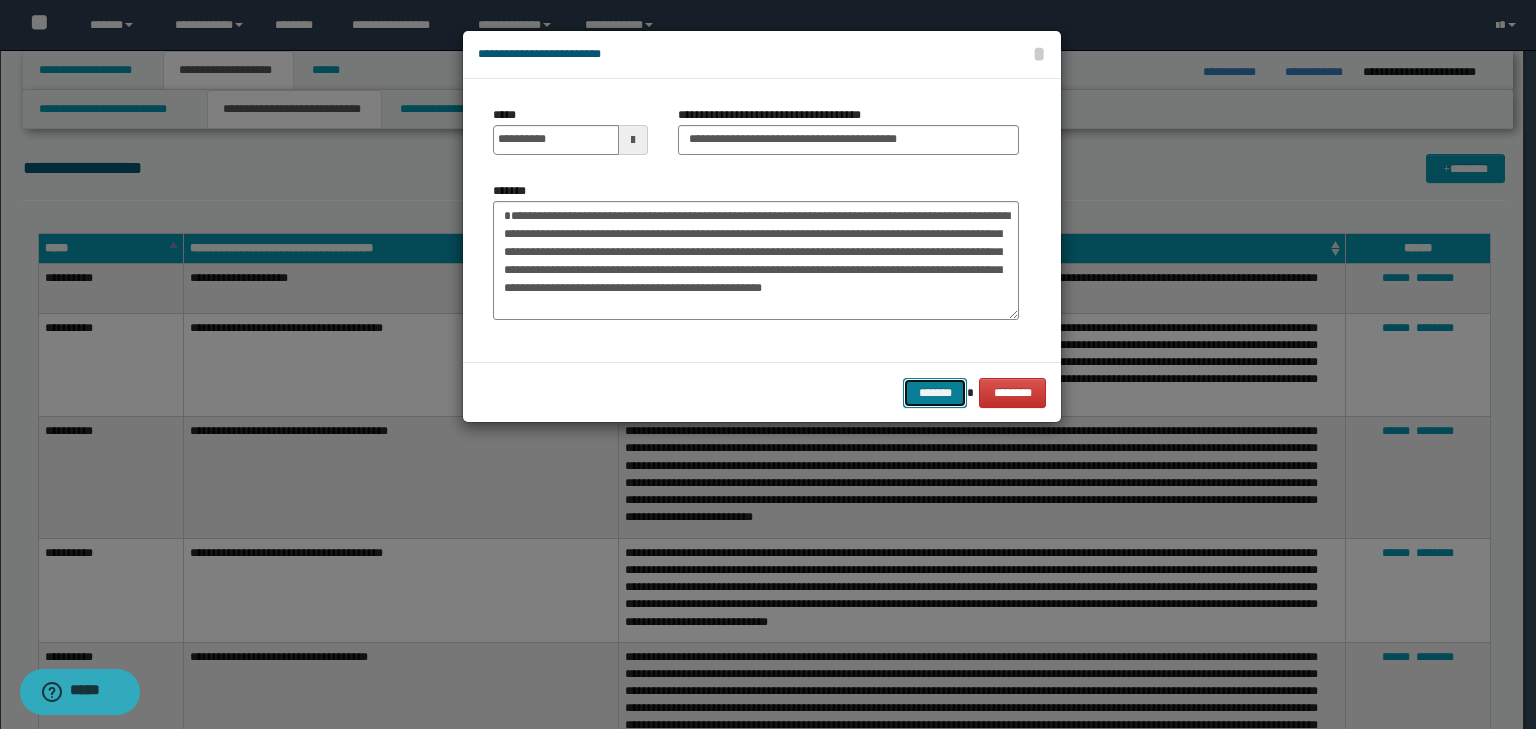 click on "*******" at bounding box center [935, 393] 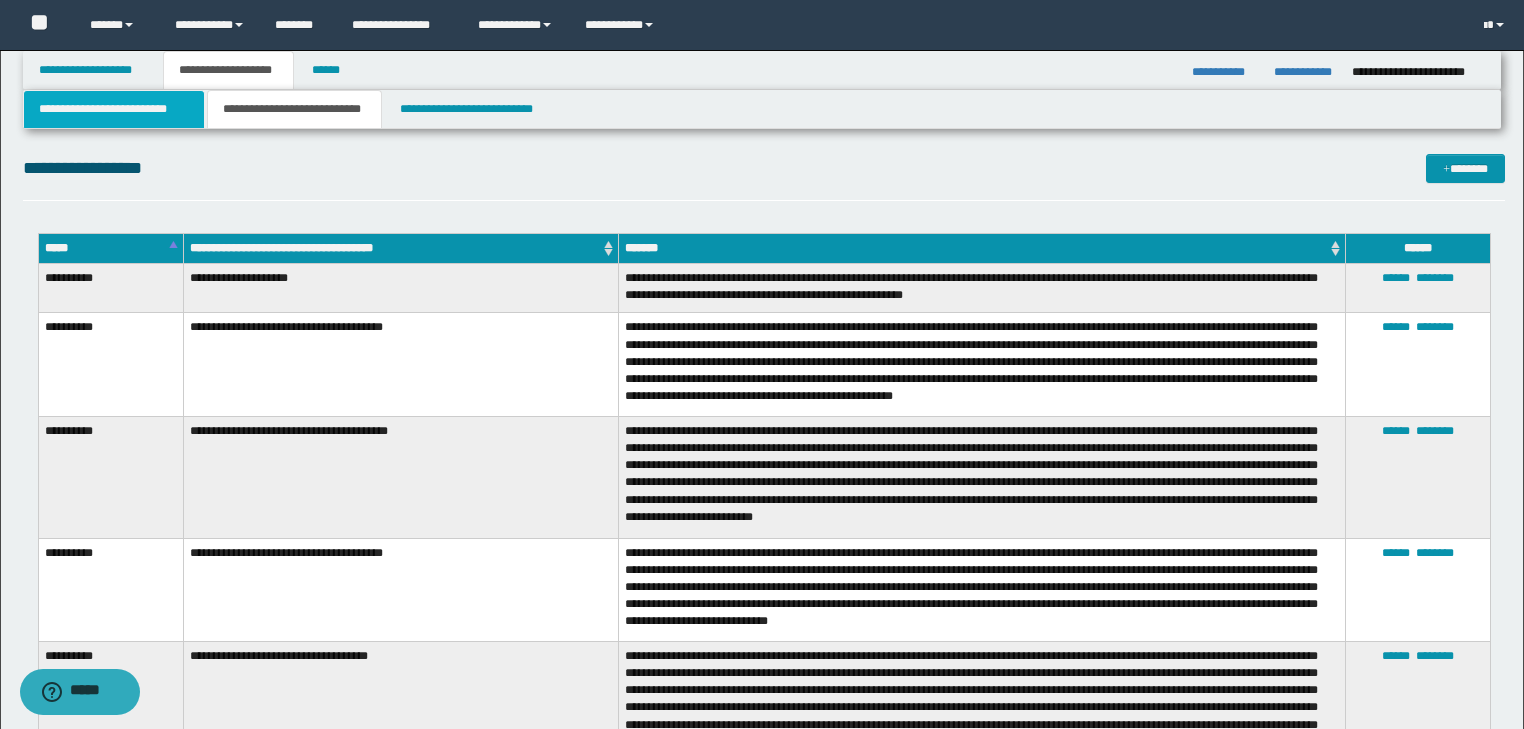 click on "**********" at bounding box center (114, 109) 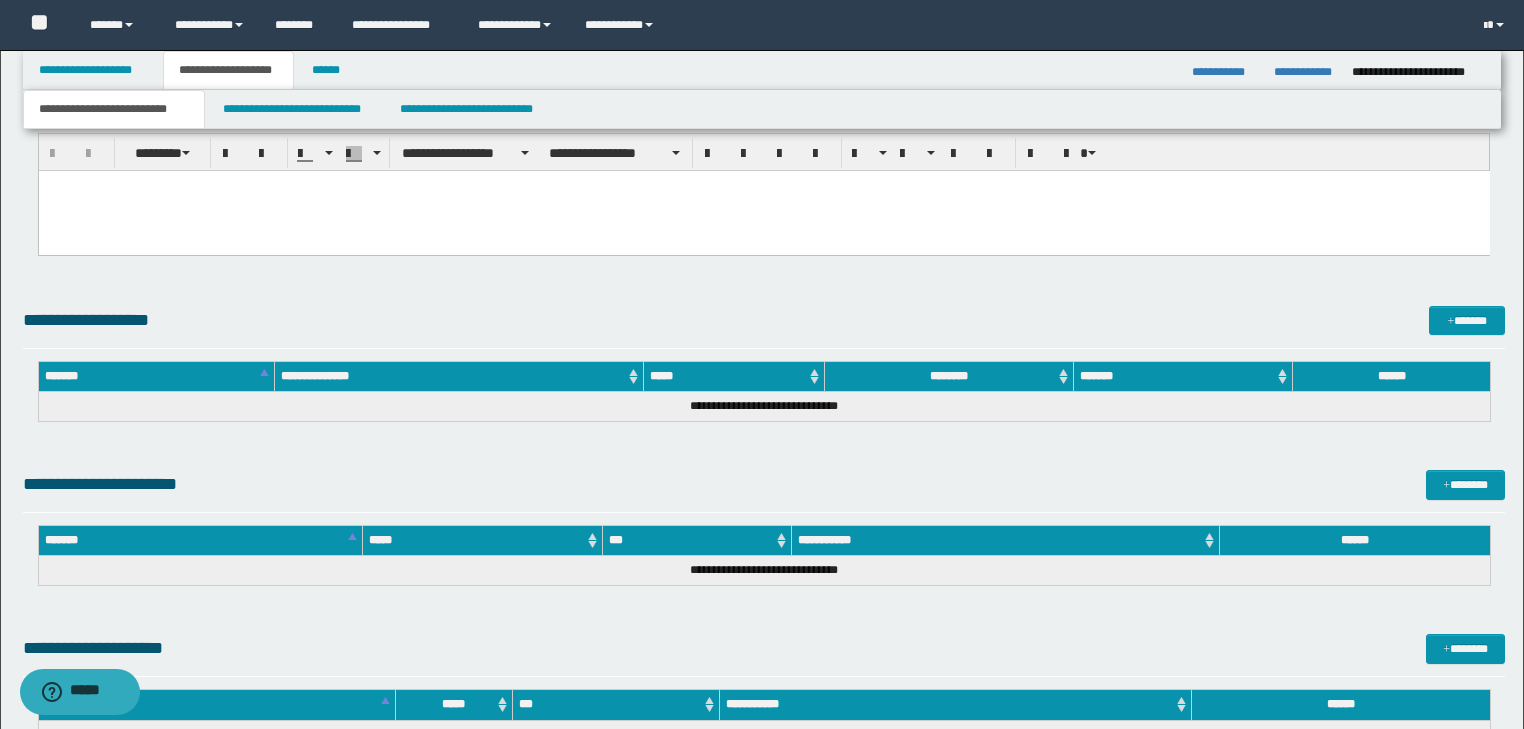 scroll, scrollTop: 860, scrollLeft: 0, axis: vertical 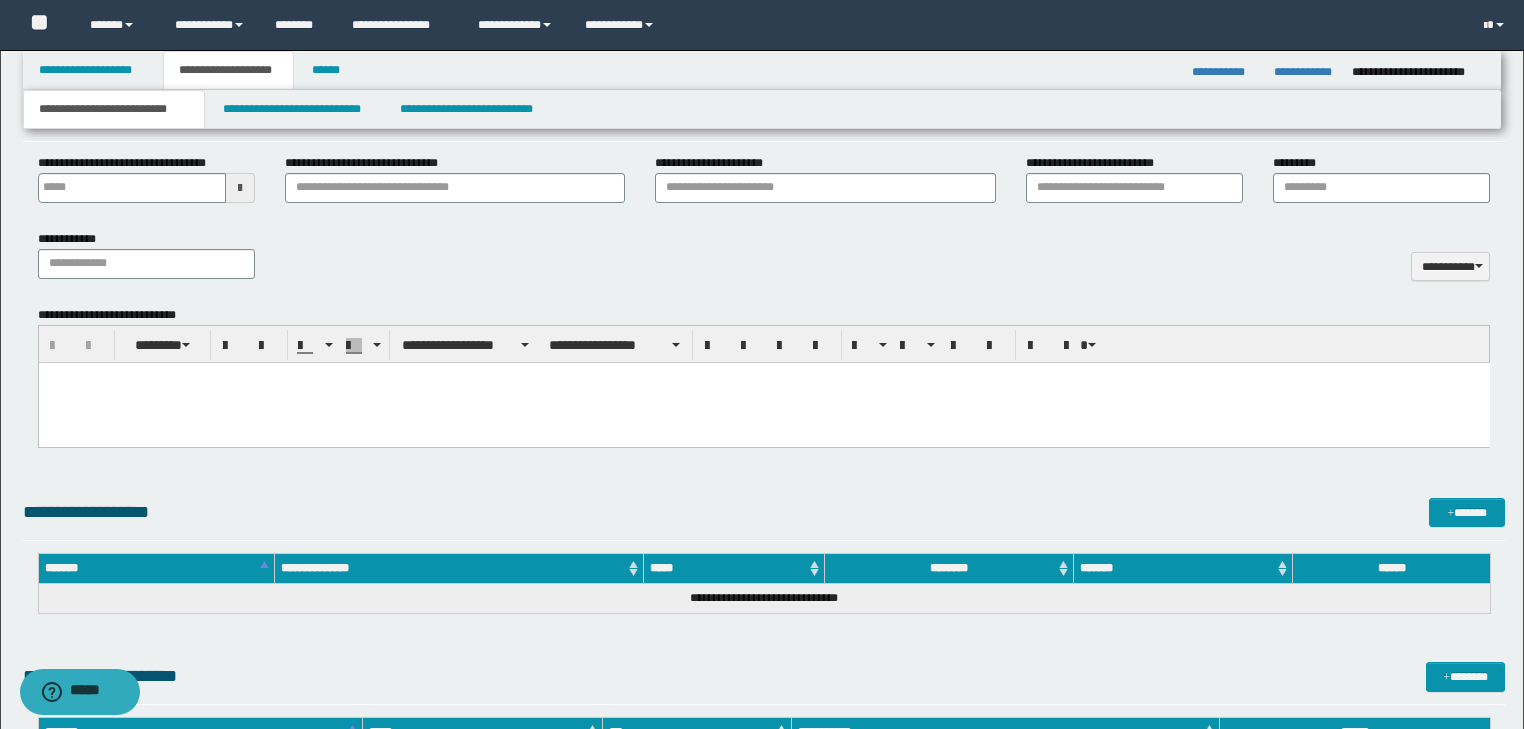 type 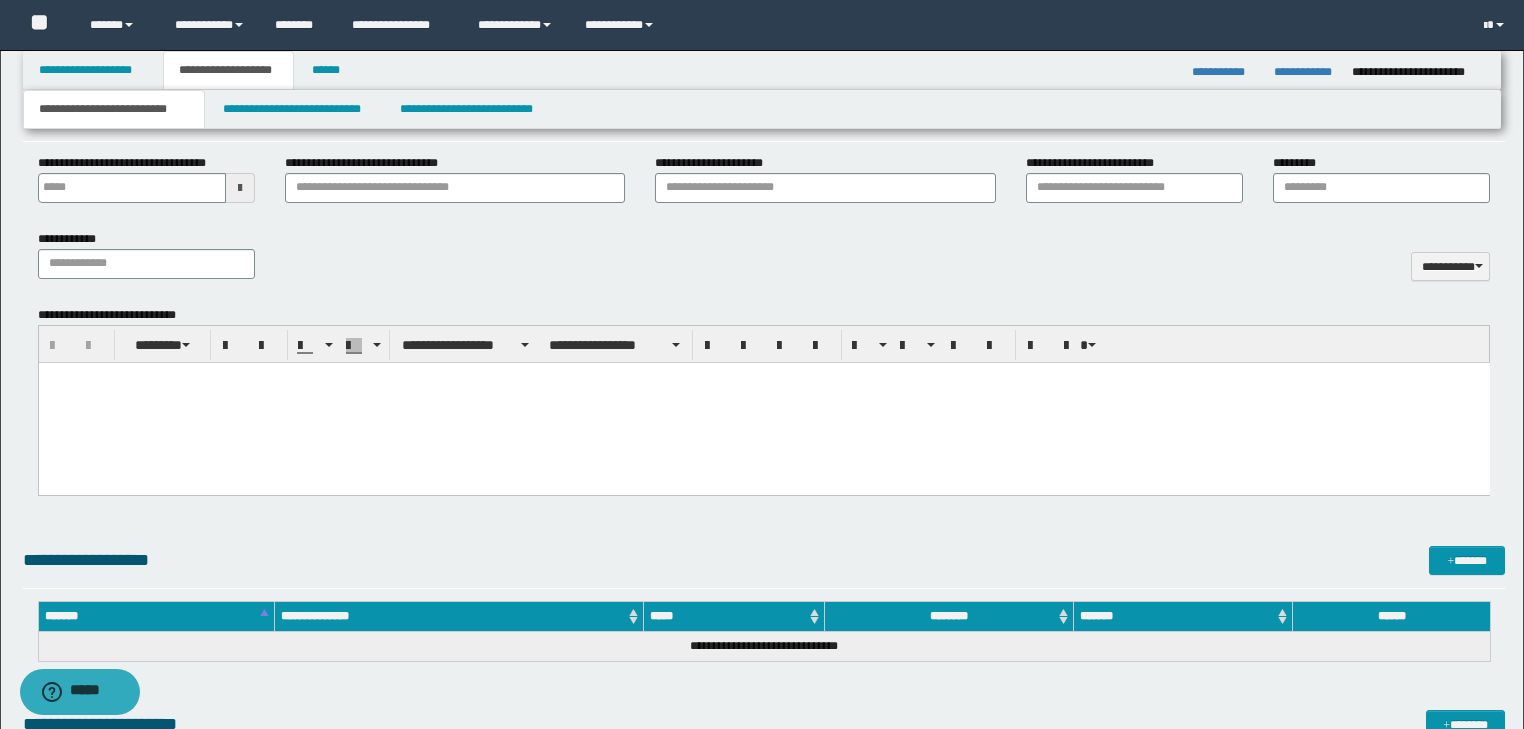 click at bounding box center [763, 402] 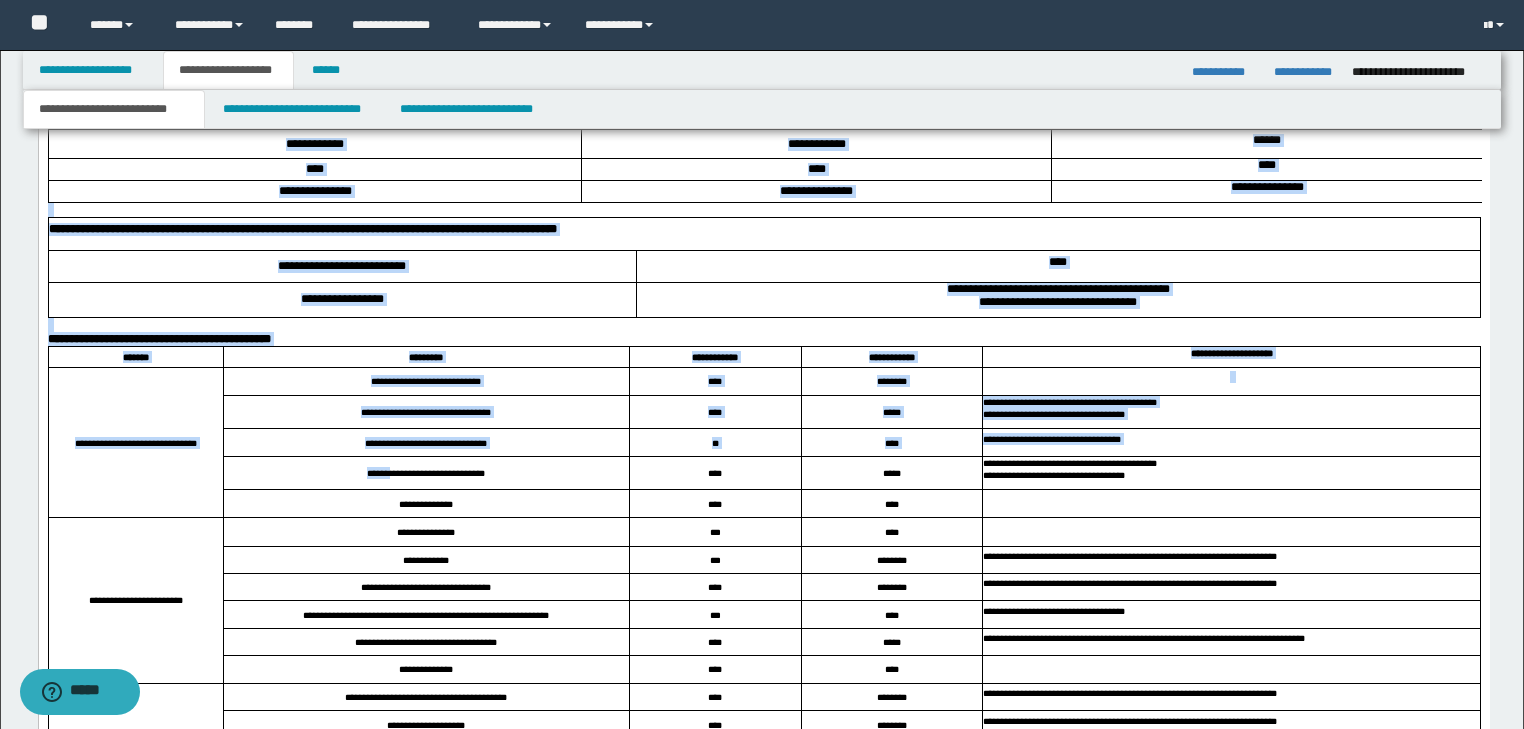scroll, scrollTop: 8492, scrollLeft: 0, axis: vertical 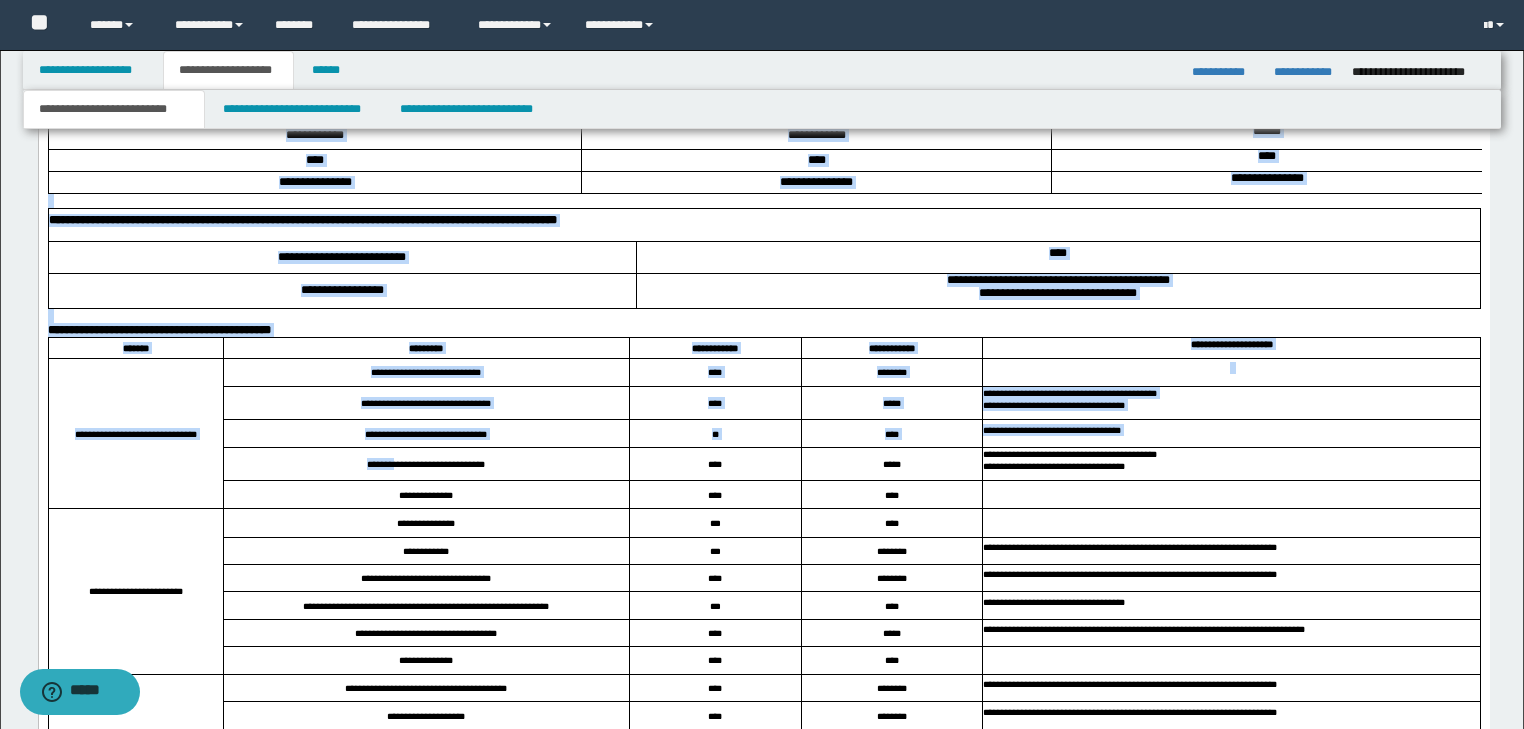 drag, startPoint x: 47, startPoint y: -7259, endPoint x: 383, endPoint y: 722, distance: 7988.07 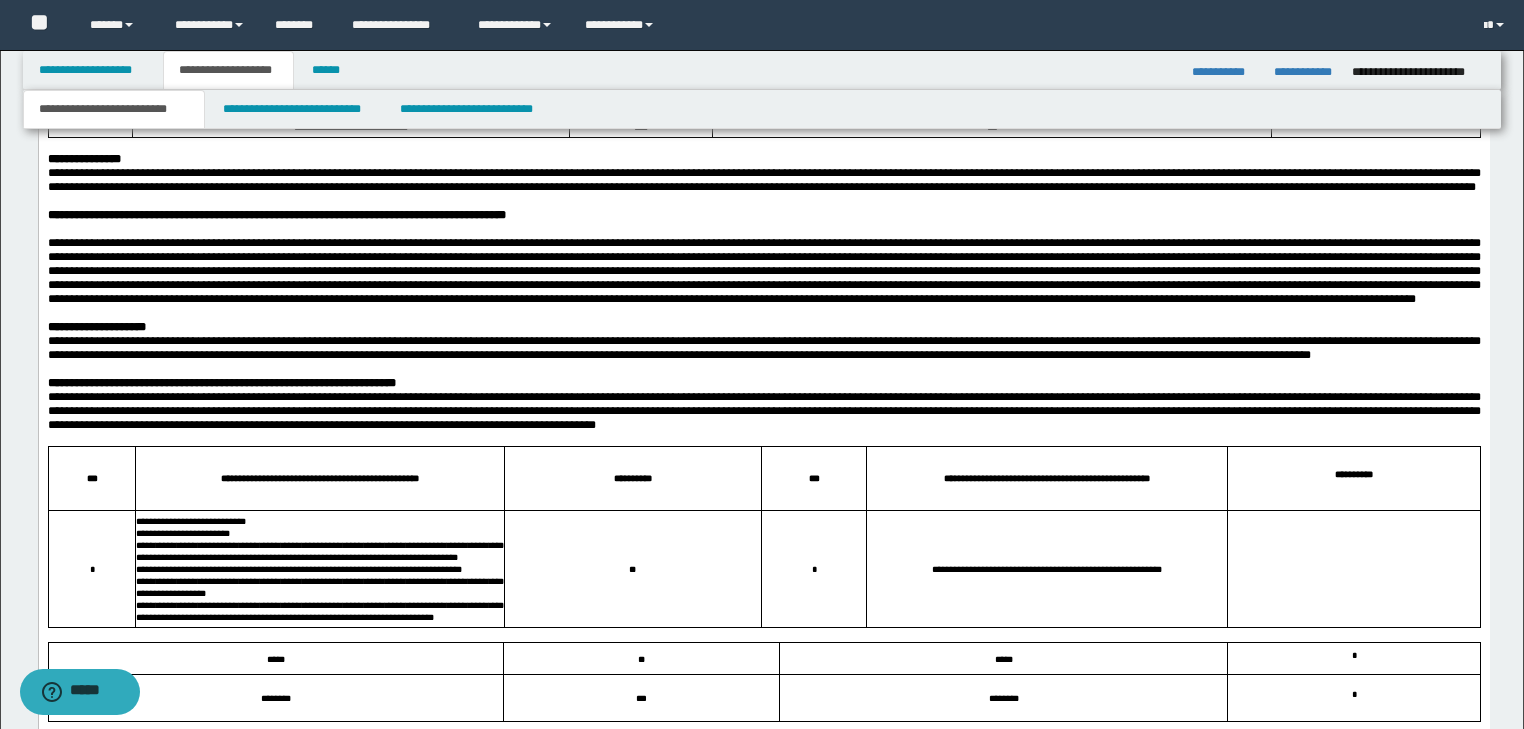 scroll, scrollTop: 10012, scrollLeft: 0, axis: vertical 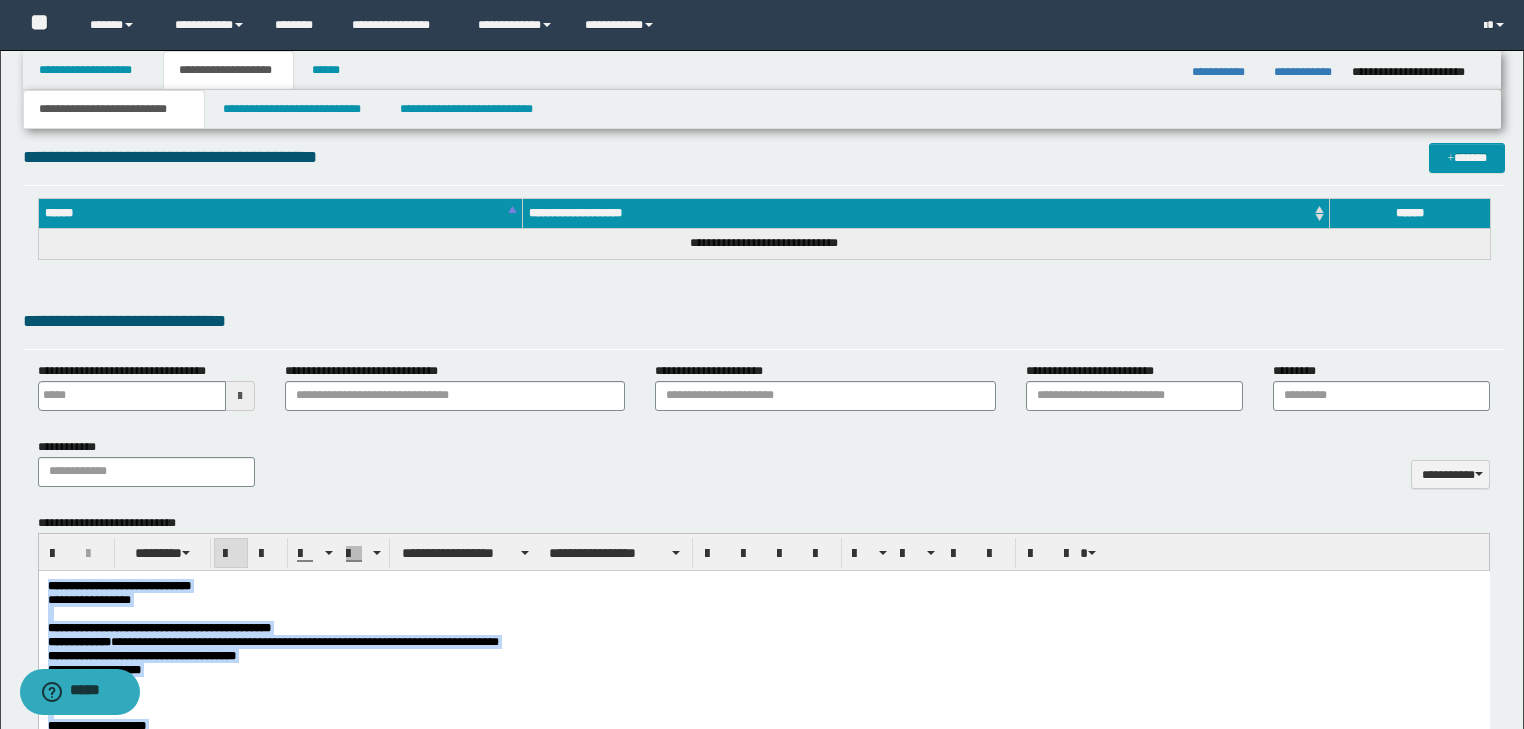 type 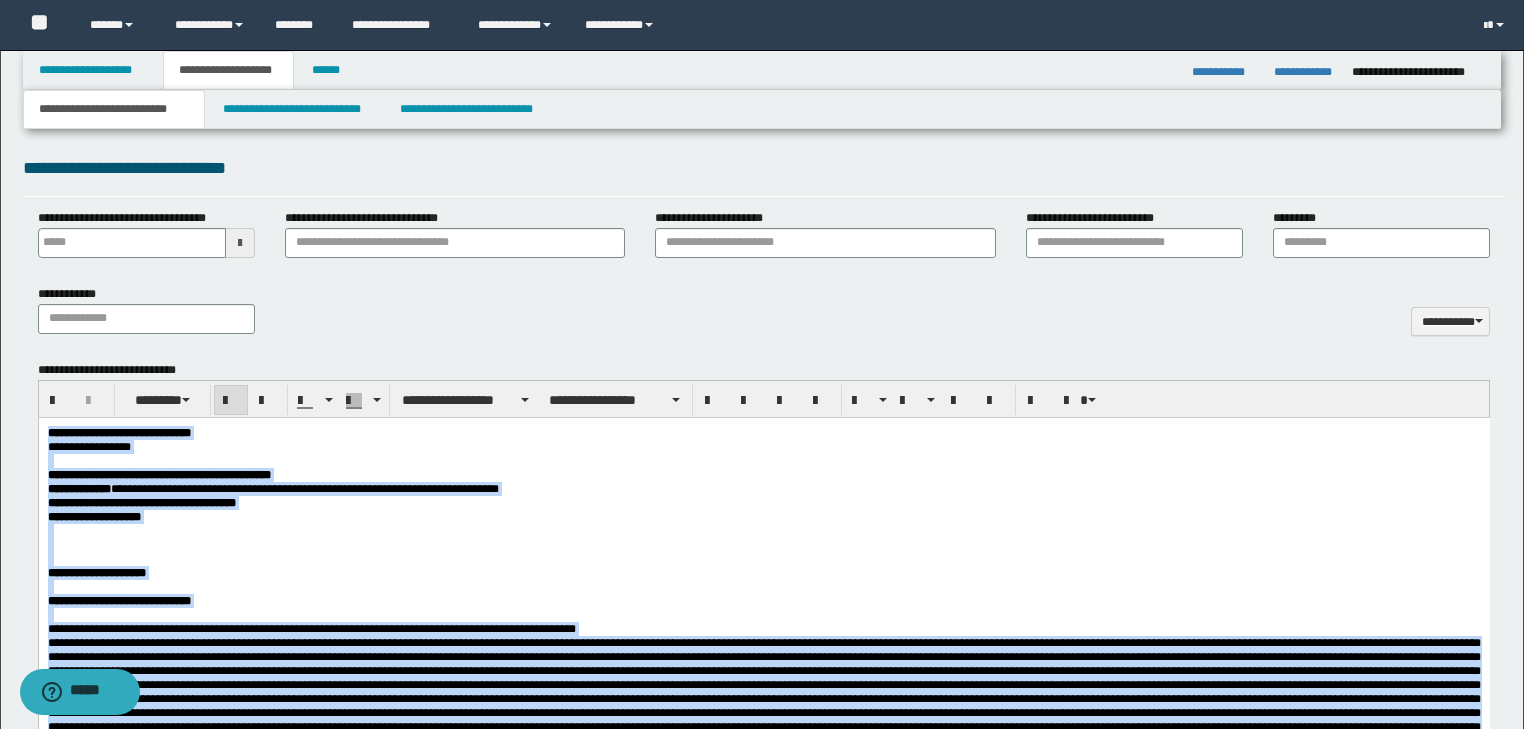 scroll, scrollTop: 812, scrollLeft: 0, axis: vertical 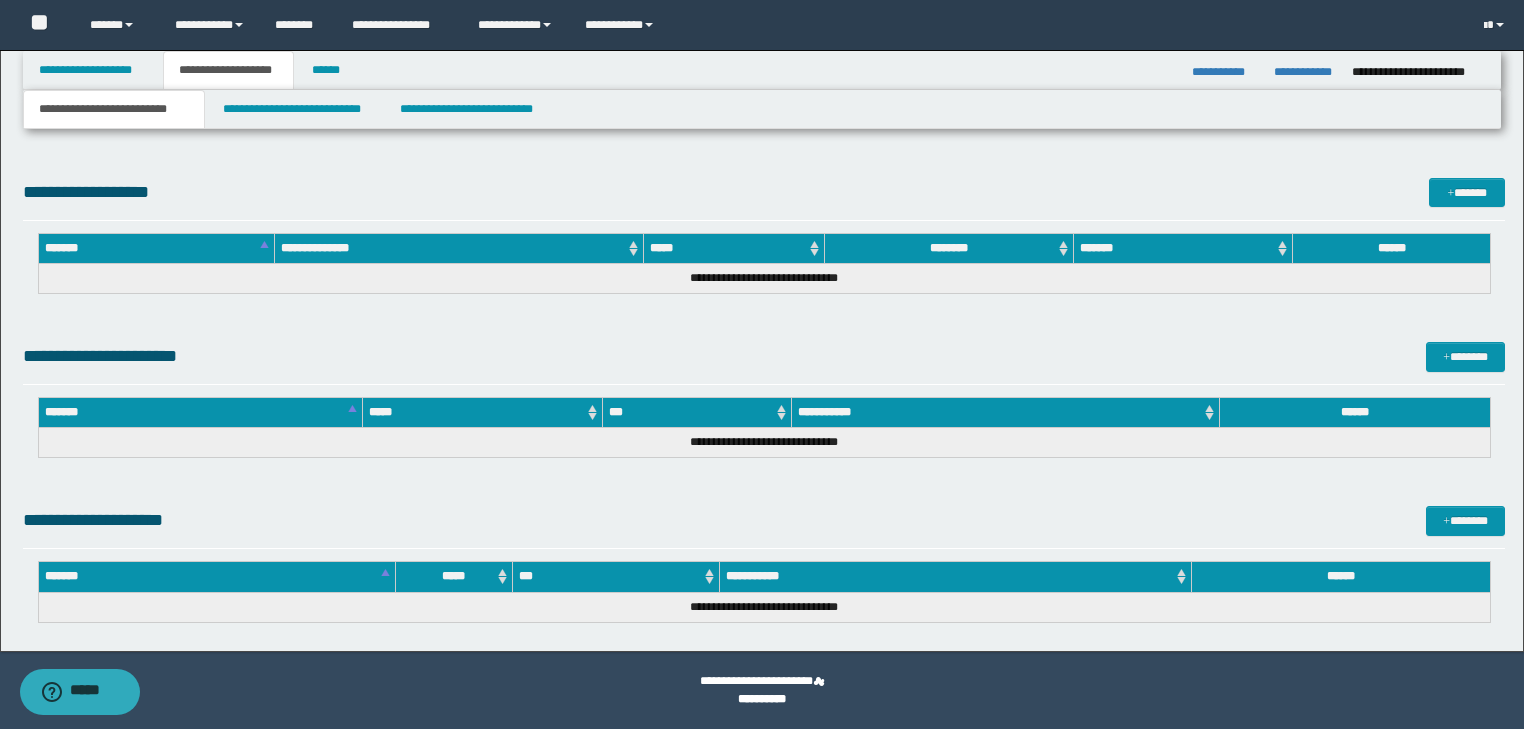 drag, startPoint x: 46, startPoint y: -3380, endPoint x: 576, endPoint y: -344, distance: 3081.9143 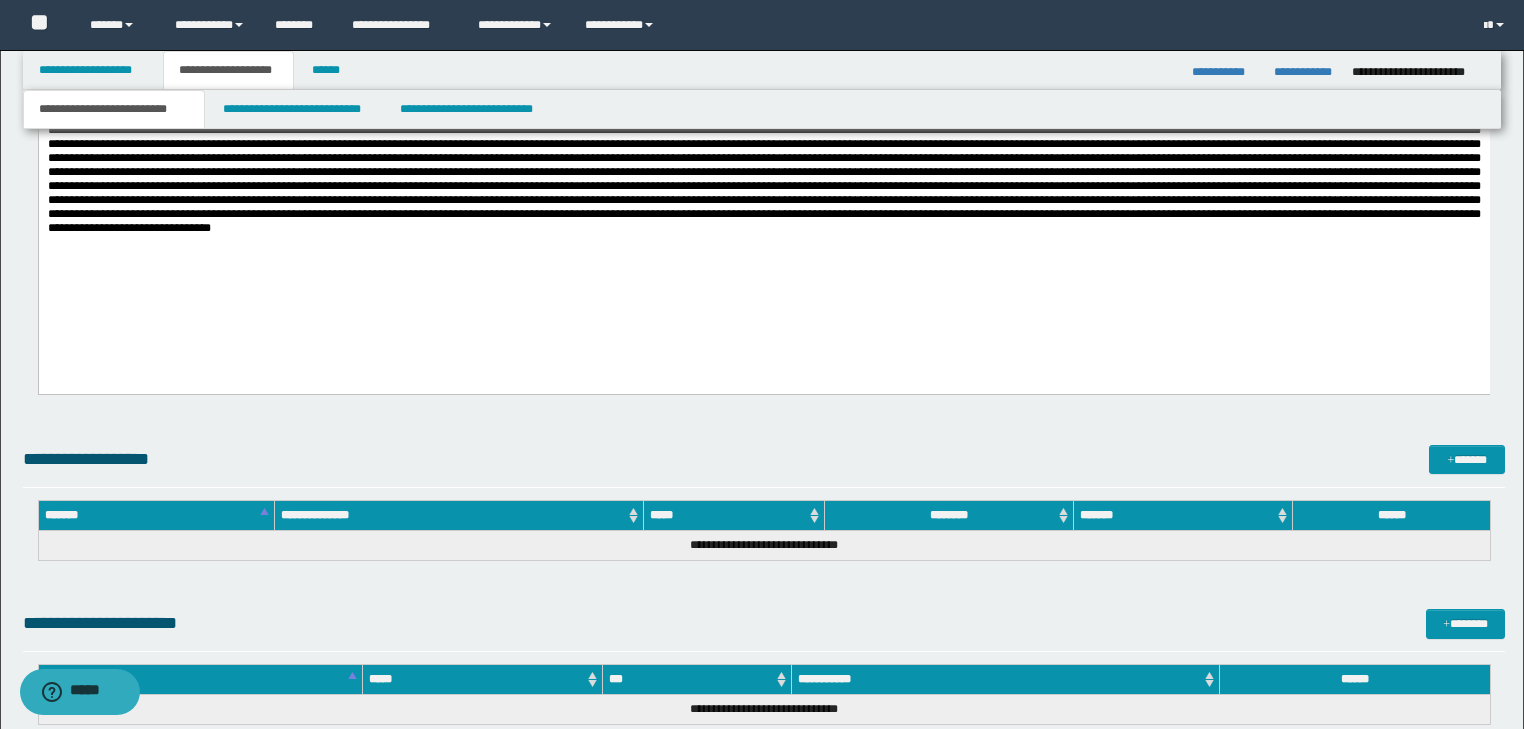 scroll, scrollTop: 1219, scrollLeft: 0, axis: vertical 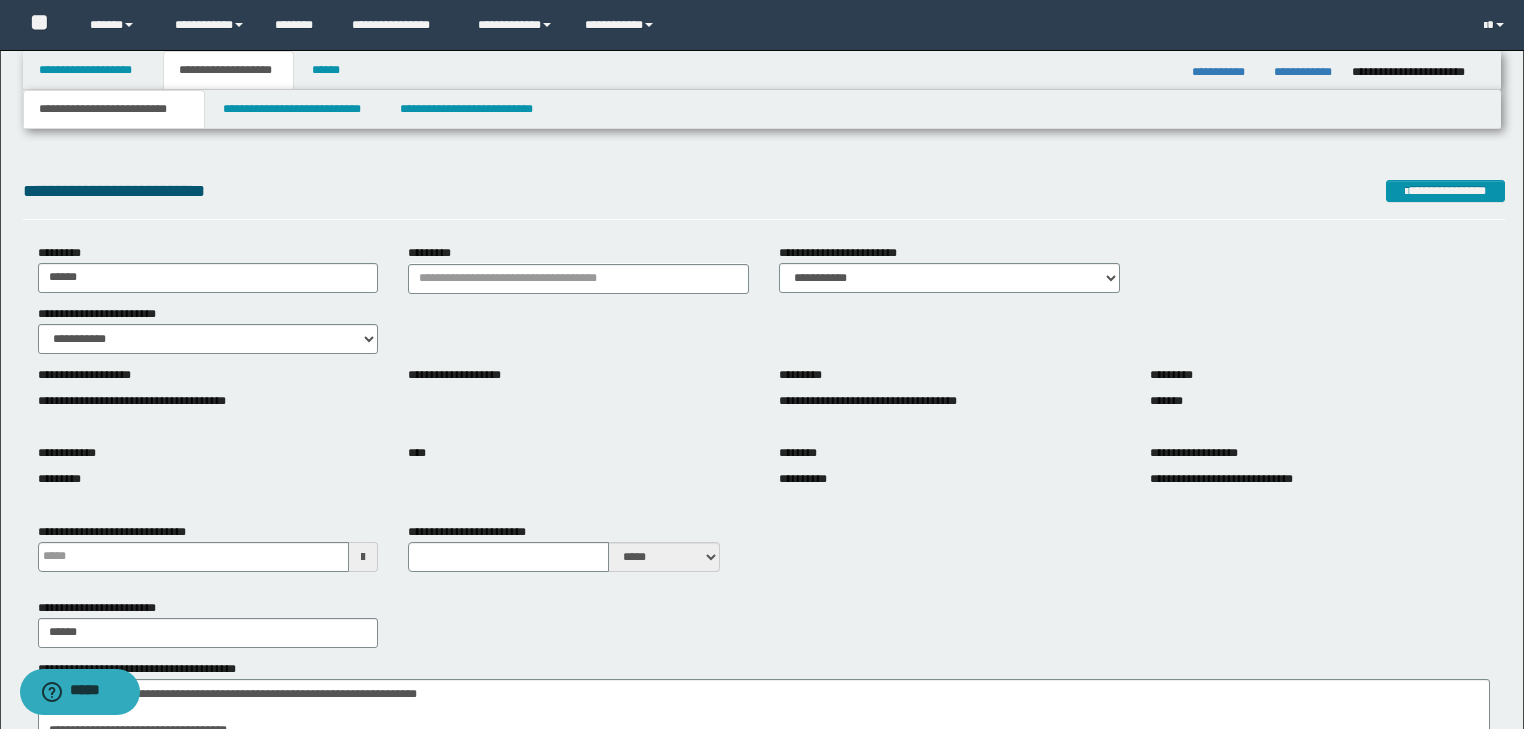 drag, startPoint x: 951, startPoint y: 1640, endPoint x: 185, endPoint y: -97, distance: 1898.4006 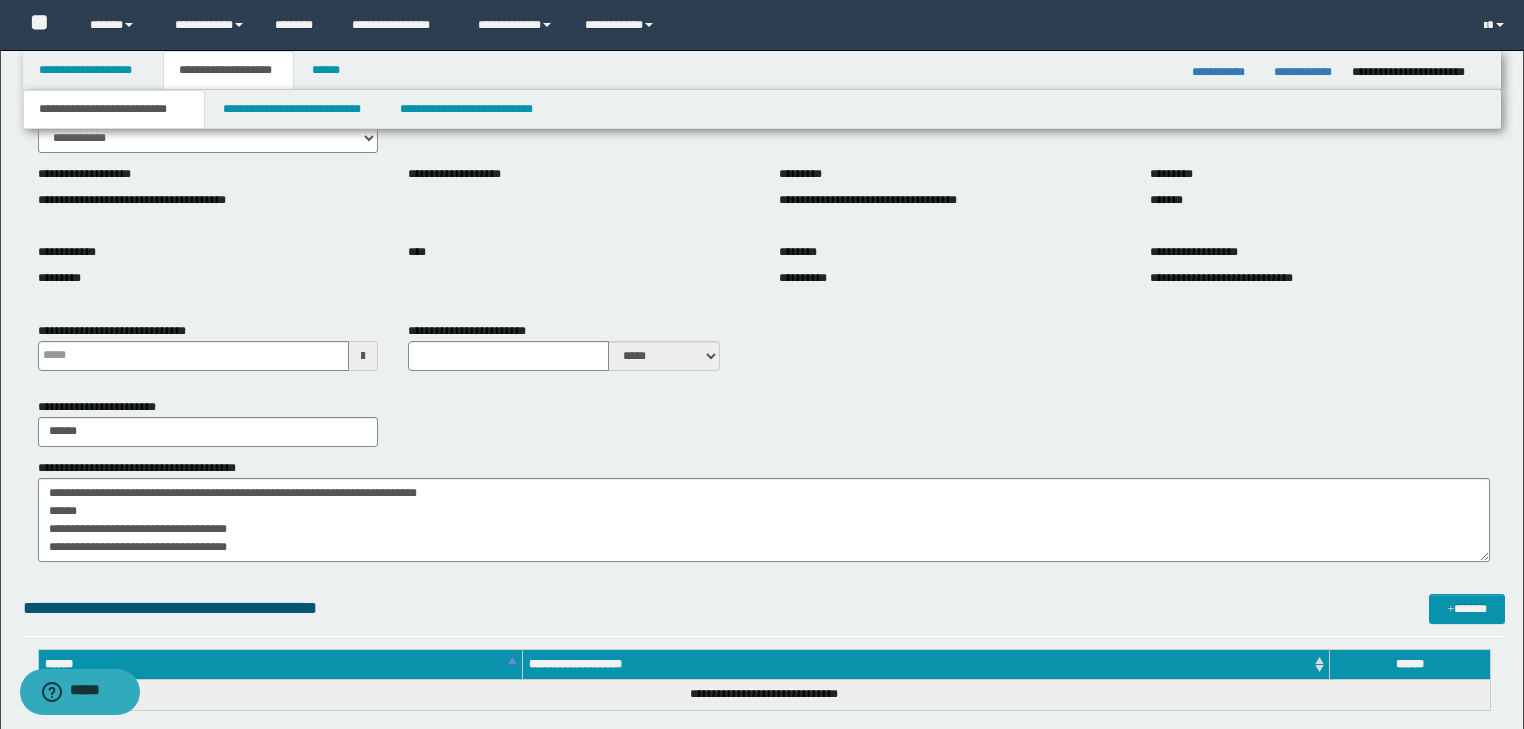 type 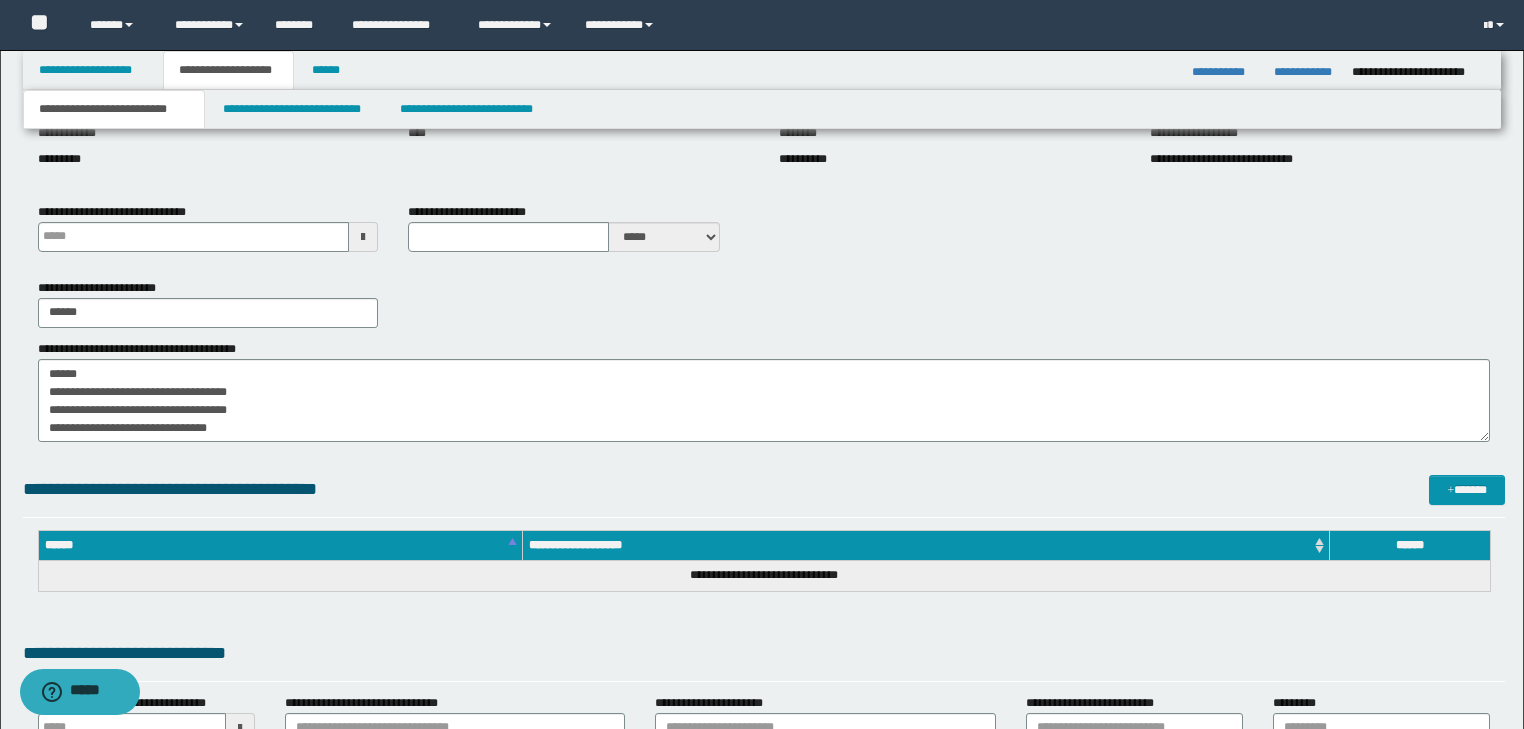 scroll, scrollTop: 36, scrollLeft: 0, axis: vertical 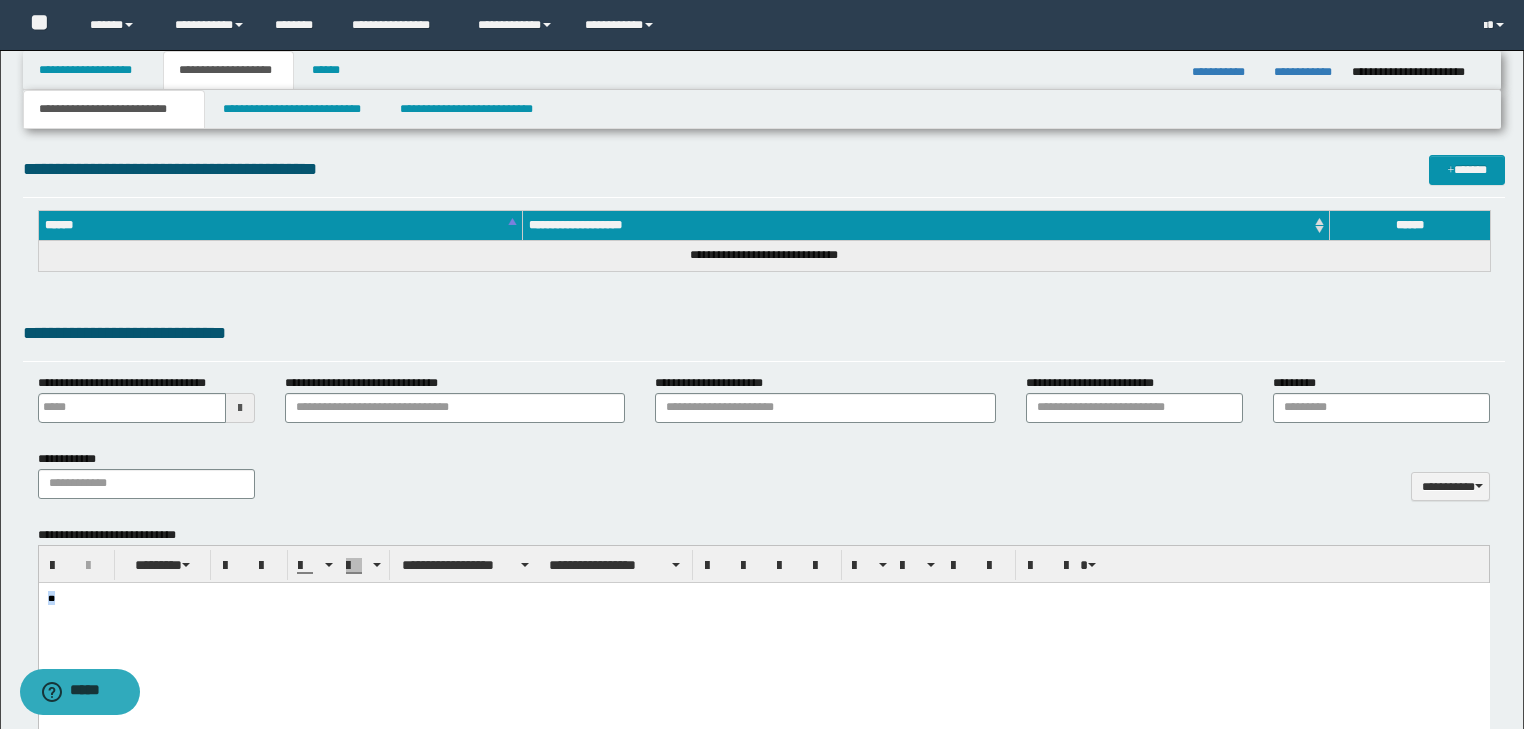 drag, startPoint x: 89, startPoint y: 594, endPoint x: -1, endPoint y: 586, distance: 90.35486 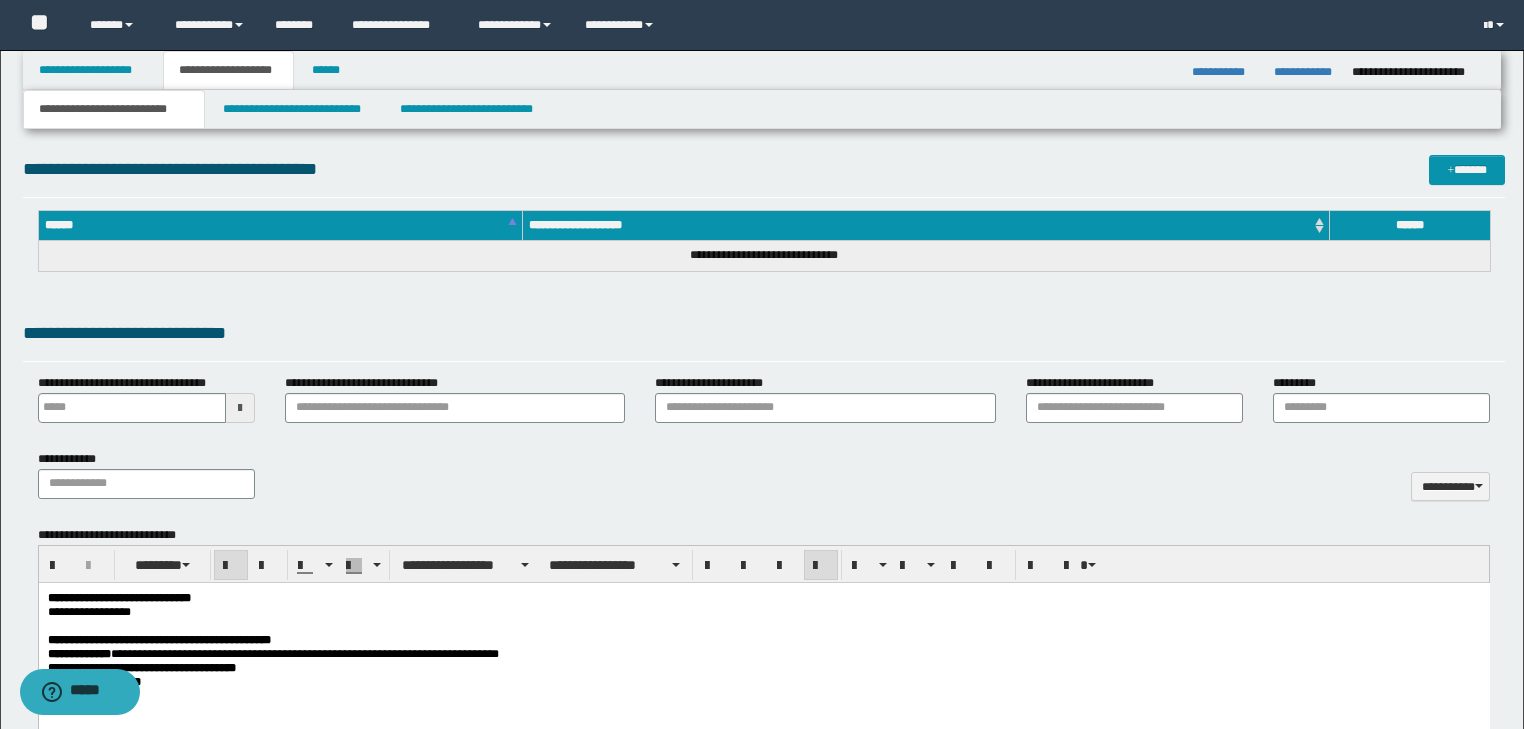 scroll, scrollTop: 1040, scrollLeft: 0, axis: vertical 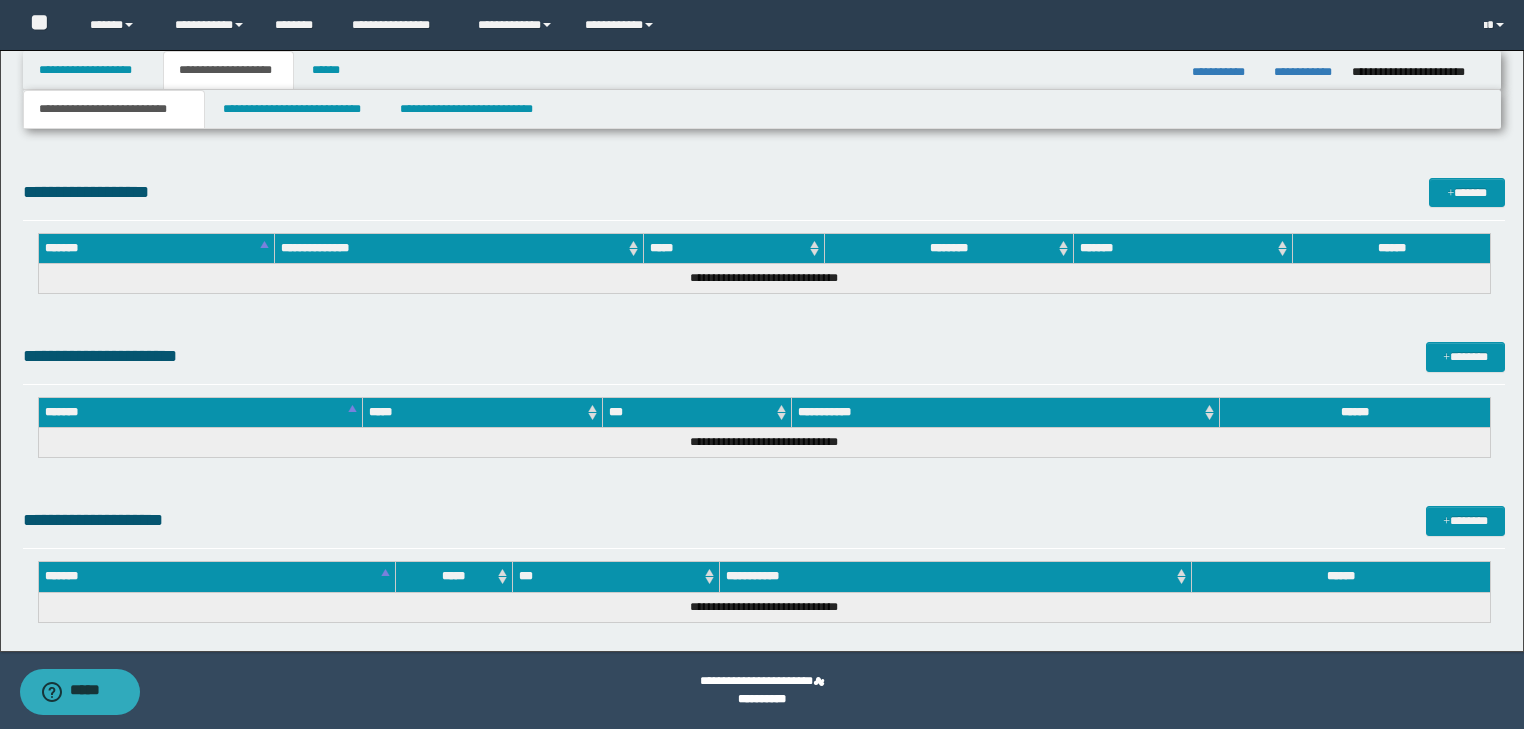 drag, startPoint x: 49, startPoint y: -10490, endPoint x: 274, endPoint y: 727, distance: 11219.257 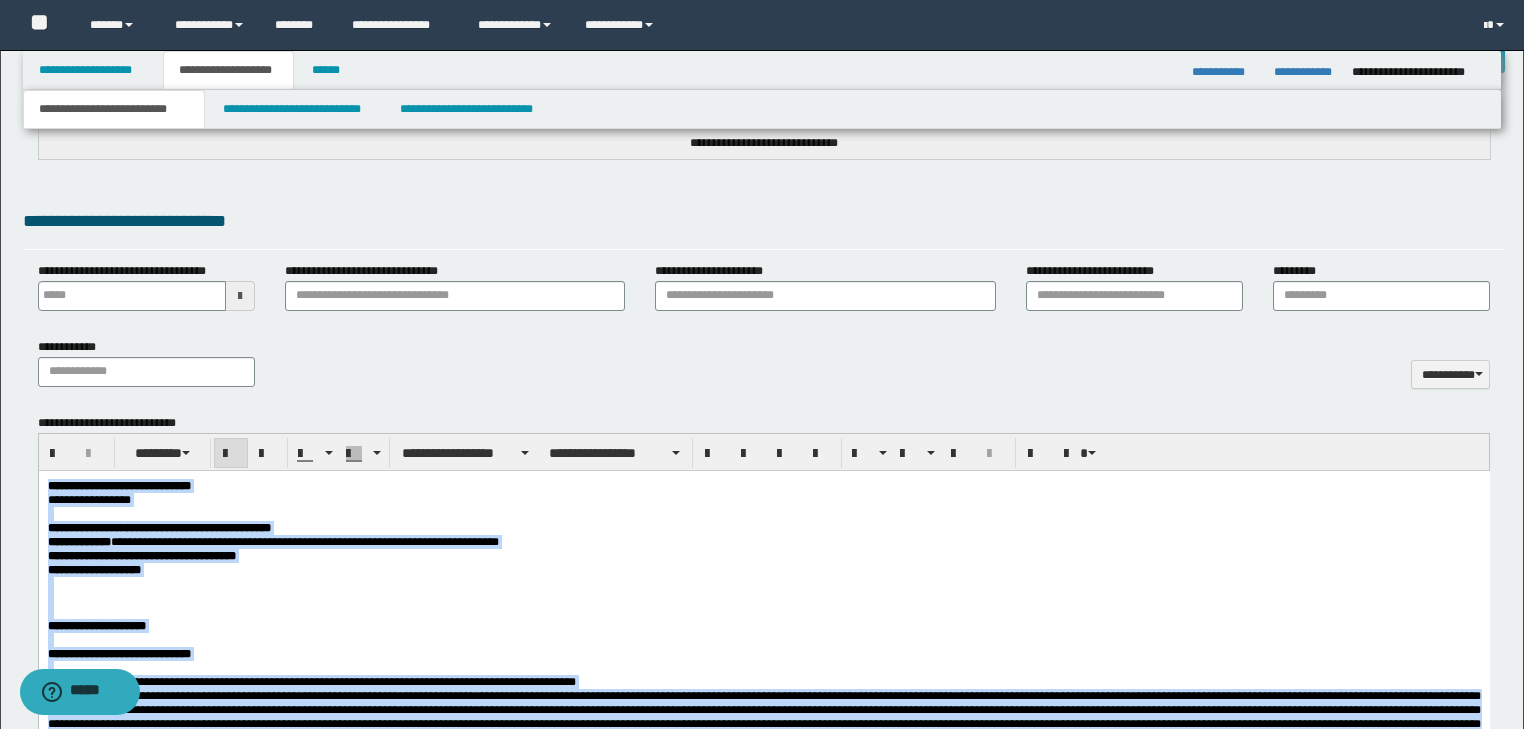 scroll, scrollTop: 607, scrollLeft: 0, axis: vertical 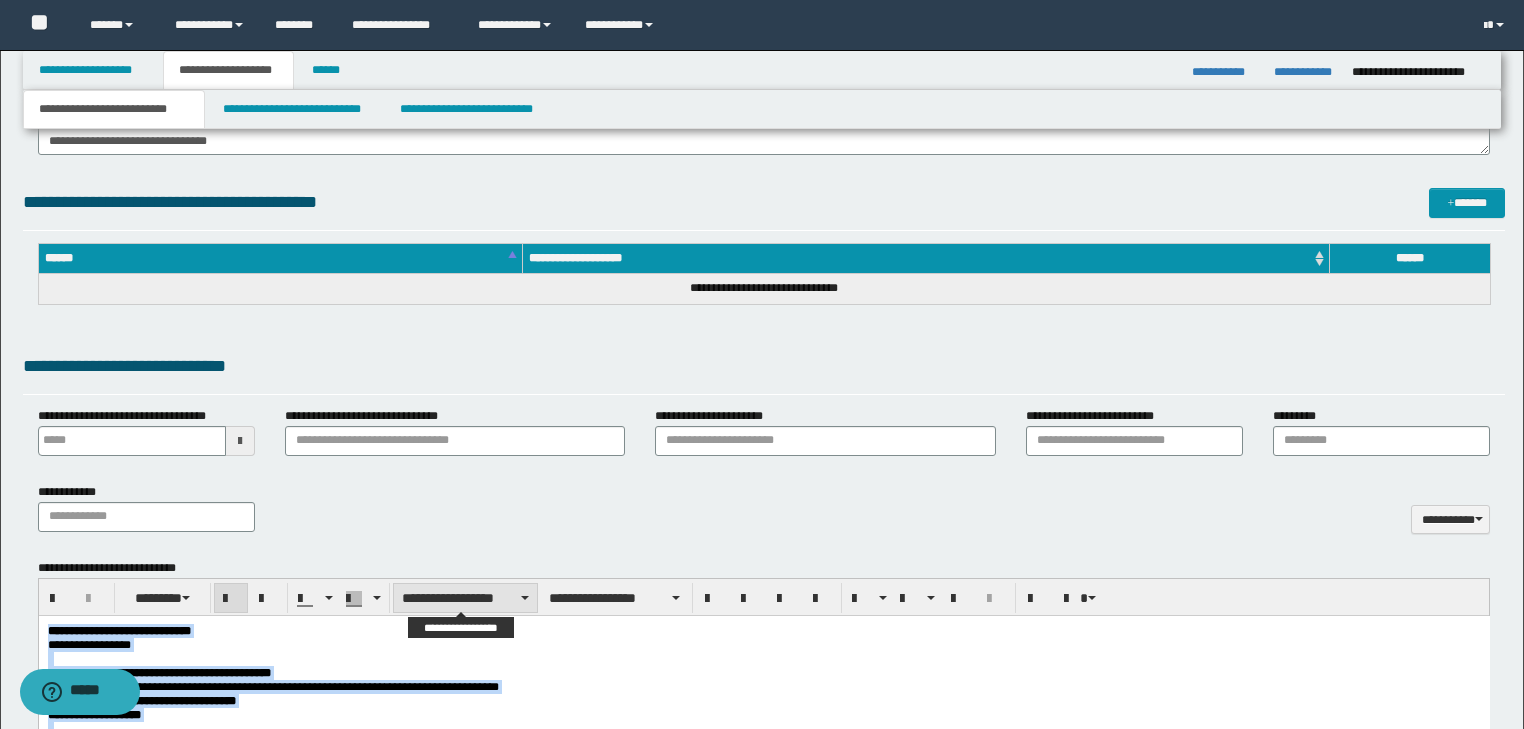 click on "**********" at bounding box center [465, 598] 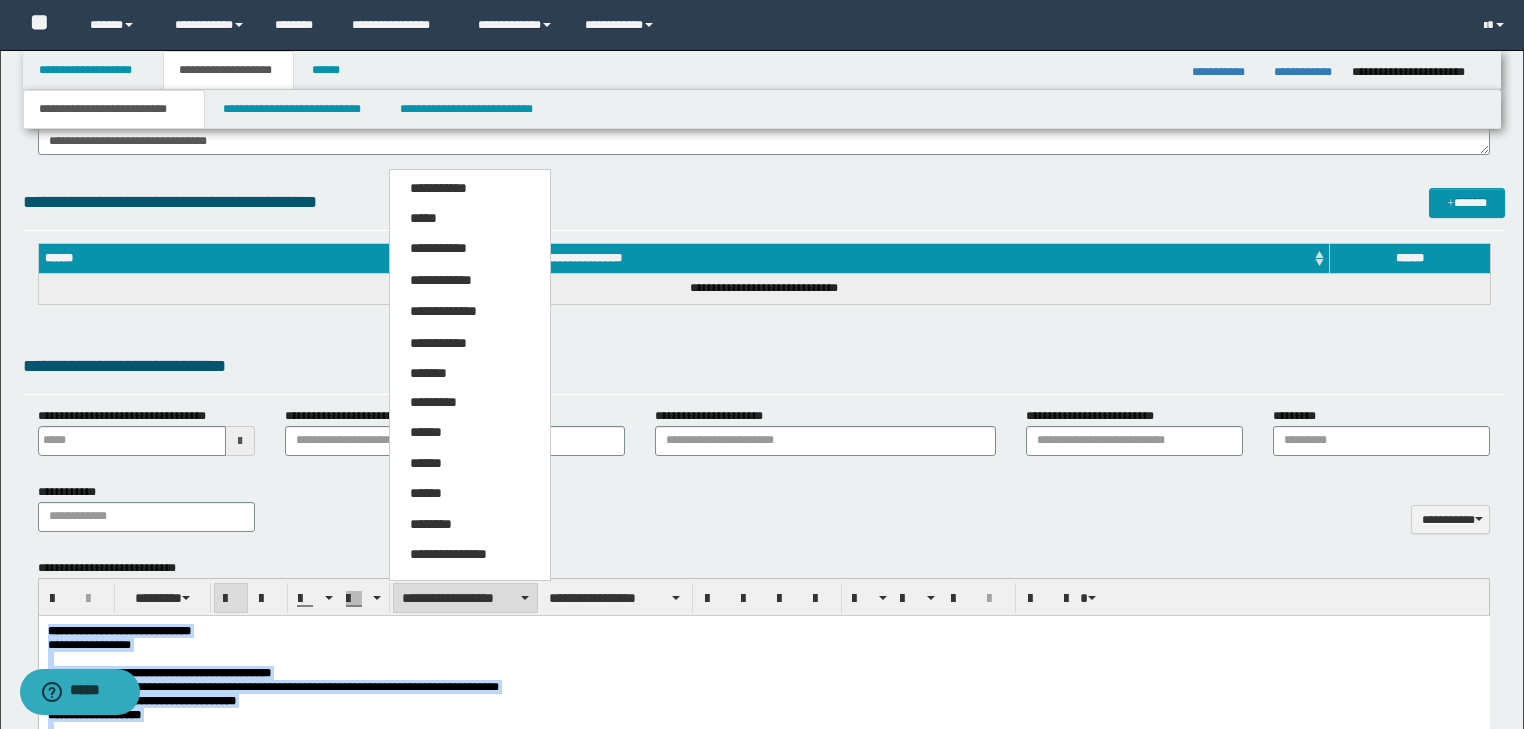 click on "*****" at bounding box center (470, 219) 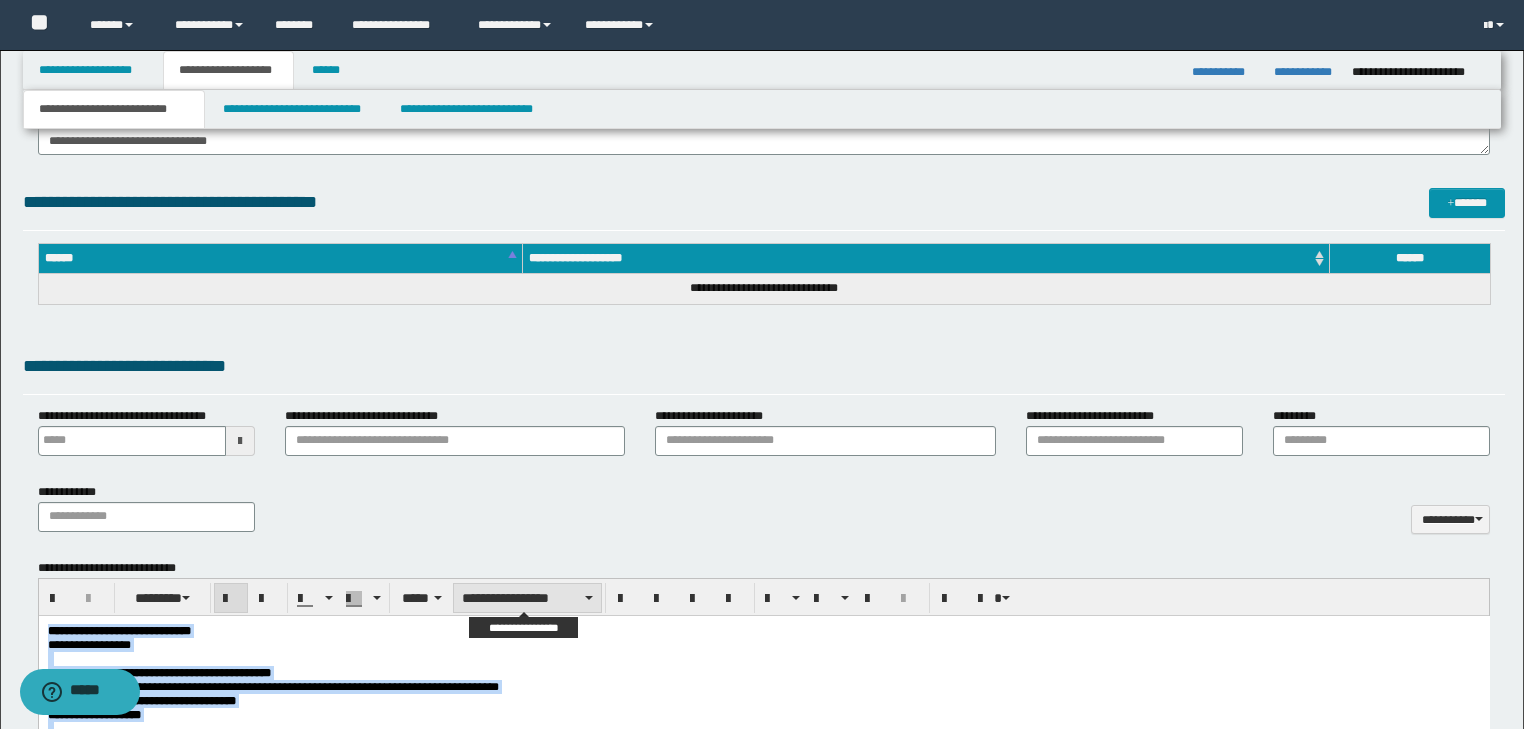 click on "**********" at bounding box center [527, 598] 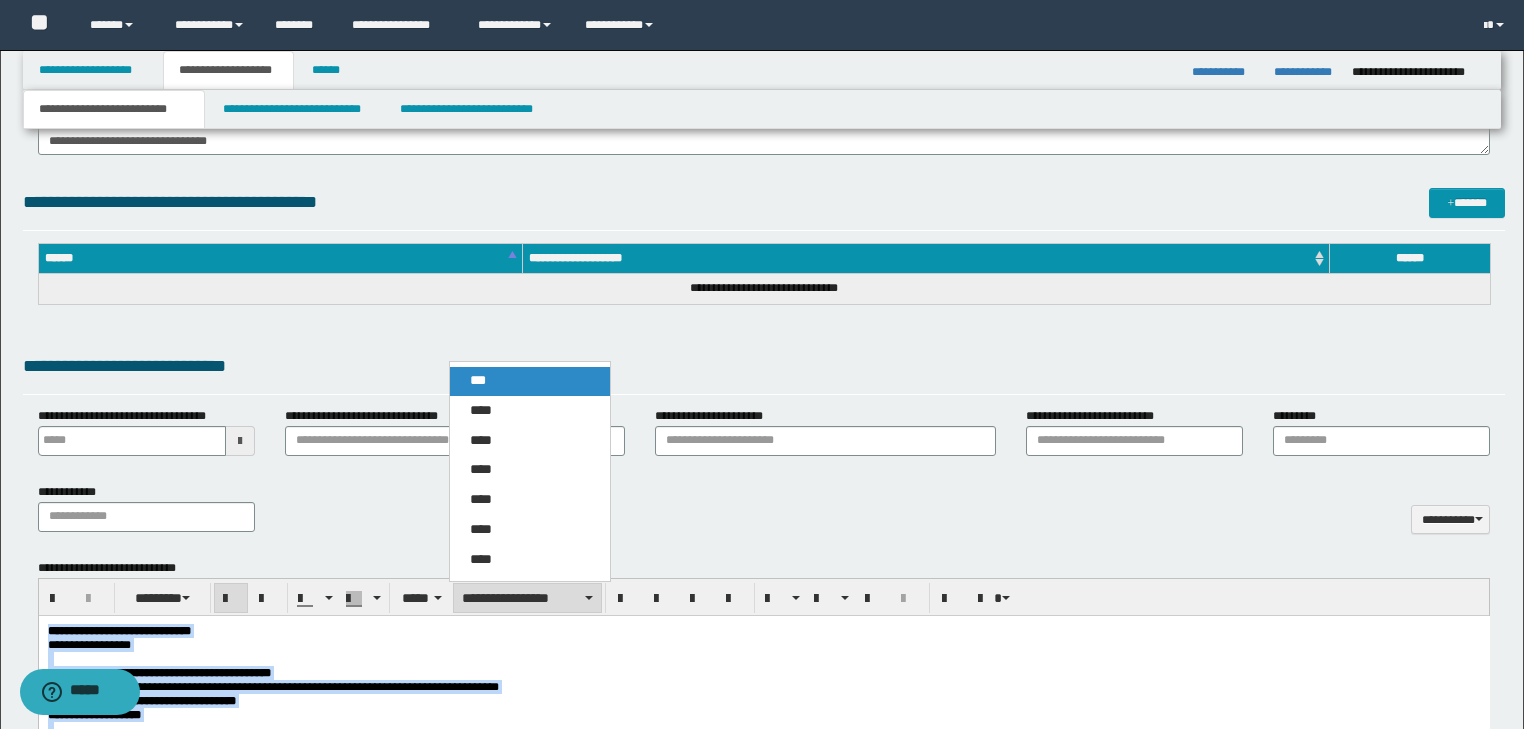 click on "***" at bounding box center [530, 381] 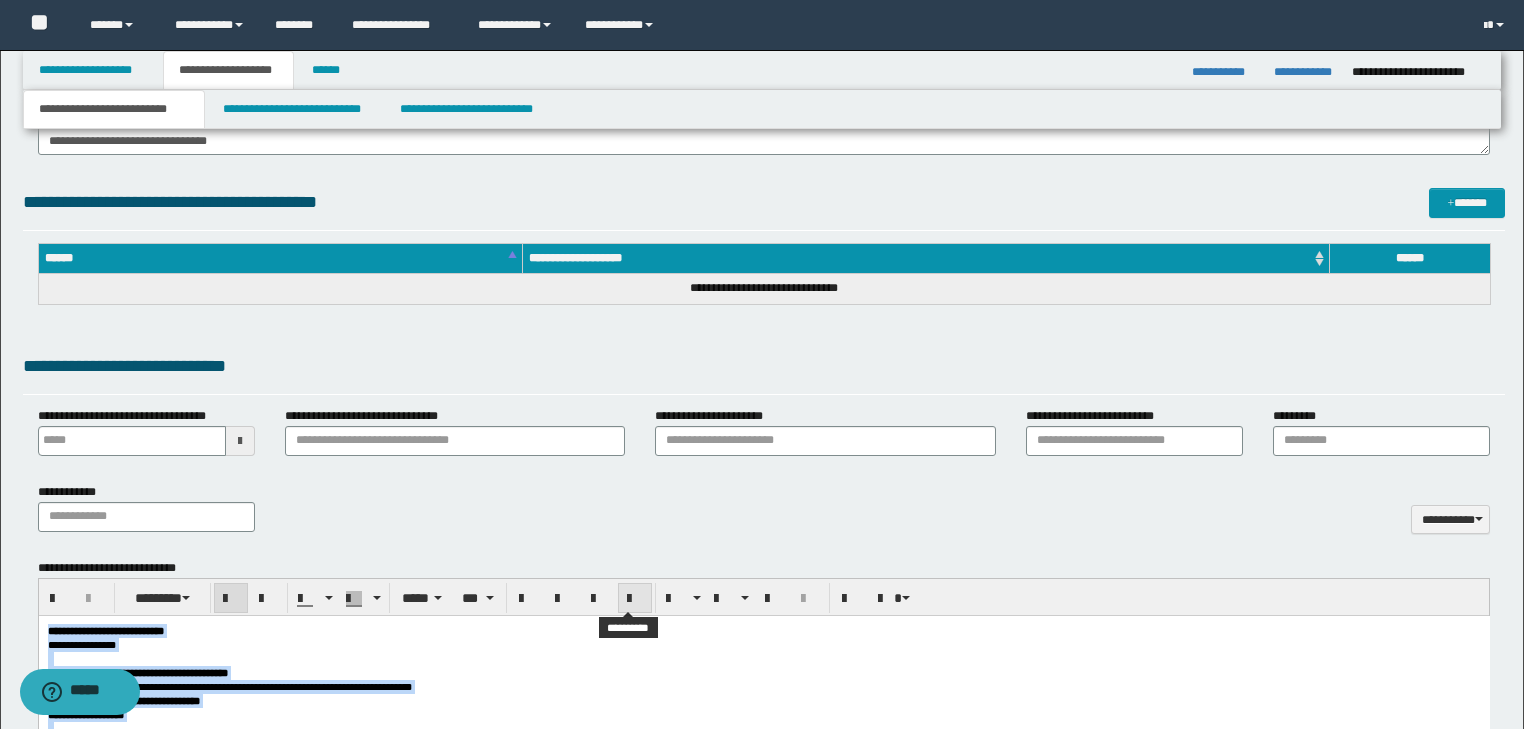 click at bounding box center (635, 599) 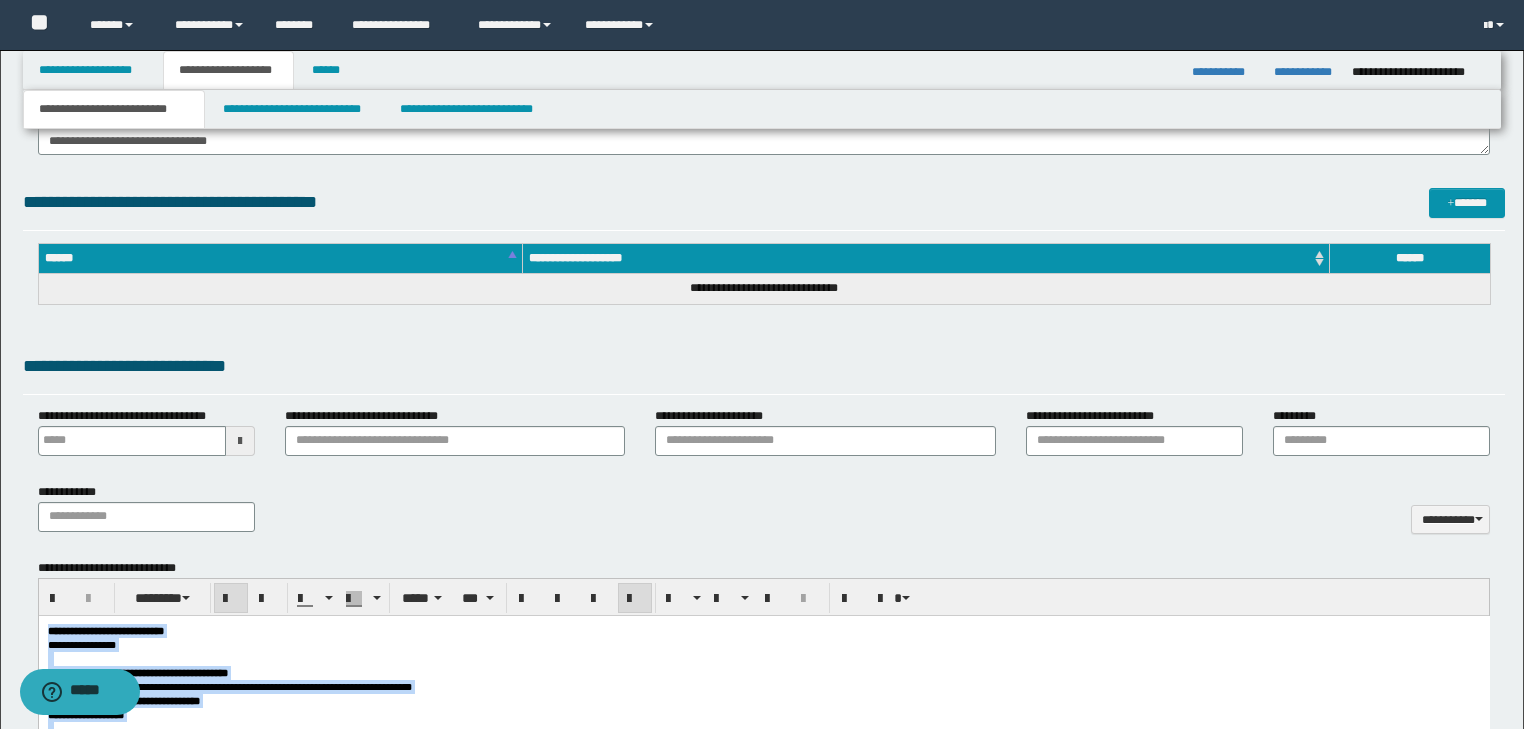 click at bounding box center [763, 658] 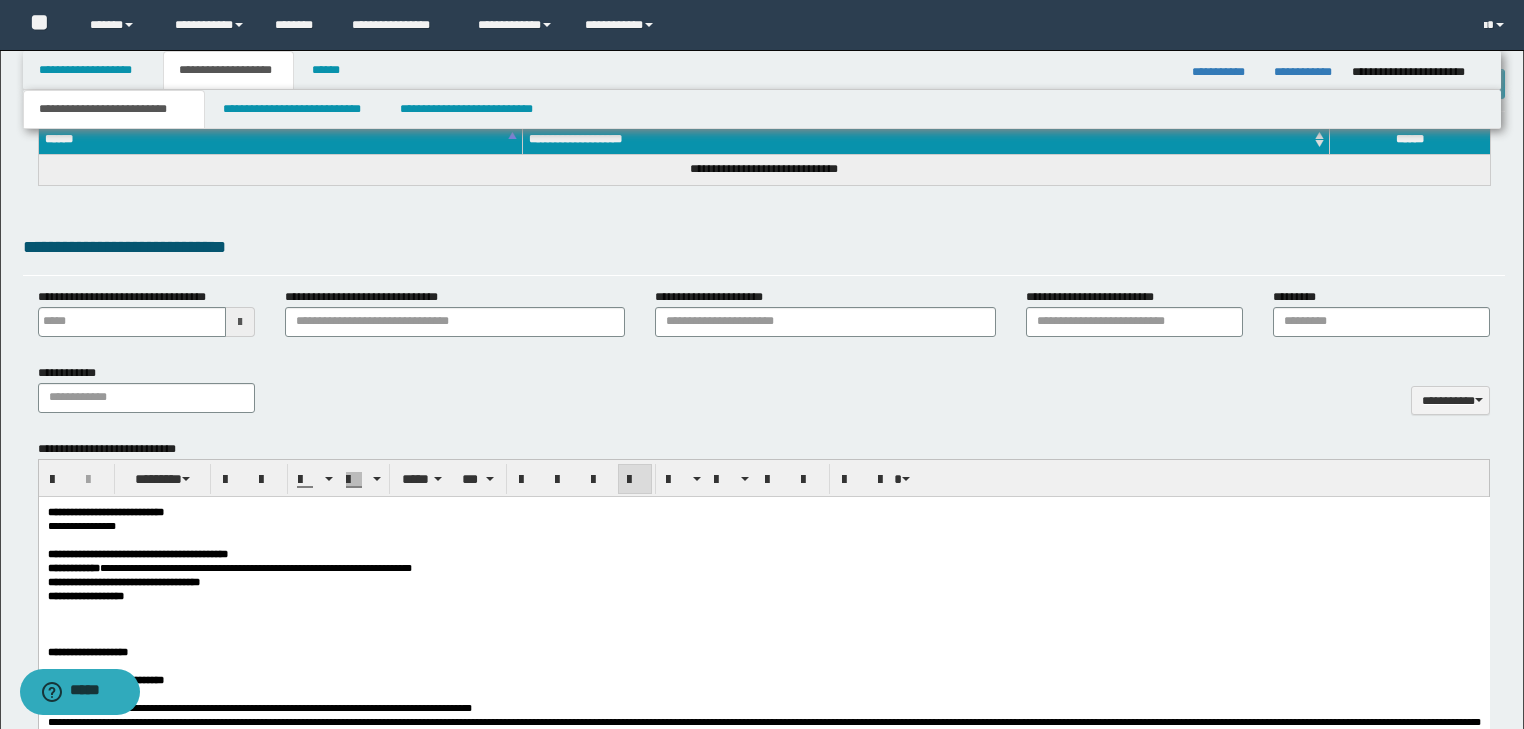scroll, scrollTop: 847, scrollLeft: 0, axis: vertical 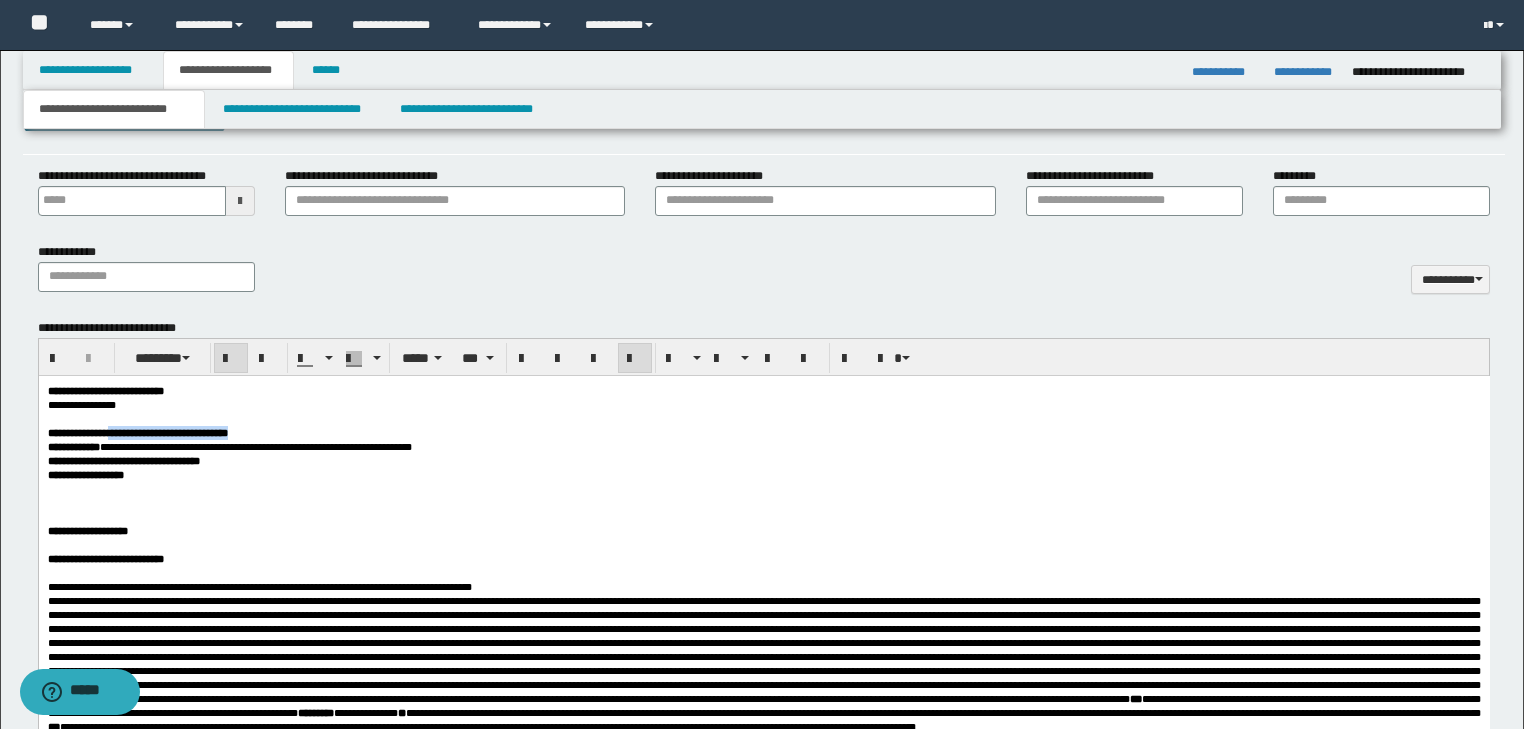 drag, startPoint x: 143, startPoint y: 439, endPoint x: 322, endPoint y: 437, distance: 179.01117 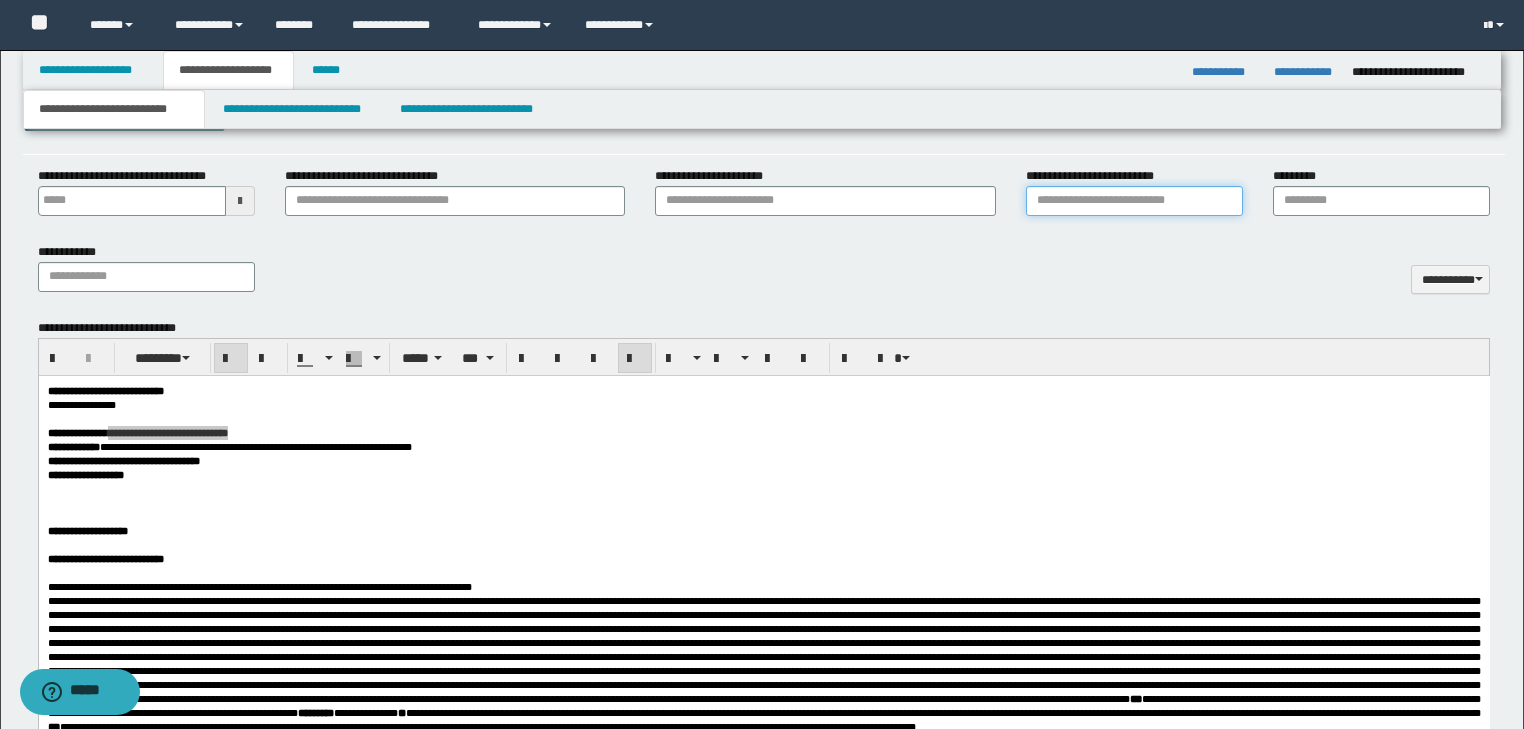 click on "**********" at bounding box center [1134, 201] 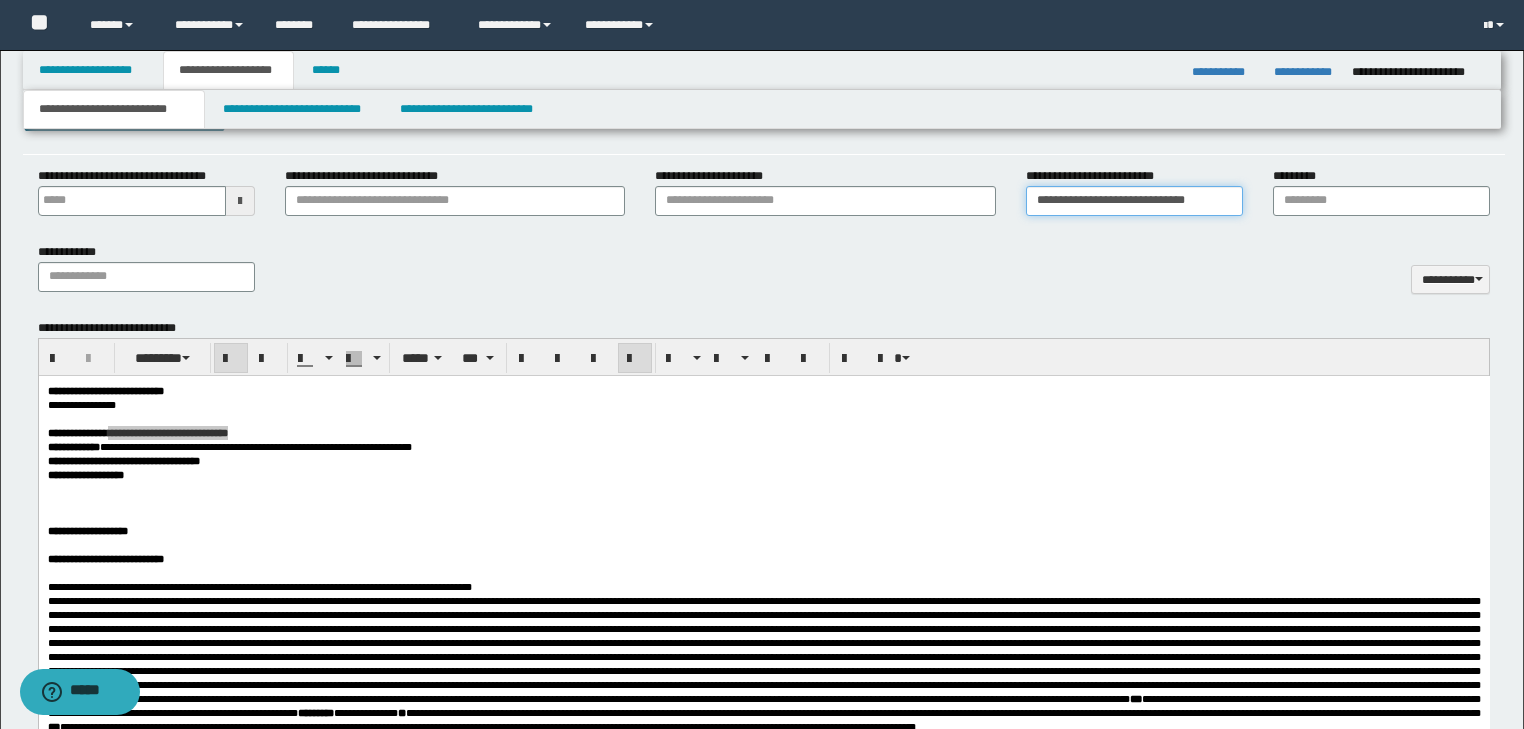 type on "**********" 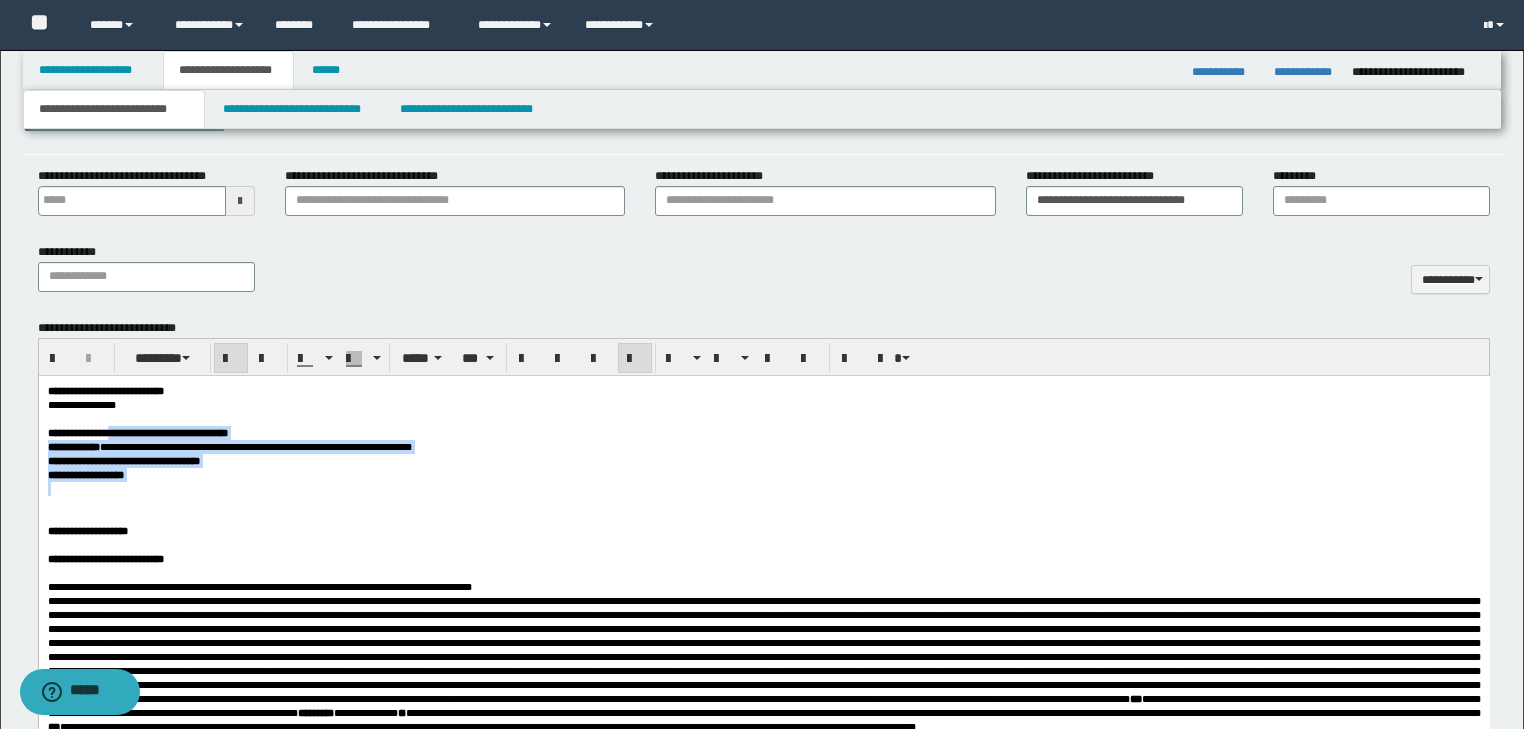 drag, startPoint x: 391, startPoint y: 502, endPoint x: 298, endPoint y: 494, distance: 93.34345 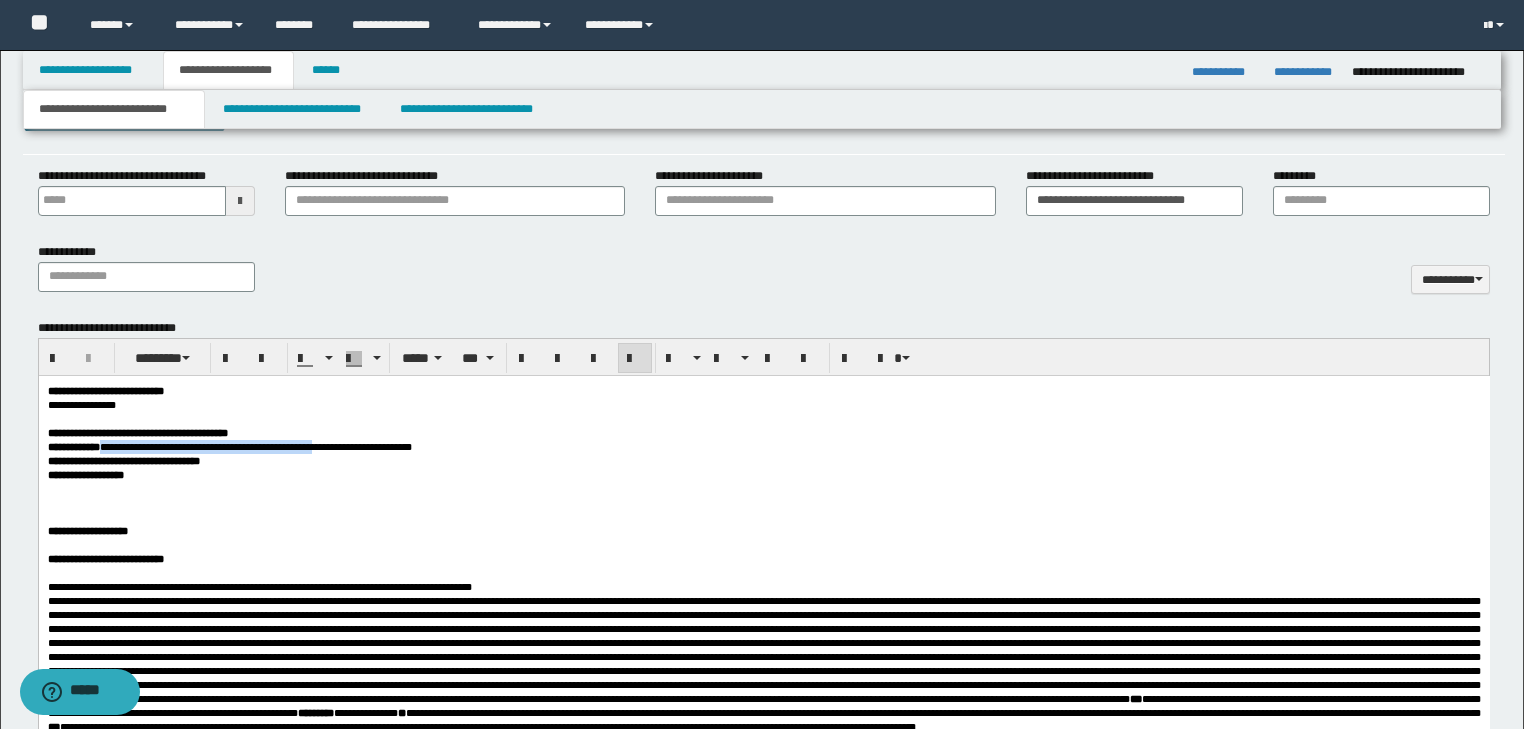 drag, startPoint x: 131, startPoint y: 456, endPoint x: 389, endPoint y: 450, distance: 258.06976 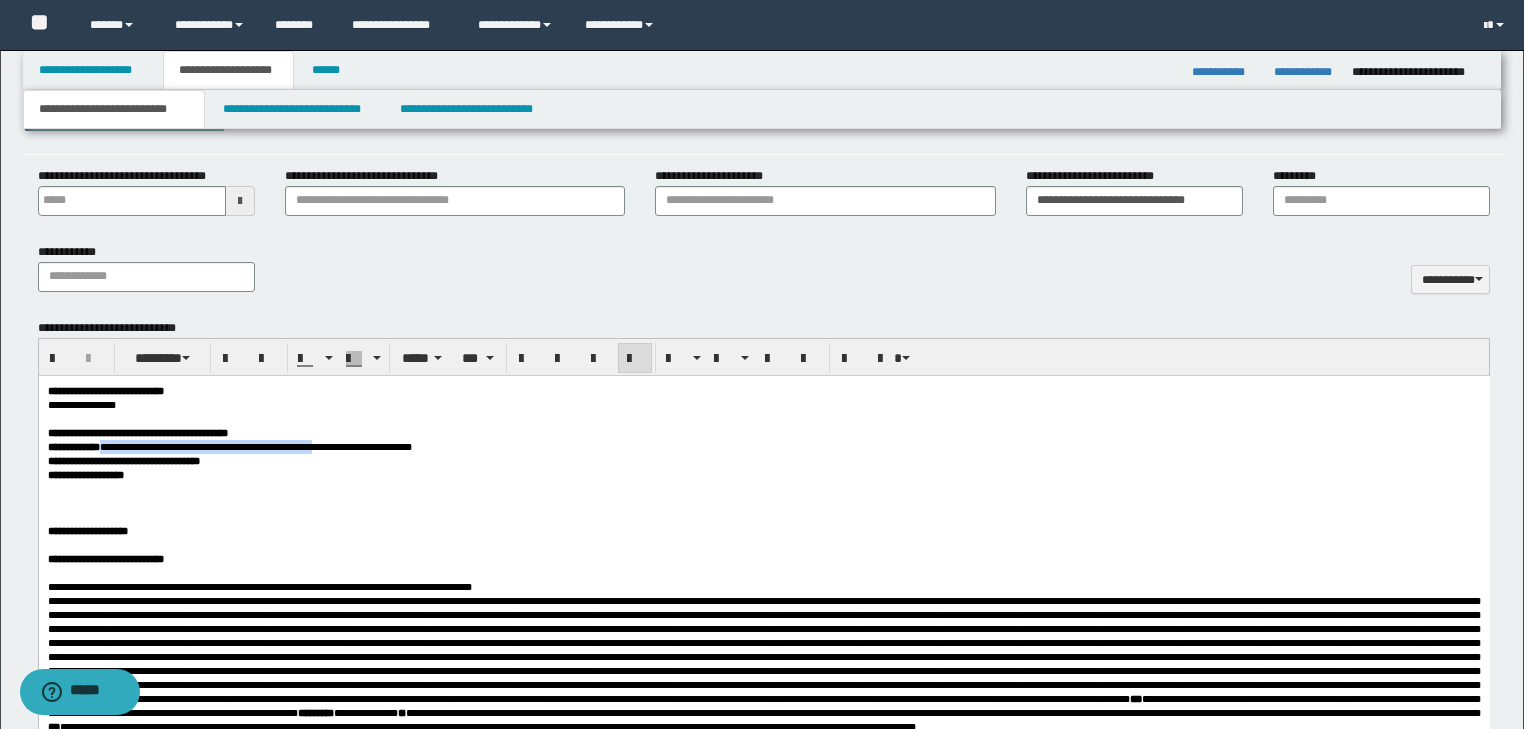 click on "**********" at bounding box center [229, 446] 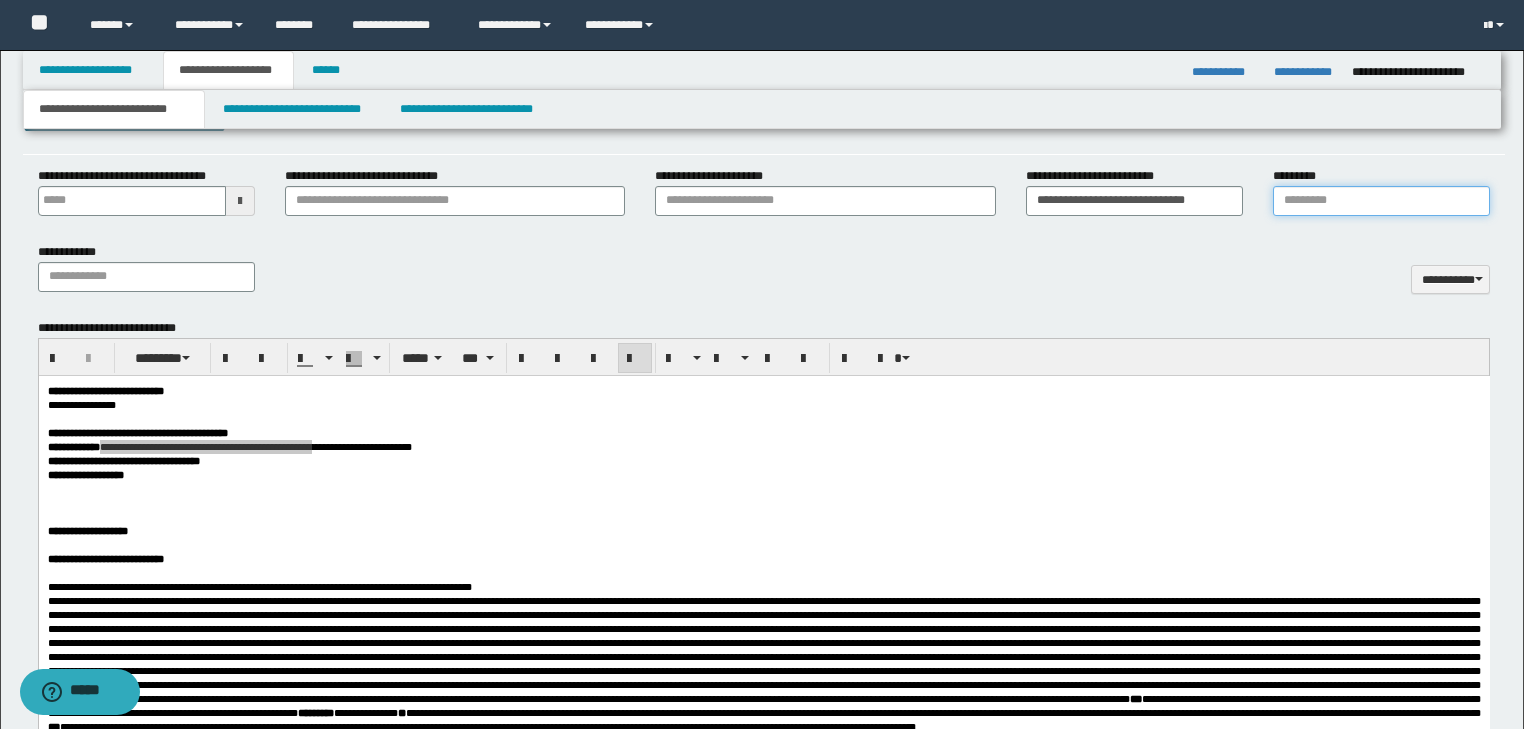 click on "*********" at bounding box center (1381, 201) 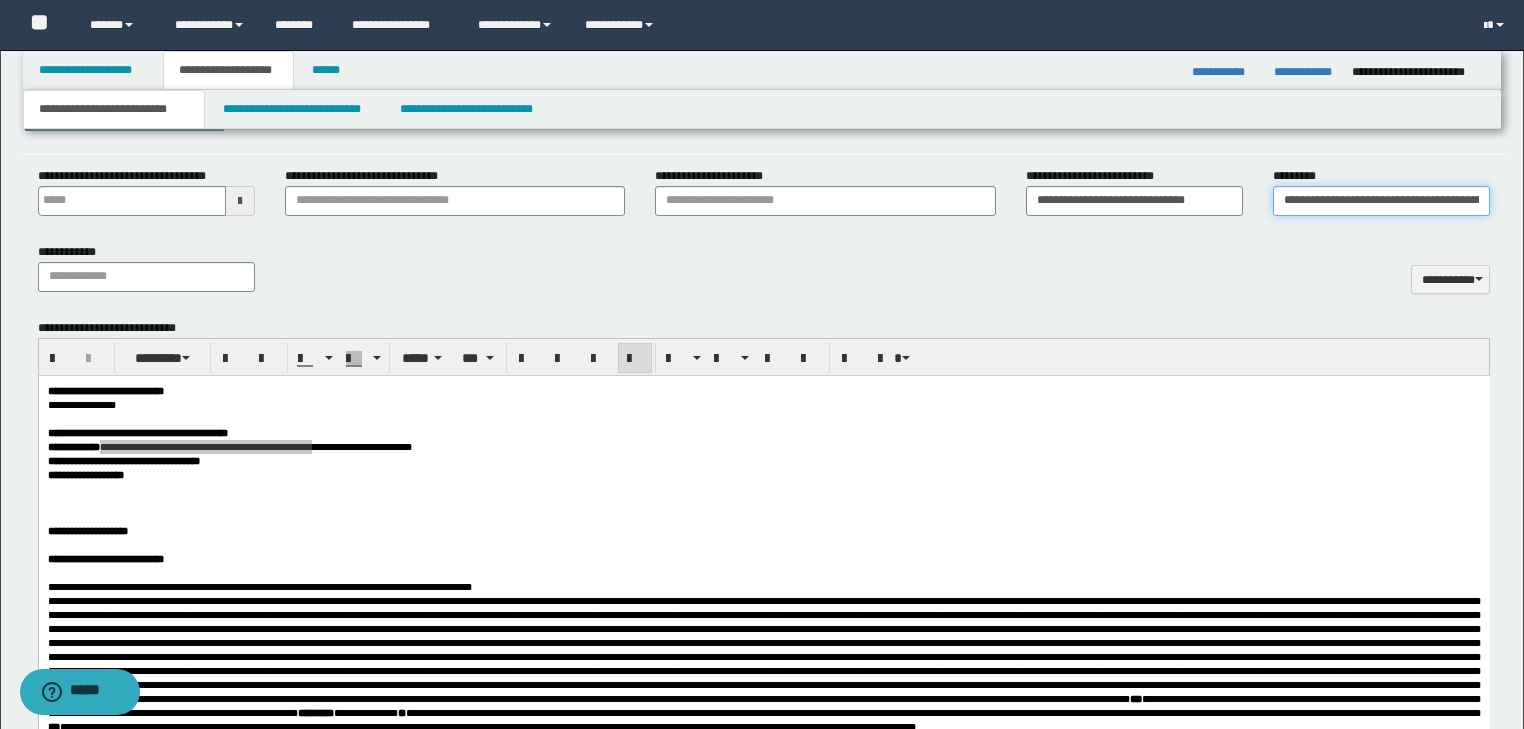 scroll, scrollTop: 0, scrollLeft: 86, axis: horizontal 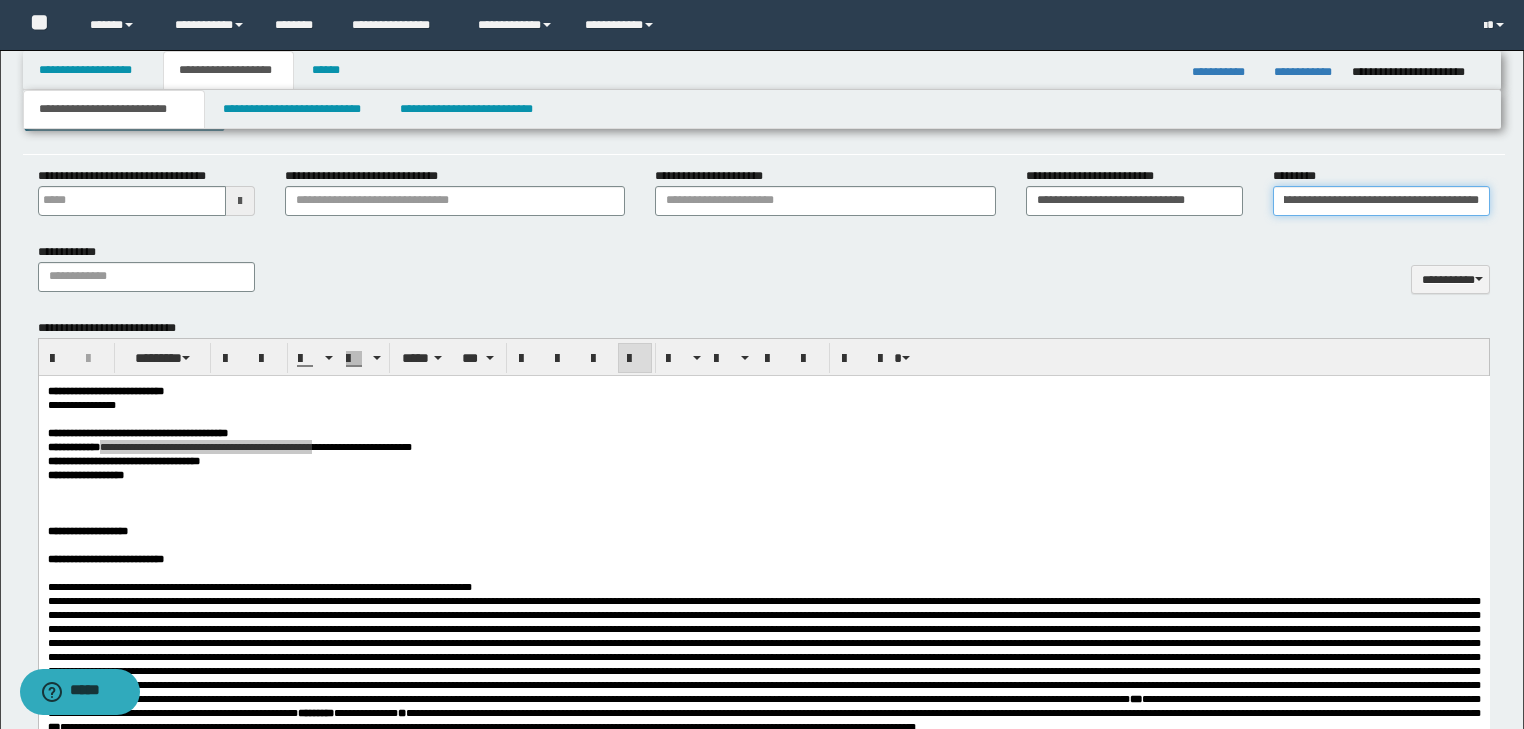 type on "**********" 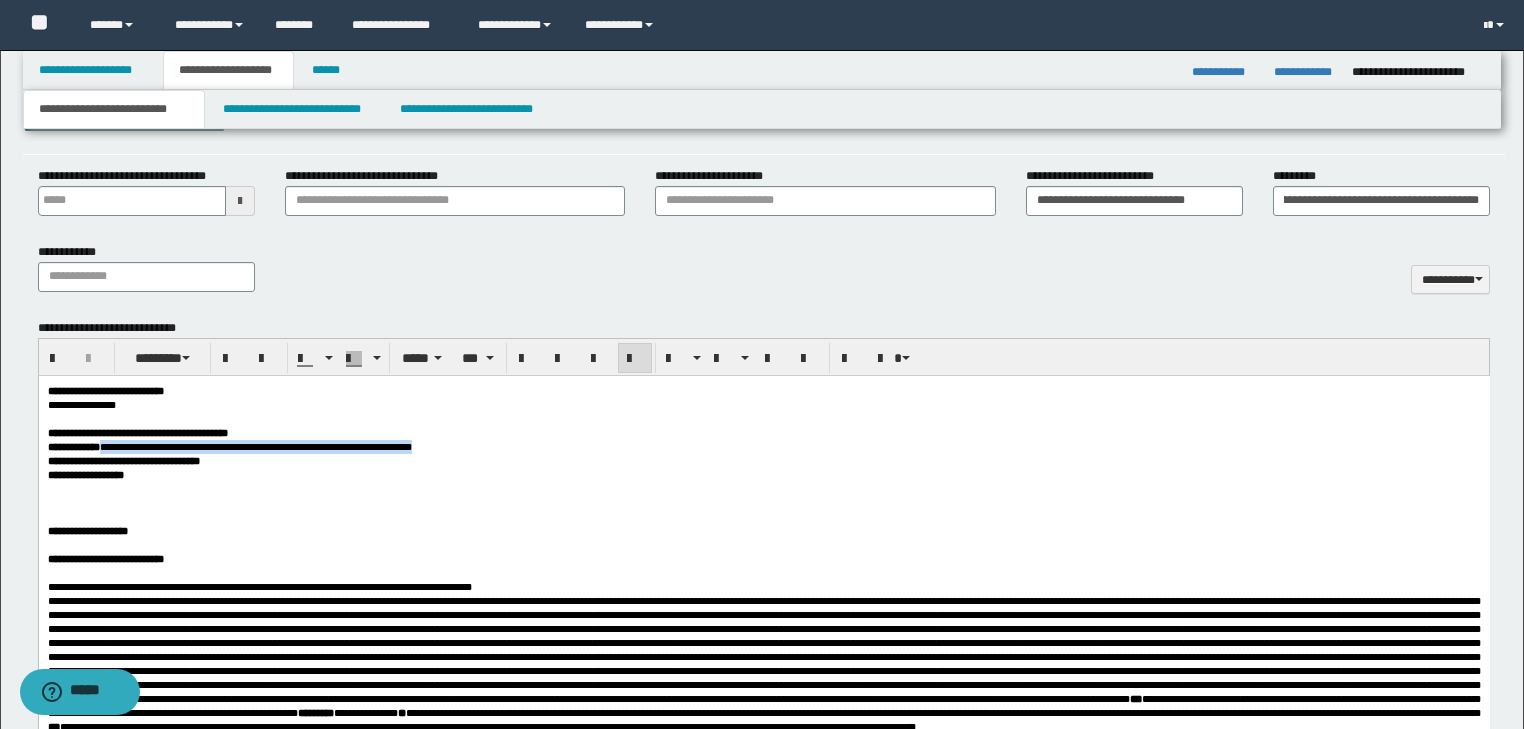 click on "**********" at bounding box center [763, 5408] 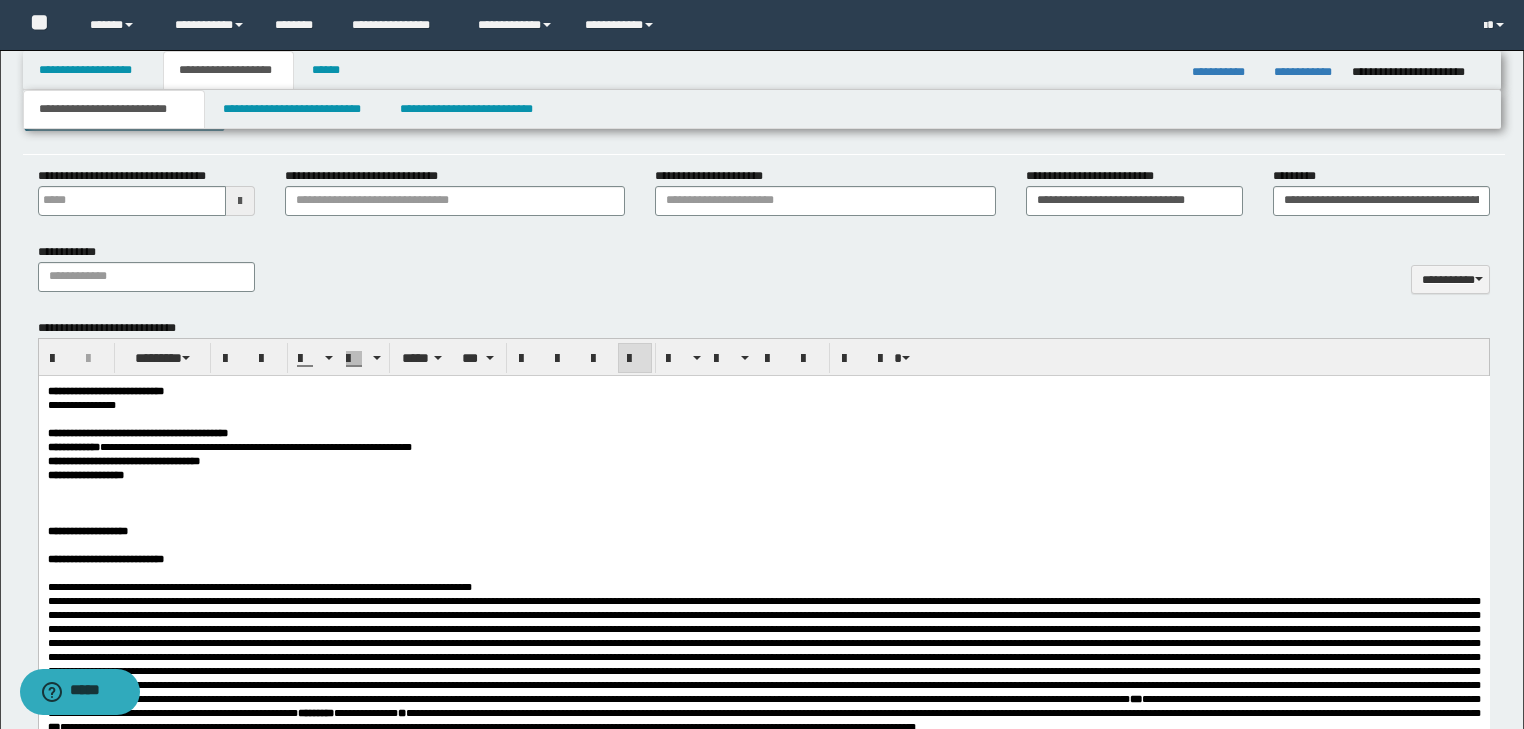 click on "**********" at bounding box center [763, 460] 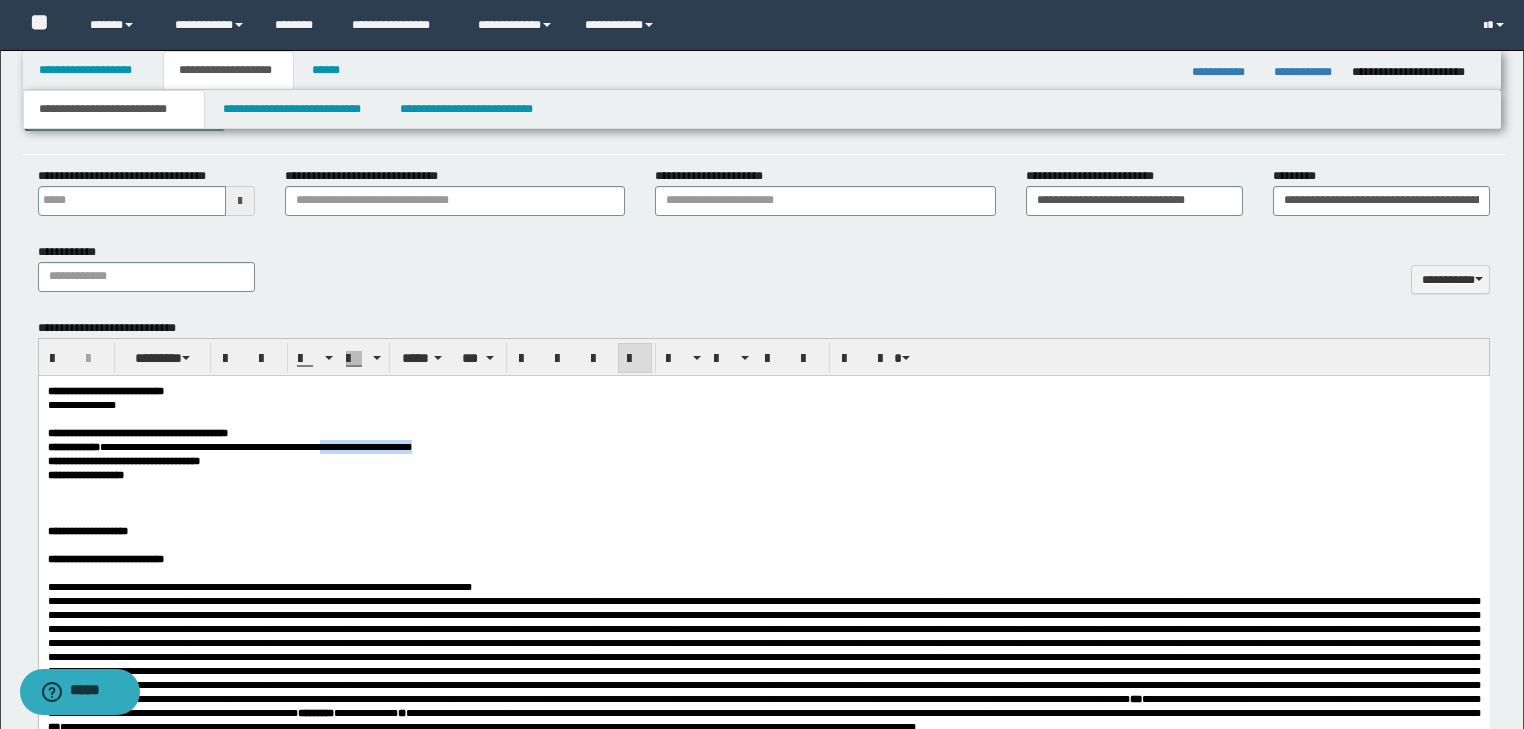 drag, startPoint x: 396, startPoint y: 450, endPoint x: 517, endPoint y: 452, distance: 121.016525 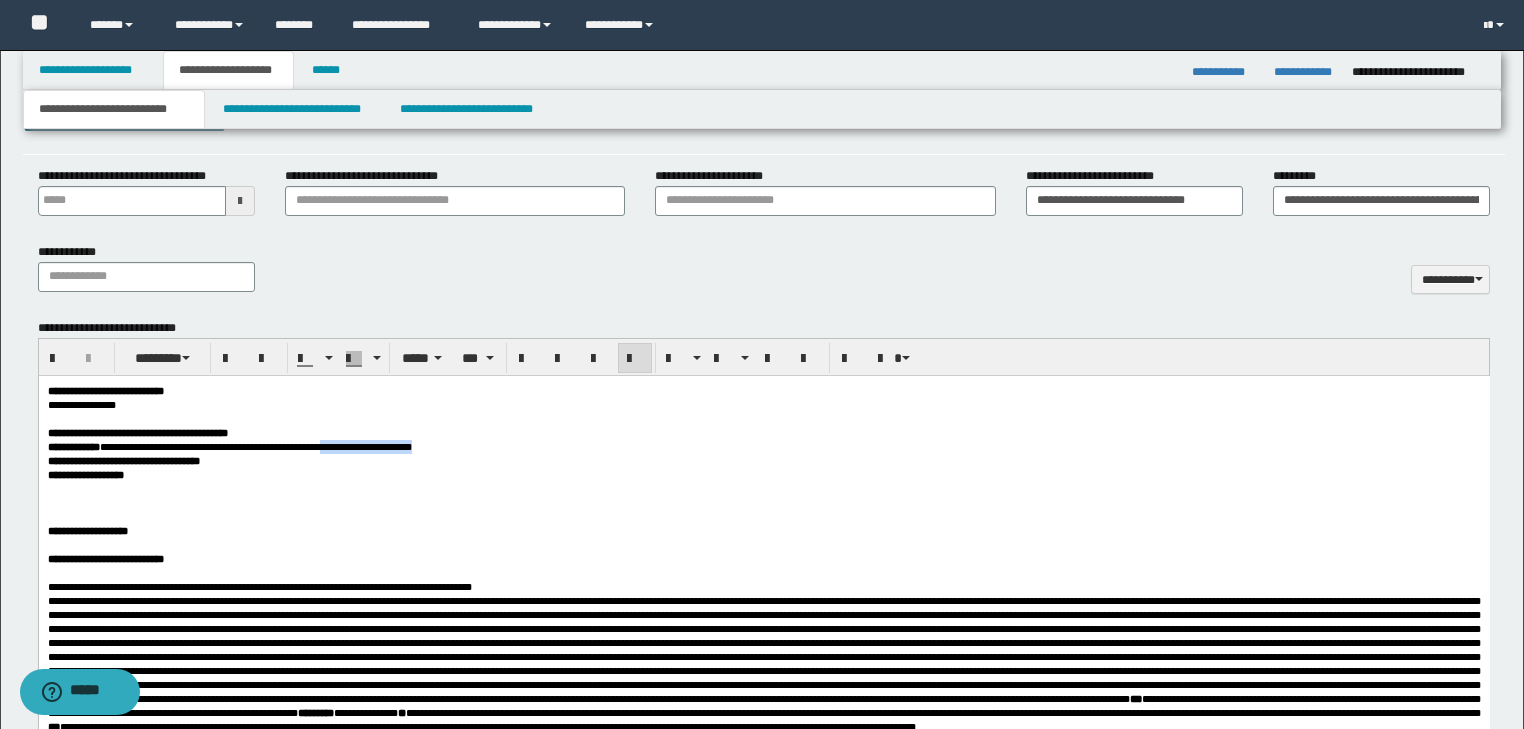 click on "**********" at bounding box center (763, 446) 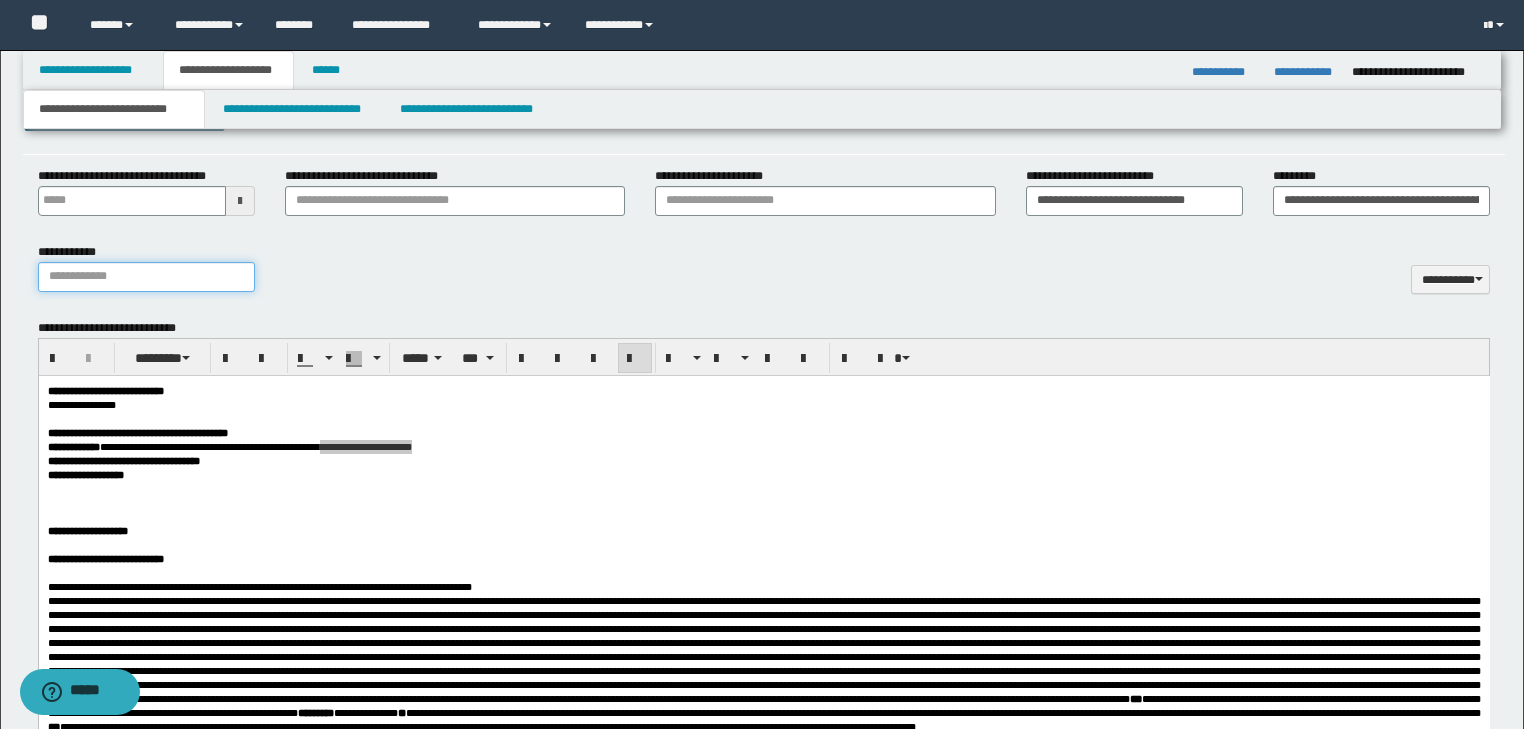 click on "**********" at bounding box center (146, 277) 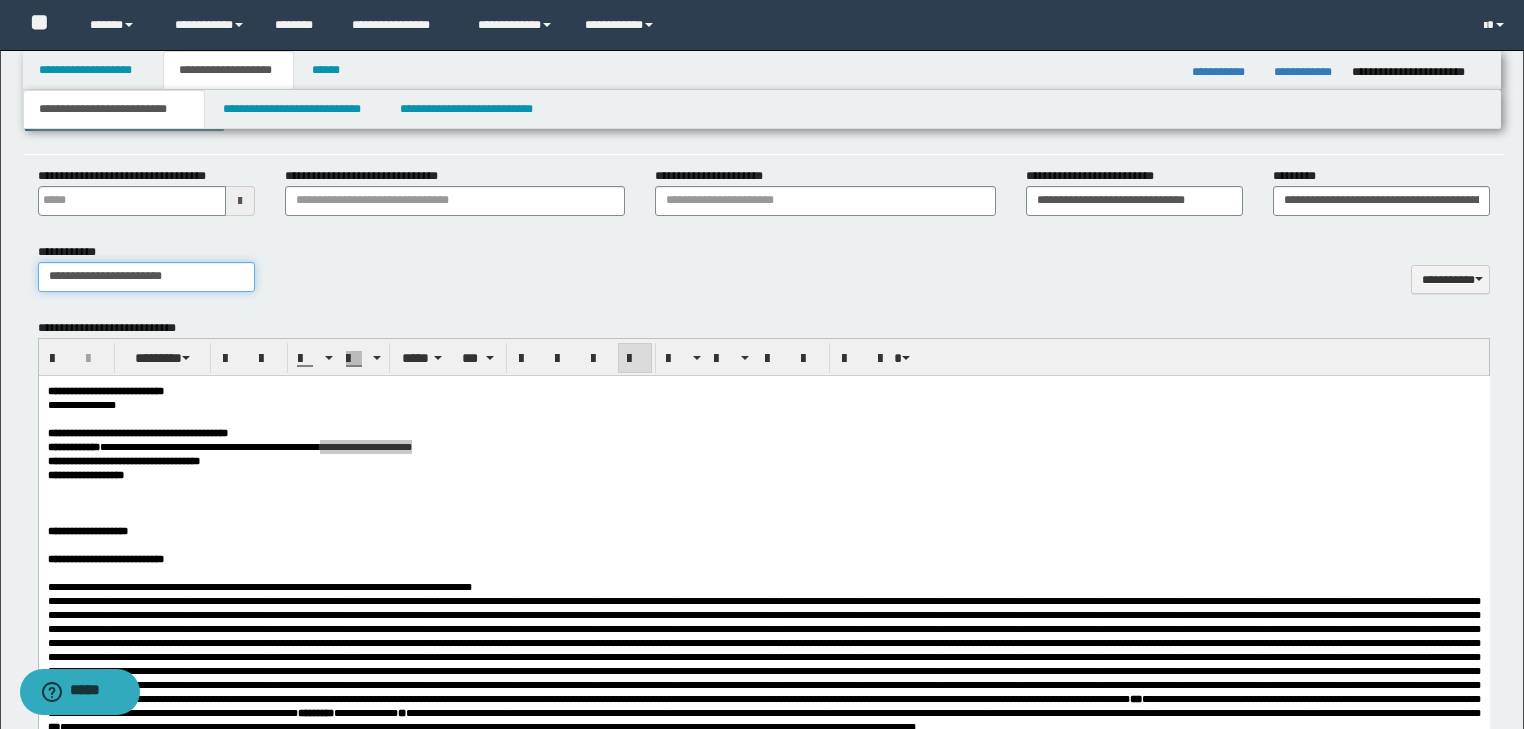 type on "**********" 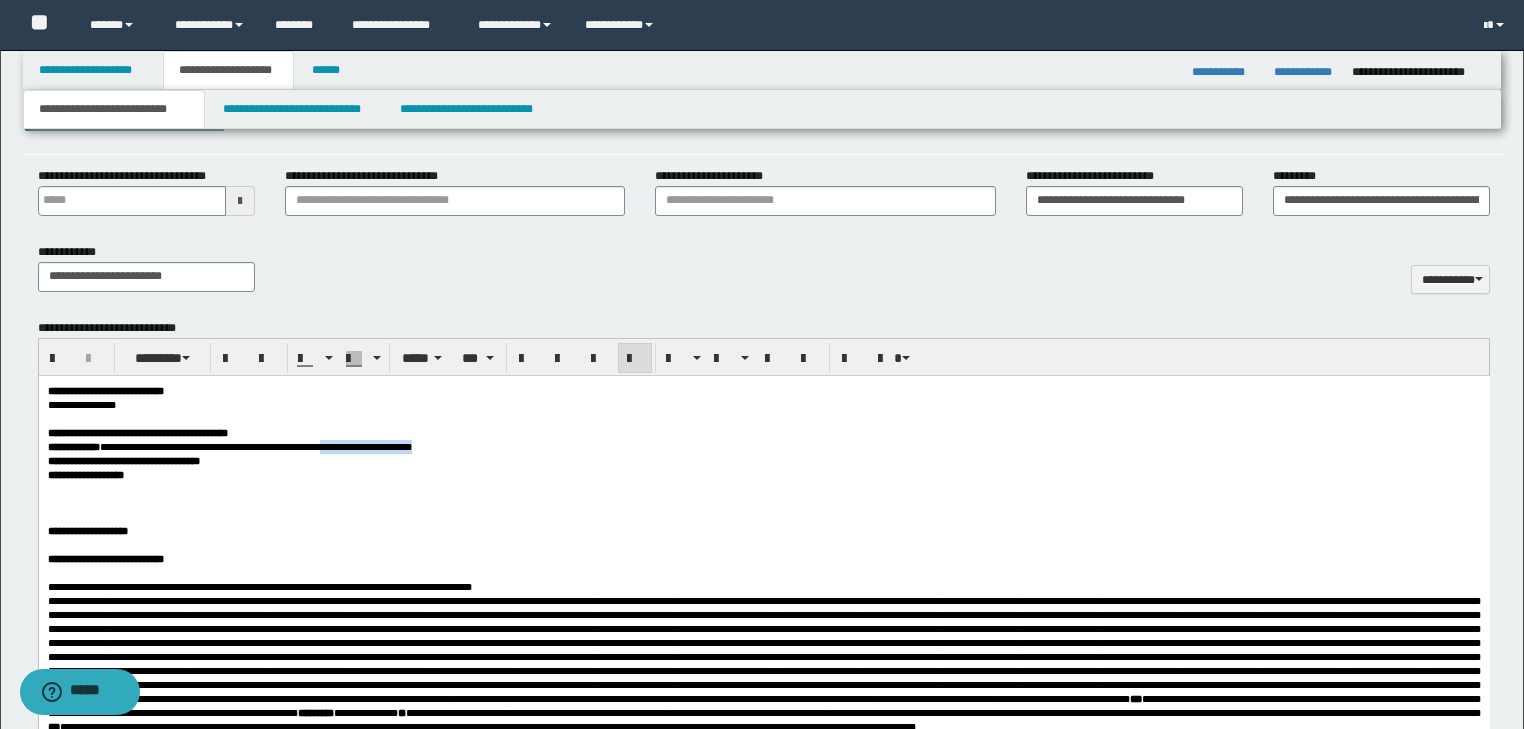 click on "**********" at bounding box center (763, 474) 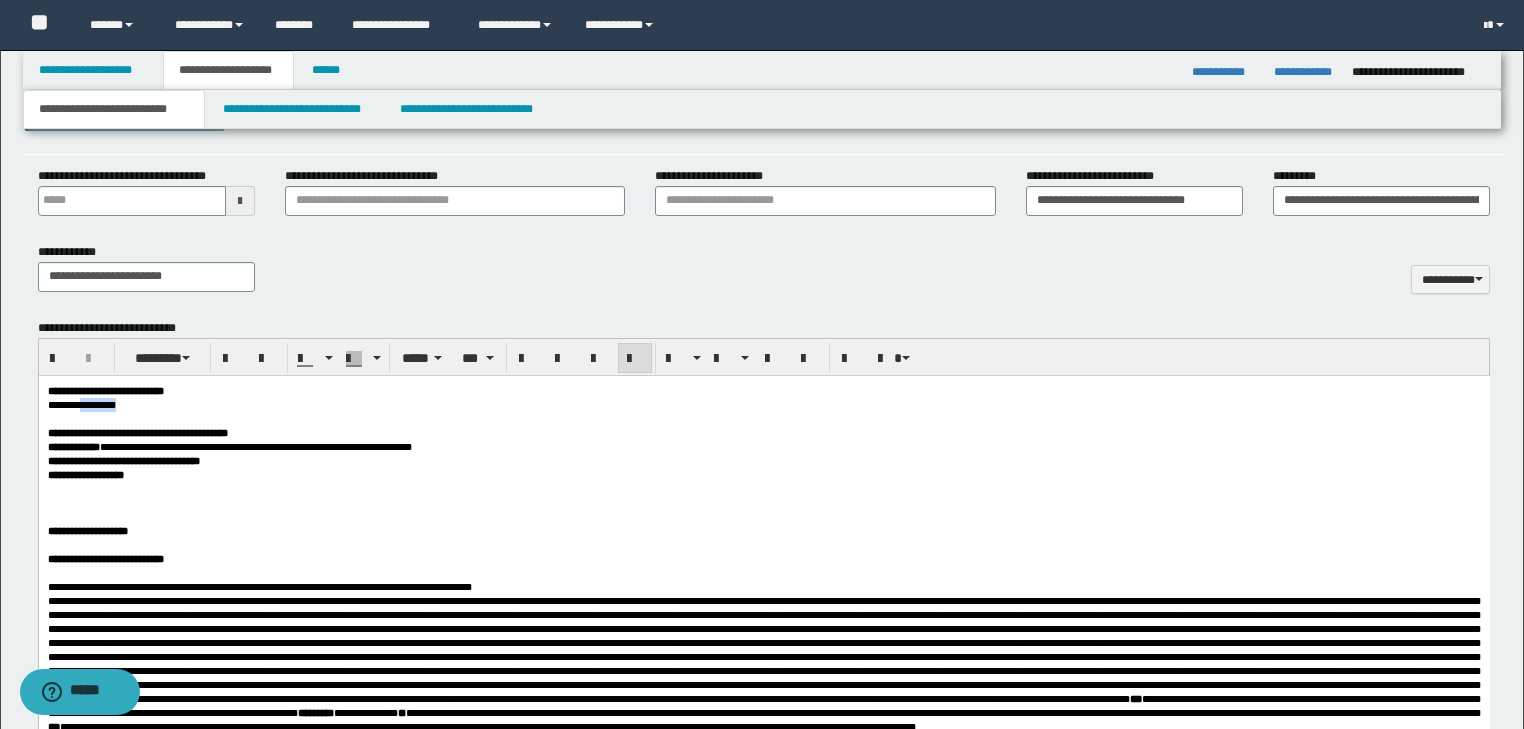 drag, startPoint x: 86, startPoint y: 406, endPoint x: 175, endPoint y: 414, distance: 89.358826 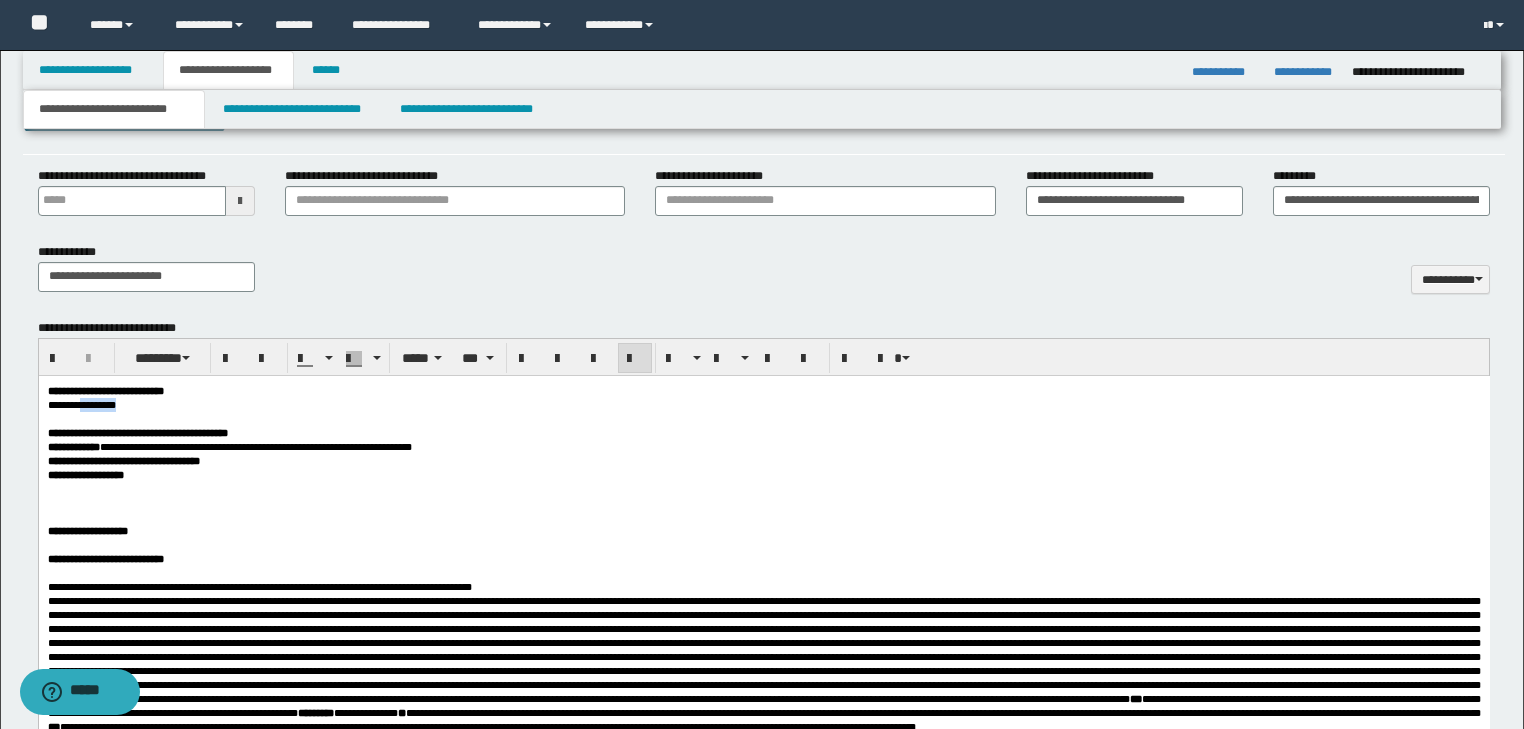 click on "**********" at bounding box center [763, 404] 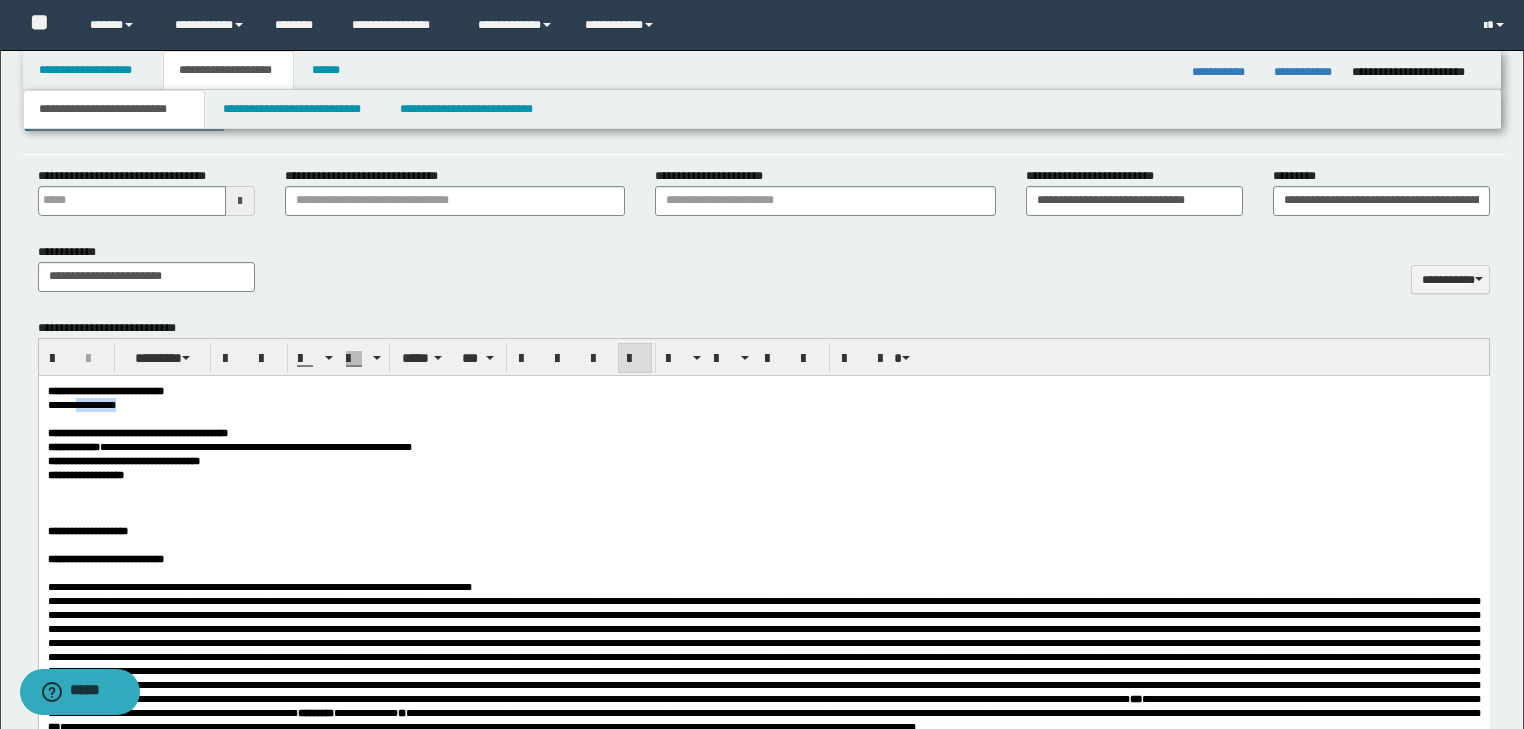 drag, startPoint x: 83, startPoint y: 406, endPoint x: 165, endPoint y: 414, distance: 82.38932 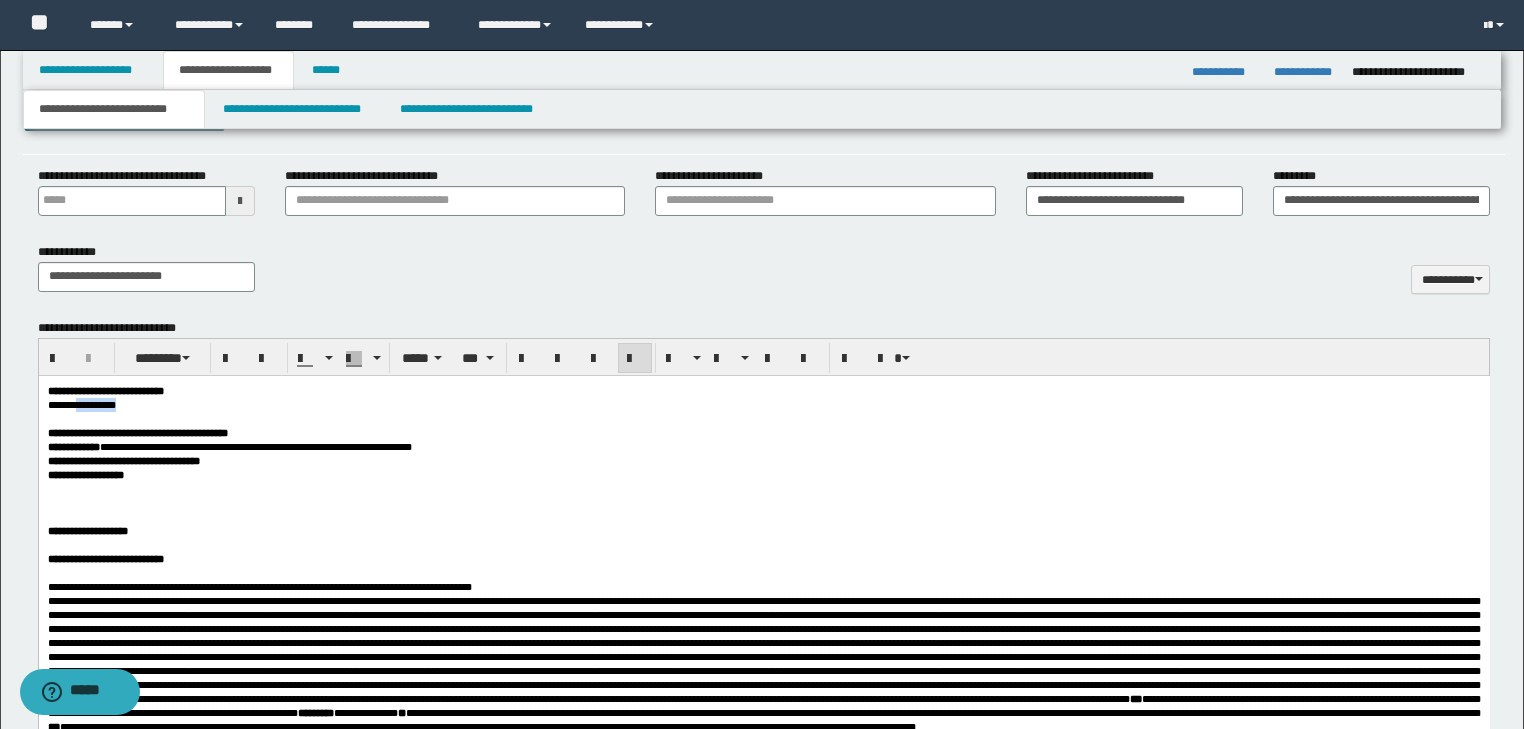 click on "**********" at bounding box center [763, 404] 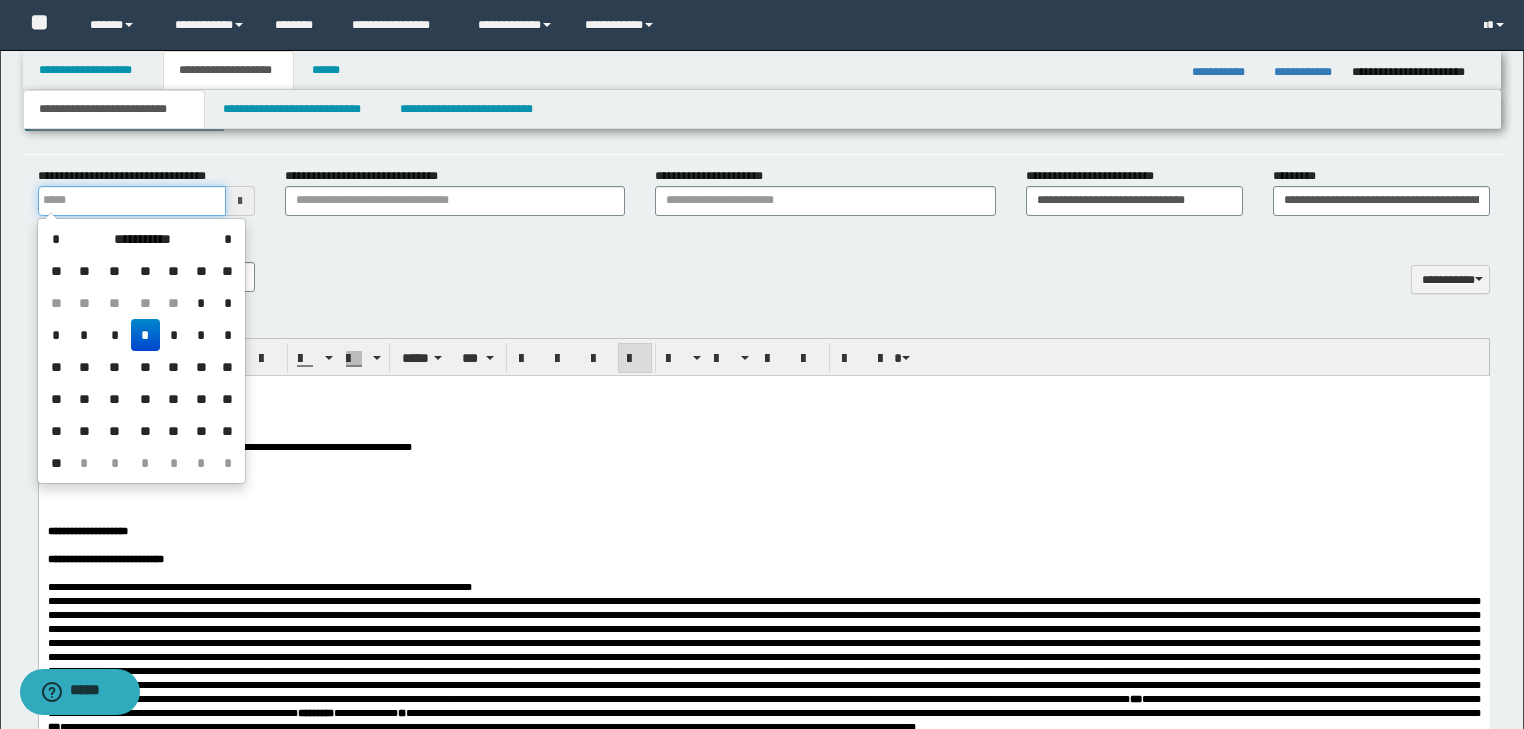 click on "**********" at bounding box center [132, 201] 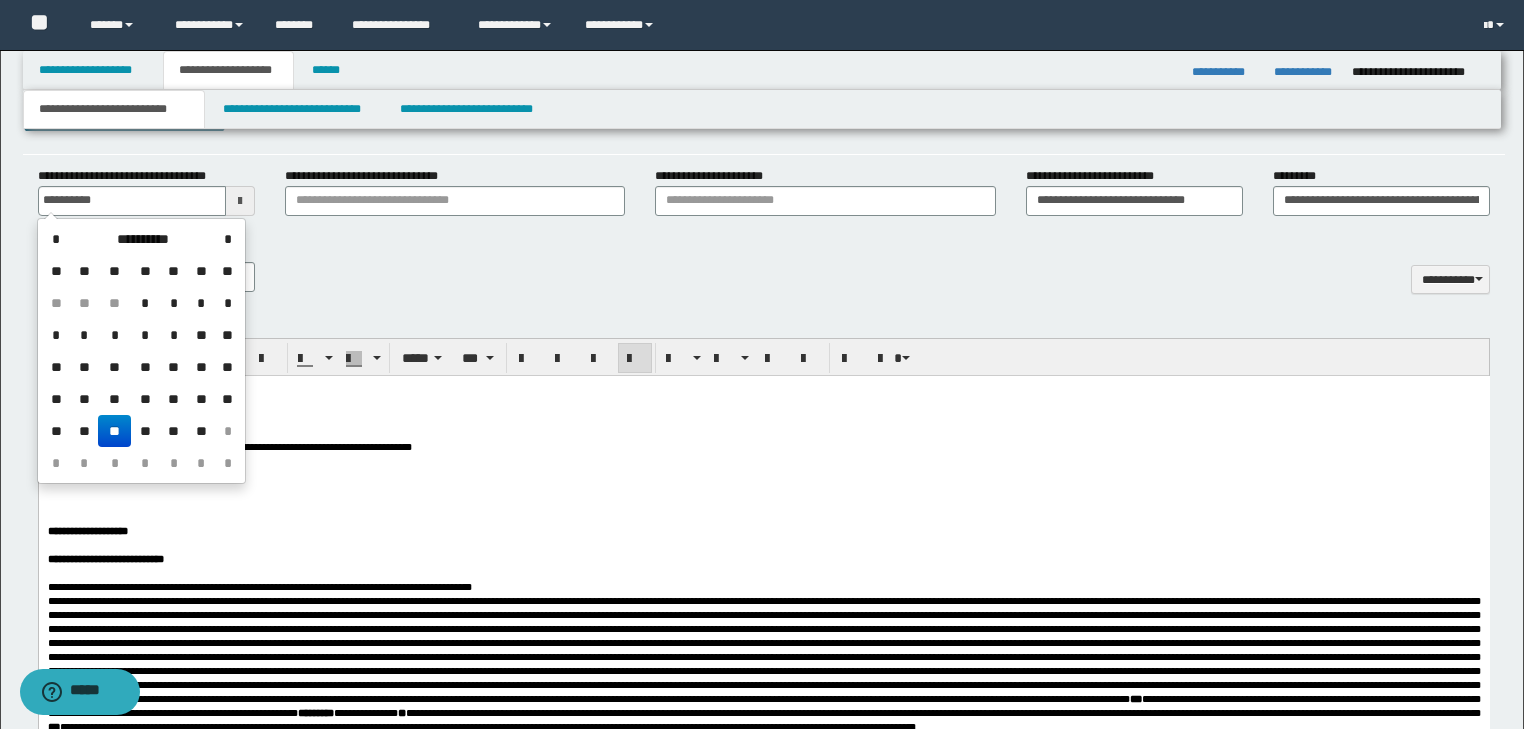 type on "**********" 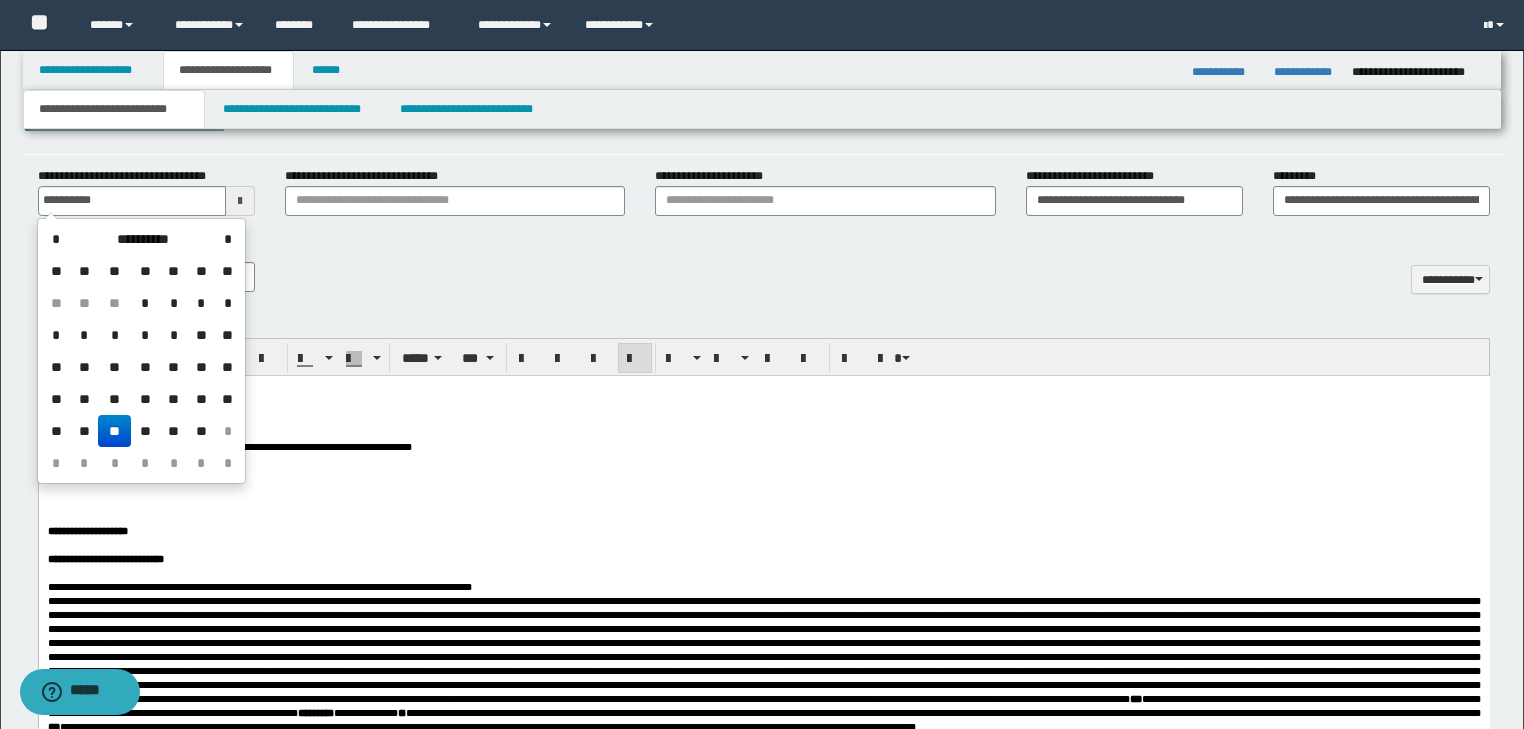 click on "**********" at bounding box center [764, 275] 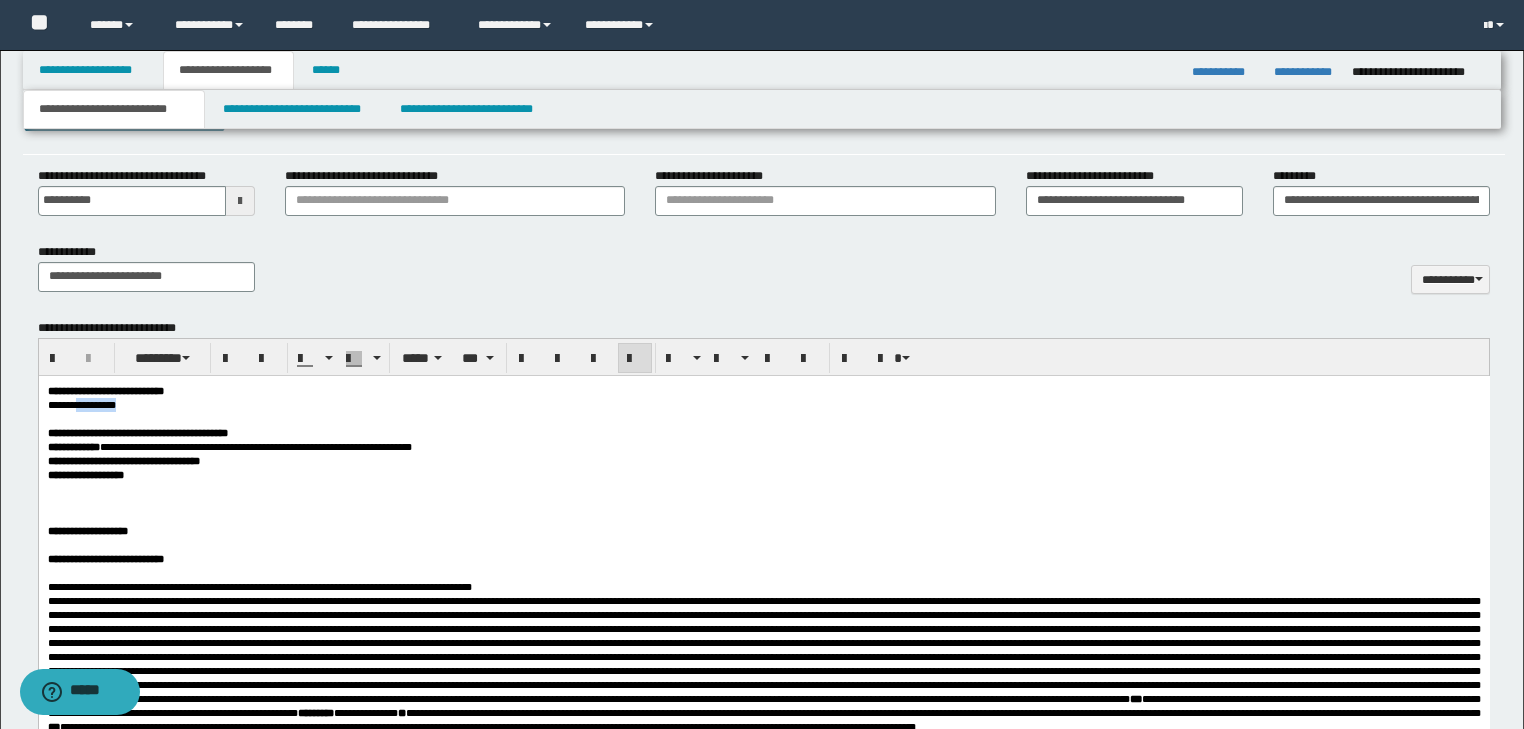 click on "**********" at bounding box center [763, 474] 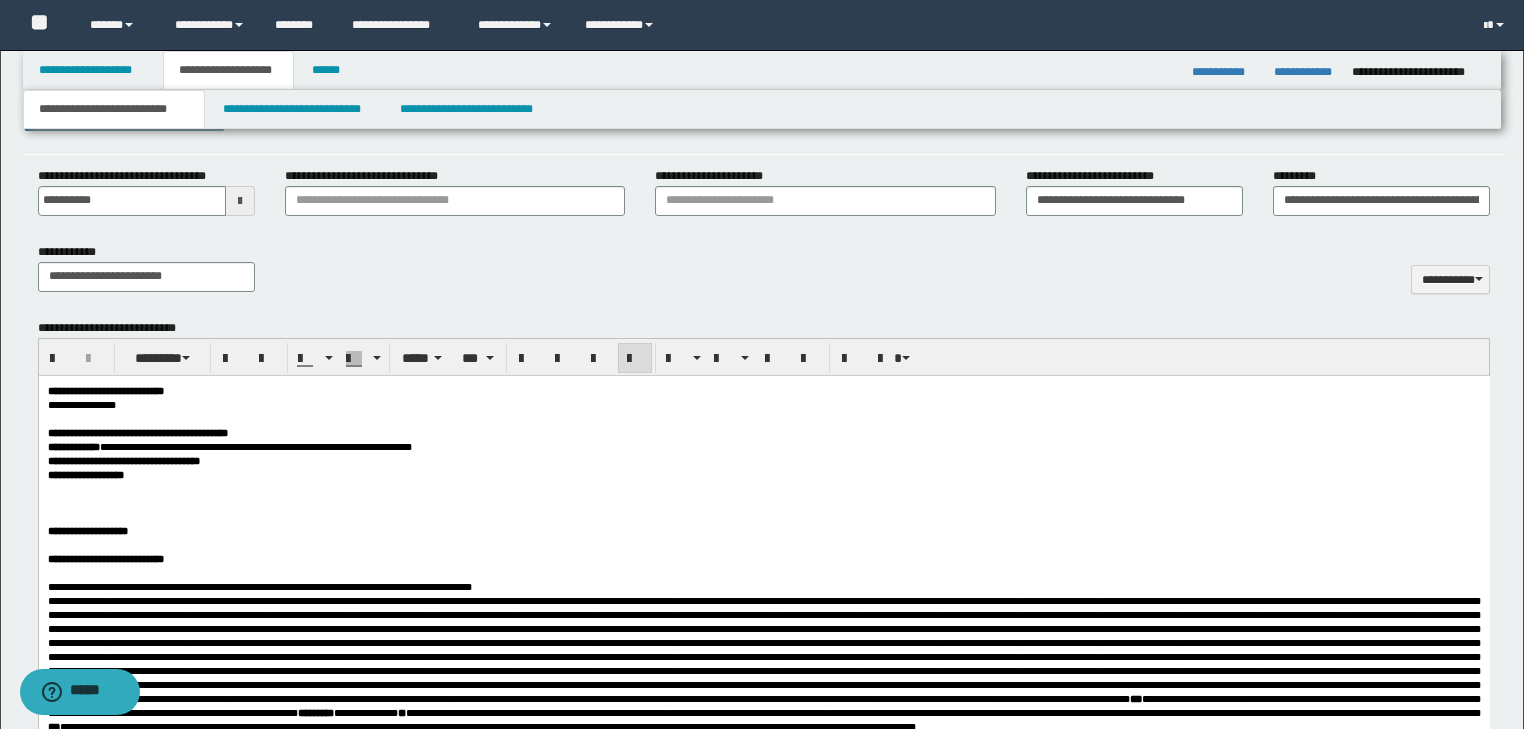 click on "**********" at bounding box center [763, 474] 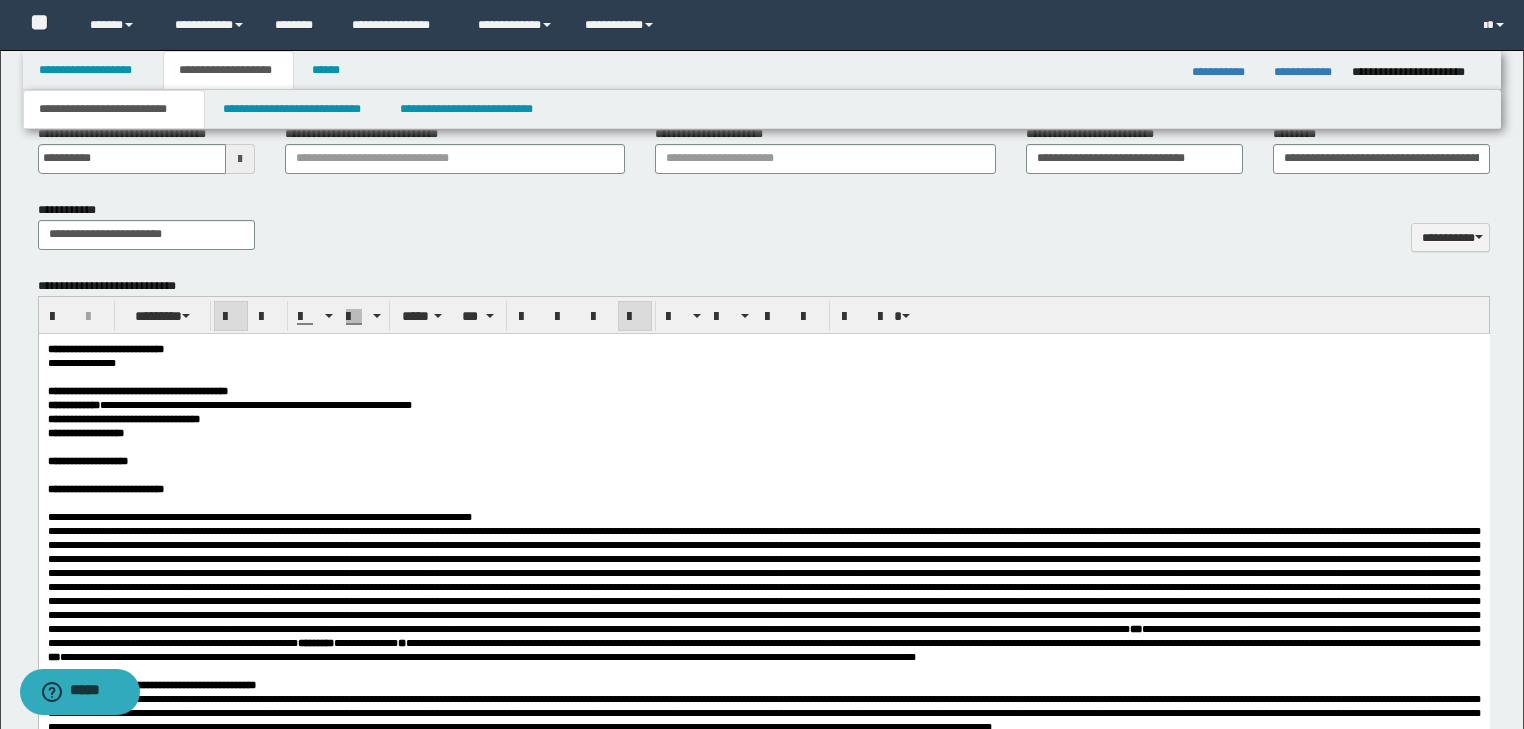 scroll, scrollTop: 927, scrollLeft: 0, axis: vertical 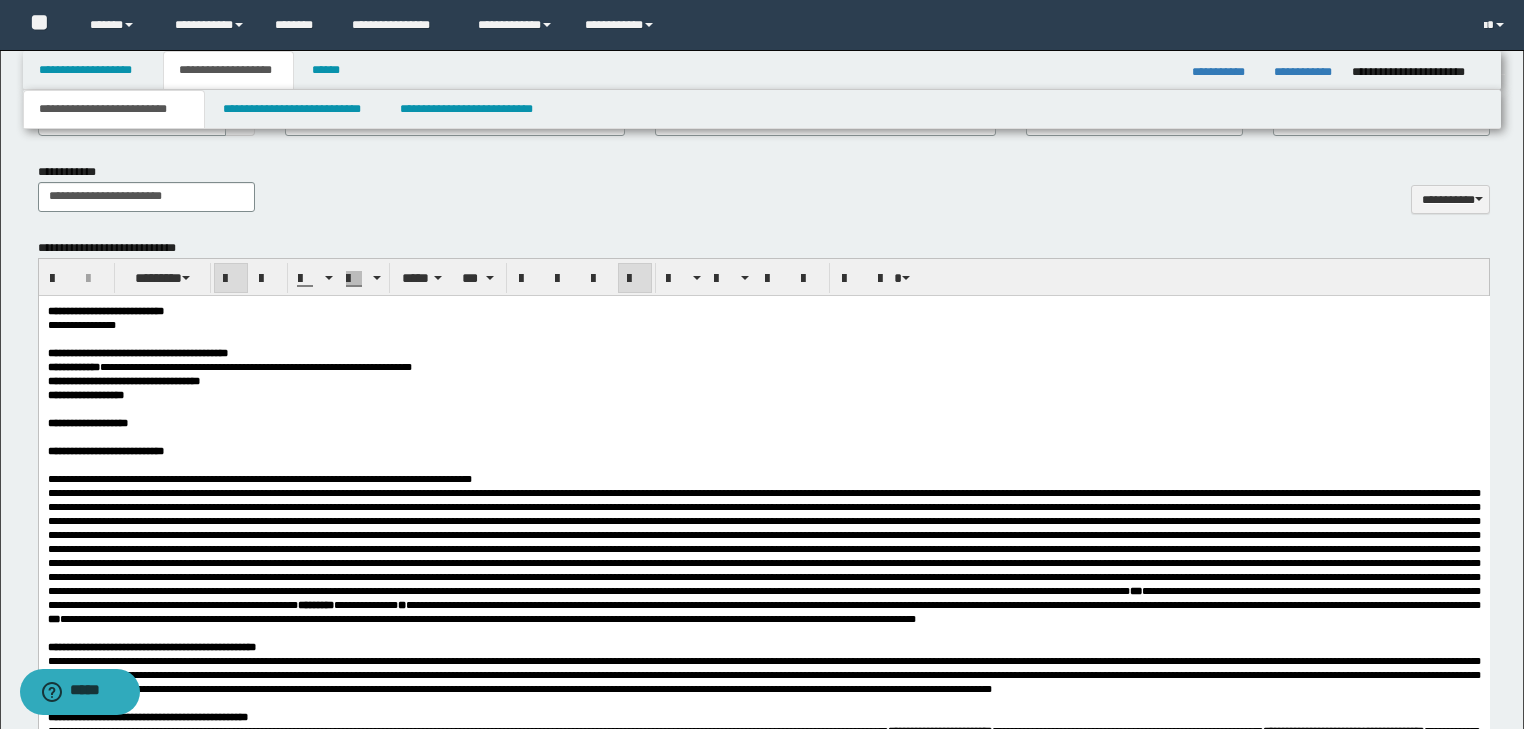 click on "**********" at bounding box center [763, 450] 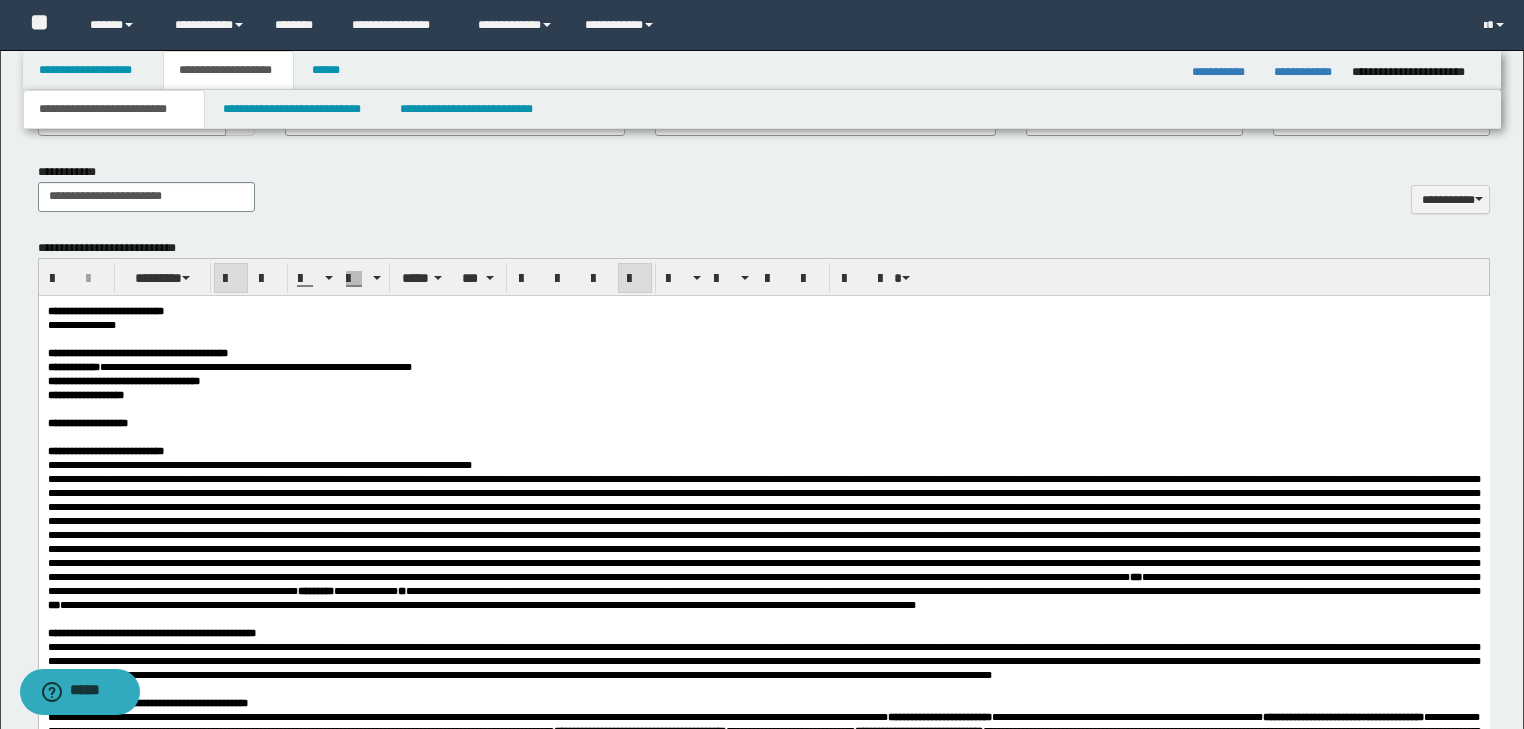 click on "**********" at bounding box center (763, 464) 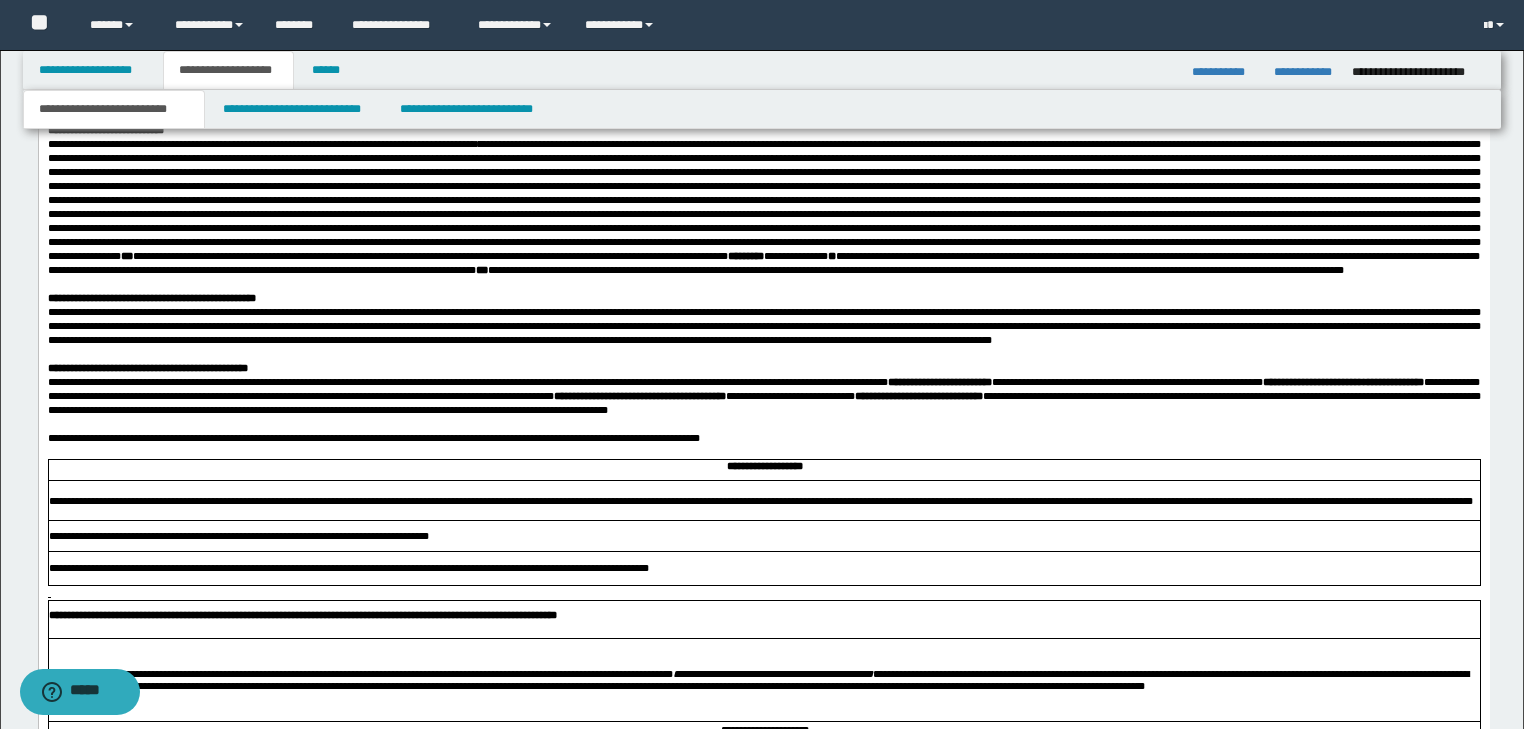scroll, scrollTop: 1327, scrollLeft: 0, axis: vertical 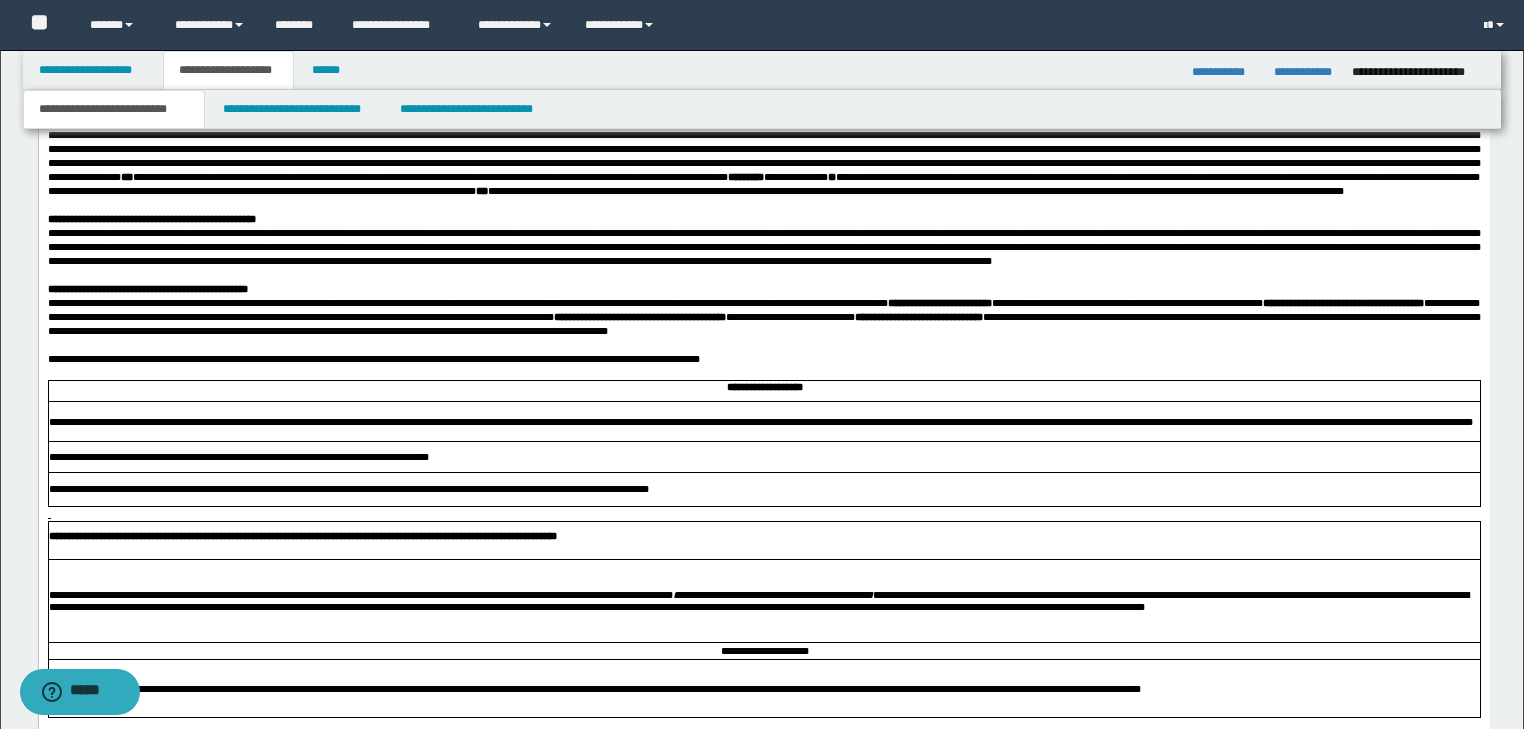 click on "**********" at bounding box center (763, 359) 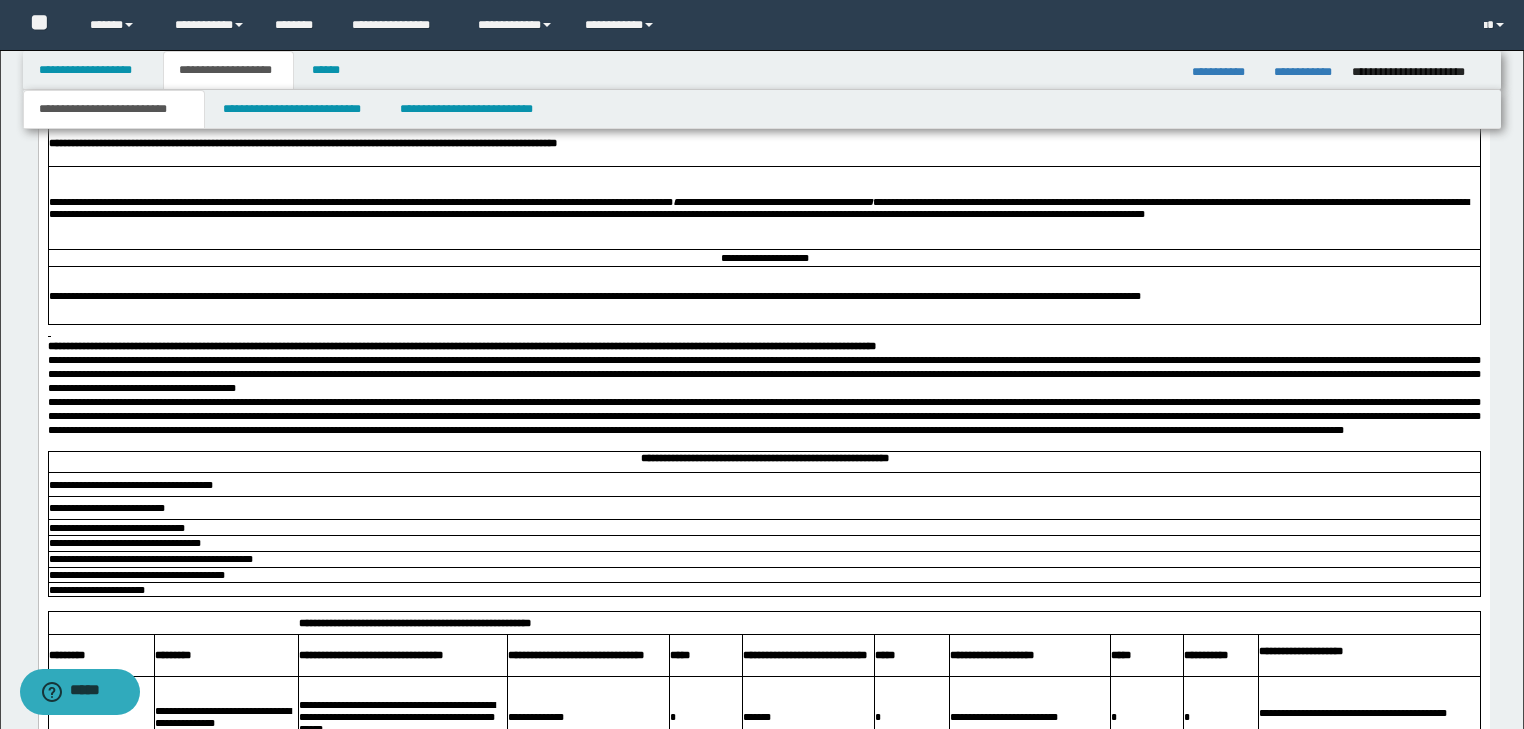scroll, scrollTop: 1807, scrollLeft: 0, axis: vertical 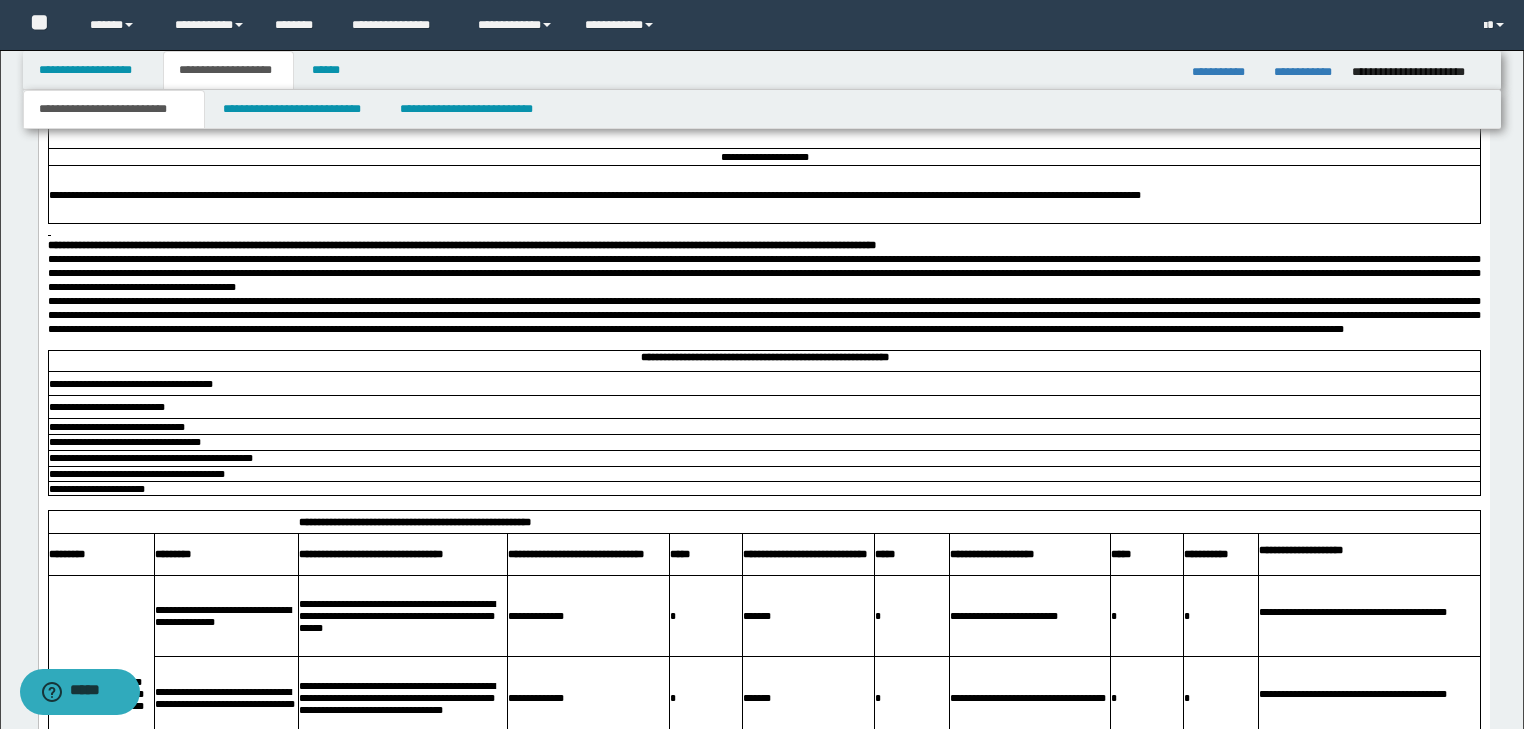 click at bounding box center (763, 315) 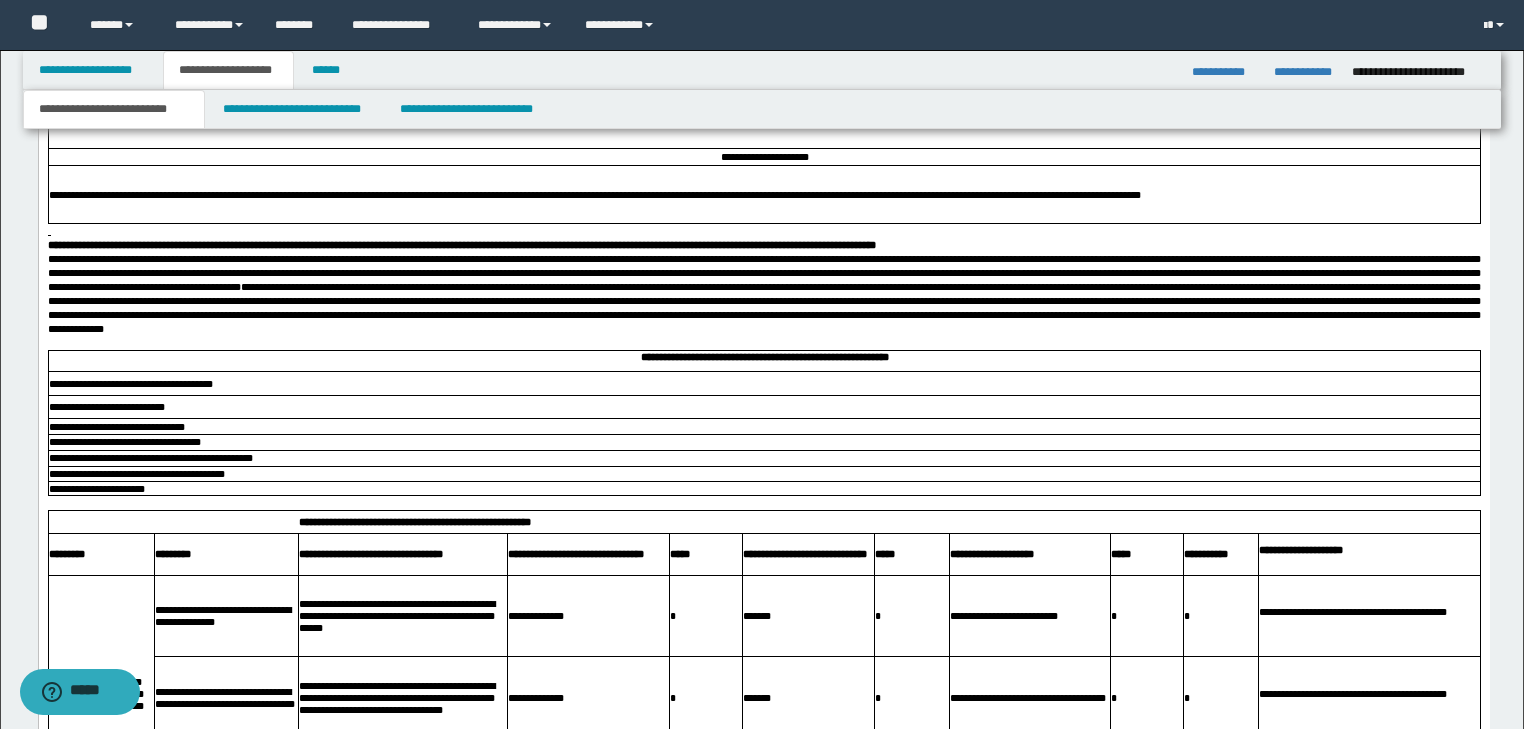click on "**********" at bounding box center [763, 294] 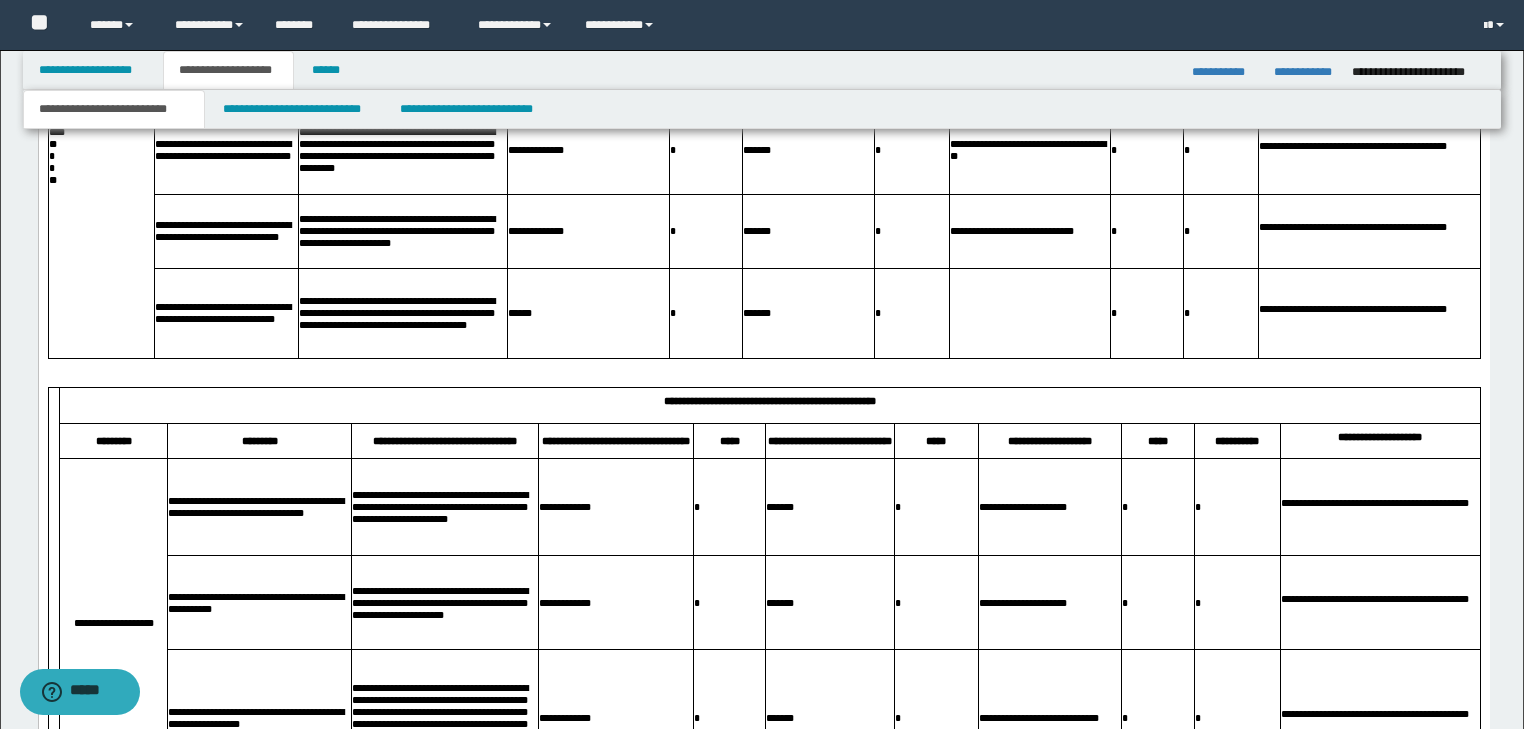 scroll, scrollTop: 2527, scrollLeft: 0, axis: vertical 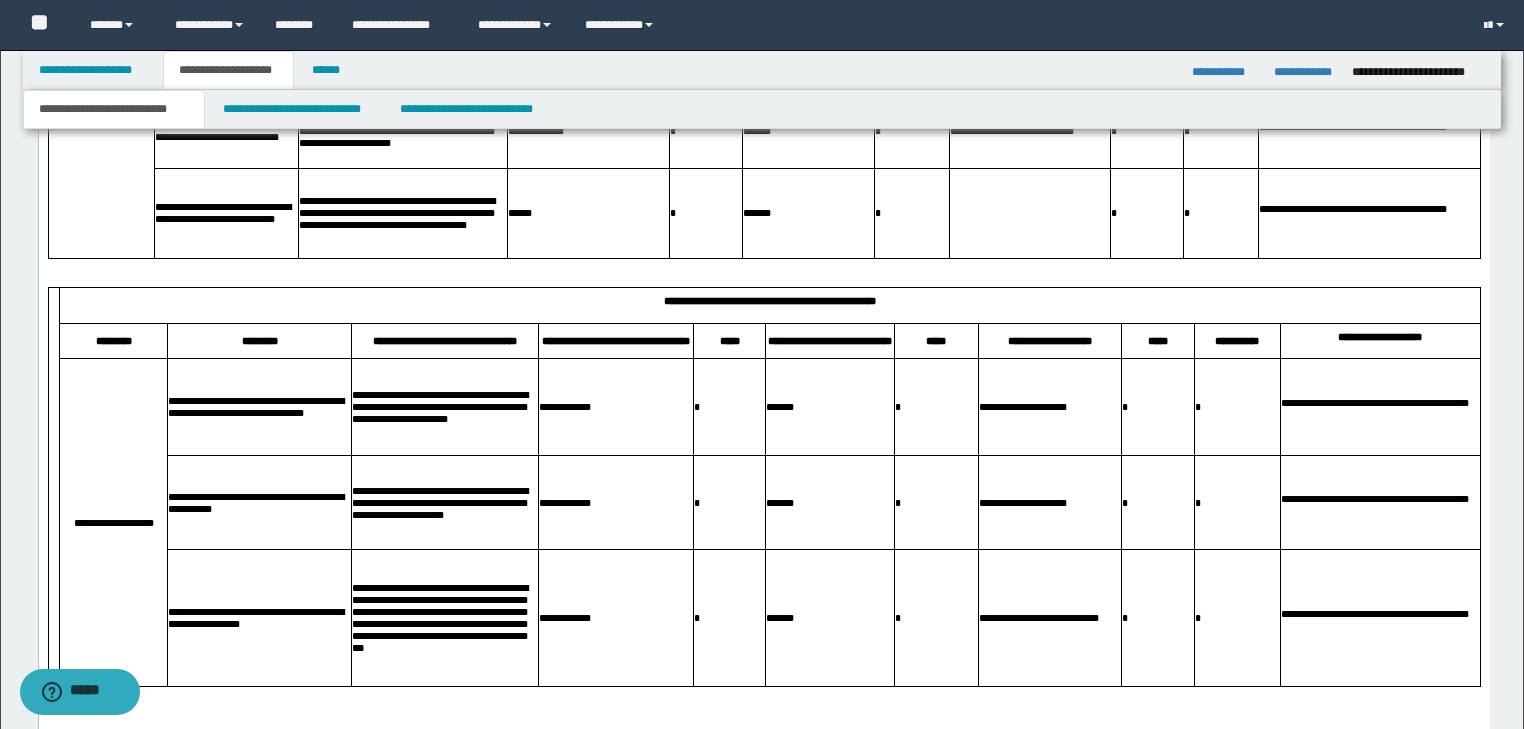 click at bounding box center (763, 266) 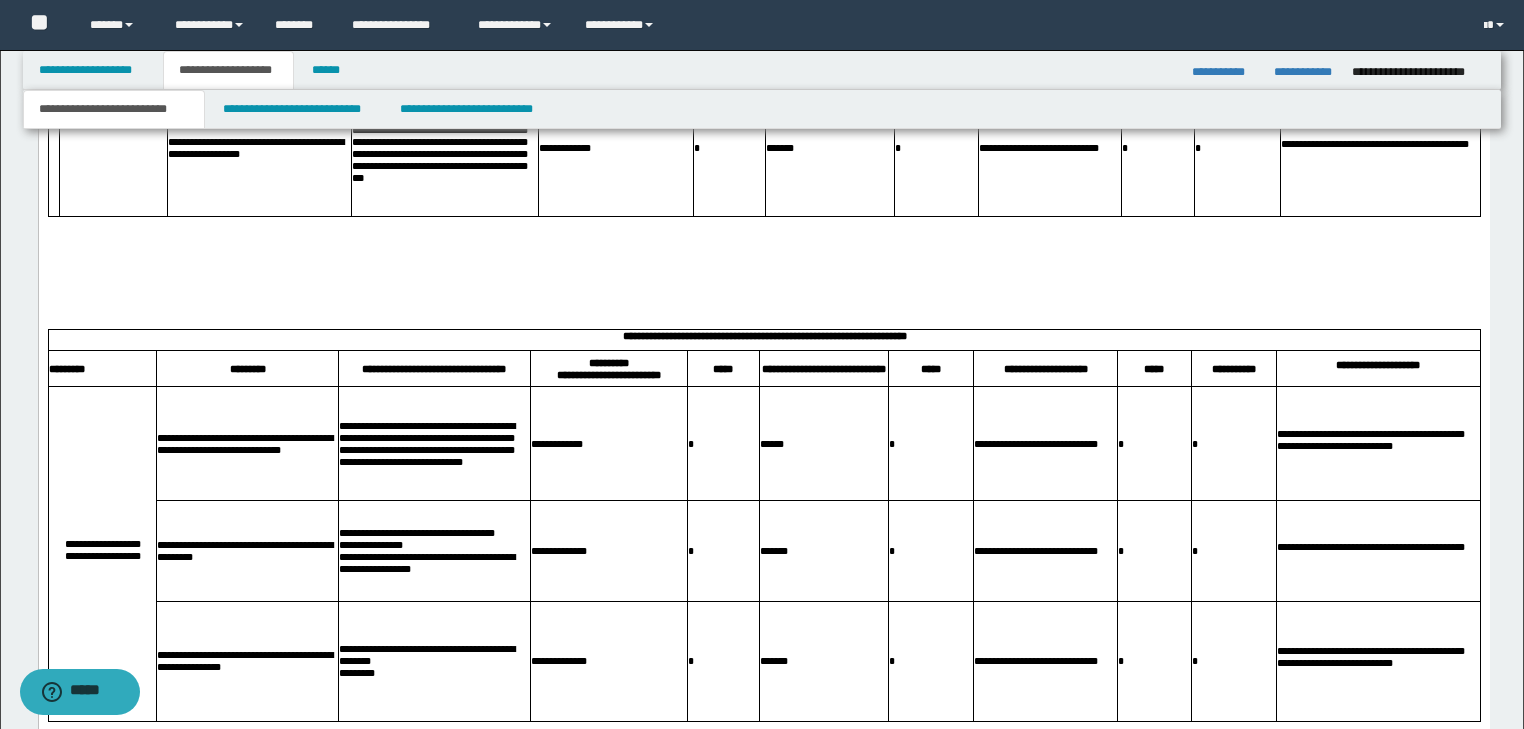 scroll, scrollTop: 3087, scrollLeft: 0, axis: vertical 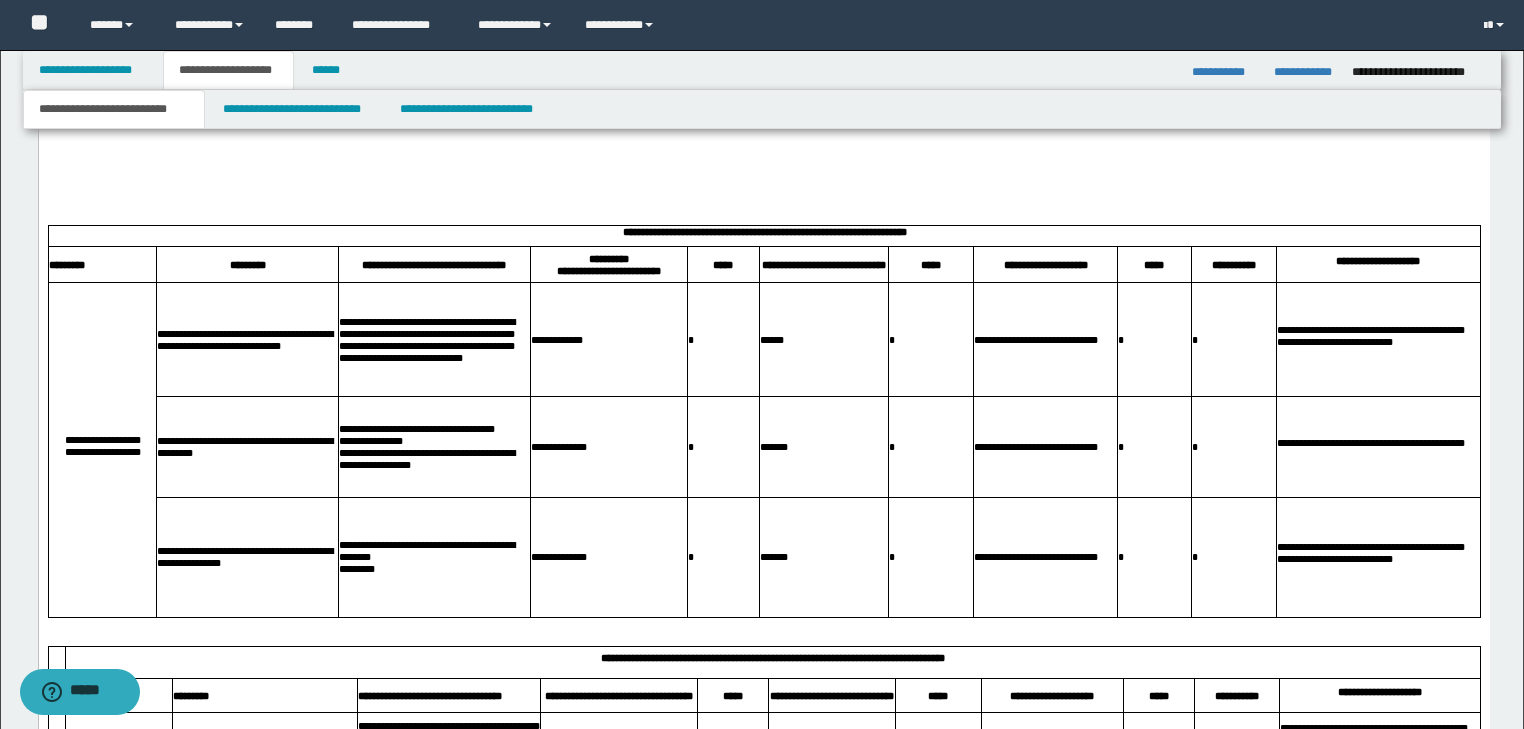 click at bounding box center (763, 134) 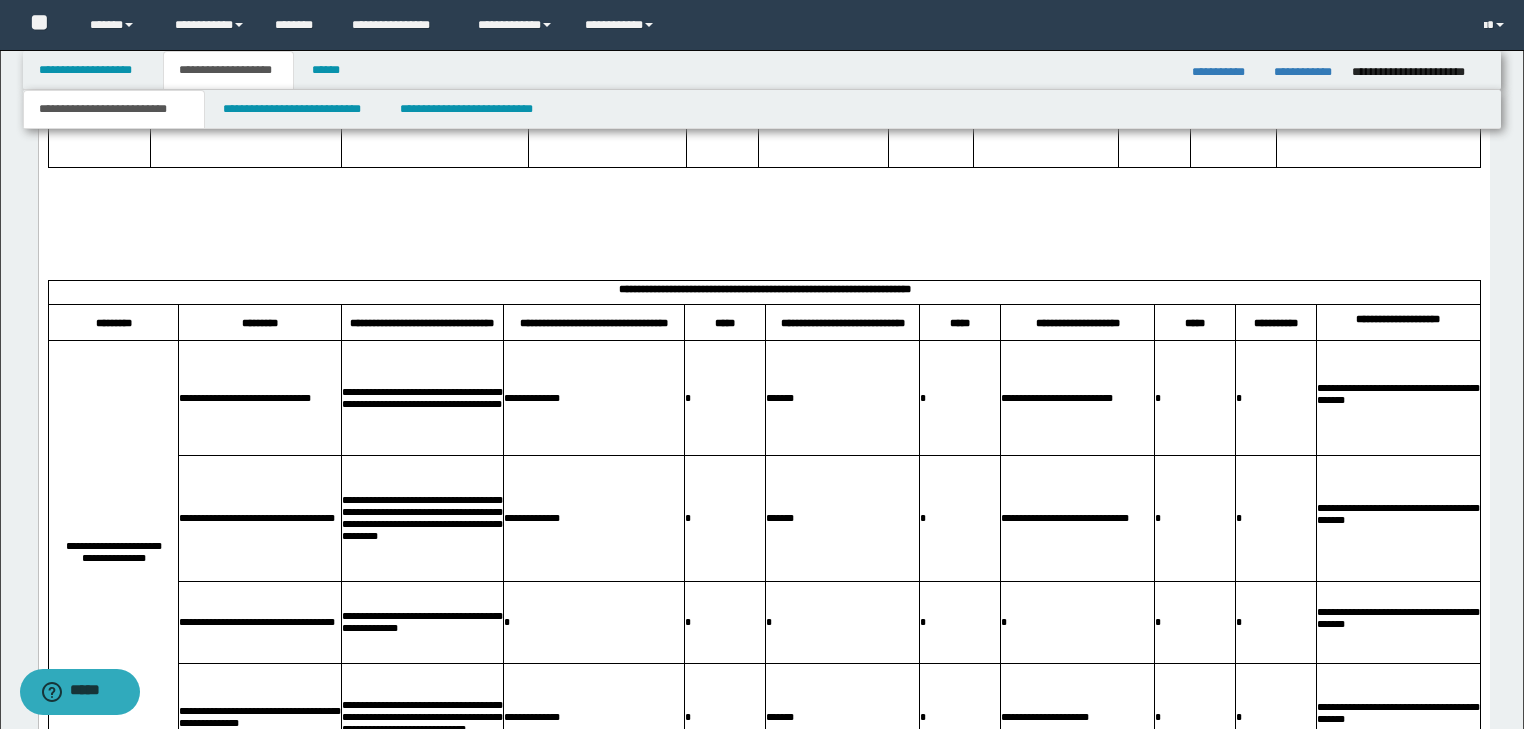 scroll, scrollTop: 4287, scrollLeft: 0, axis: vertical 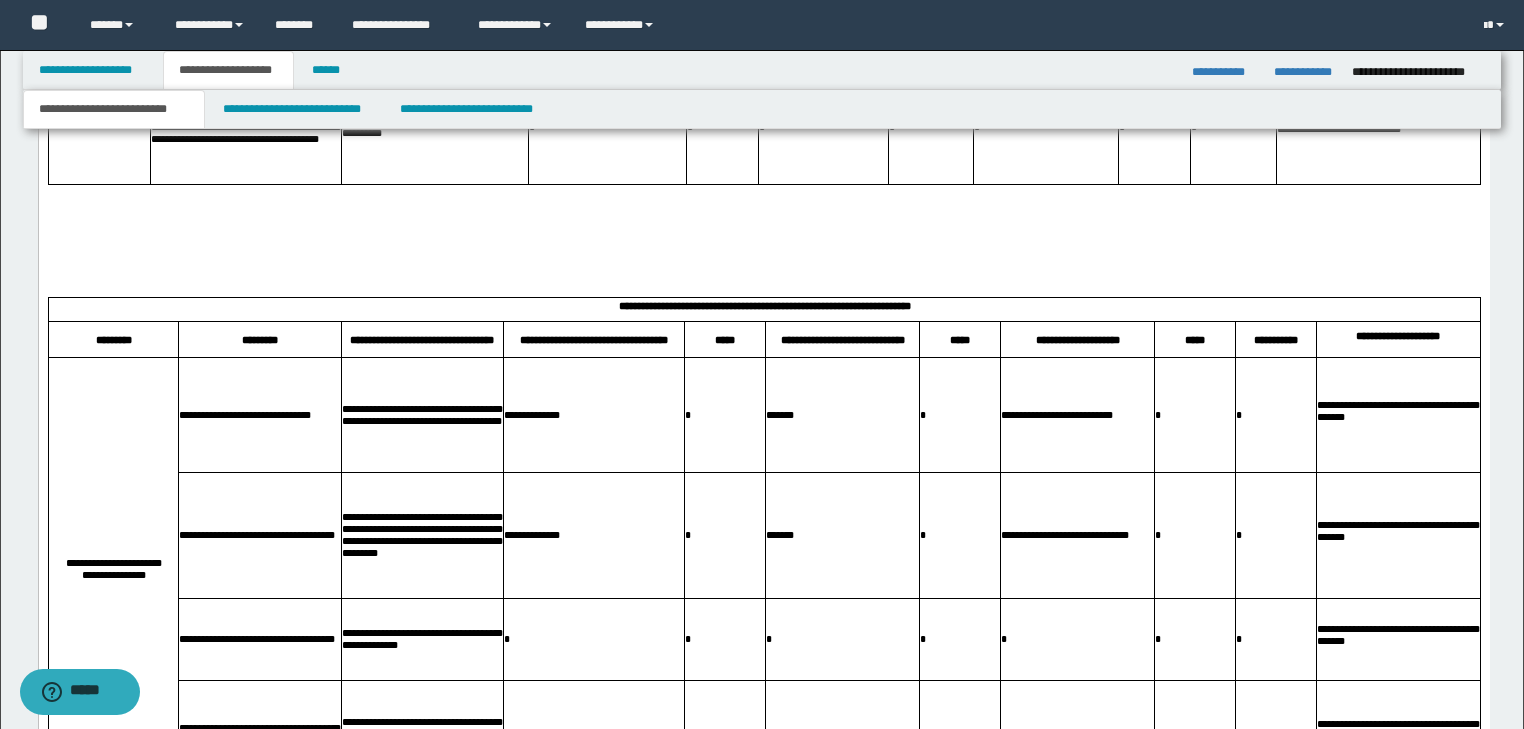 click at bounding box center (763, 206) 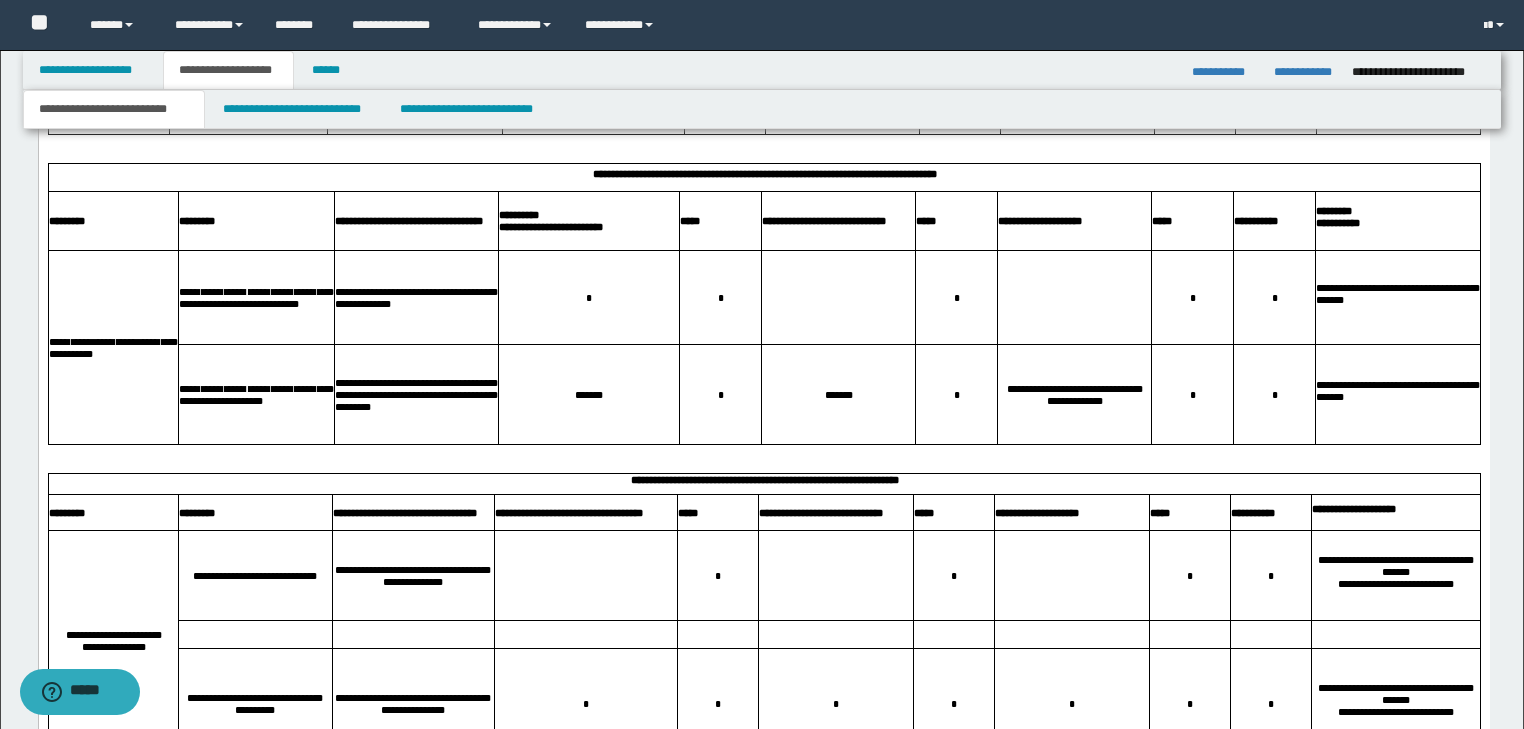 scroll, scrollTop: 5407, scrollLeft: 0, axis: vertical 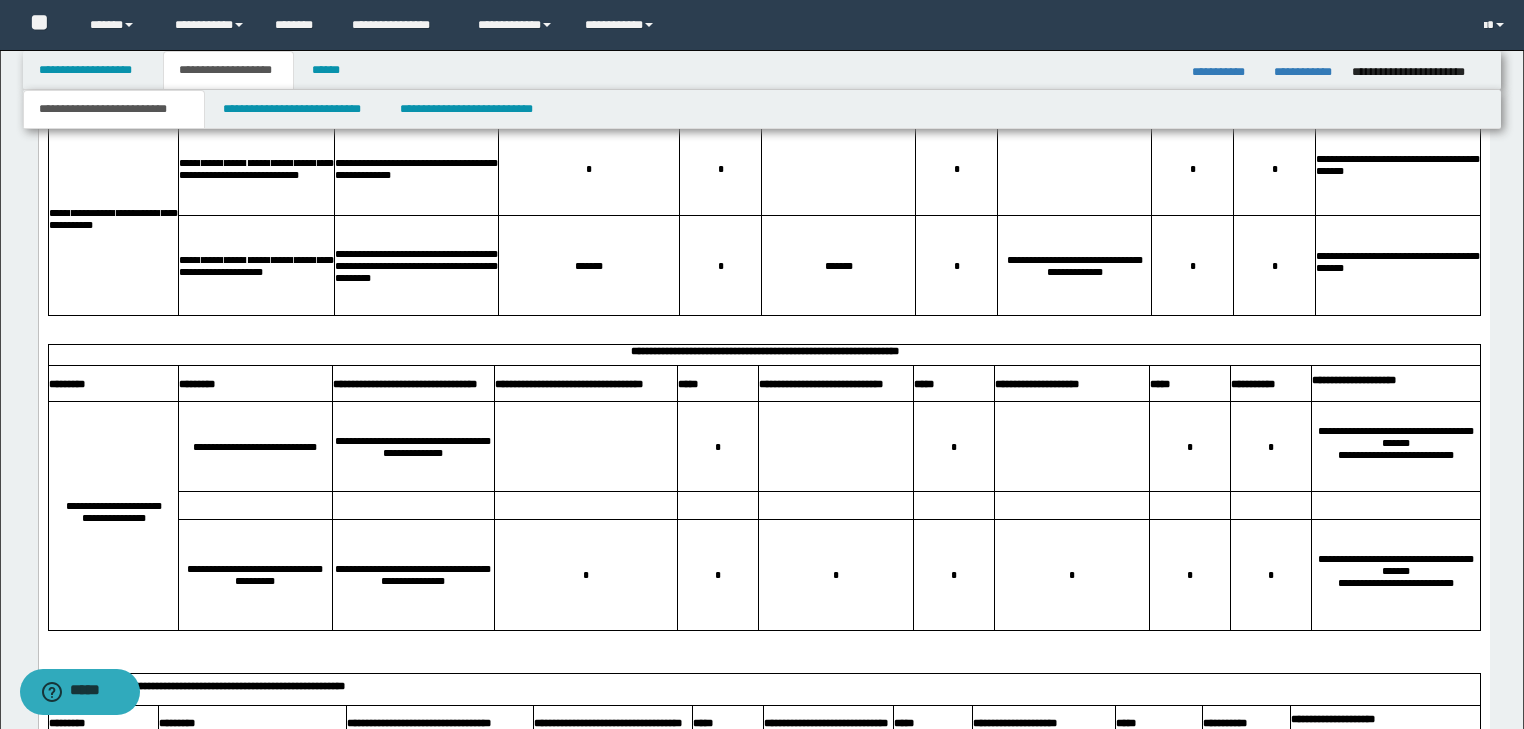 click at bounding box center (763, 13) 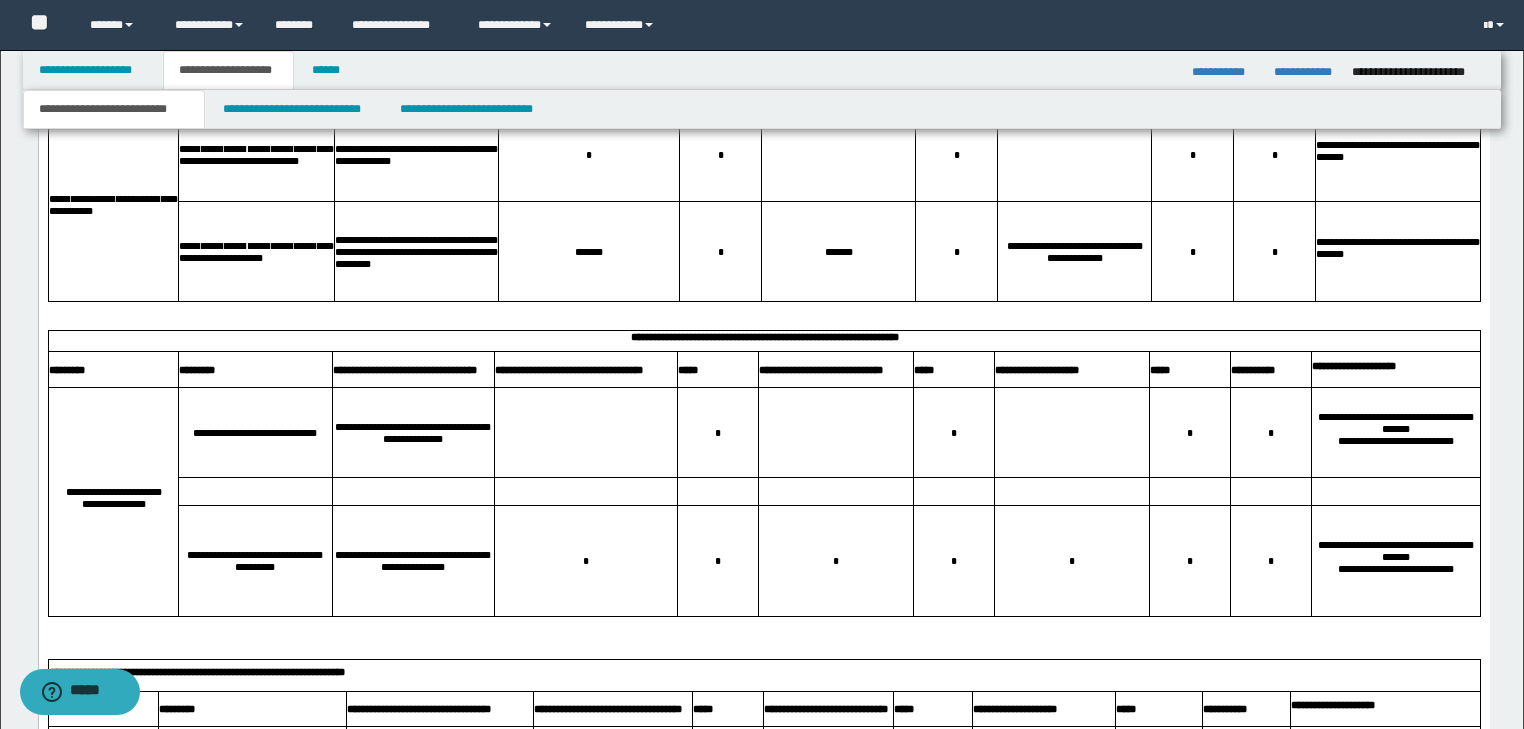click at bounding box center (763, 309) 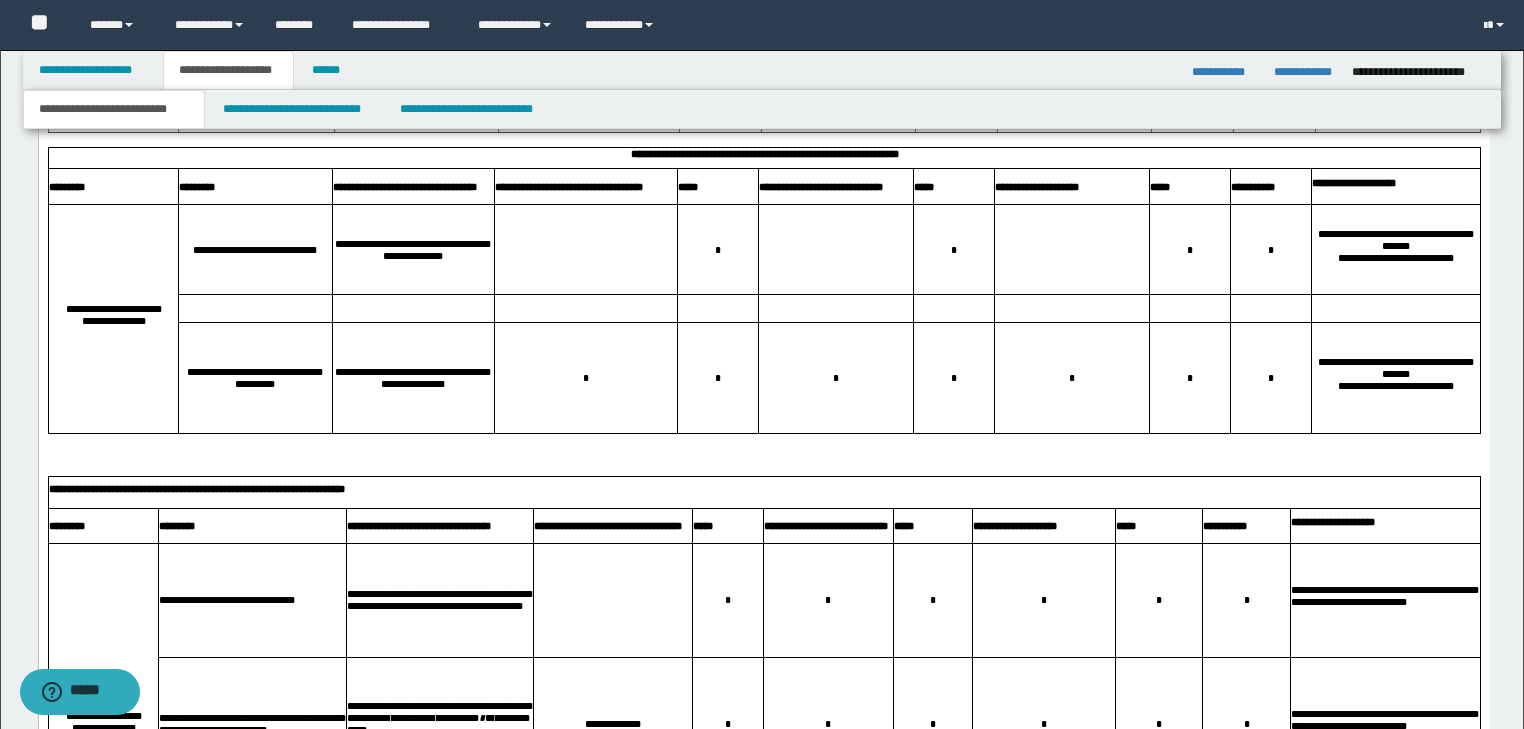 scroll, scrollTop: 5727, scrollLeft: 0, axis: vertical 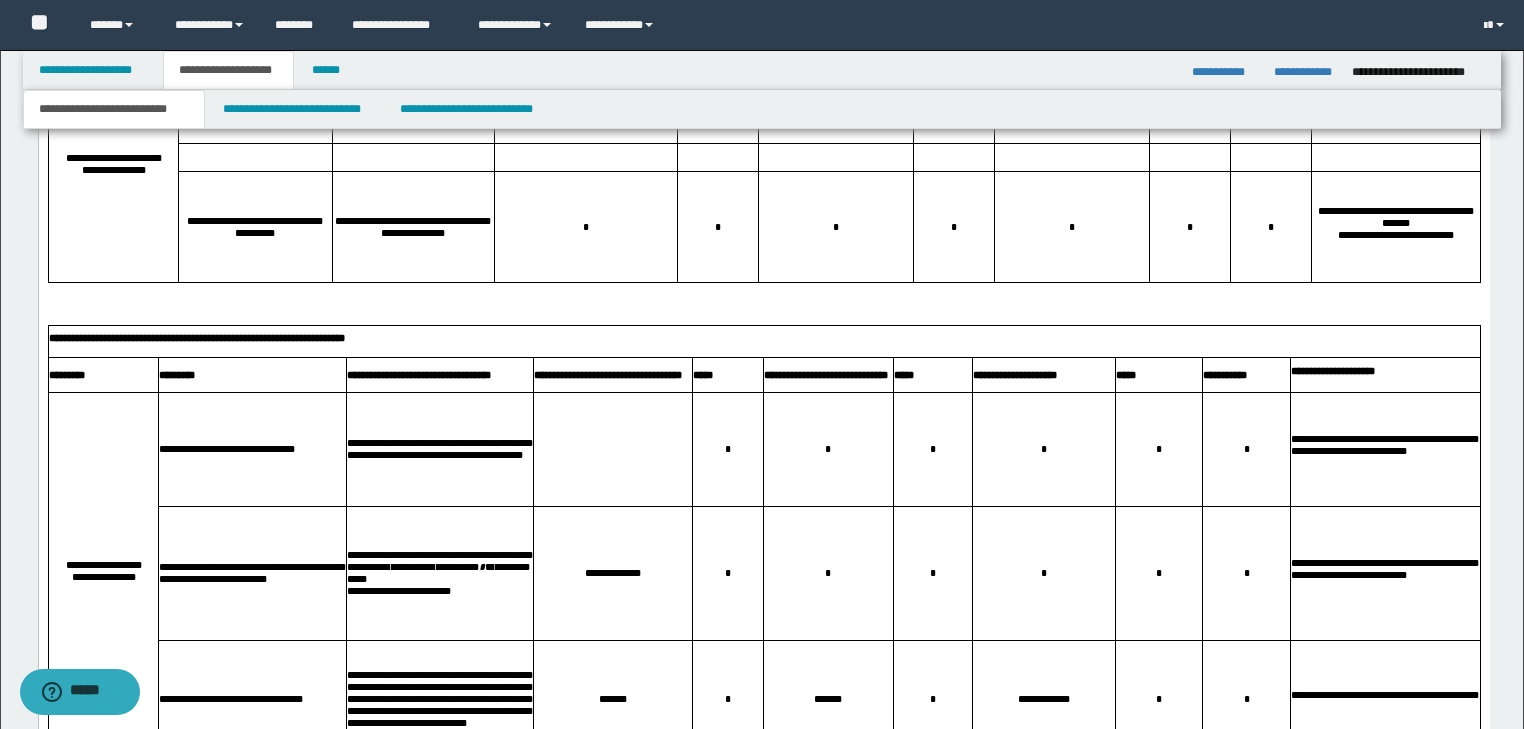 click at bounding box center (763, 290) 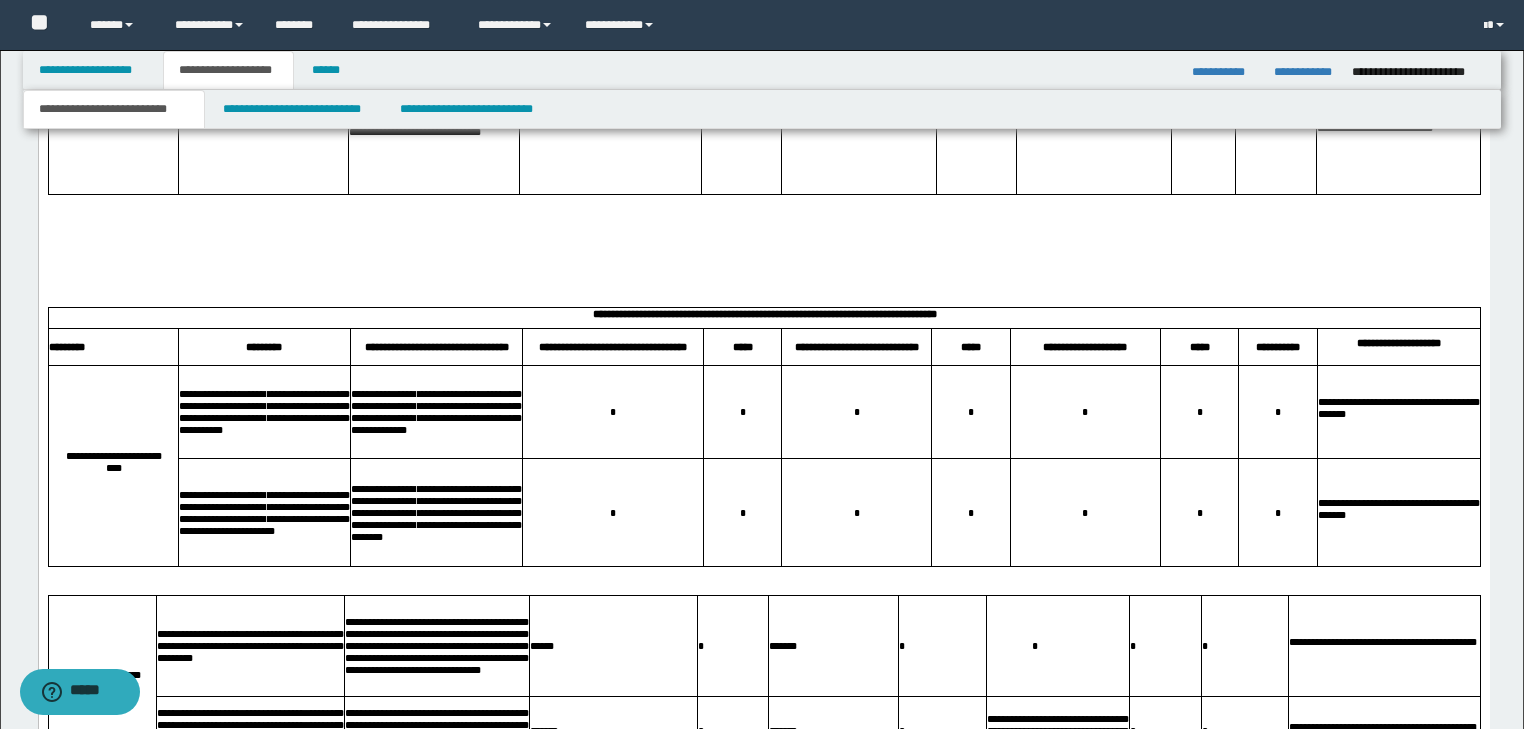 scroll, scrollTop: 6687, scrollLeft: 0, axis: vertical 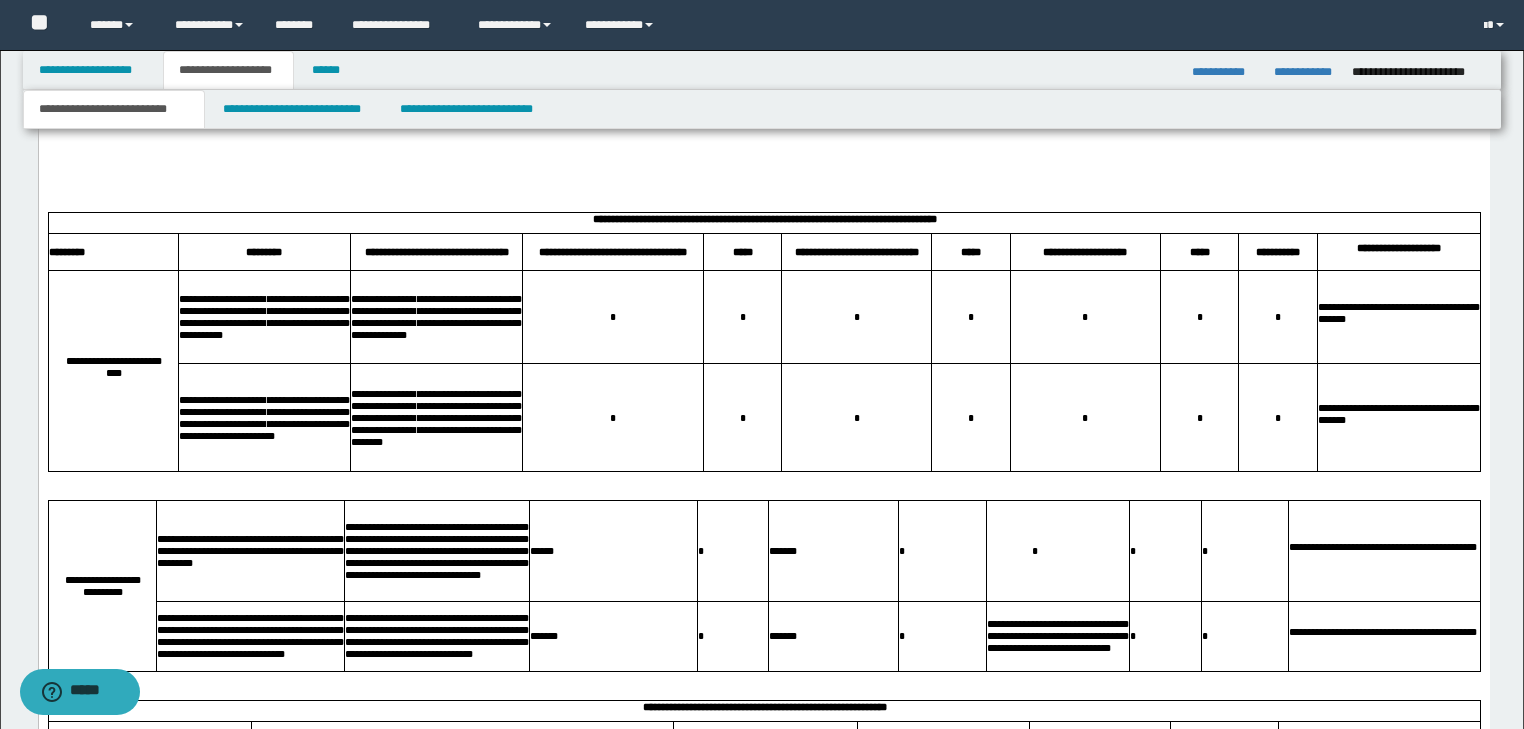 click at bounding box center (763, 107) 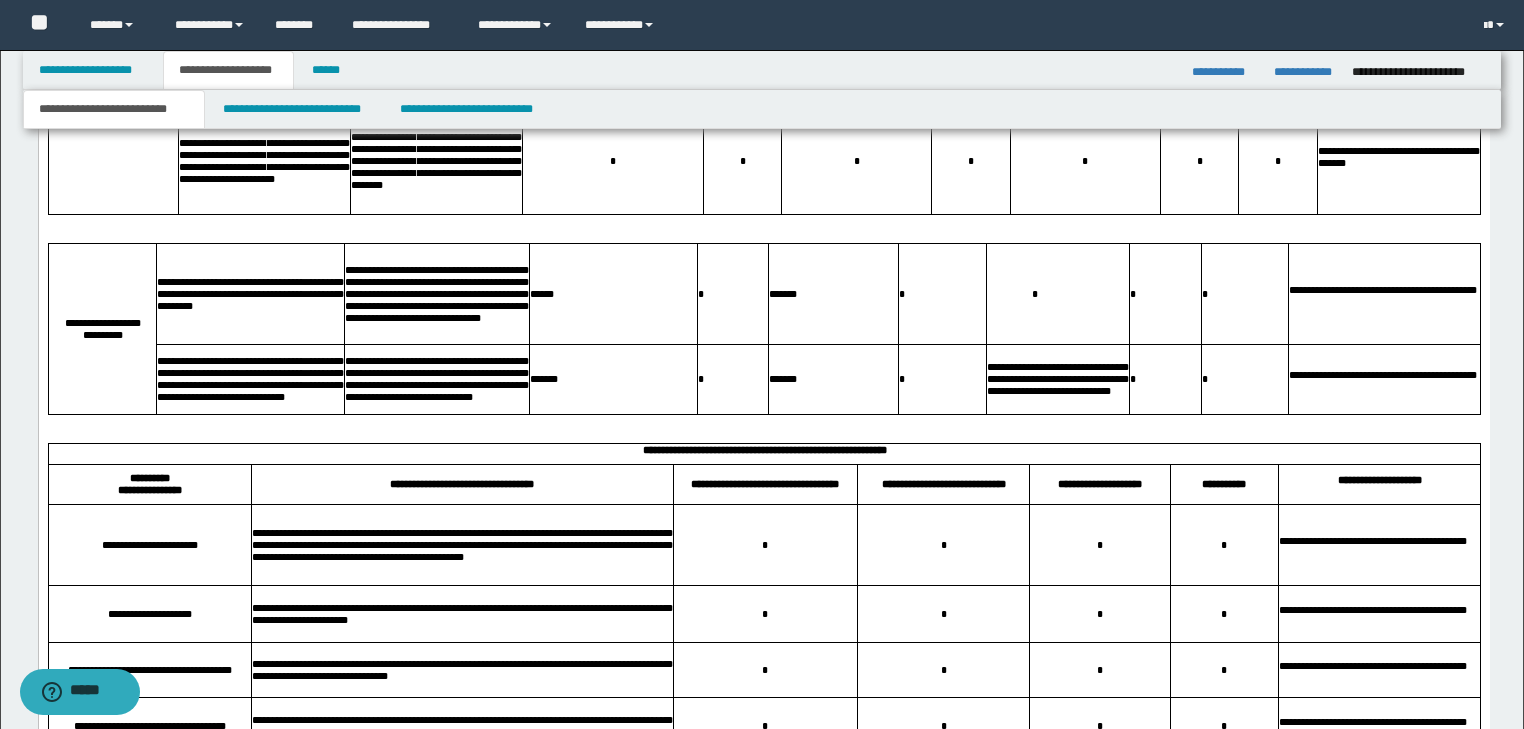 scroll, scrollTop: 6847, scrollLeft: 0, axis: vertical 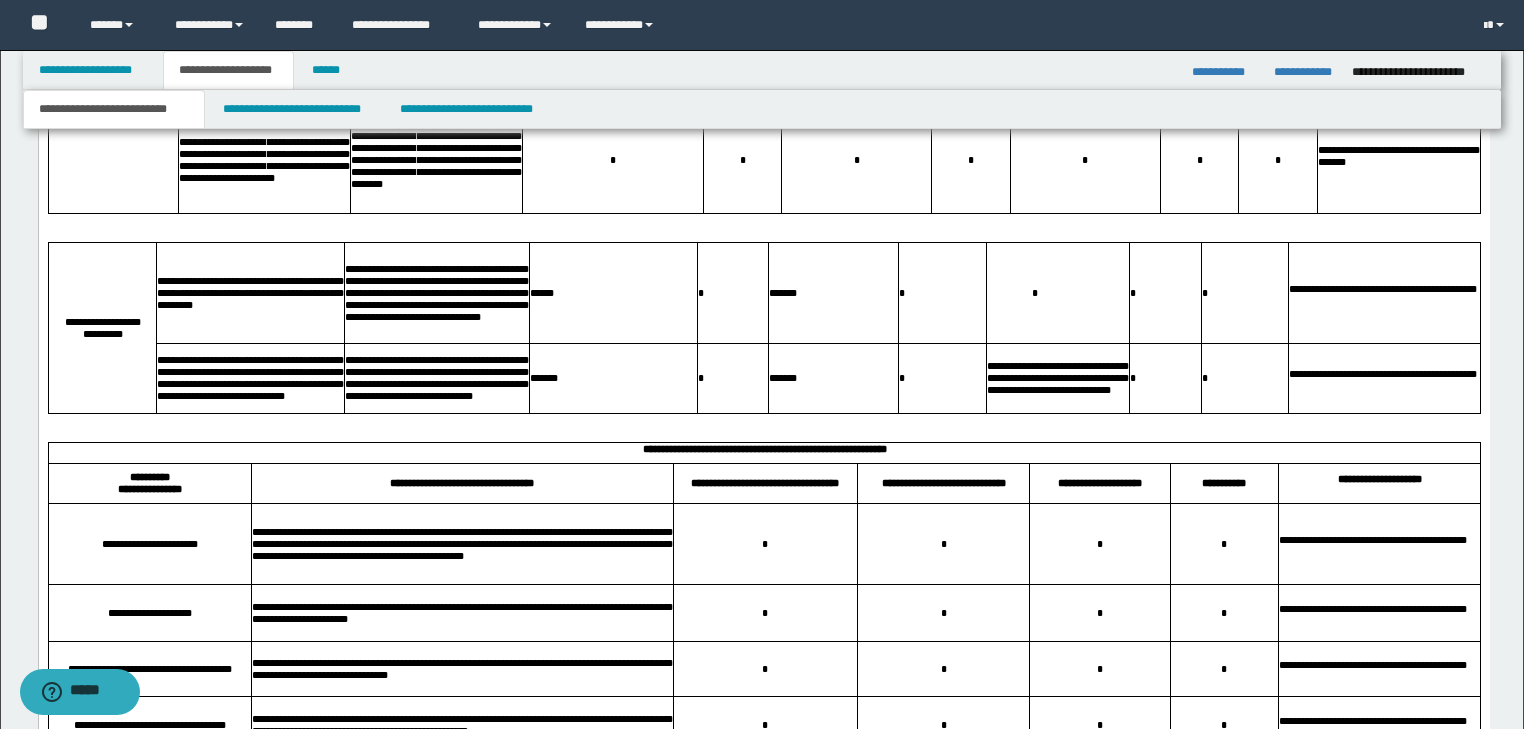 click at bounding box center [763, 221] 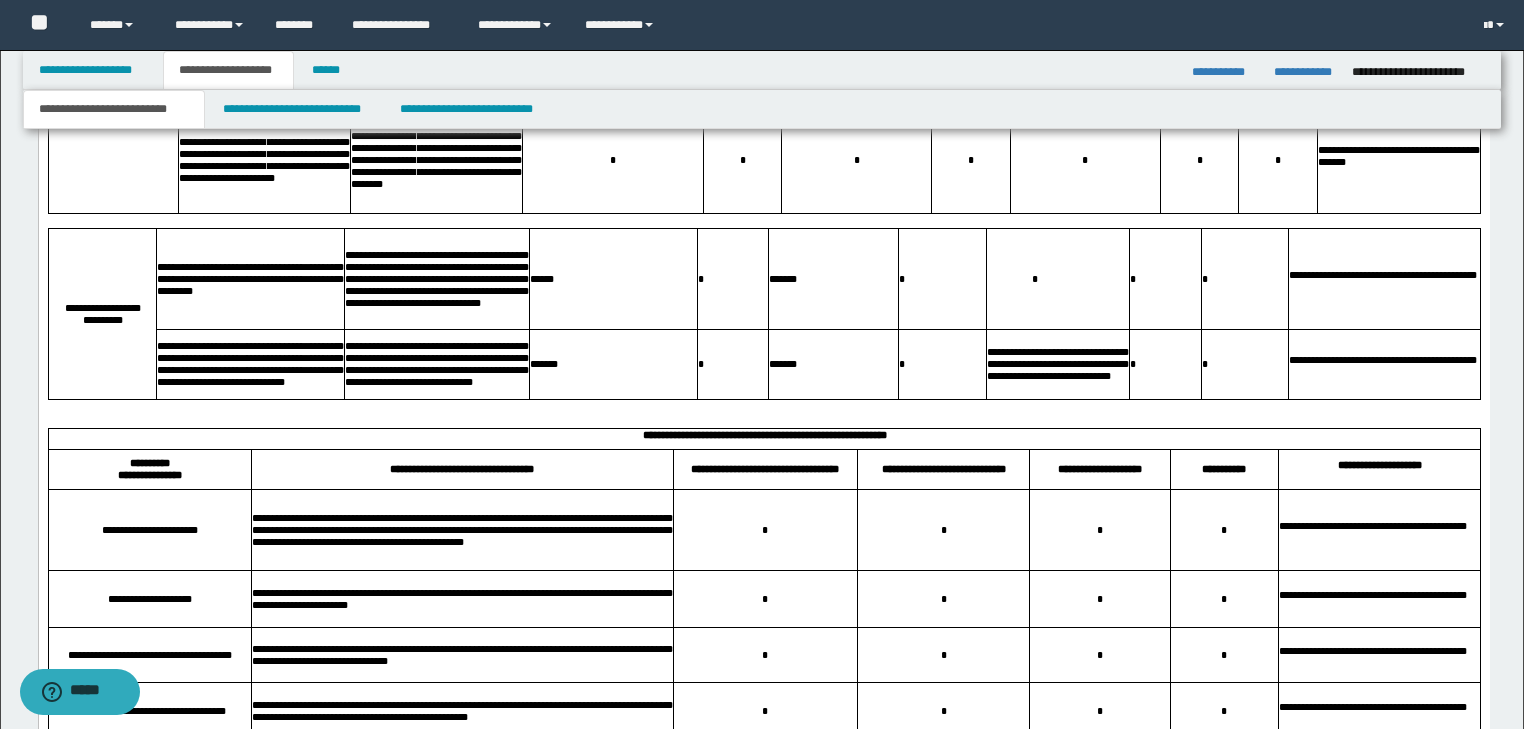 click at bounding box center [763, 407] 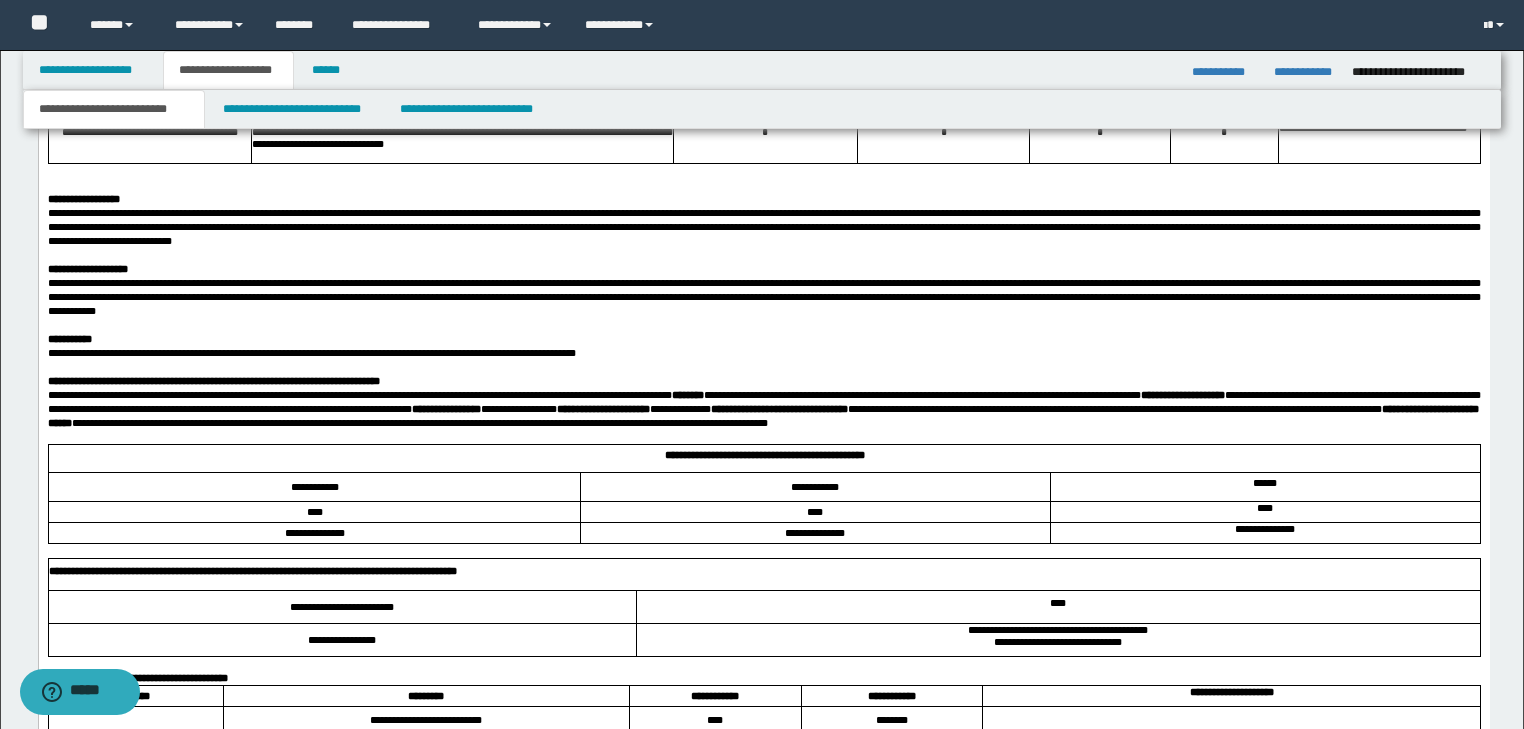 scroll, scrollTop: 7727, scrollLeft: 0, axis: vertical 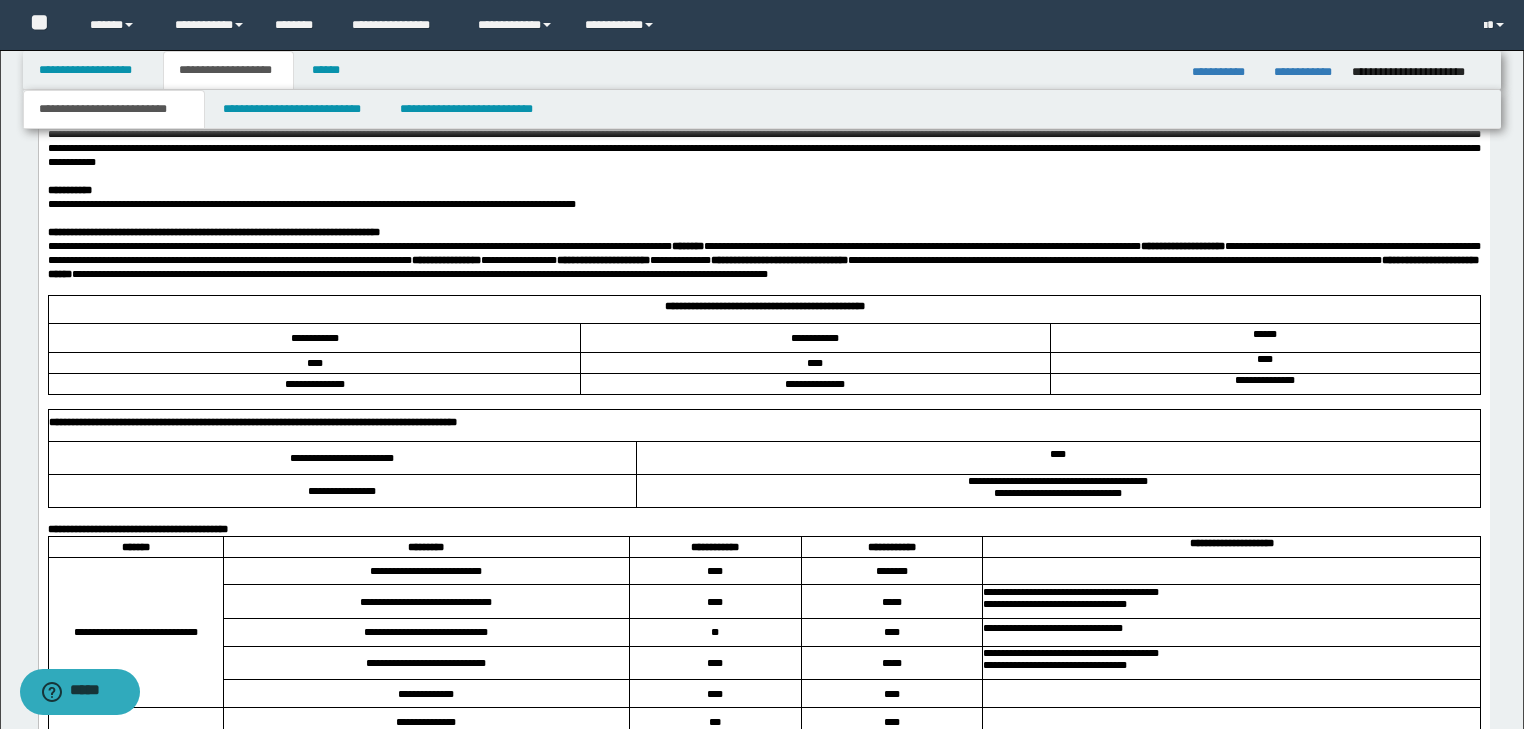 click at bounding box center (763, 22) 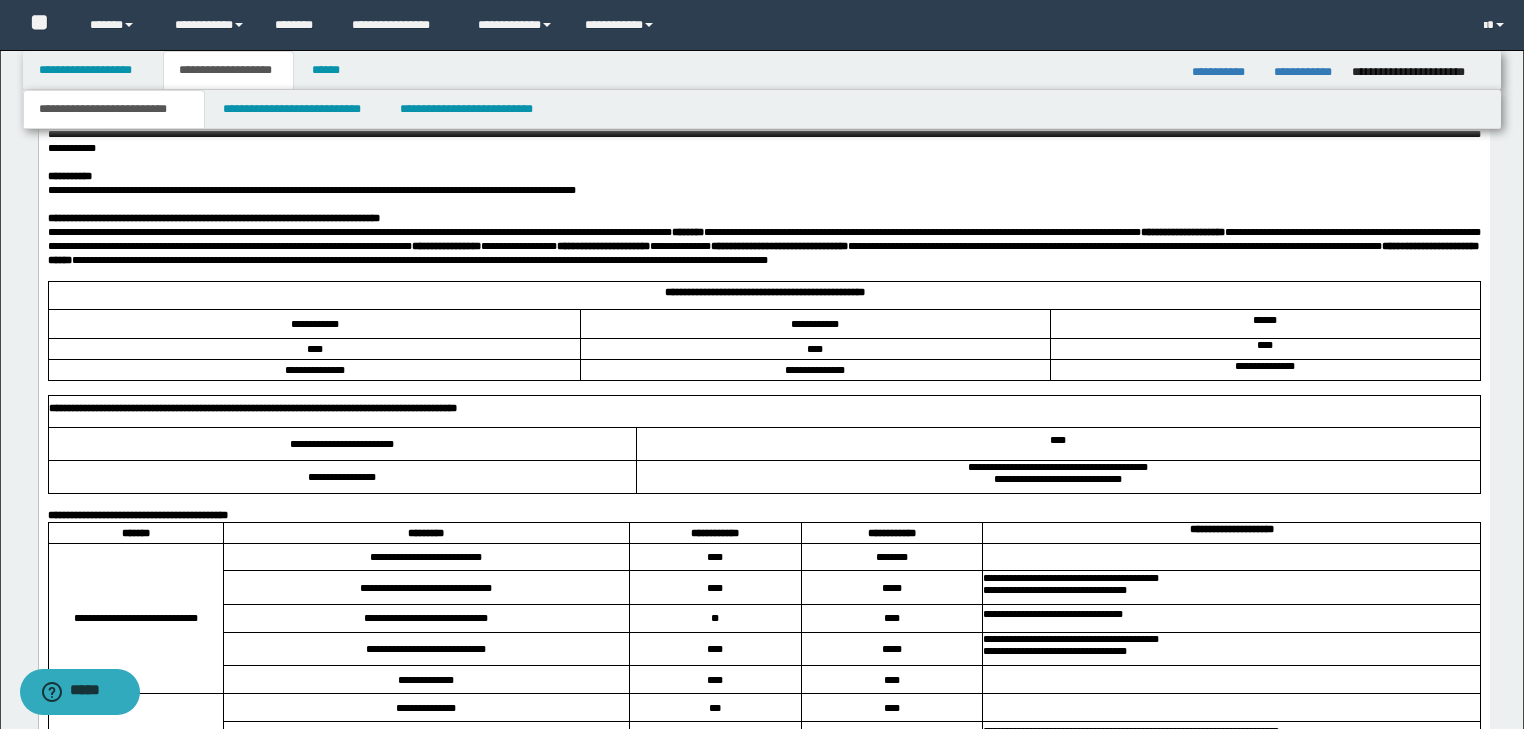 click on "**********" at bounding box center [763, 246] 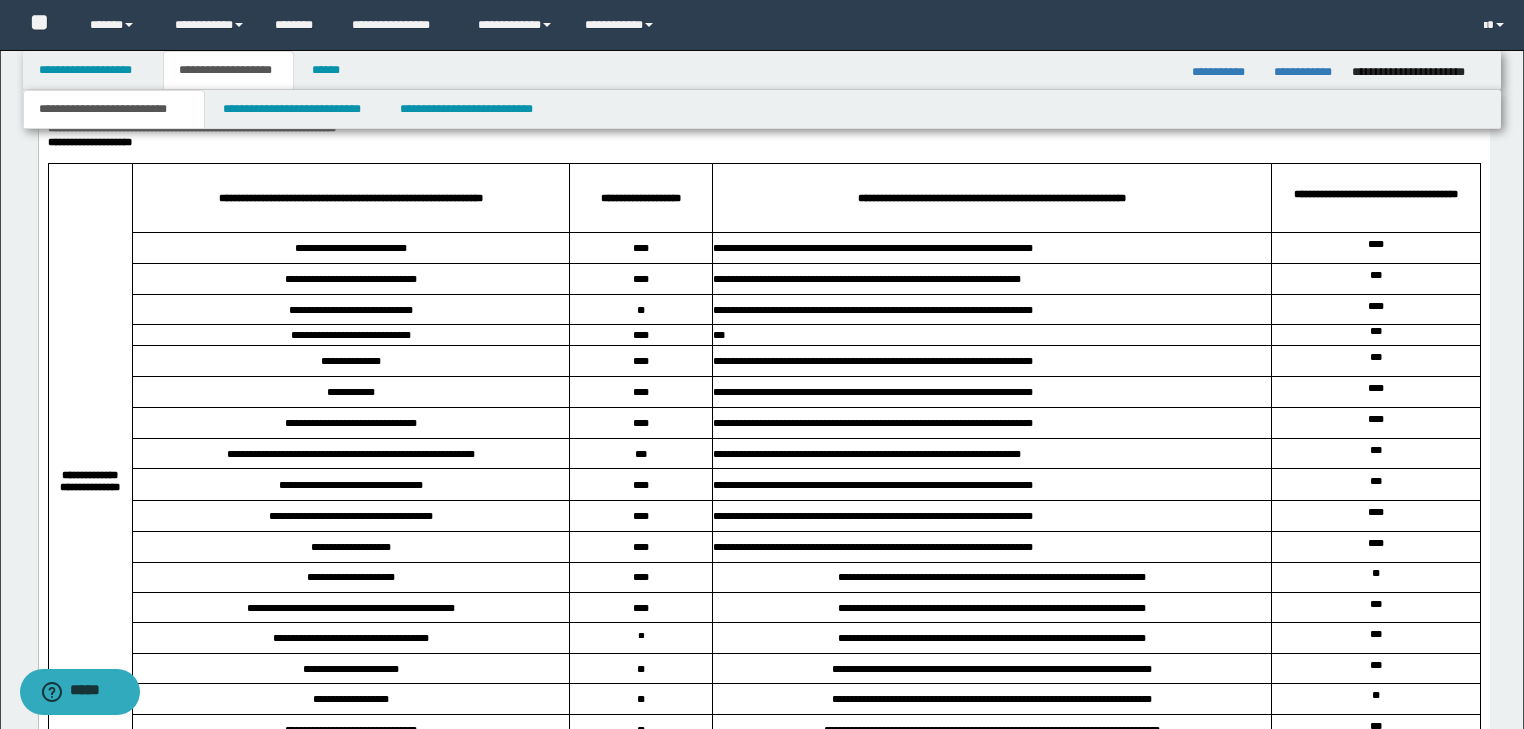 scroll, scrollTop: 9247, scrollLeft: 0, axis: vertical 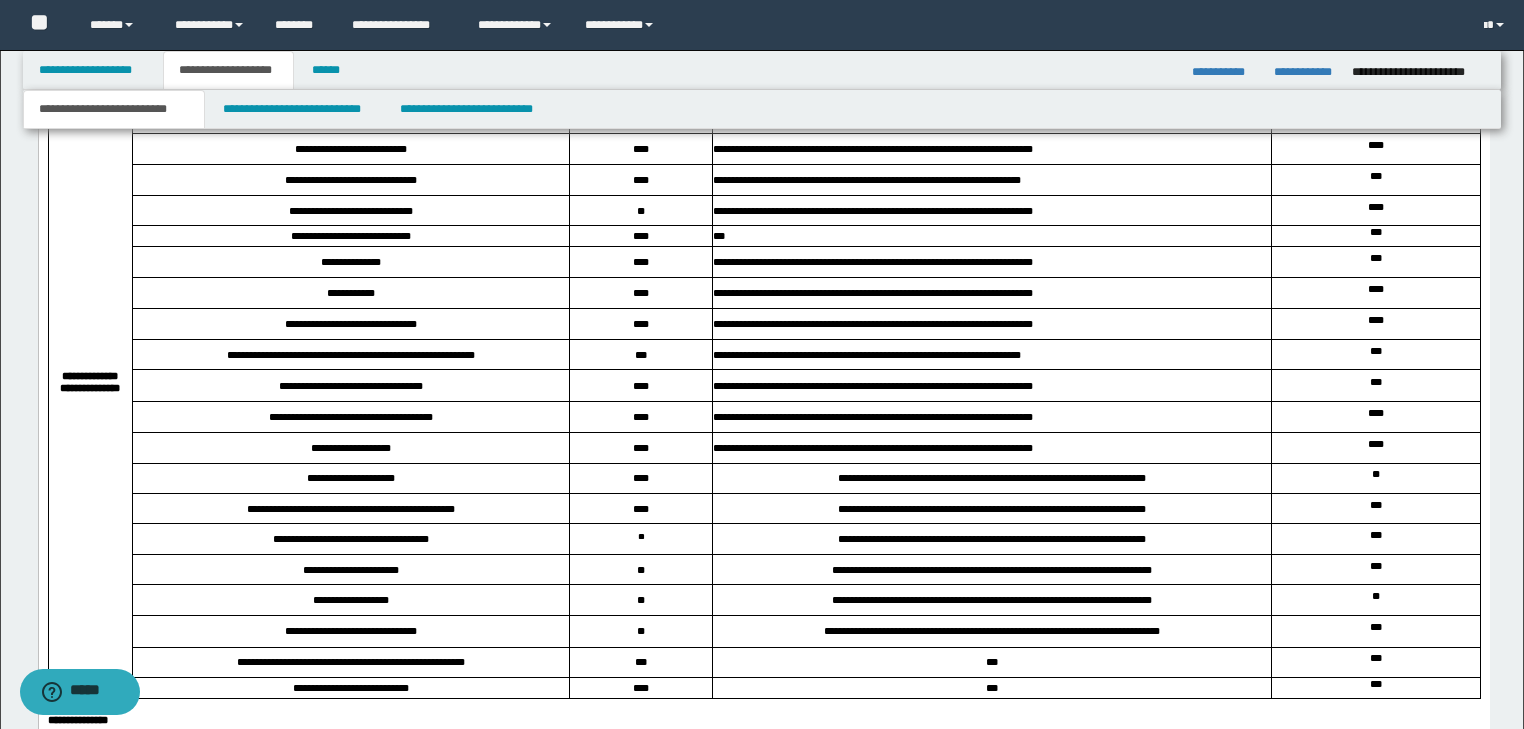 click on "**********" at bounding box center (763, 29) 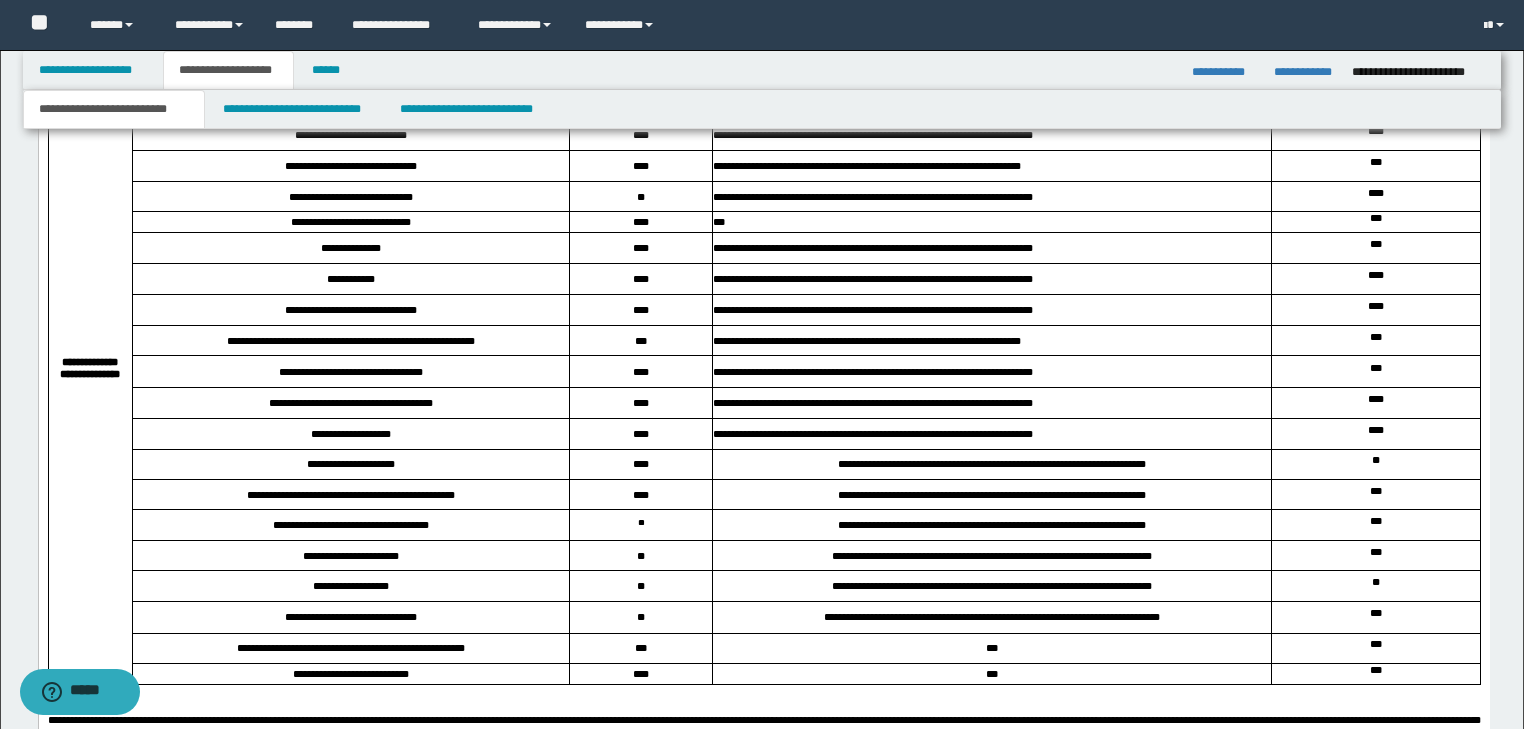 click on "**********" at bounding box center [763, 29] 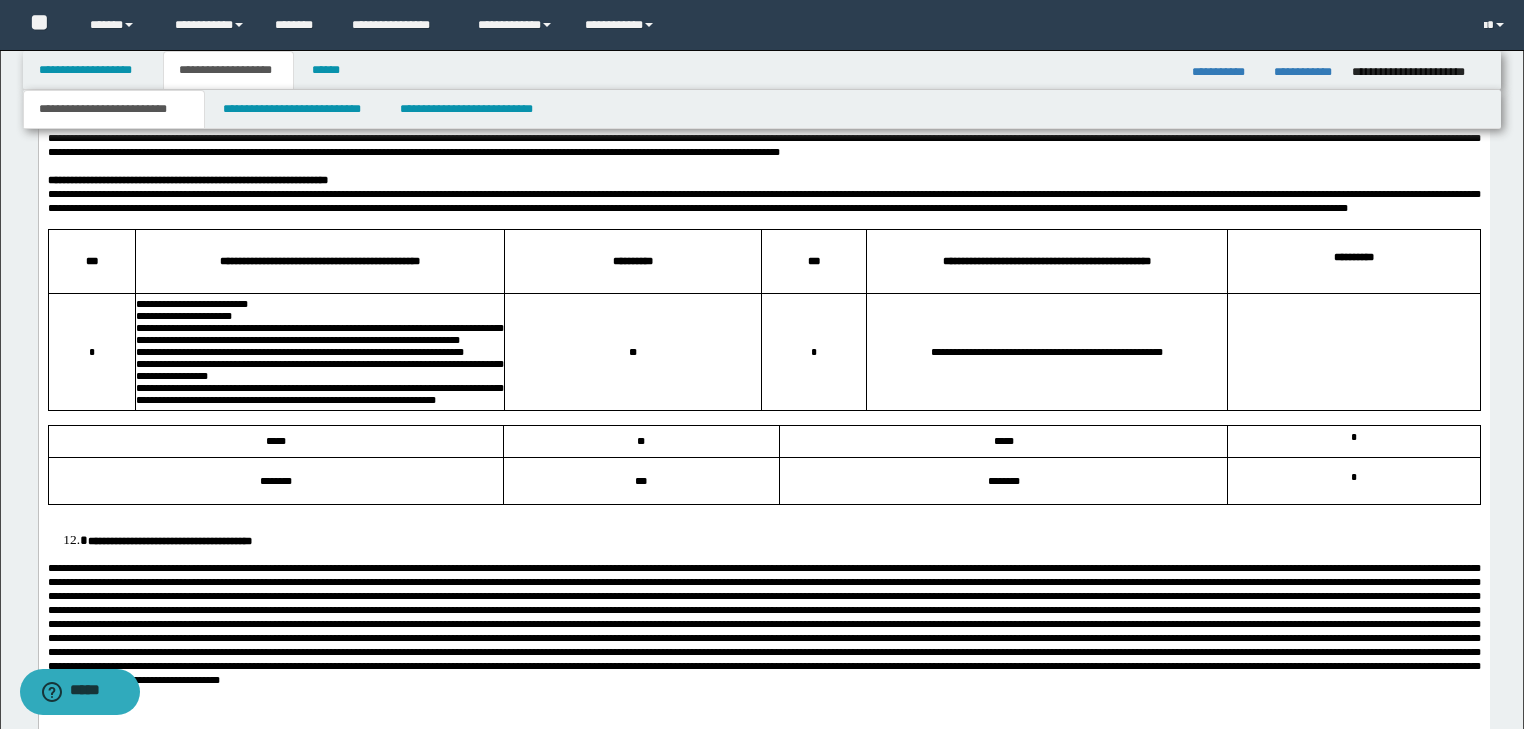 scroll, scrollTop: 10127, scrollLeft: 0, axis: vertical 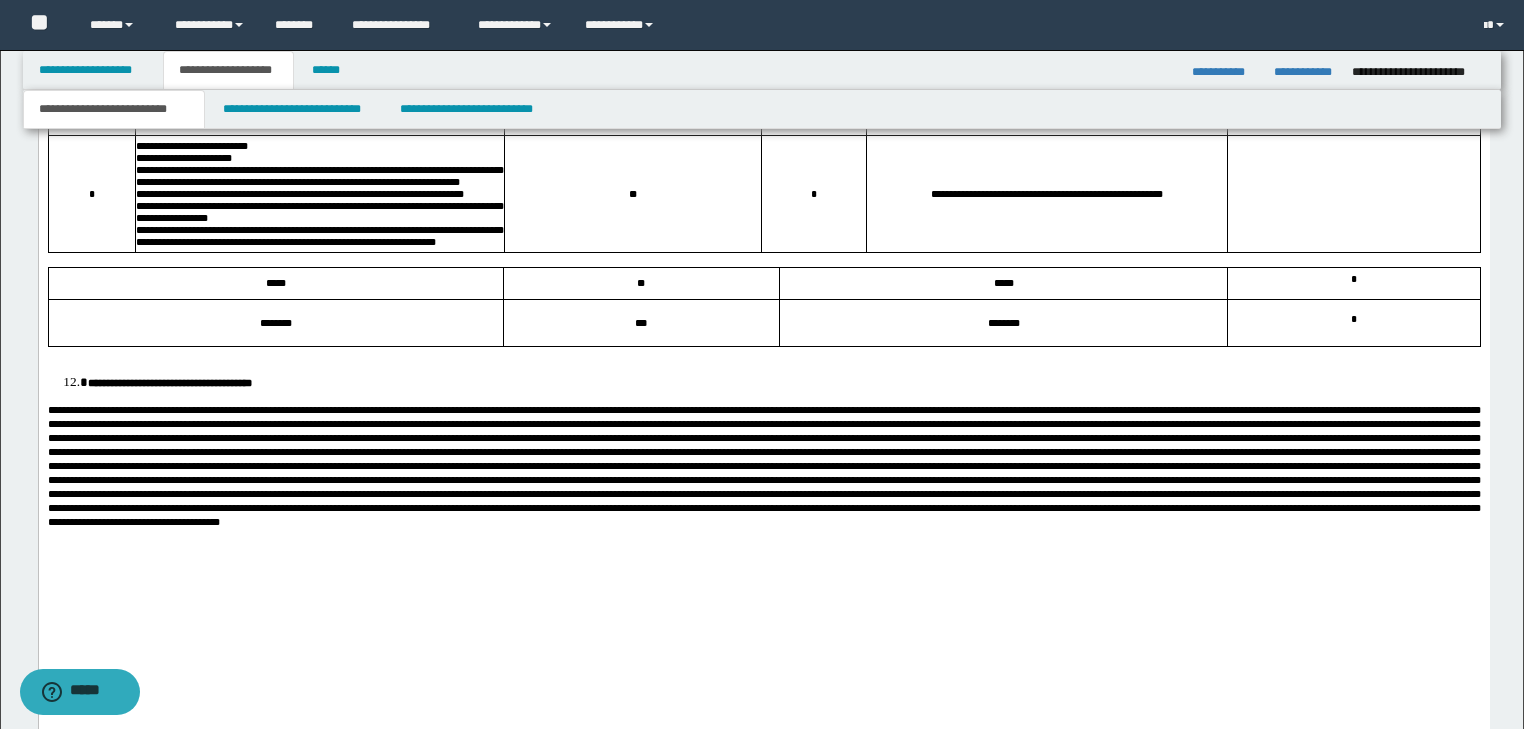click on "**********" at bounding box center [763, 43] 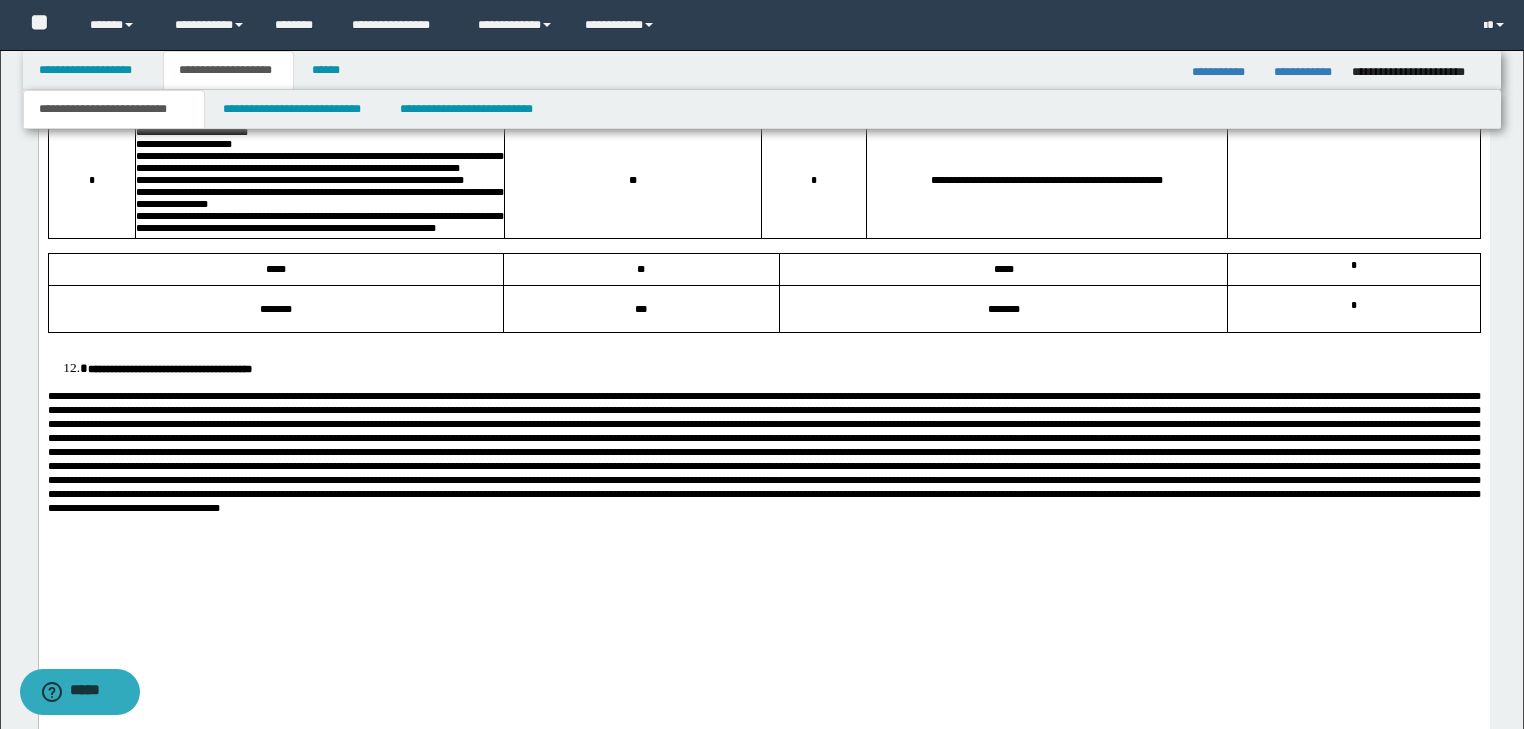 scroll, scrollTop: 10527, scrollLeft: 0, axis: vertical 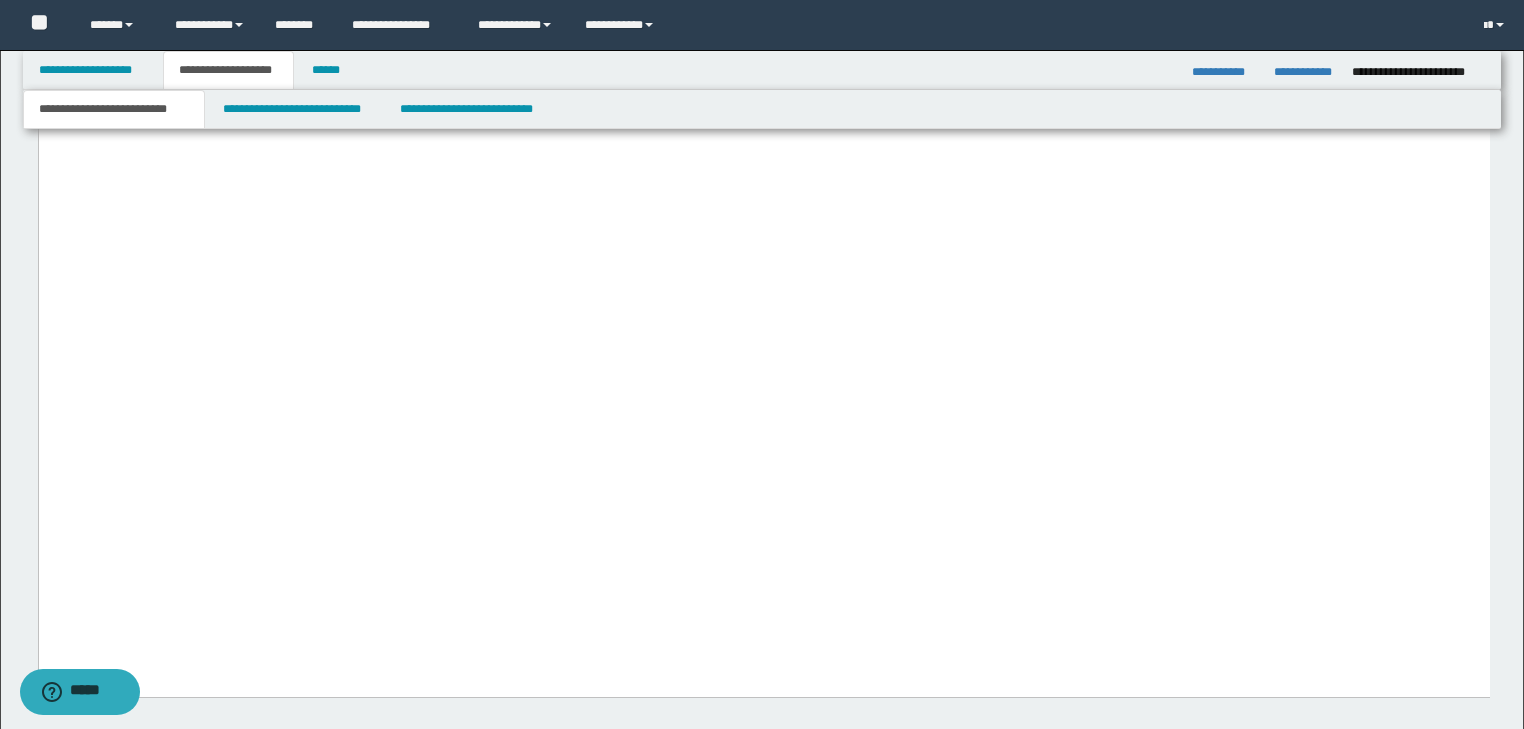 click at bounding box center (763, -60) 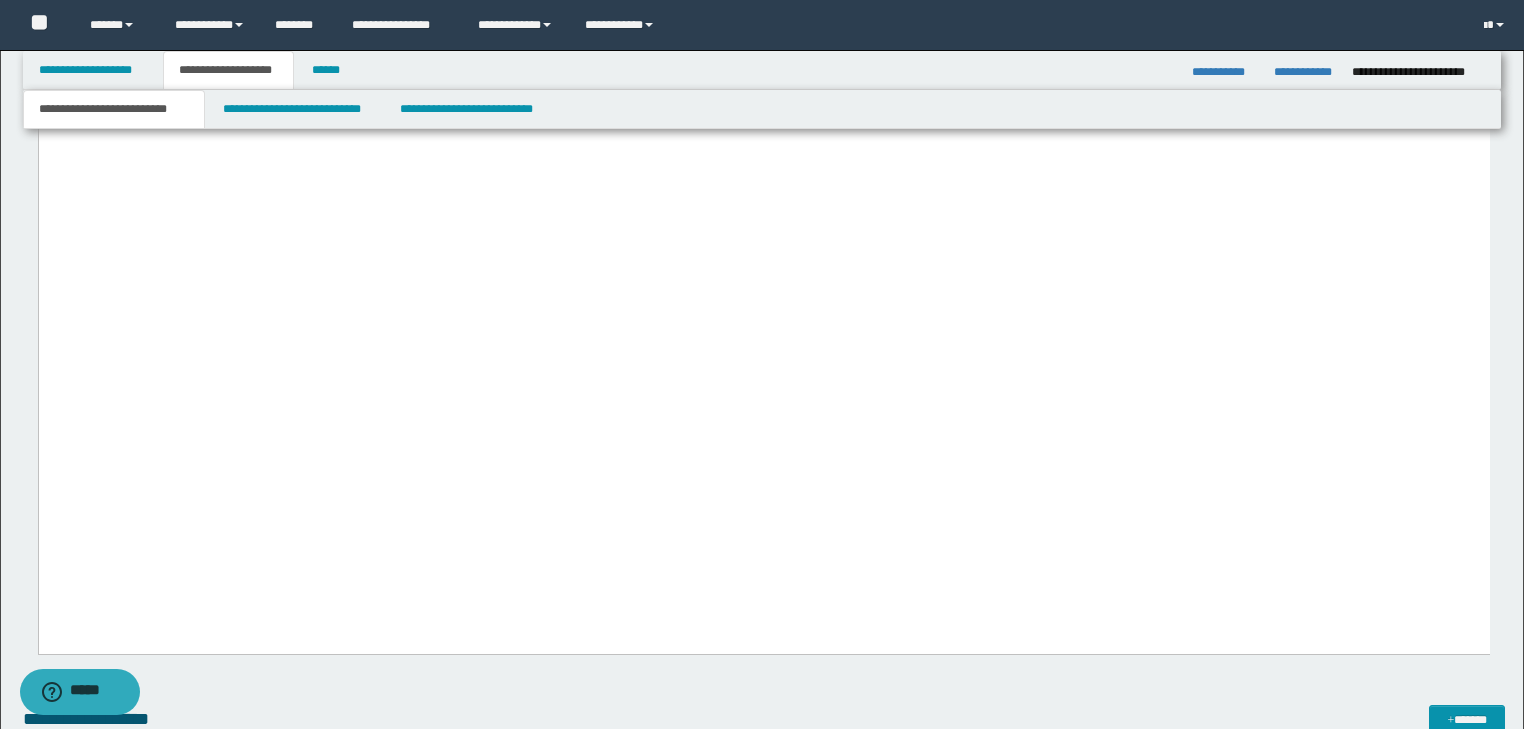 click at bounding box center (763, 10) 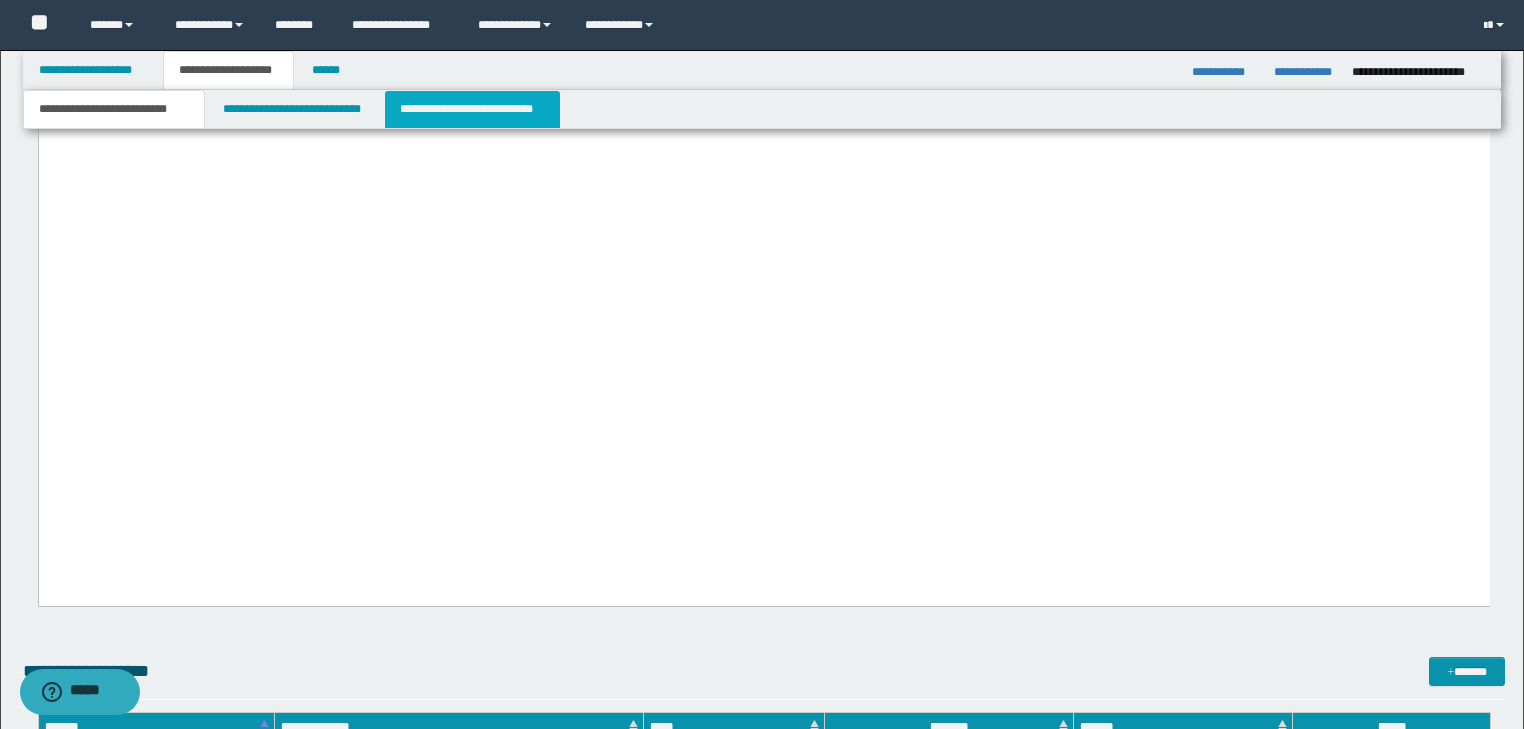 click on "**********" at bounding box center [472, 109] 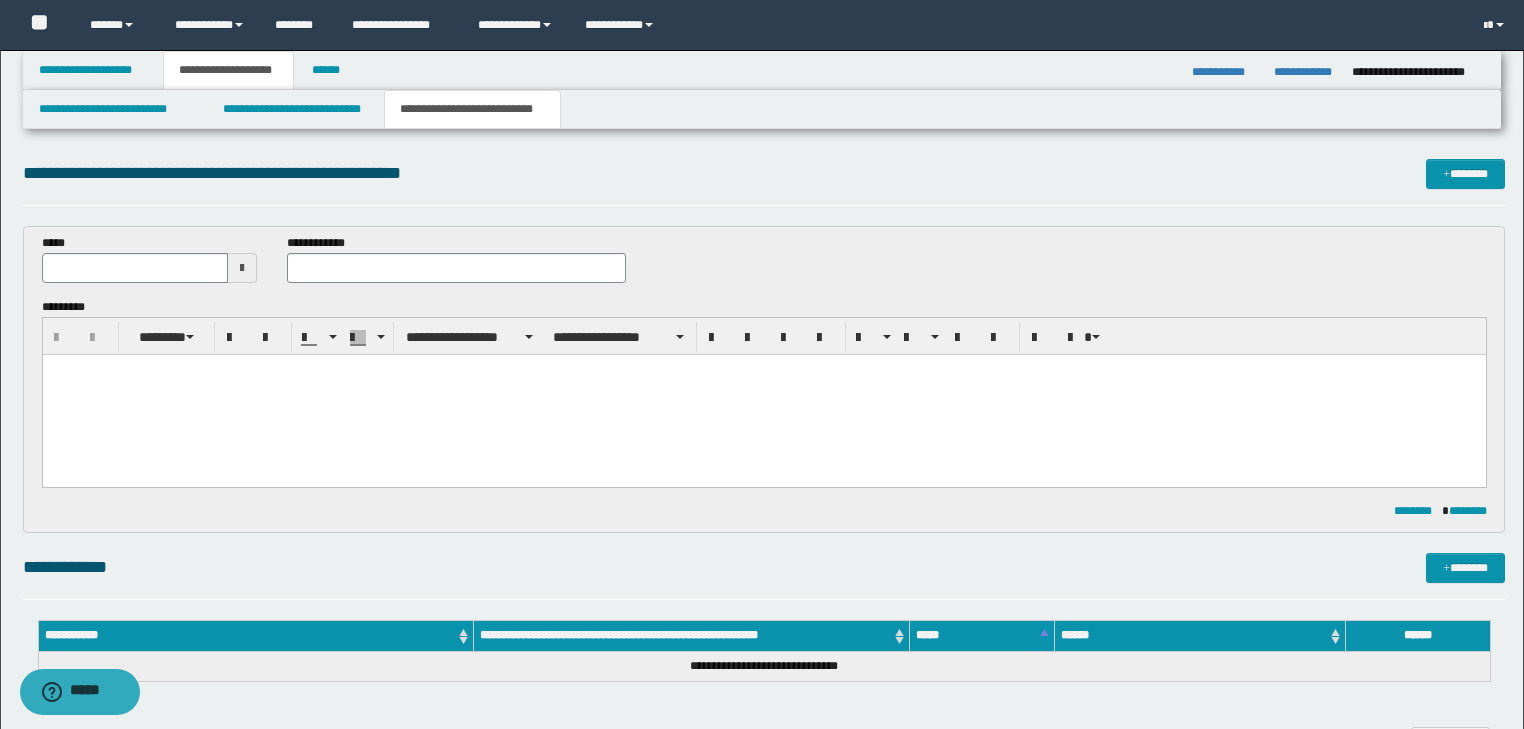 scroll, scrollTop: 0, scrollLeft: 0, axis: both 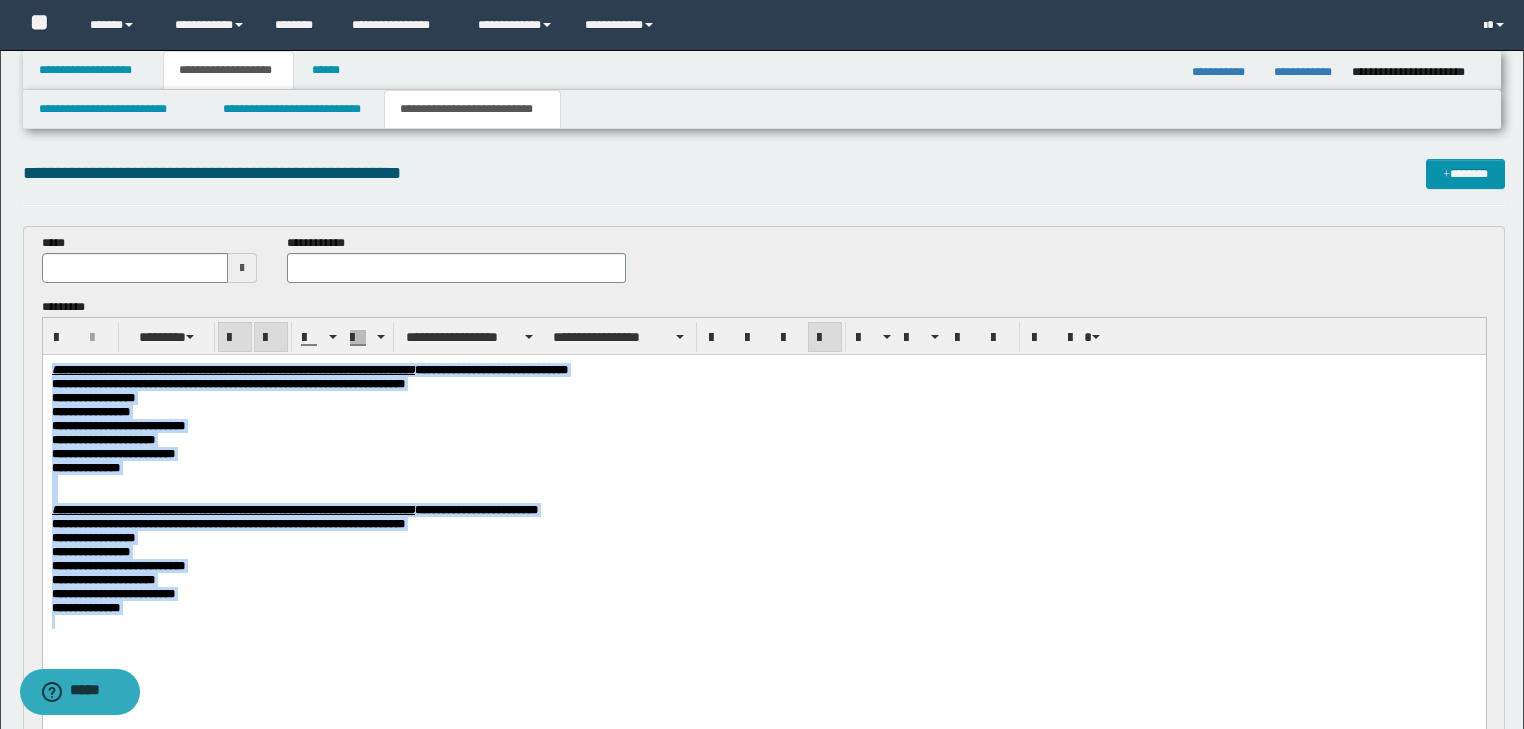 drag, startPoint x: 52, startPoint y: 369, endPoint x: 335, endPoint y: 625, distance: 381.60843 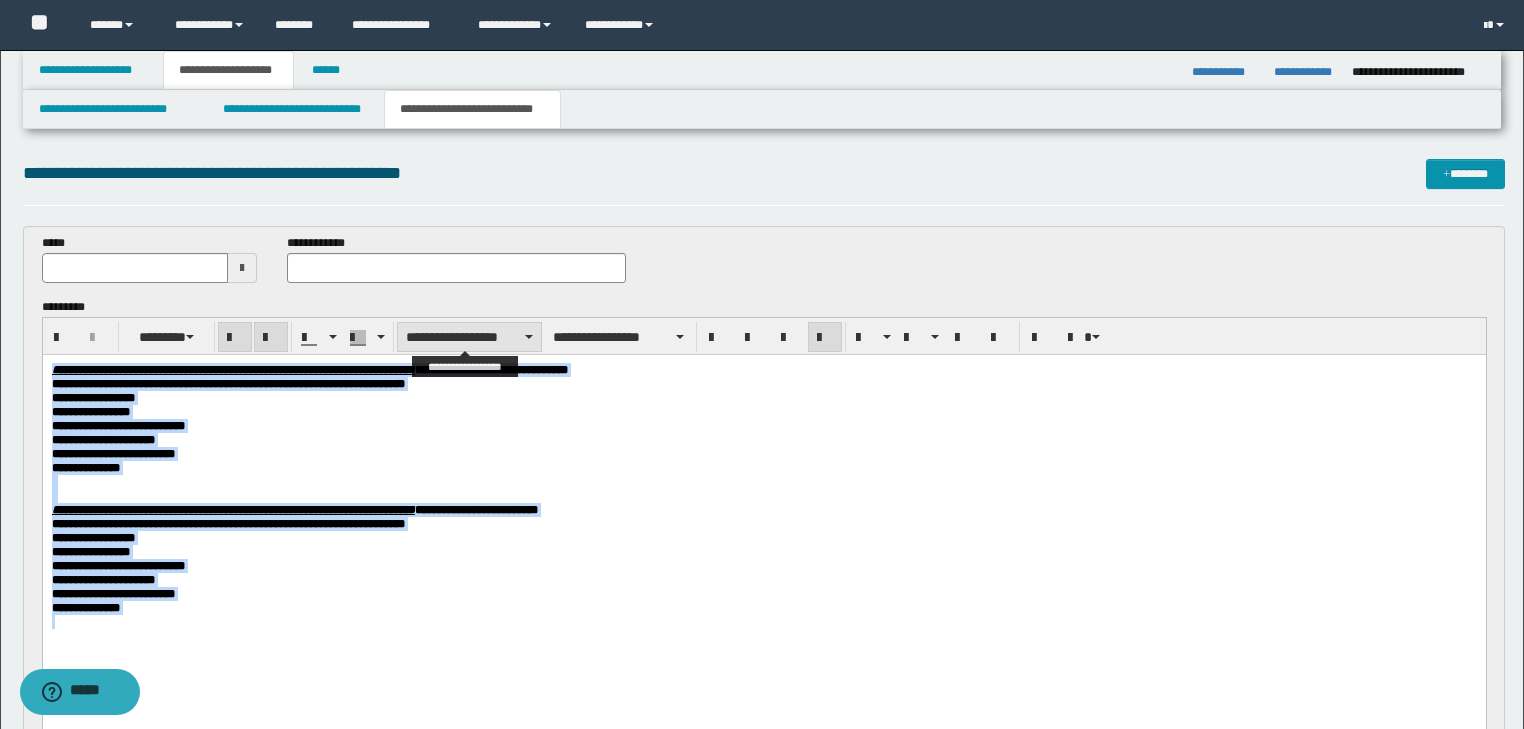 click on "**********" at bounding box center [469, 337] 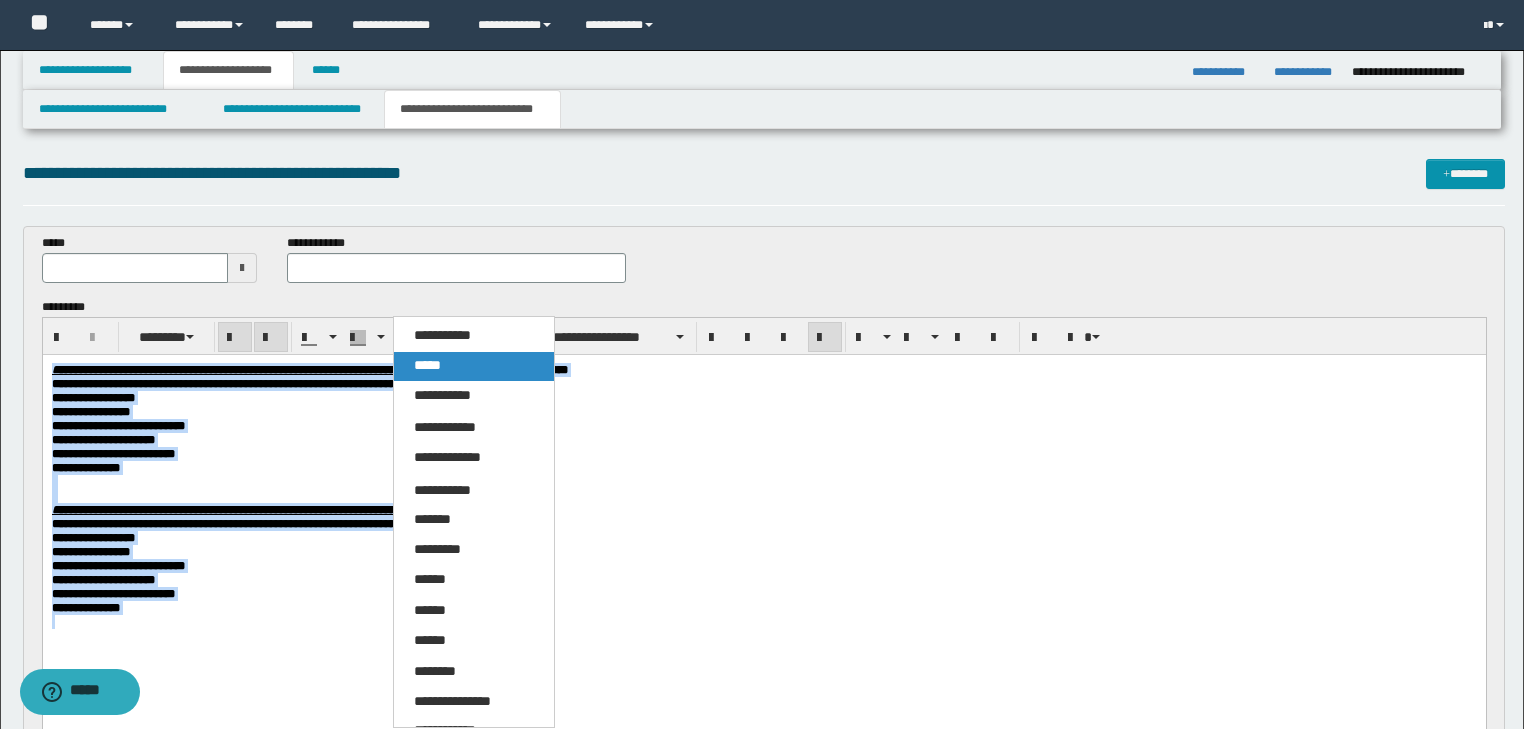 click on "*****" at bounding box center (427, 365) 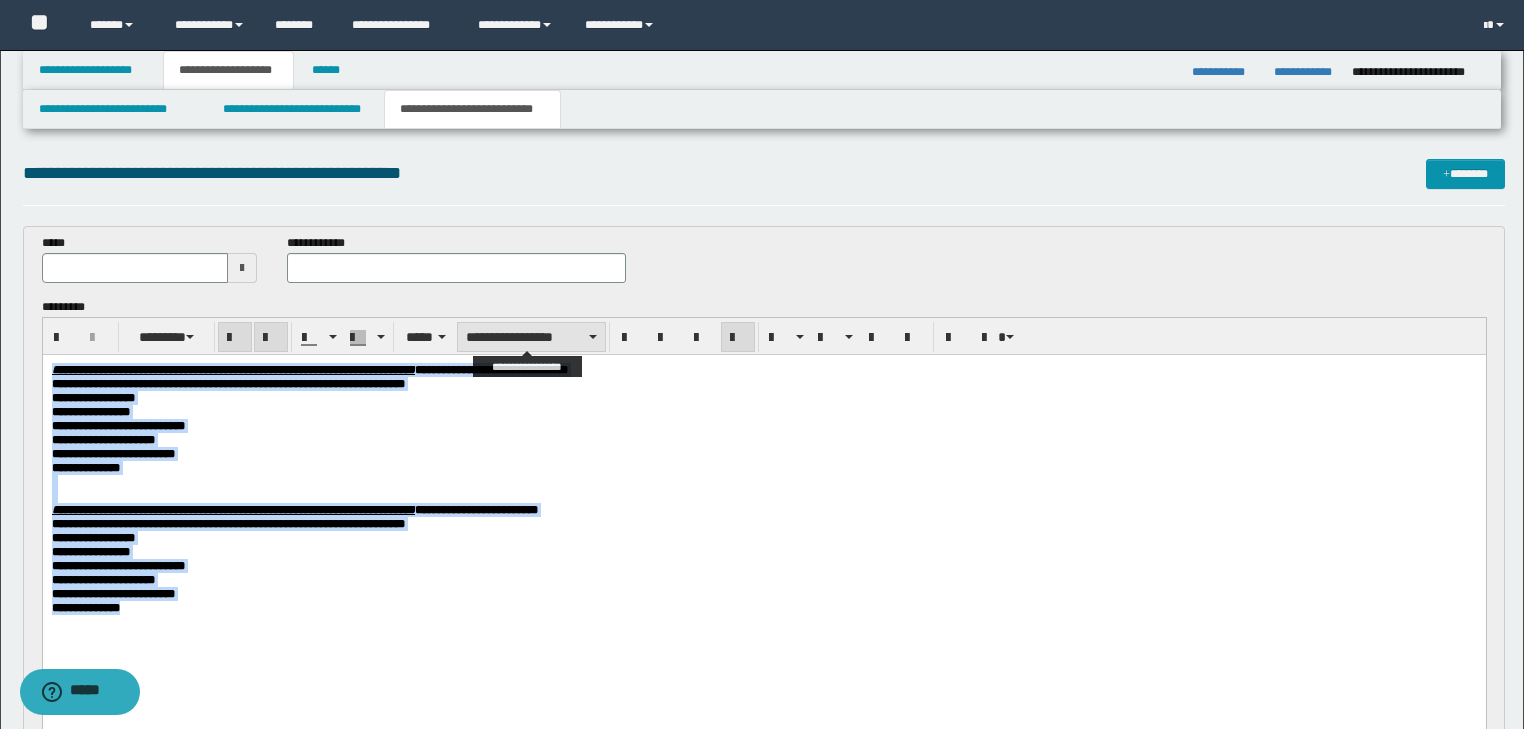 click on "**********" at bounding box center [531, 337] 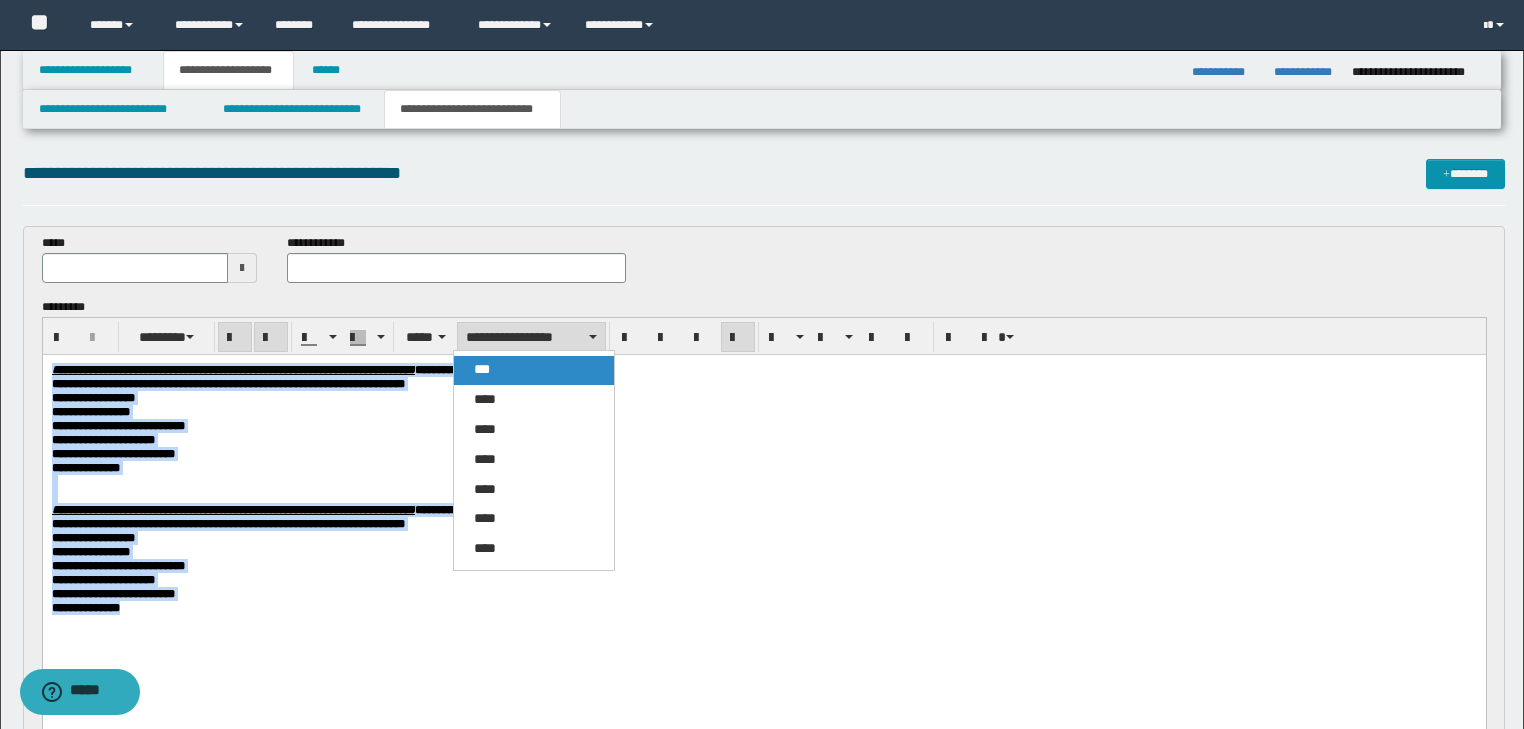 drag, startPoint x: 507, startPoint y: 367, endPoint x: 546, endPoint y: 3, distance: 366.0833 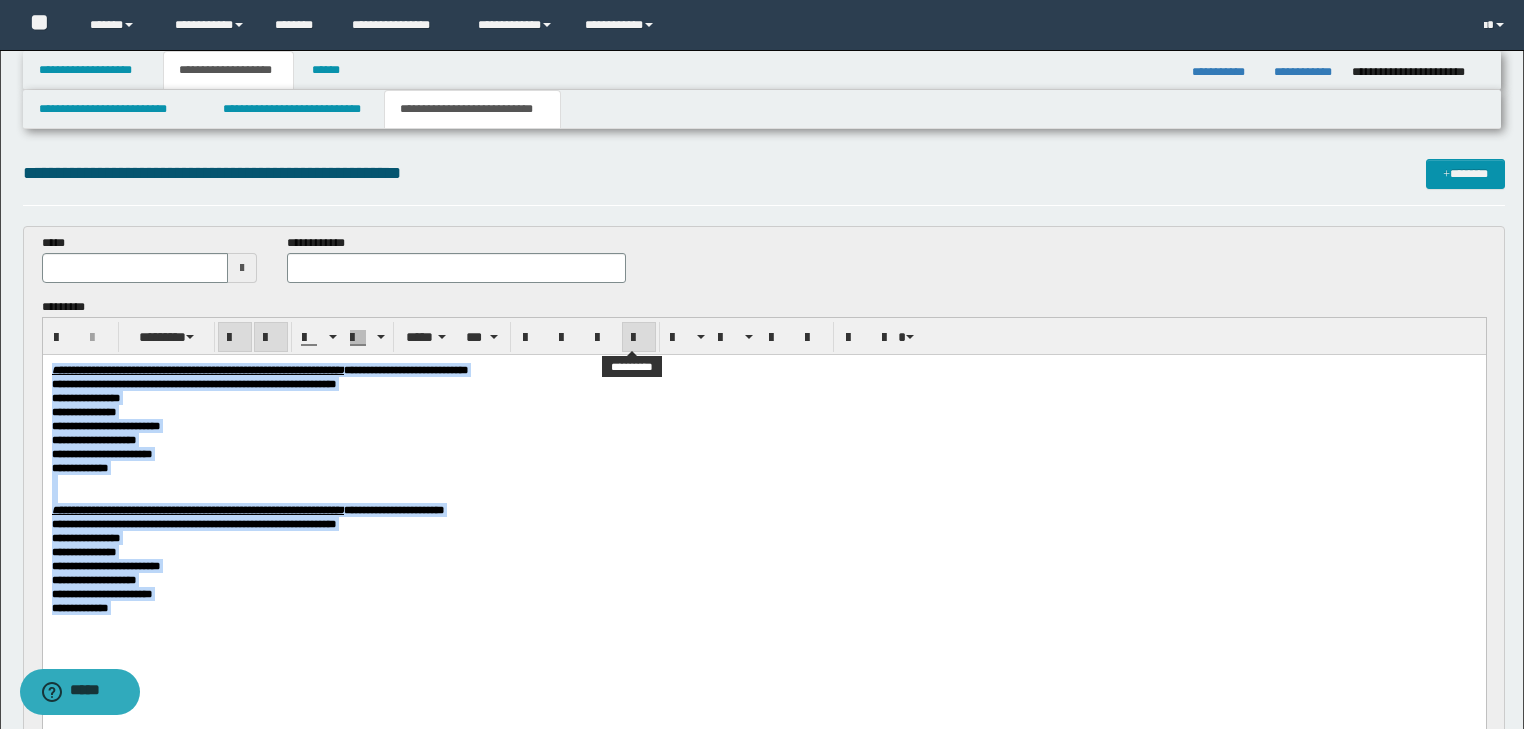 click at bounding box center (639, 338) 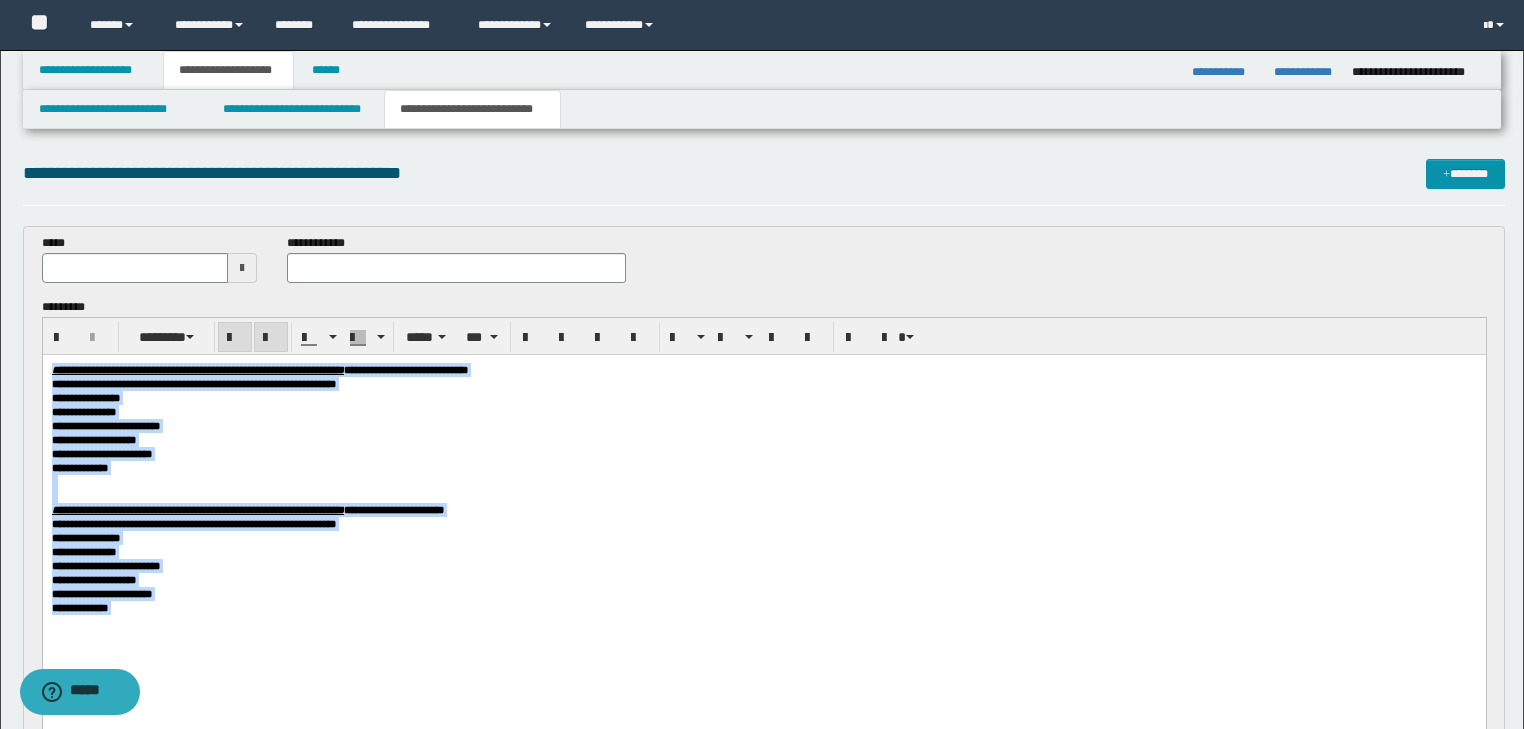 click on "**********" at bounding box center [763, 397] 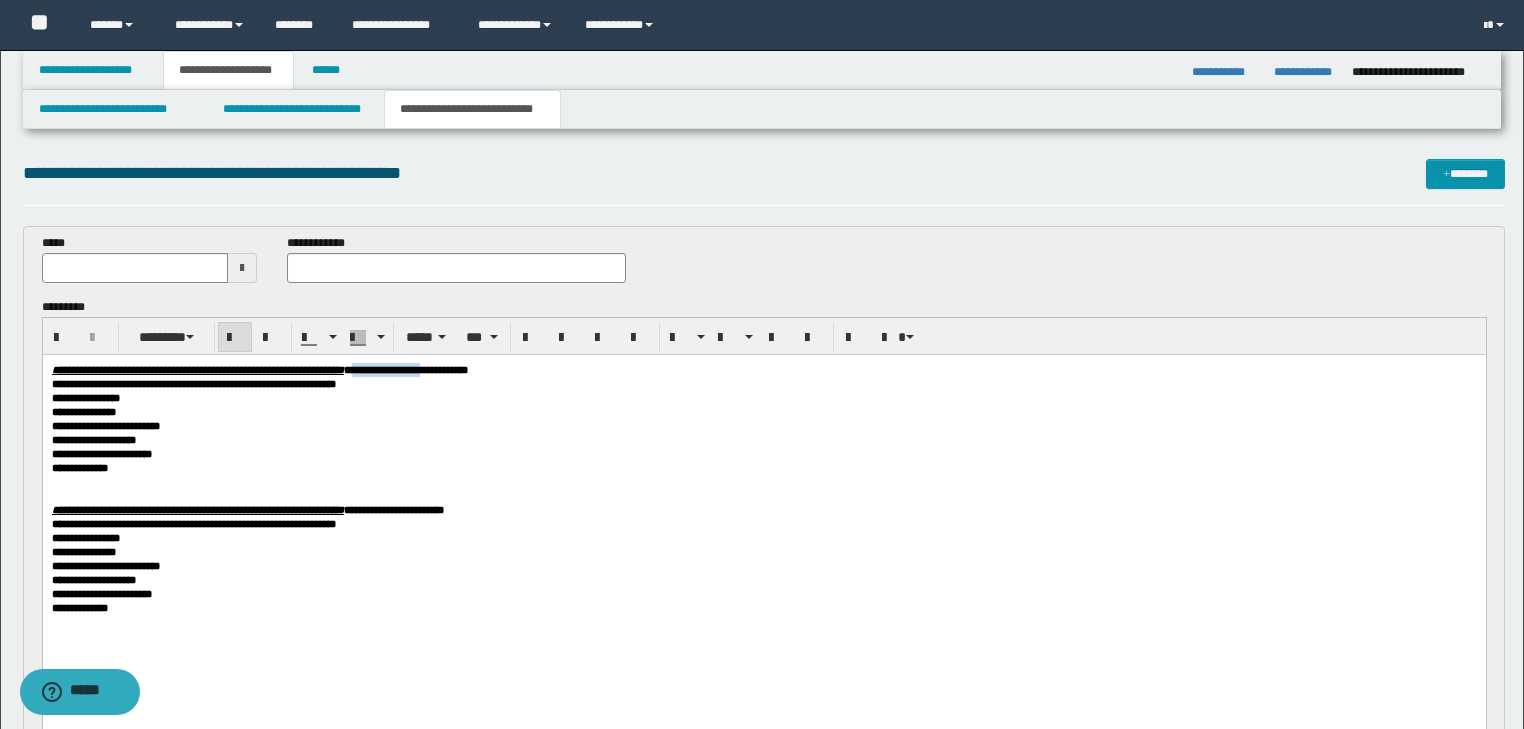 drag, startPoint x: 512, startPoint y: 371, endPoint x: 601, endPoint y: 373, distance: 89.02247 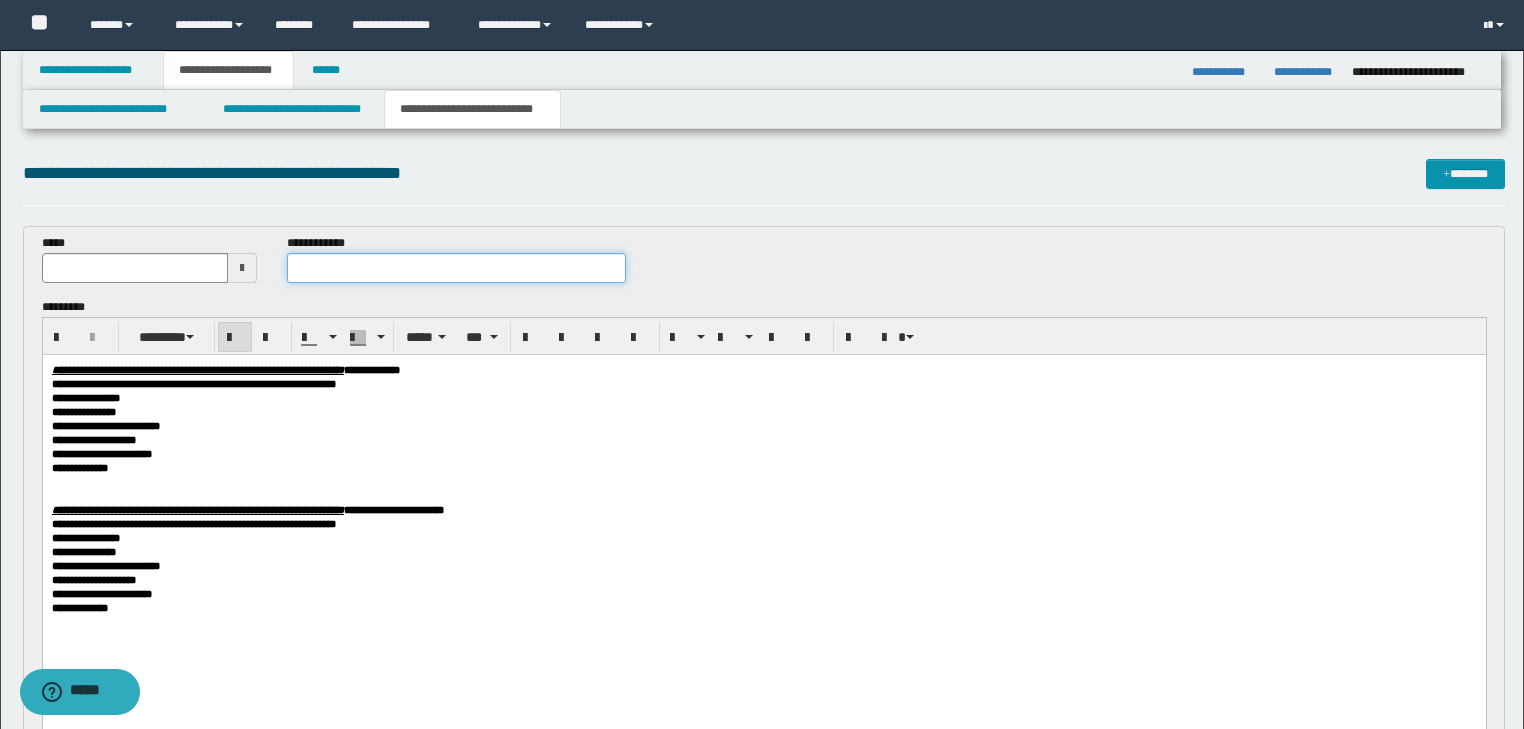 click at bounding box center (456, 268) 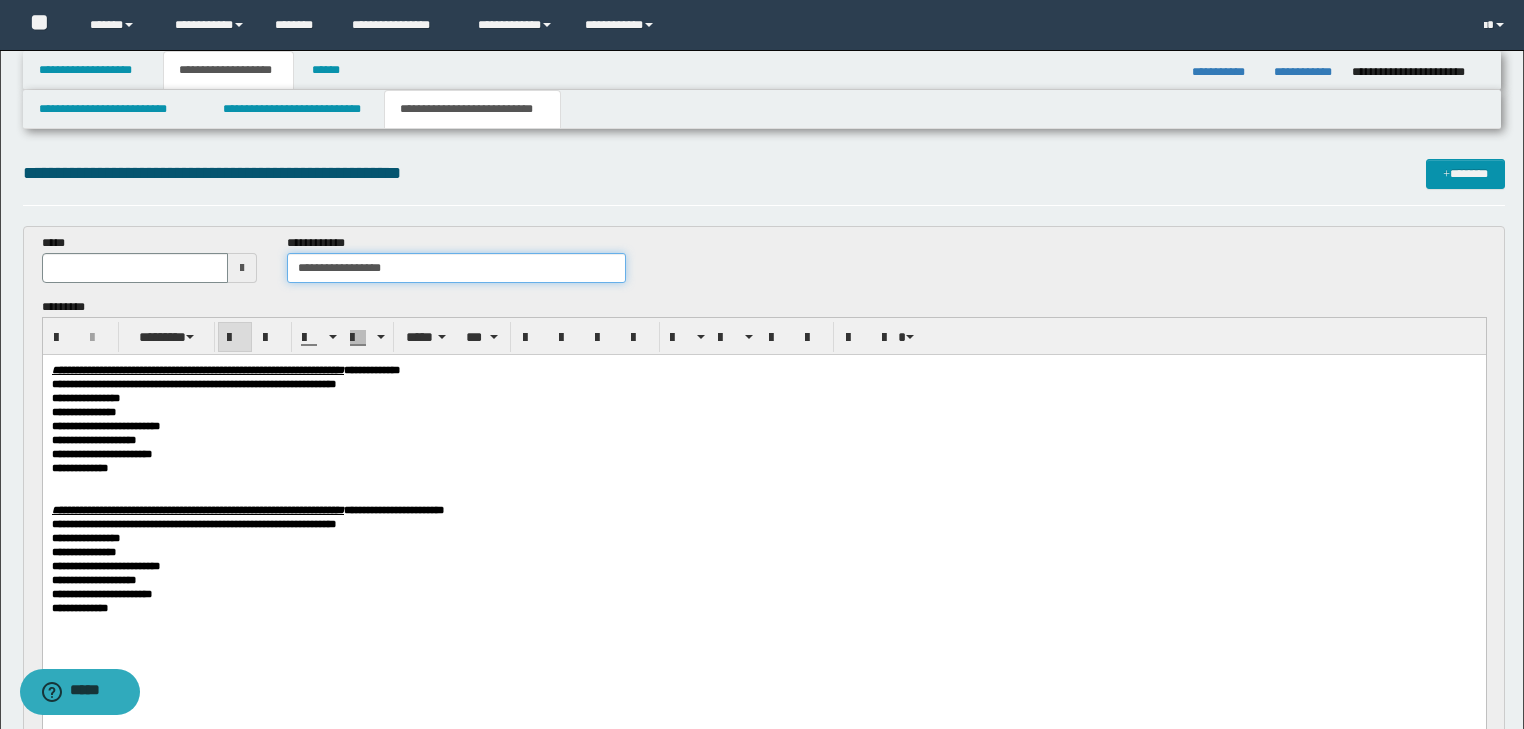 type on "**********" 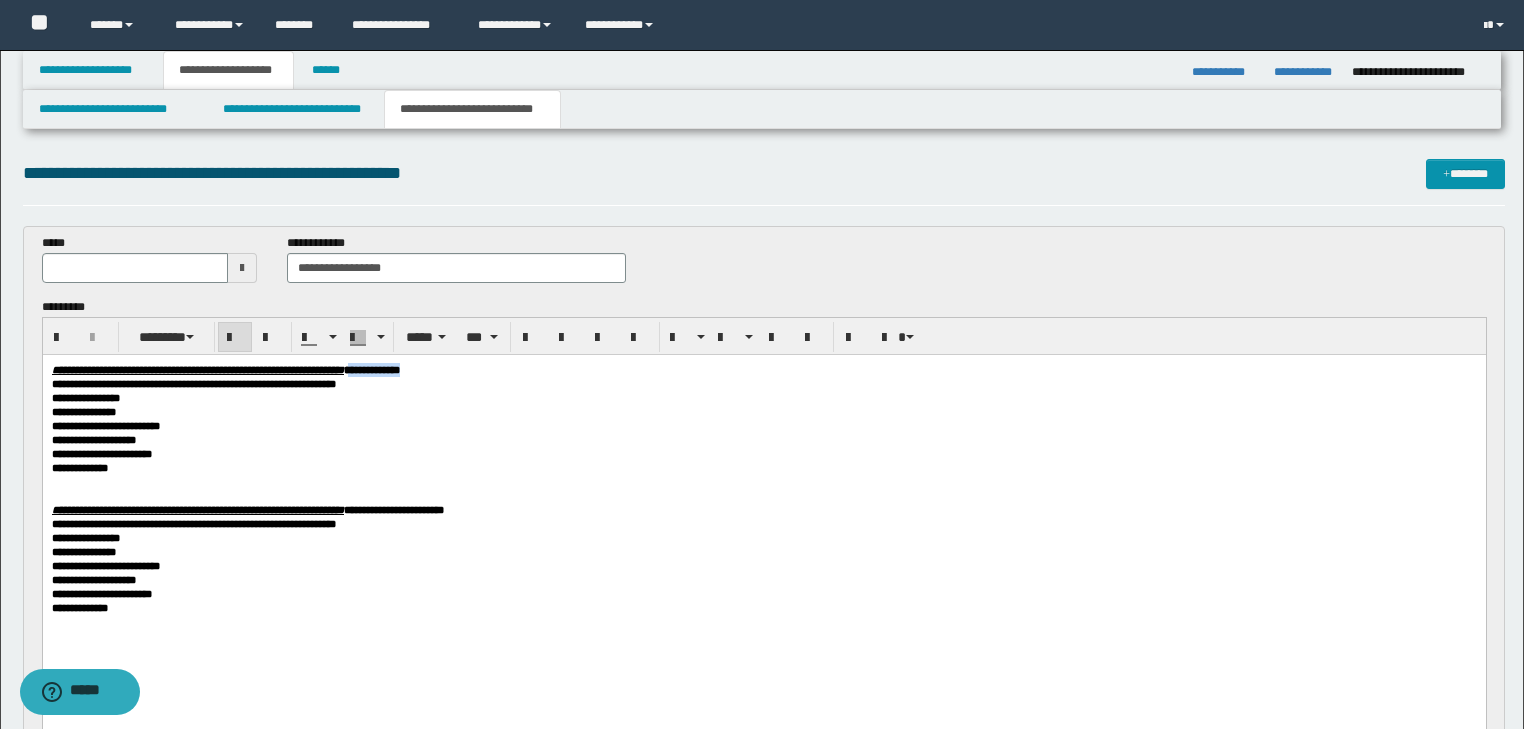 drag, startPoint x: 508, startPoint y: 372, endPoint x: 582, endPoint y: 369, distance: 74.06078 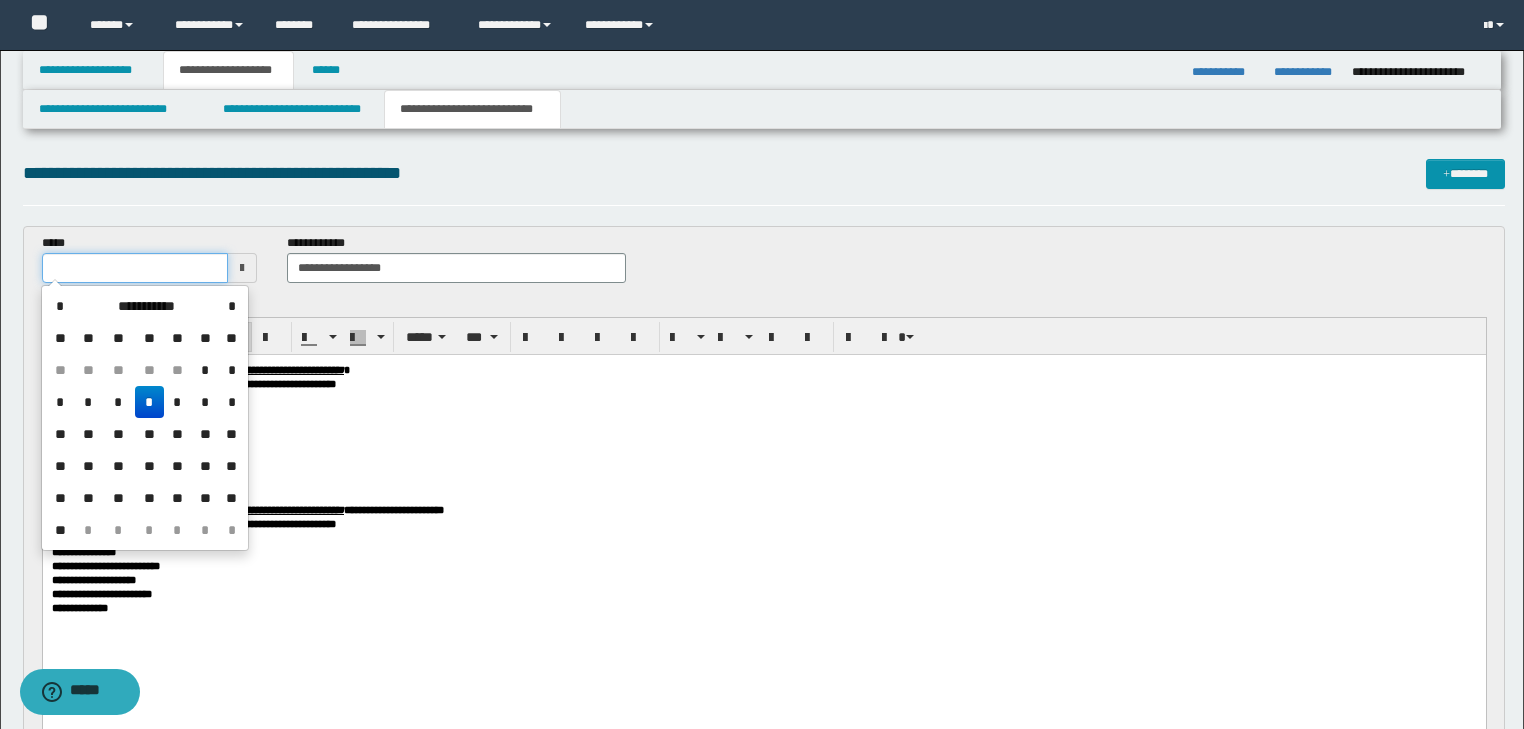 click at bounding box center [135, 268] 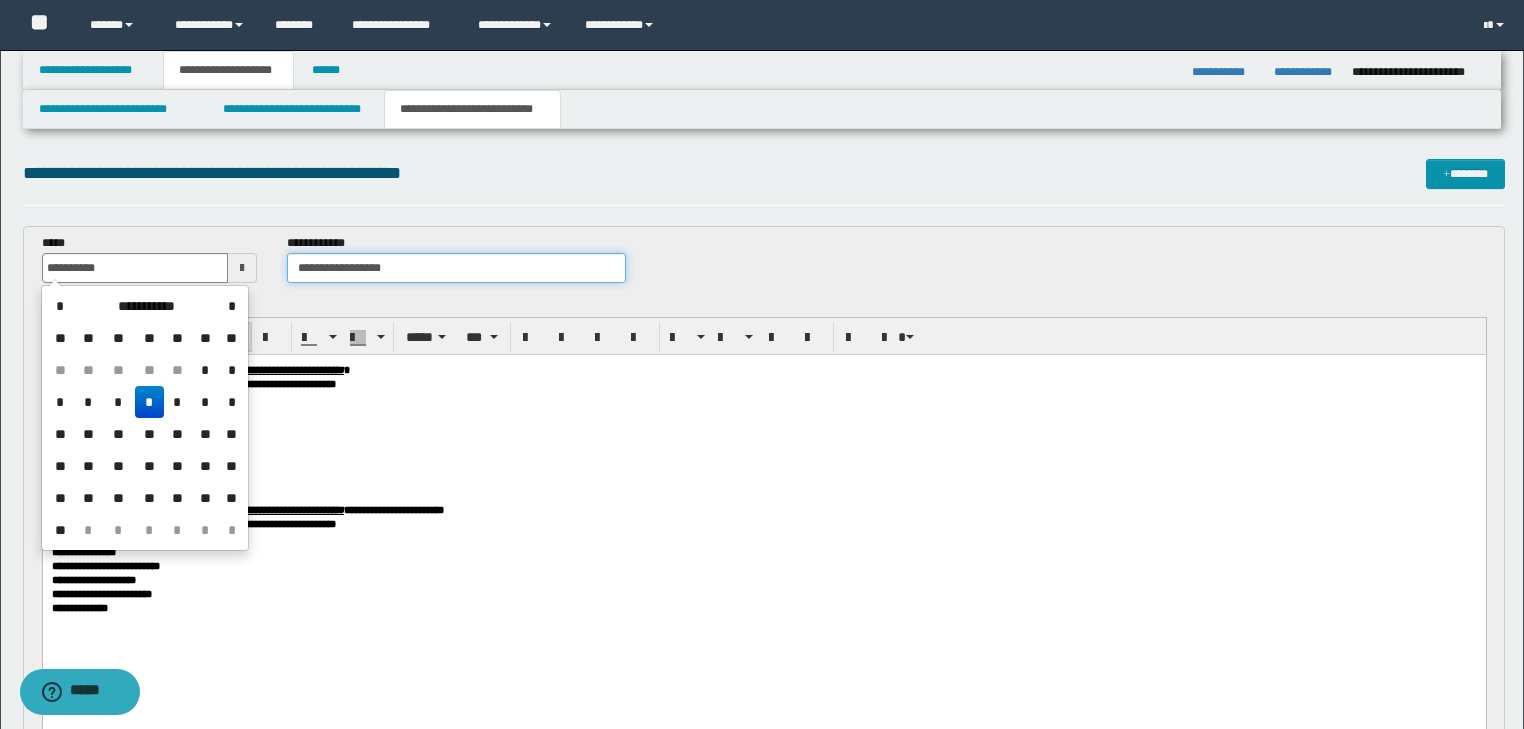 type on "**********" 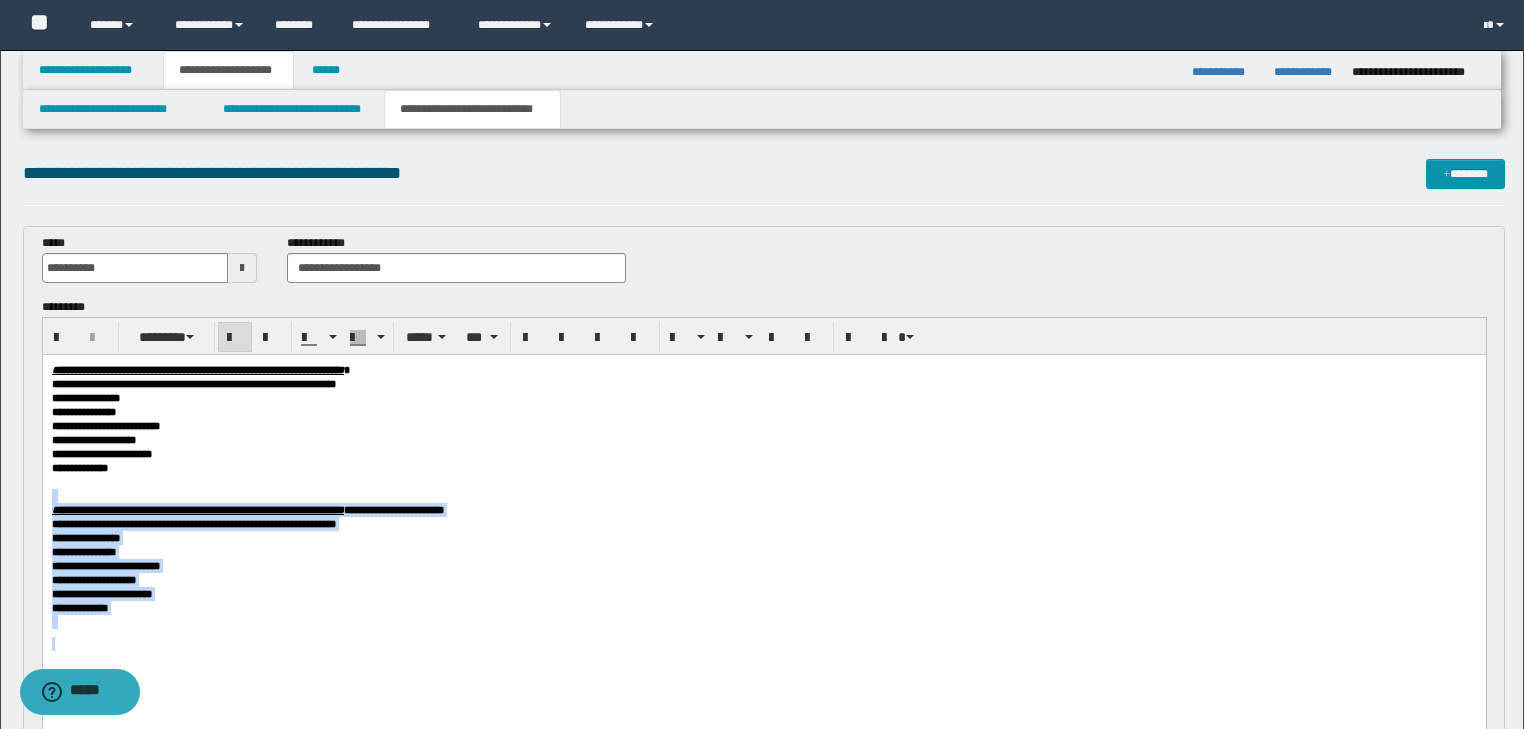 drag, startPoint x: 239, startPoint y: 557, endPoint x: 260, endPoint y: 694, distance: 138.60014 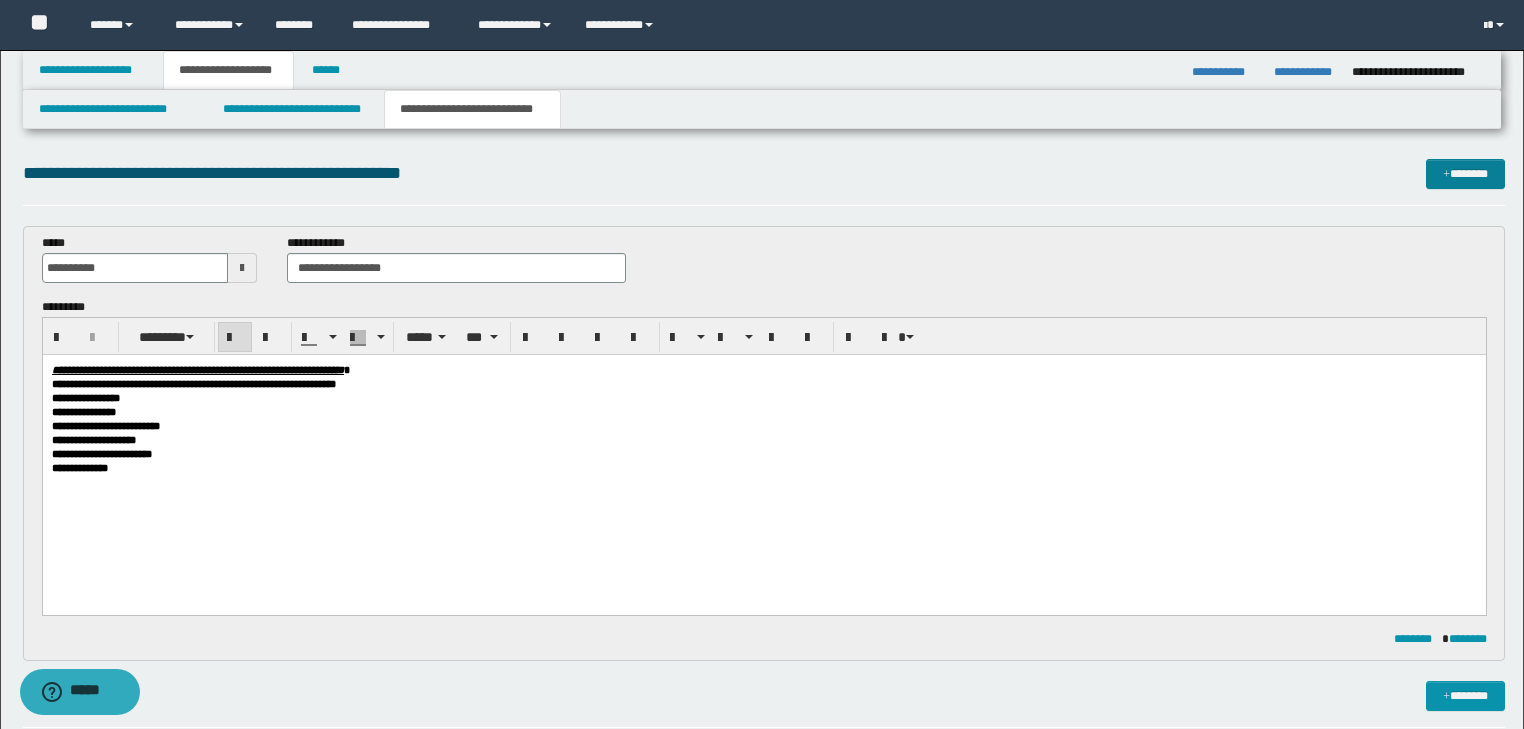 click on "*******" at bounding box center [1465, 174] 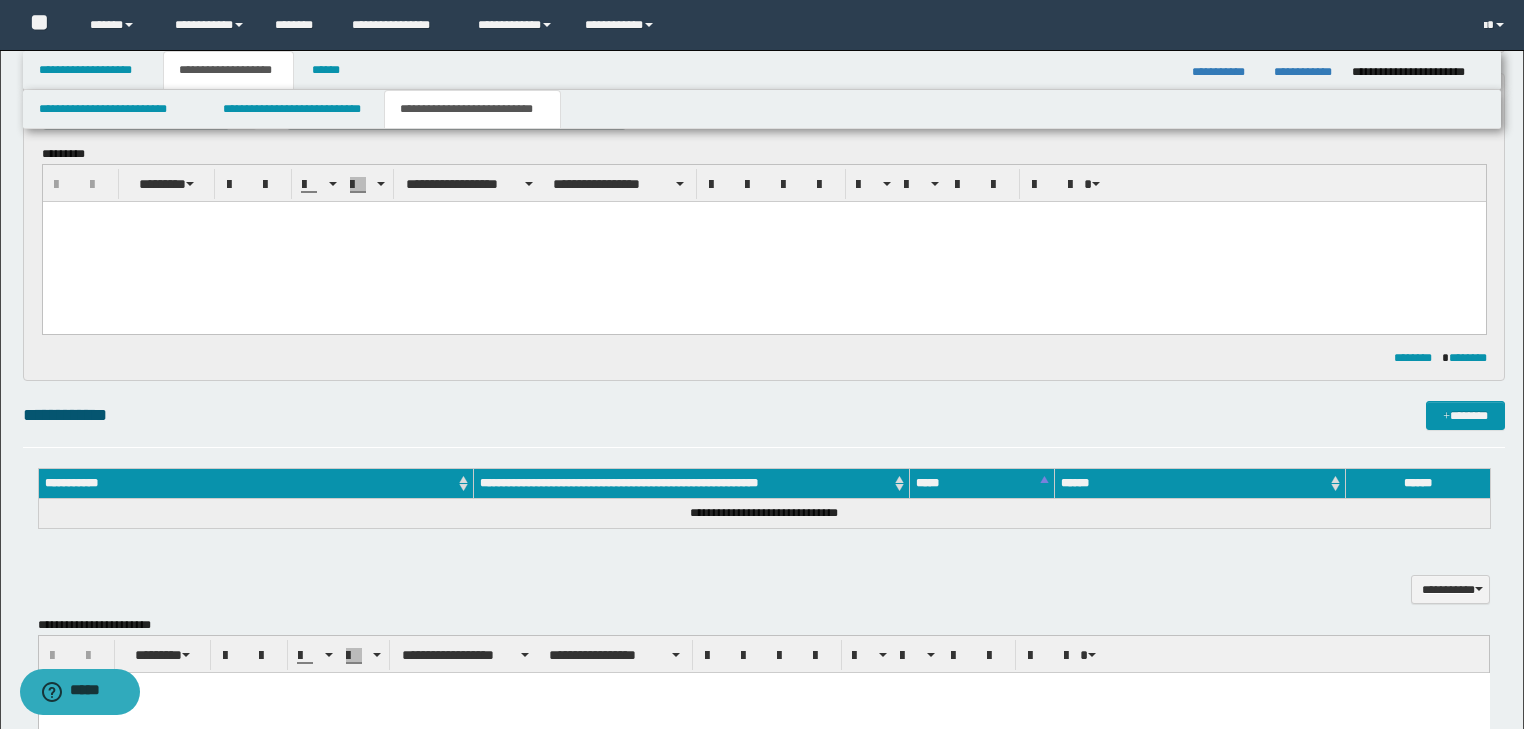 scroll, scrollTop: 0, scrollLeft: 0, axis: both 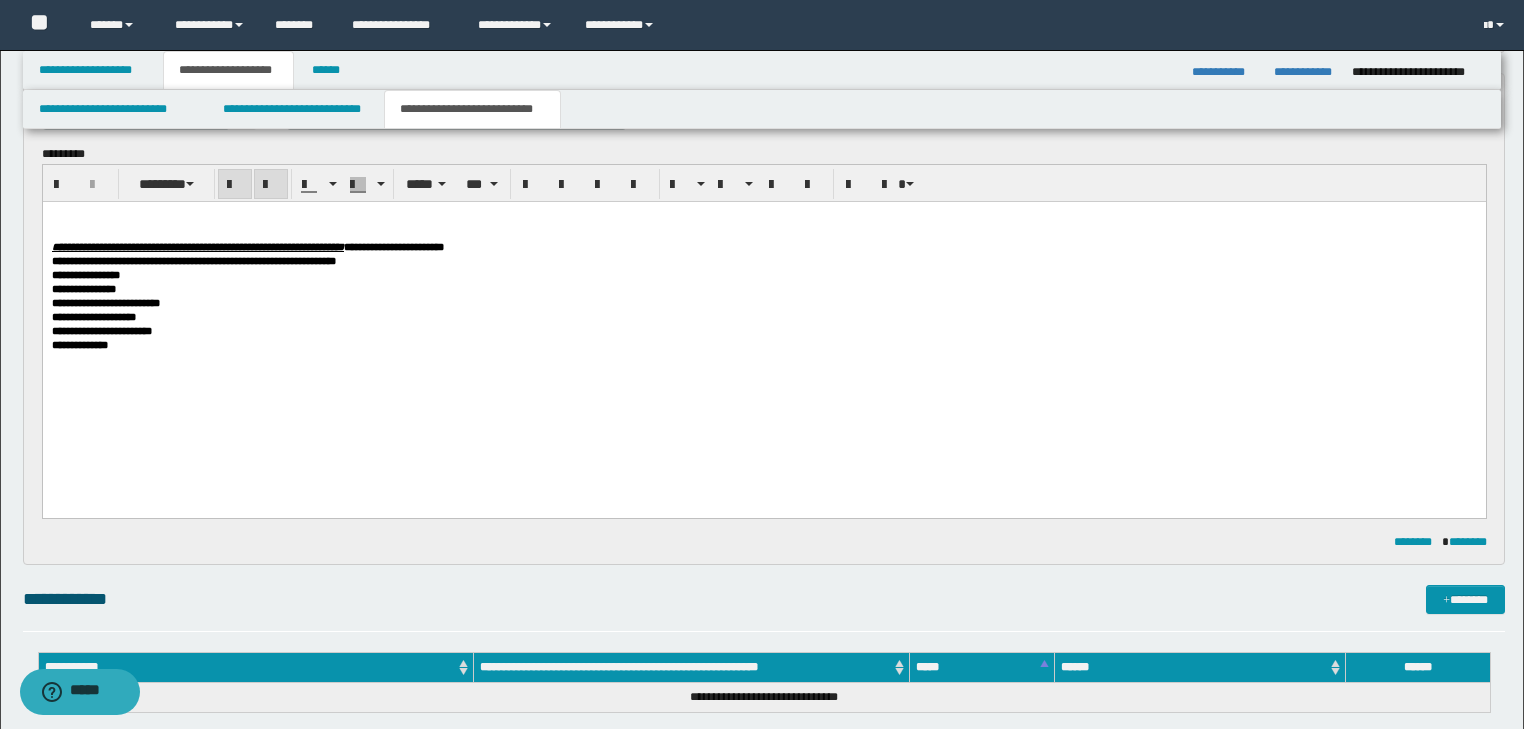 click on "**********" at bounding box center [197, 247] 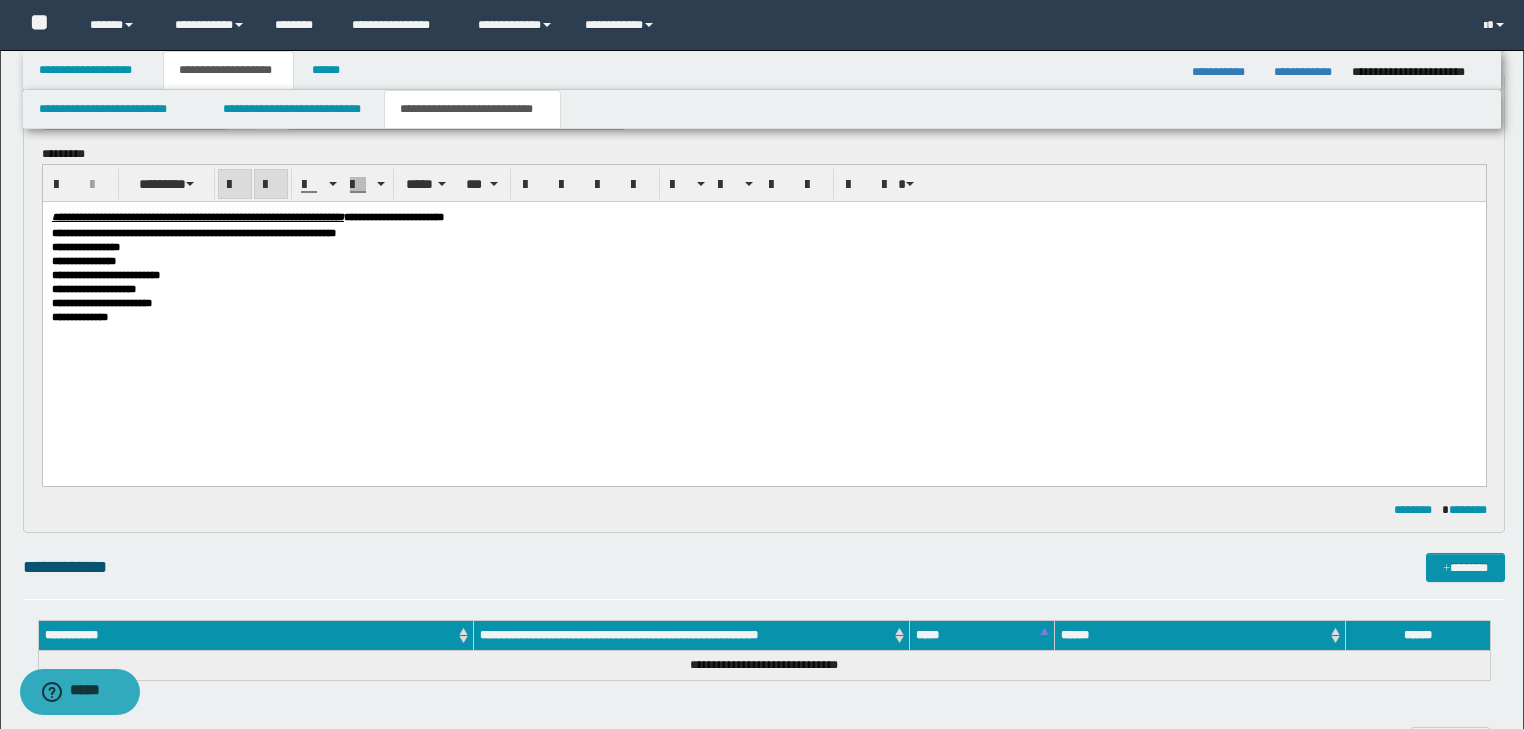 click on "**********" at bounding box center [393, 217] 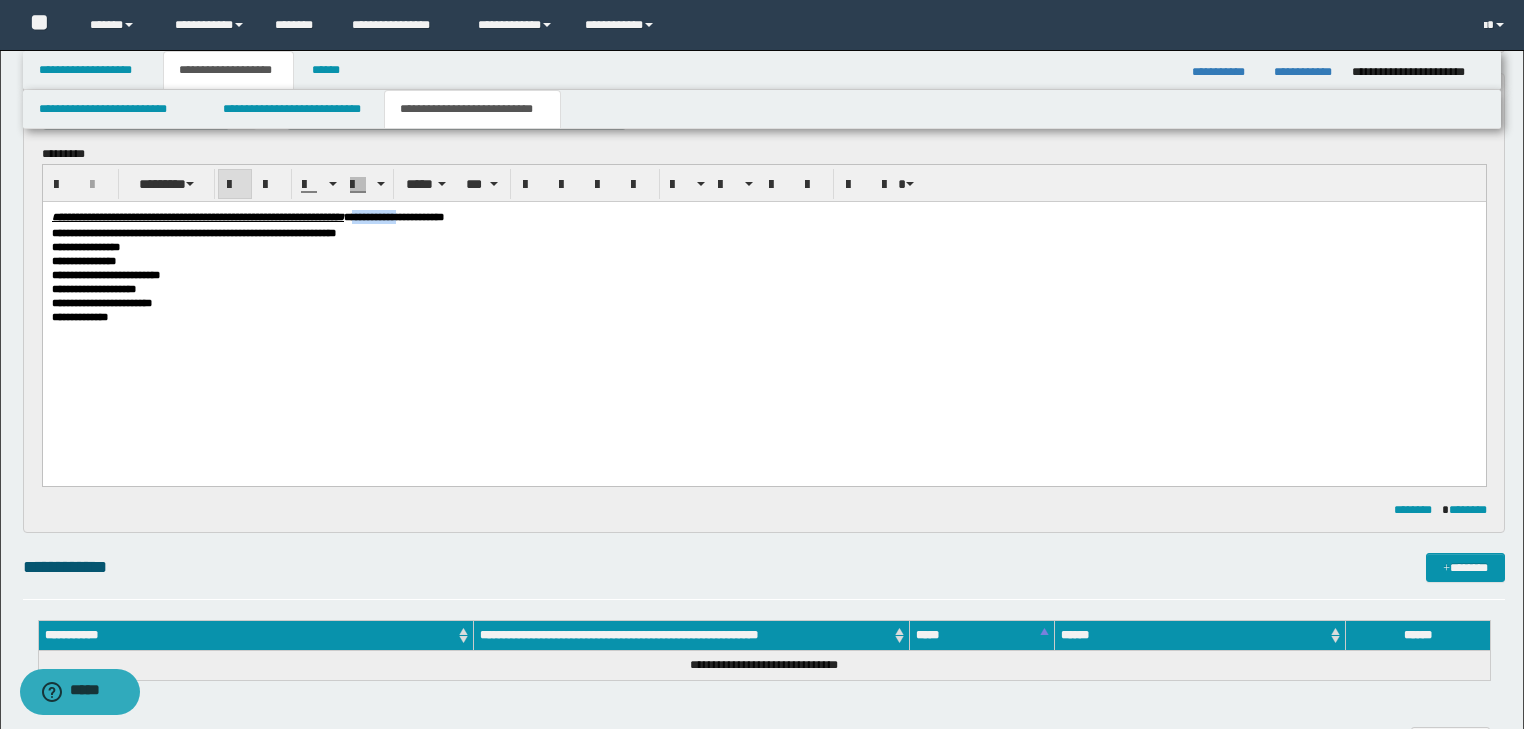 click on "**********" at bounding box center [393, 217] 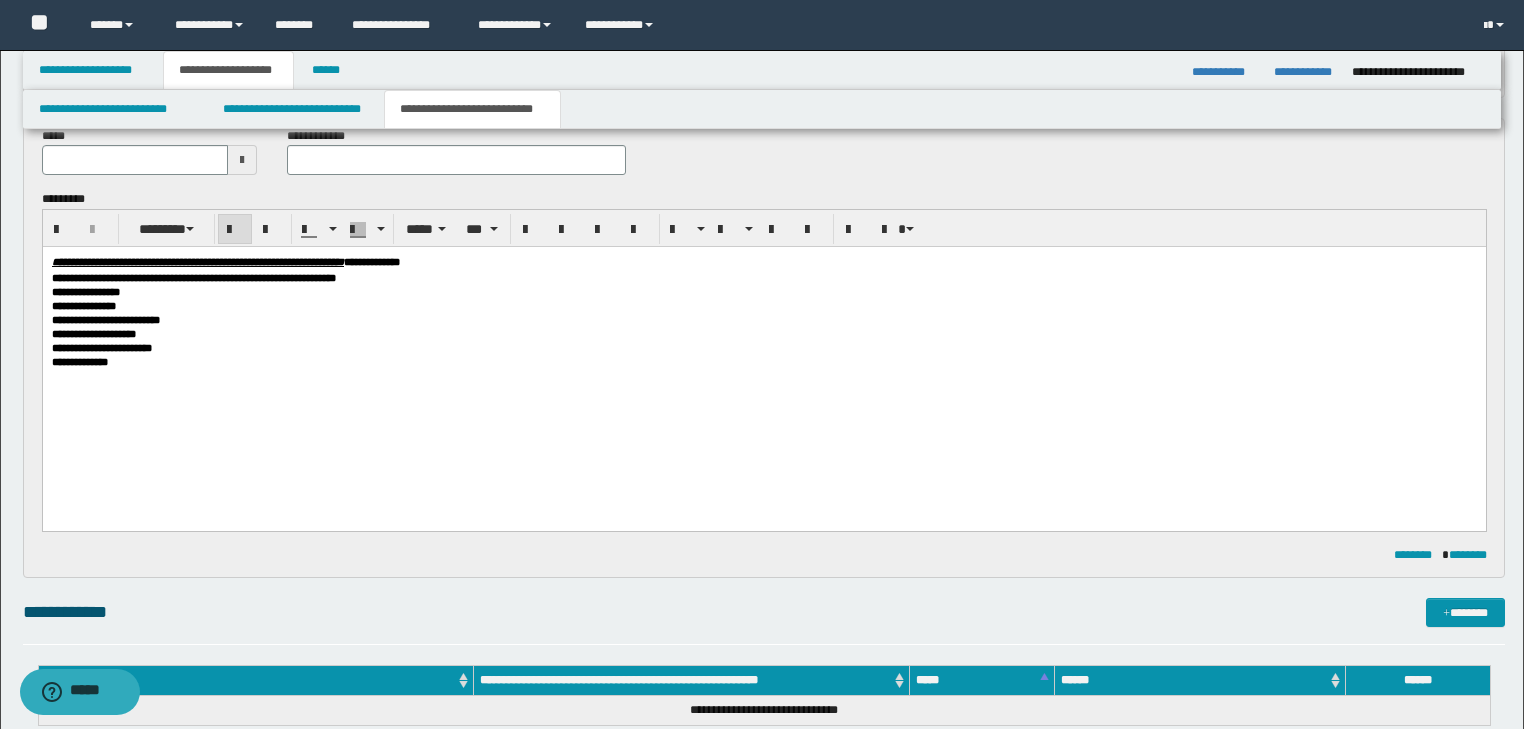 scroll, scrollTop: 528, scrollLeft: 0, axis: vertical 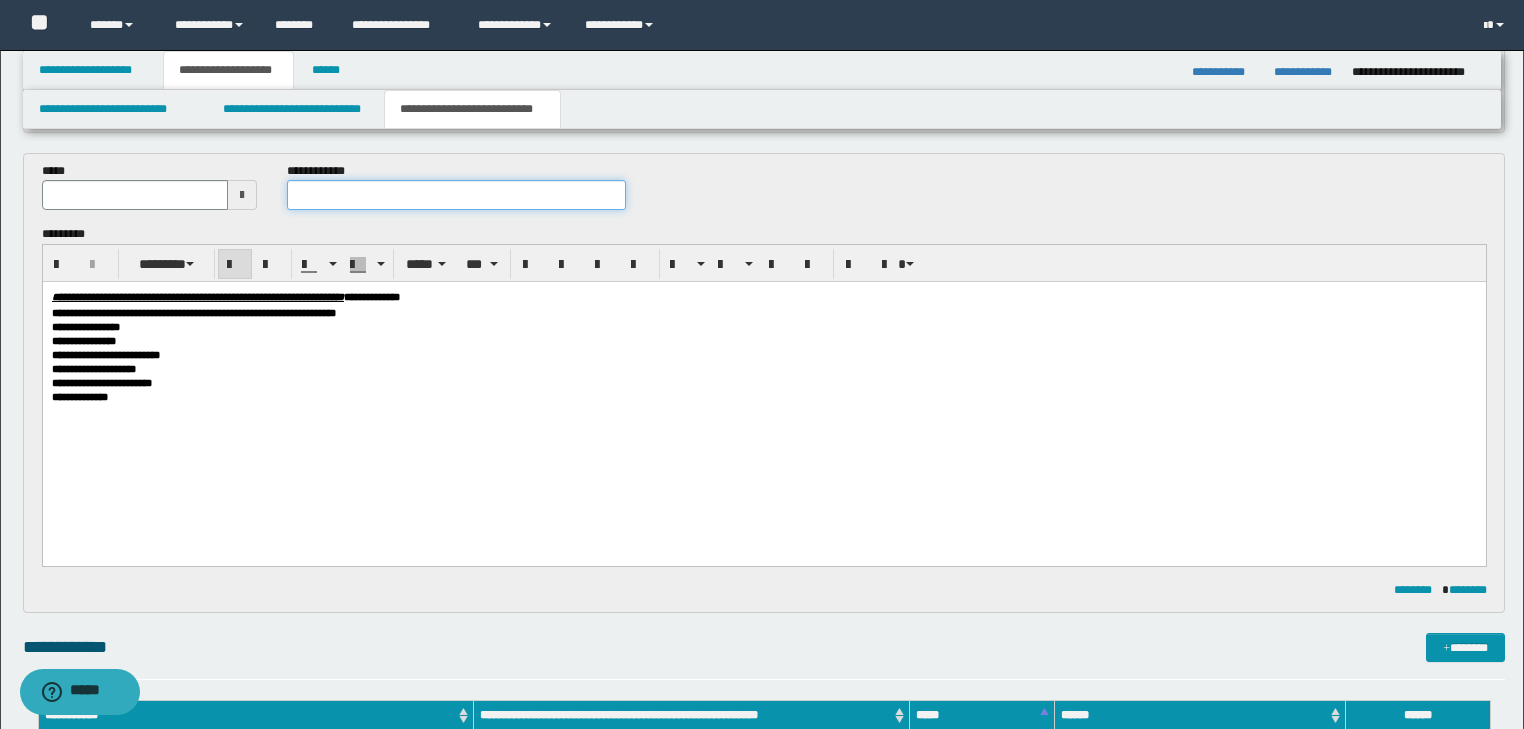 click at bounding box center (456, 195) 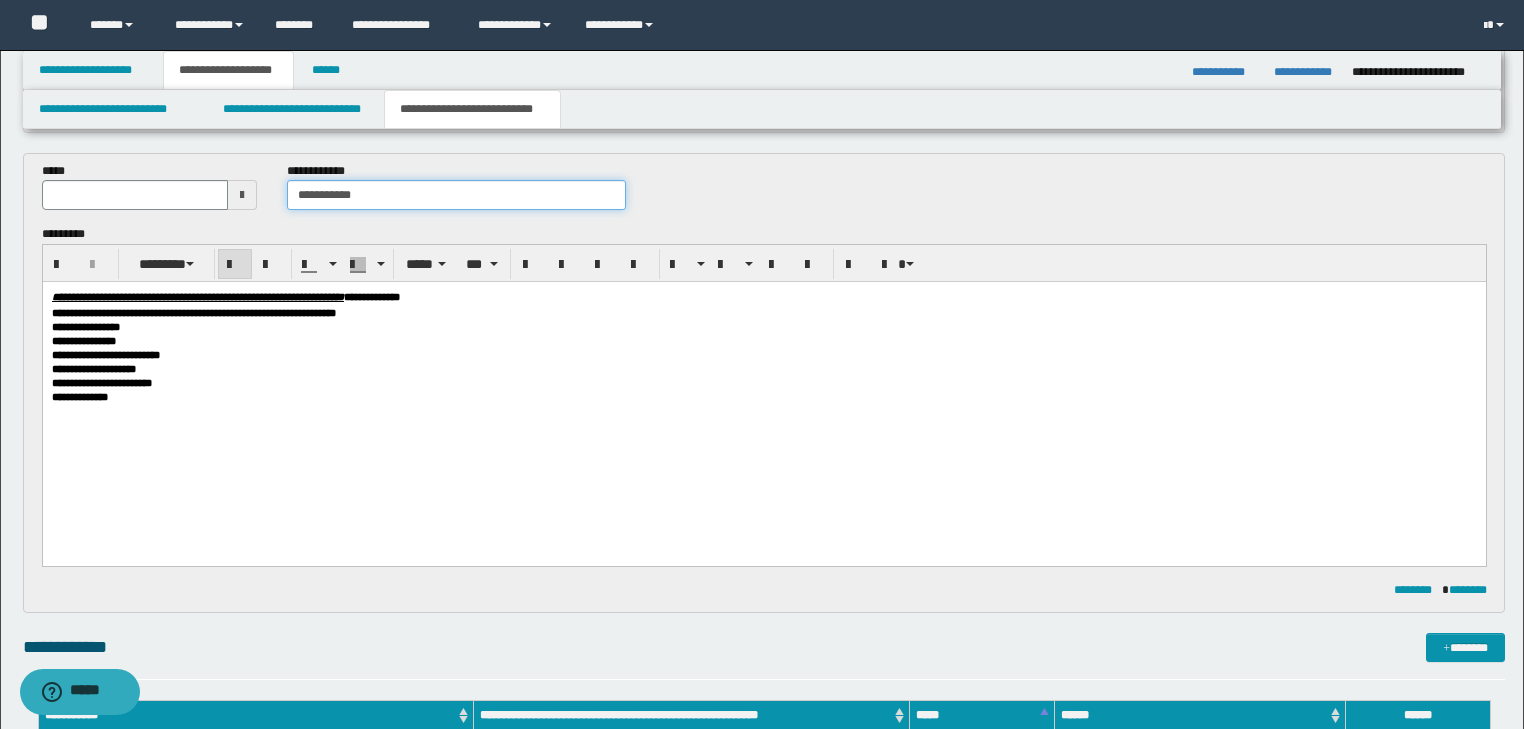 type on "**********" 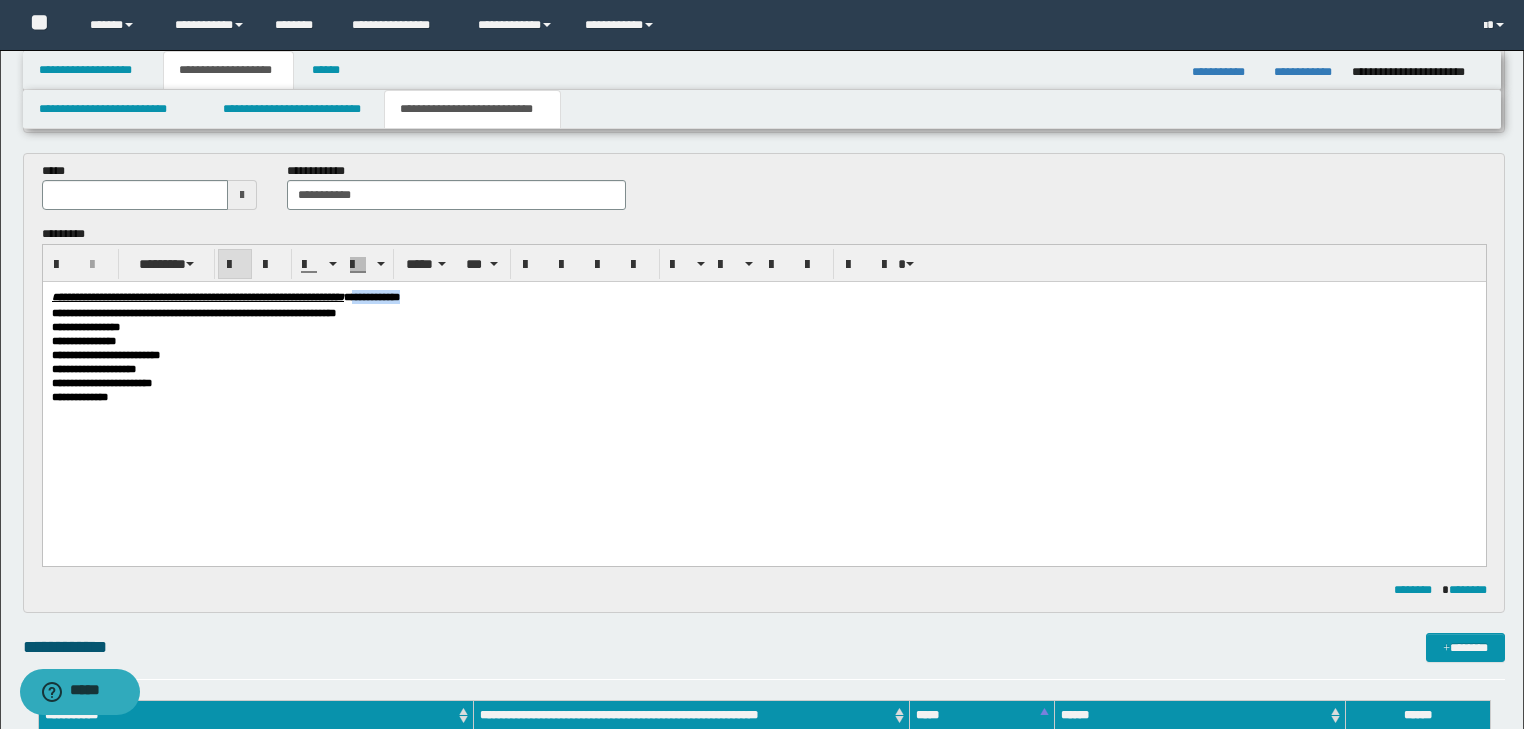drag, startPoint x: 510, startPoint y: 300, endPoint x: 607, endPoint y: 296, distance: 97.082436 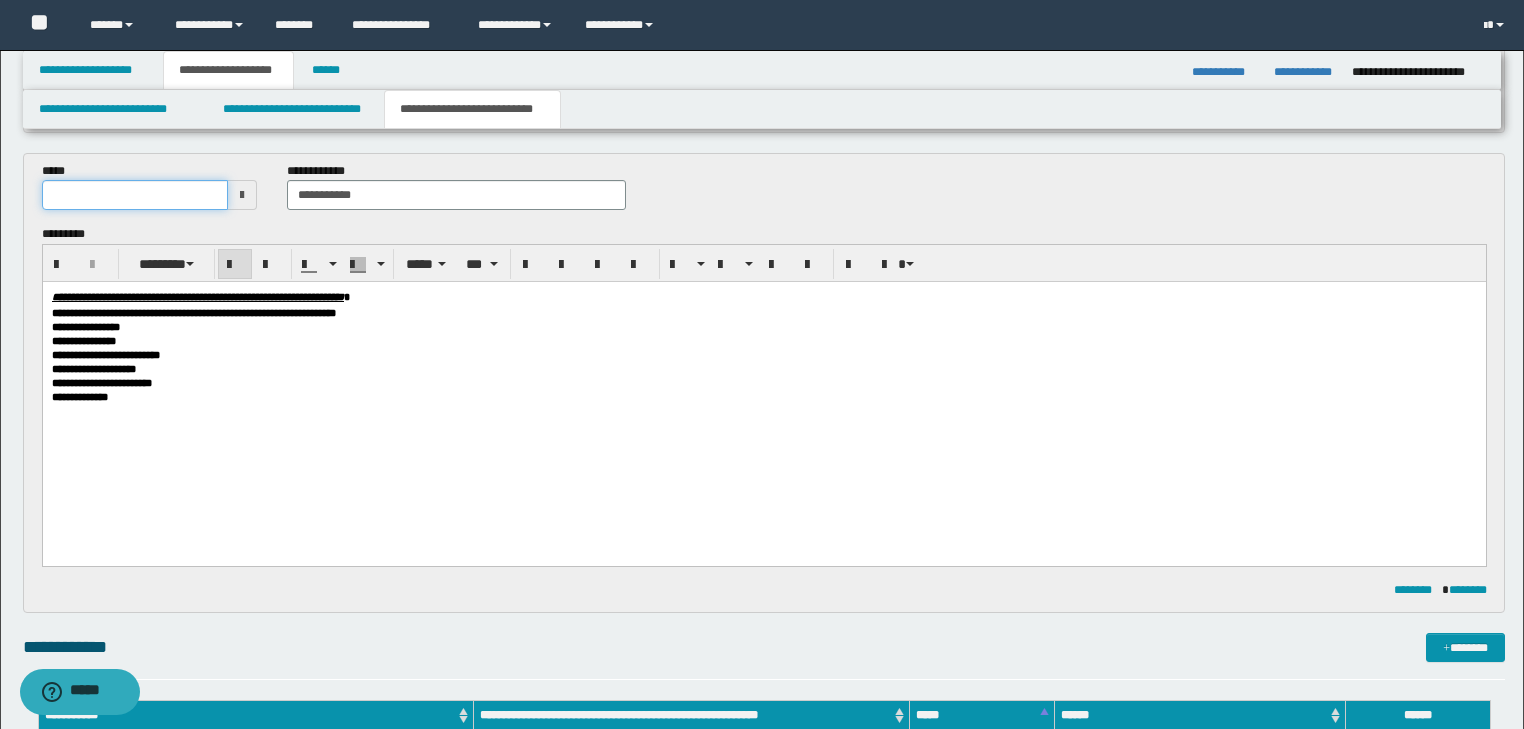 click at bounding box center (135, 195) 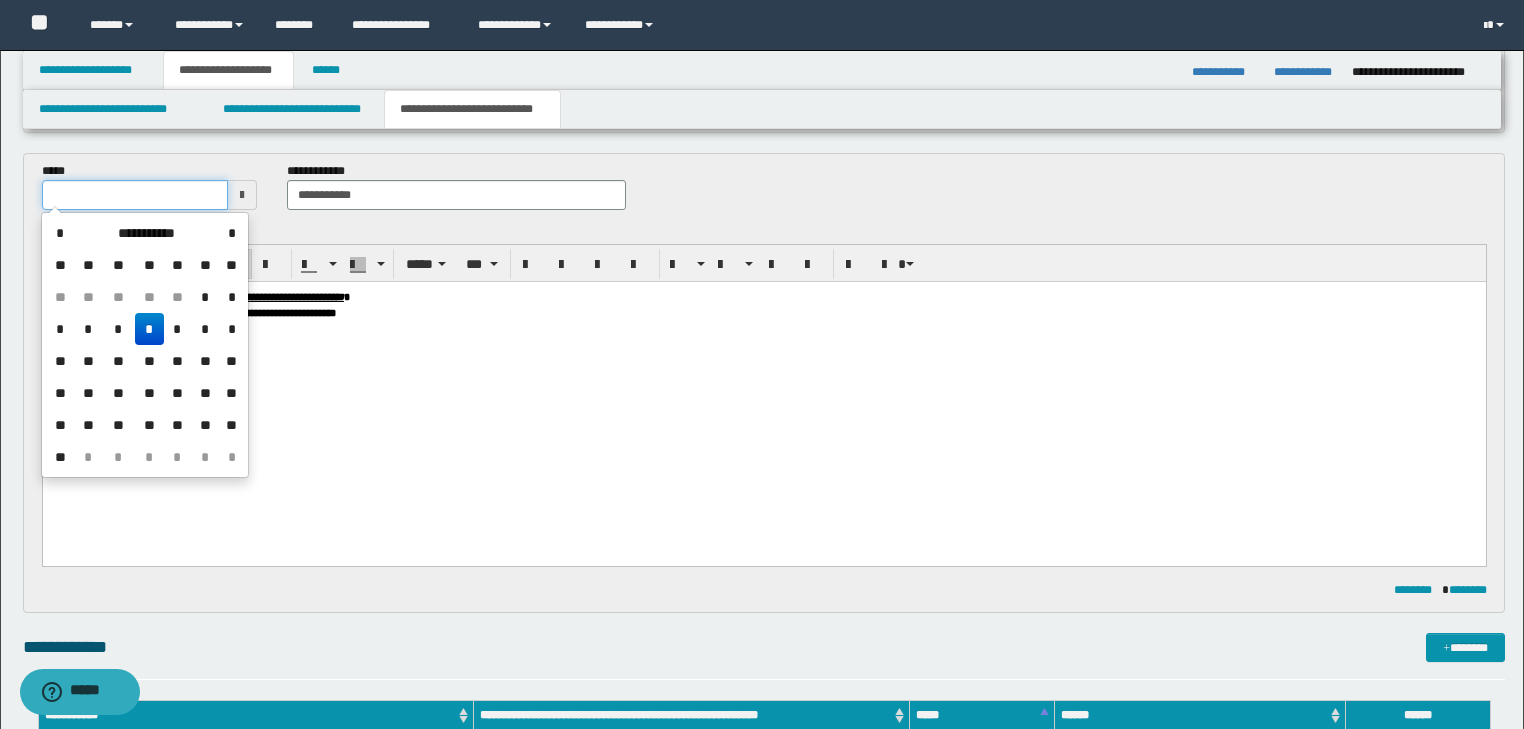 type on "**********" 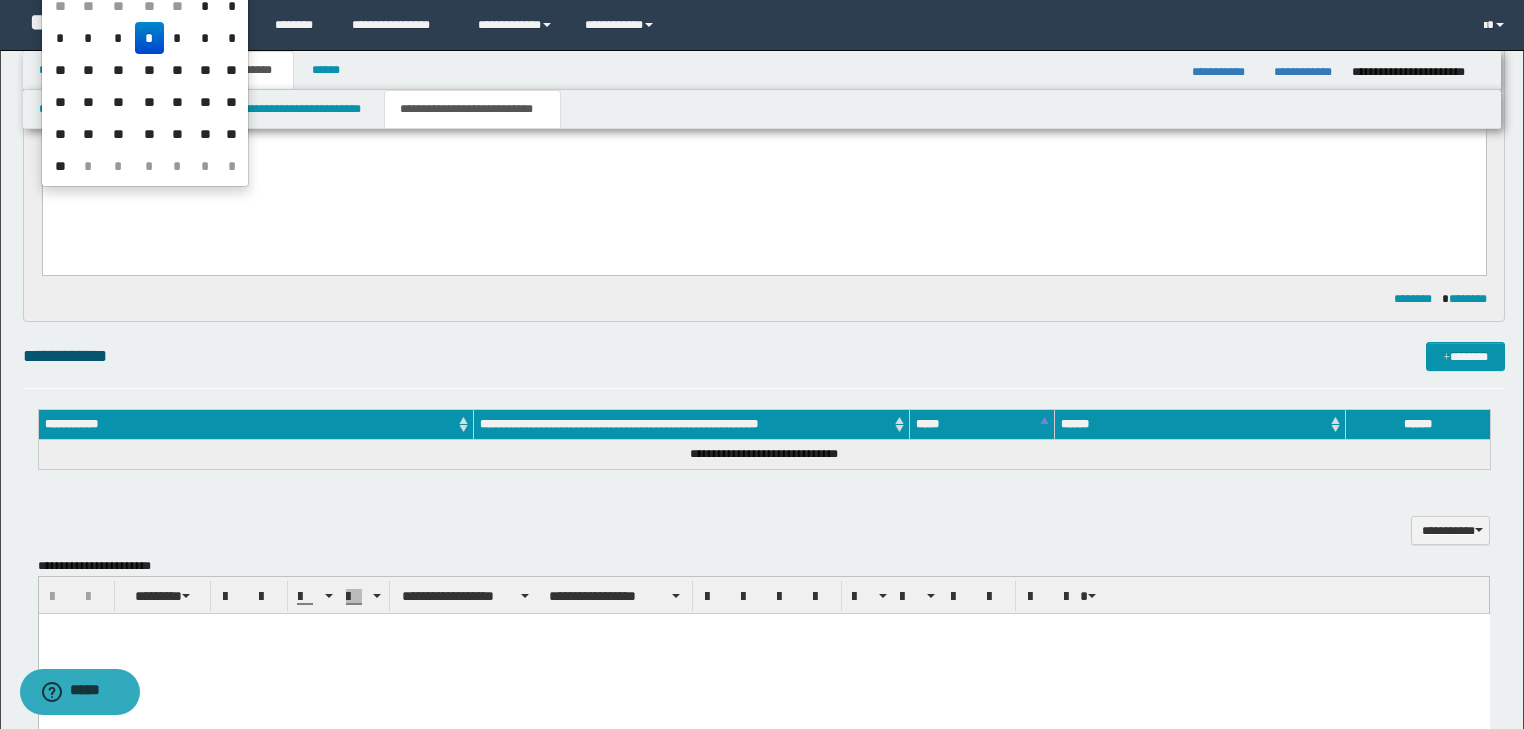 scroll, scrollTop: 928, scrollLeft: 0, axis: vertical 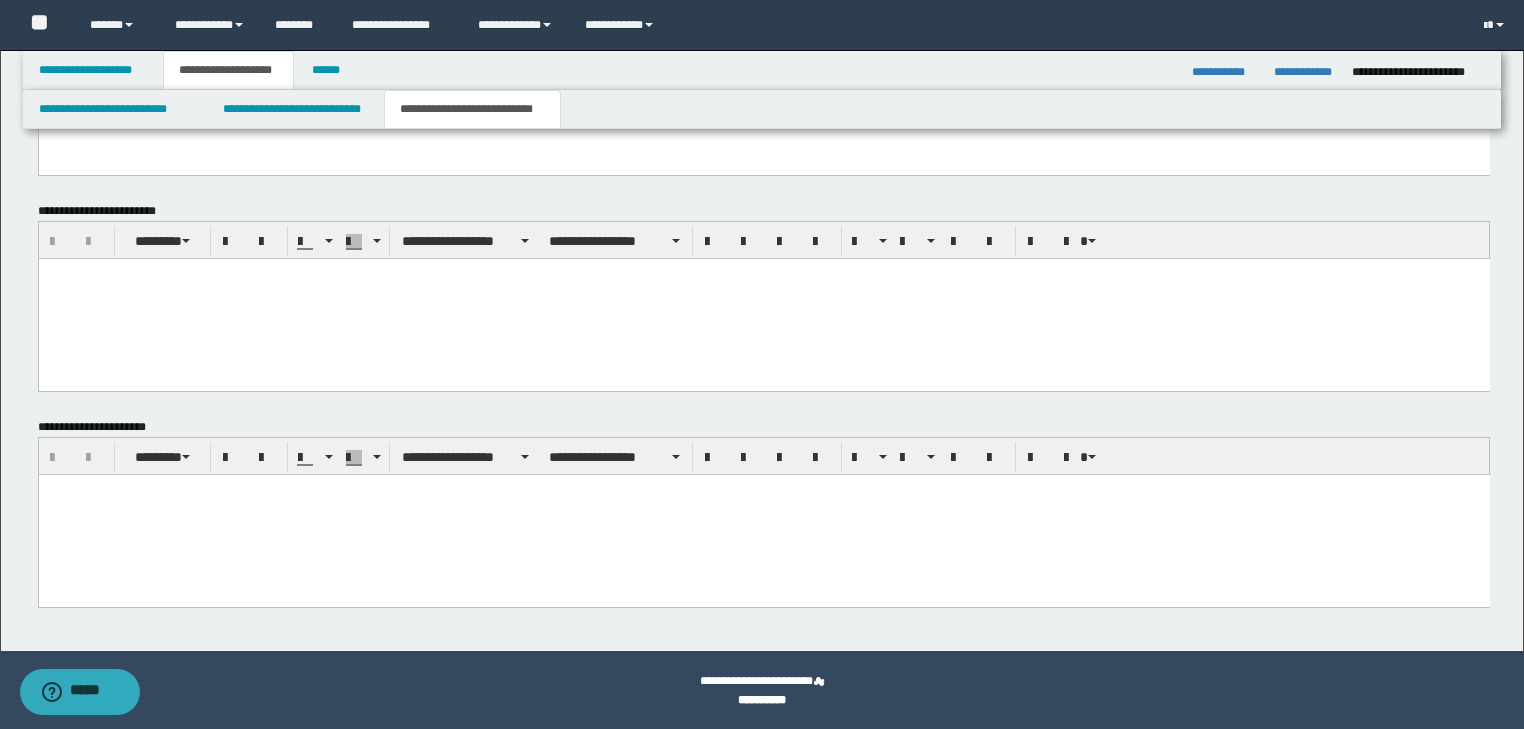 click at bounding box center (763, 489) 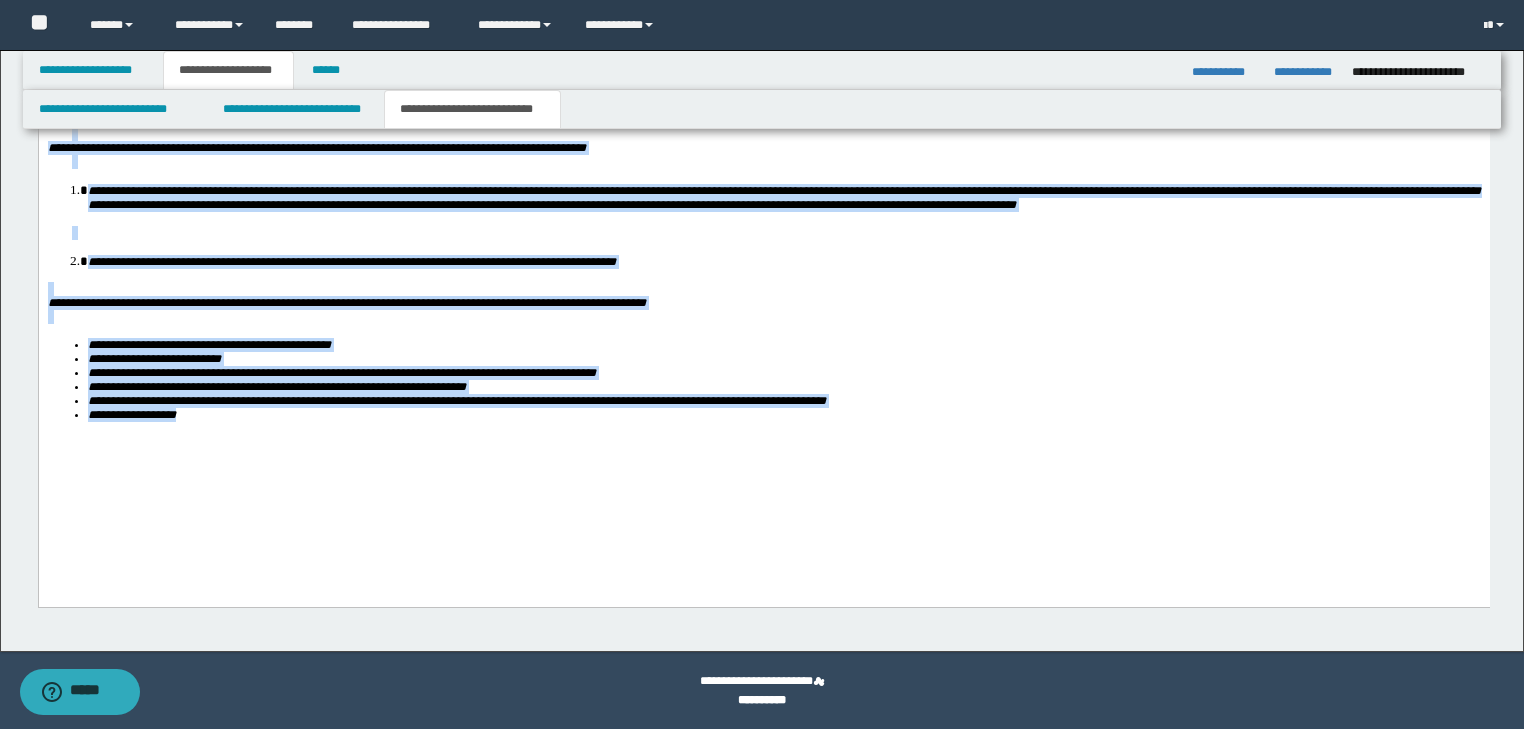 drag, startPoint x: 47, startPoint y: -122, endPoint x: 249, endPoint y: 716, distance: 862.0023 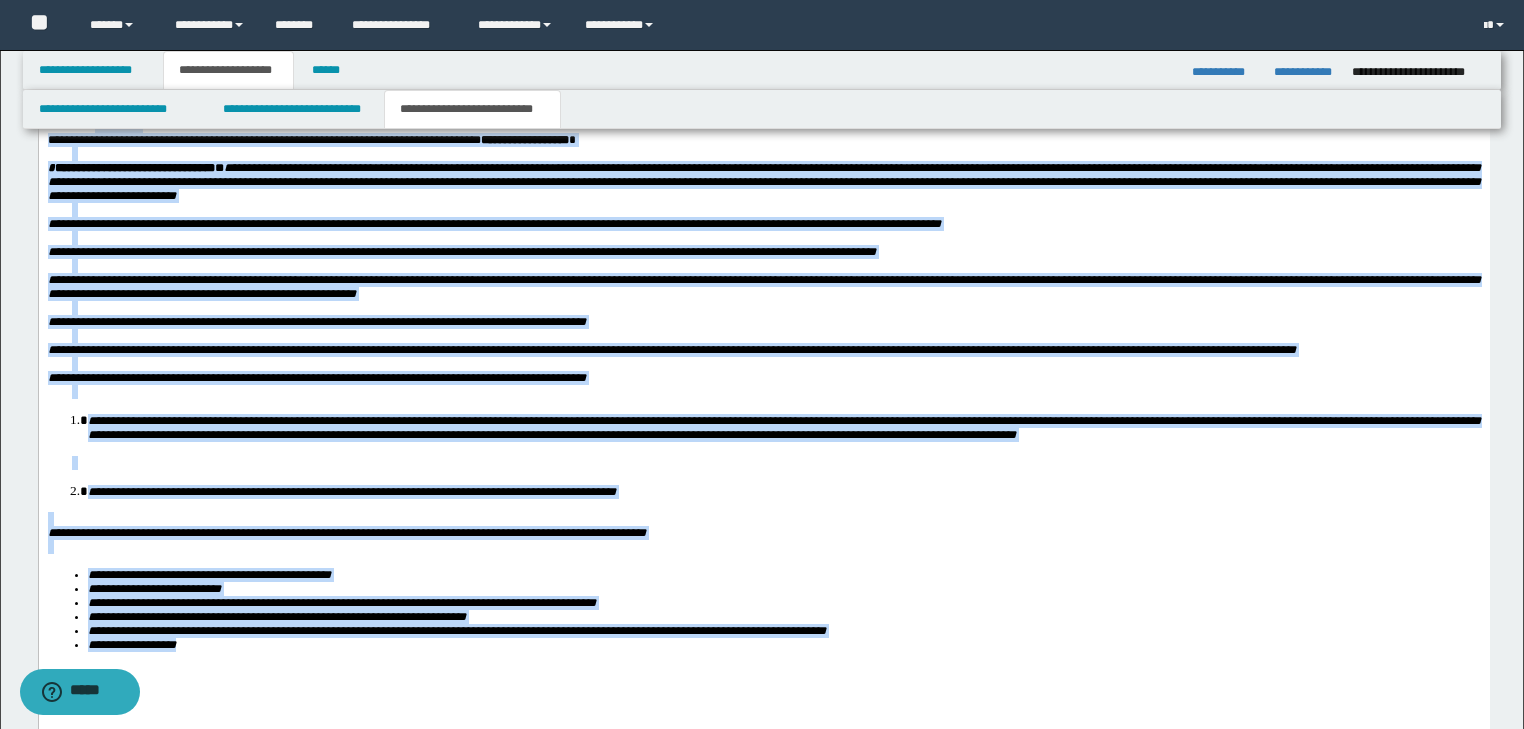 scroll, scrollTop: 1518, scrollLeft: 0, axis: vertical 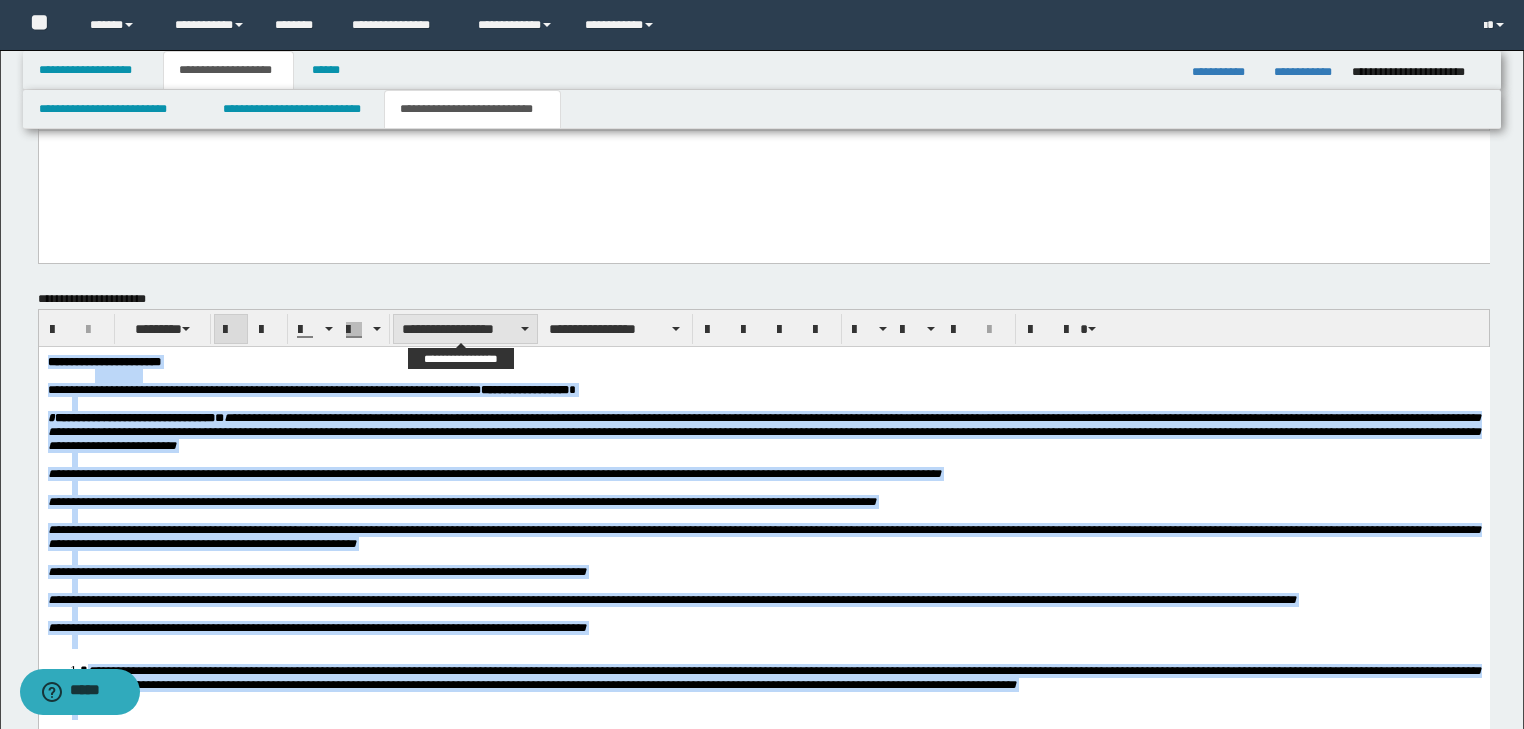 type on "**********" 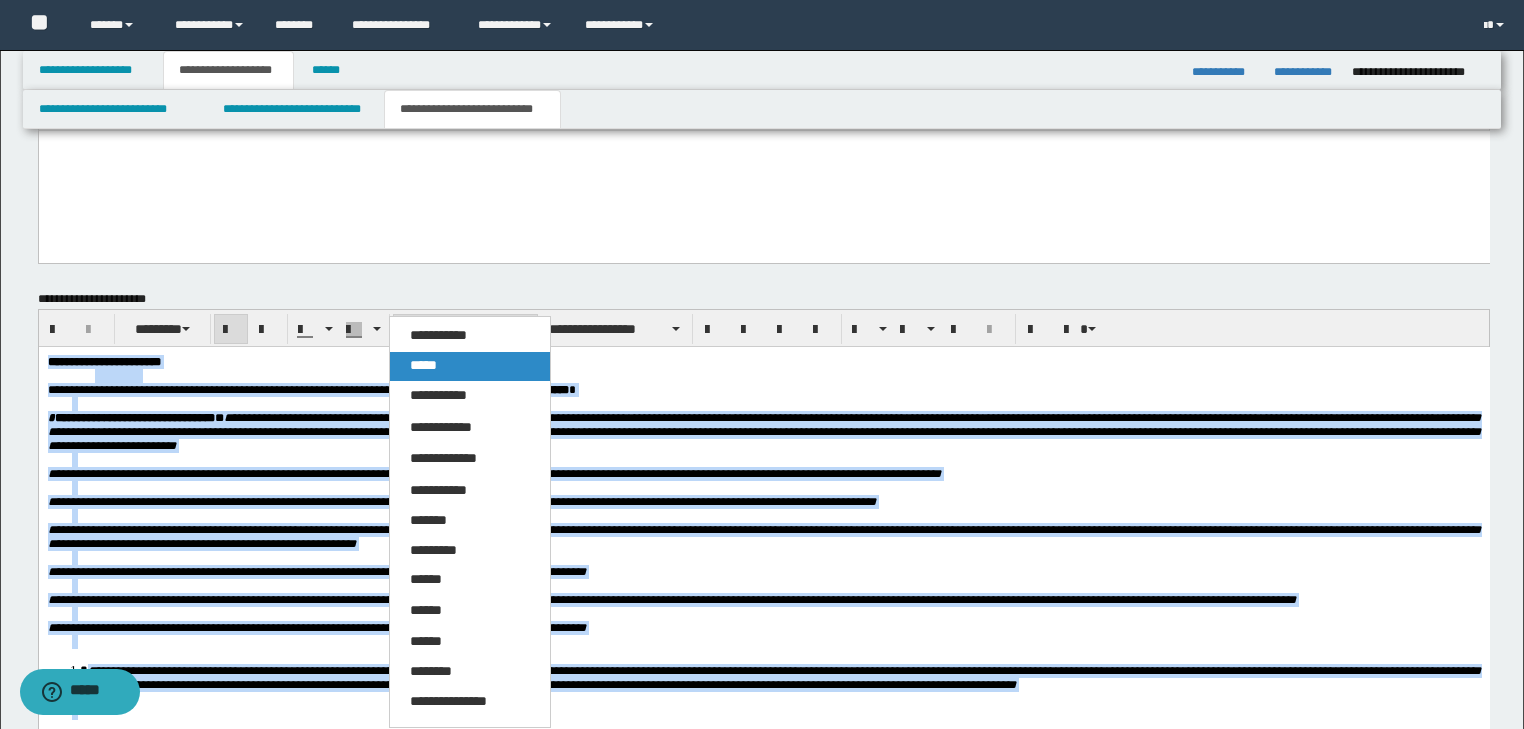 drag, startPoint x: 428, startPoint y: 362, endPoint x: 417, endPoint y: 5, distance: 357.16943 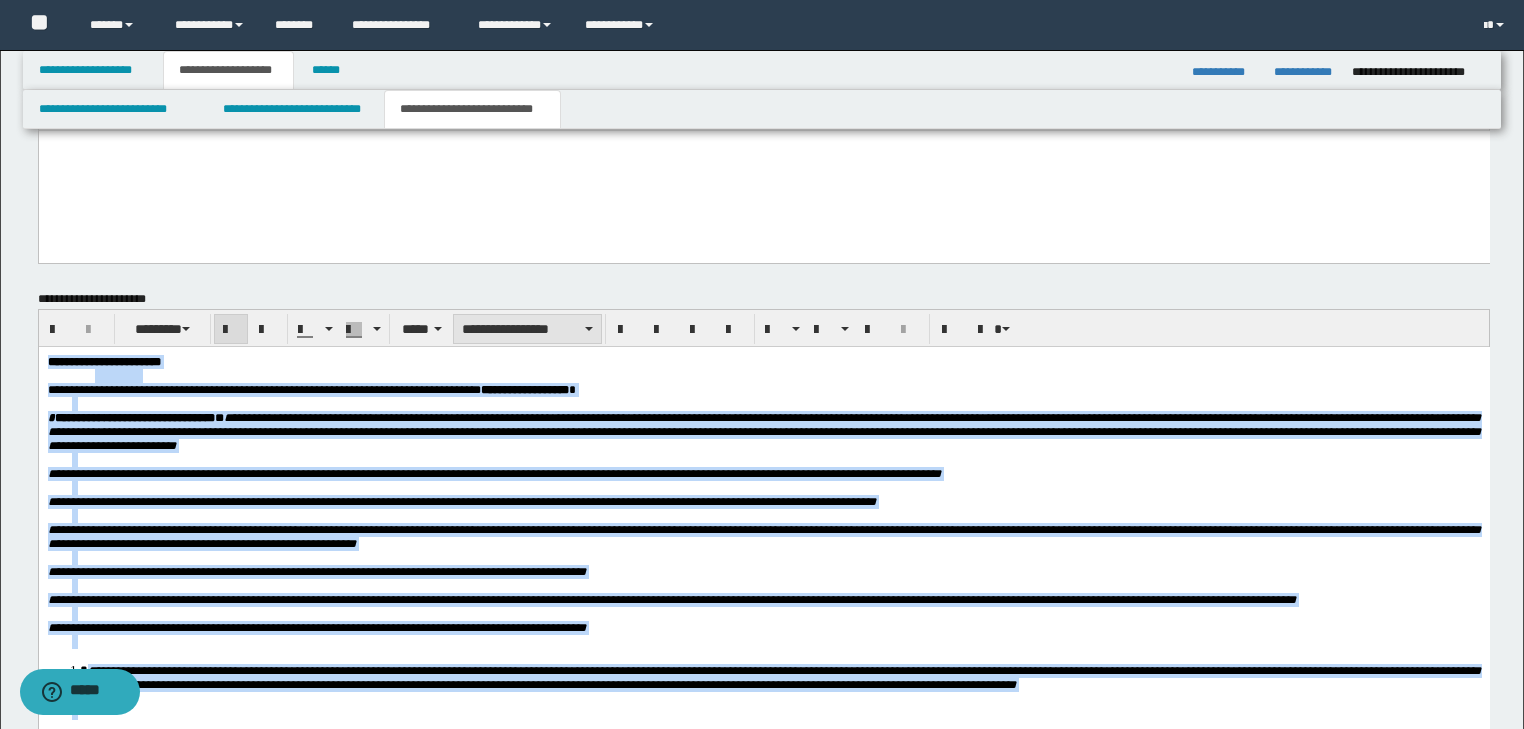 click on "**********" at bounding box center [527, 329] 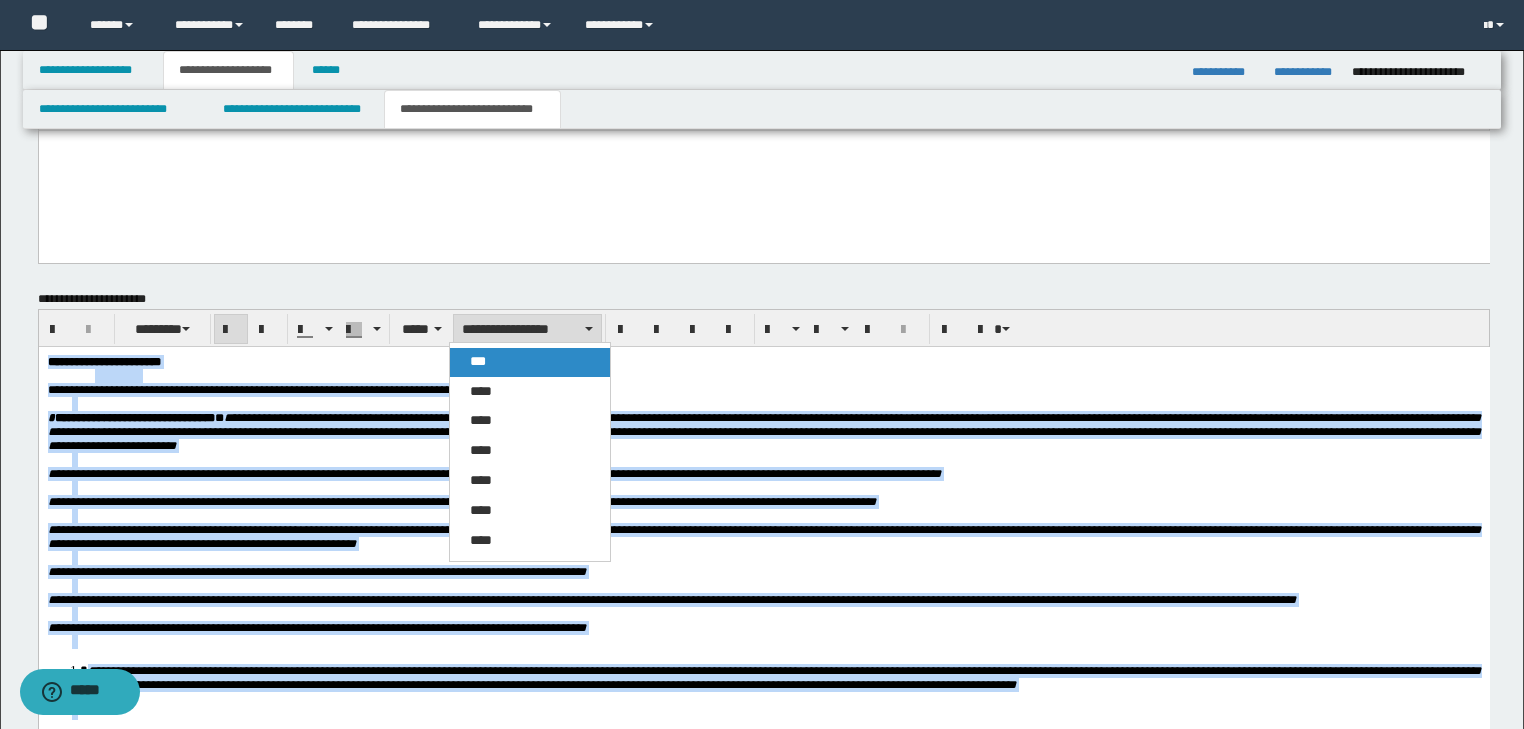 click on "***" at bounding box center [478, 361] 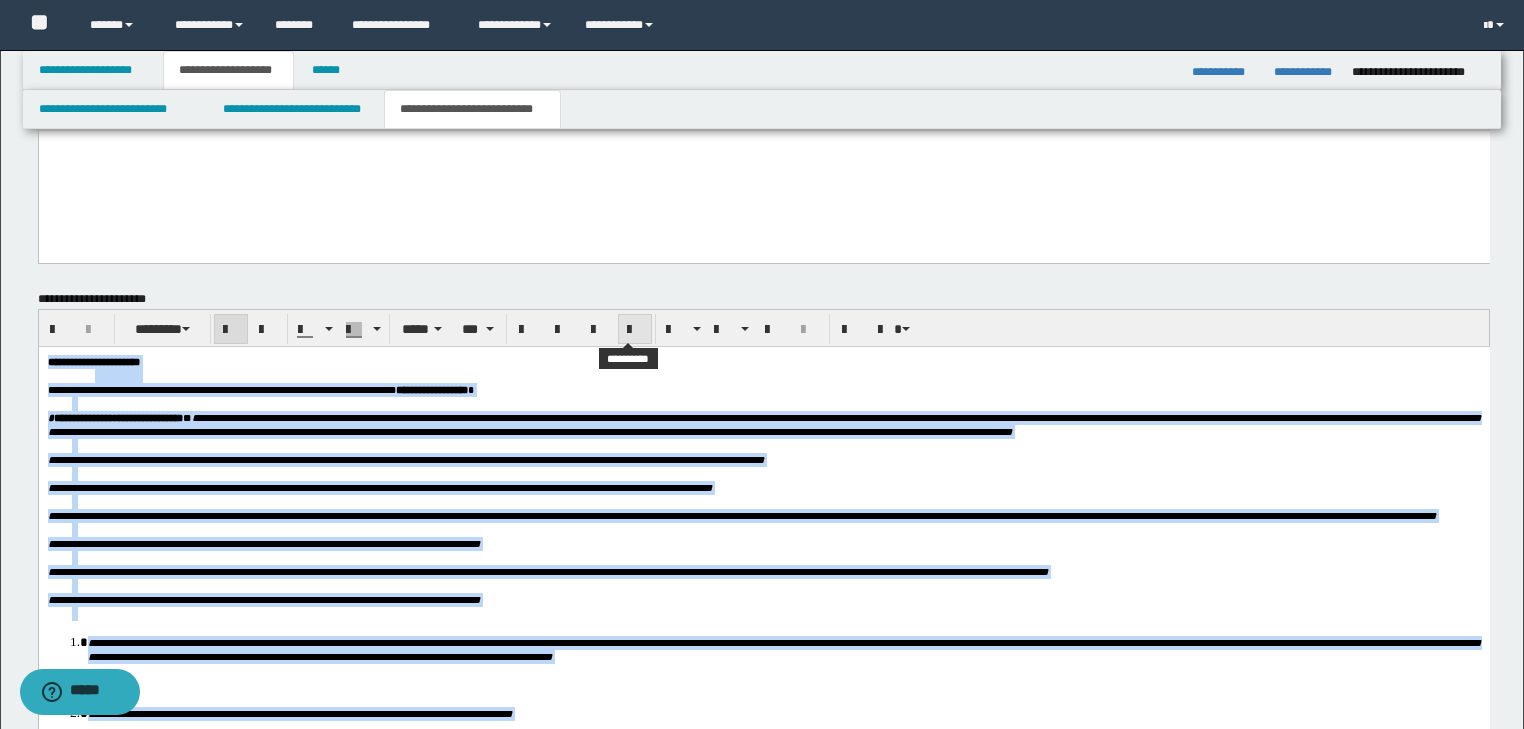 click at bounding box center [635, 330] 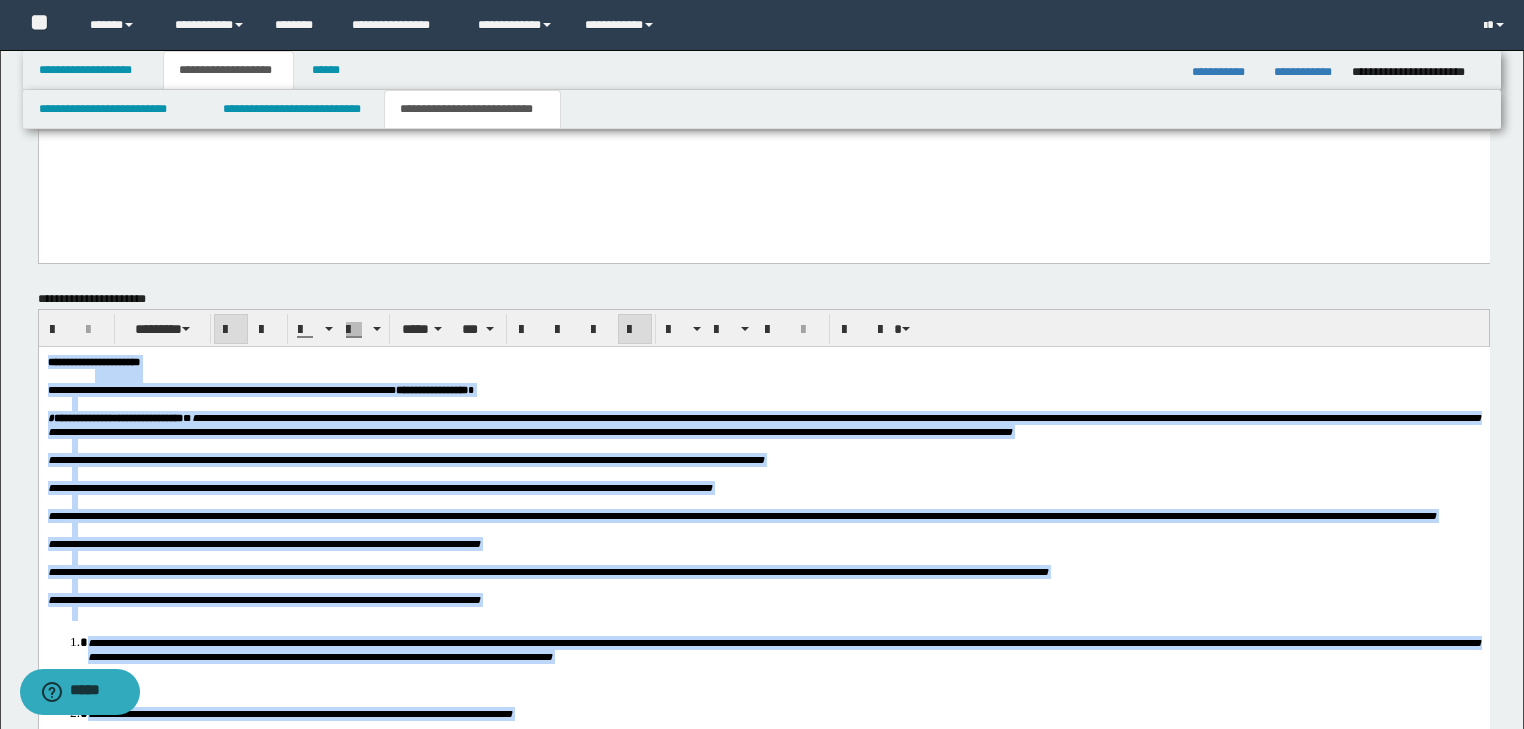 click on "**********" at bounding box center [379, 487] 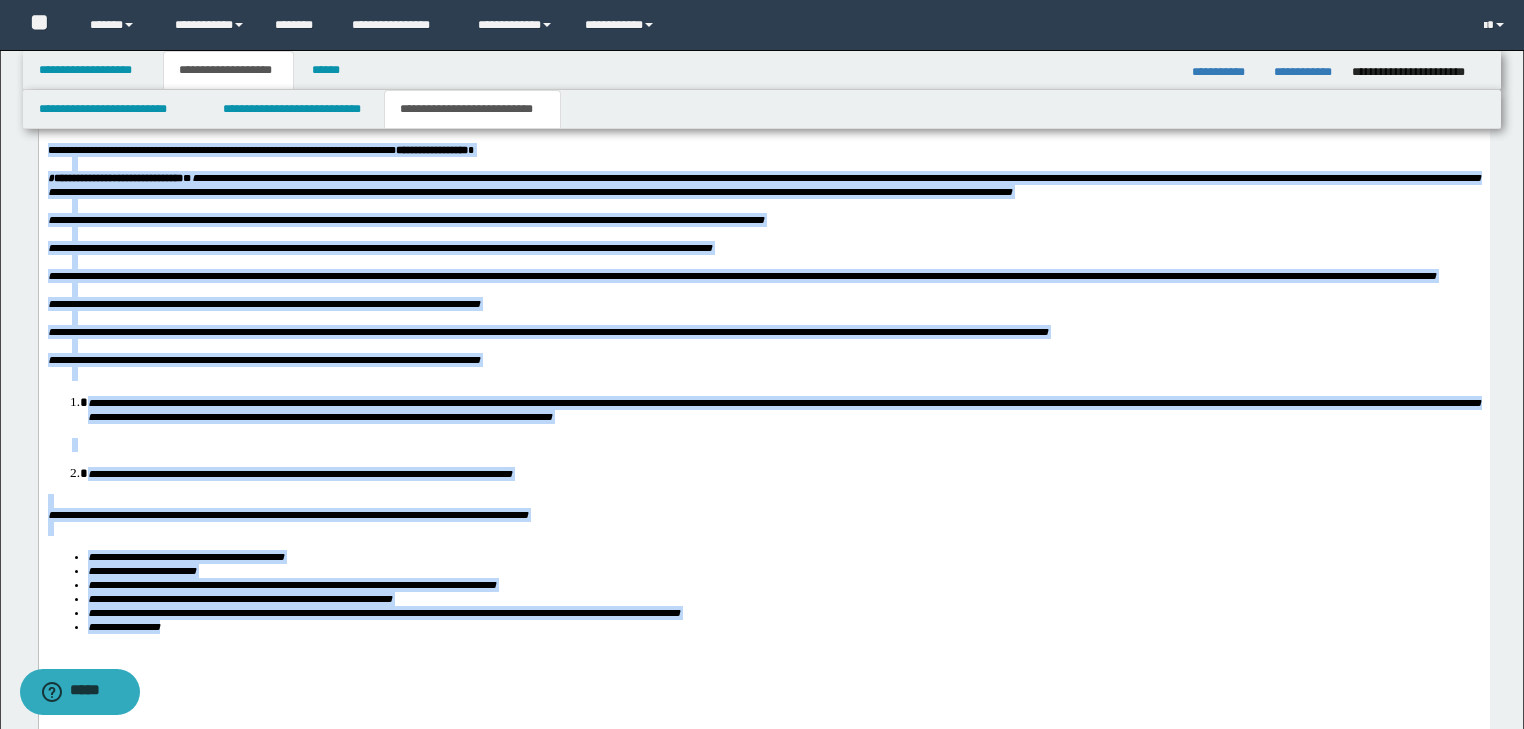 scroll, scrollTop: 1438, scrollLeft: 0, axis: vertical 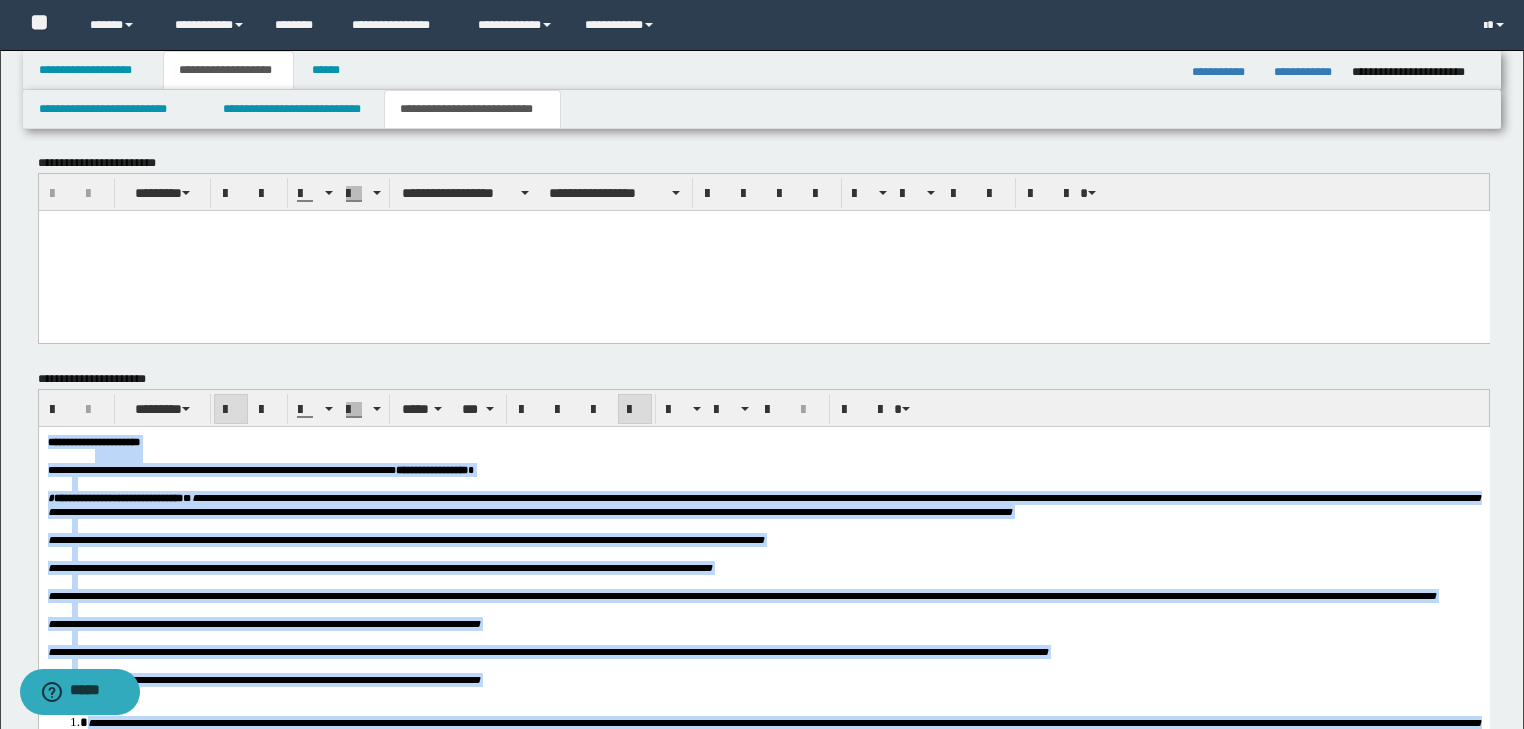 drag, startPoint x: 265, startPoint y: 1014, endPoint x: 57, endPoint y: 698, distance: 378.31204 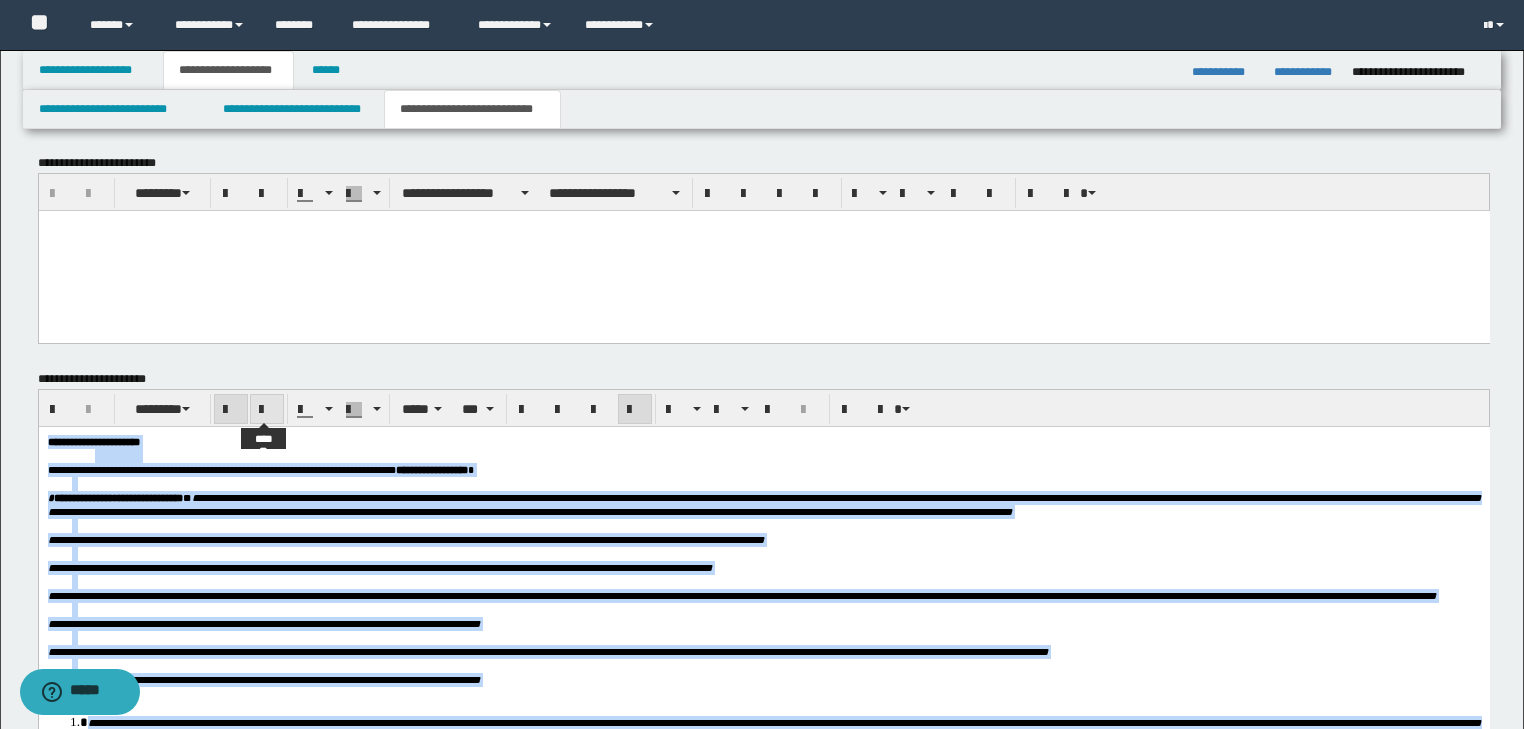 click at bounding box center [267, 409] 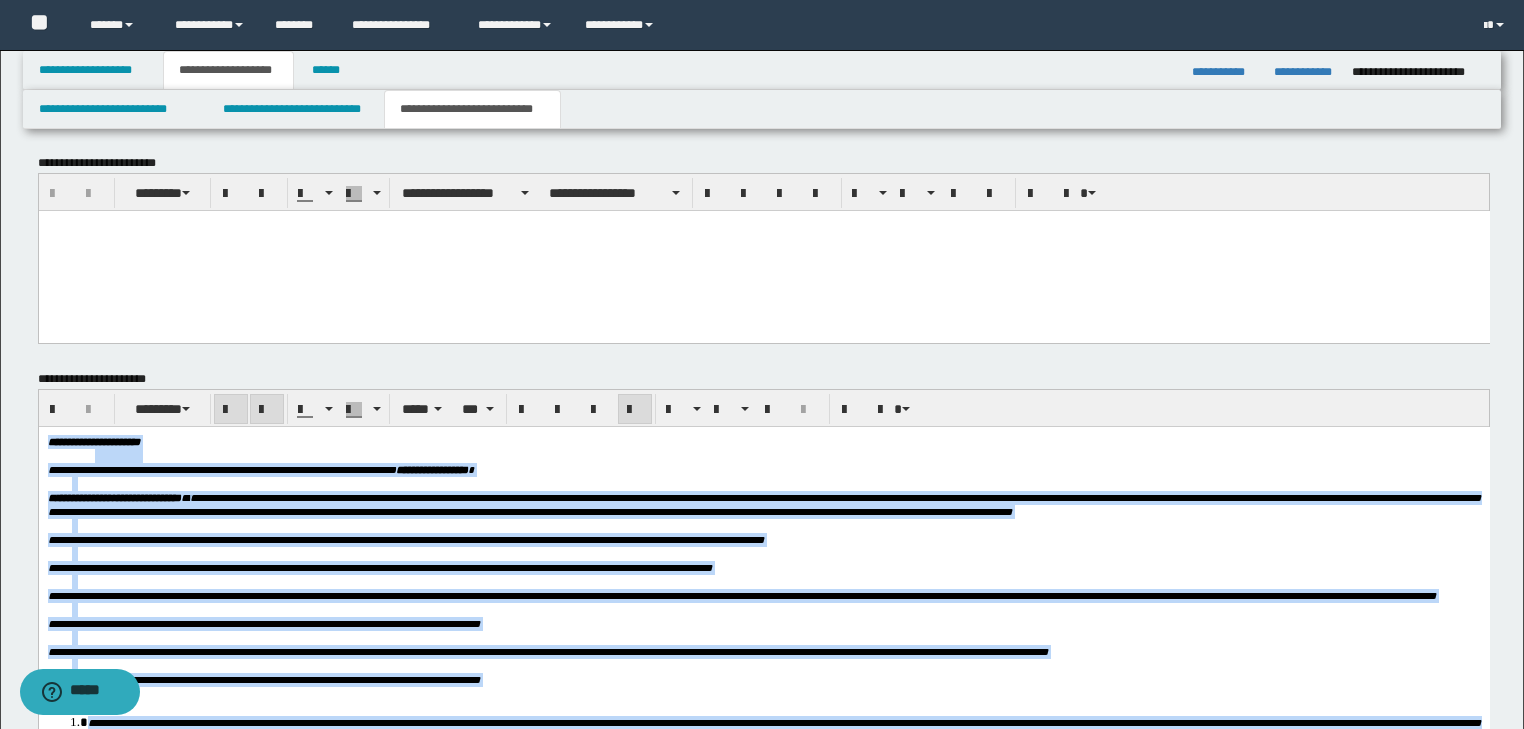 click at bounding box center [267, 409] 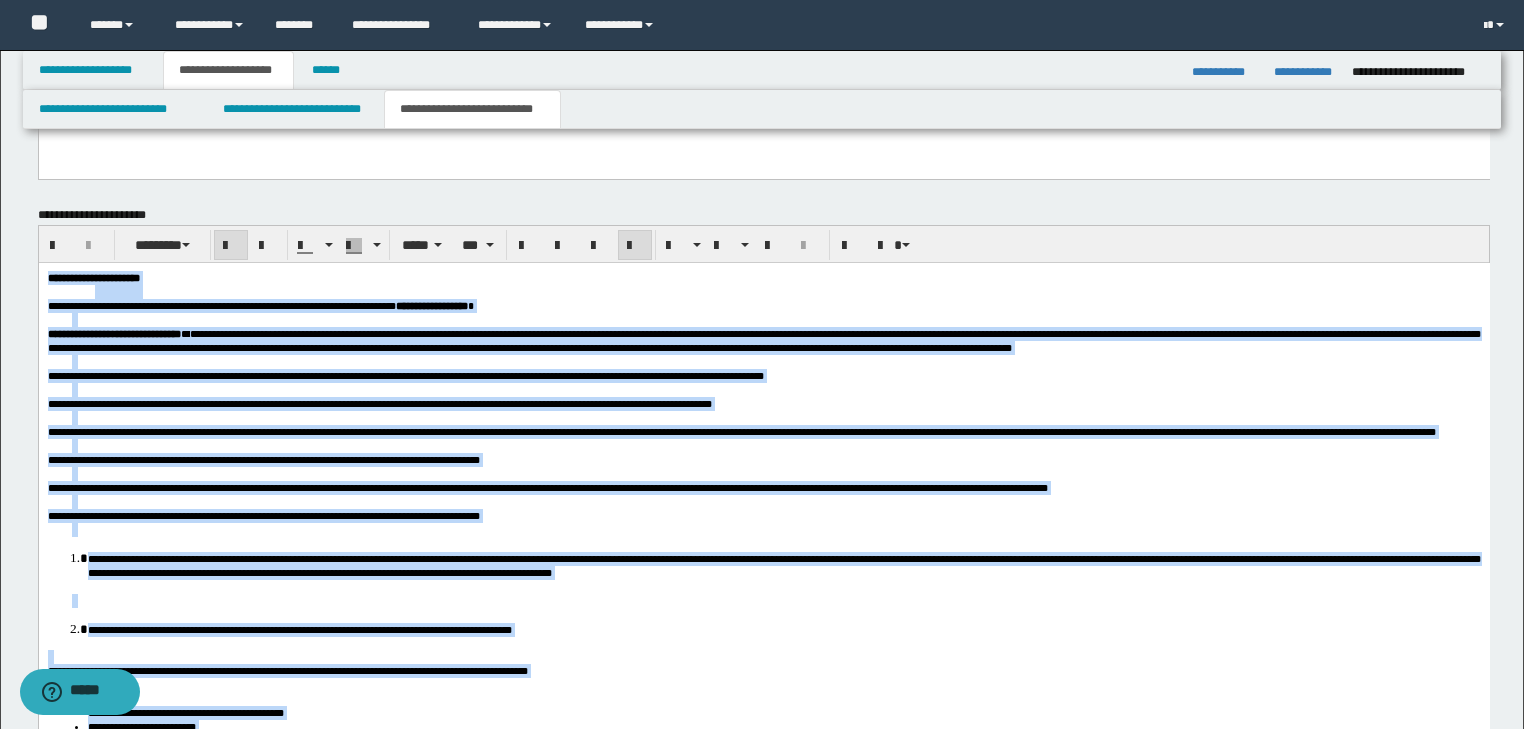 scroll, scrollTop: 1758, scrollLeft: 0, axis: vertical 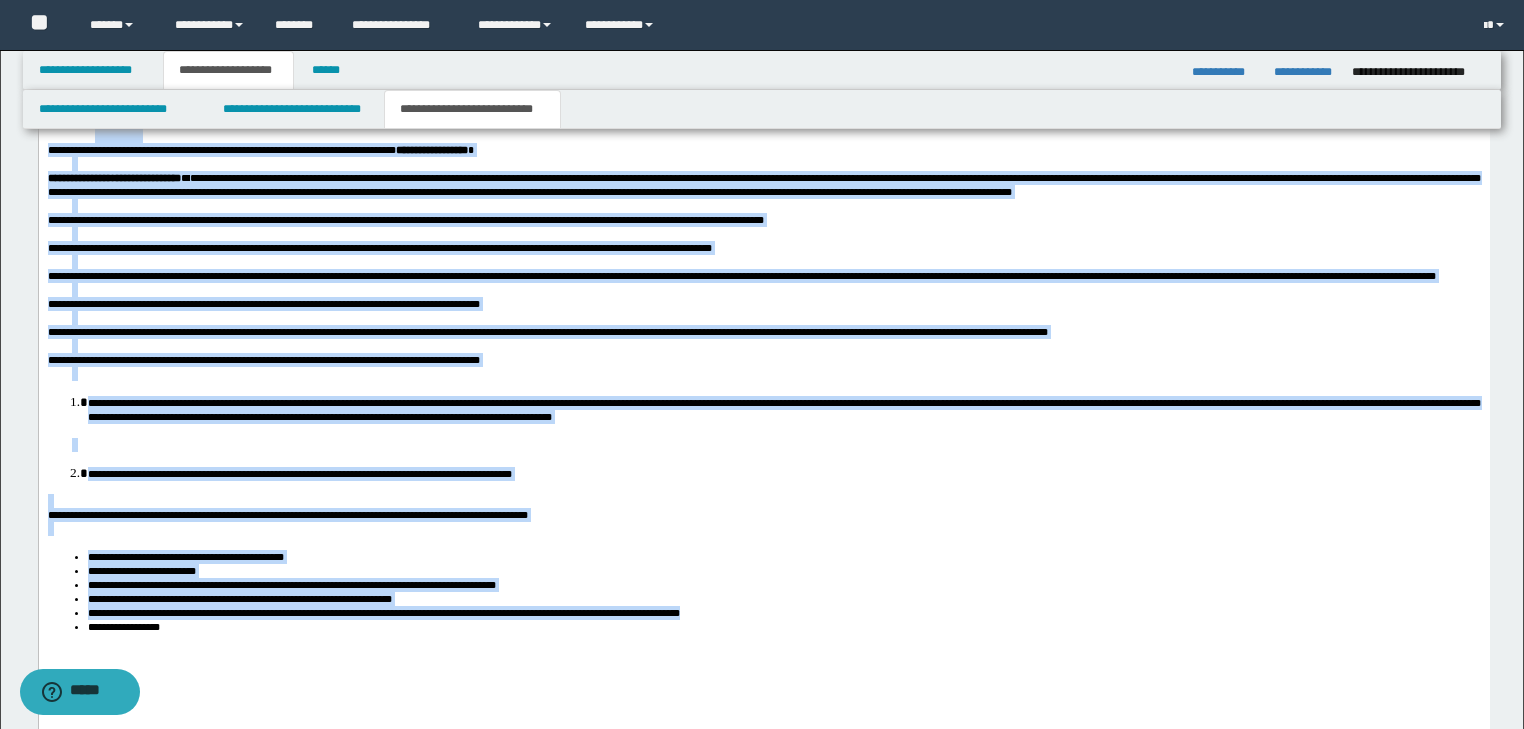 click on "**********" at bounding box center (299, 473) 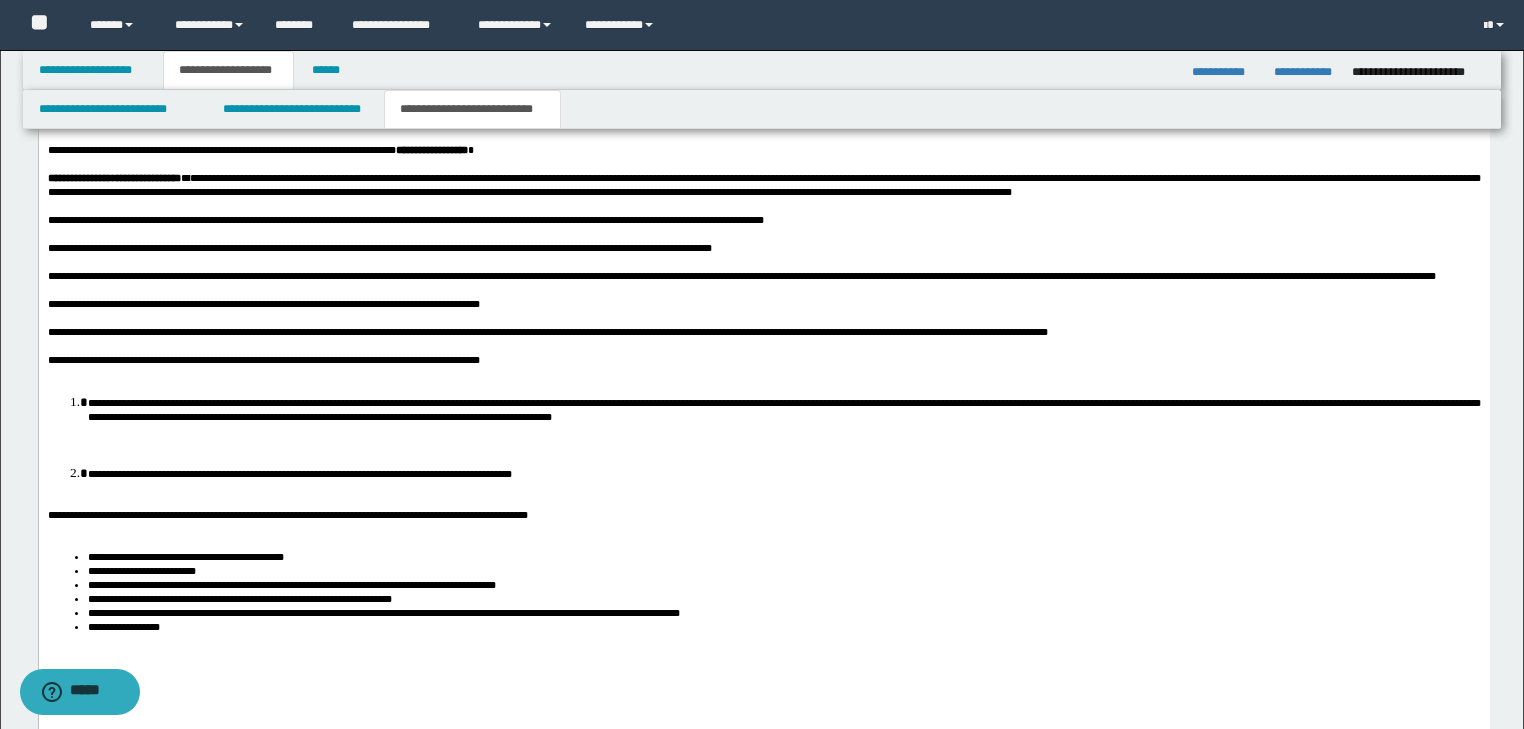 click on "**********" at bounding box center (783, 408) 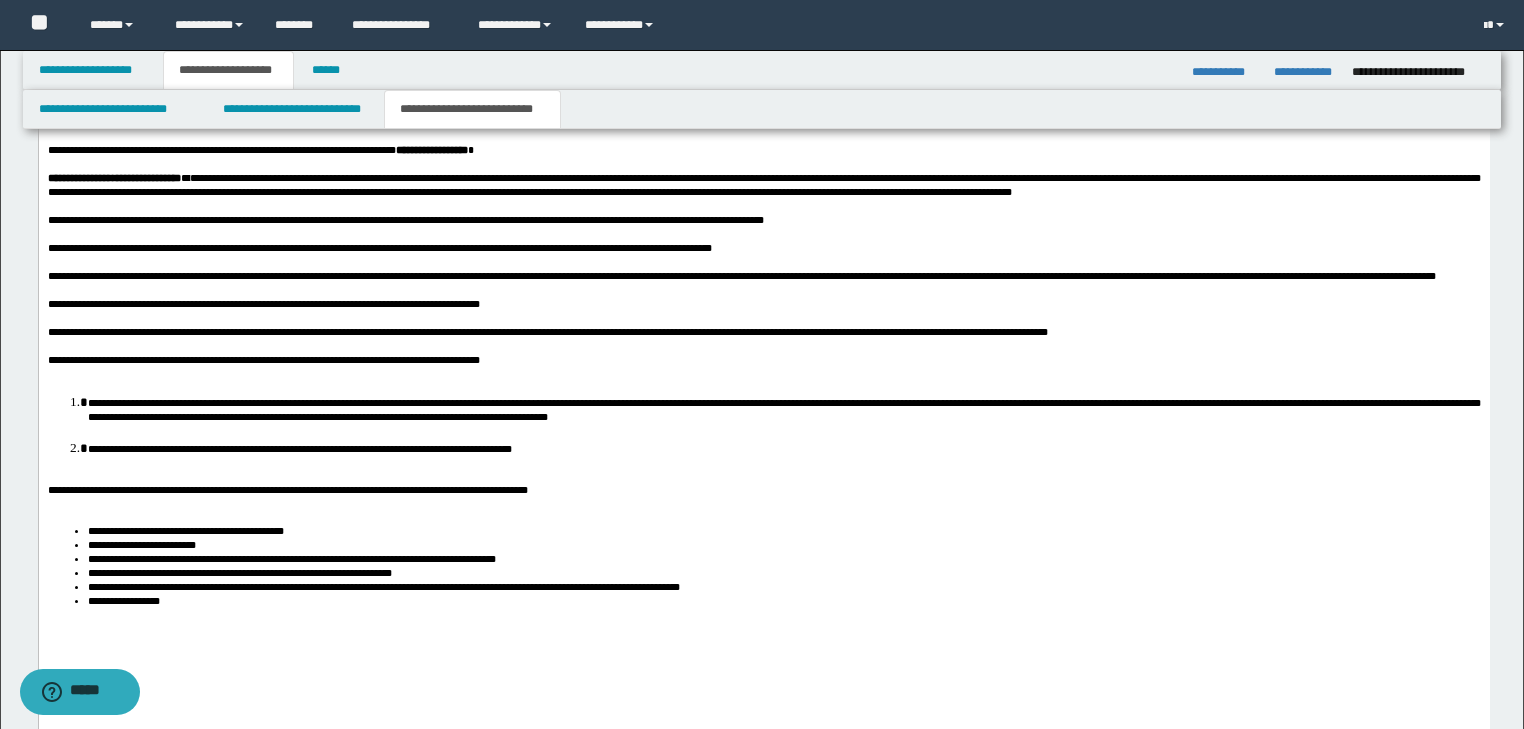 click on "**********" at bounding box center (783, 447) 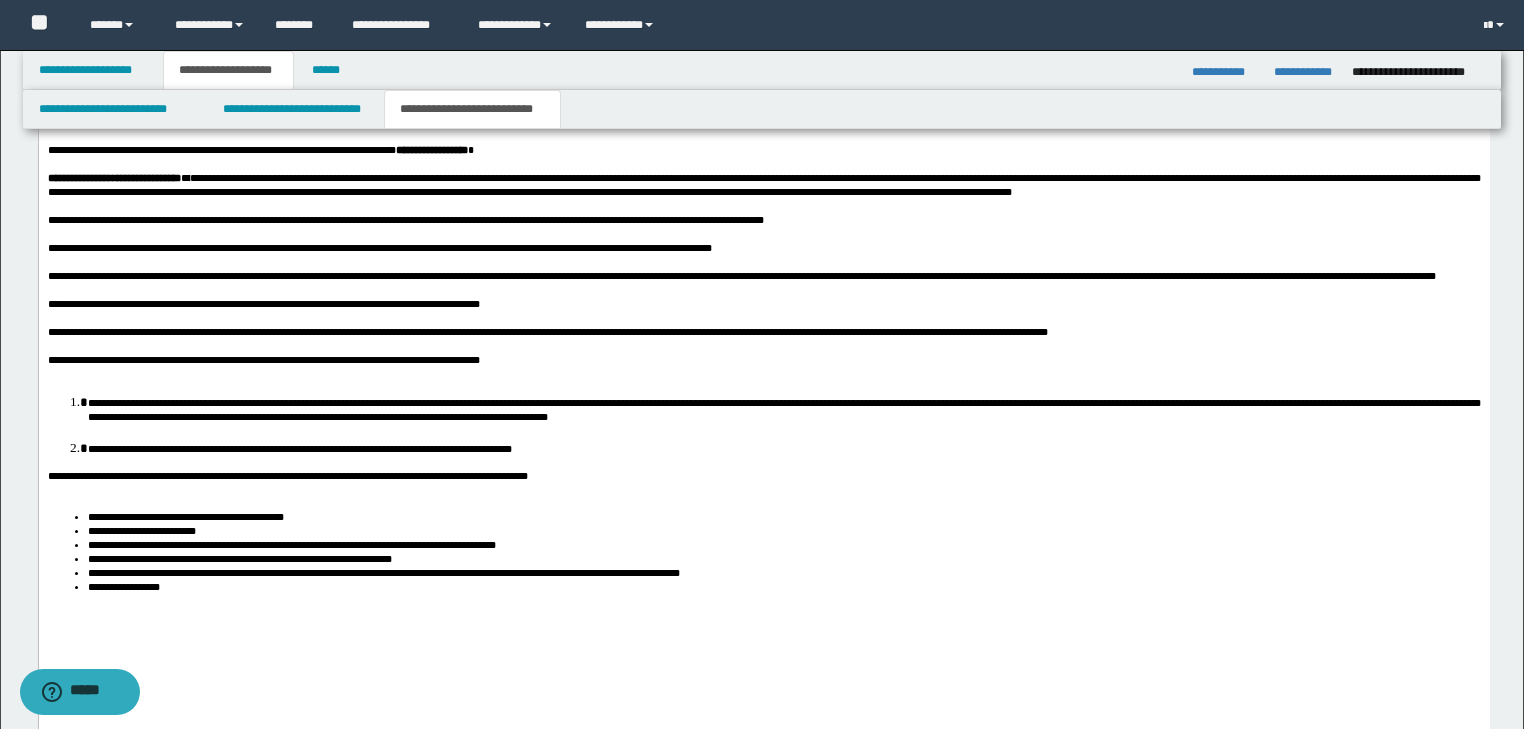 click on "**********" at bounding box center (763, 475) 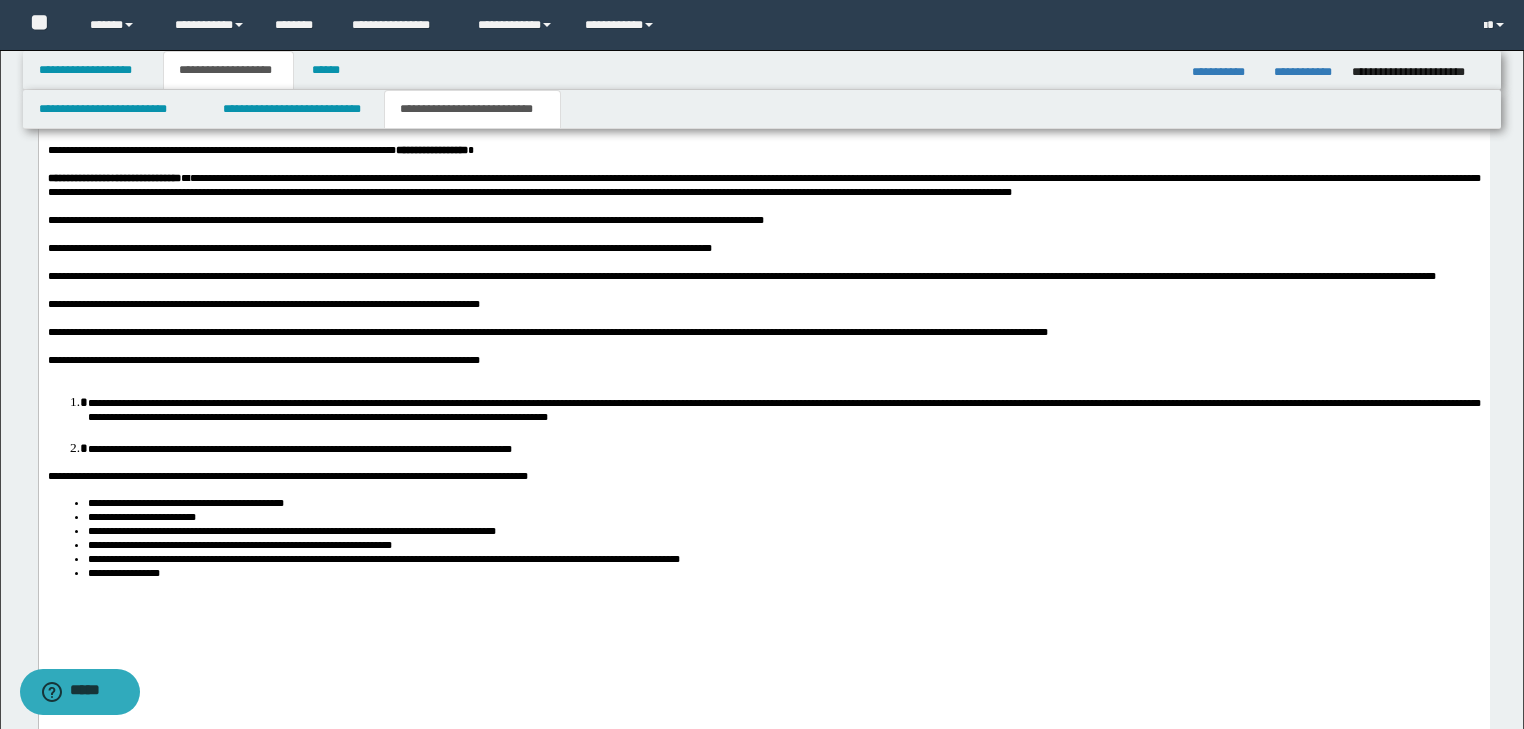 click on "**********" at bounding box center [783, 572] 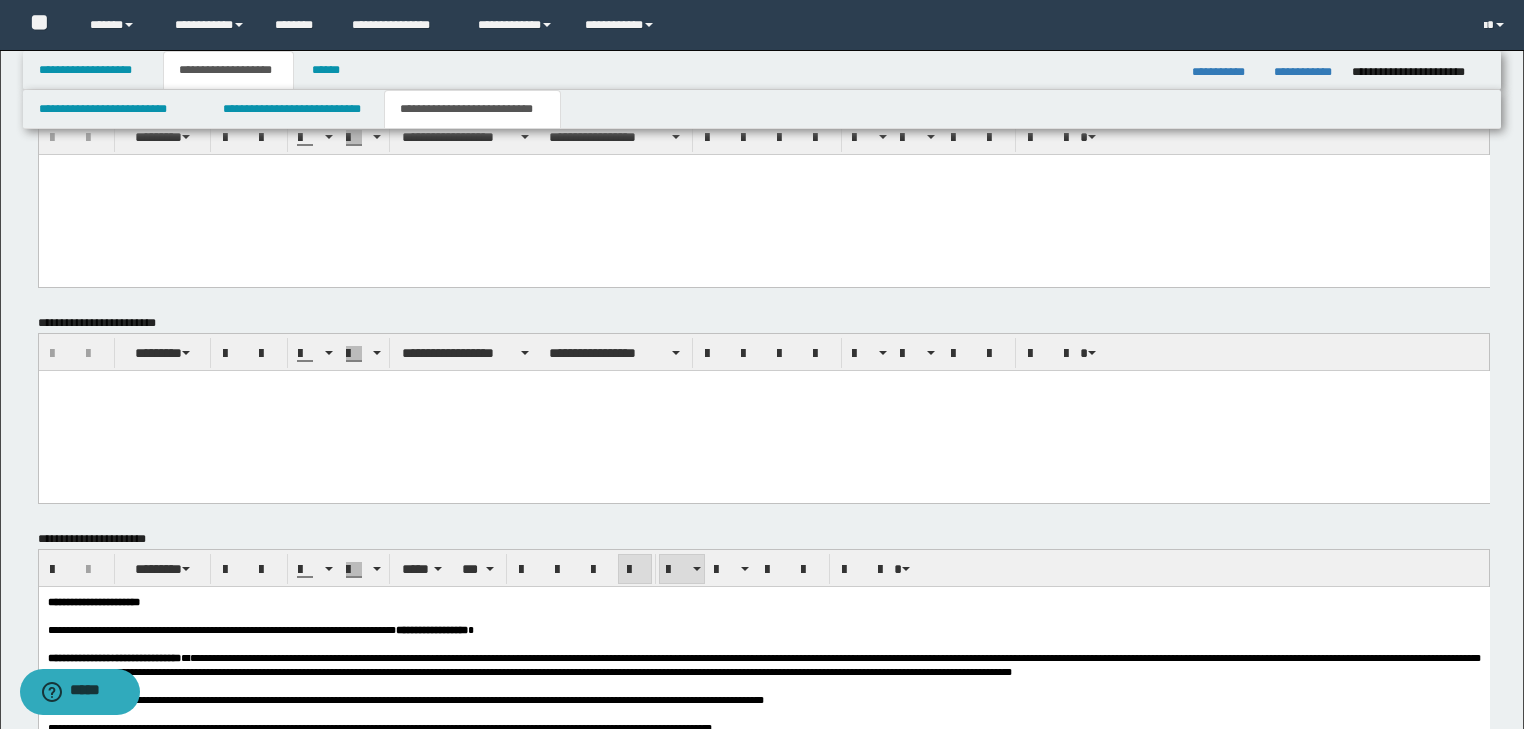 scroll, scrollTop: 958, scrollLeft: 0, axis: vertical 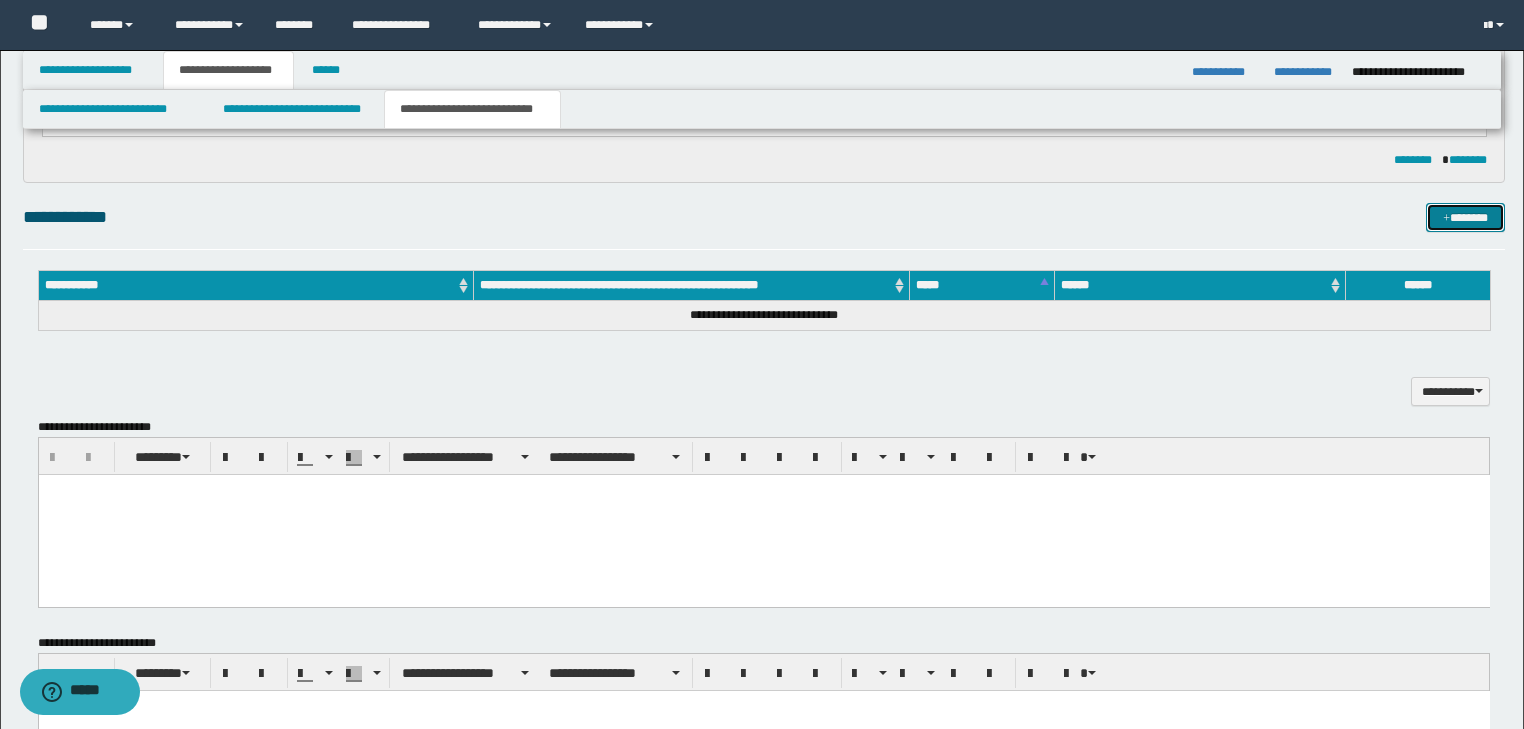 click on "*******" at bounding box center (1465, 218) 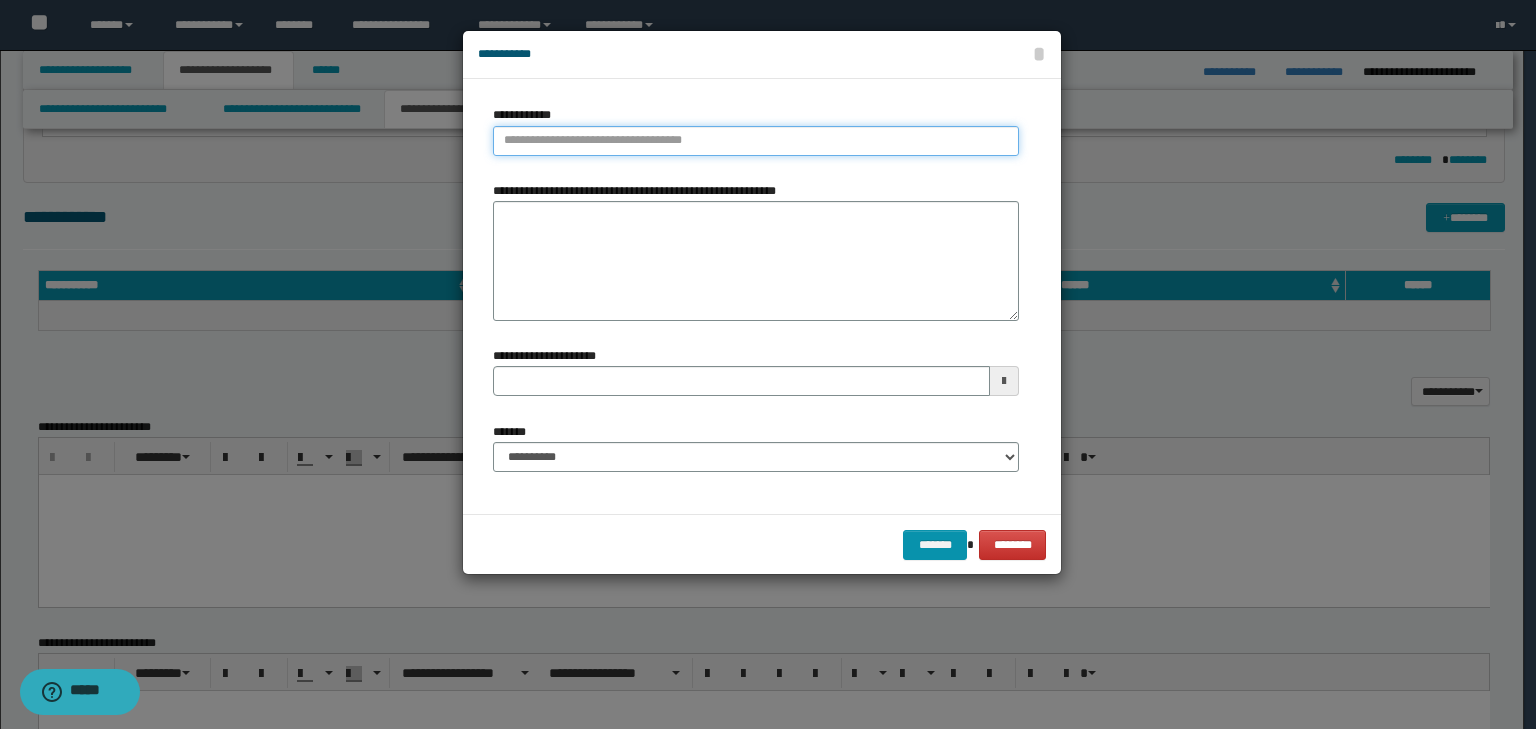 click on "**********" at bounding box center (756, 141) 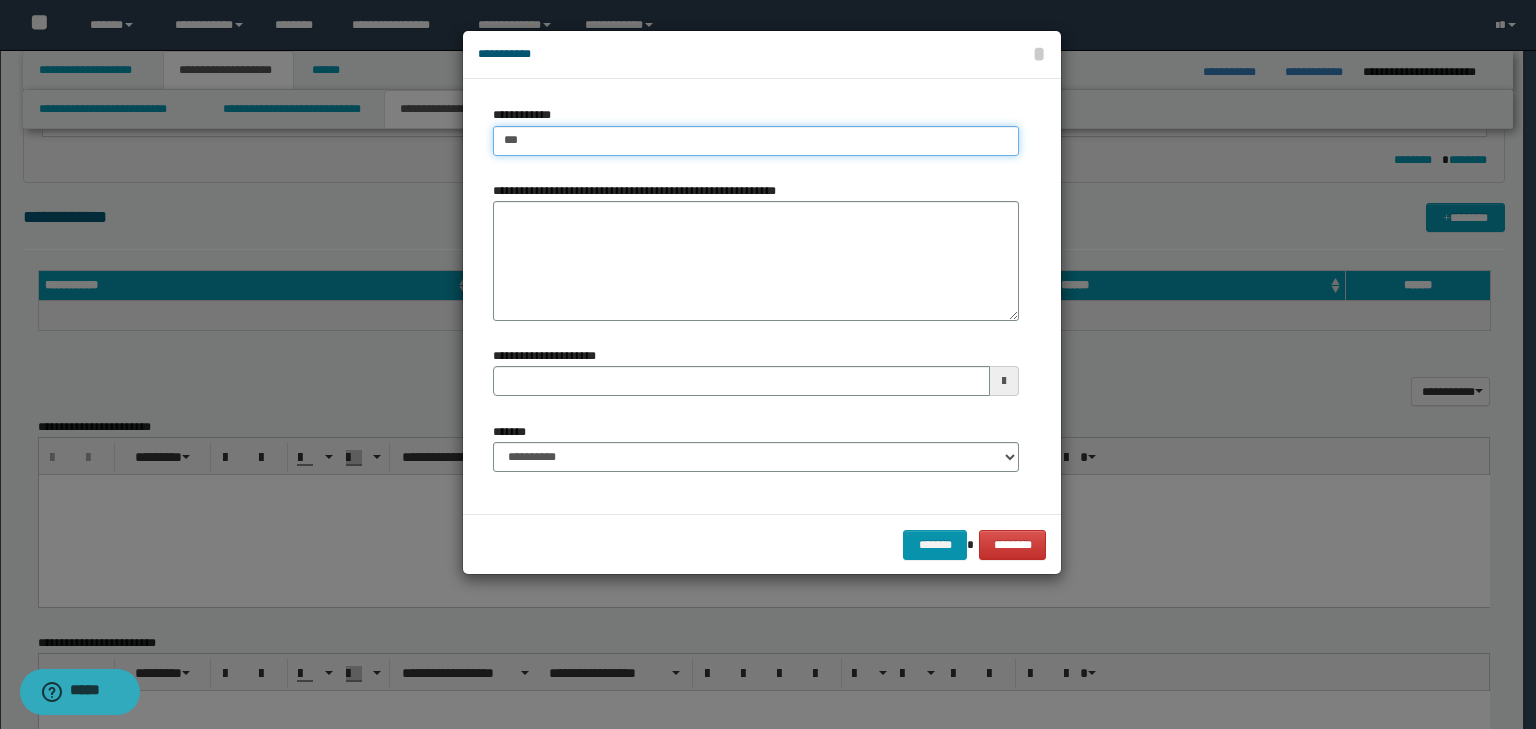 type on "****" 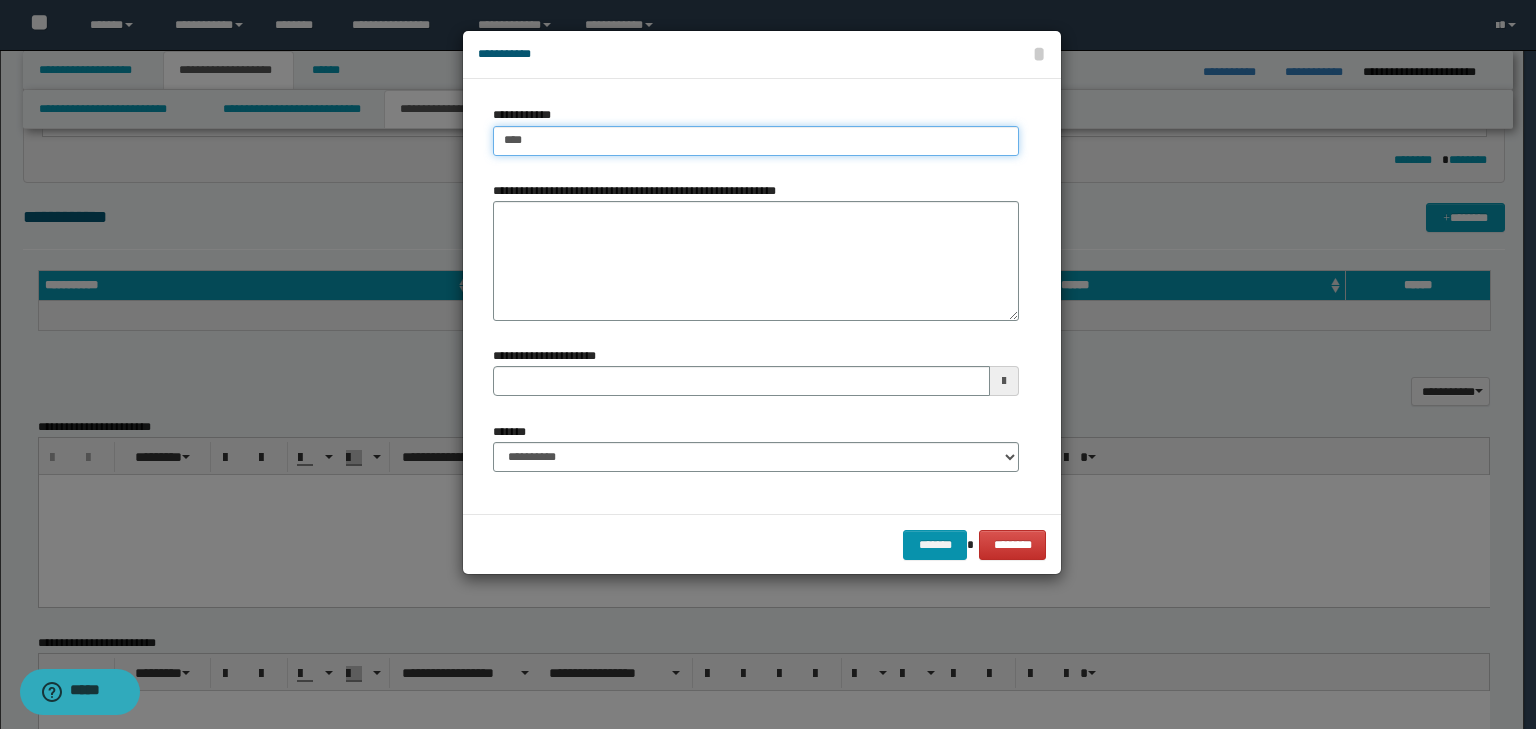 type on "****" 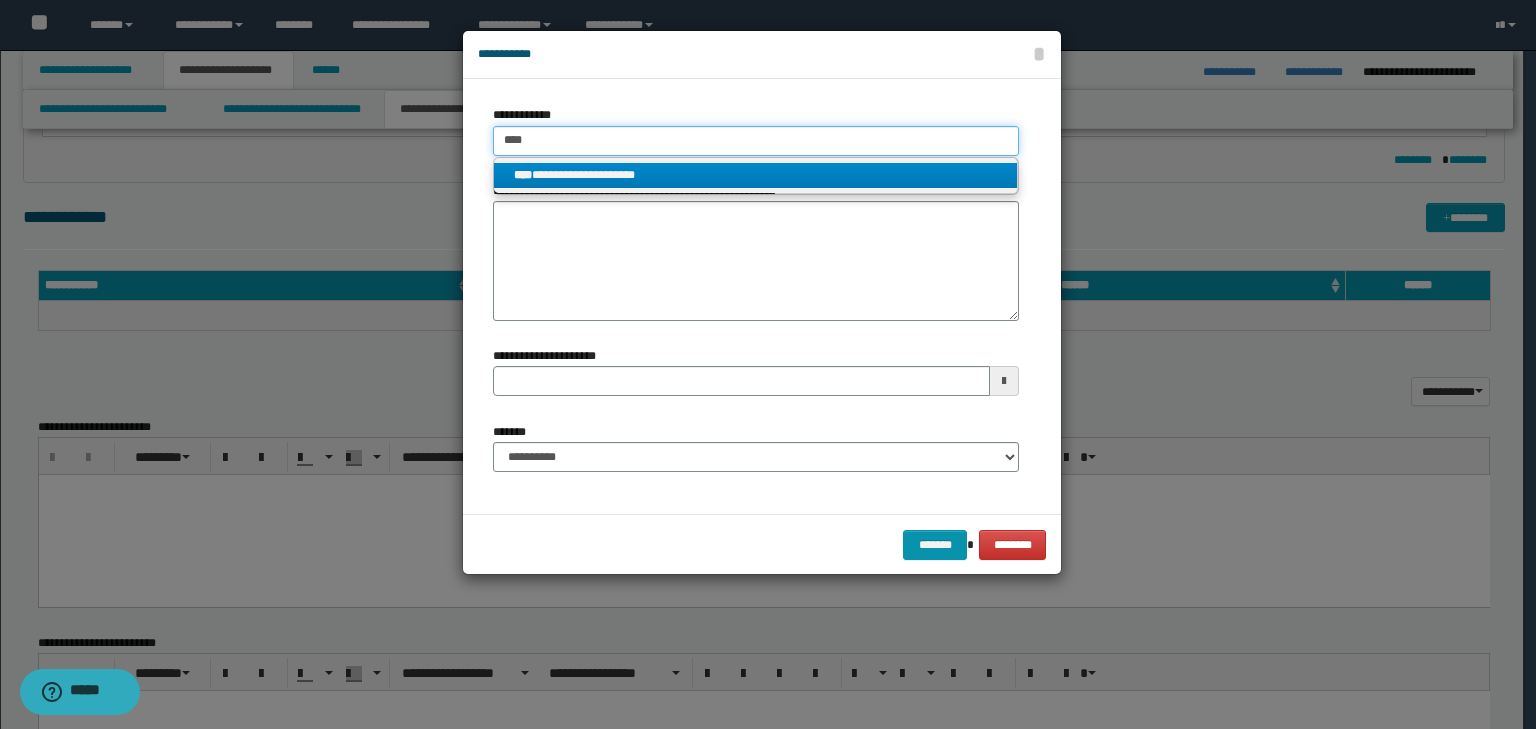 type on "****" 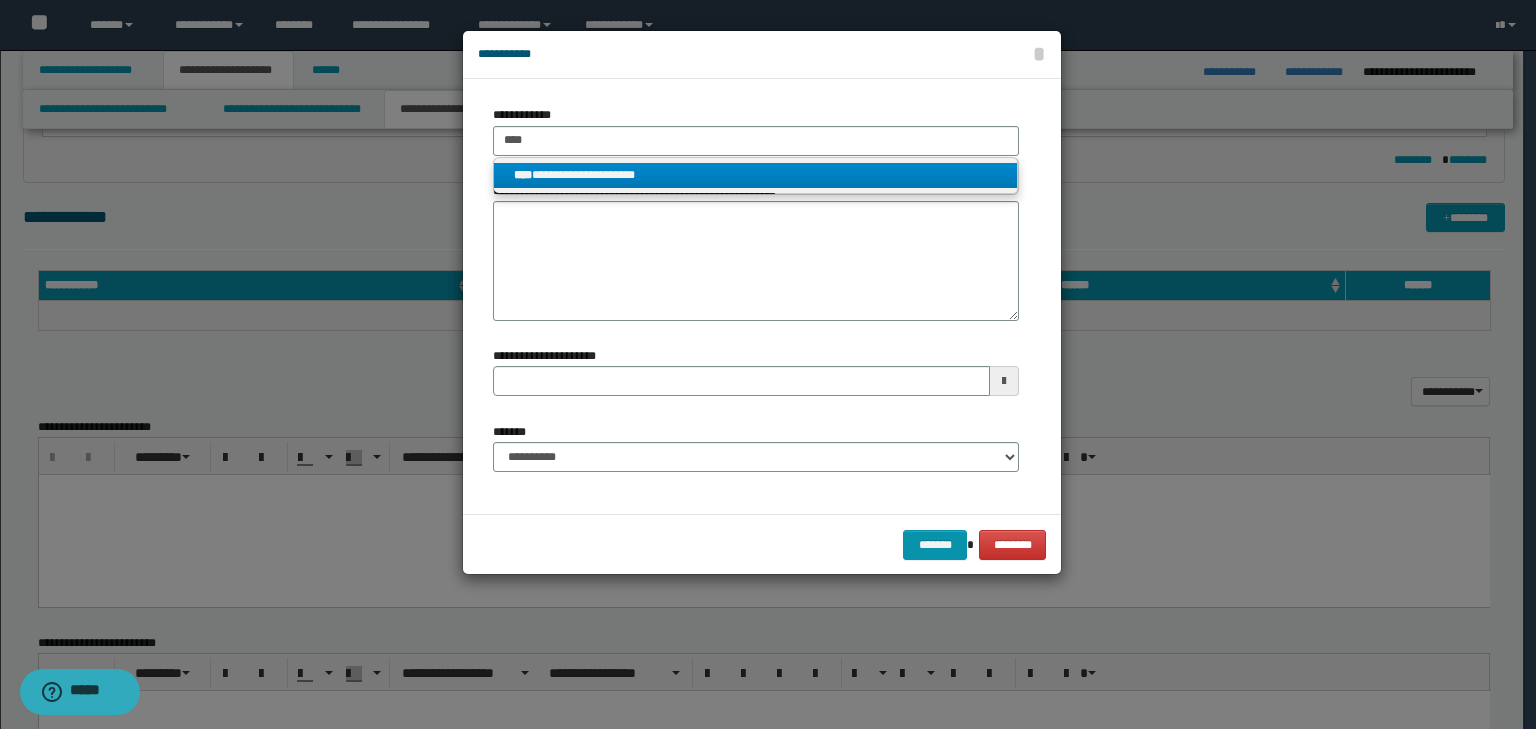 click on "**********" at bounding box center [756, 175] 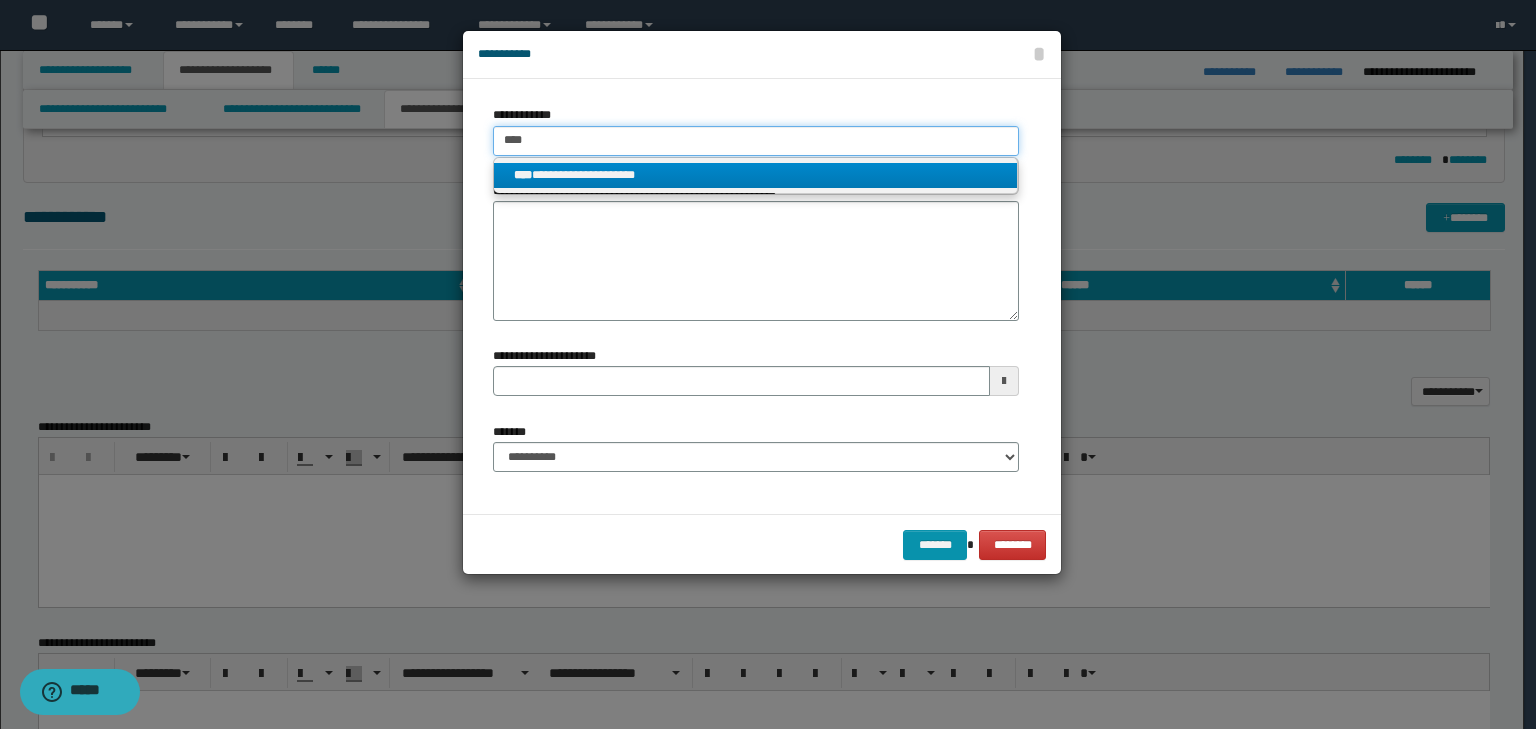 type 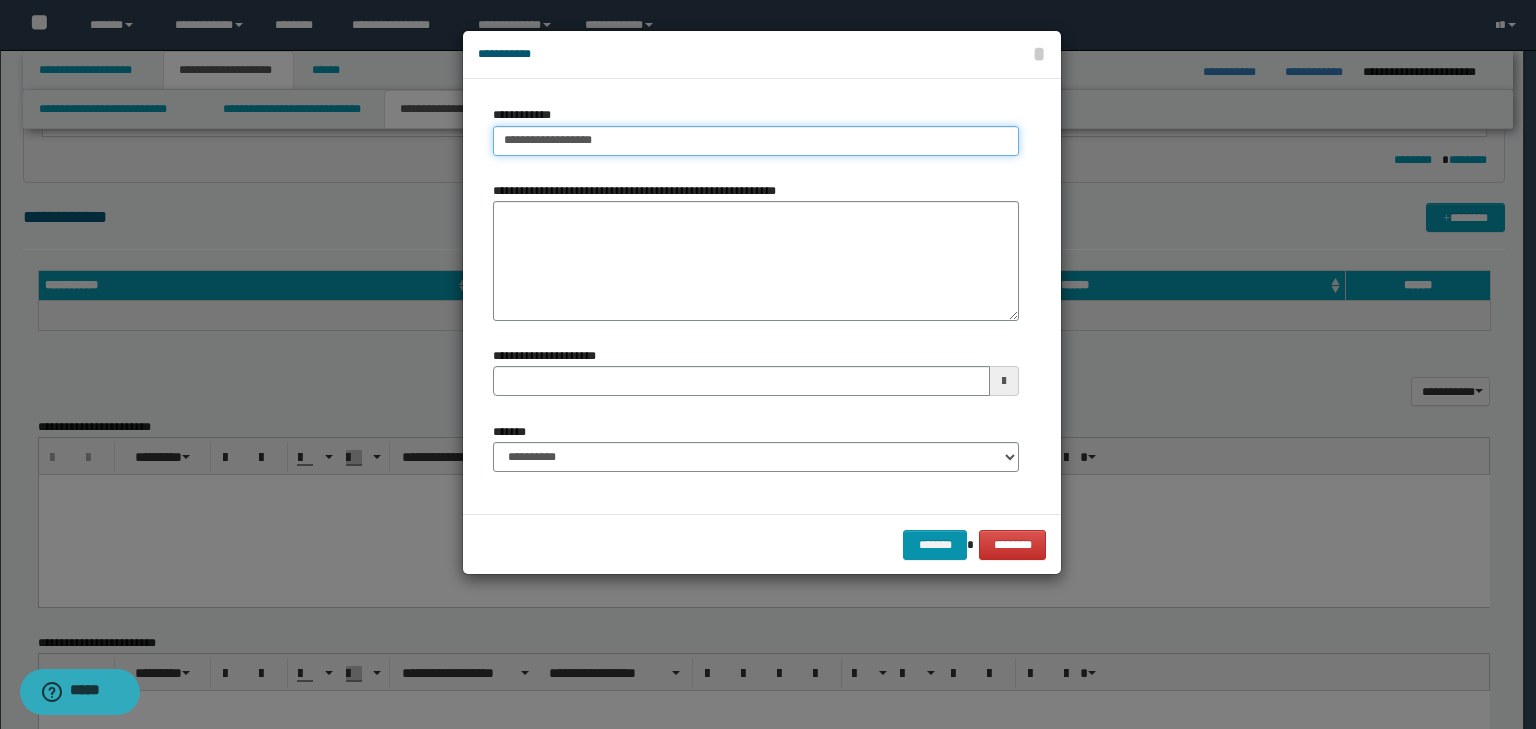 type on "**********" 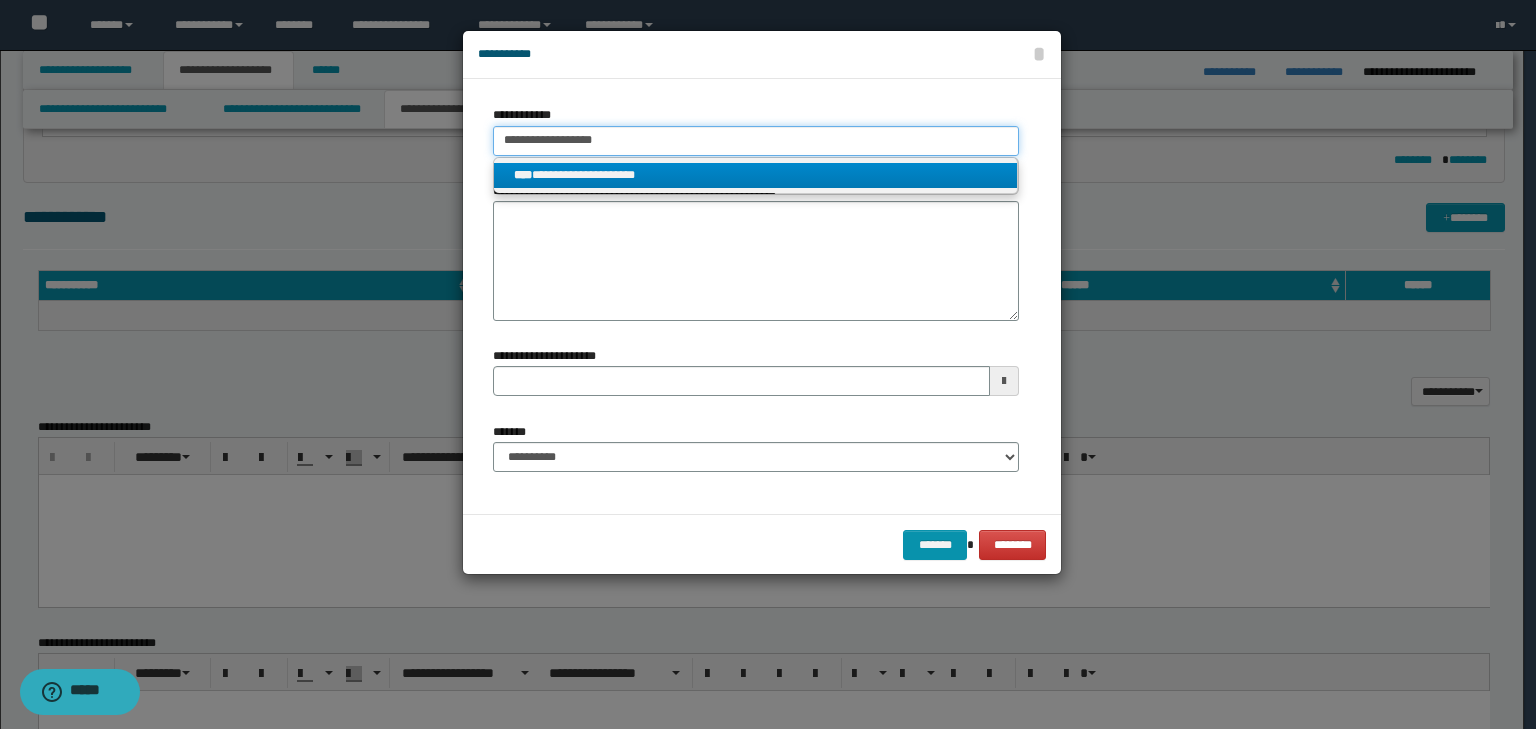type 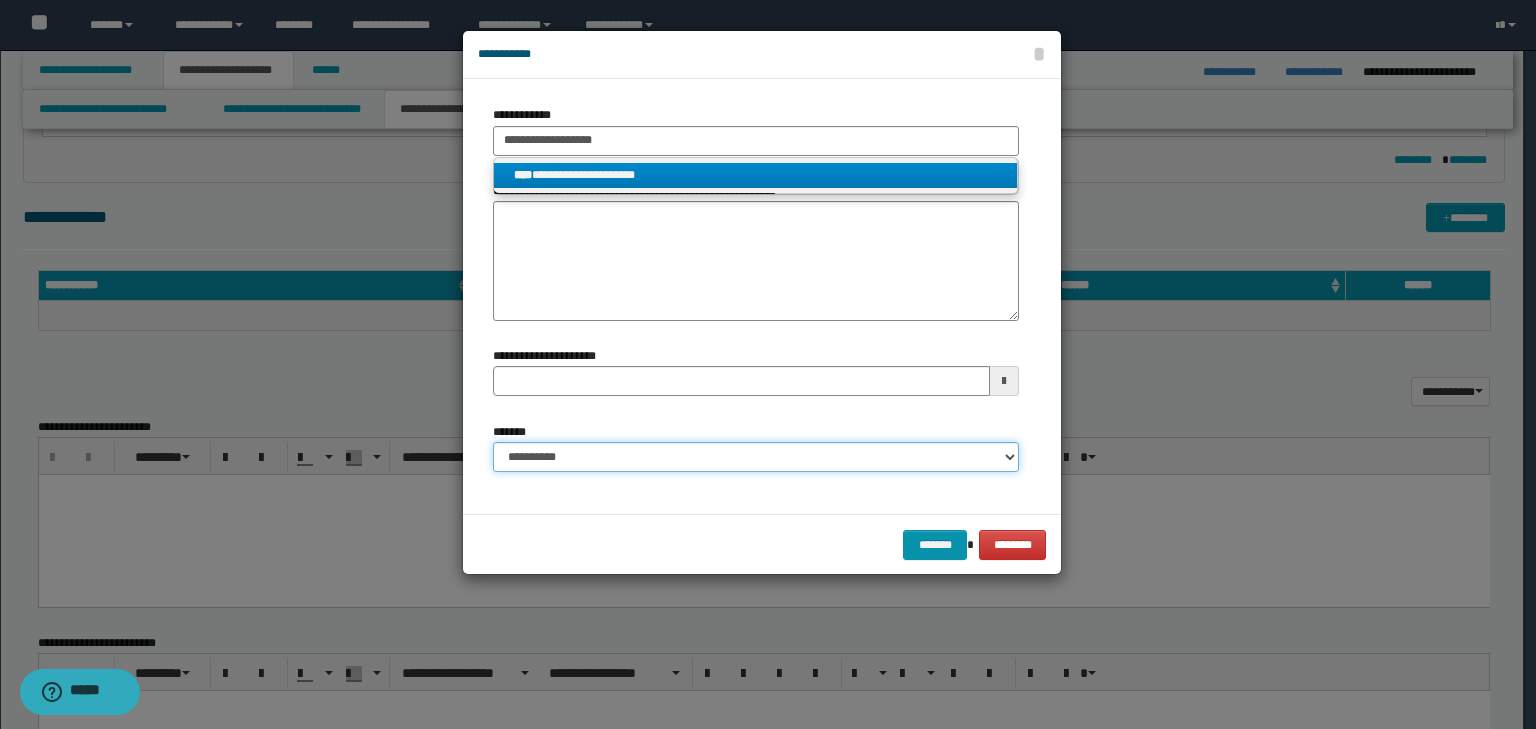 type 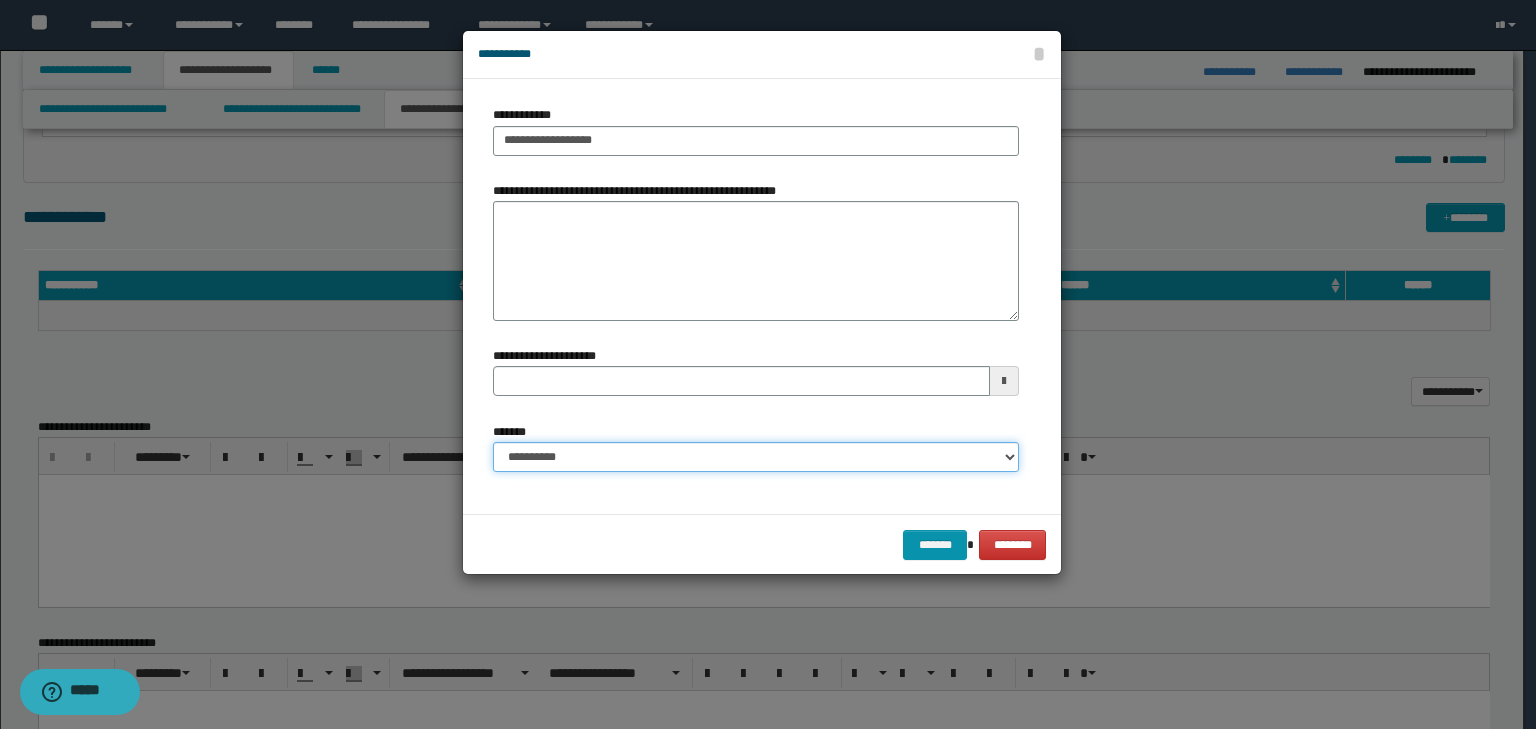 click on "**********" at bounding box center (756, 457) 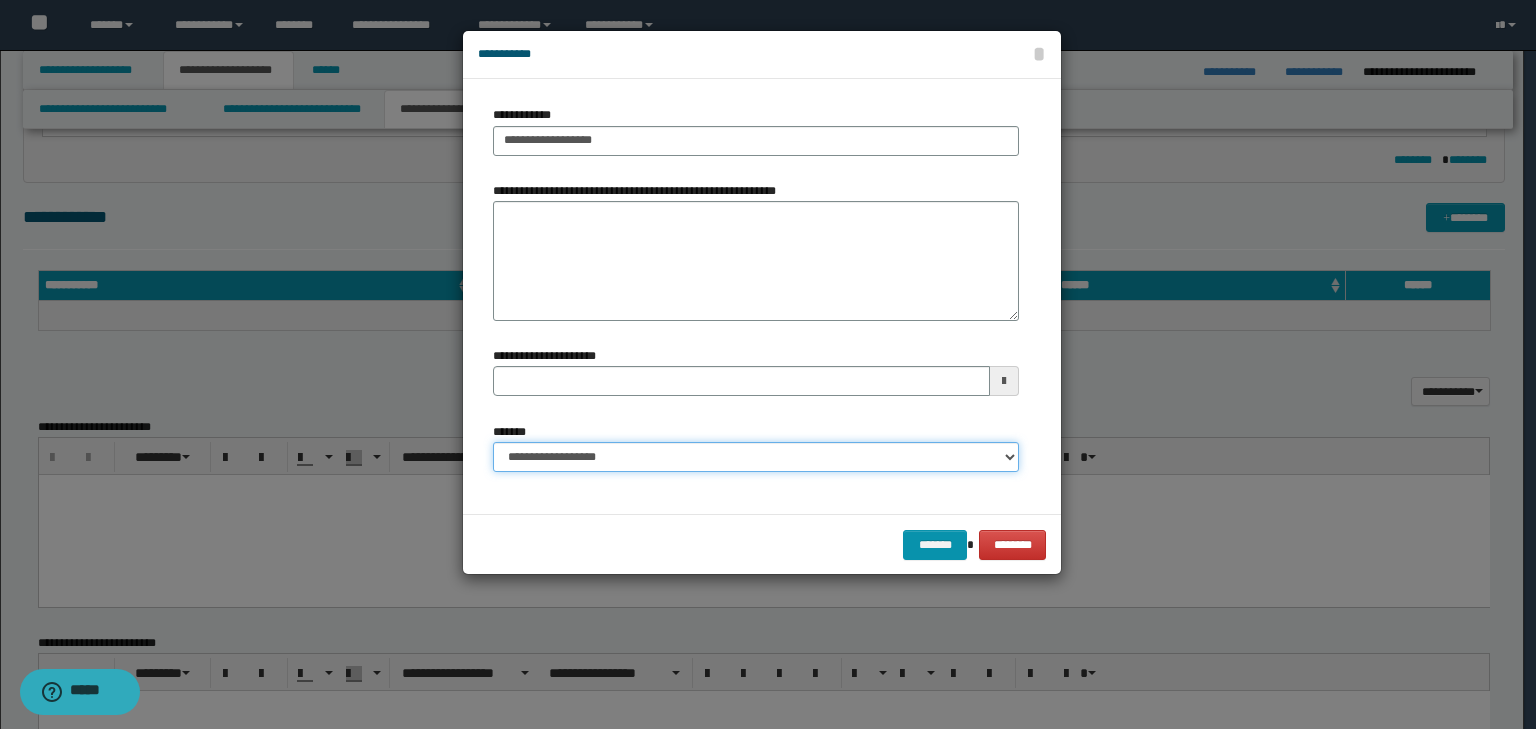click on "**********" at bounding box center [756, 457] 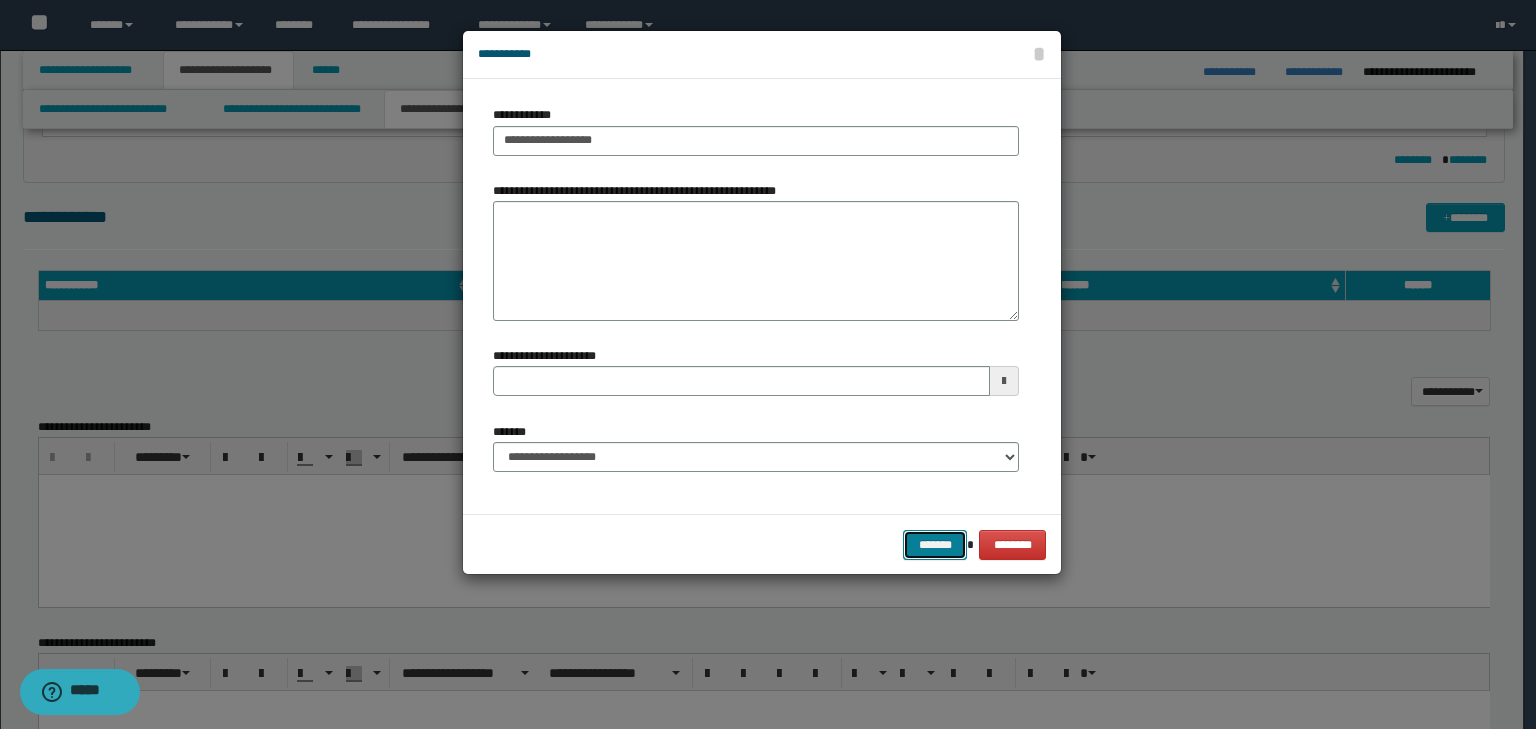 click on "*******" at bounding box center [935, 545] 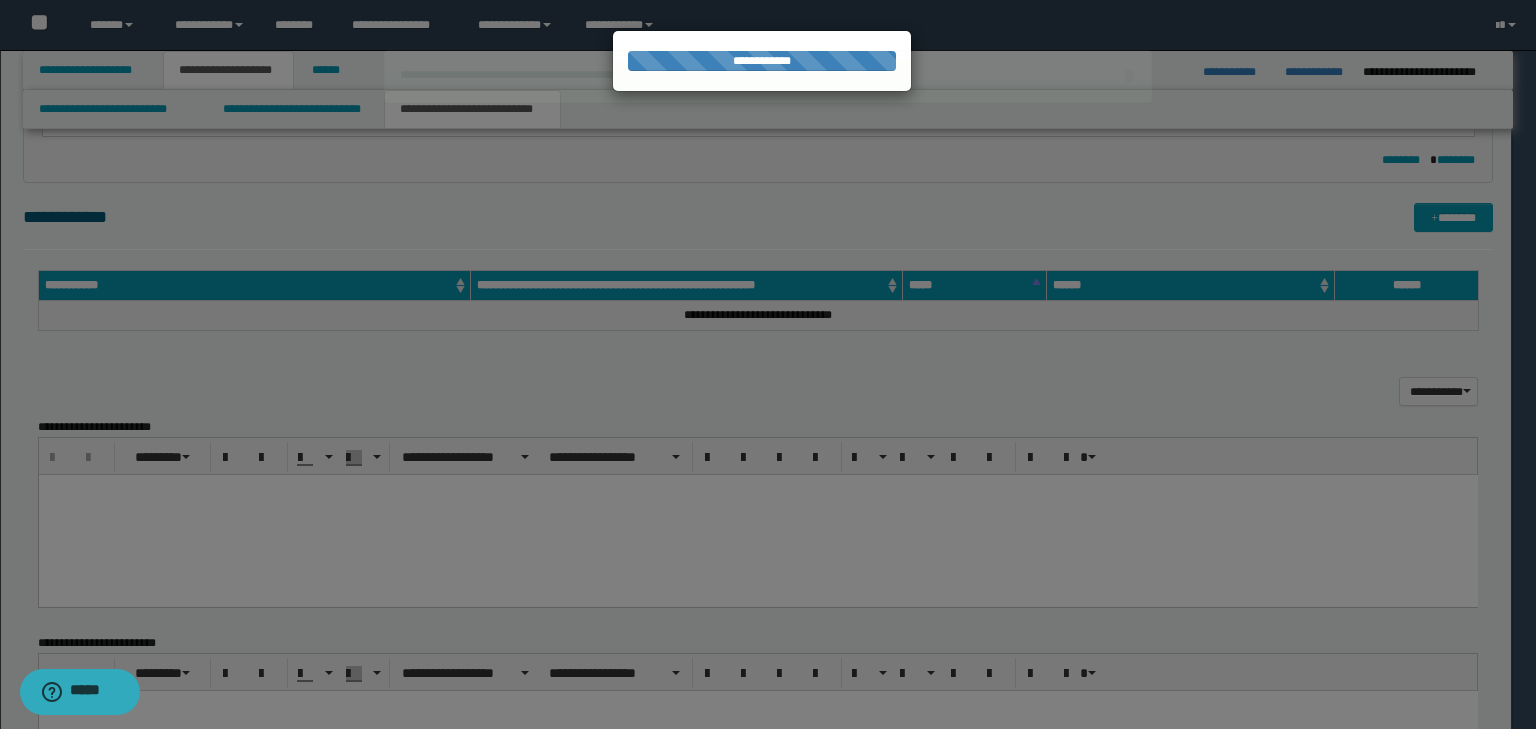 type 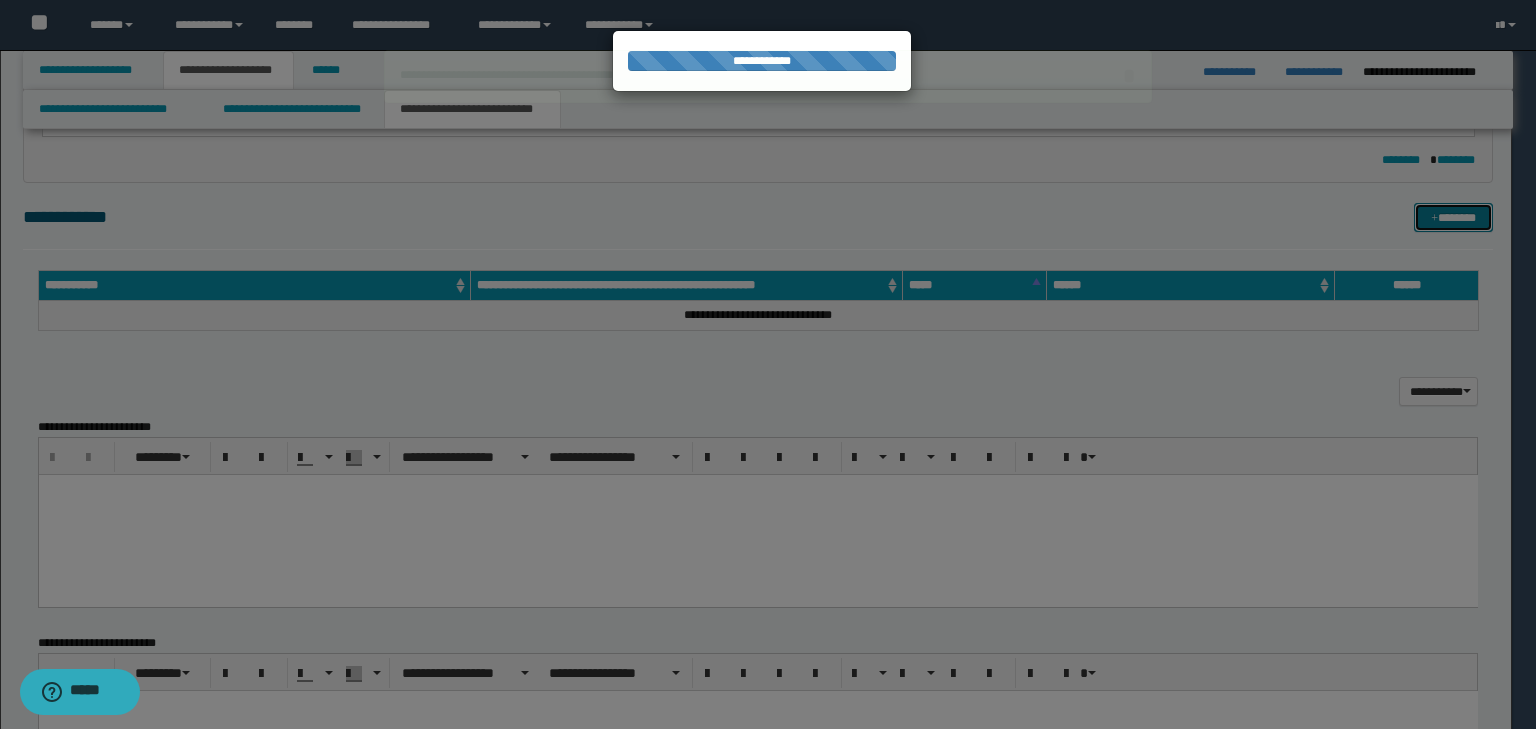 select 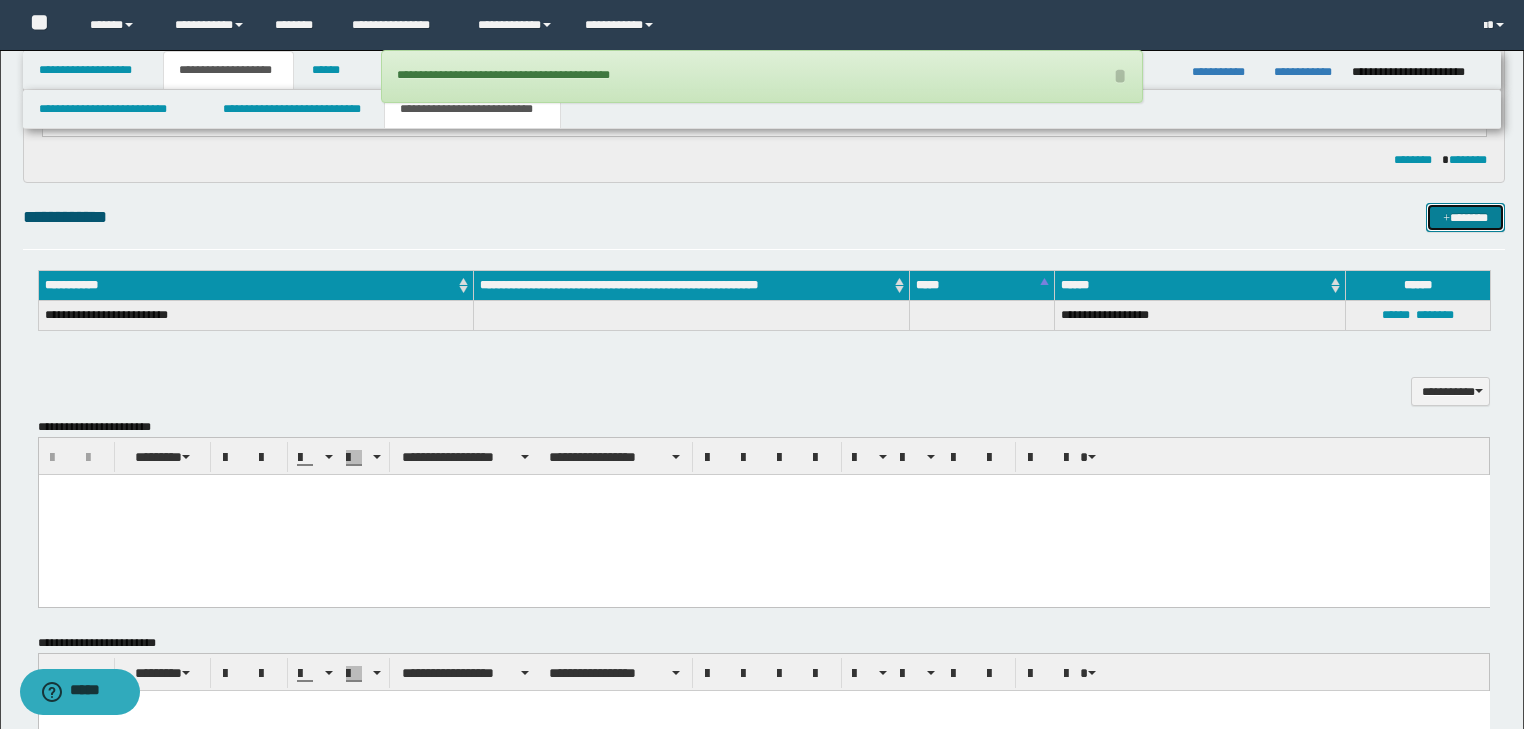 click at bounding box center [1446, 219] 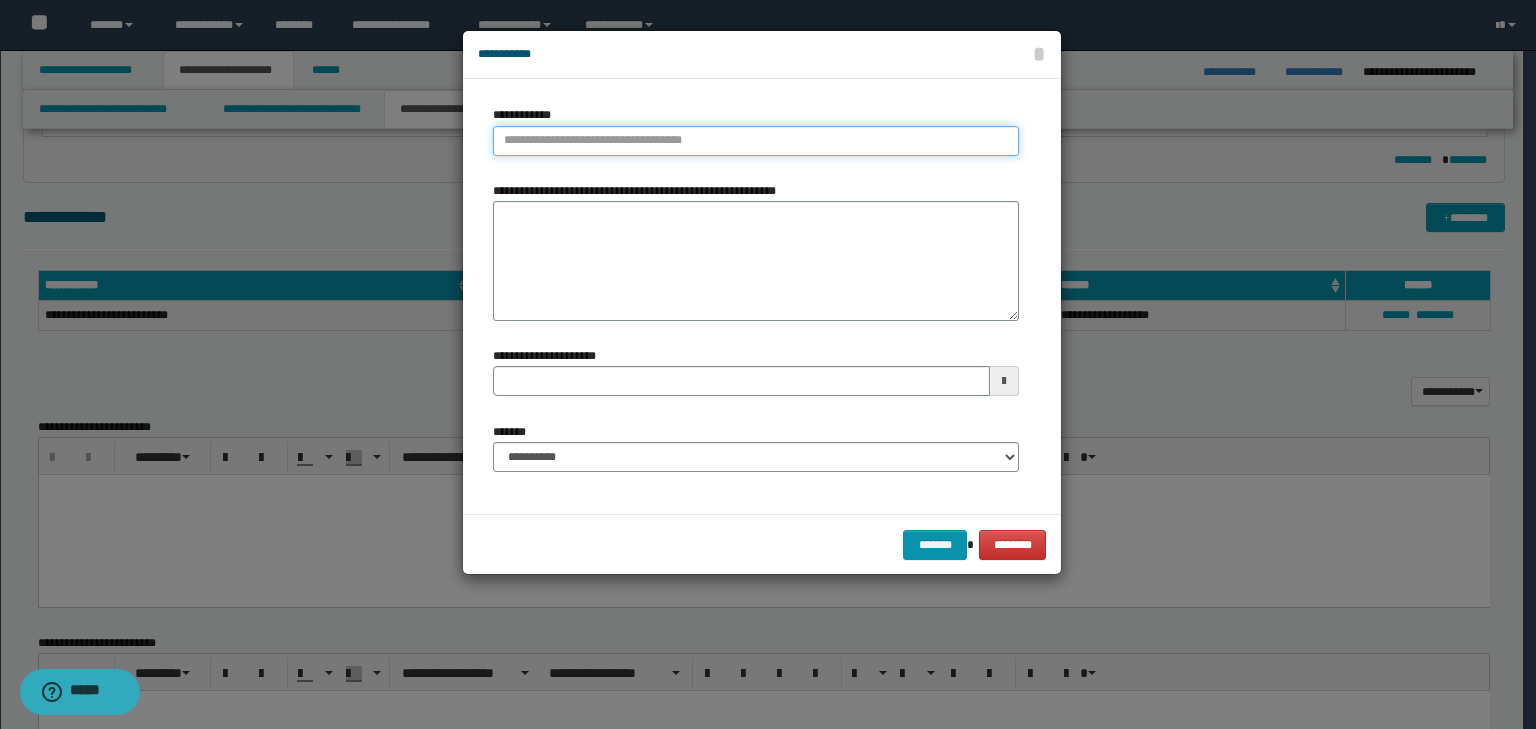 type on "**********" 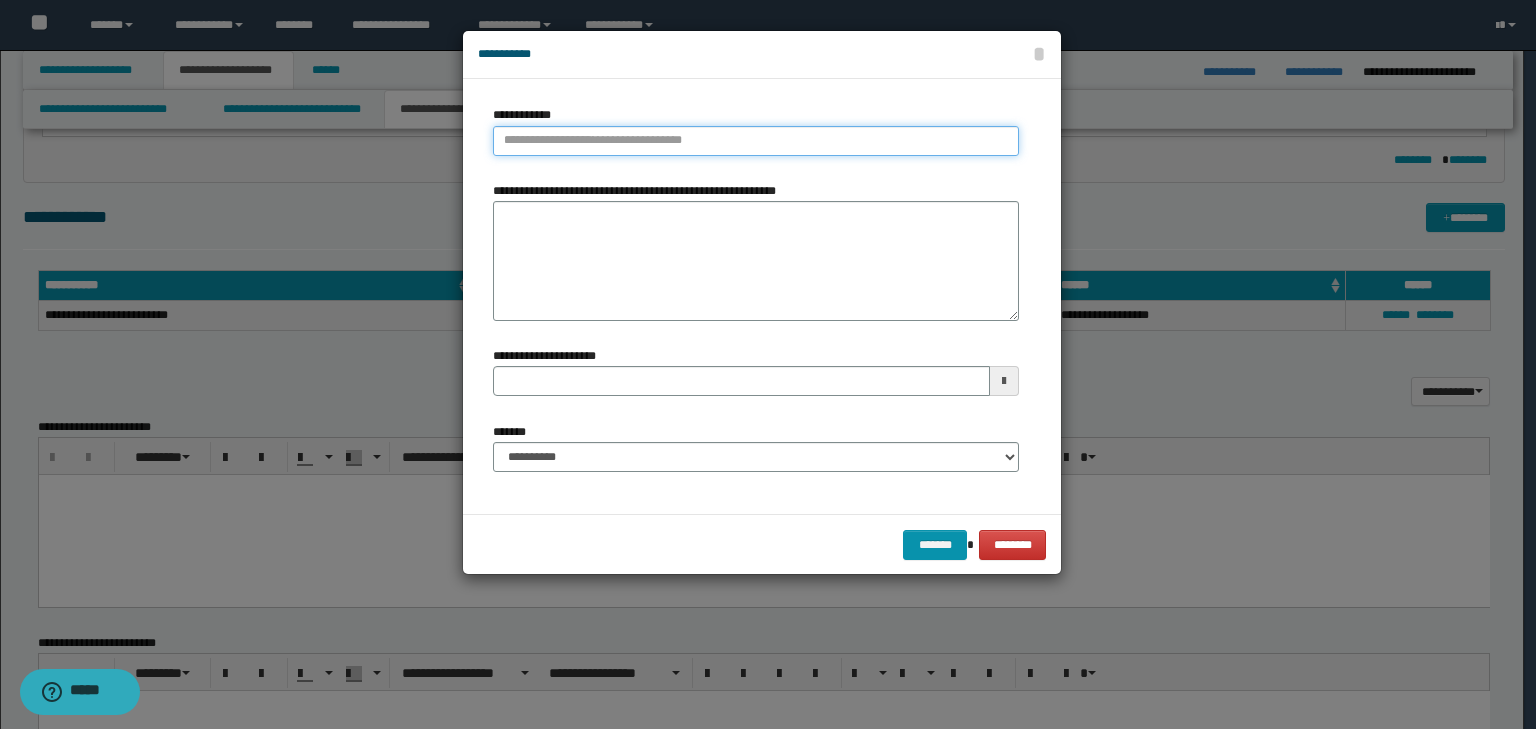 click on "**********" at bounding box center (756, 141) 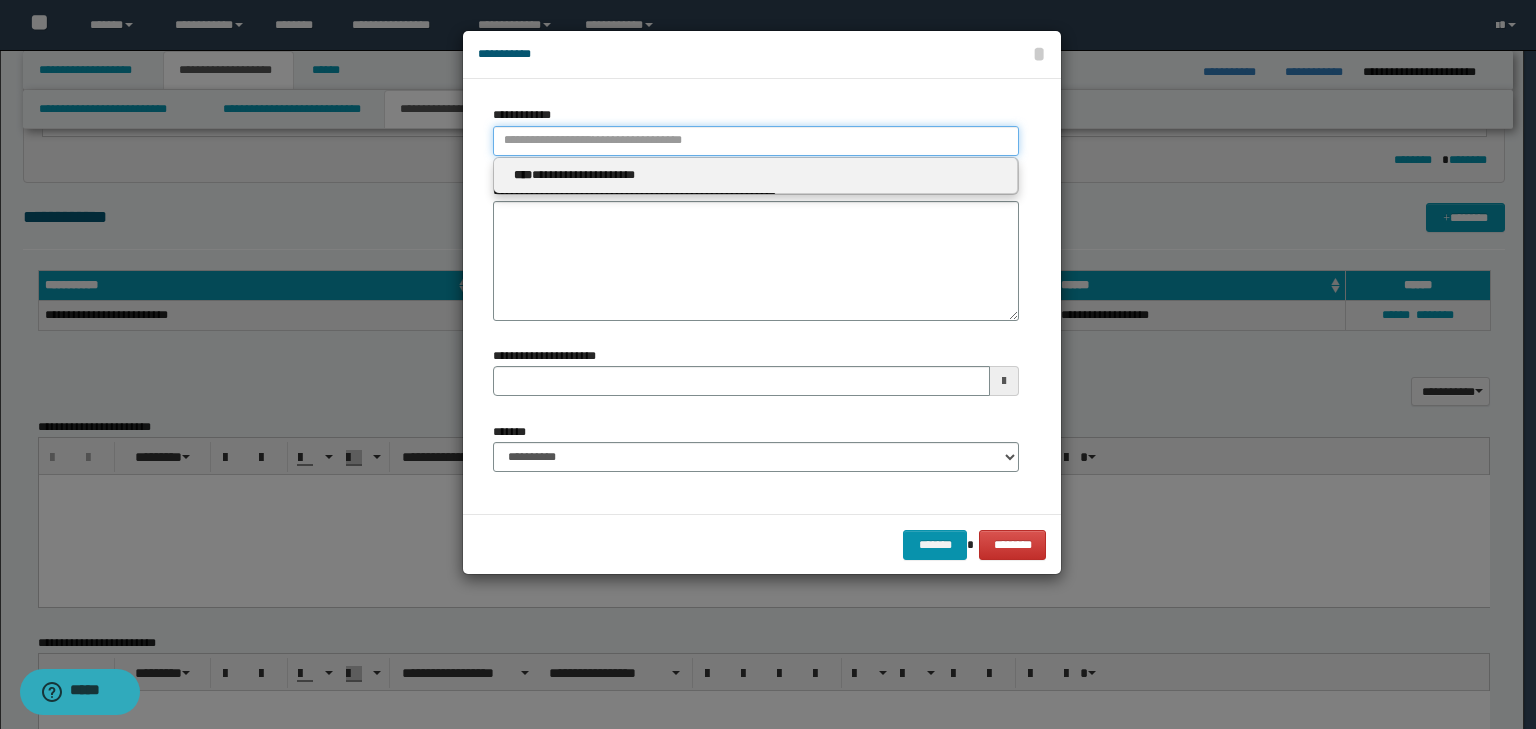 type 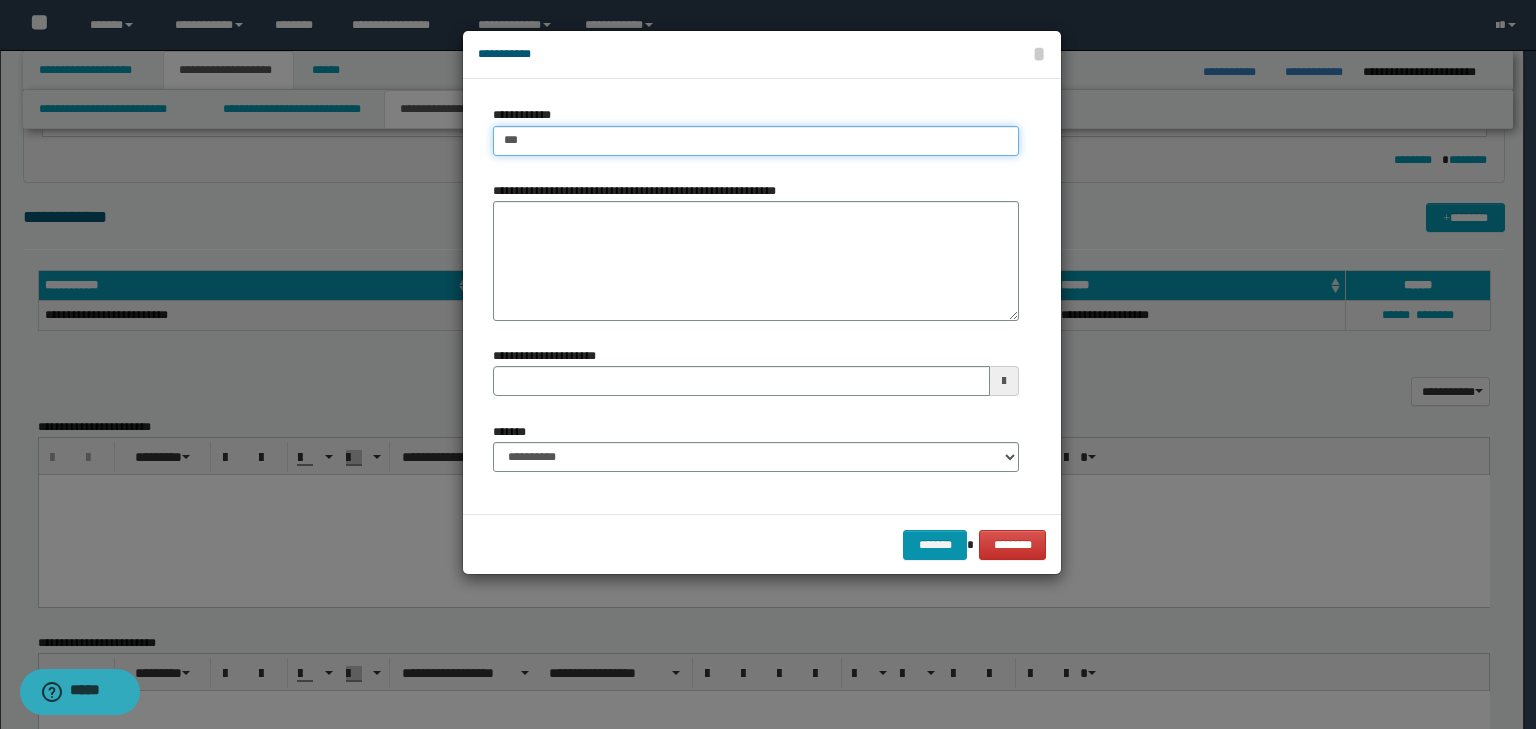 type on "****" 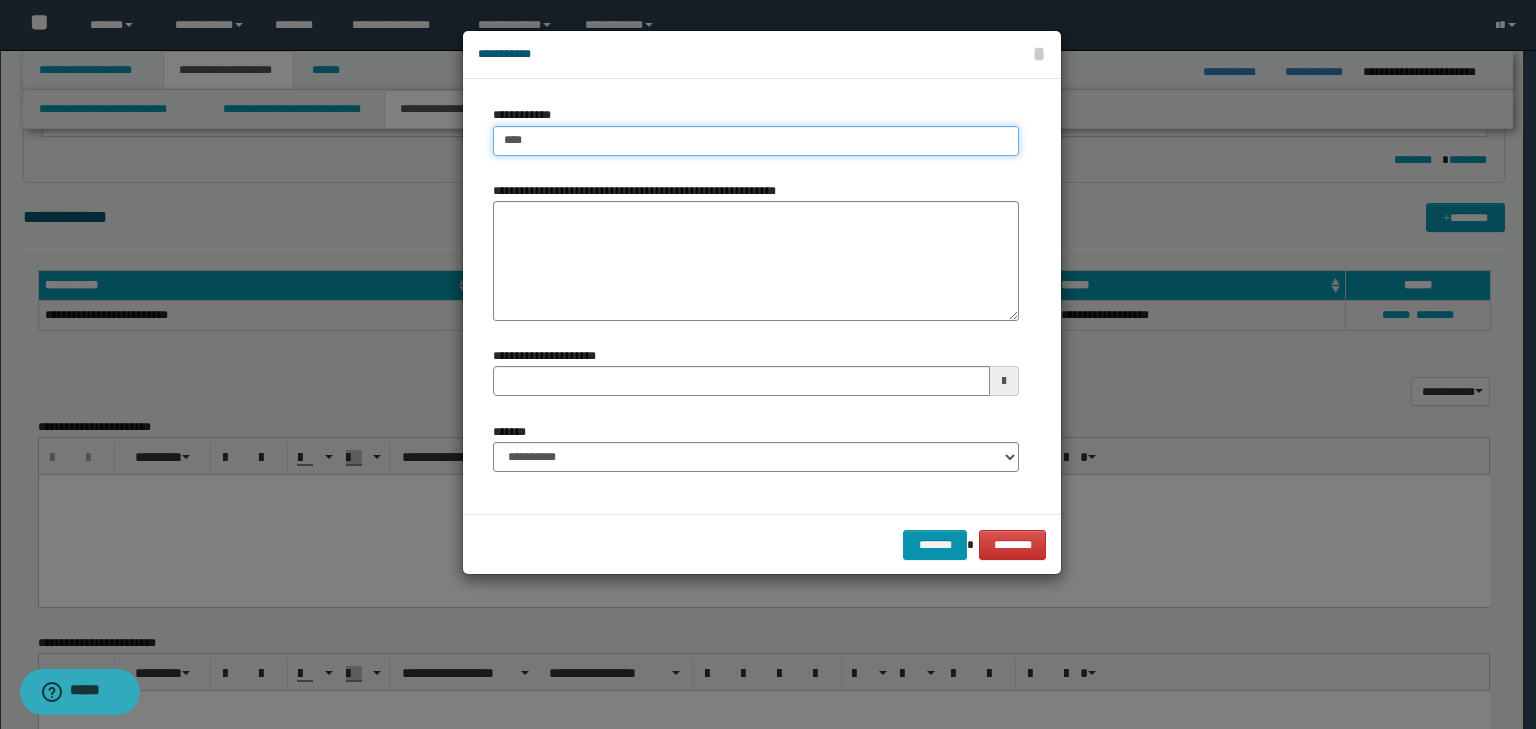 type on "****" 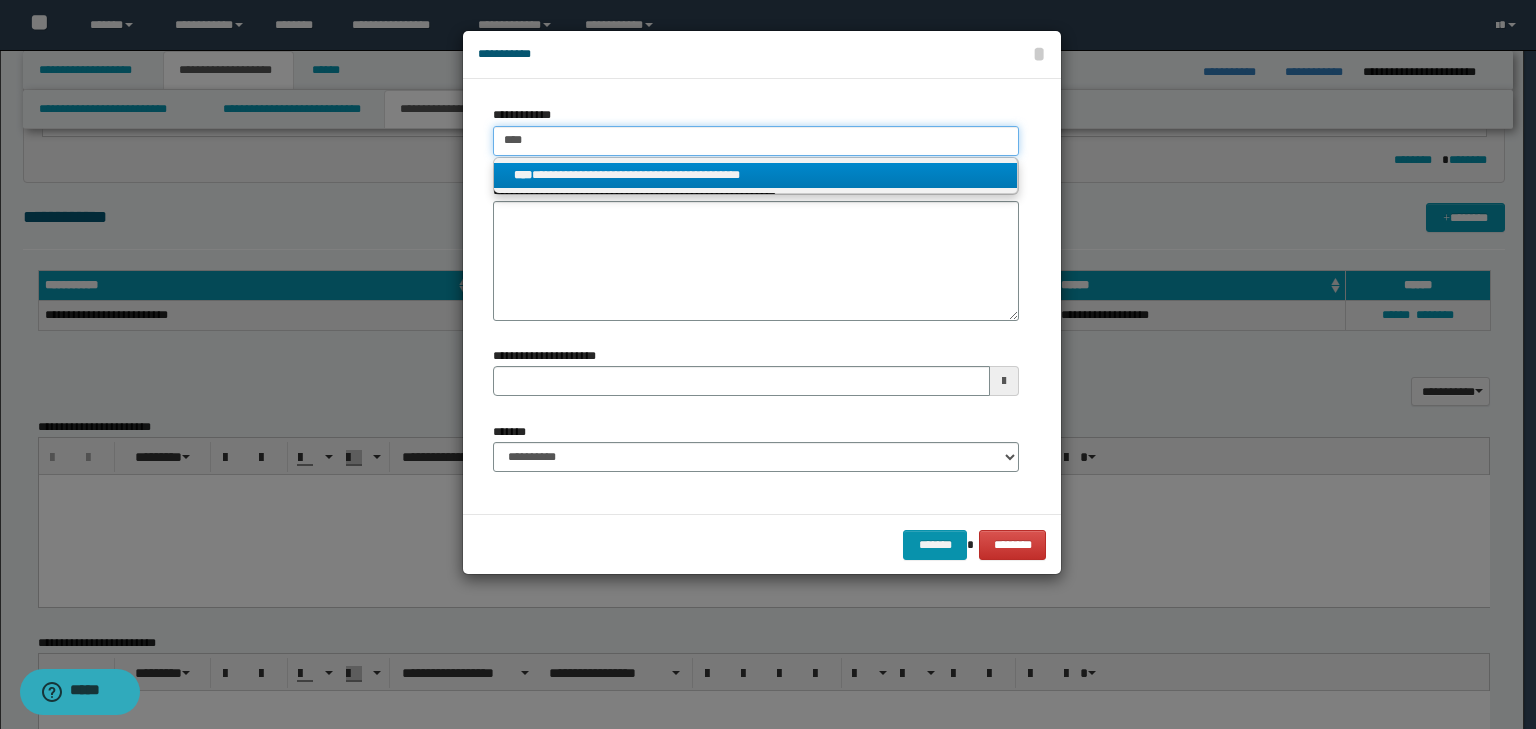type on "****" 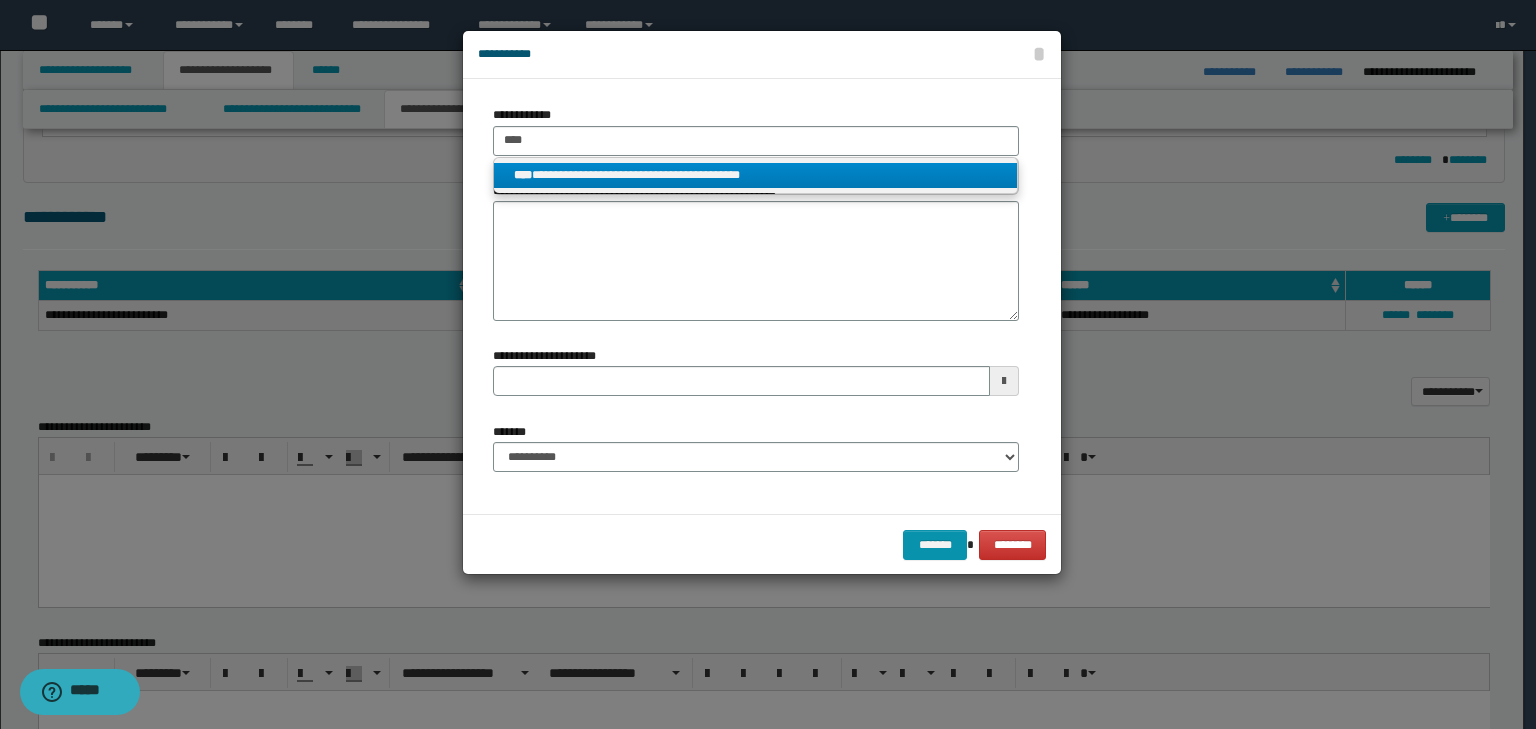 click on "**********" at bounding box center [756, 175] 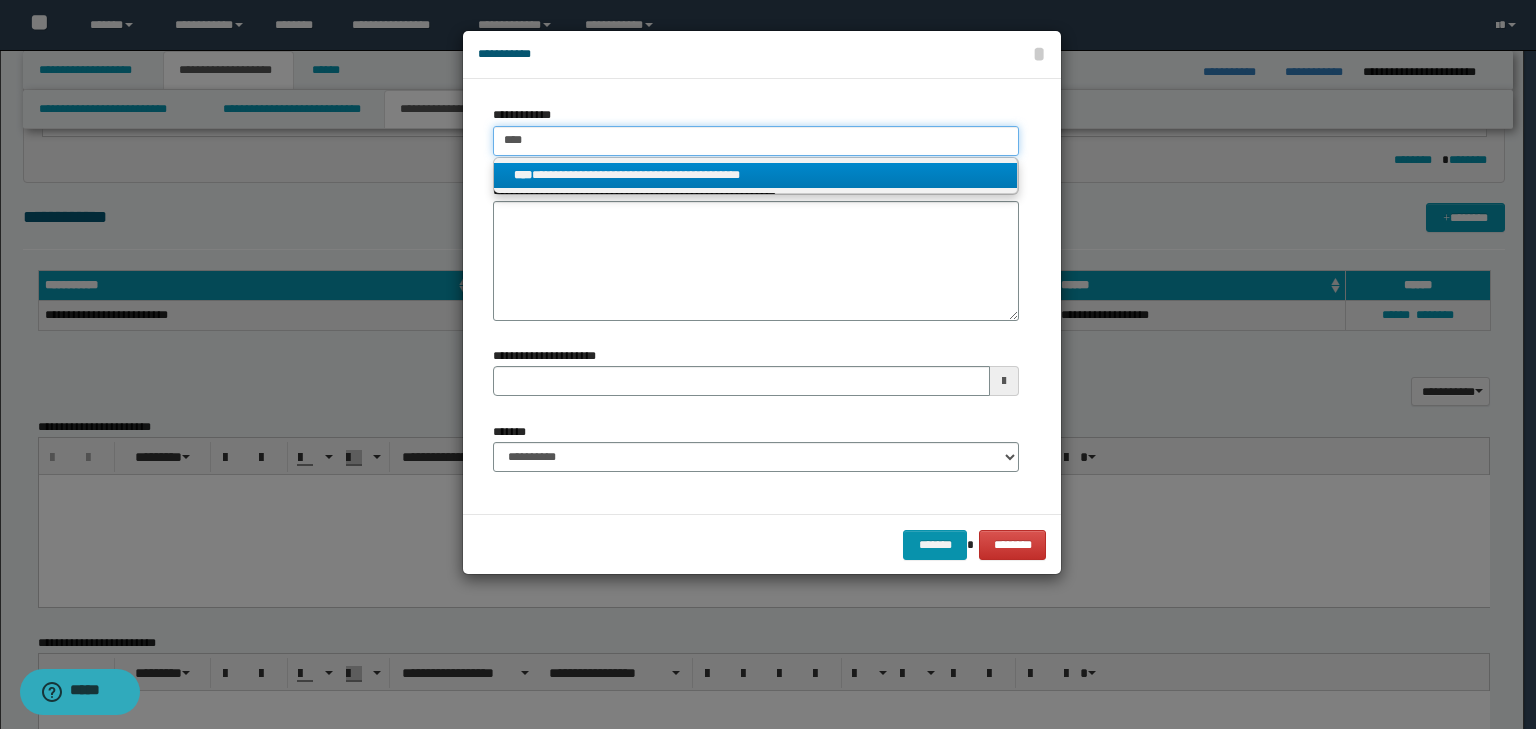 type 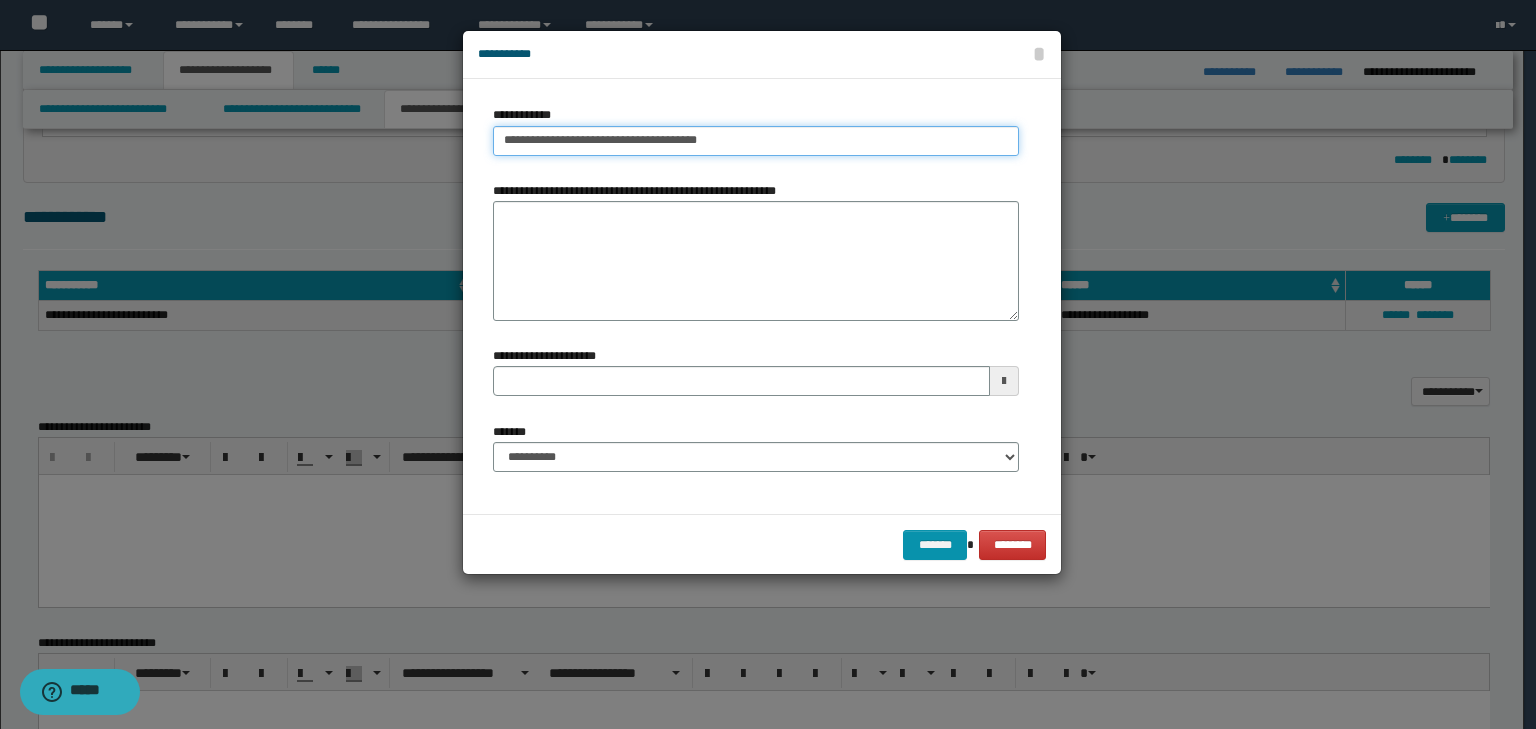 type on "**********" 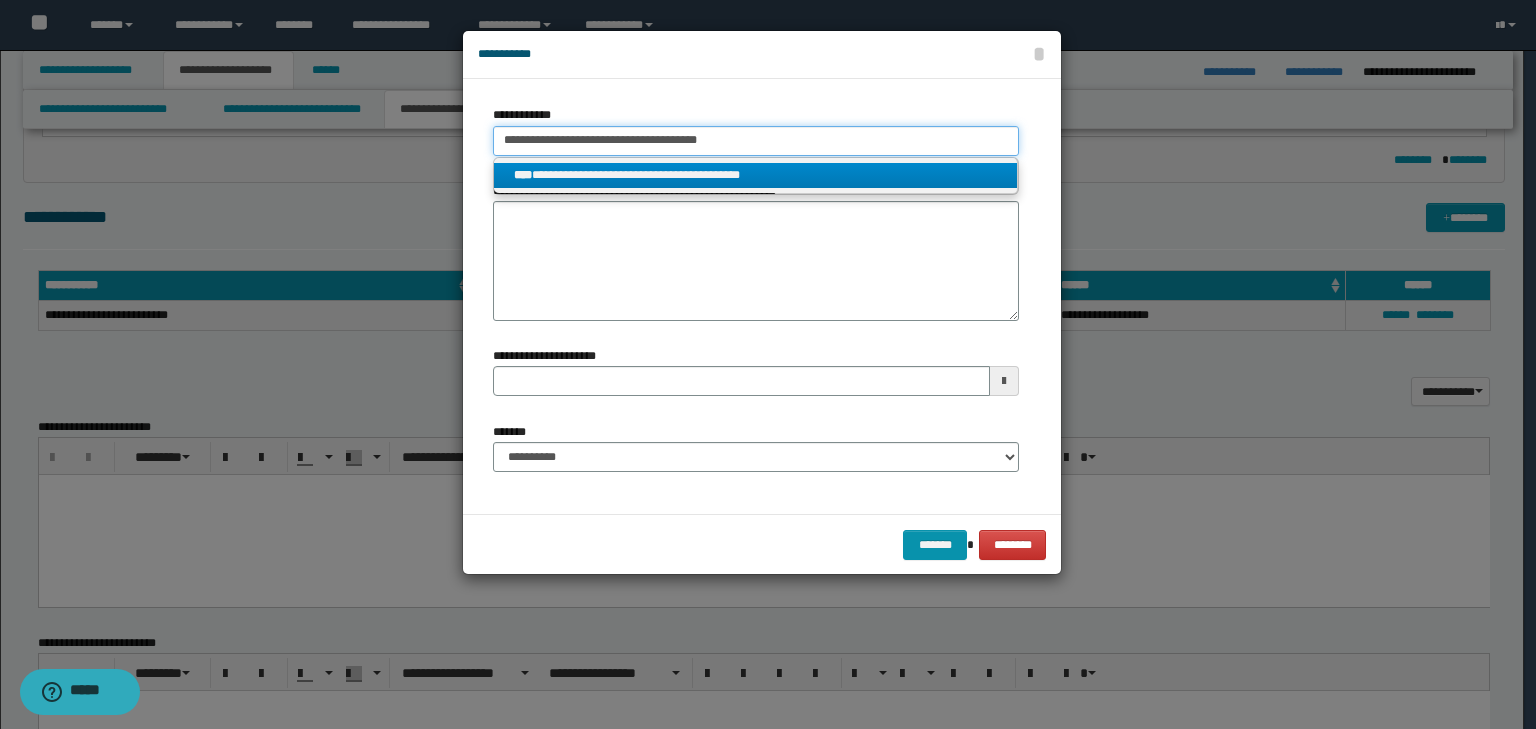 type 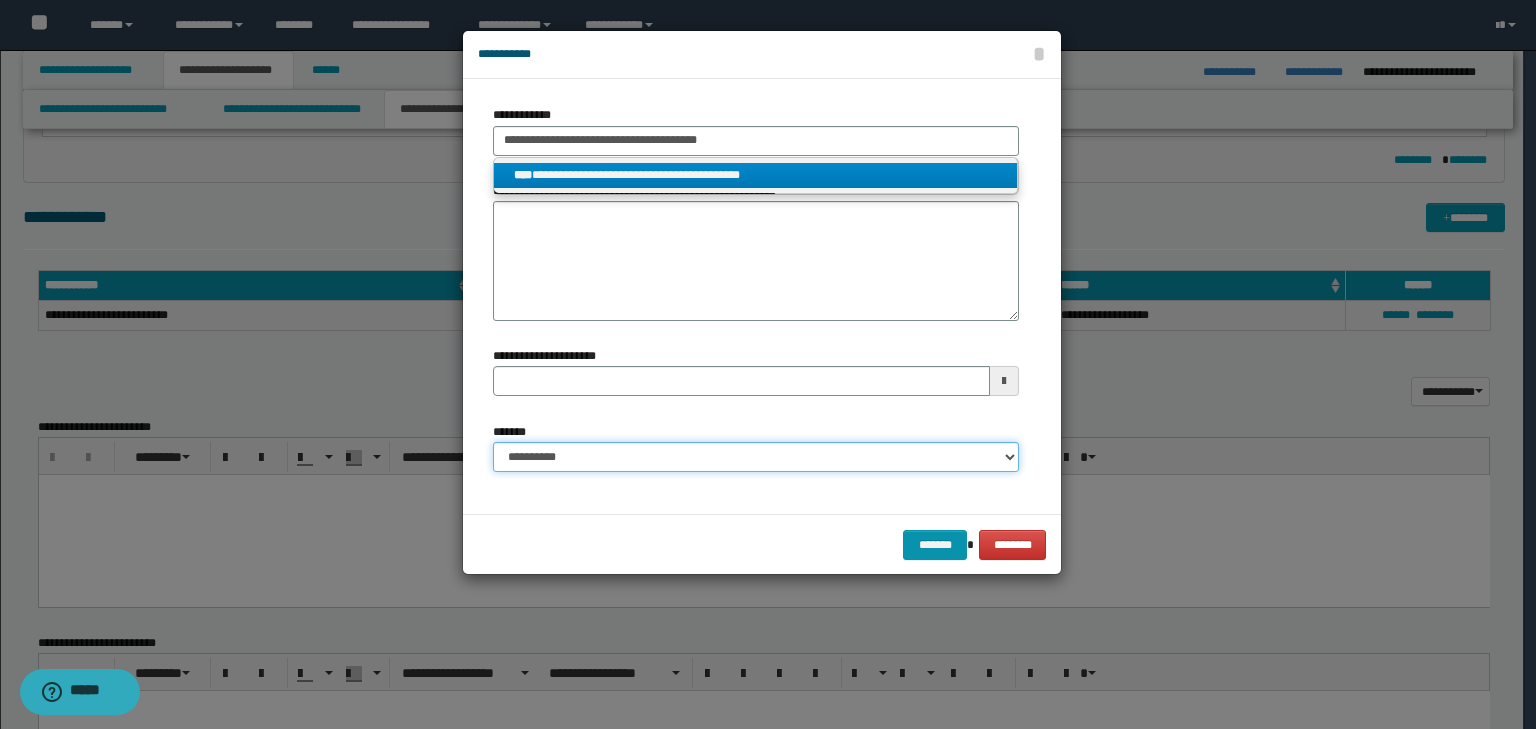 type 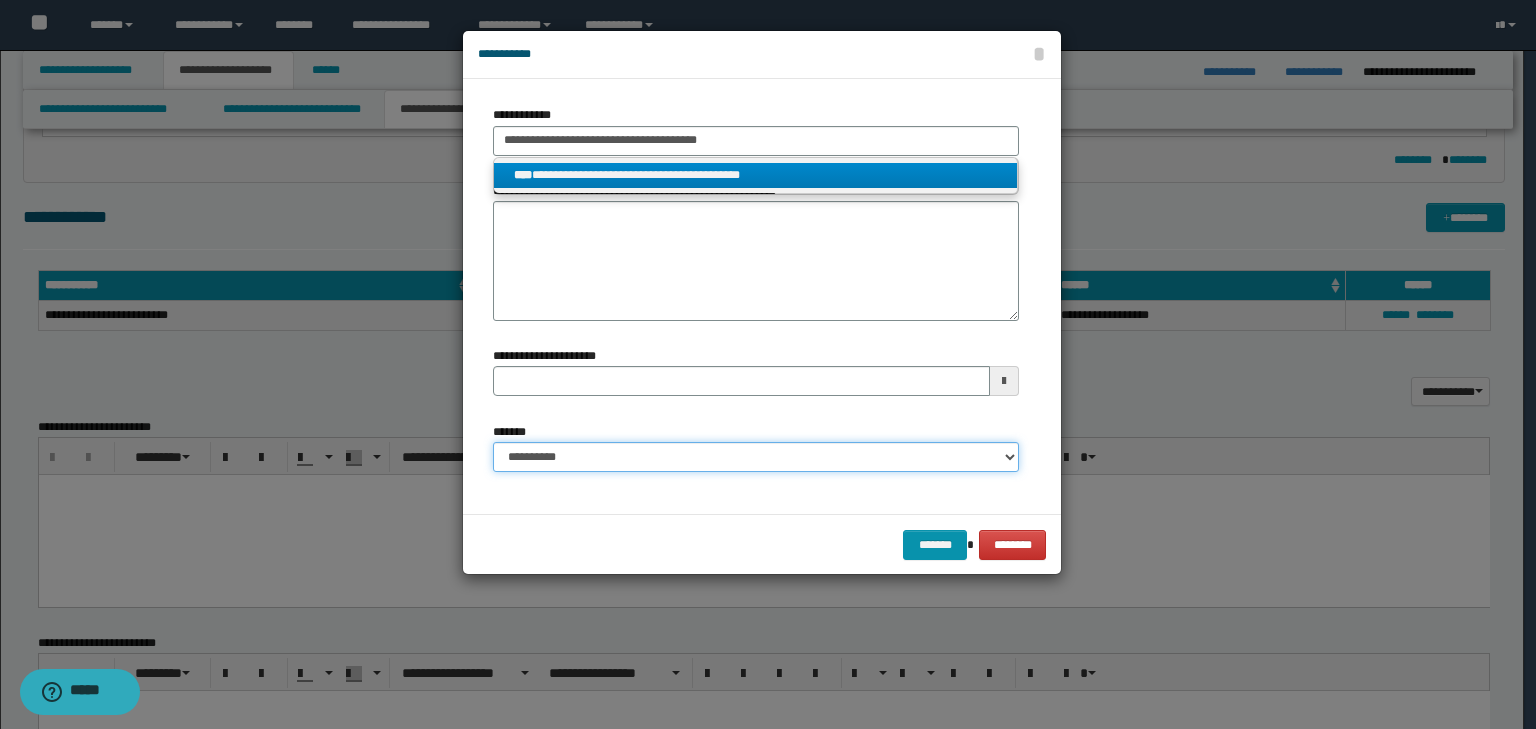 click on "**********" at bounding box center [756, 457] 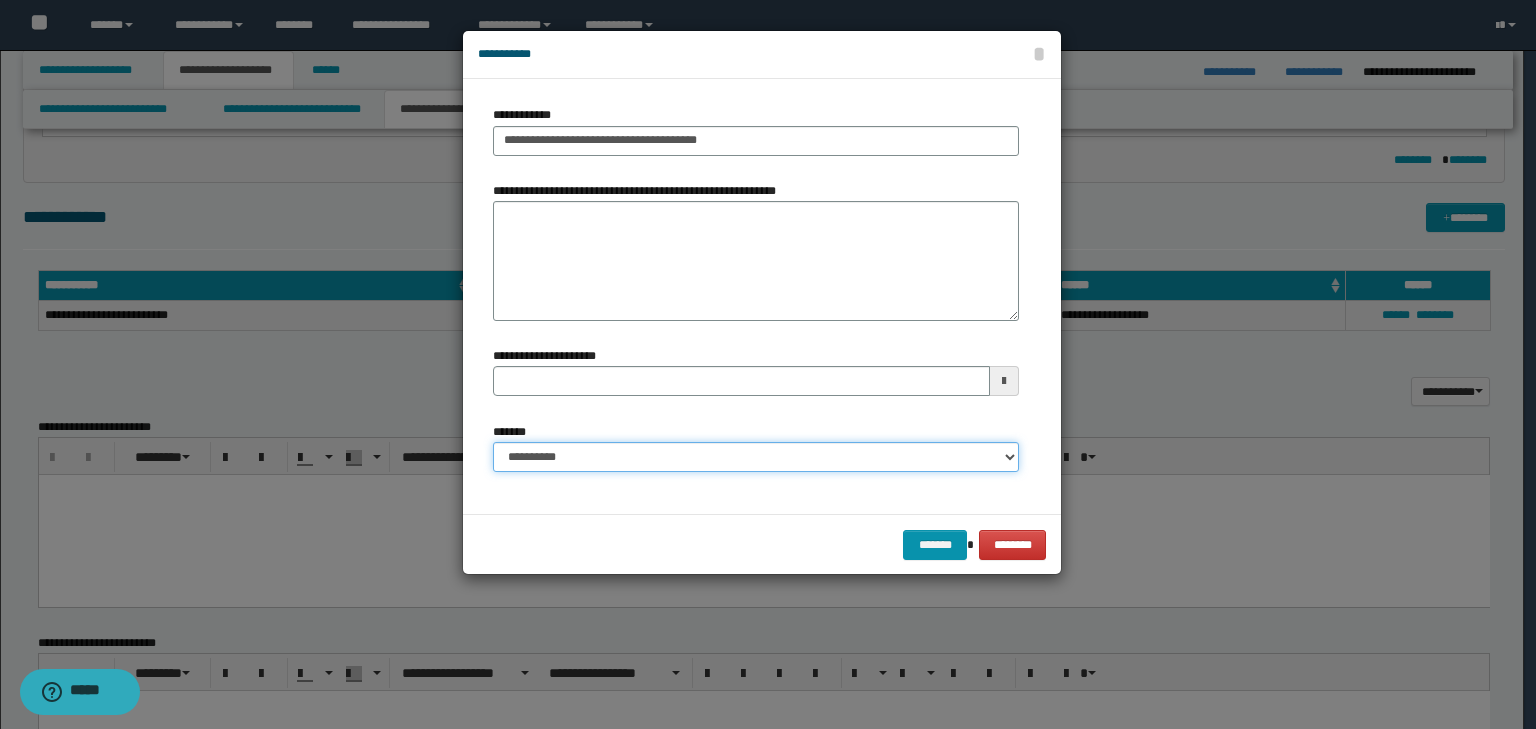 select on "*" 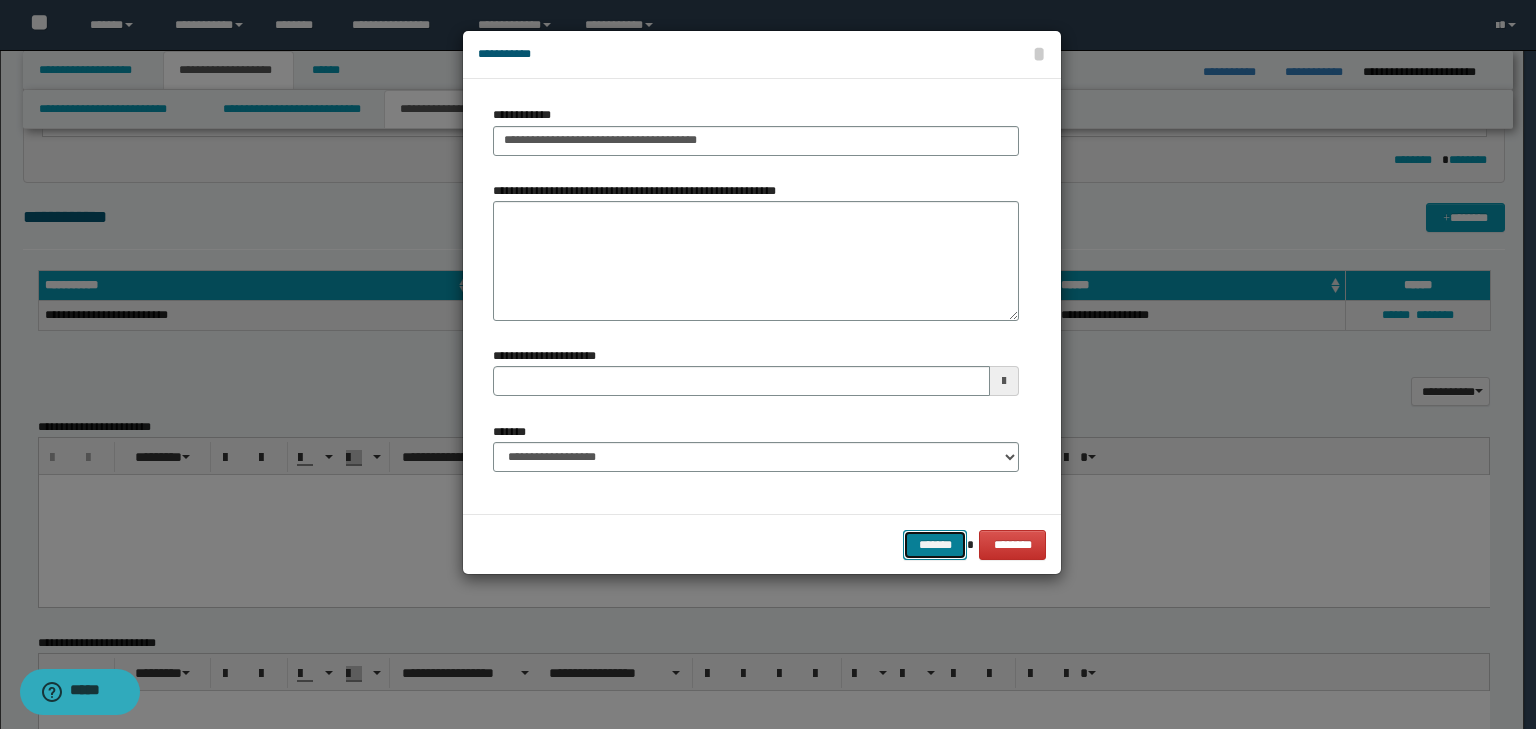 click on "*******" at bounding box center (935, 545) 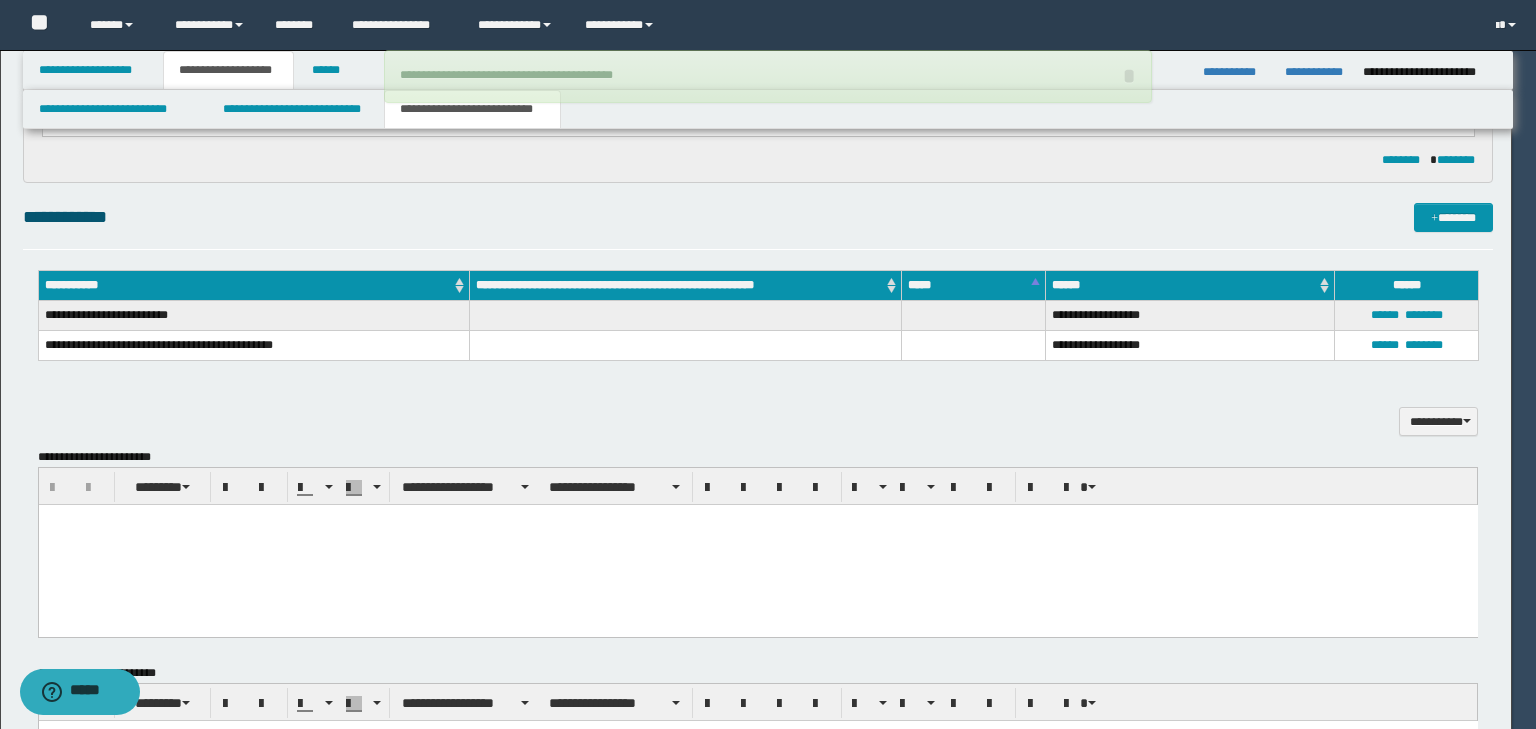 type 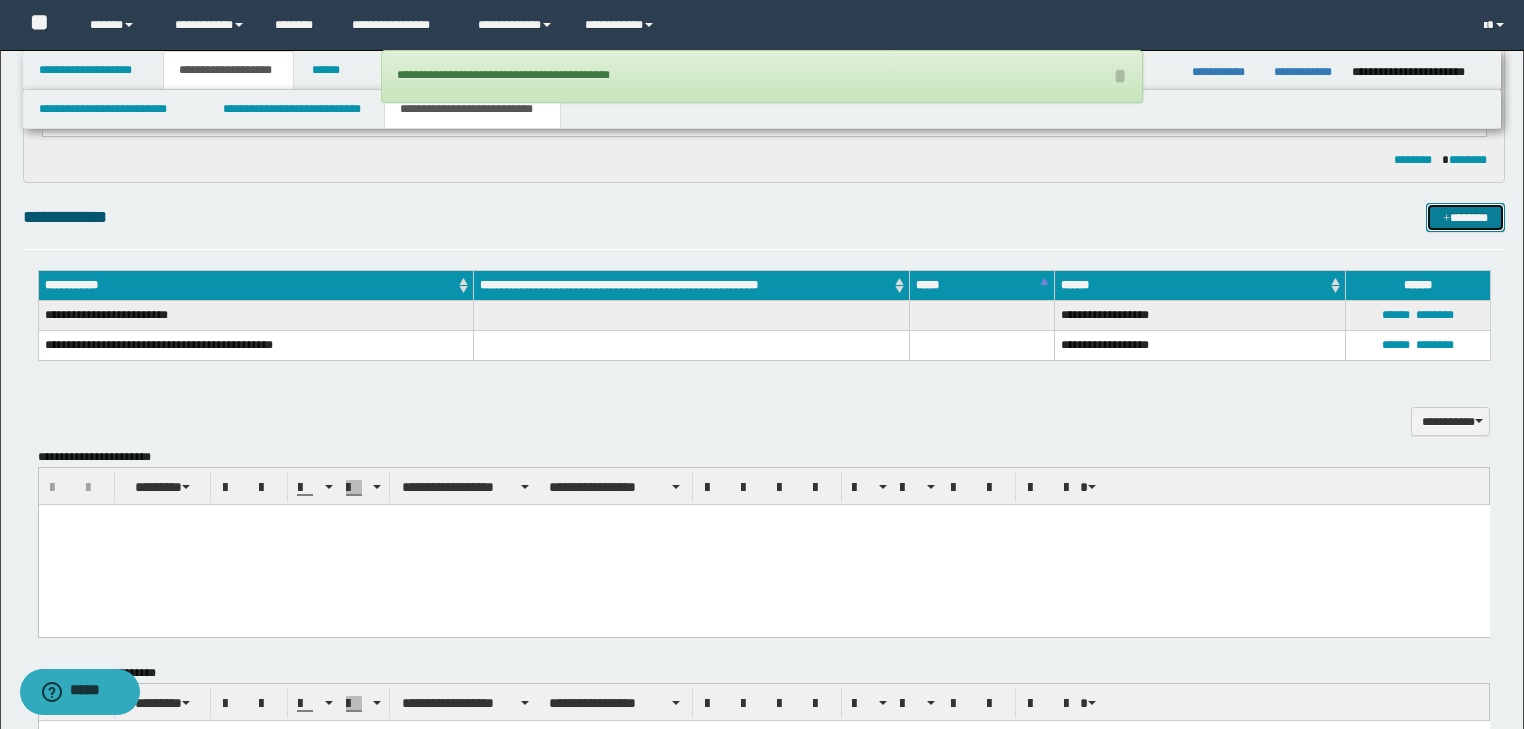 click on "*******" at bounding box center [1465, 218] 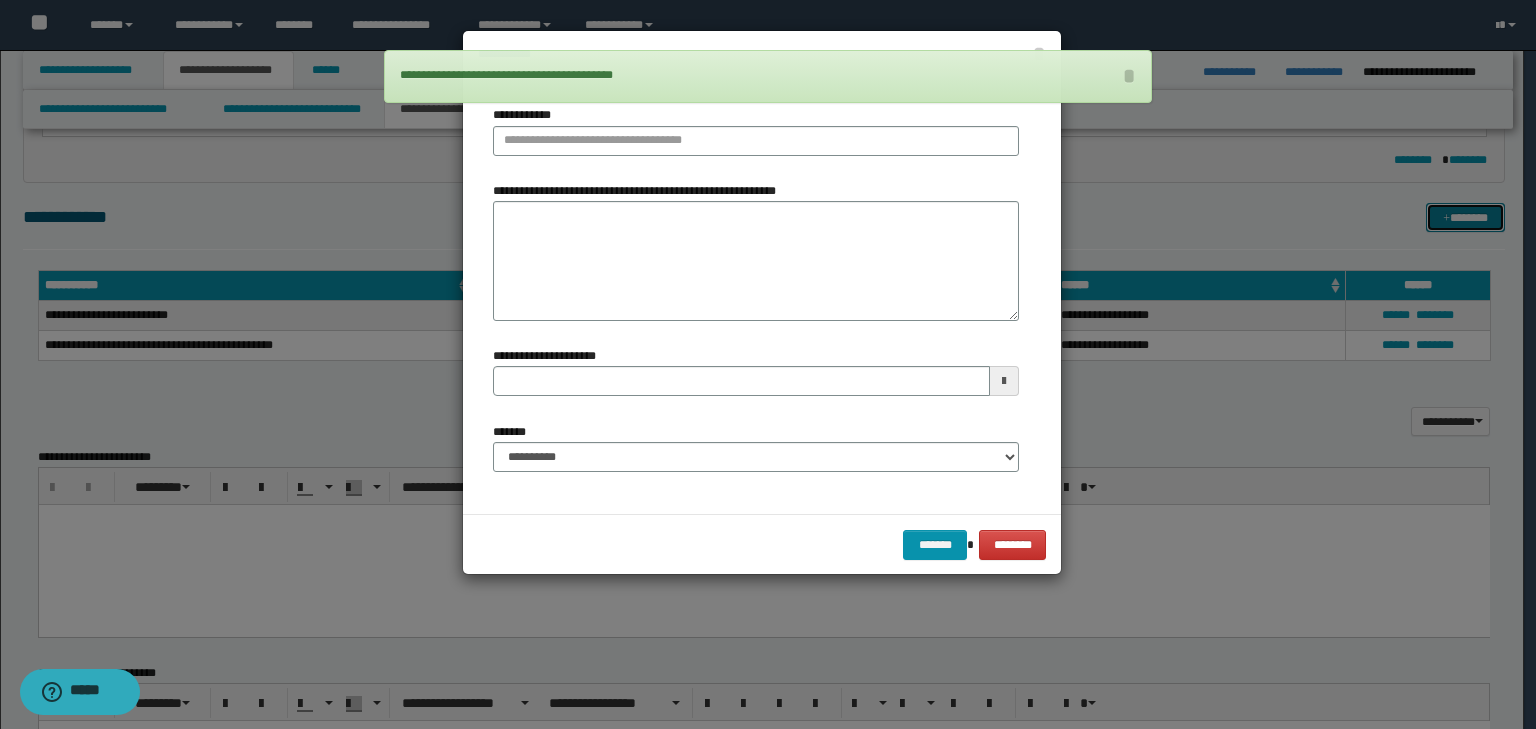 type 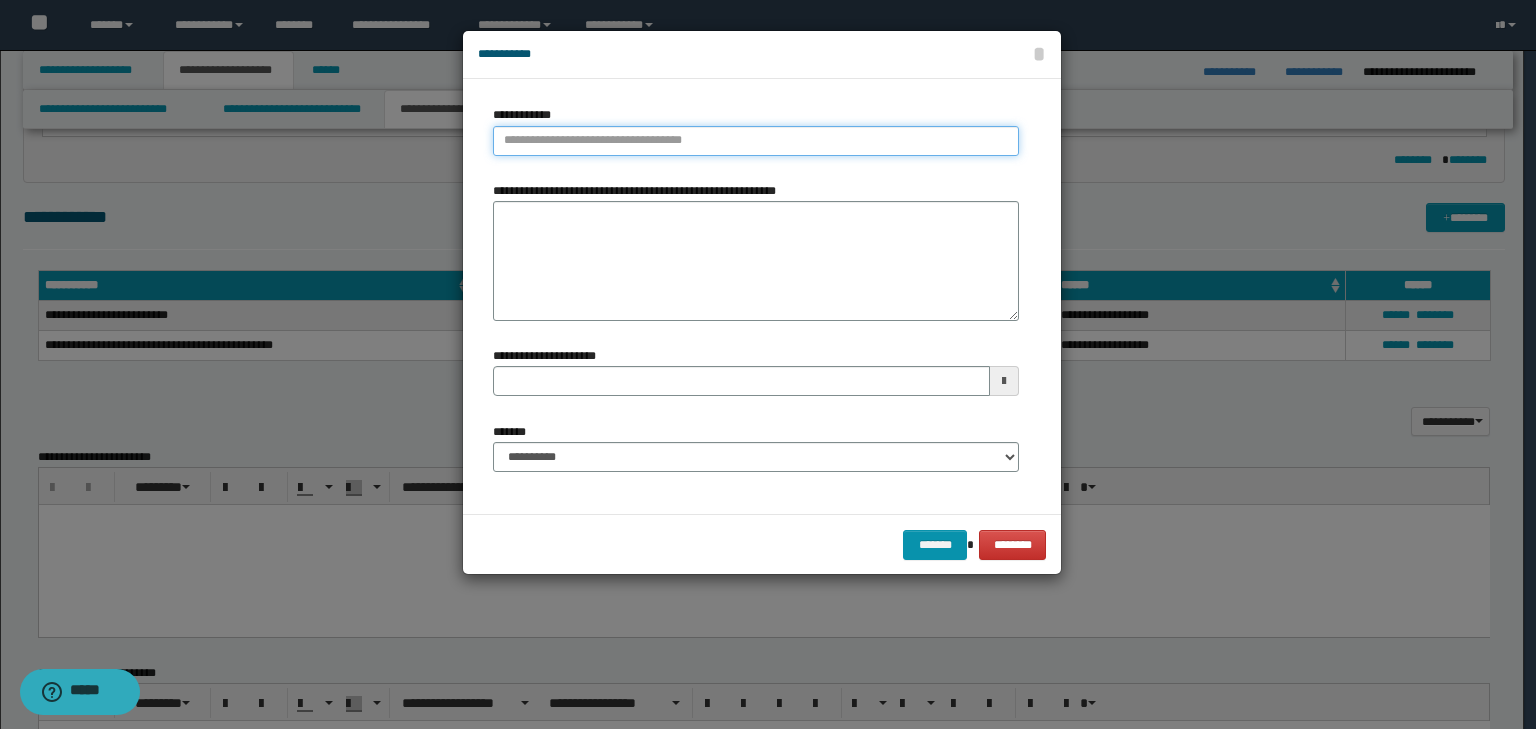 type on "**********" 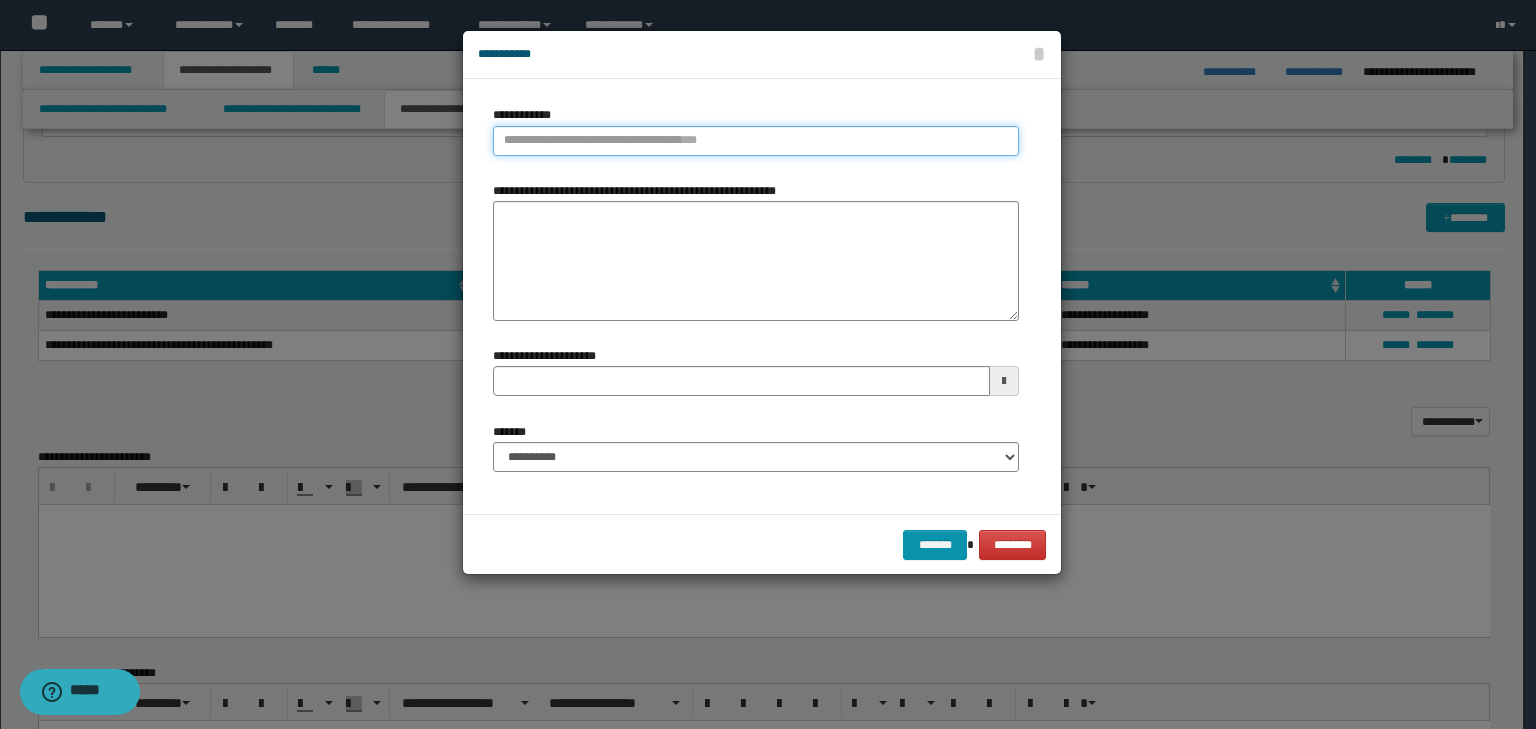 click on "**********" at bounding box center (756, 141) 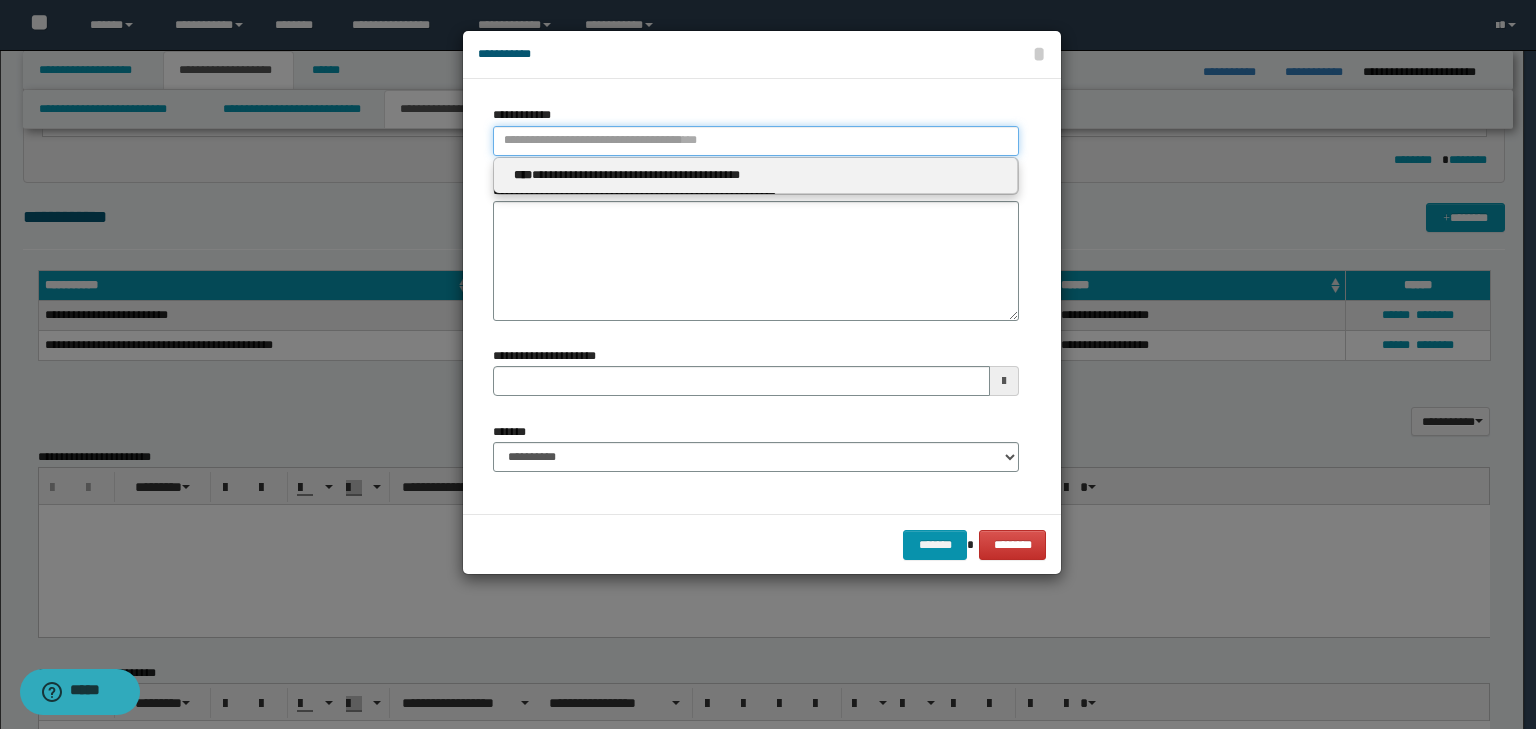 type 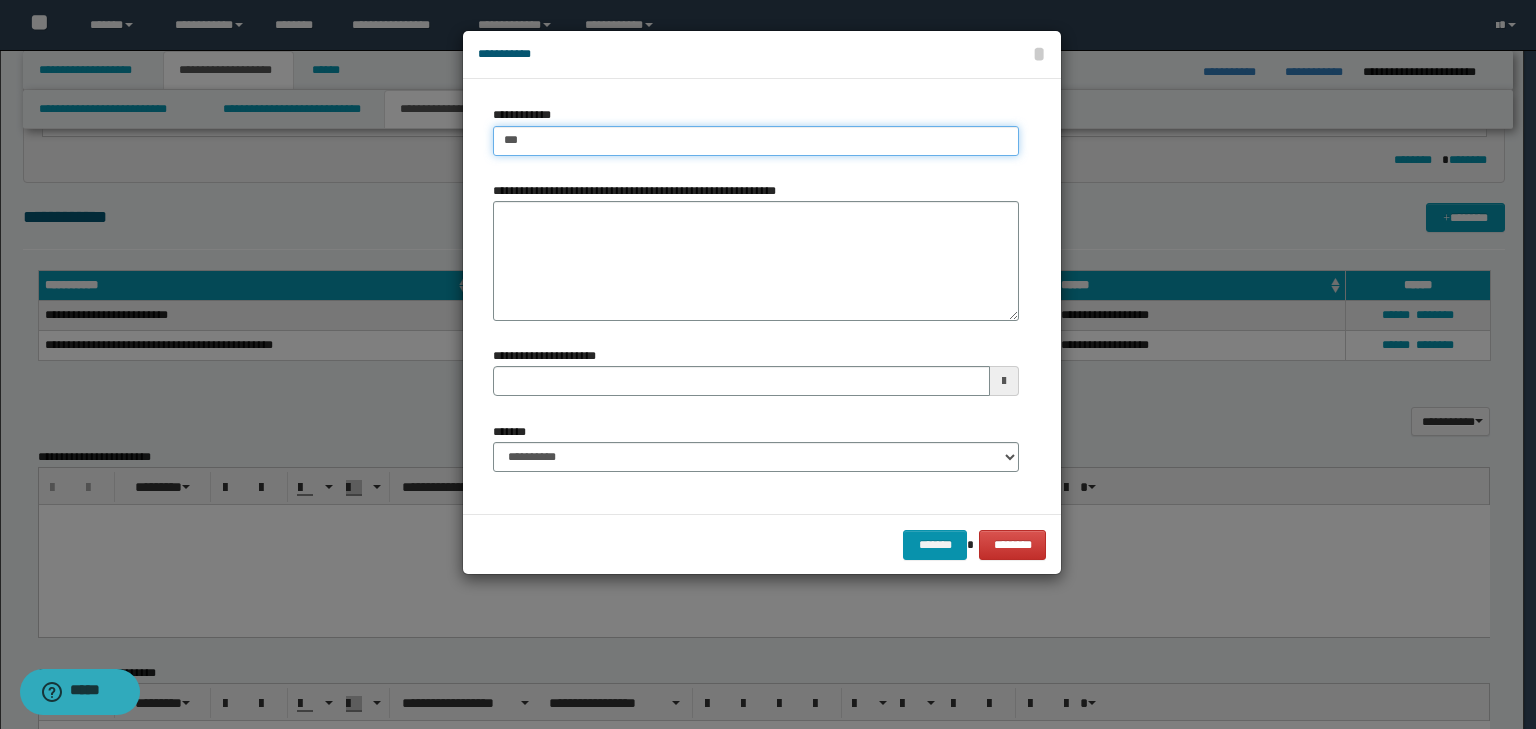 type on "****" 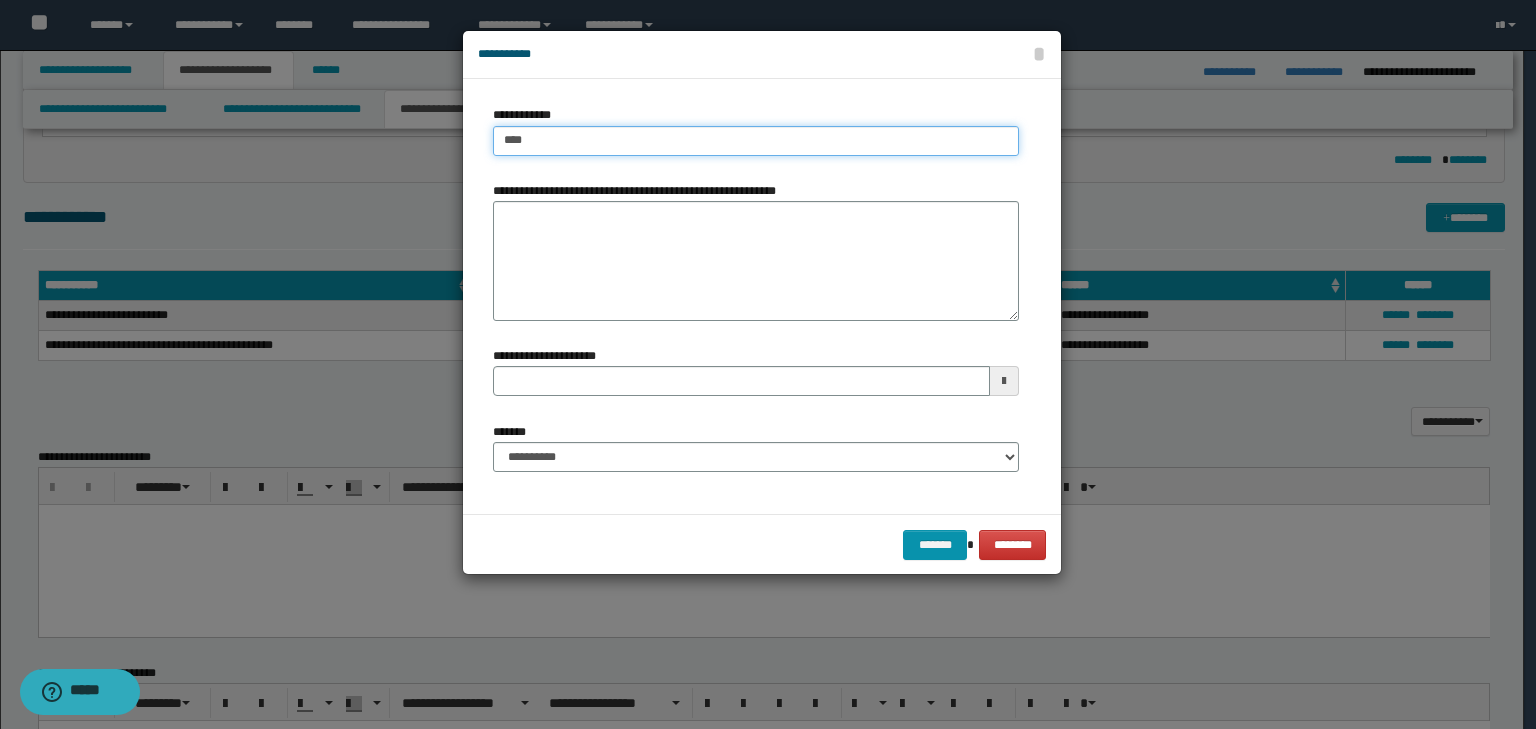 type on "****" 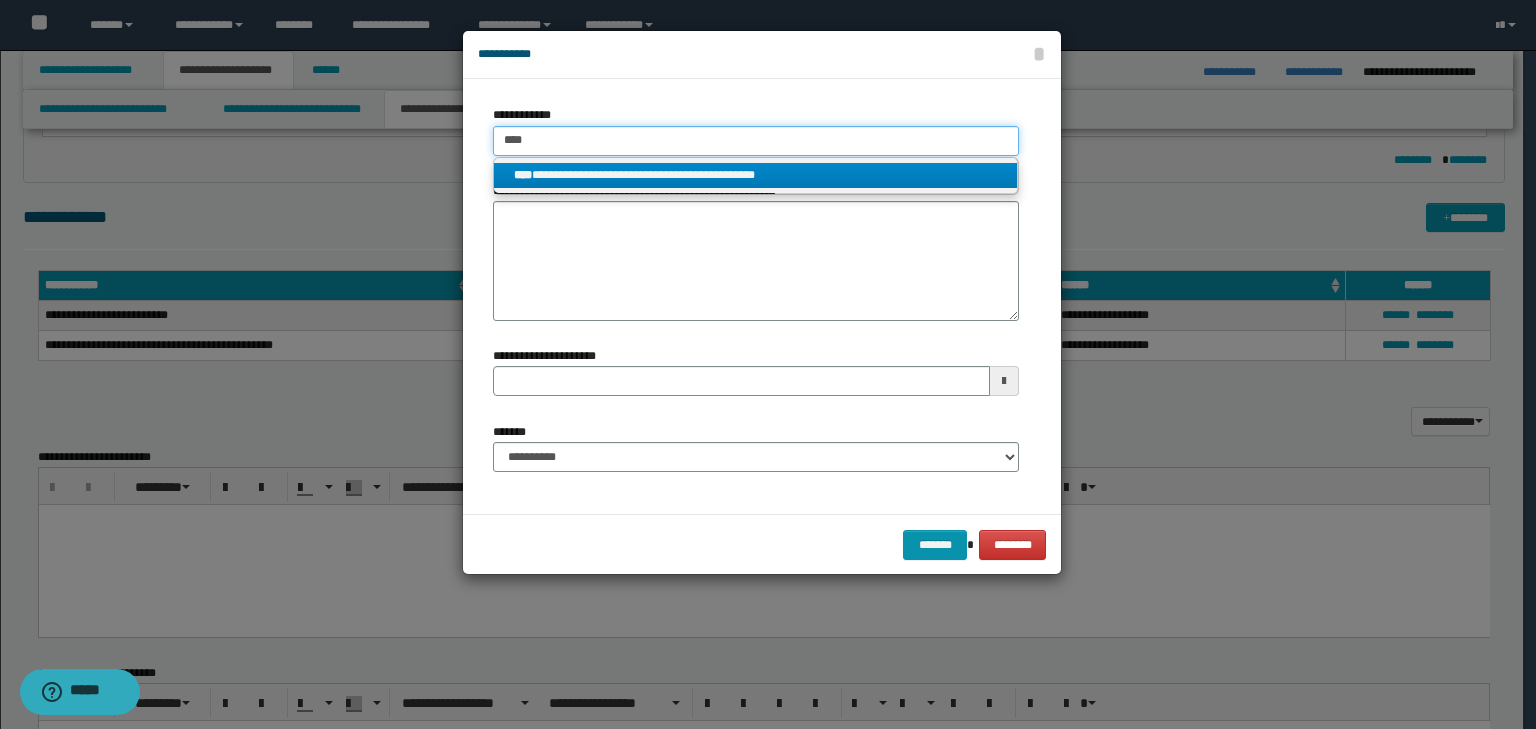 type on "****" 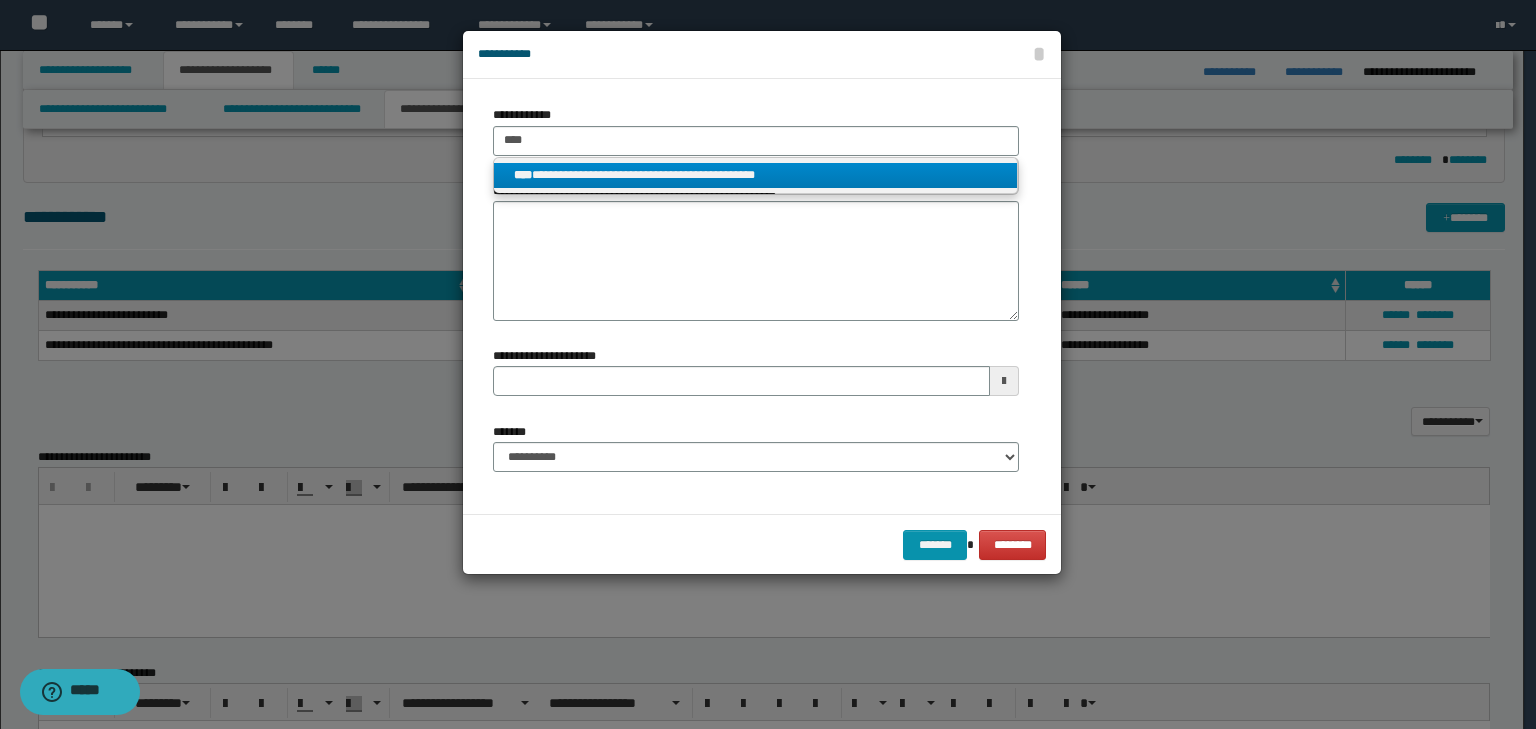 click on "**********" at bounding box center [756, 175] 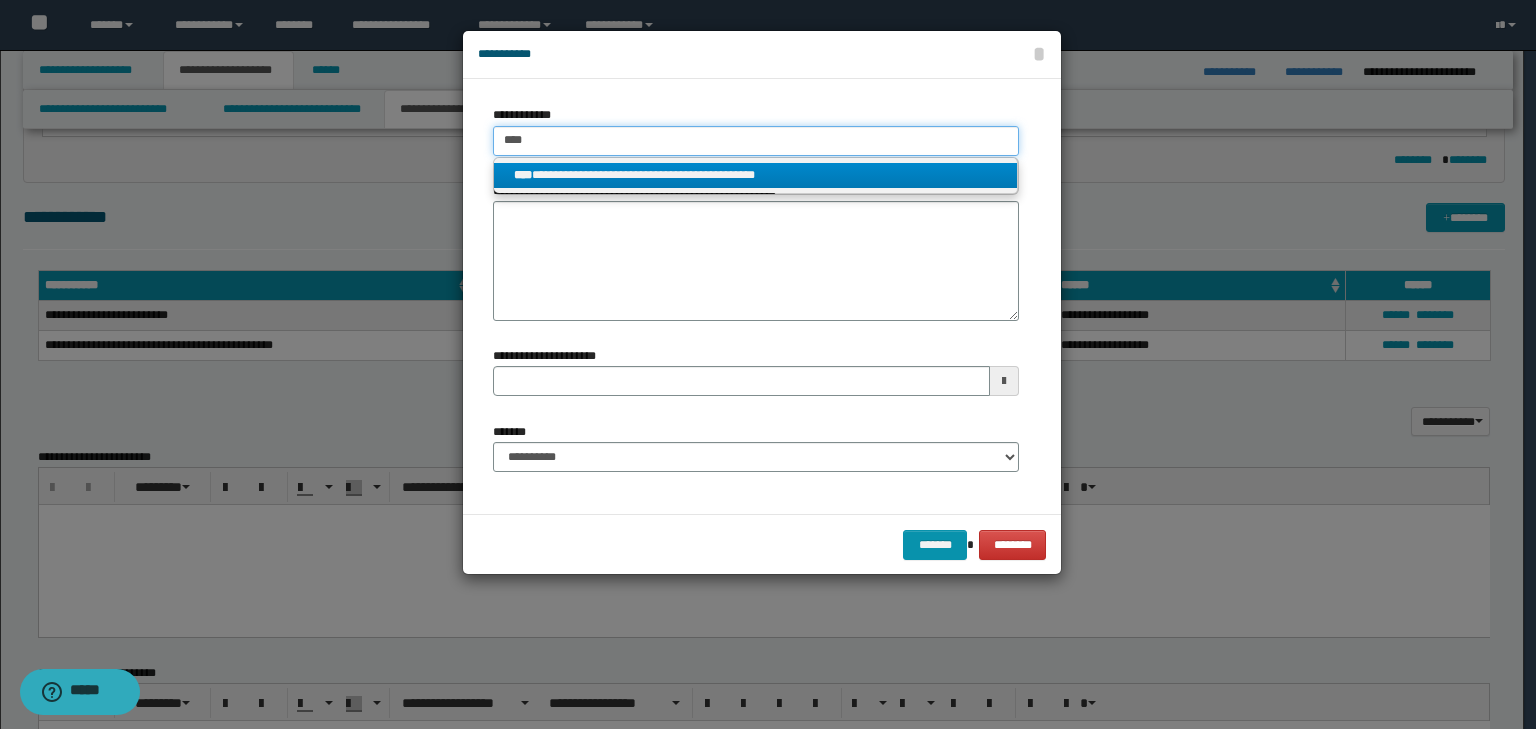type 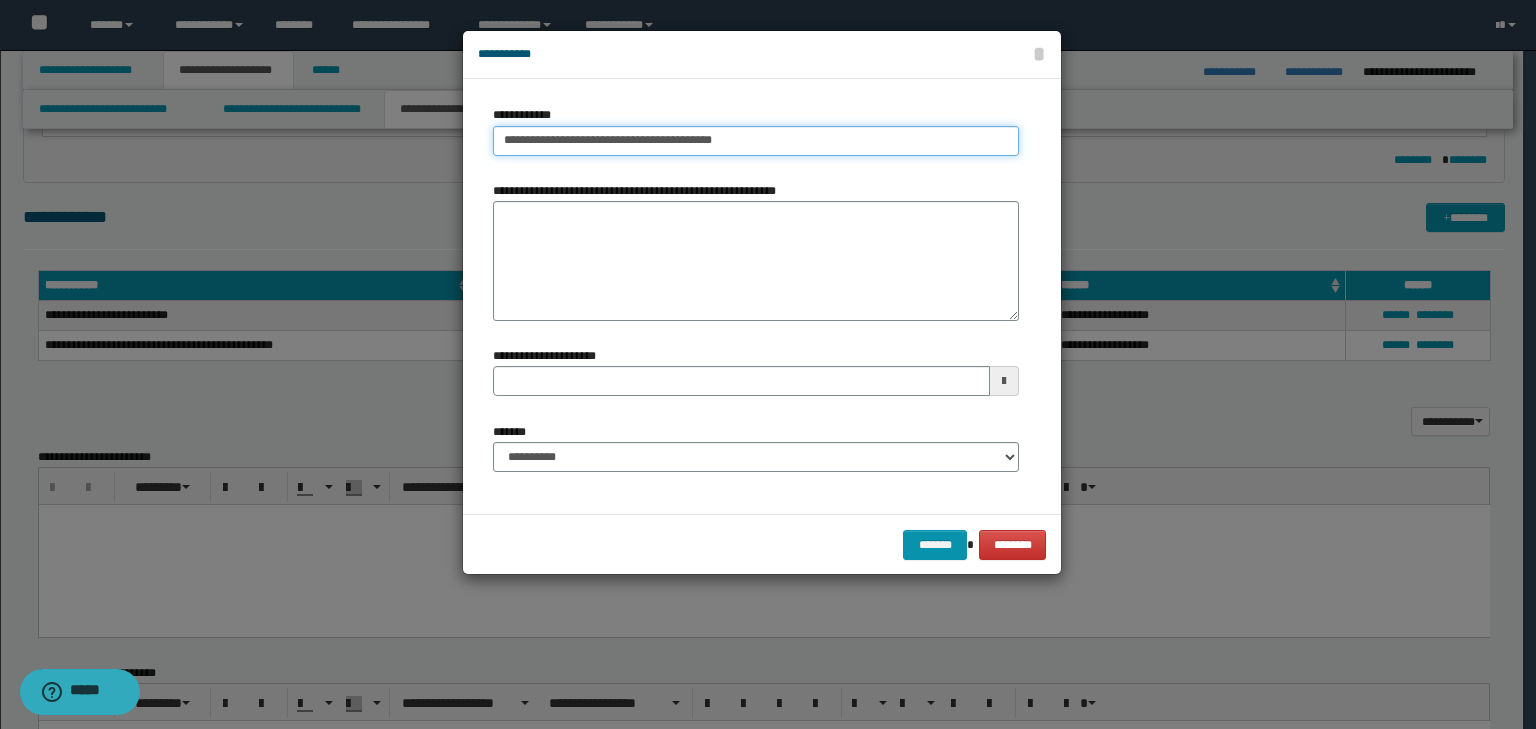 type on "**********" 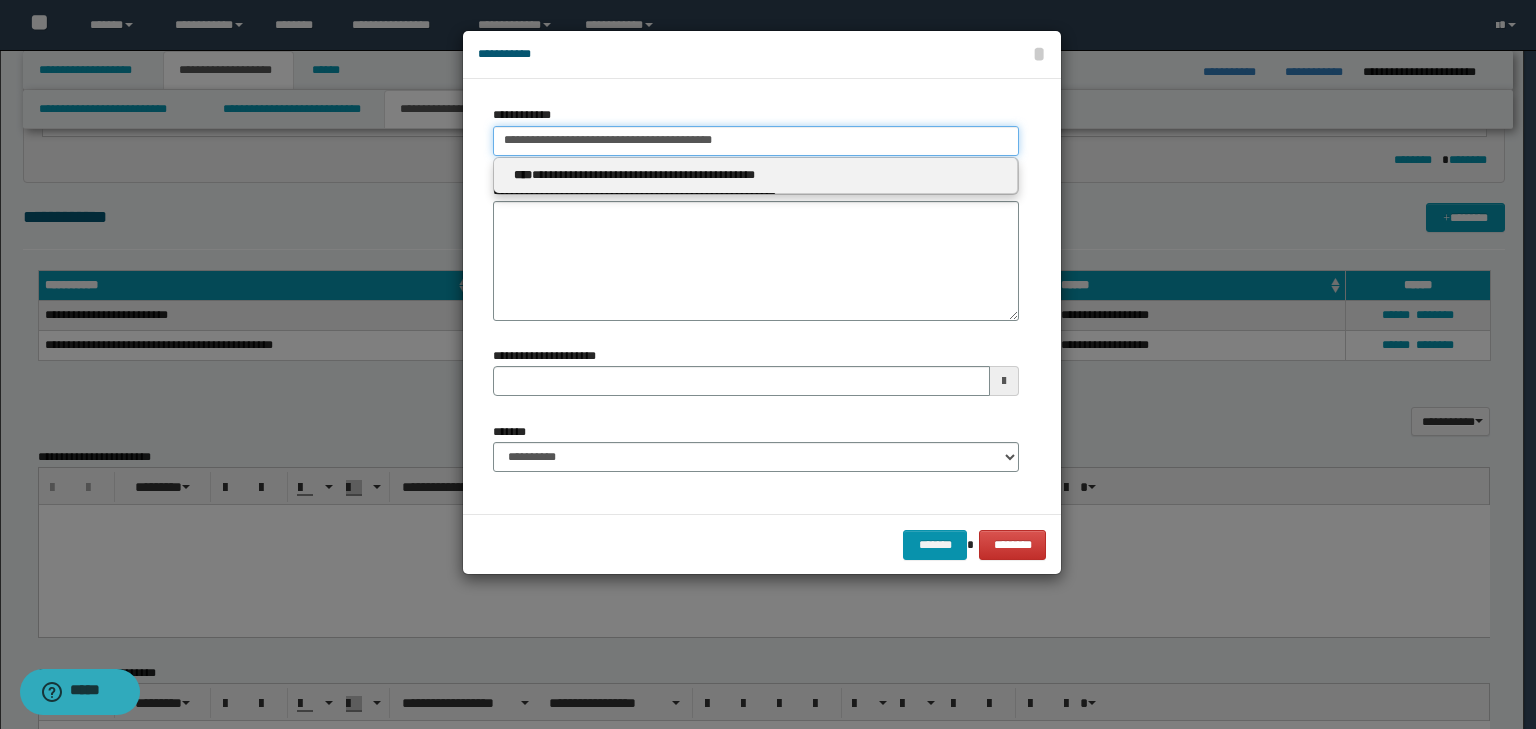 type 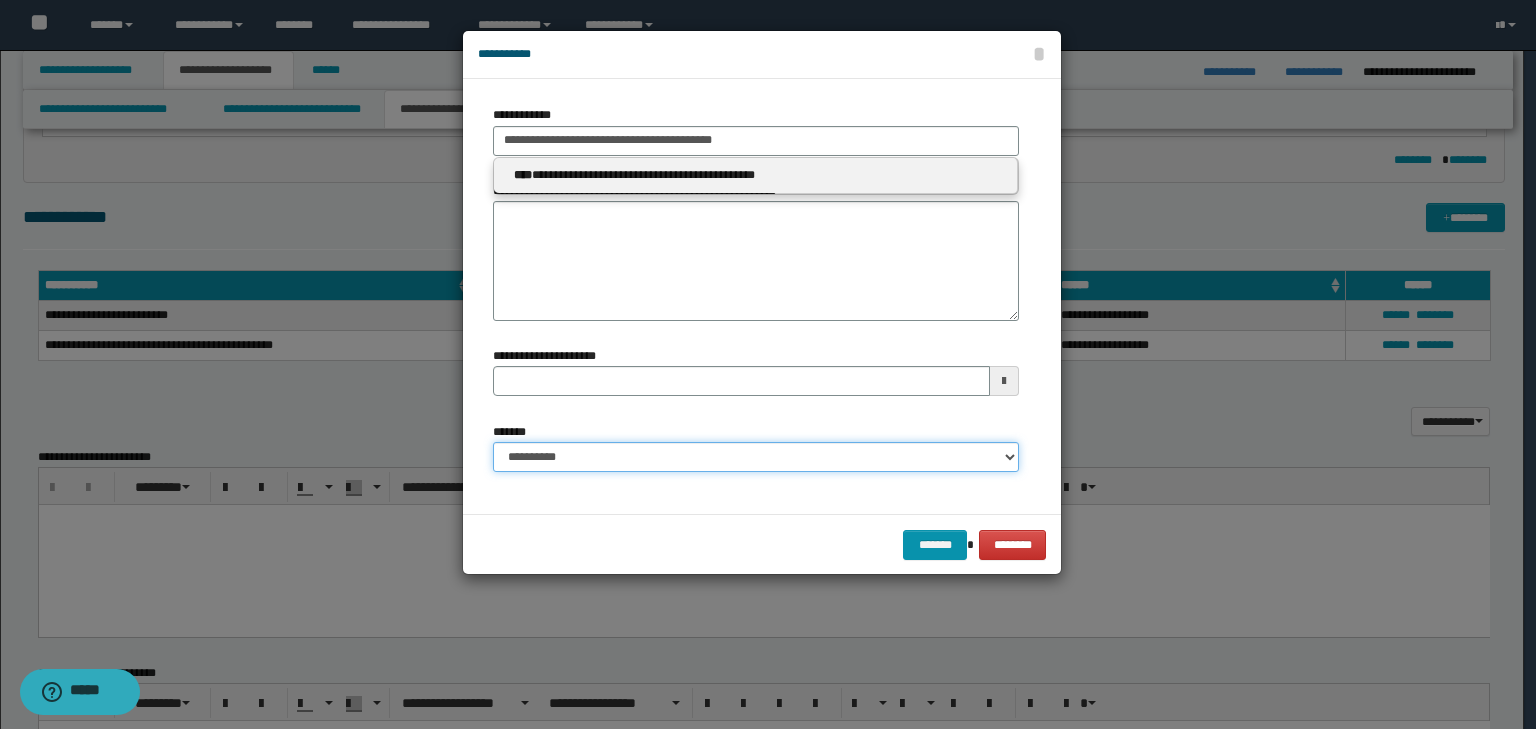 type 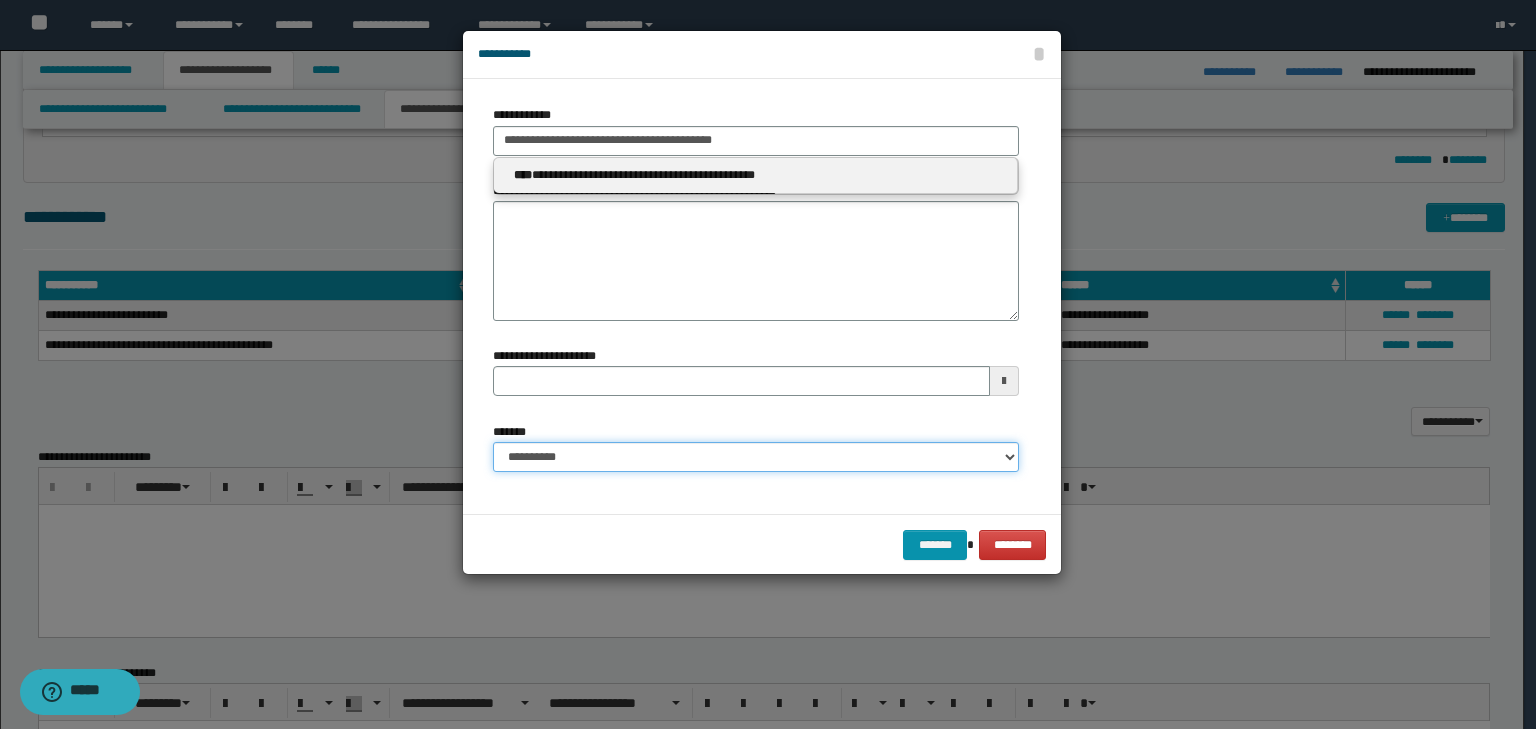 click on "**********" at bounding box center [756, 457] 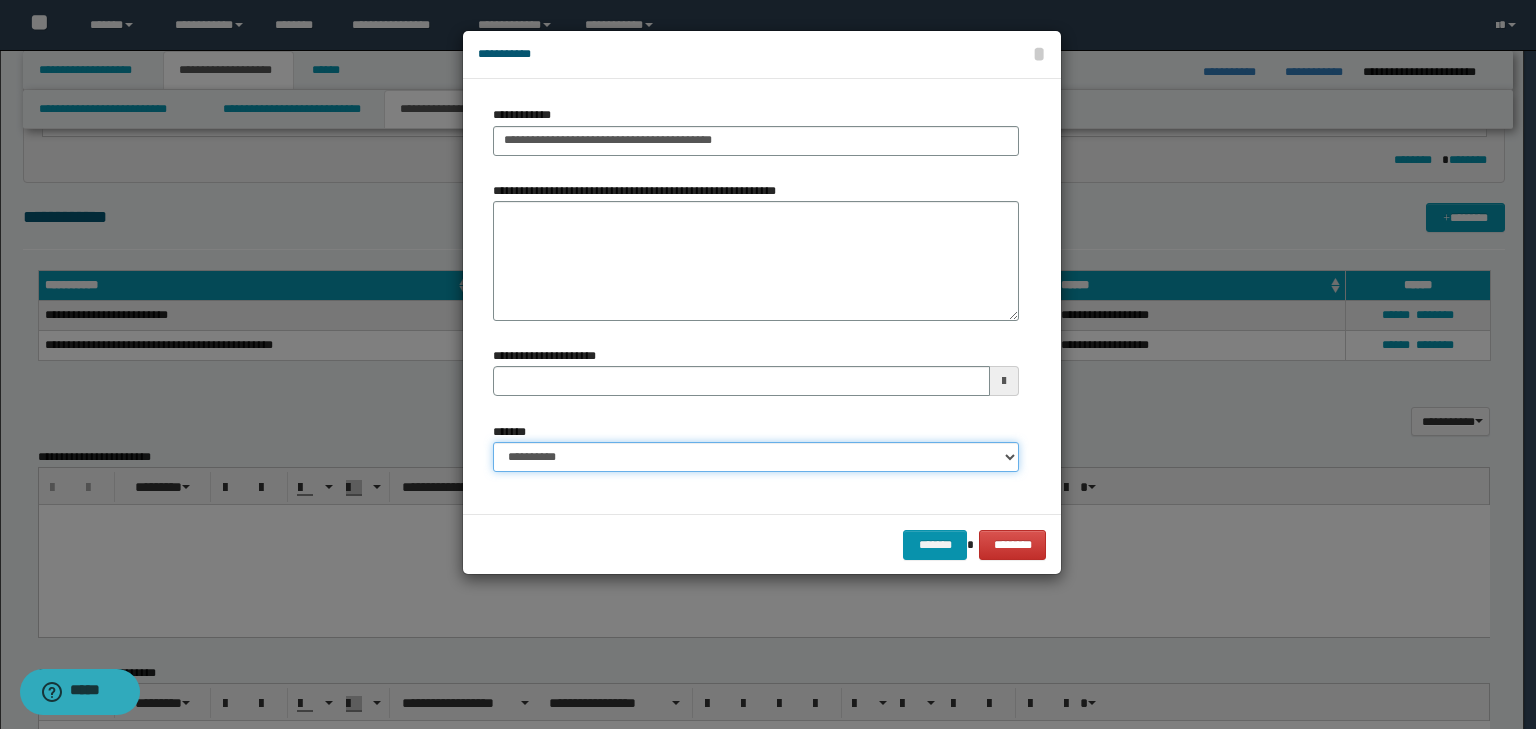 select on "*" 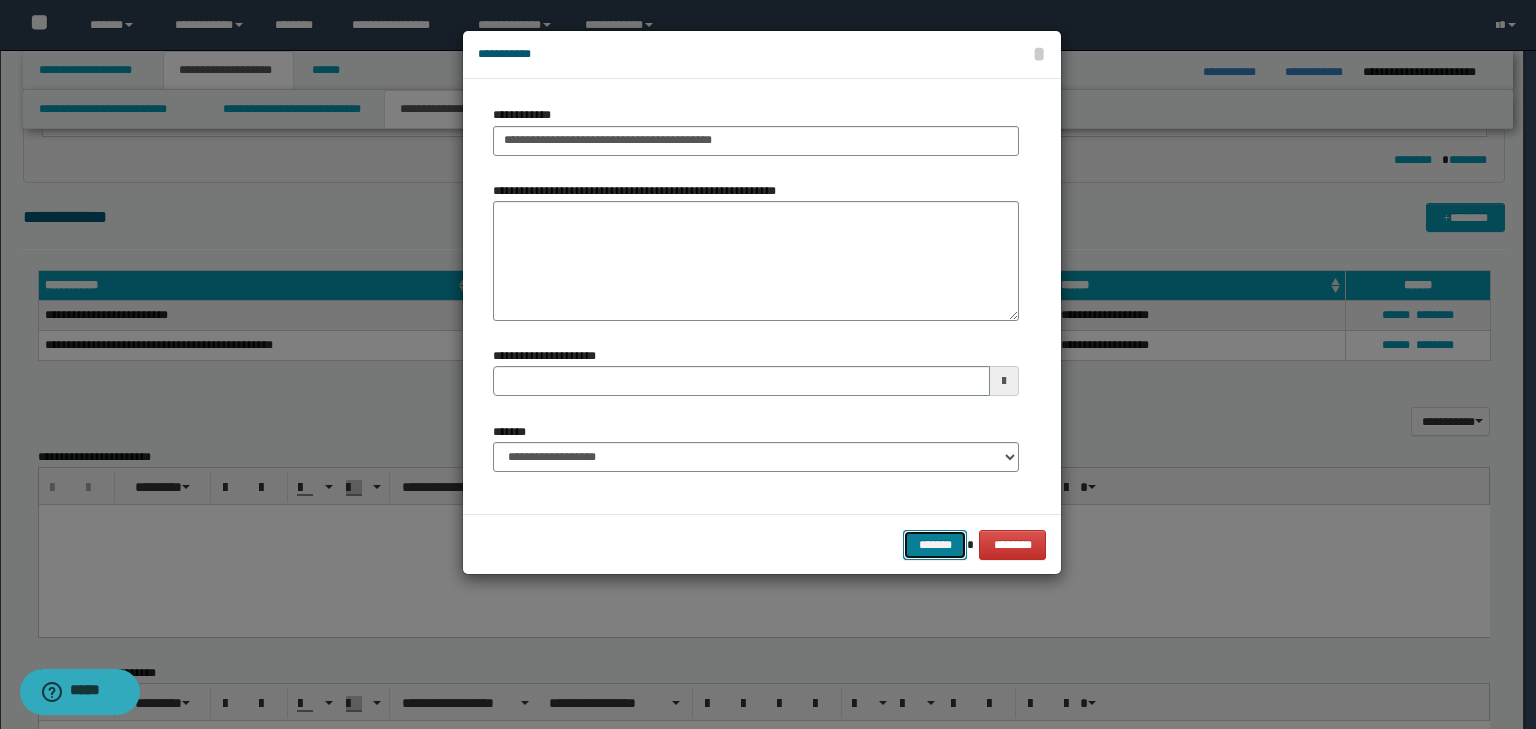 click on "*******" at bounding box center (935, 545) 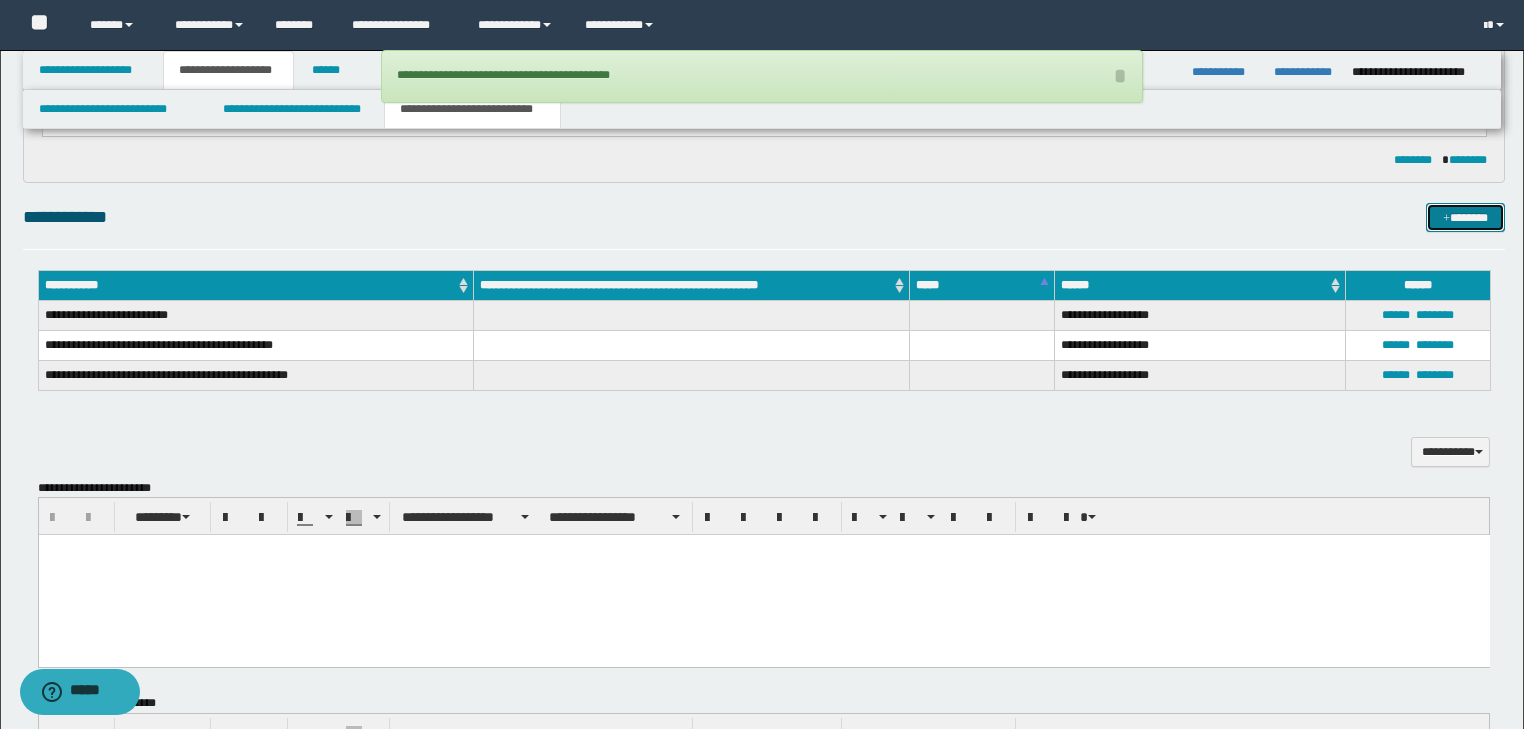 click at bounding box center (1446, 219) 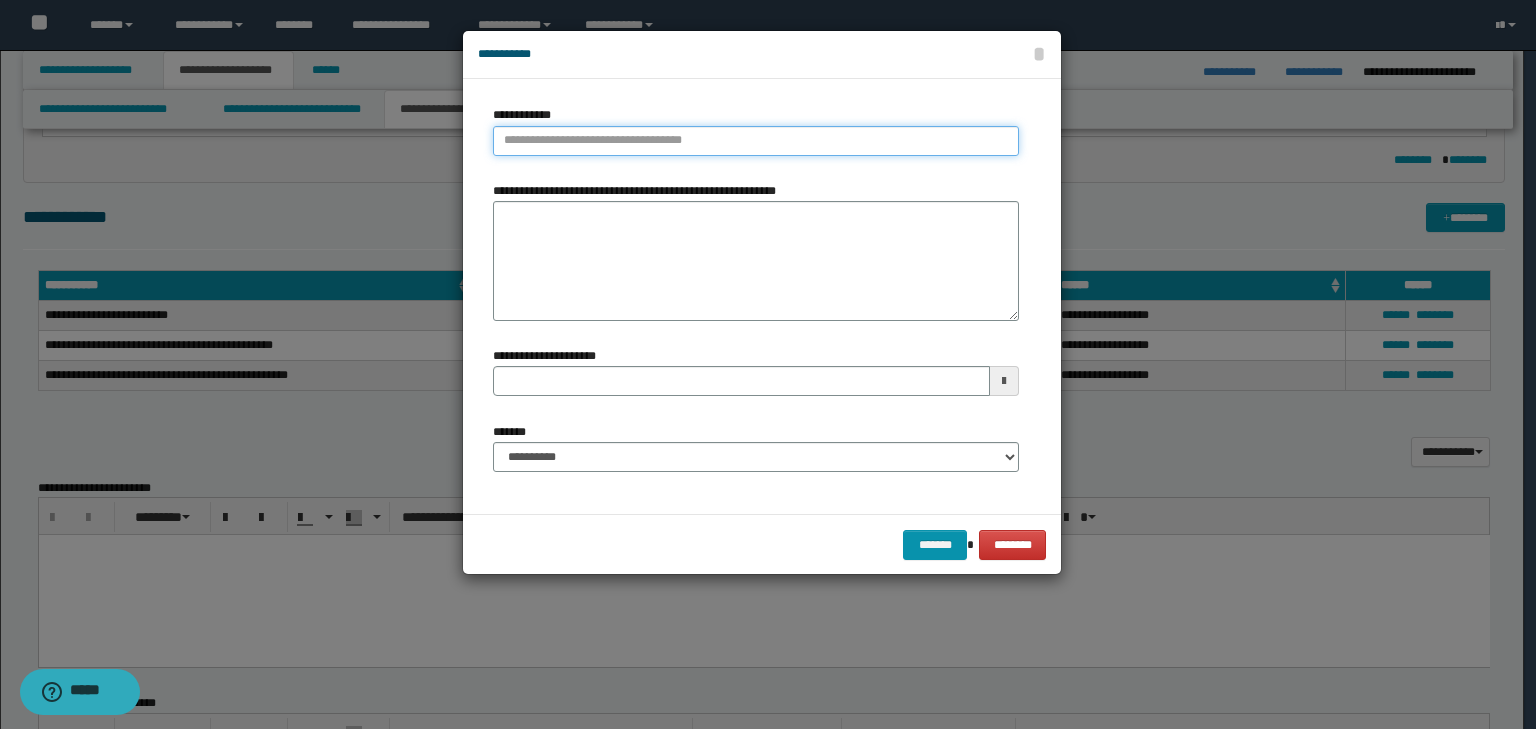 type on "**********" 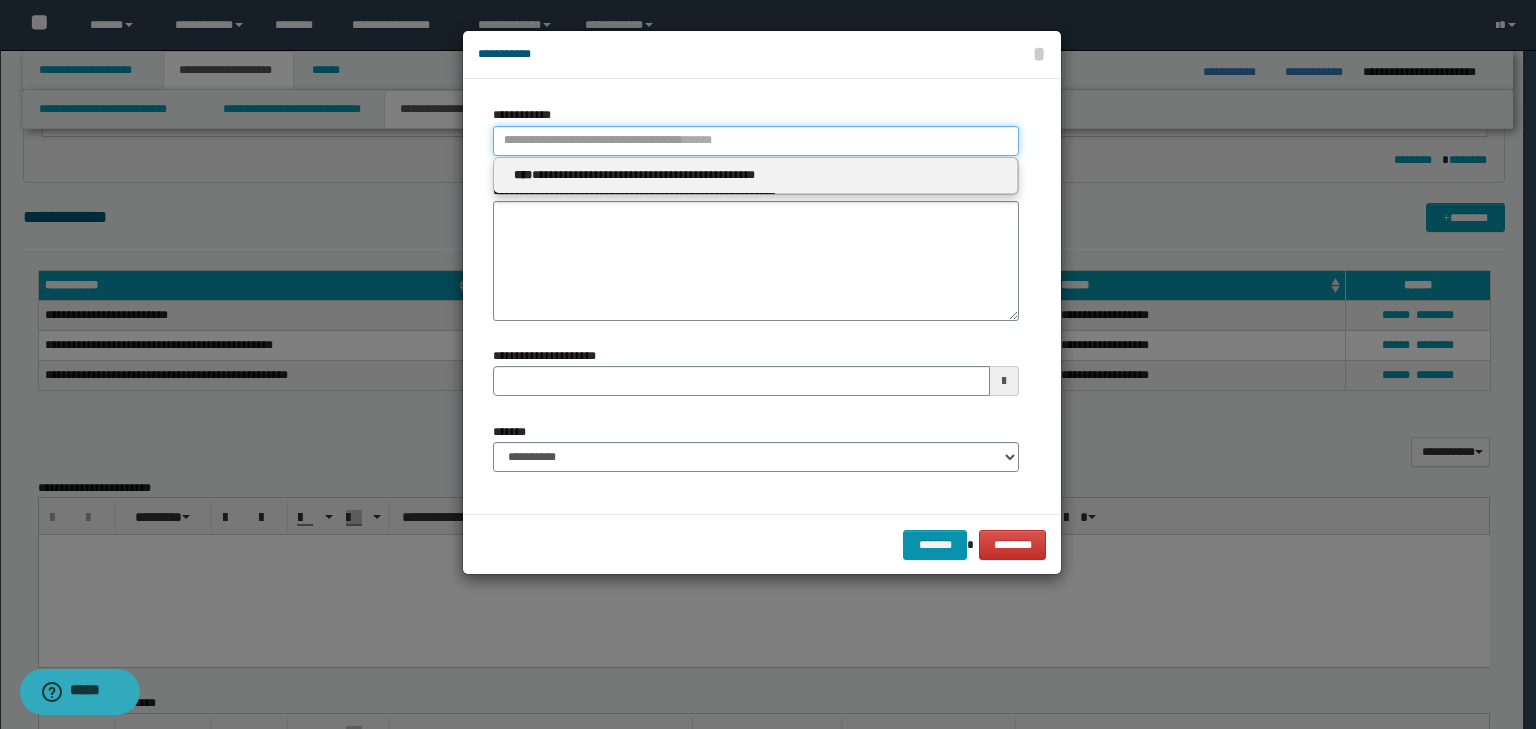click on "**********" at bounding box center (756, 141) 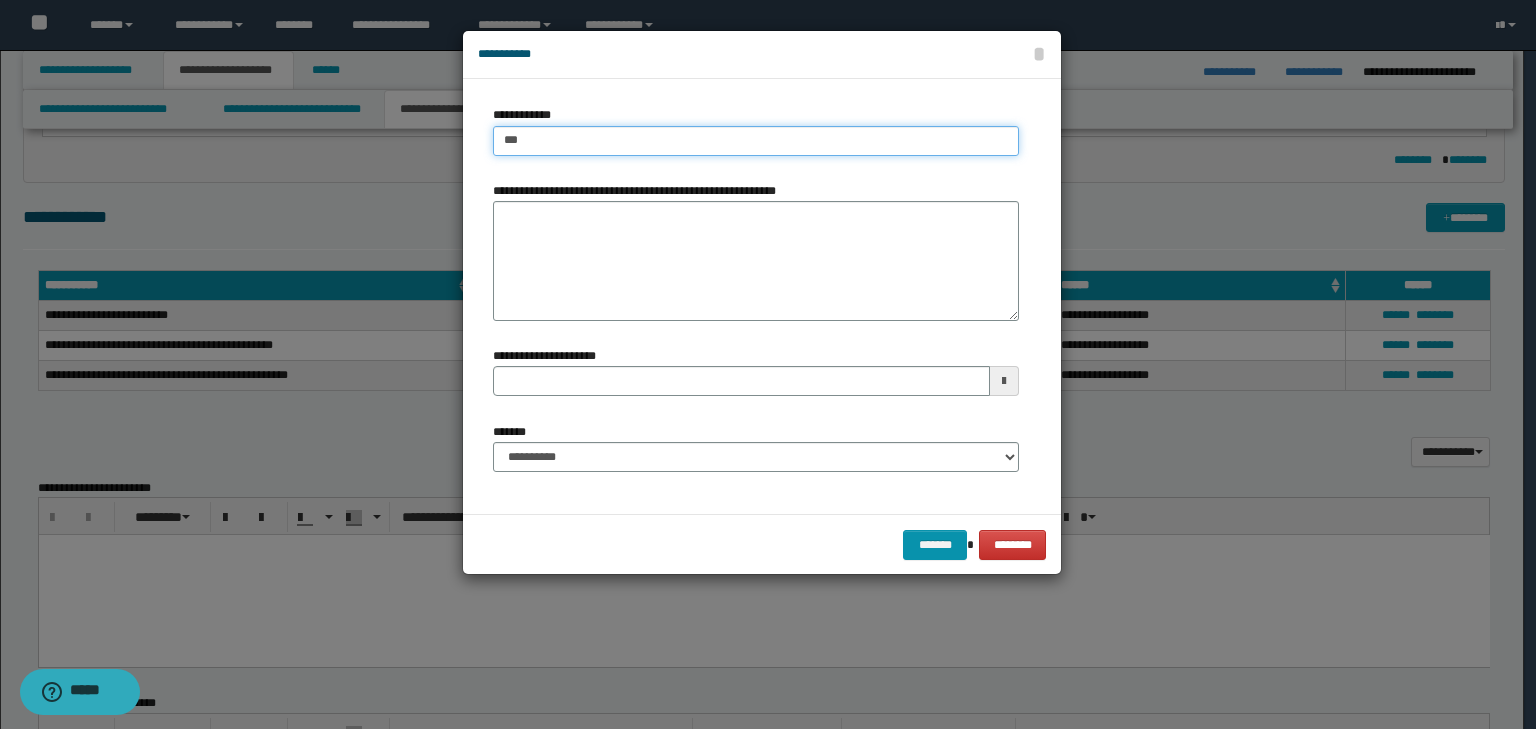 type on "****" 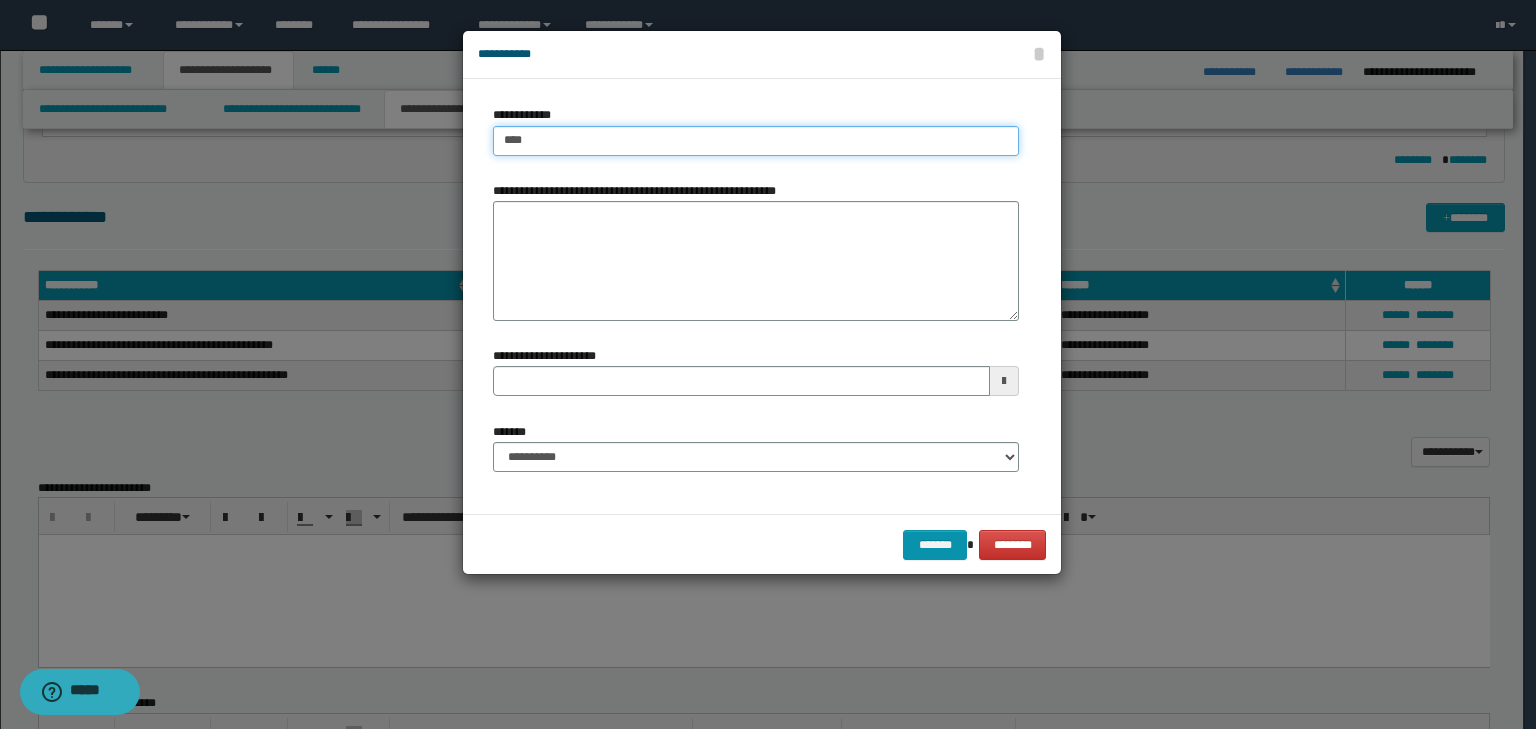 type on "****" 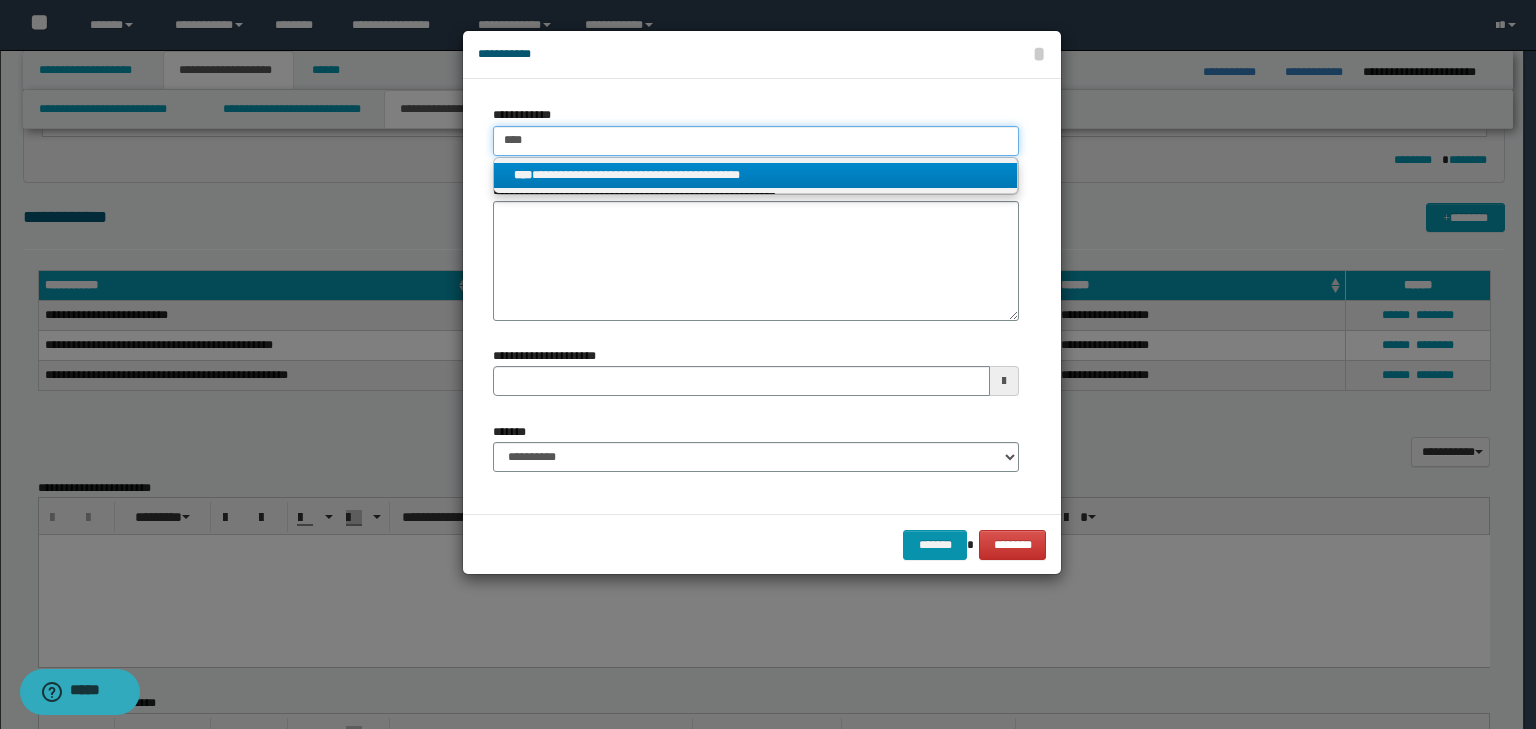 type on "****" 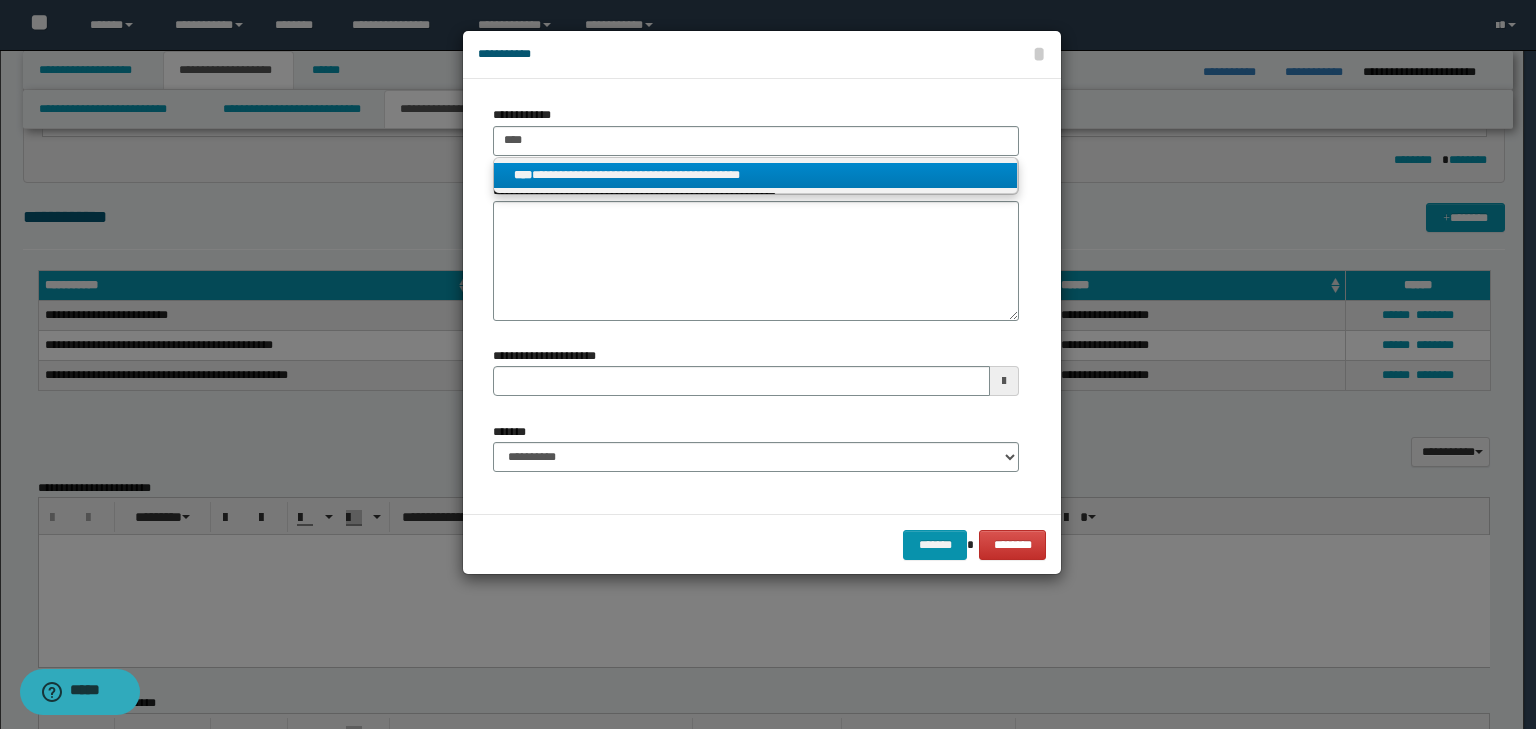 click on "**********" at bounding box center [756, 175] 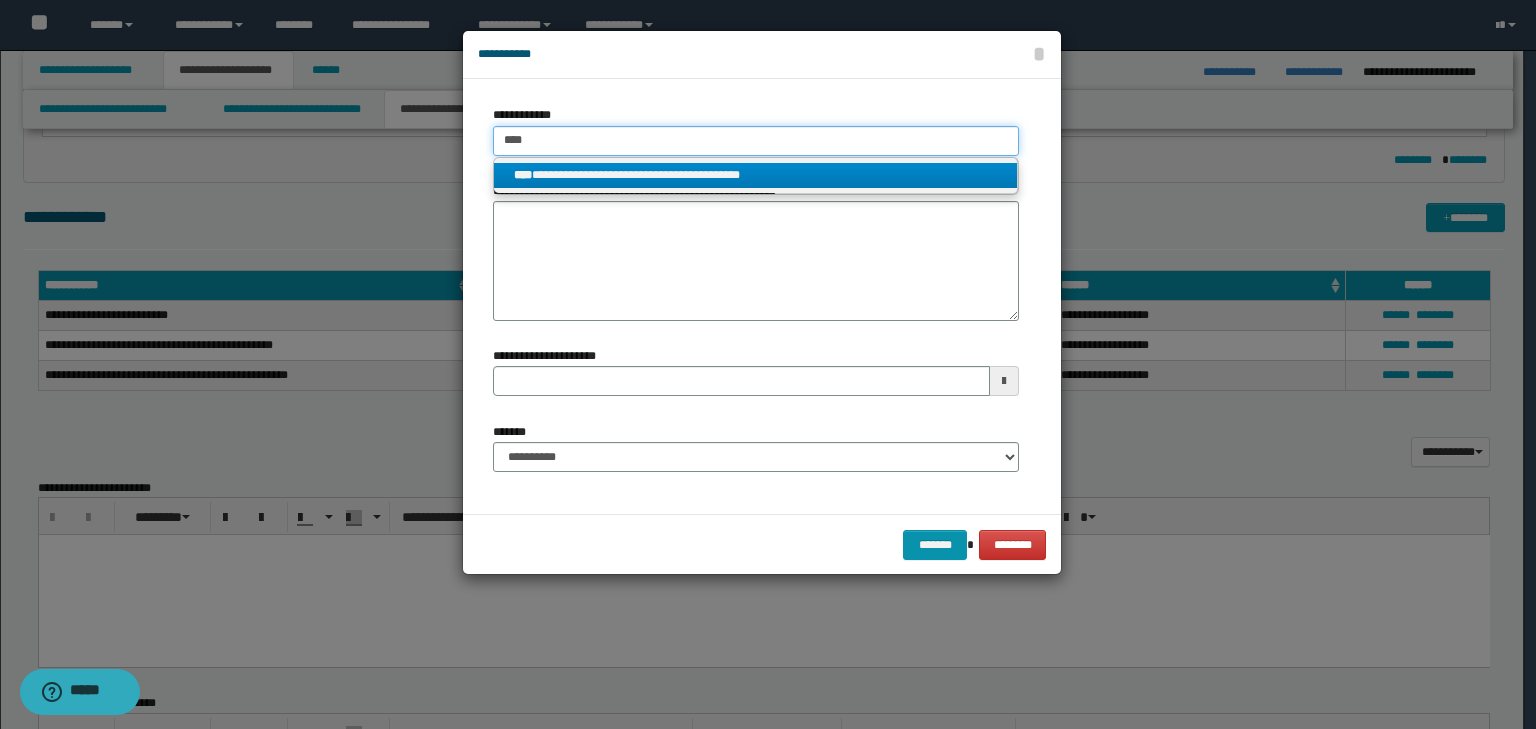 type 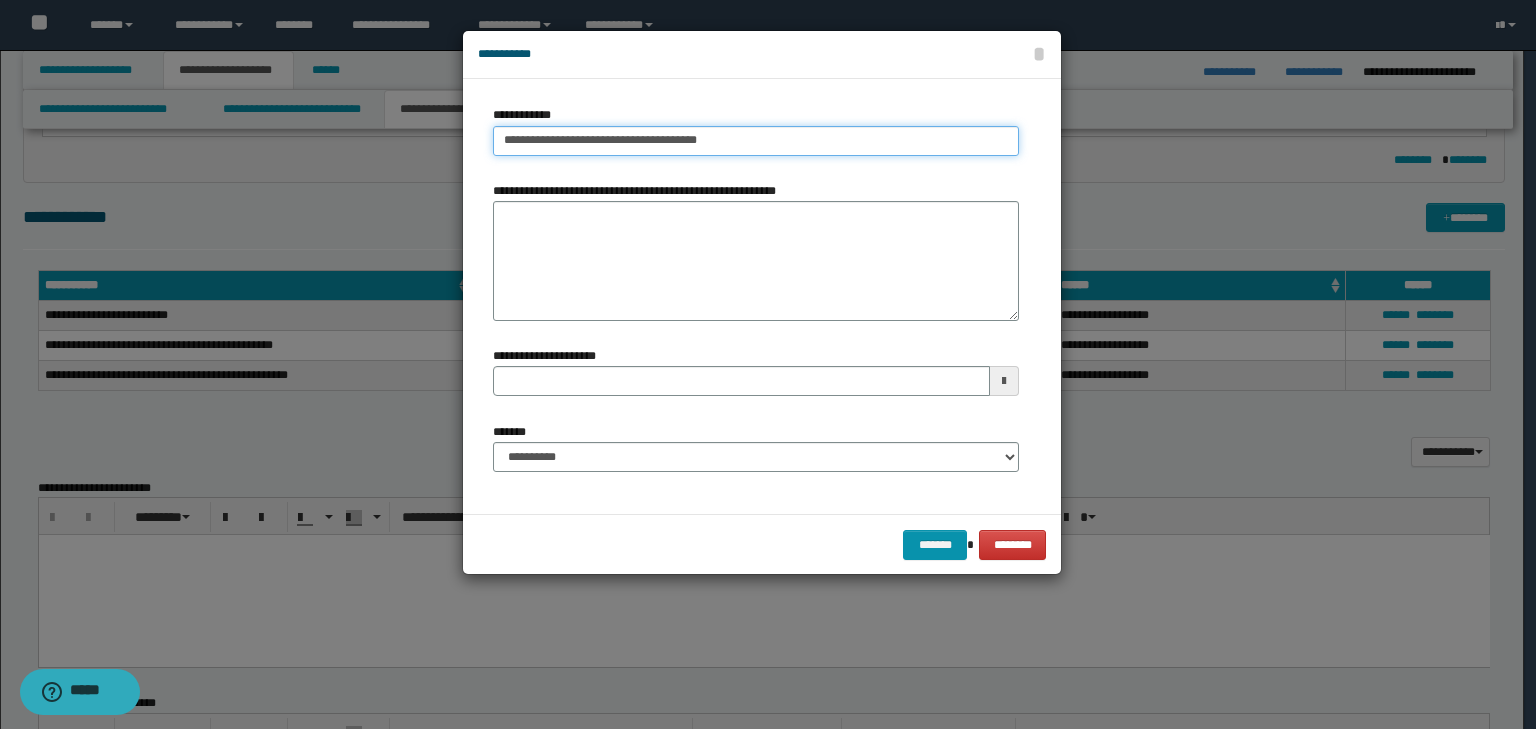 type on "**********" 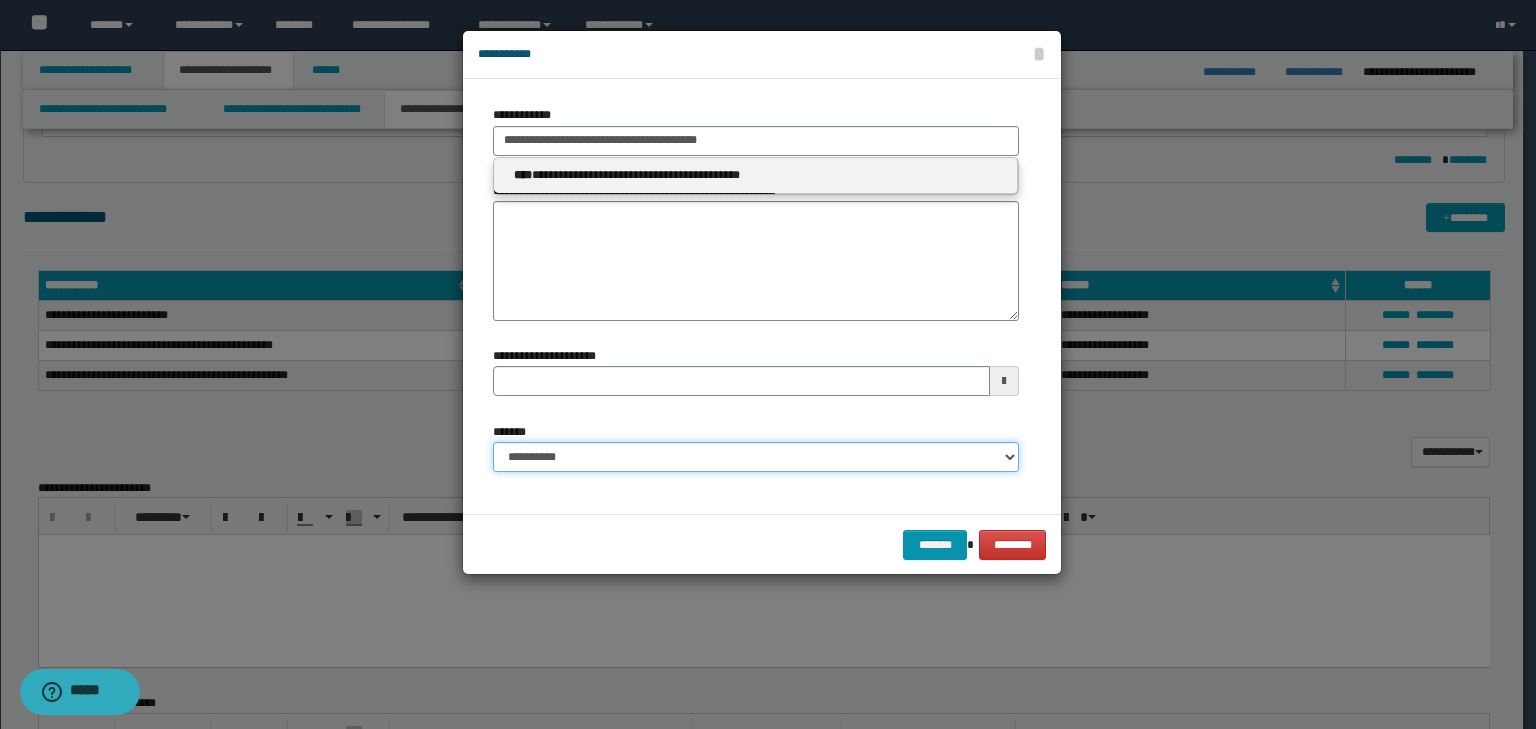 type 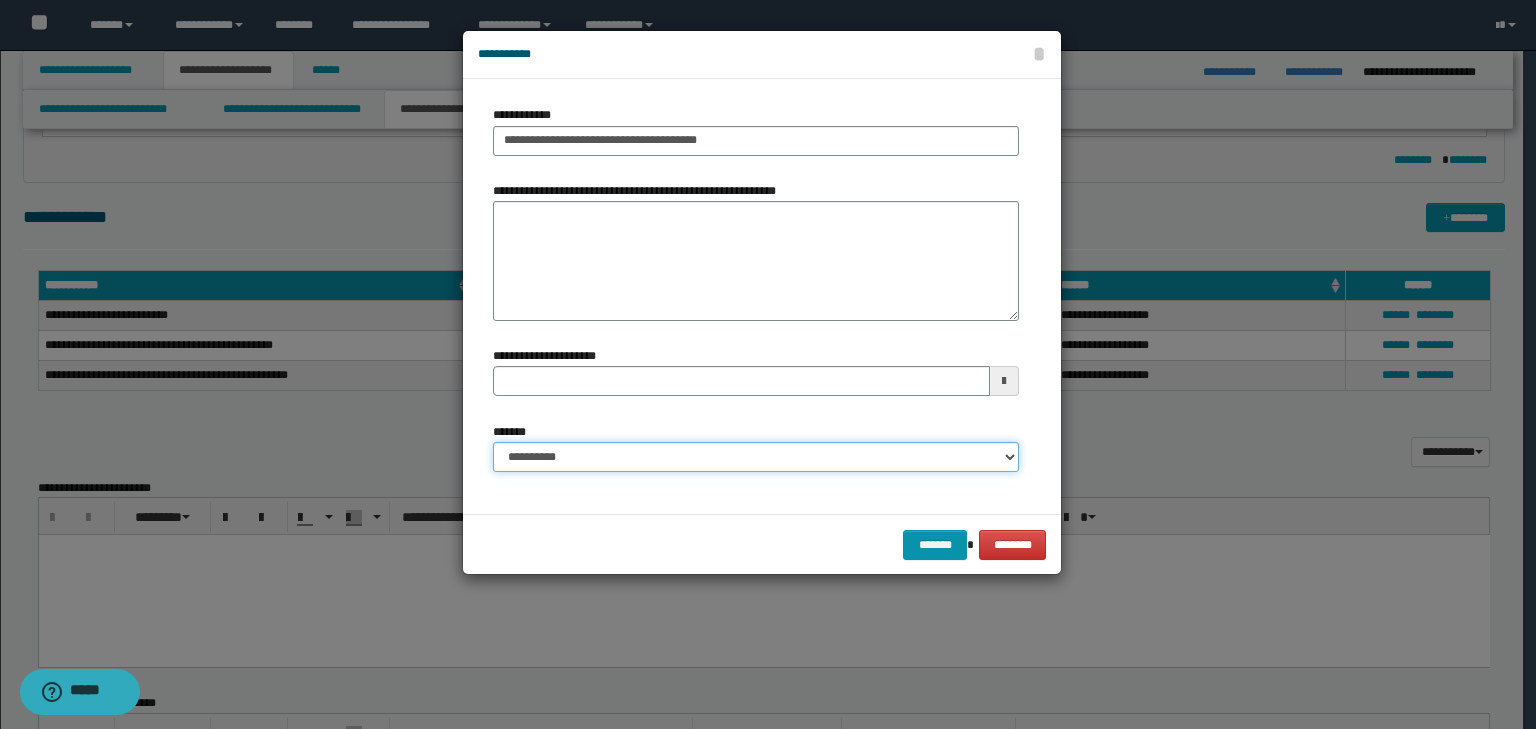 click on "**********" at bounding box center [756, 457] 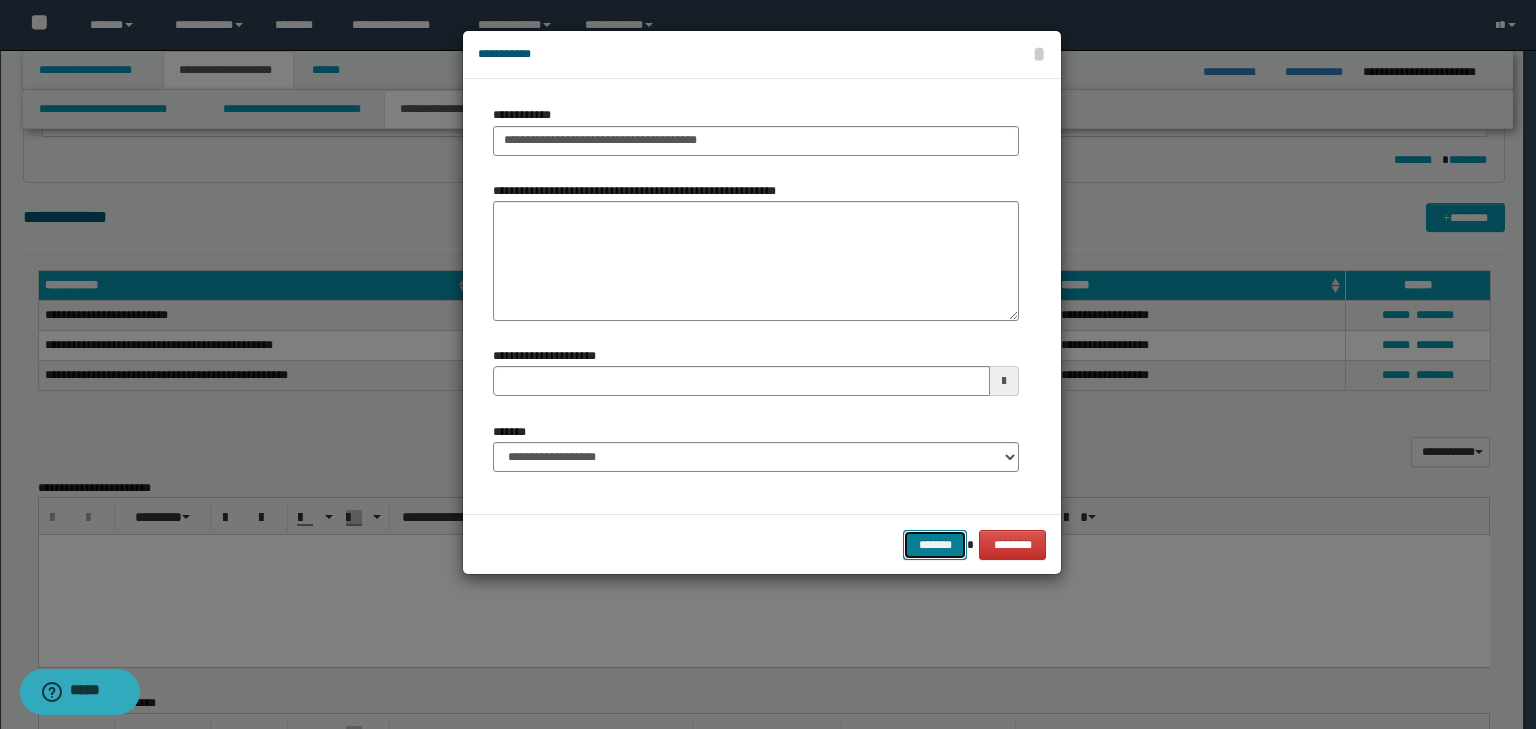 click on "*******" at bounding box center (935, 545) 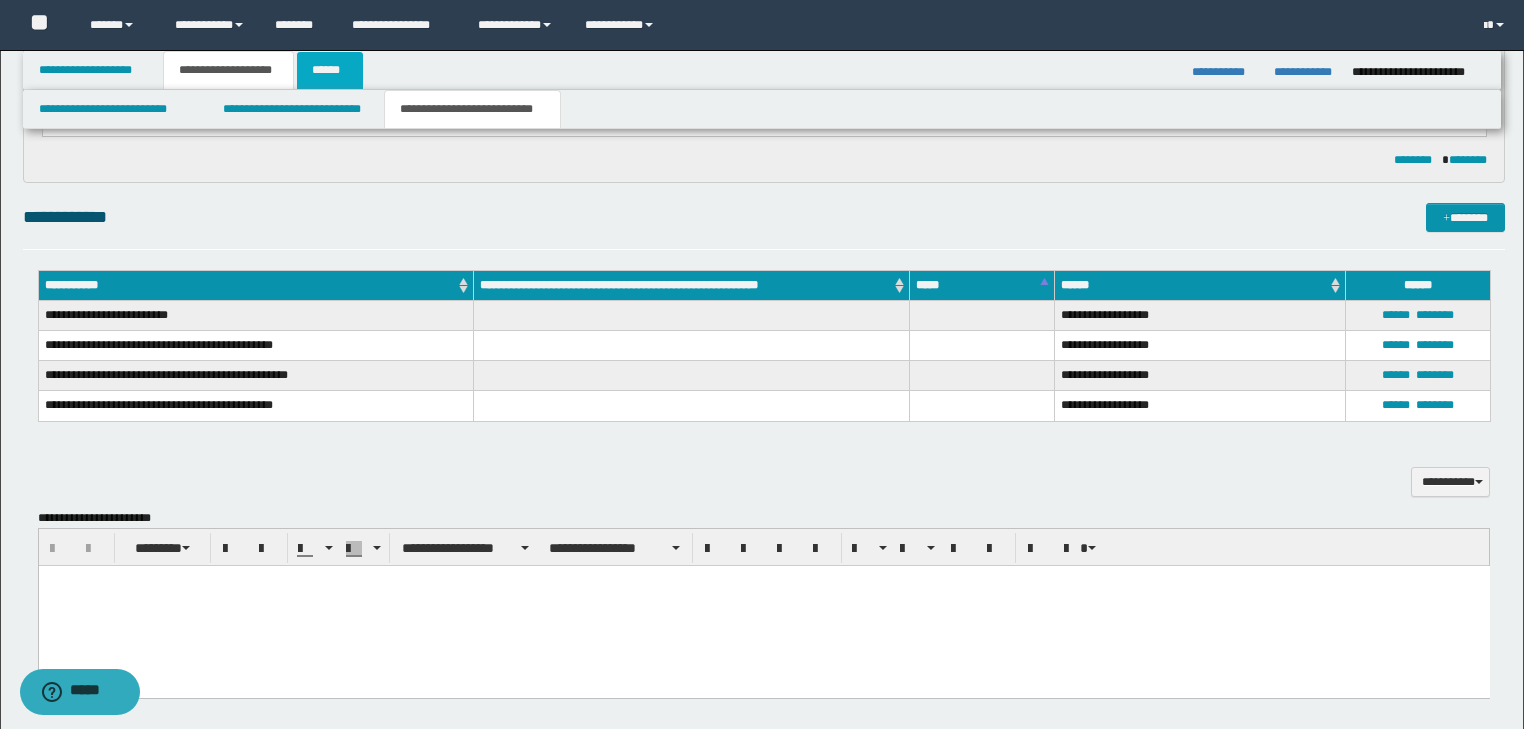 click on "******" at bounding box center (330, 70) 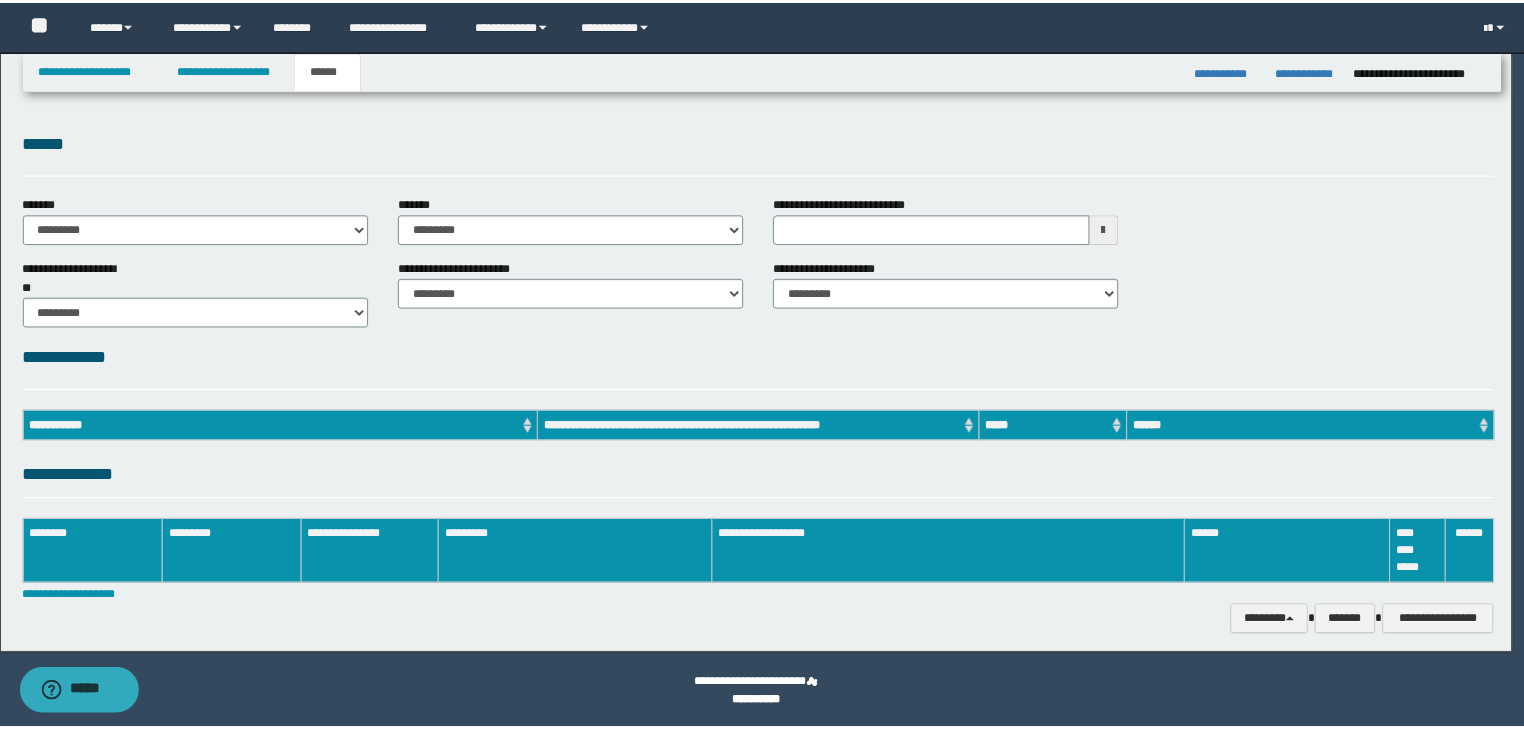 scroll, scrollTop: 0, scrollLeft: 0, axis: both 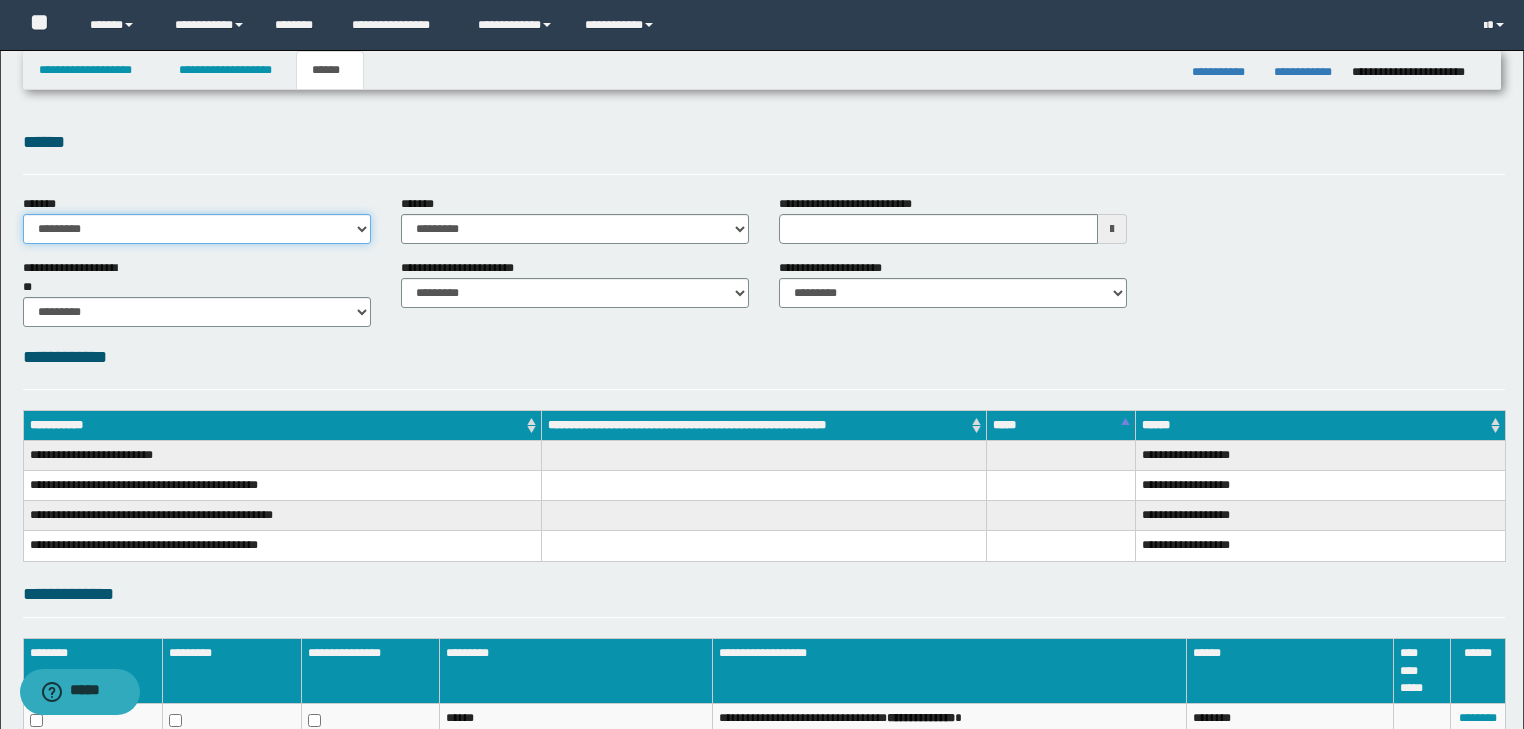 click on "**********" at bounding box center [197, 229] 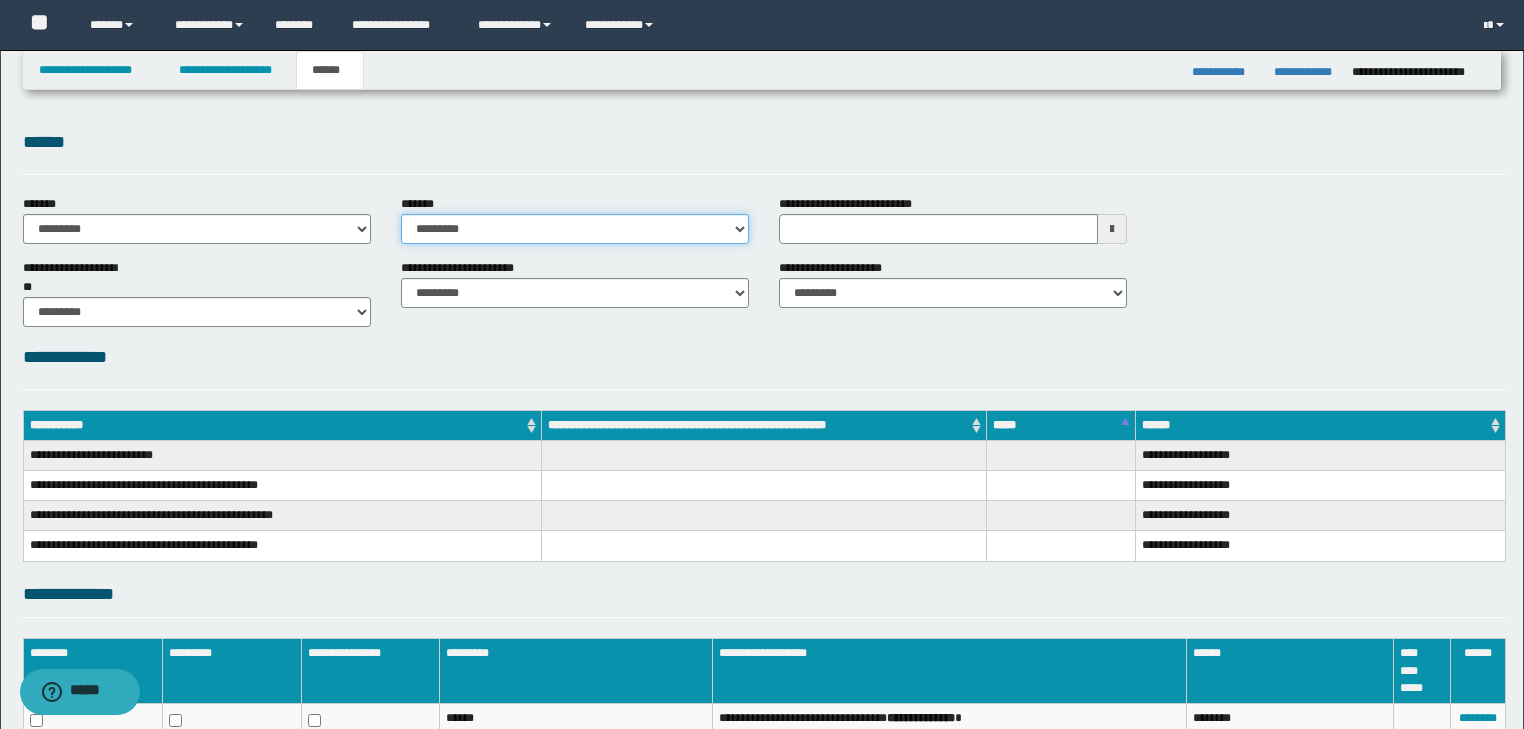 click on "**********" at bounding box center (575, 229) 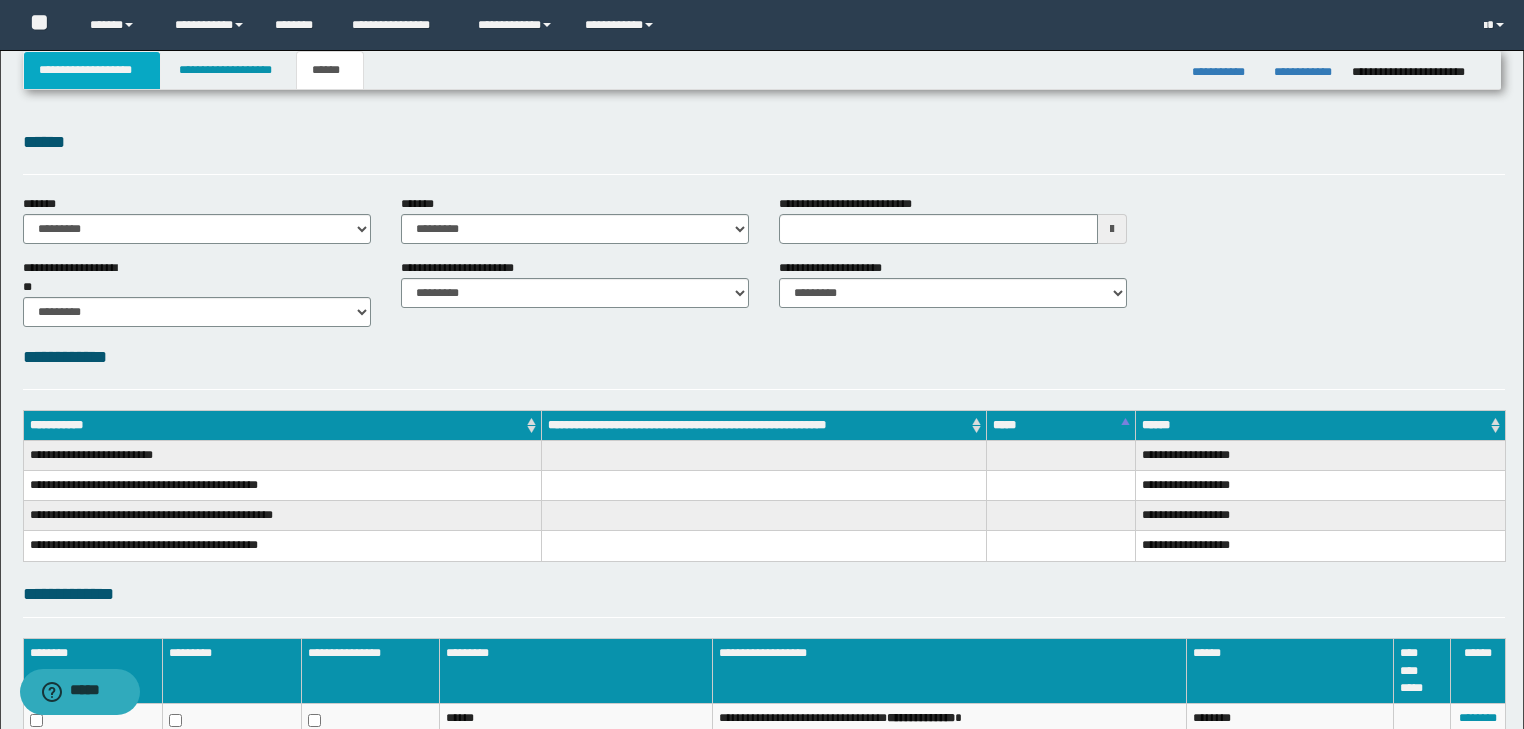 click on "**********" at bounding box center [92, 70] 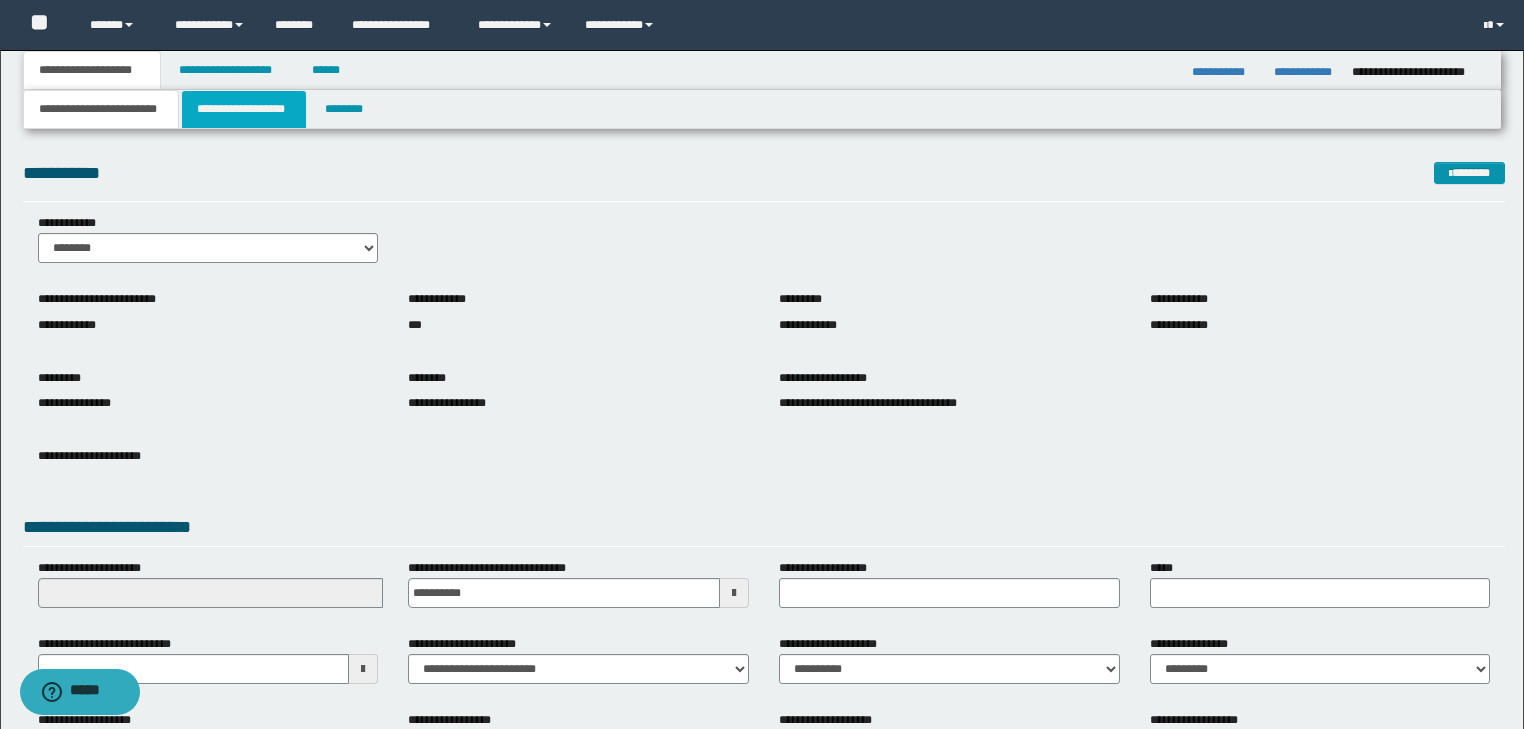 click on "**********" at bounding box center [244, 109] 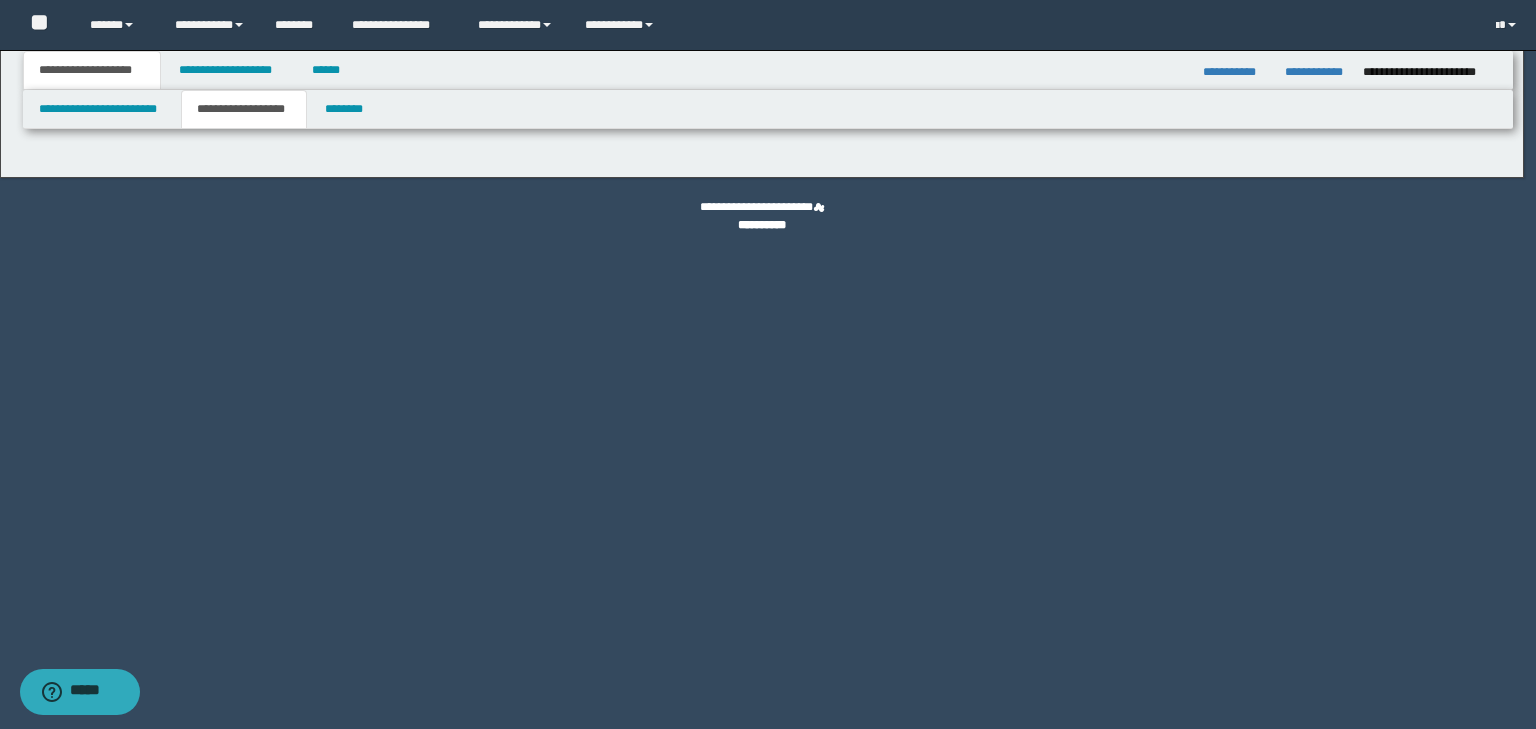 type on "********" 